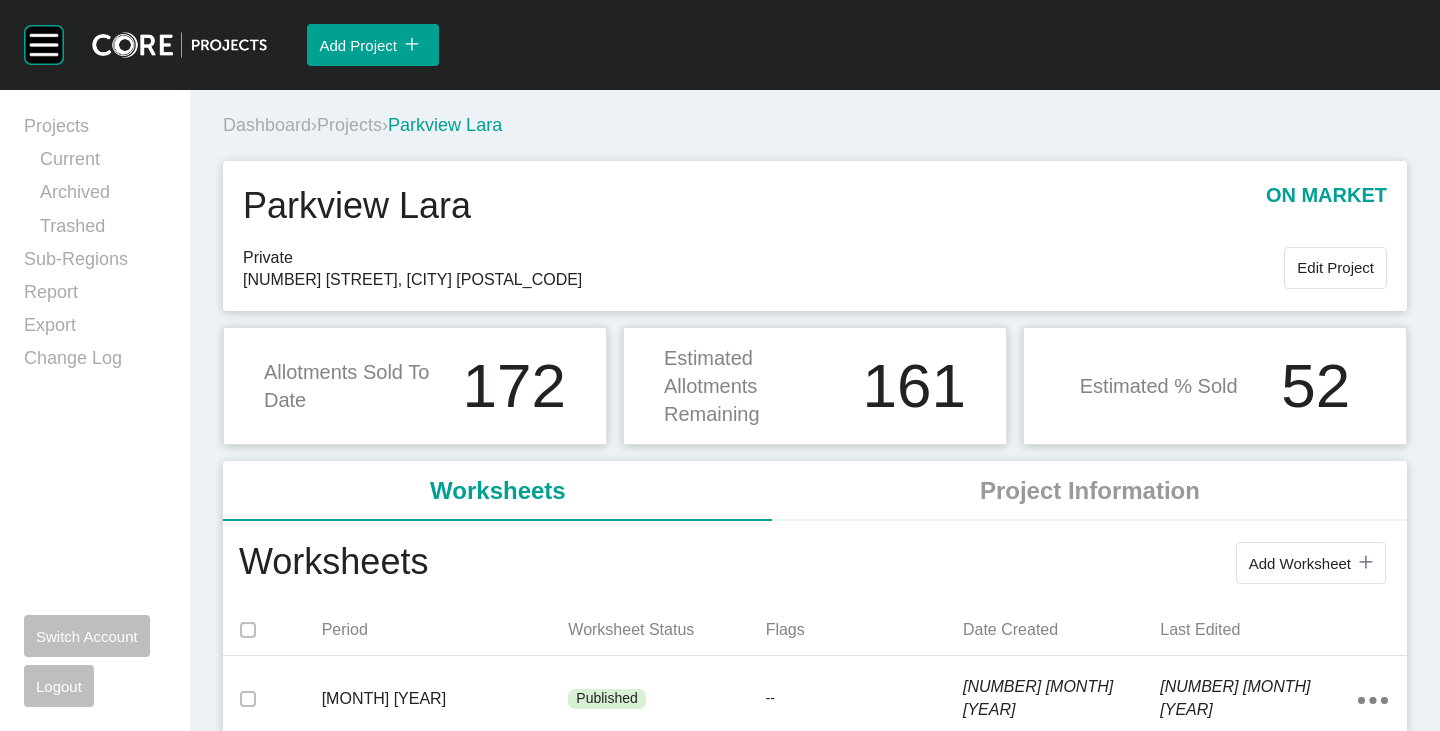 click on "Projects" at bounding box center [349, 125] 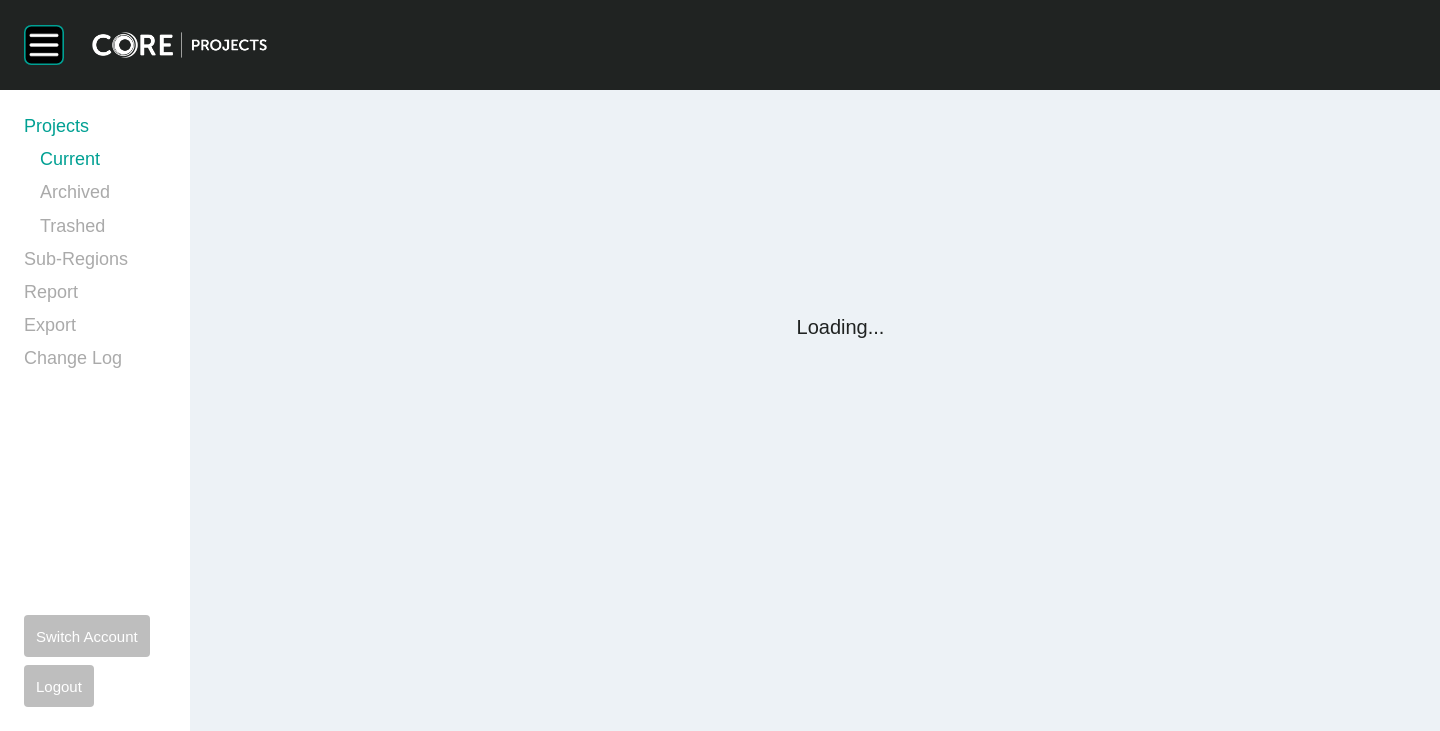 scroll, scrollTop: 0, scrollLeft: 0, axis: both 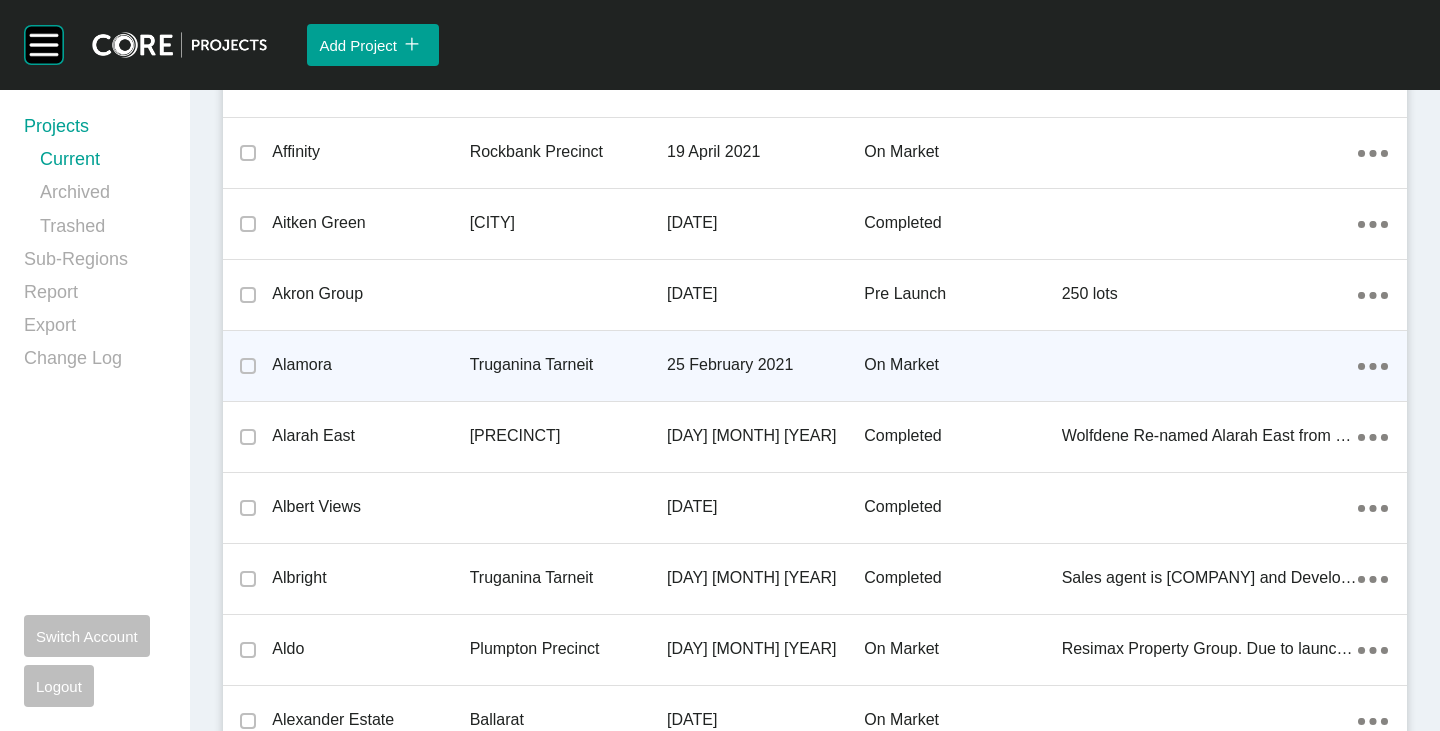 click on "Alamora" at bounding box center [370, 365] 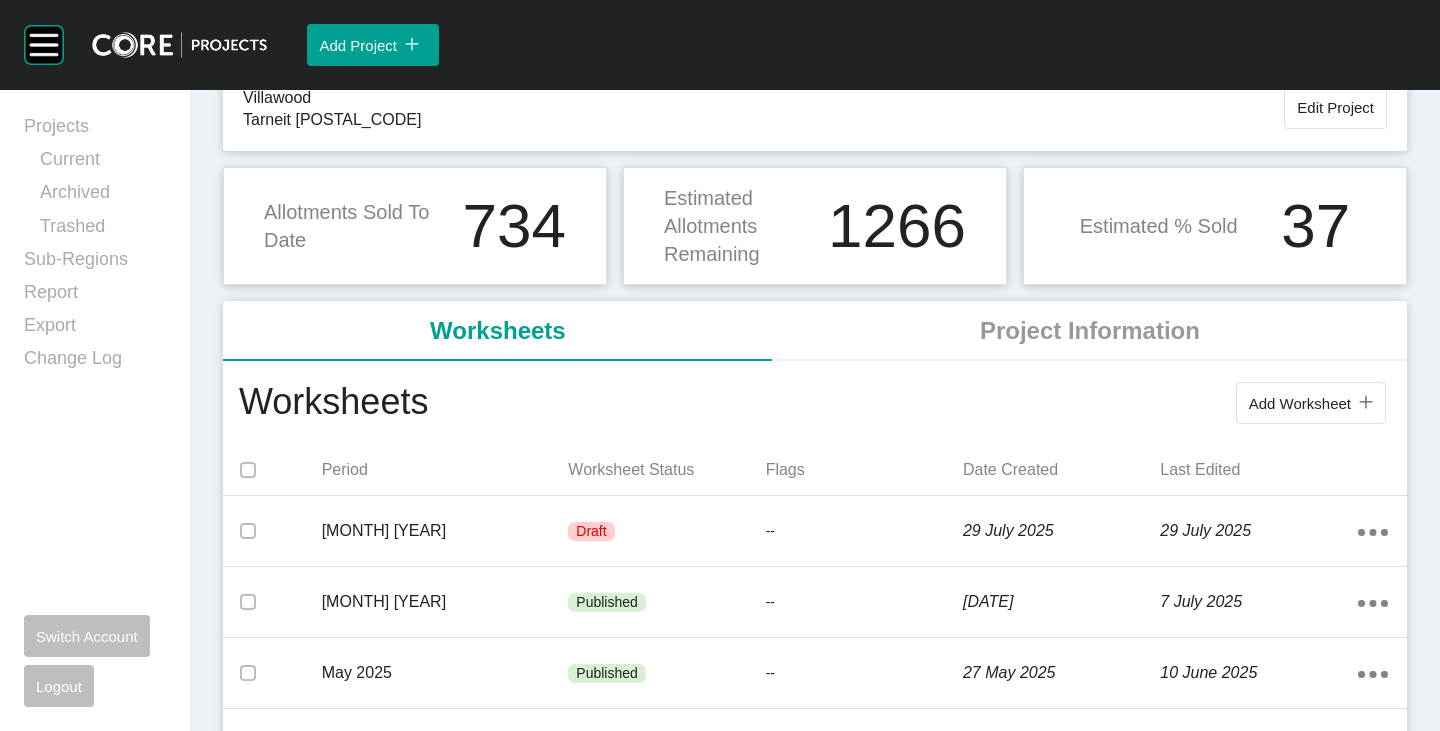 scroll, scrollTop: 200, scrollLeft: 0, axis: vertical 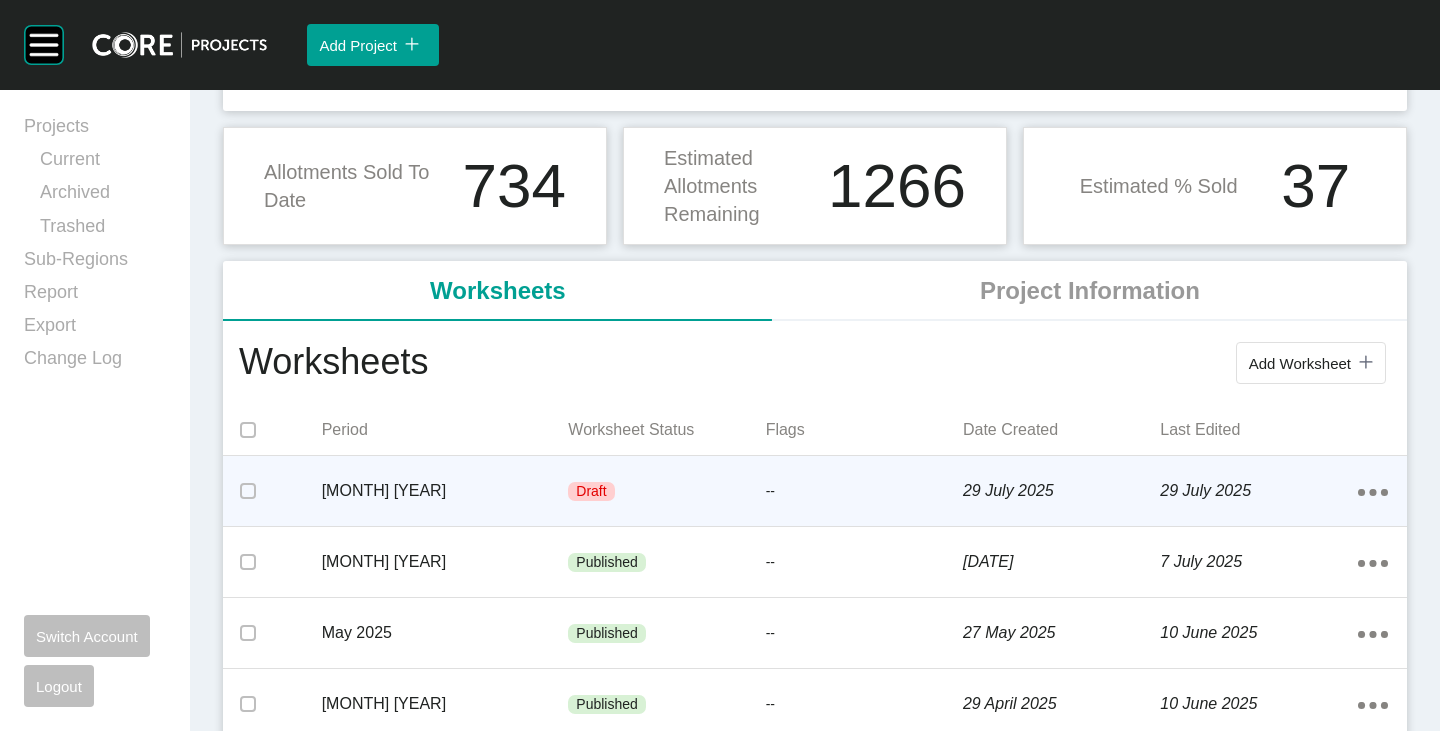 click on "[MONTH] [YEAR]" at bounding box center (445, 491) 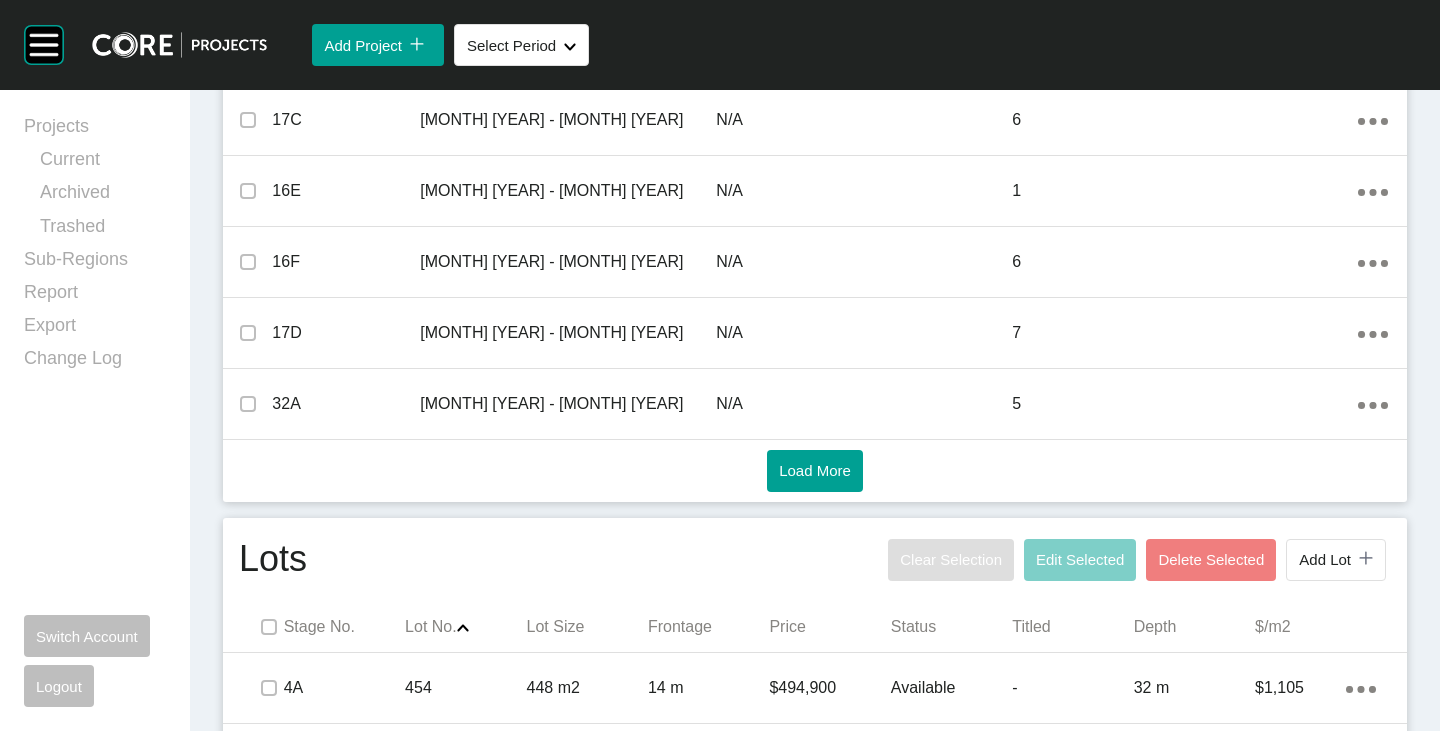 scroll, scrollTop: 1100, scrollLeft: 0, axis: vertical 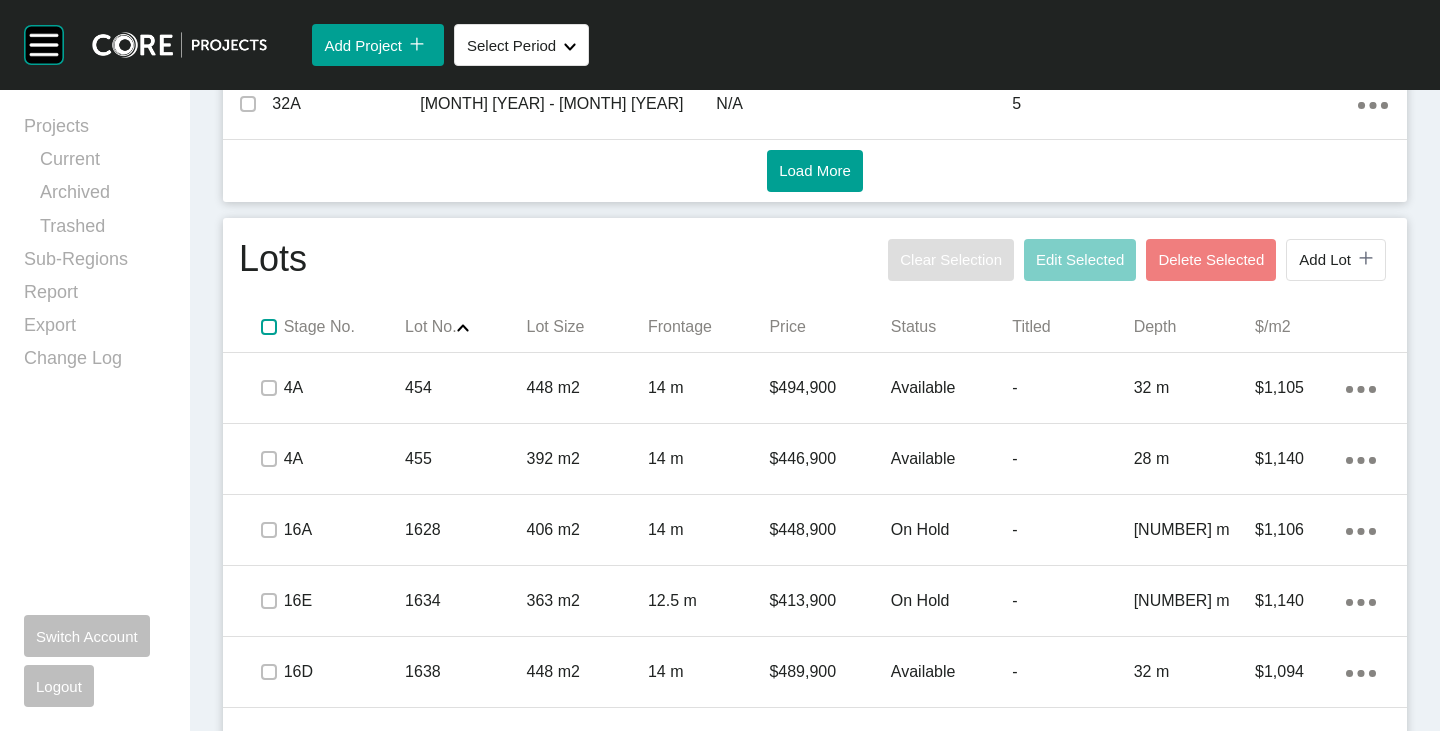 click at bounding box center (269, 327) 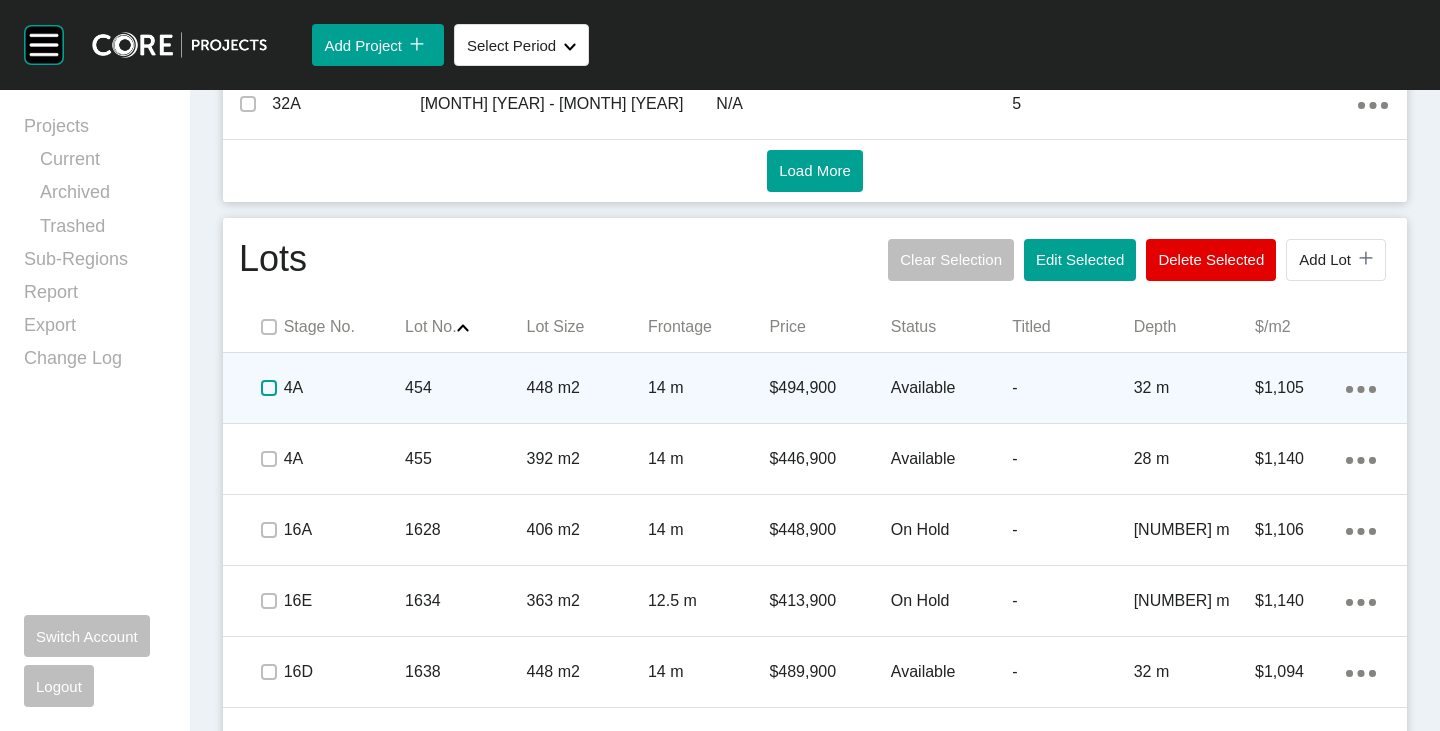 click at bounding box center [269, 388] 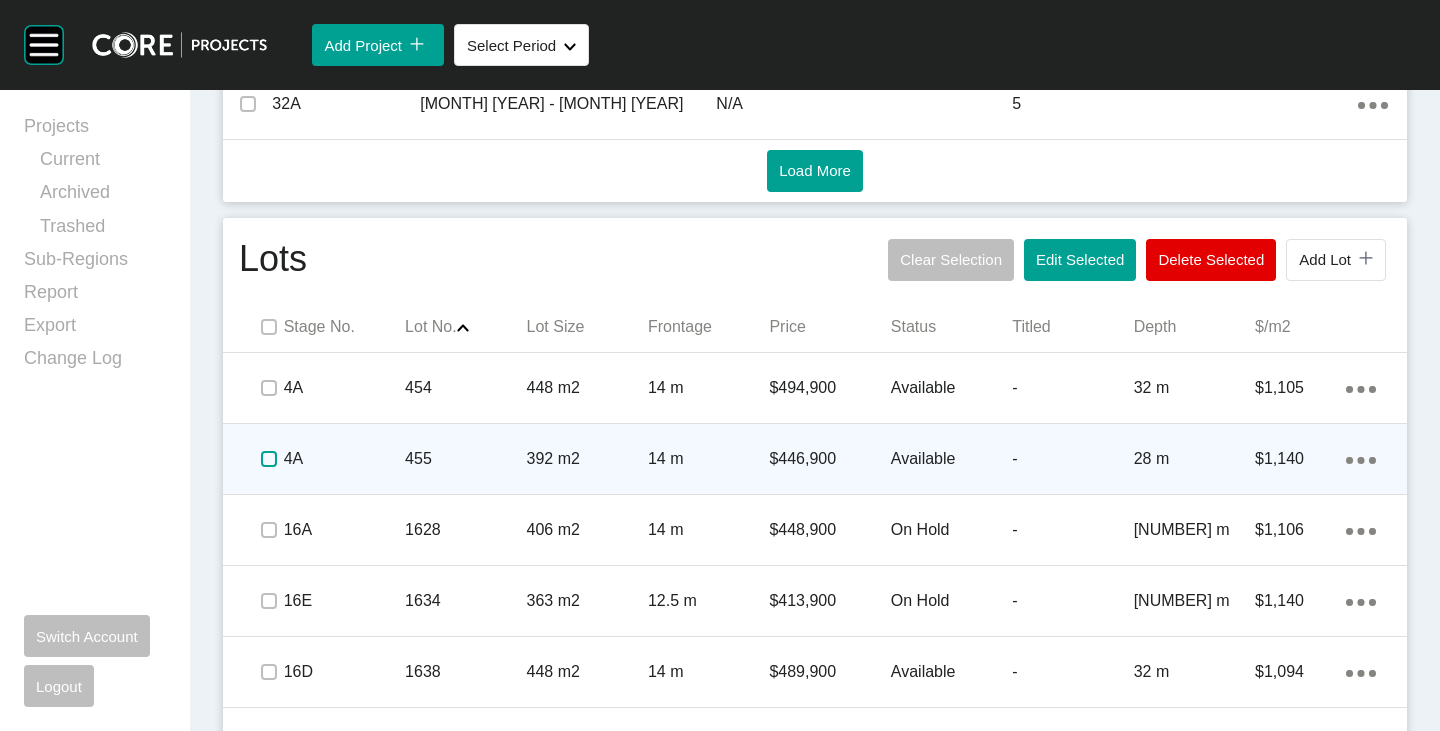 click at bounding box center (269, 459) 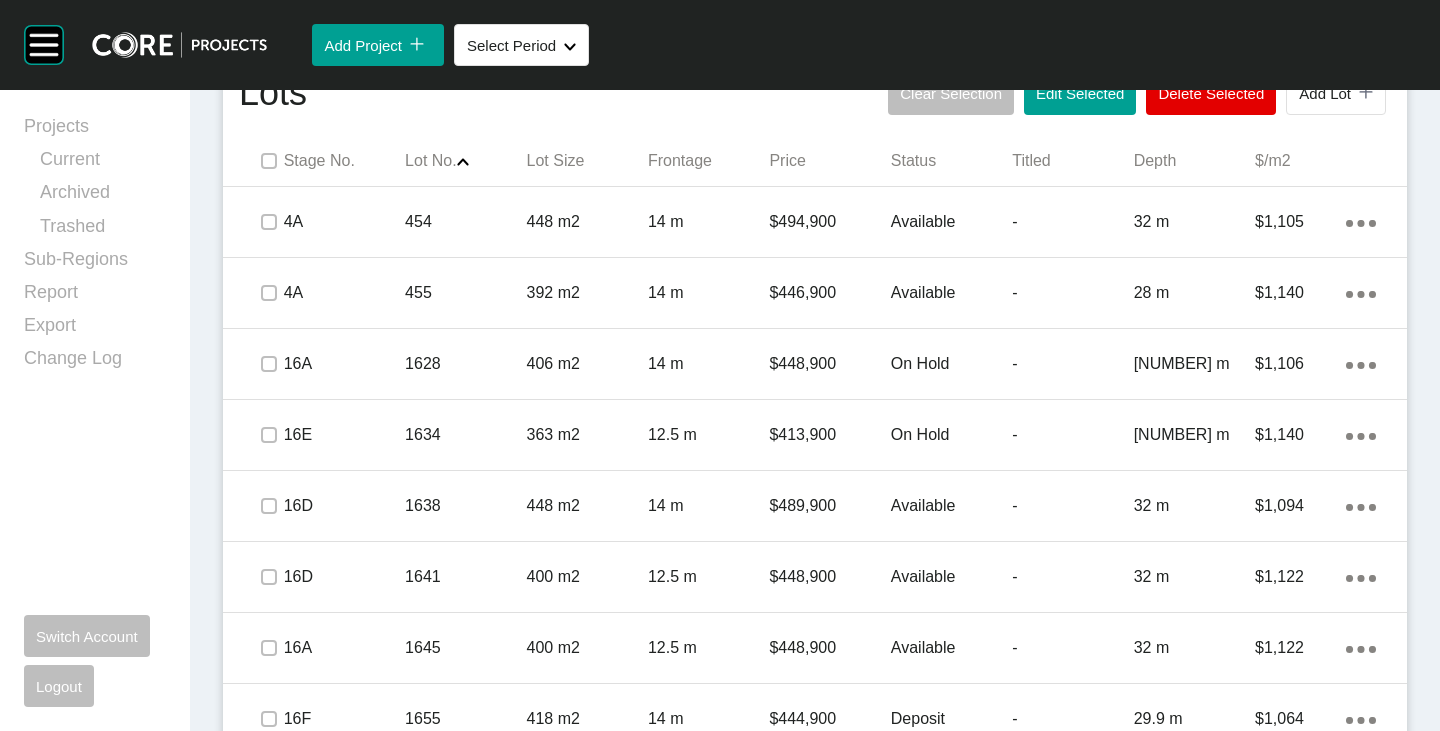 scroll, scrollTop: 1199, scrollLeft: 0, axis: vertical 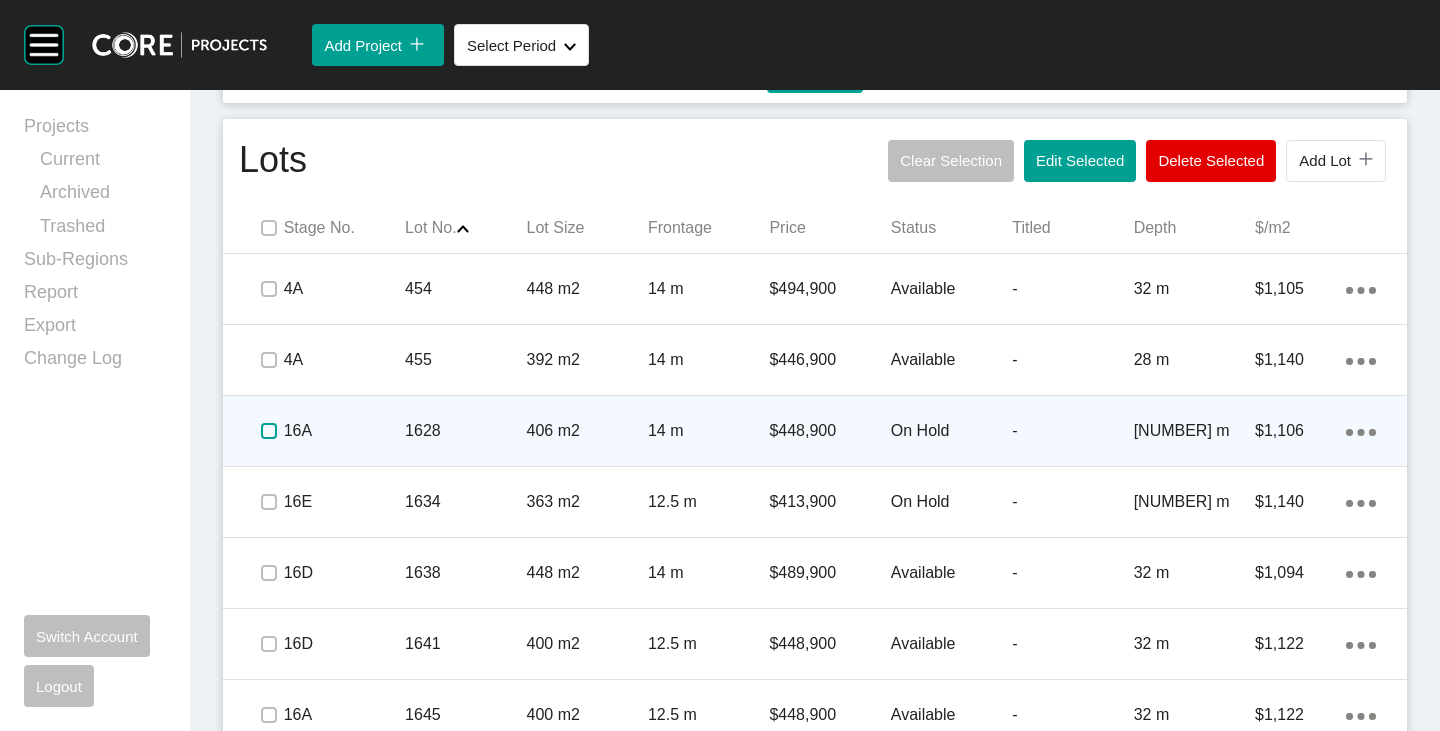 click at bounding box center (269, 431) 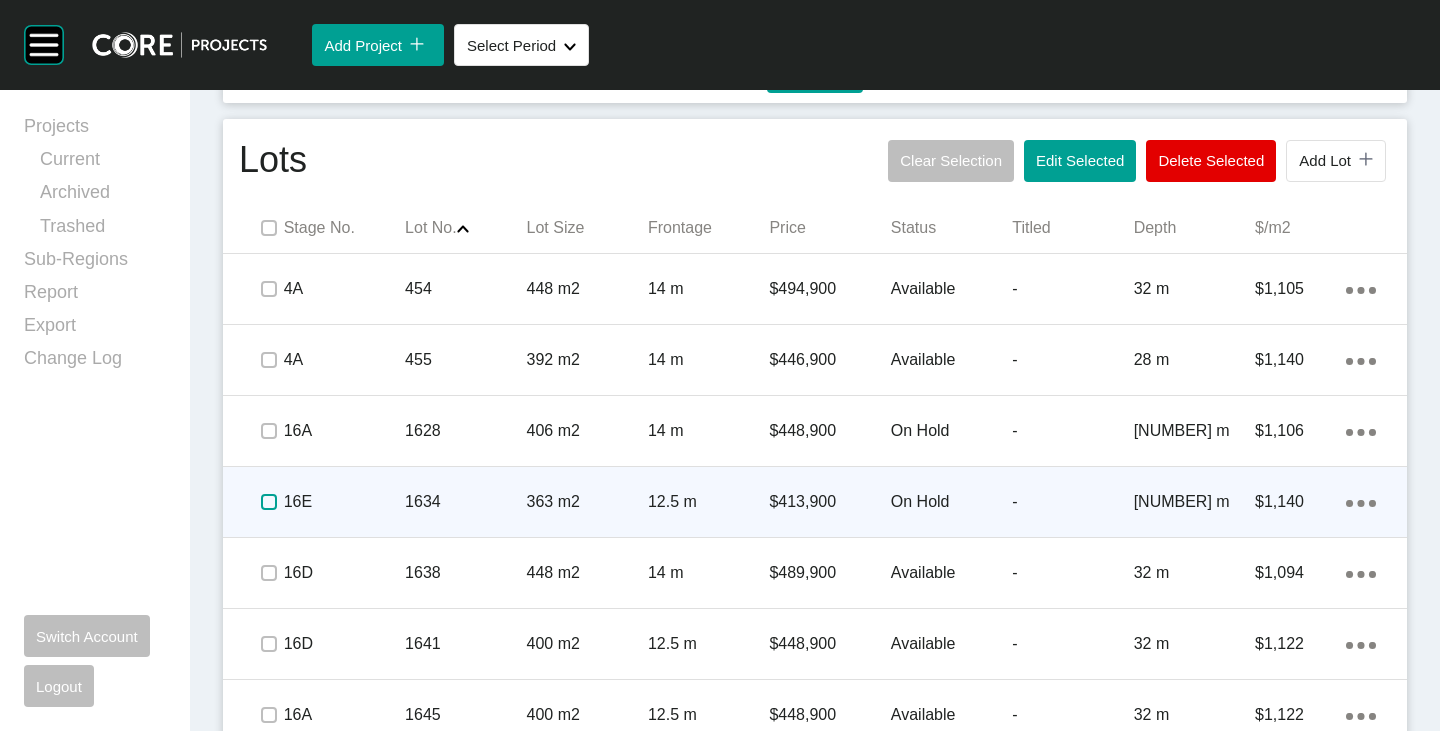 click at bounding box center [269, 502] 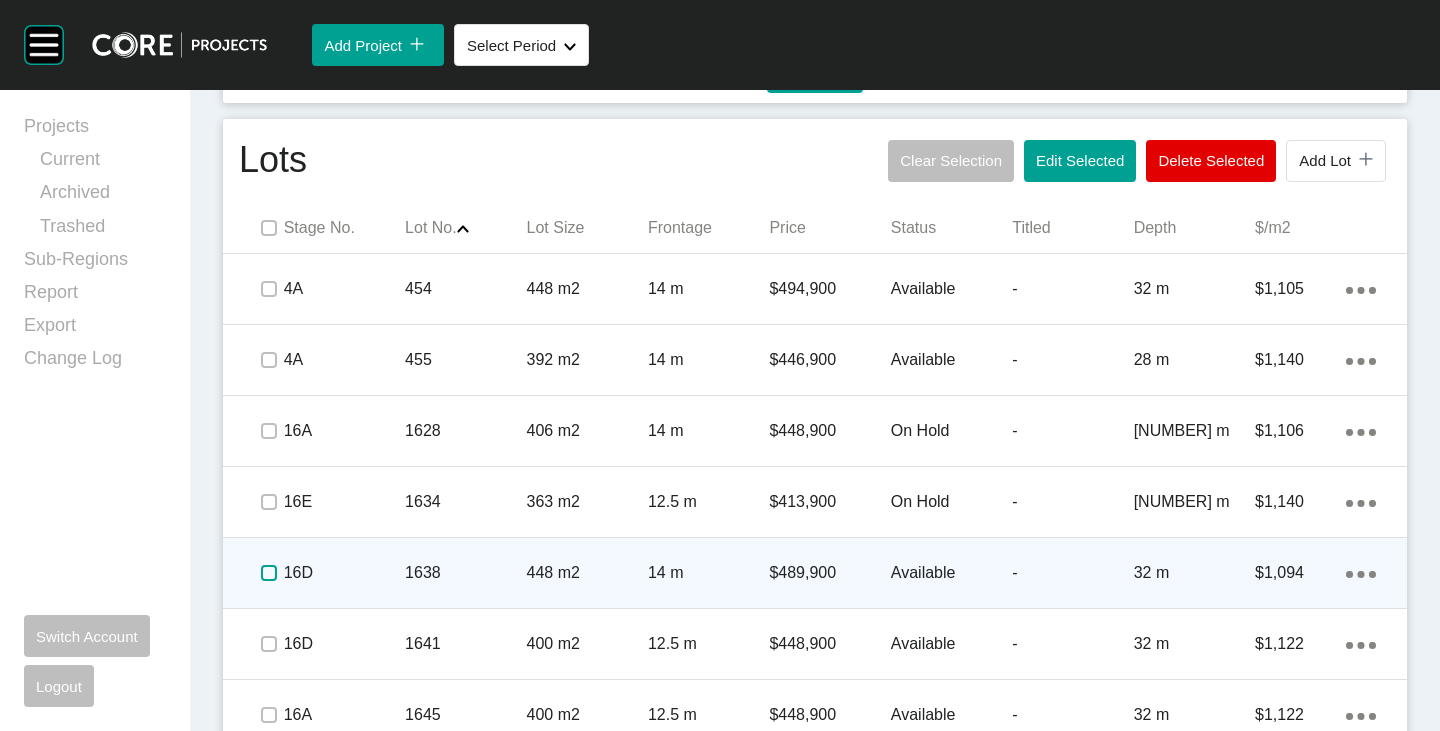 click at bounding box center [269, 573] 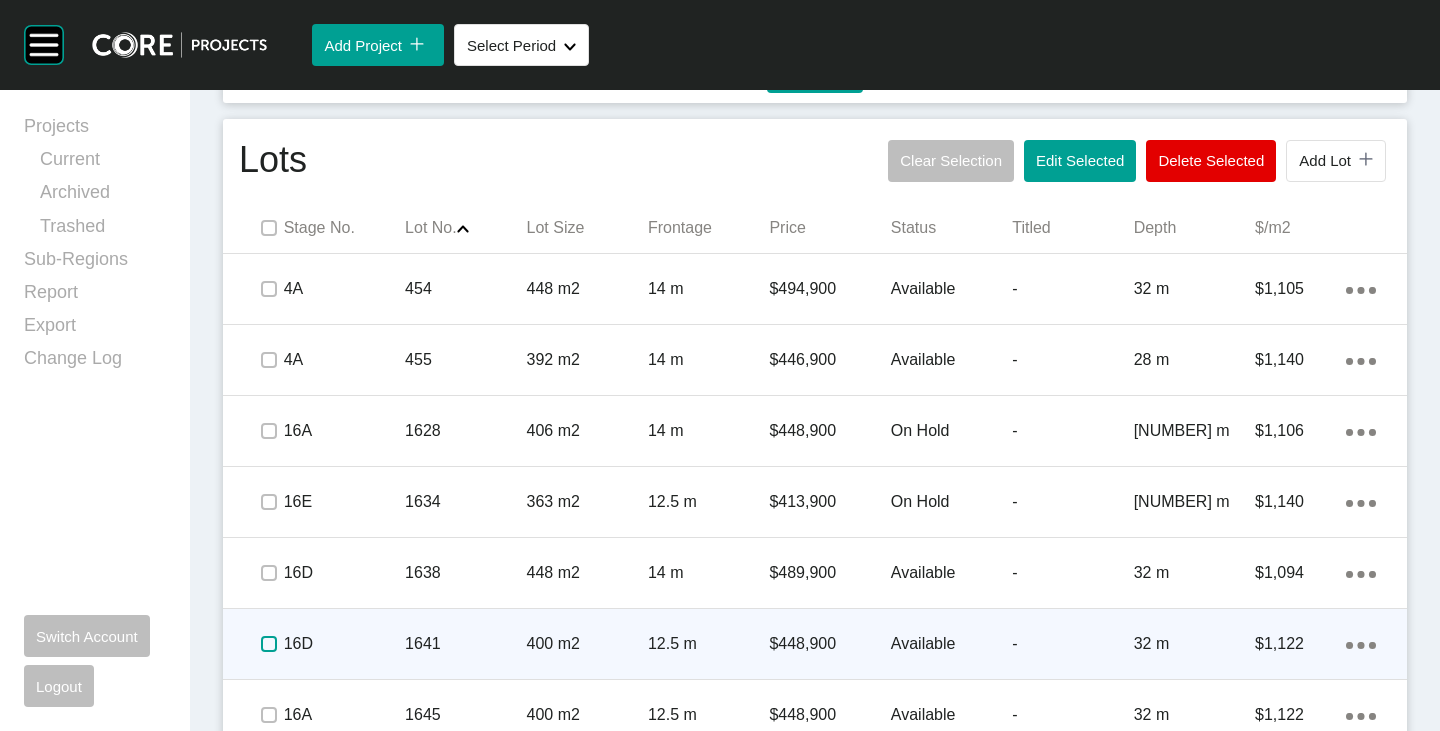 click at bounding box center [269, 644] 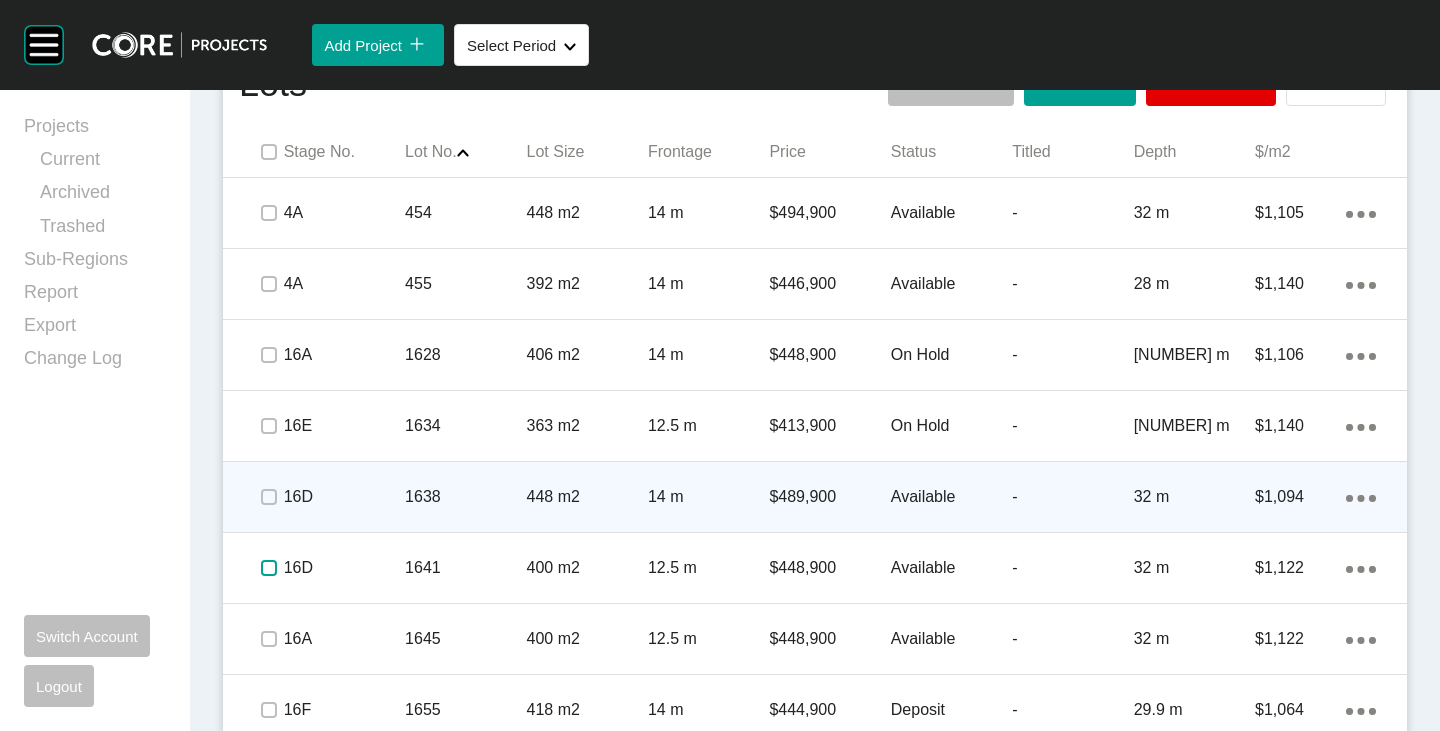scroll, scrollTop: 1299, scrollLeft: 0, axis: vertical 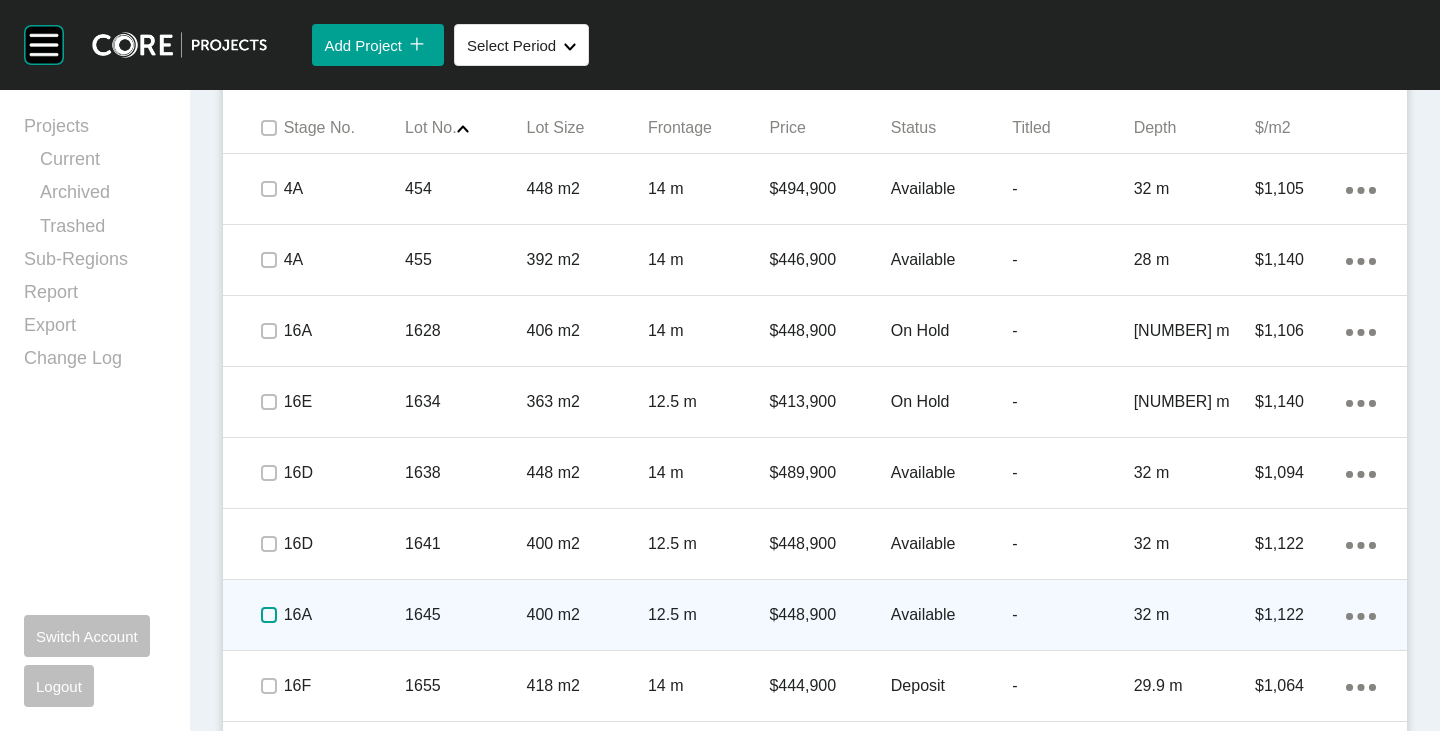 click at bounding box center [269, 615] 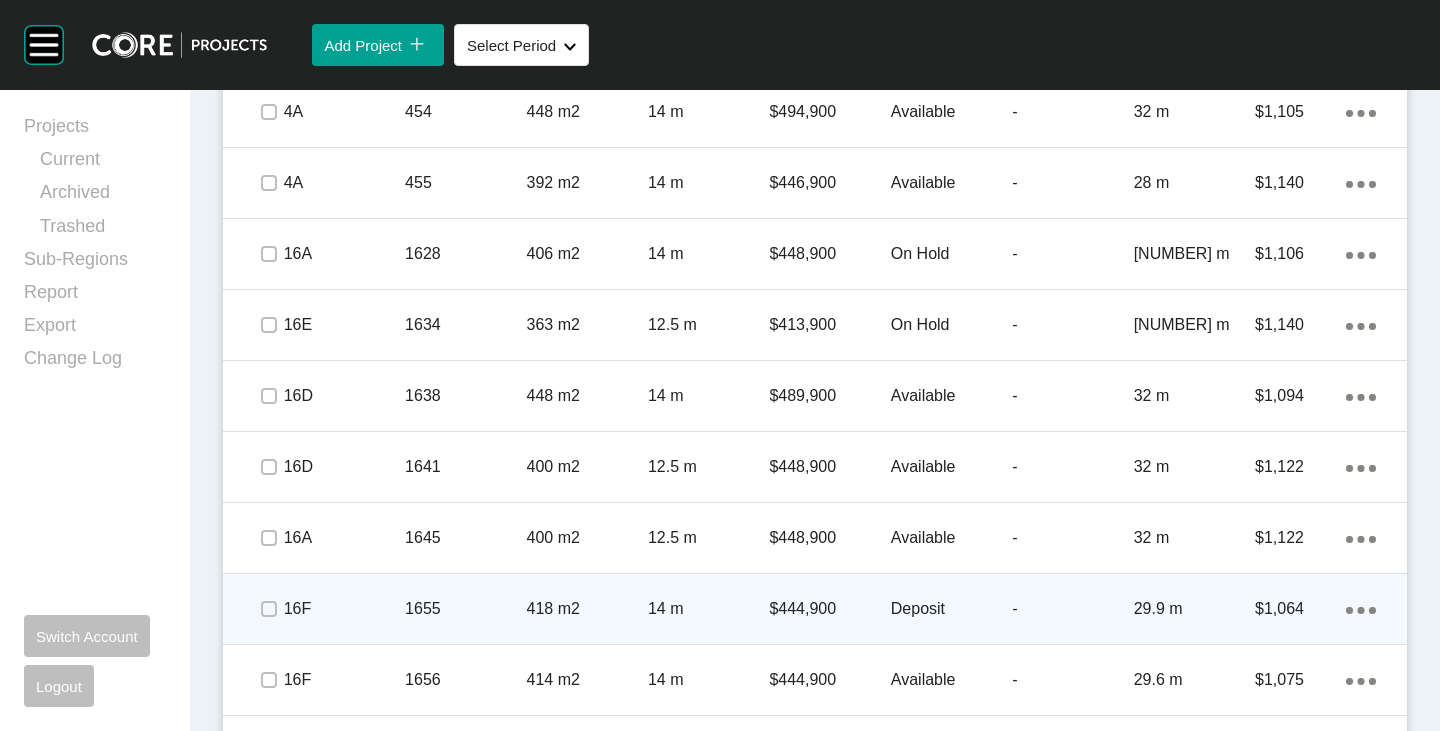 scroll, scrollTop: 1399, scrollLeft: 0, axis: vertical 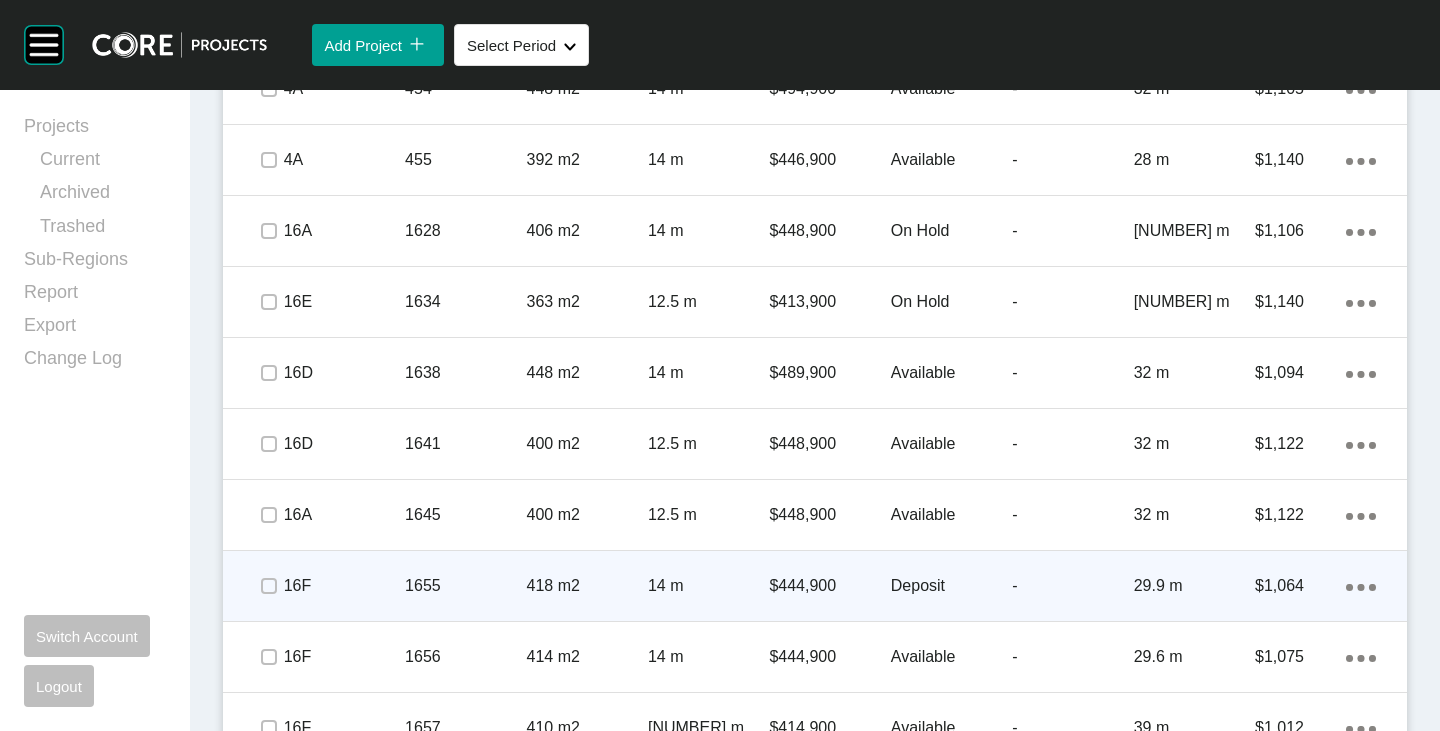 click on "Deposit" at bounding box center [951, 586] 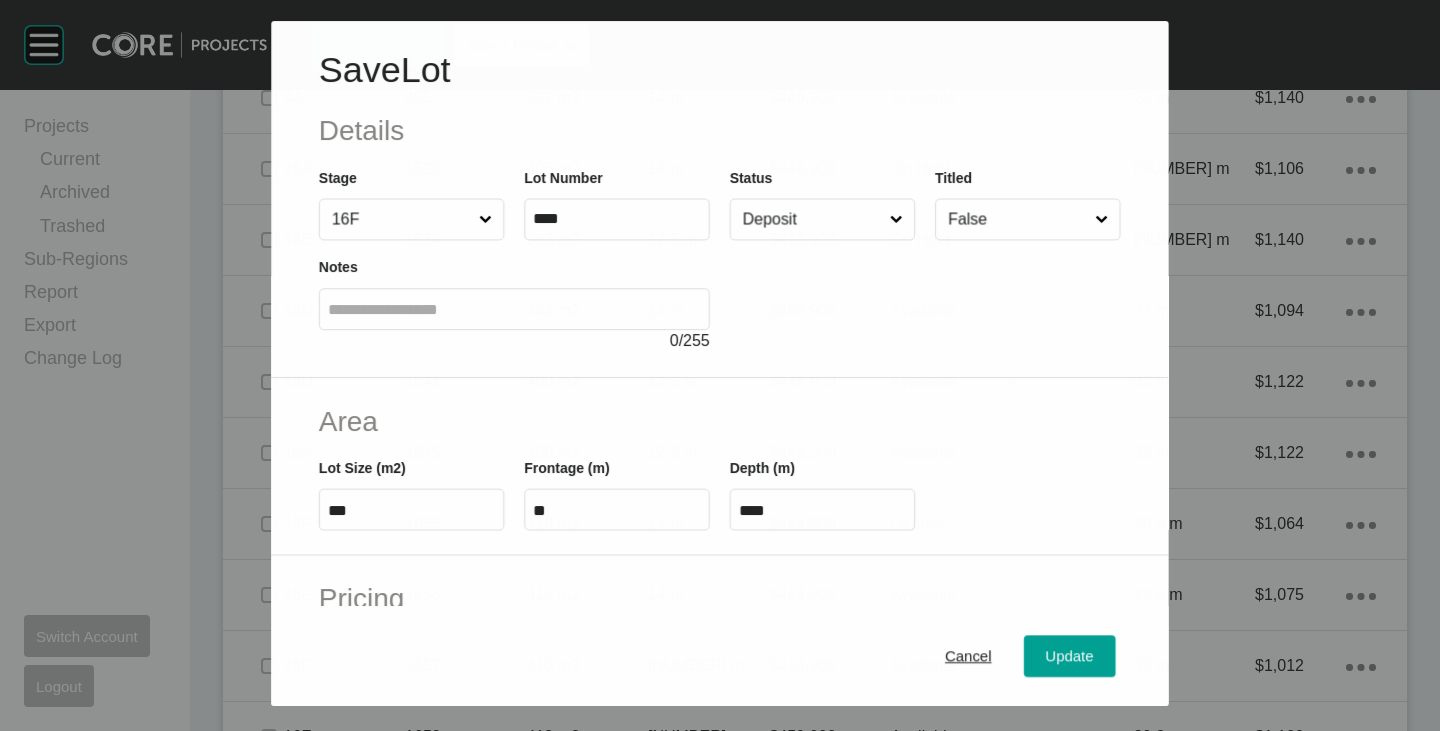 scroll, scrollTop: 1337, scrollLeft: 0, axis: vertical 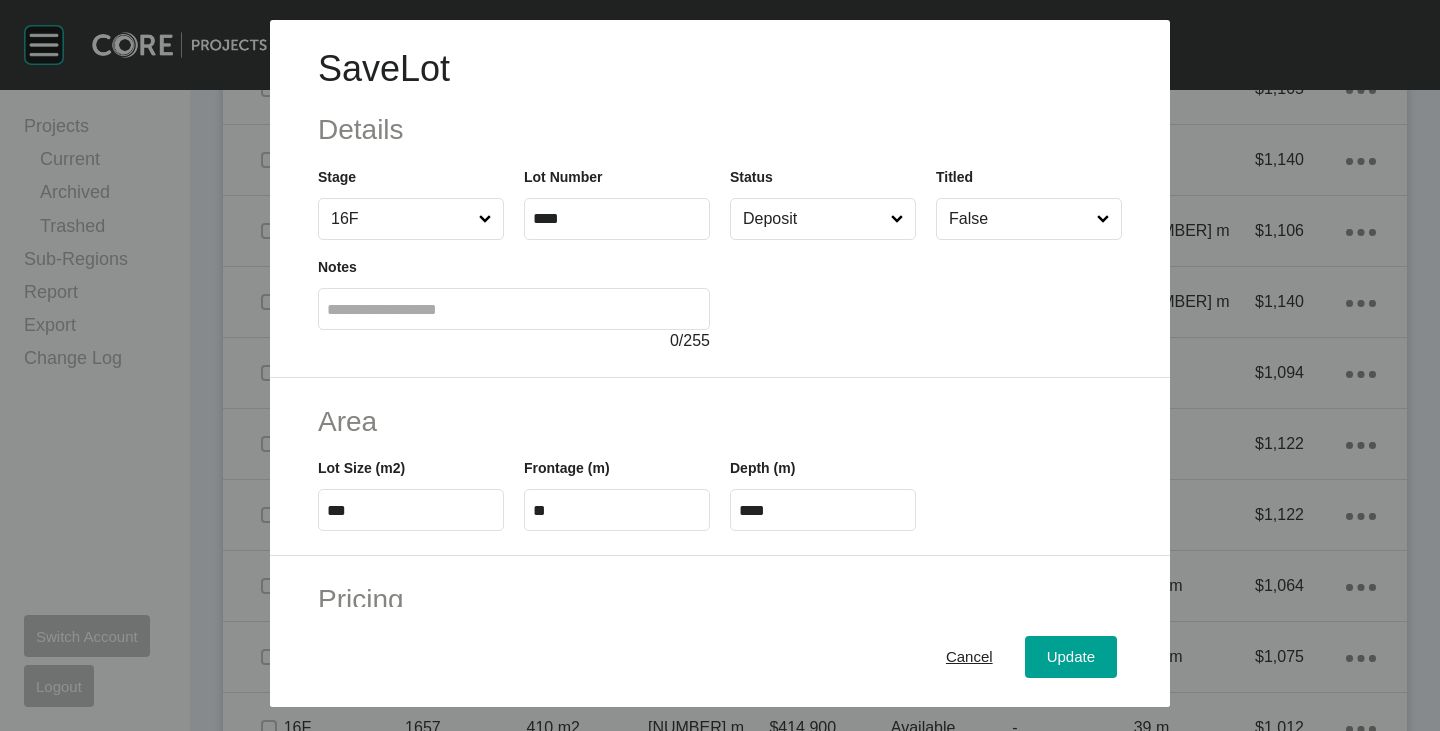 click on "Deposit" at bounding box center (813, 219) 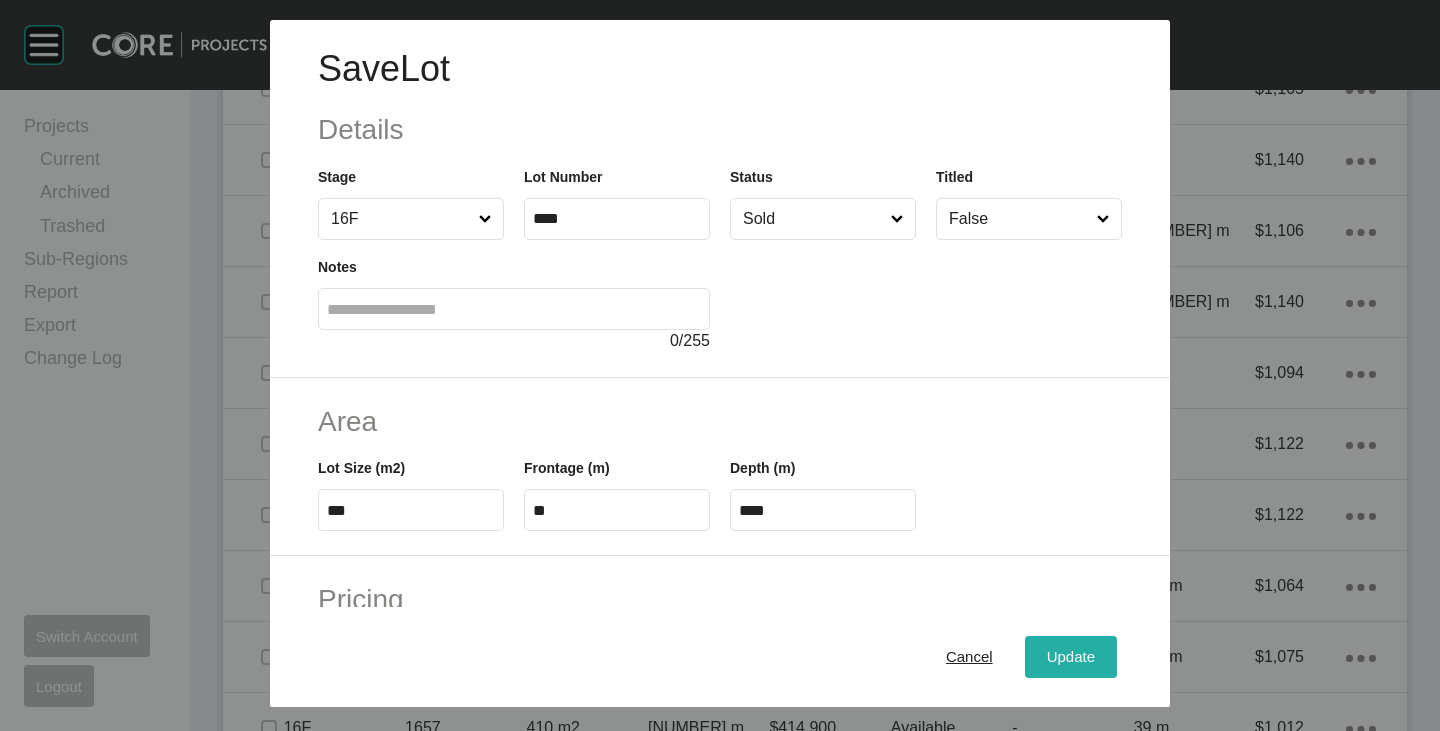 click on "Update" at bounding box center [1071, 657] 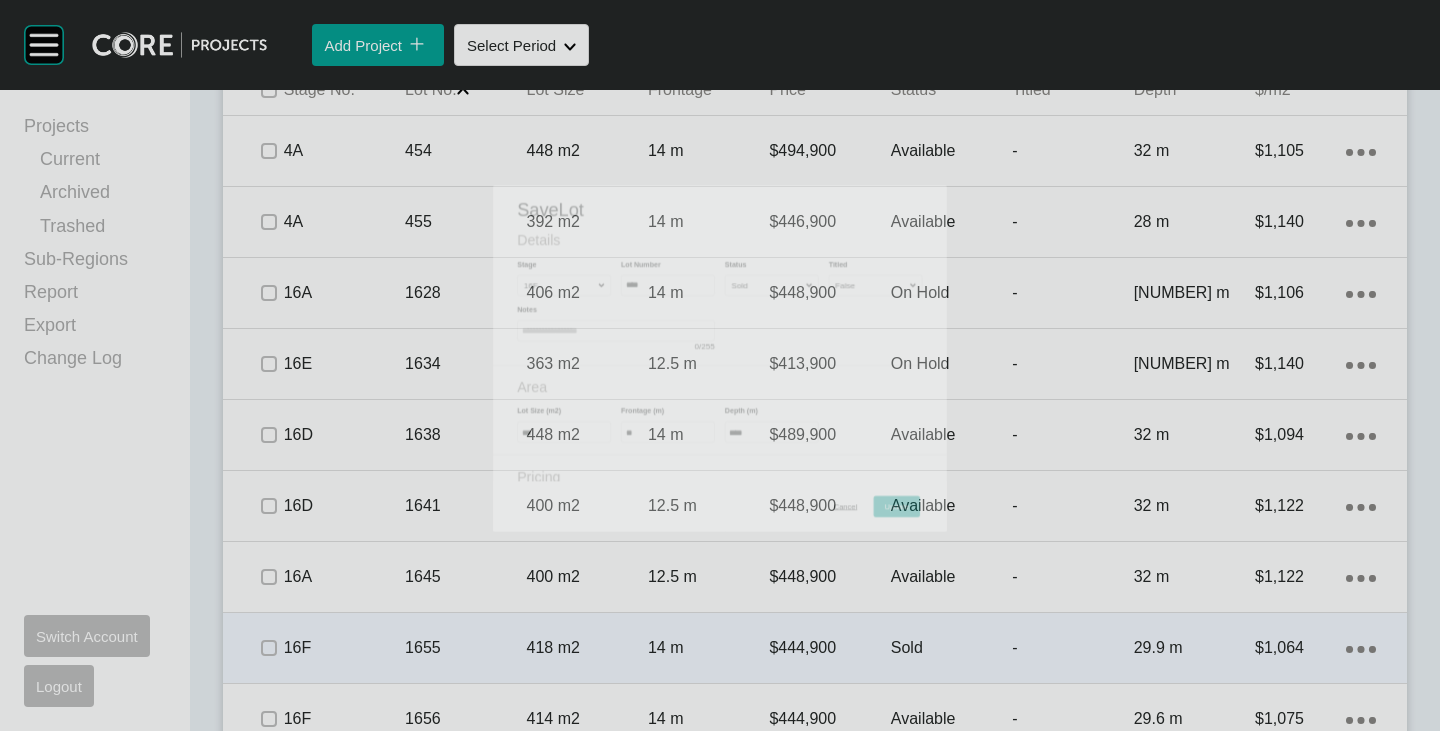 scroll, scrollTop: 1399, scrollLeft: 0, axis: vertical 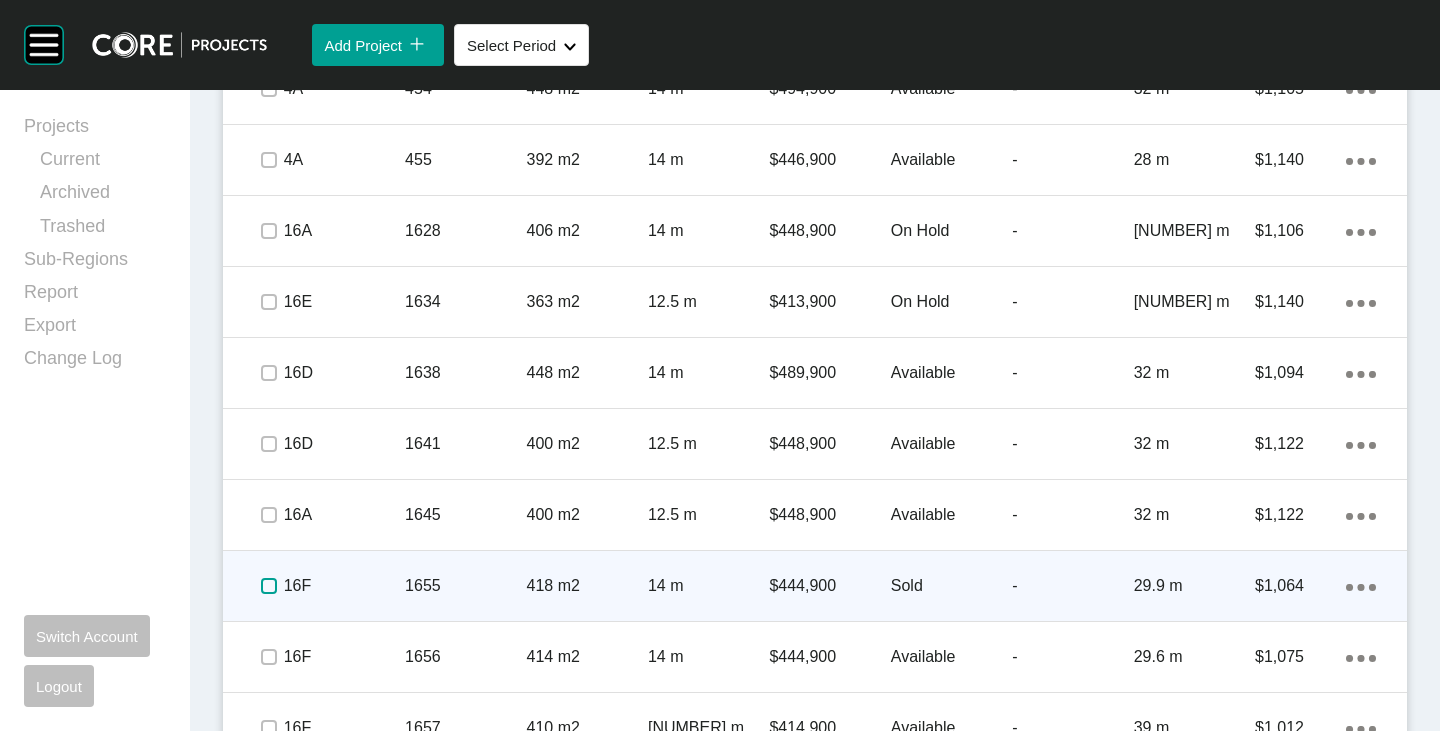 click at bounding box center [269, 586] 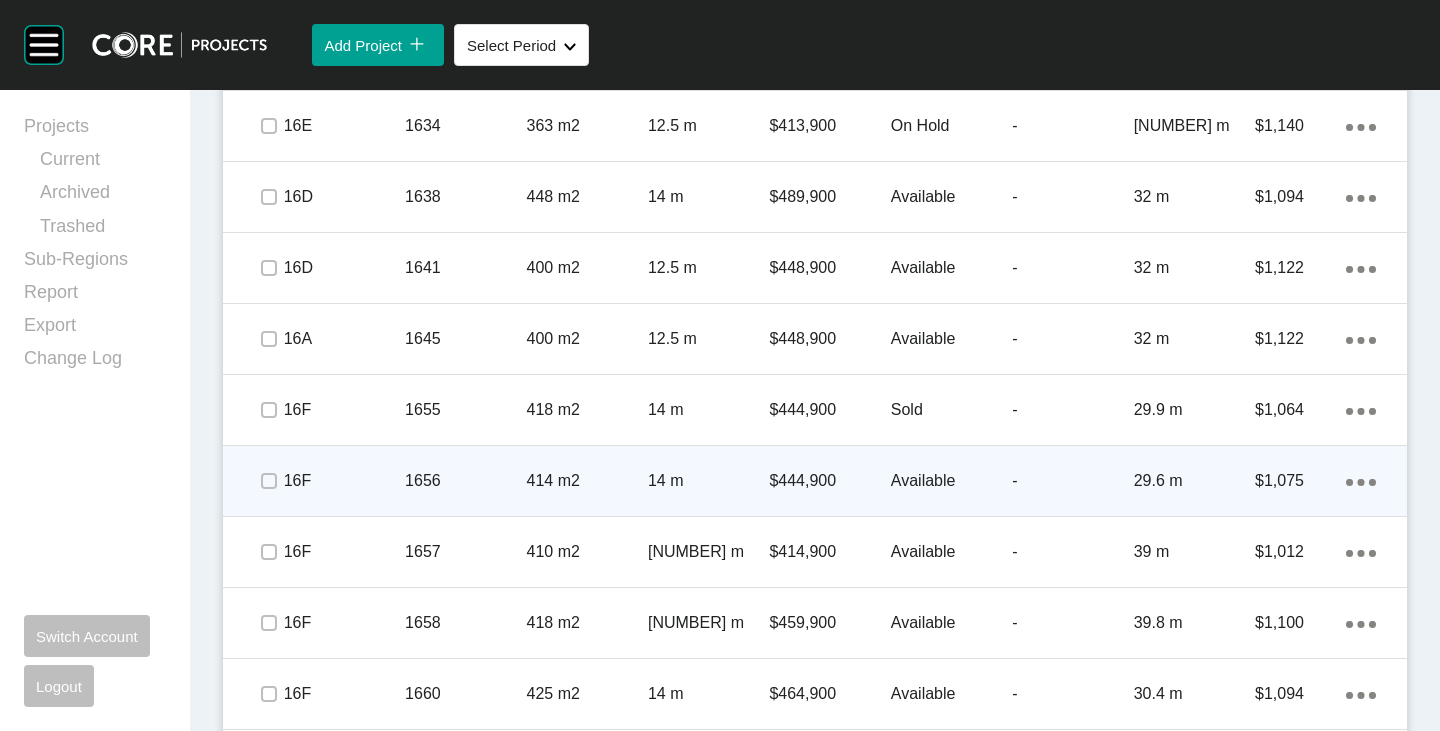 scroll, scrollTop: 1599, scrollLeft: 0, axis: vertical 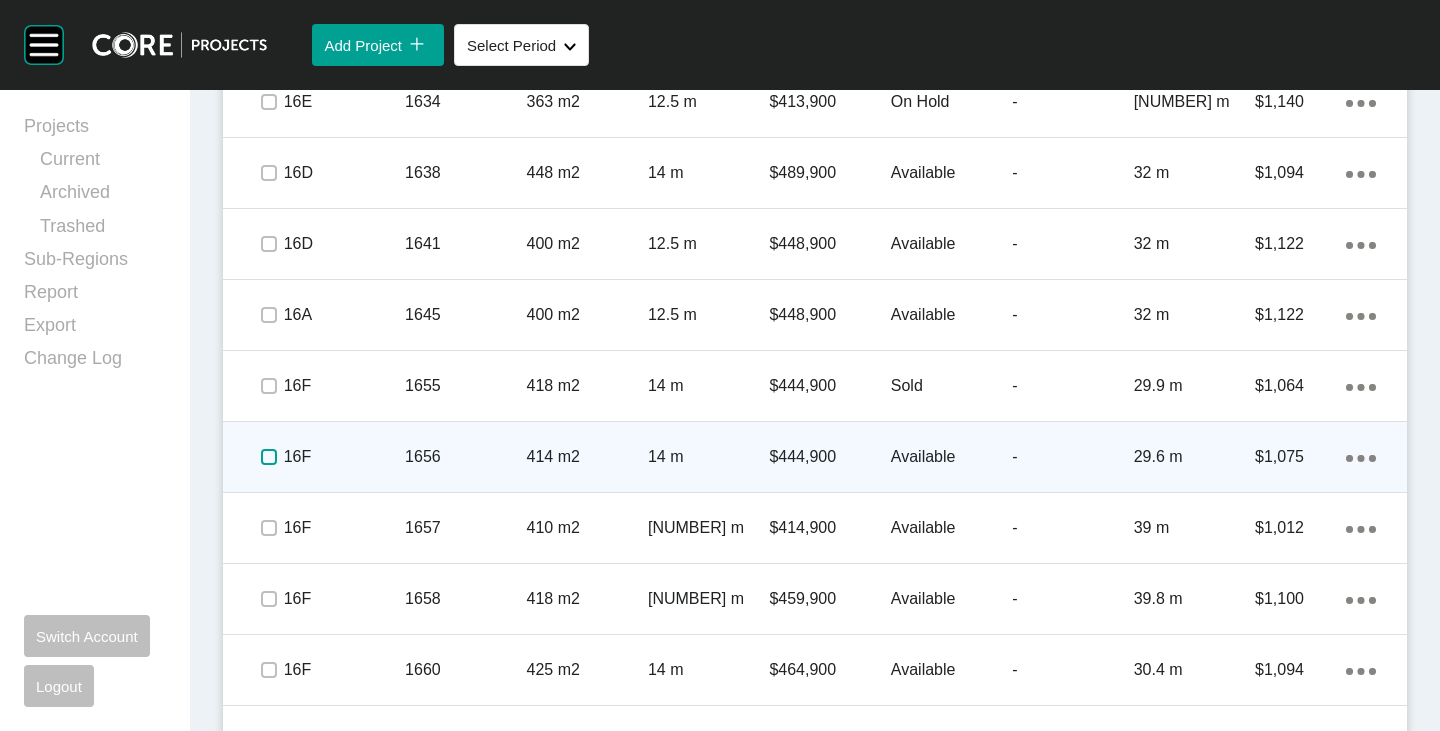 click at bounding box center [269, 457] 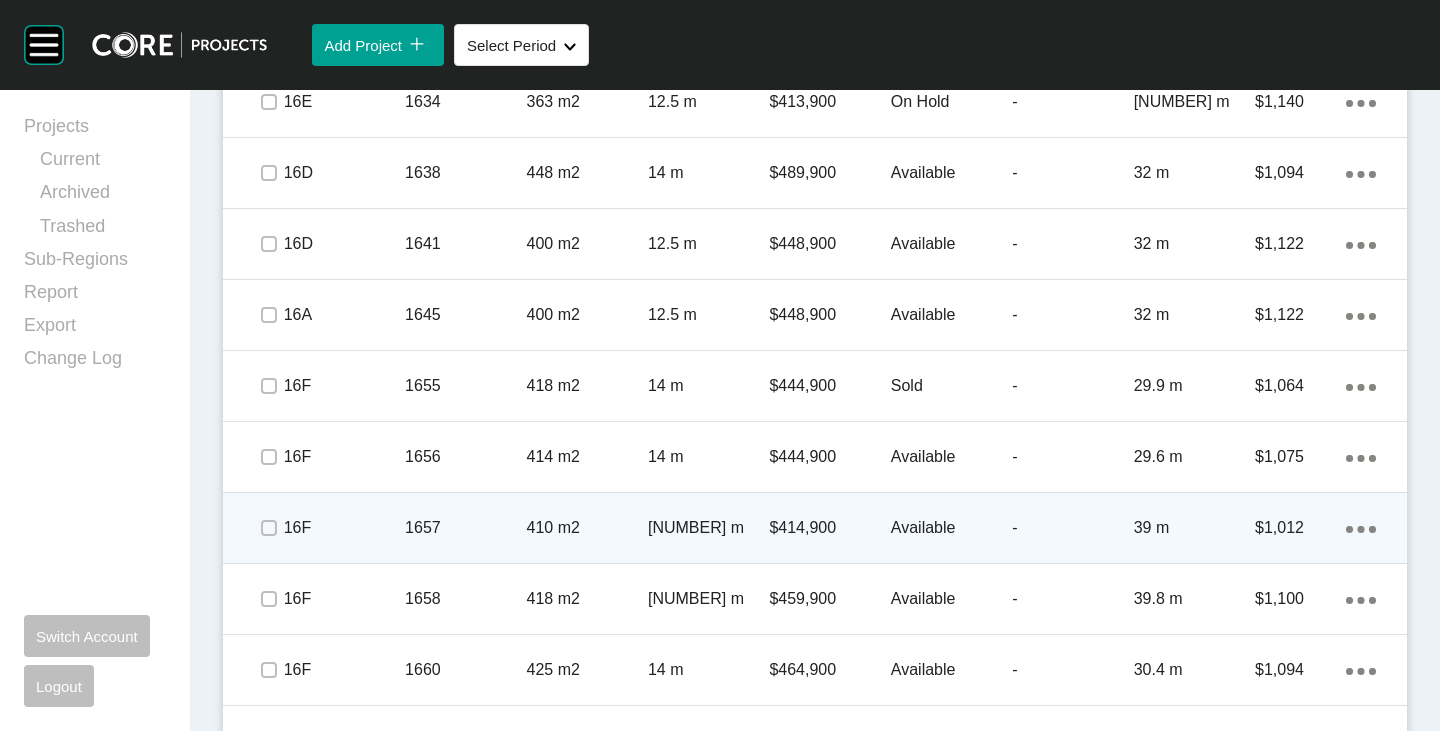 scroll, scrollTop: 1699, scrollLeft: 0, axis: vertical 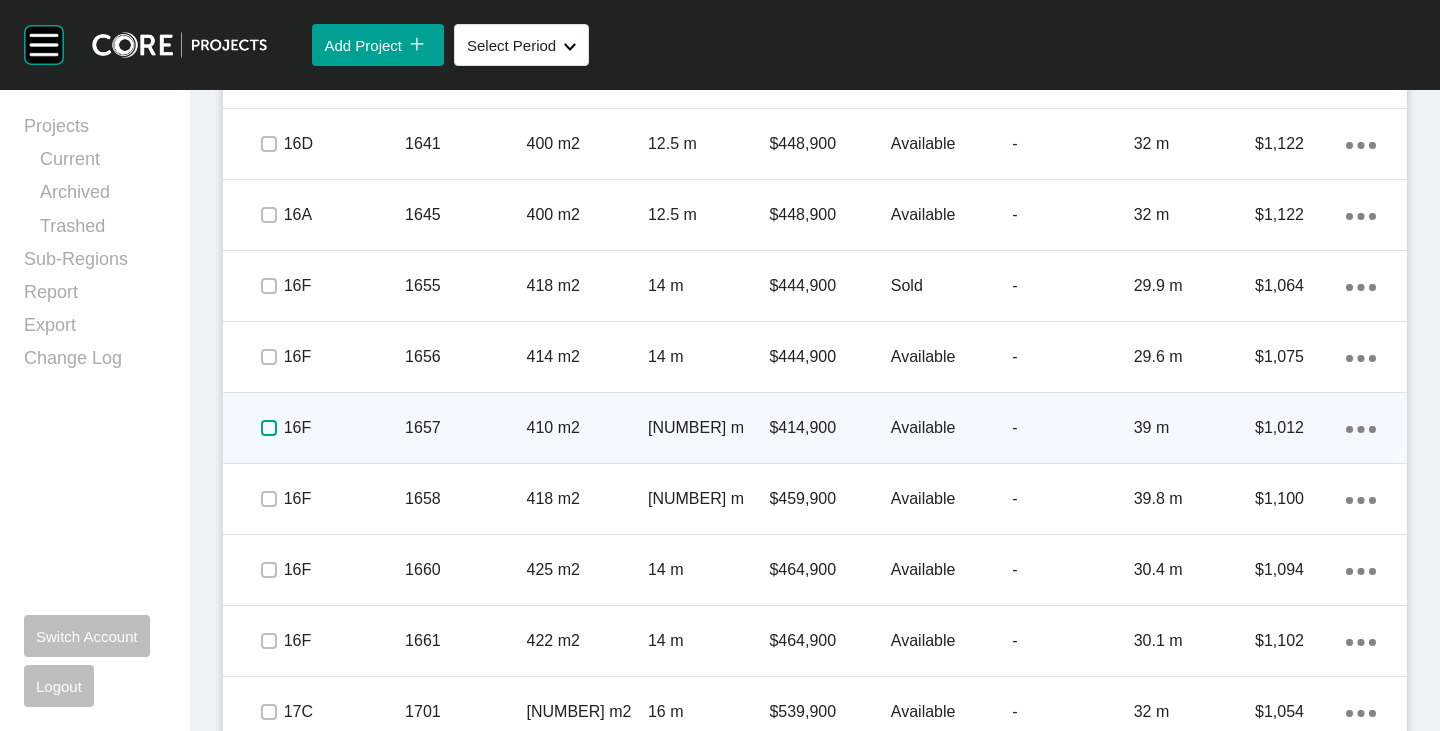click at bounding box center [269, 428] 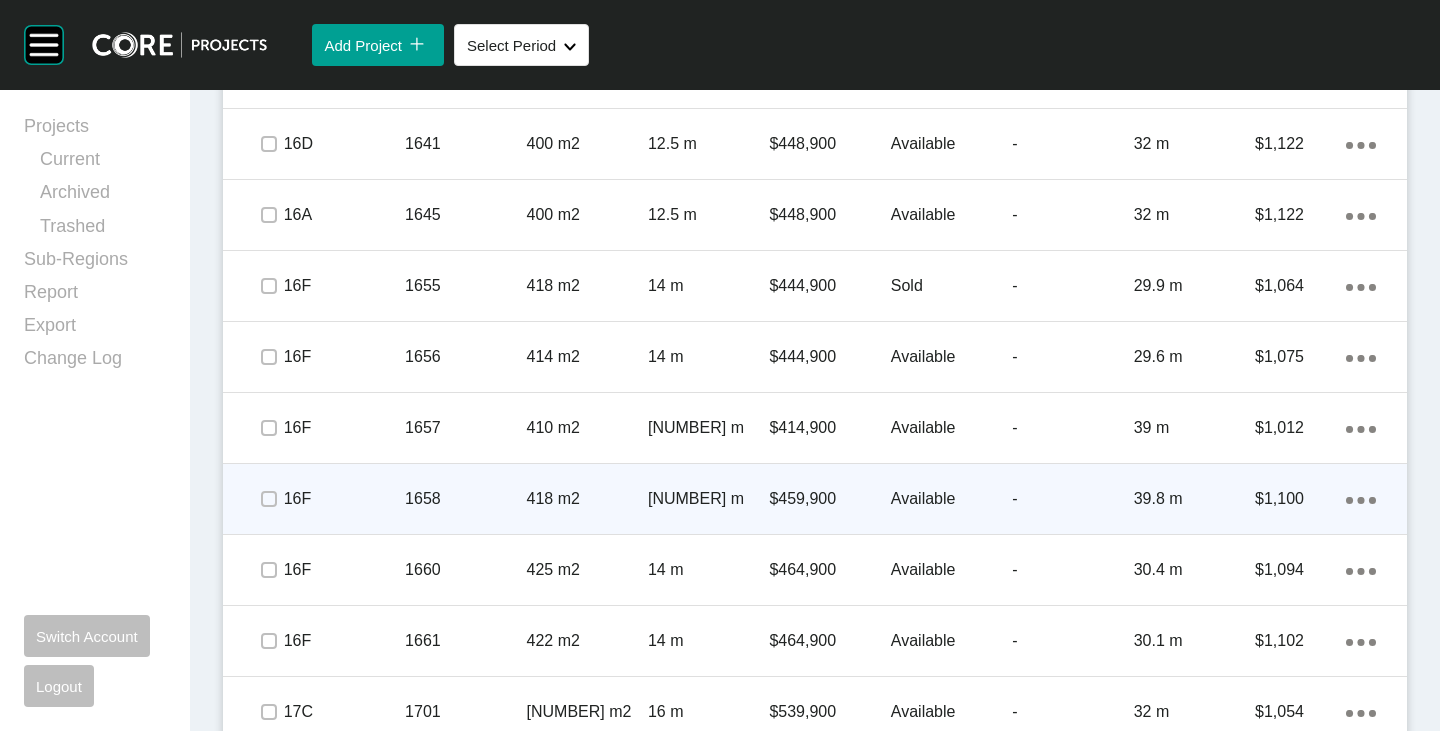 scroll, scrollTop: 1799, scrollLeft: 0, axis: vertical 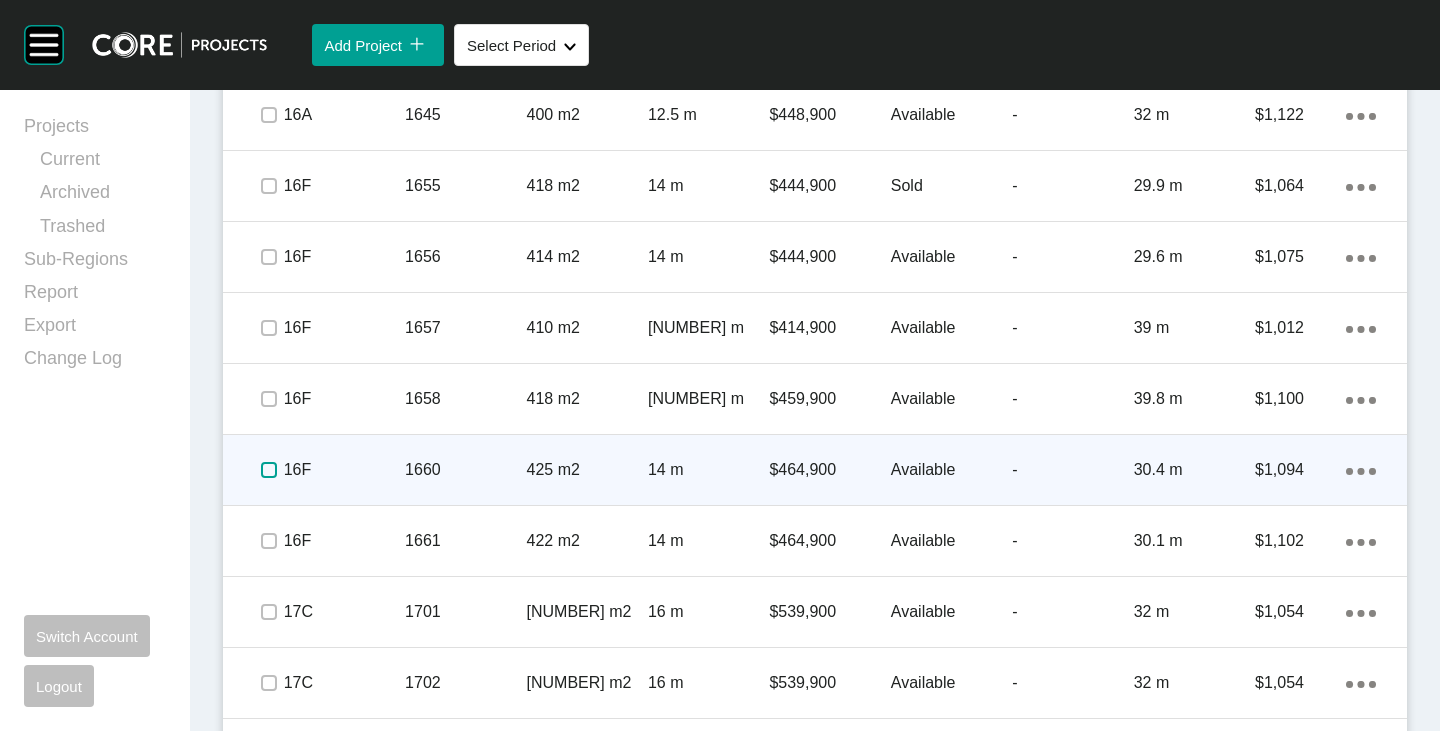 drag, startPoint x: 262, startPoint y: 473, endPoint x: 261, endPoint y: 489, distance: 16.03122 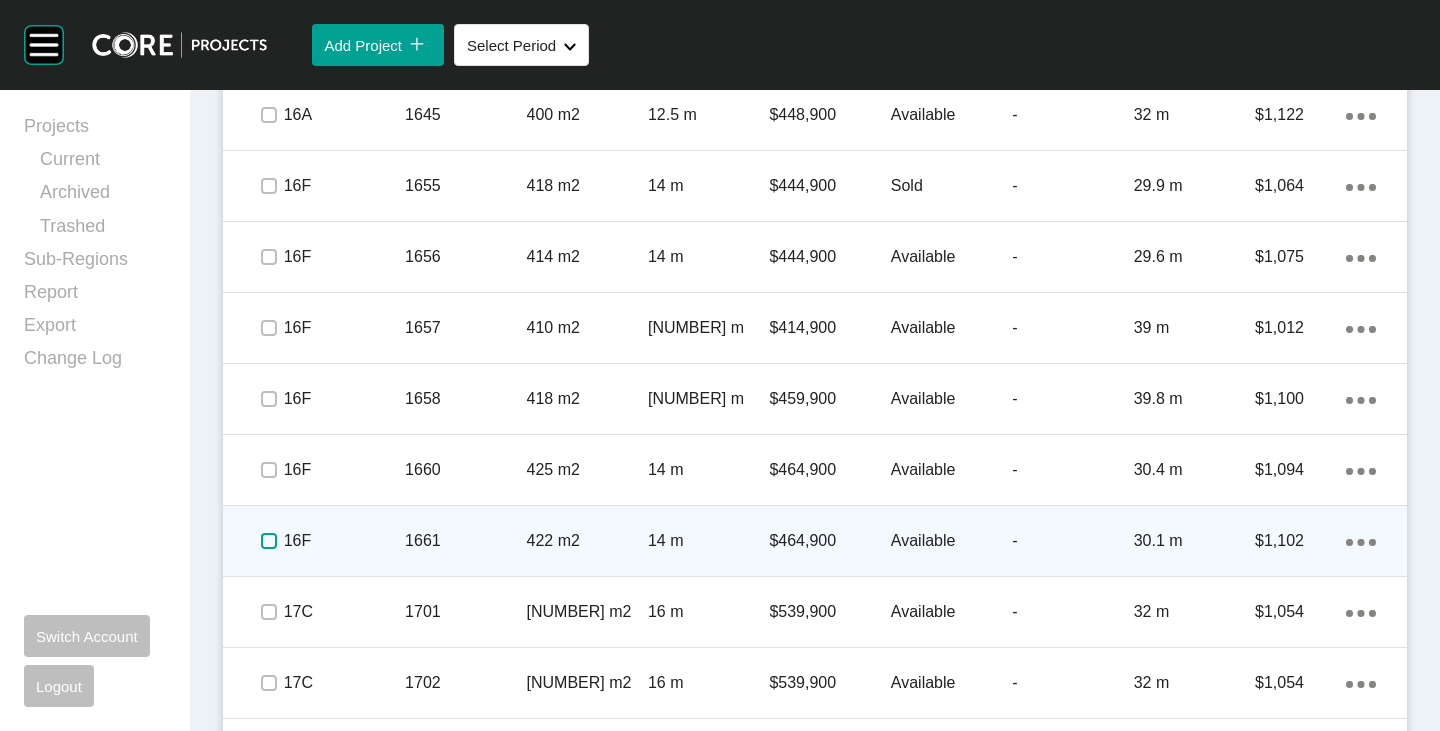 click at bounding box center [269, 541] 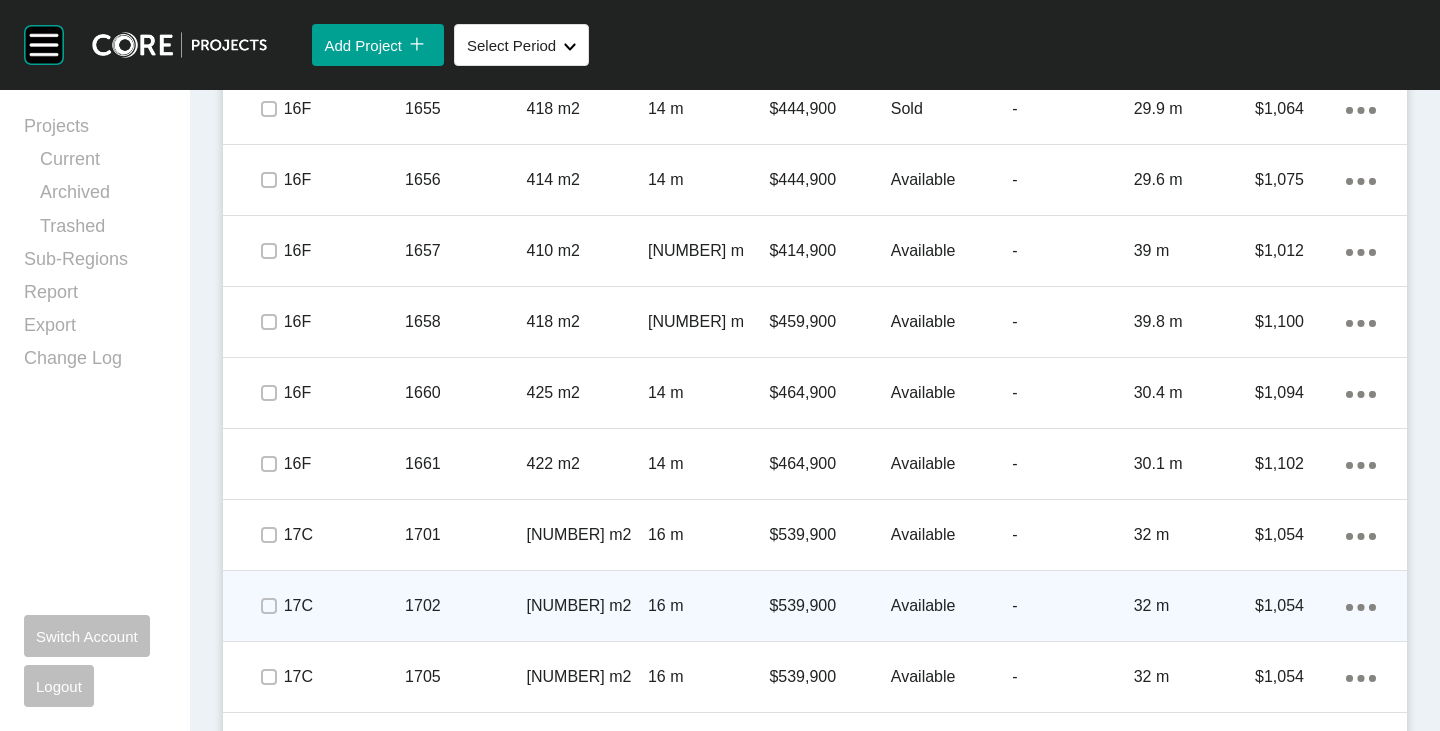 scroll, scrollTop: 1899, scrollLeft: 0, axis: vertical 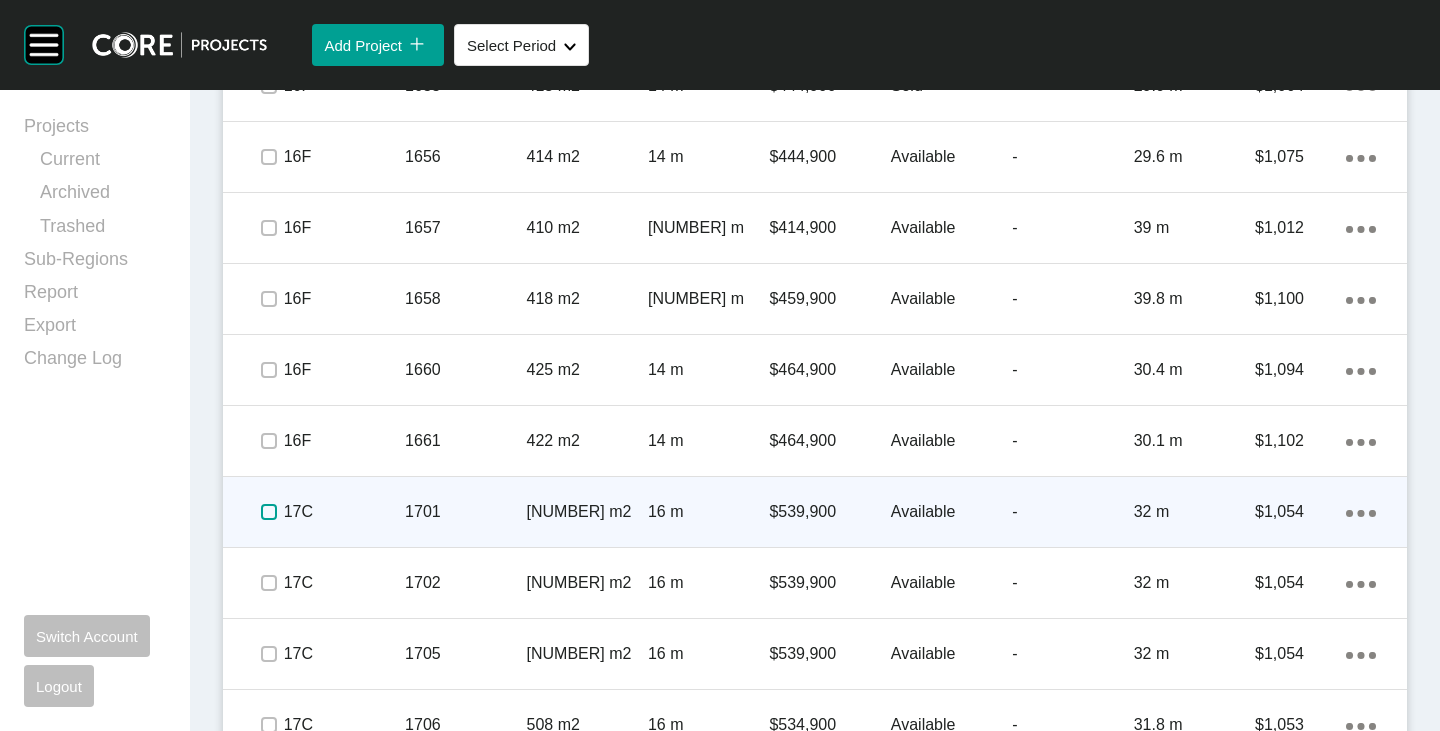 click at bounding box center (269, 512) 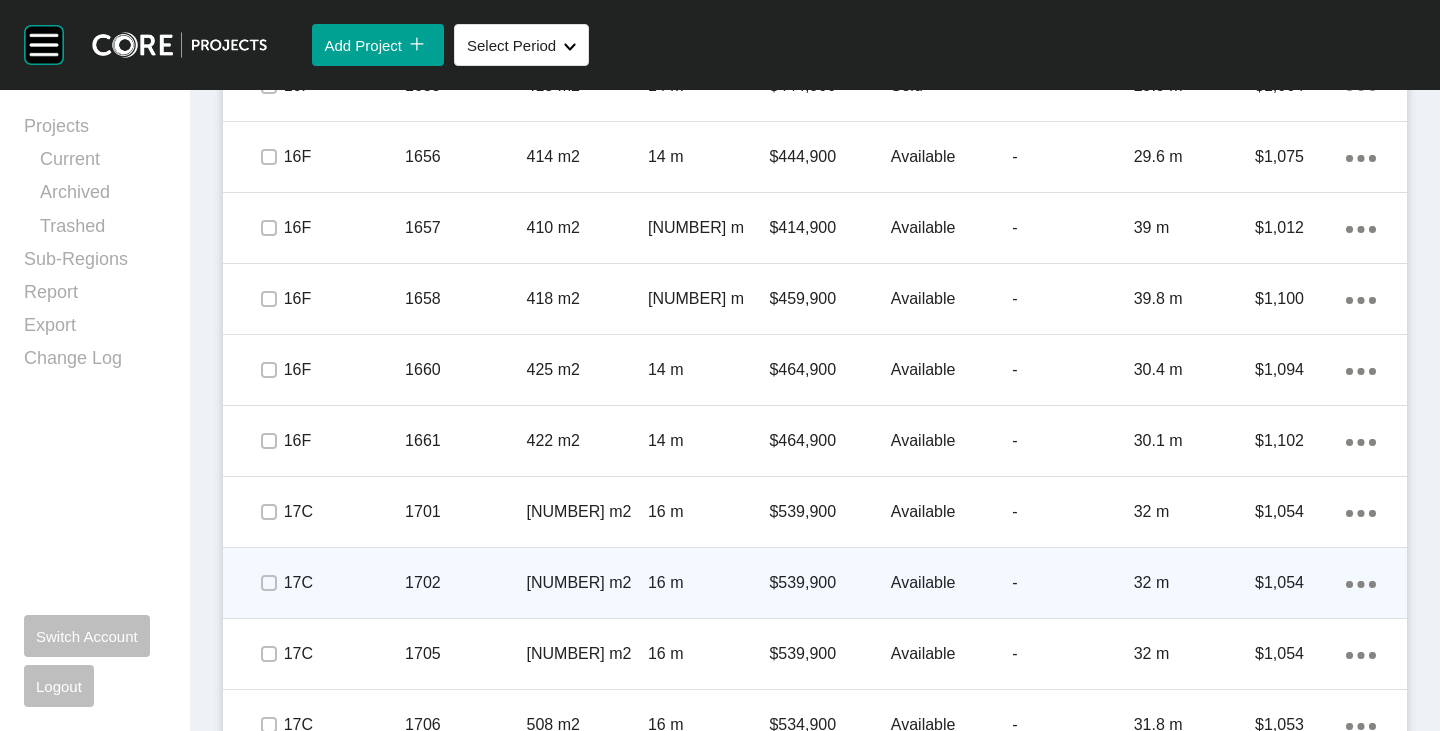 click on "Available" at bounding box center [951, 583] 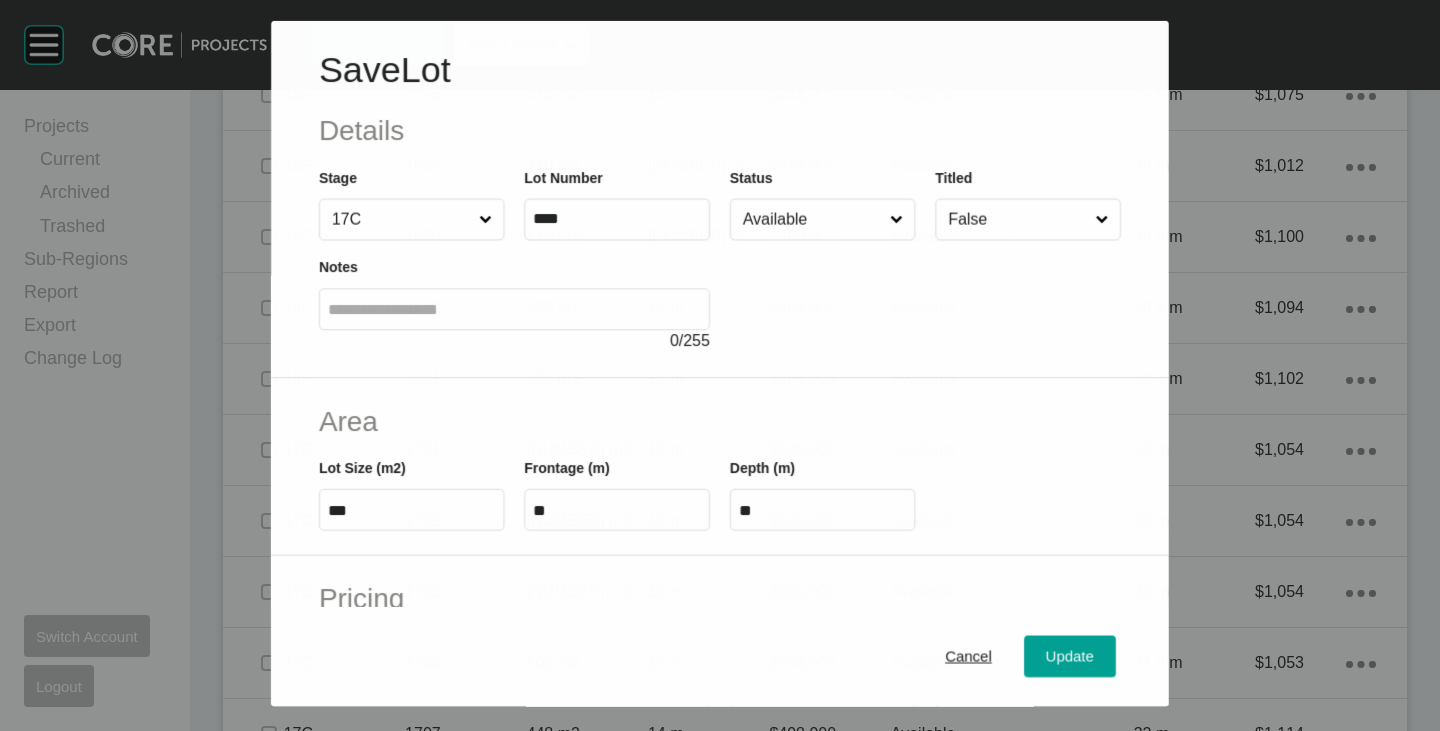 scroll, scrollTop: 1837, scrollLeft: 0, axis: vertical 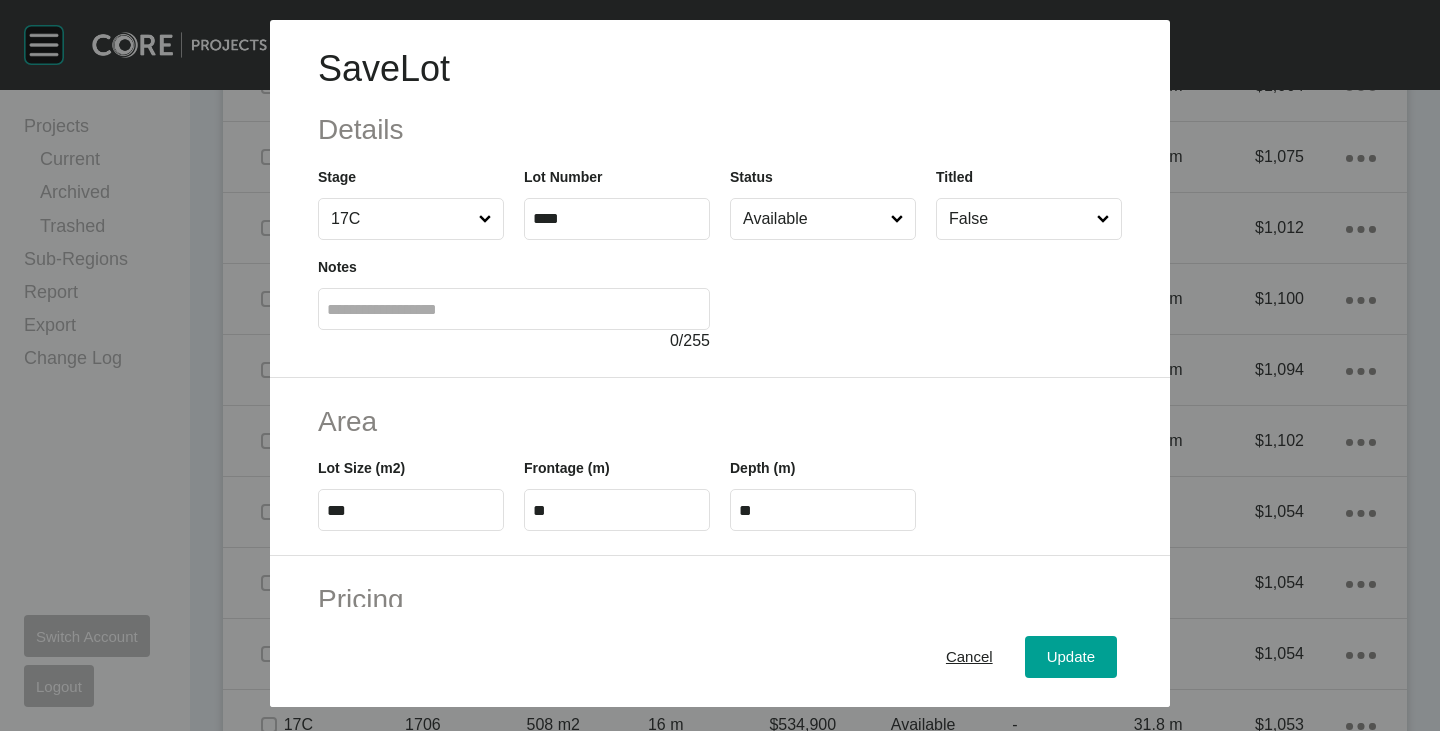 click on "Available" at bounding box center (813, 219) 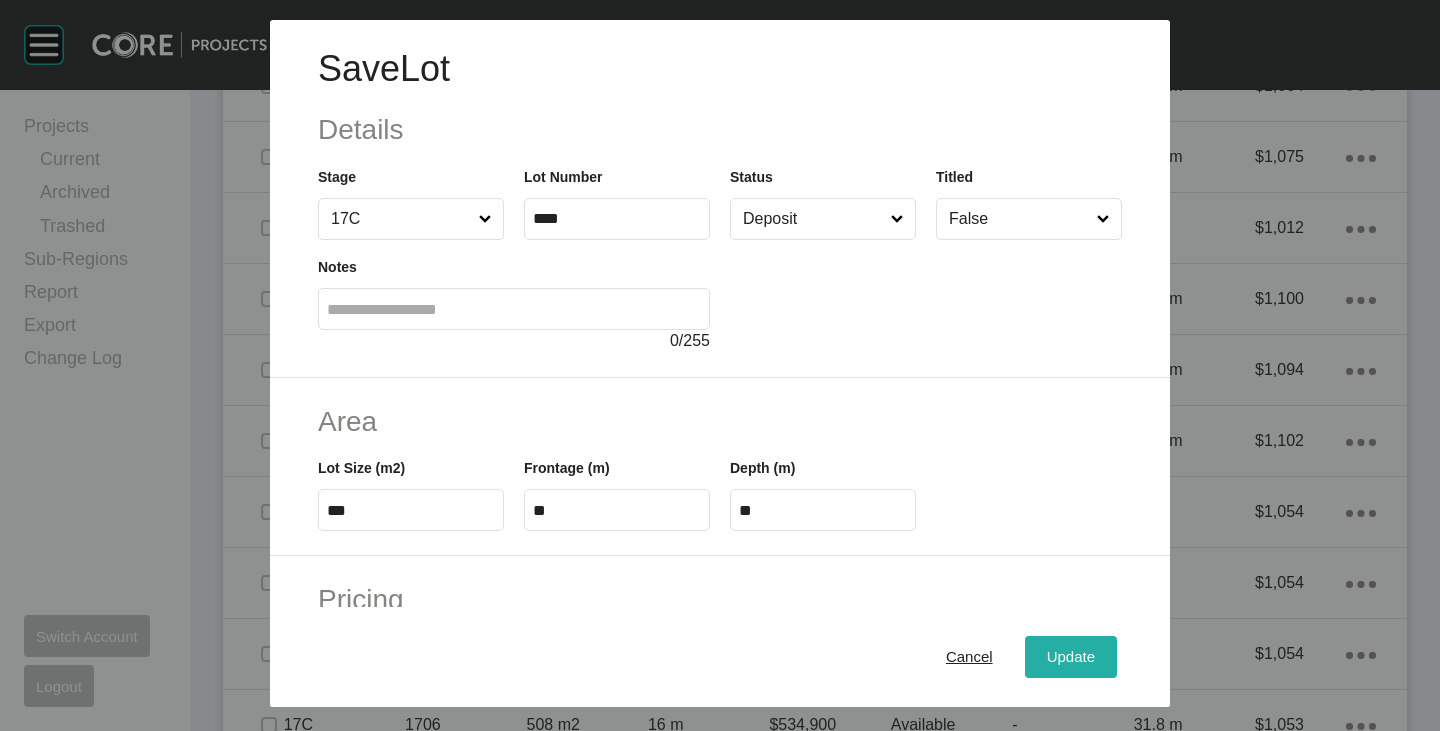 click on "Update" at bounding box center (1071, 657) 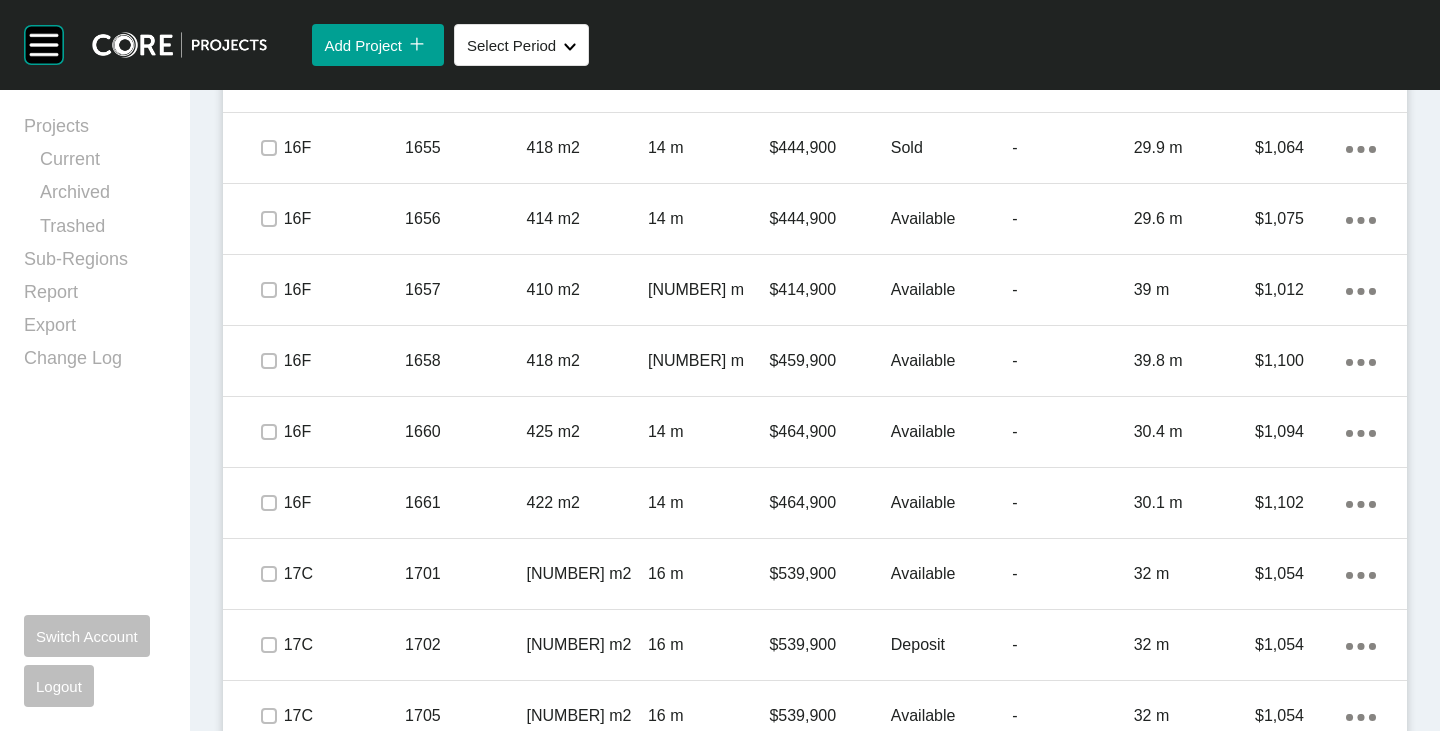 scroll, scrollTop: 1899, scrollLeft: 0, axis: vertical 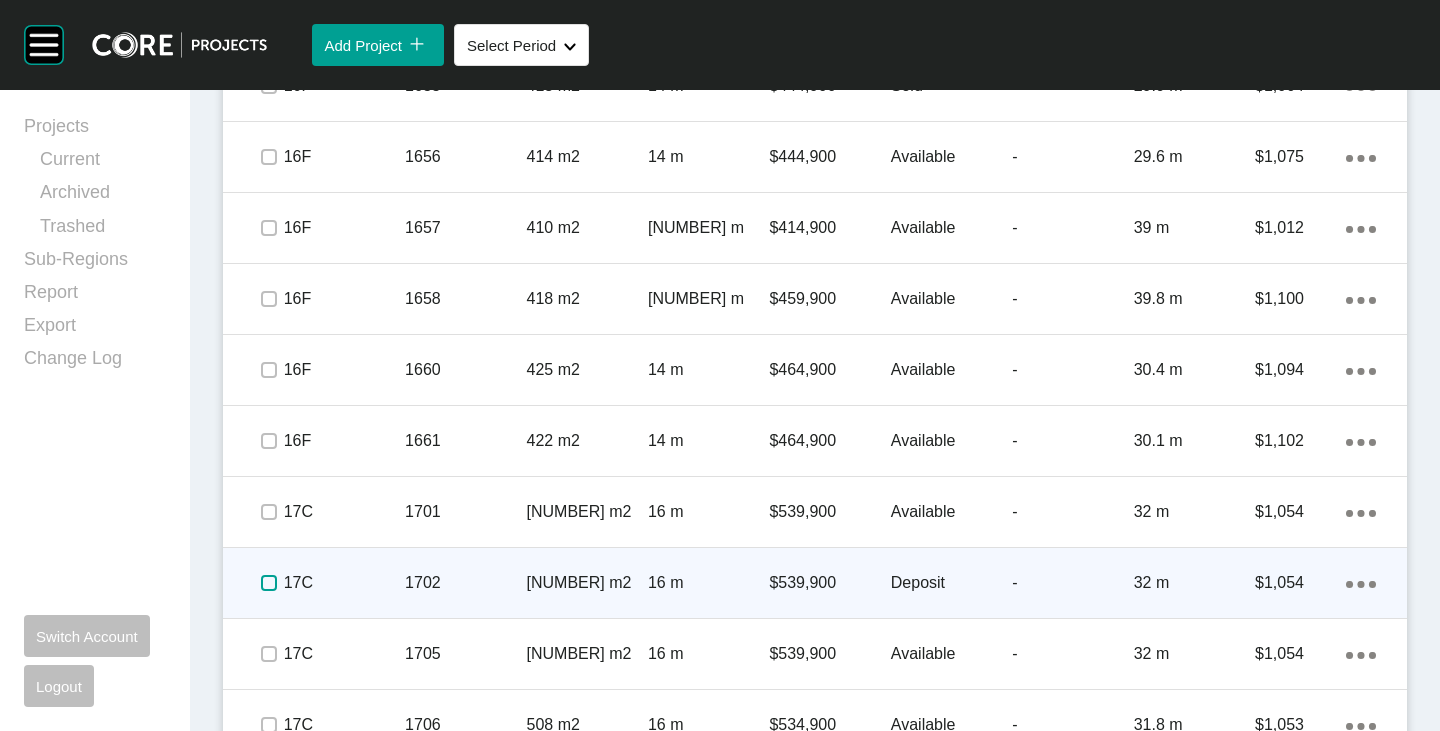 click at bounding box center (269, 583) 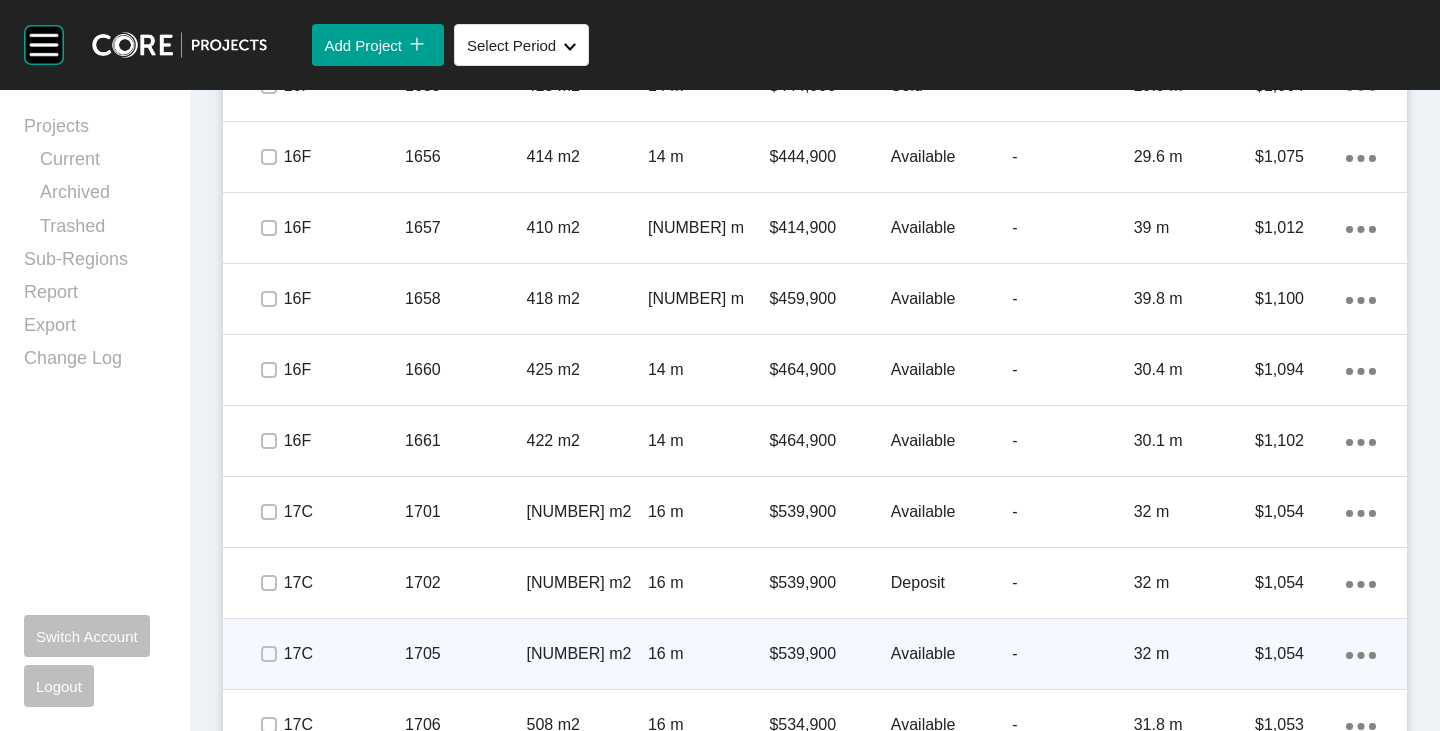 click on "Available" at bounding box center (951, 654) 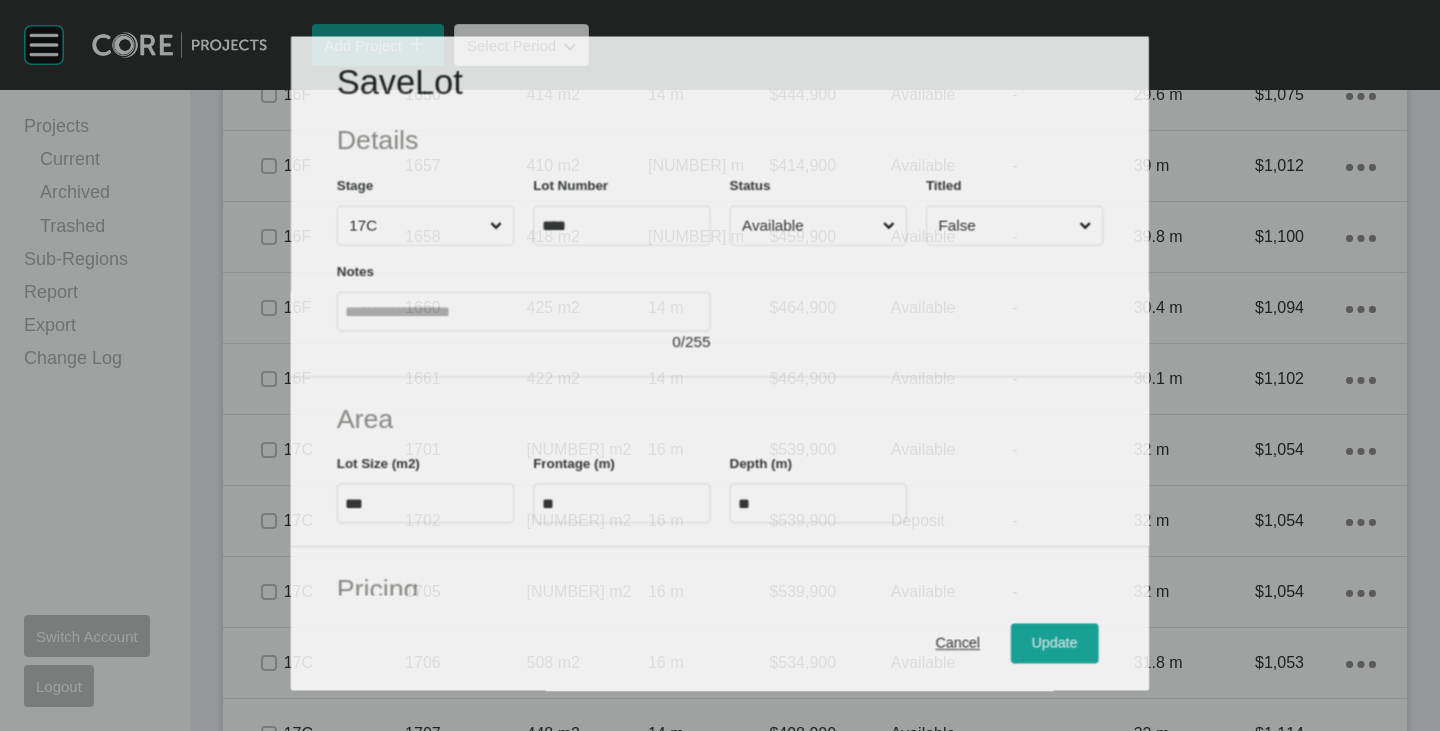 scroll, scrollTop: 1837, scrollLeft: 0, axis: vertical 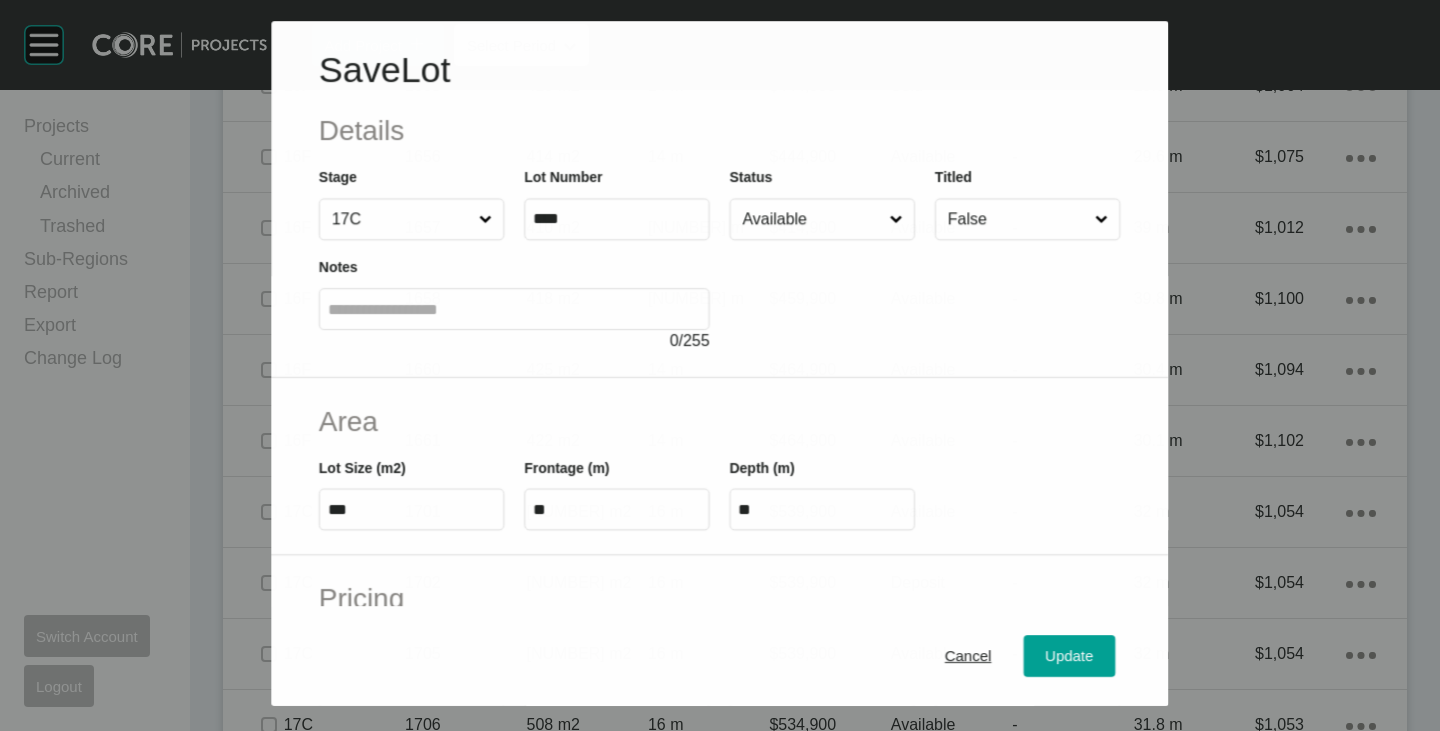 click on "Available" at bounding box center (812, 219) 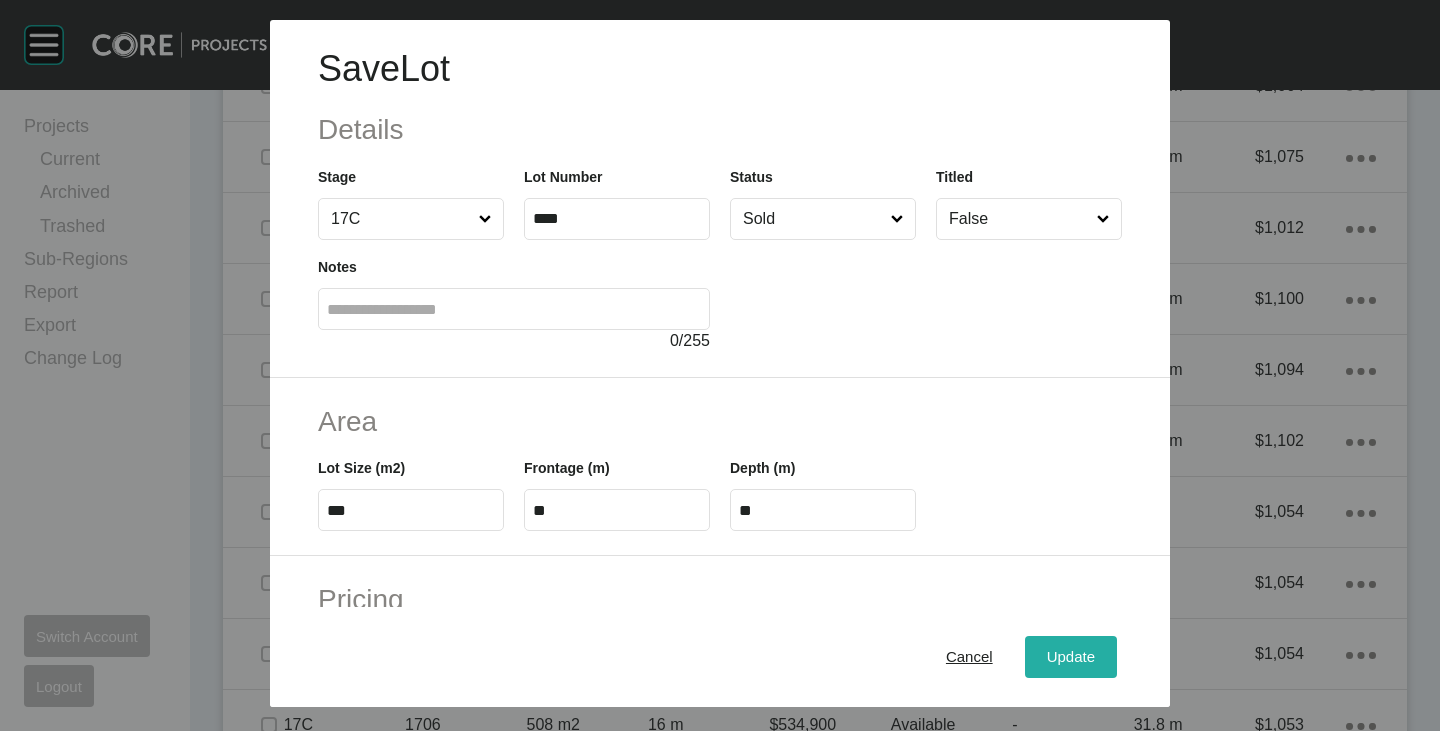 click on "Update" at bounding box center [1071, 657] 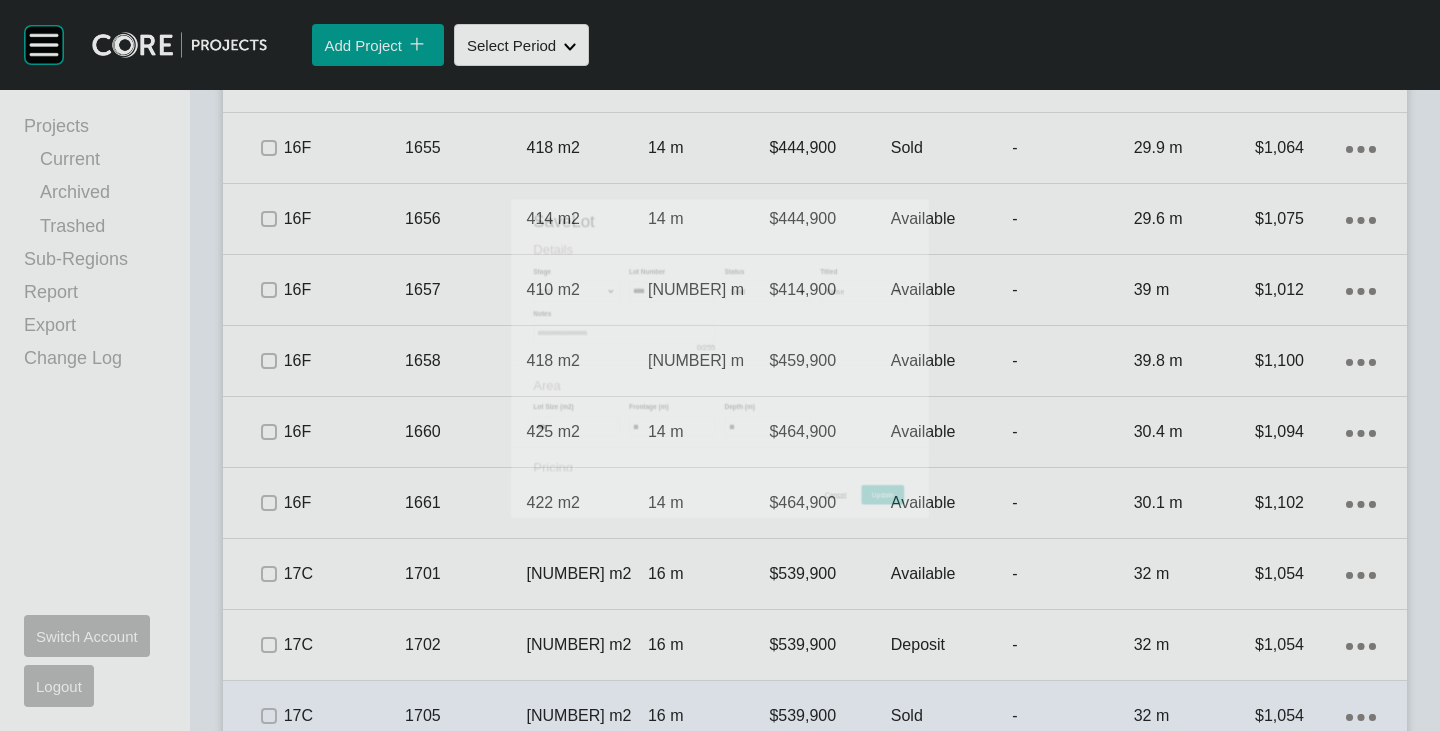scroll, scrollTop: 1899, scrollLeft: 0, axis: vertical 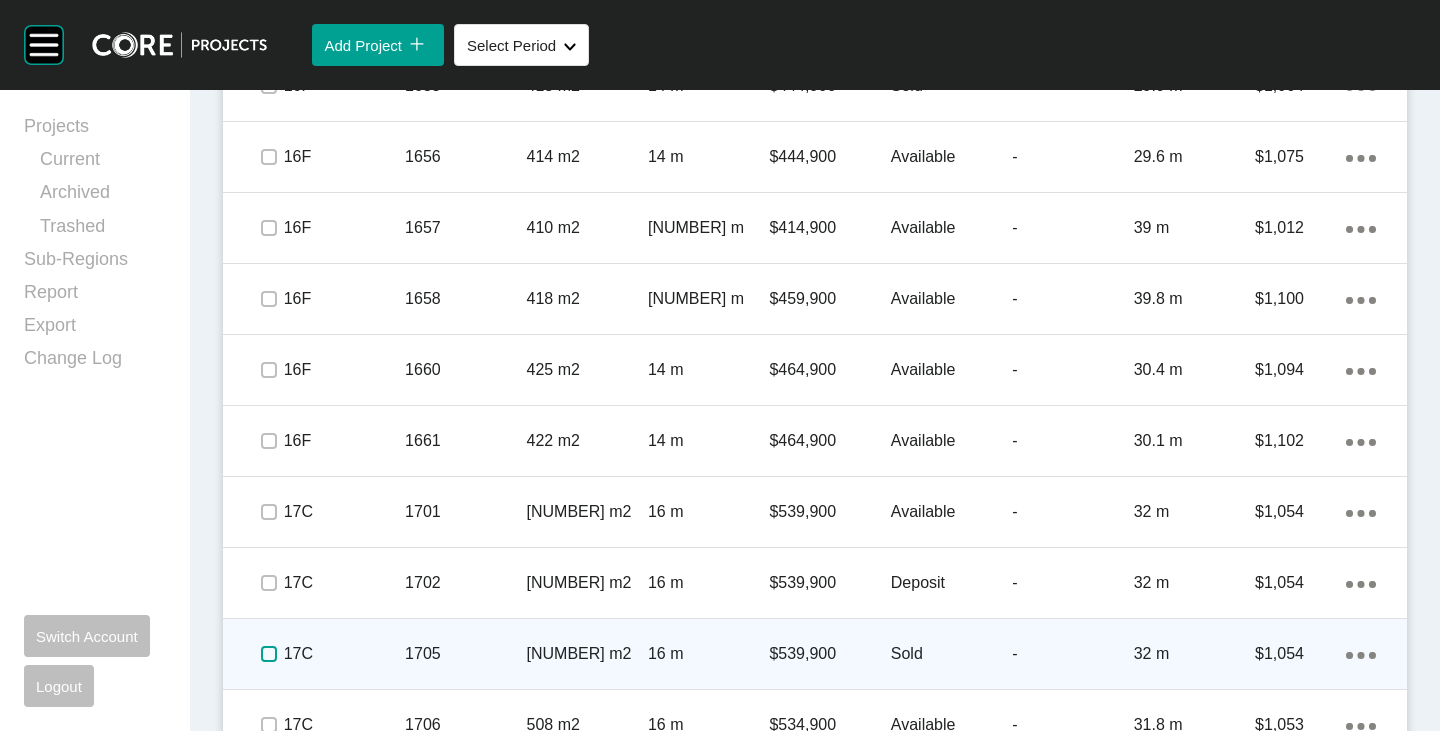 click at bounding box center (269, 654) 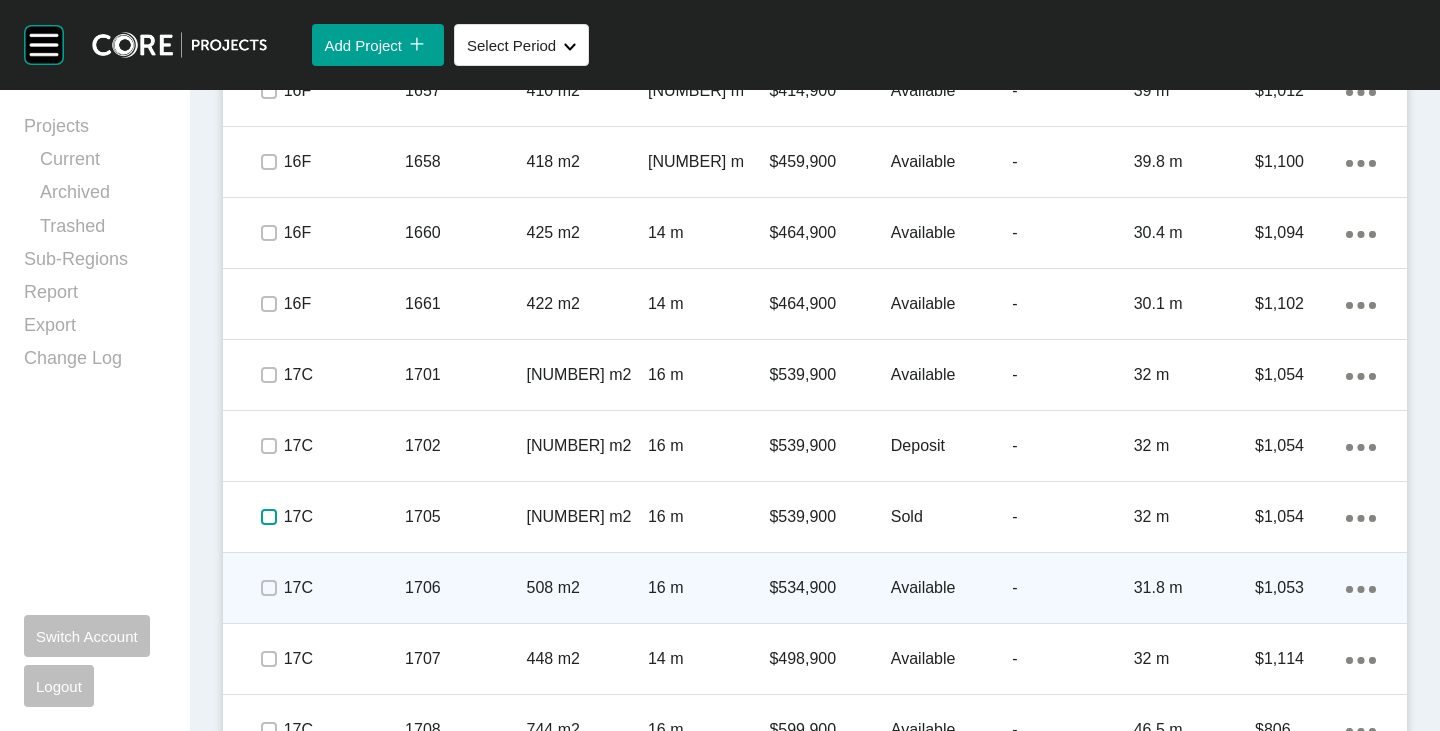 scroll, scrollTop: 2199, scrollLeft: 0, axis: vertical 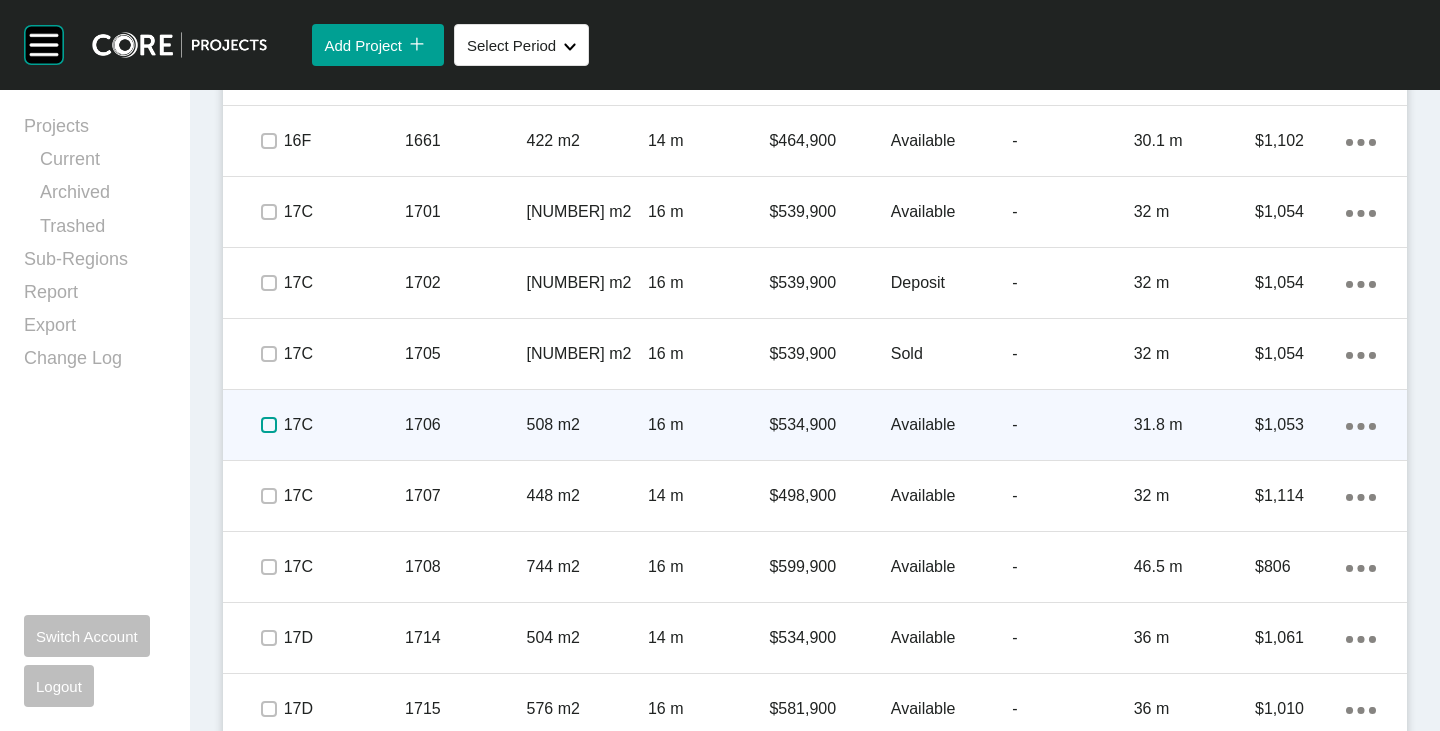click at bounding box center (269, 425) 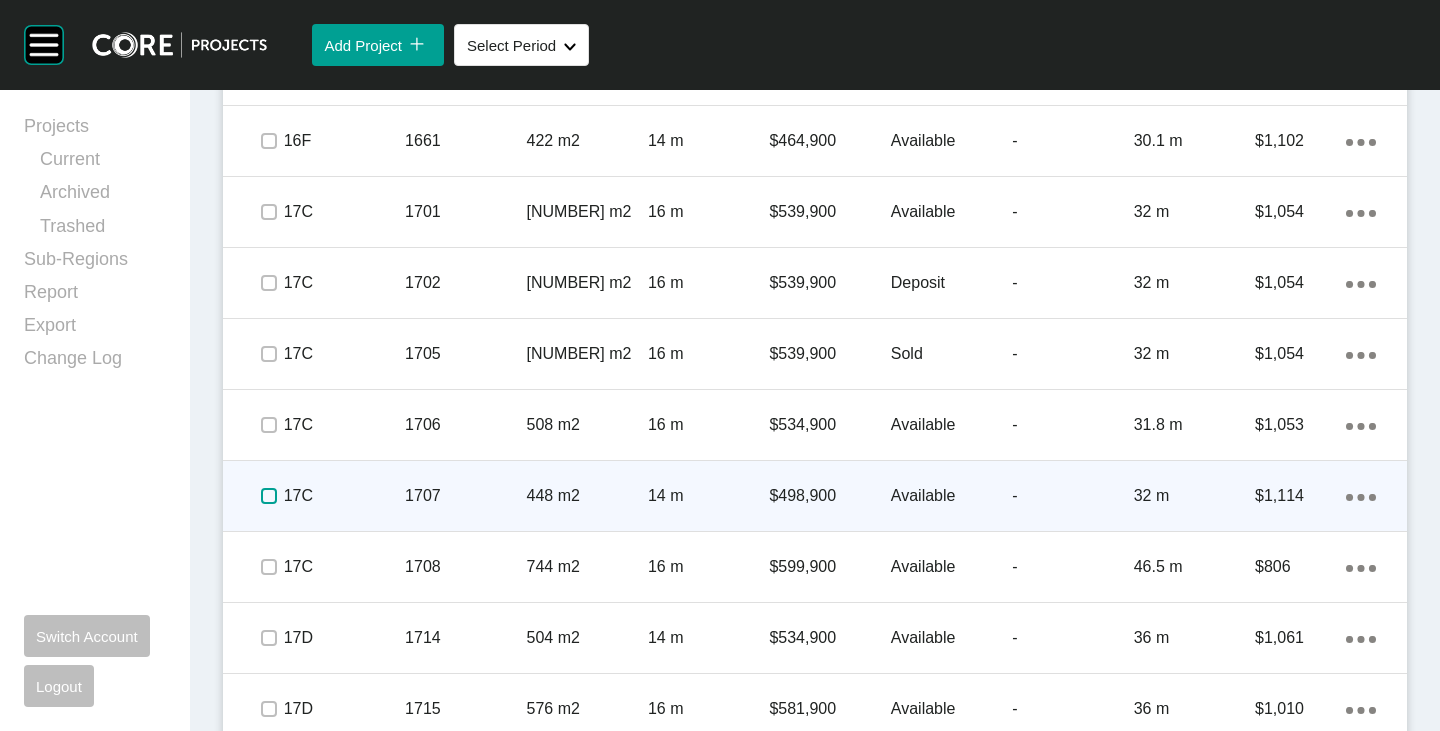 click at bounding box center [269, 496] 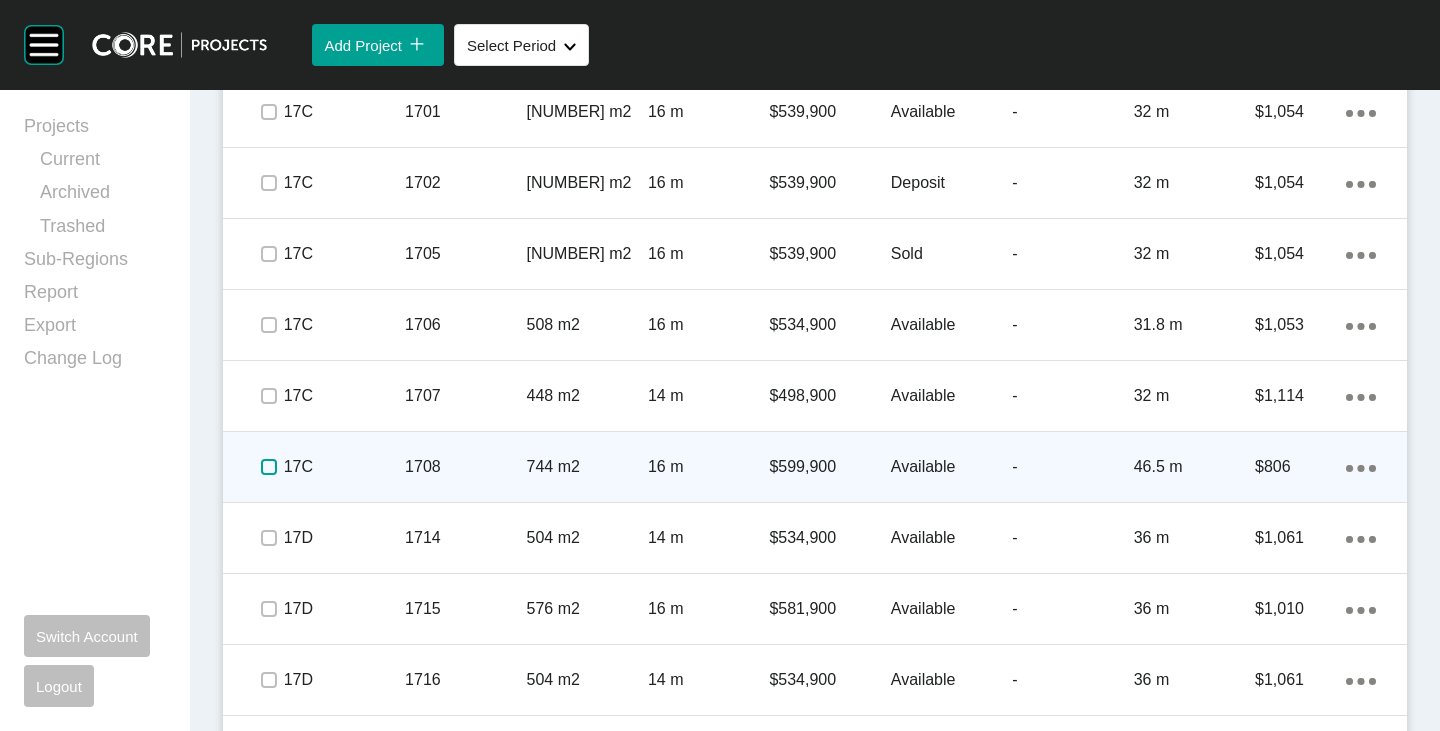 click at bounding box center [269, 467] 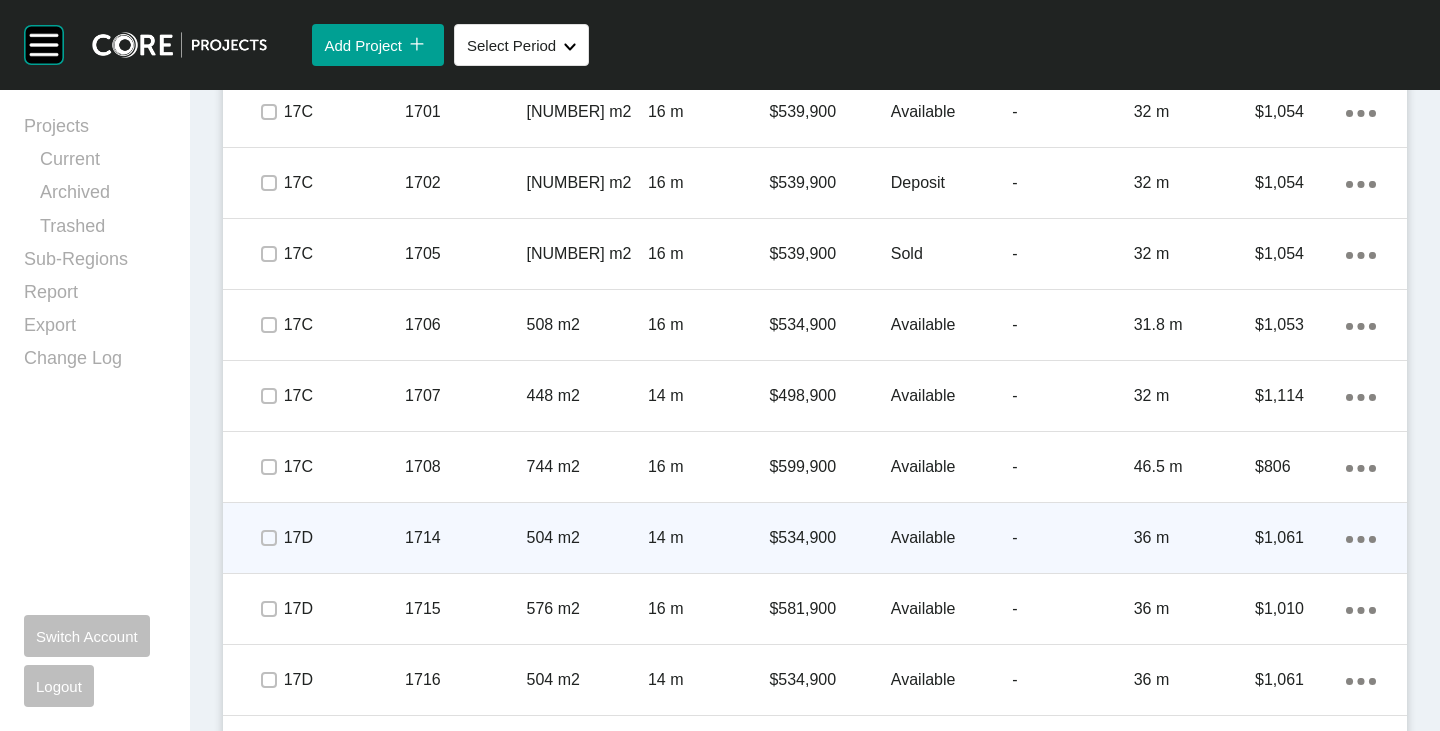 click at bounding box center [268, 538] 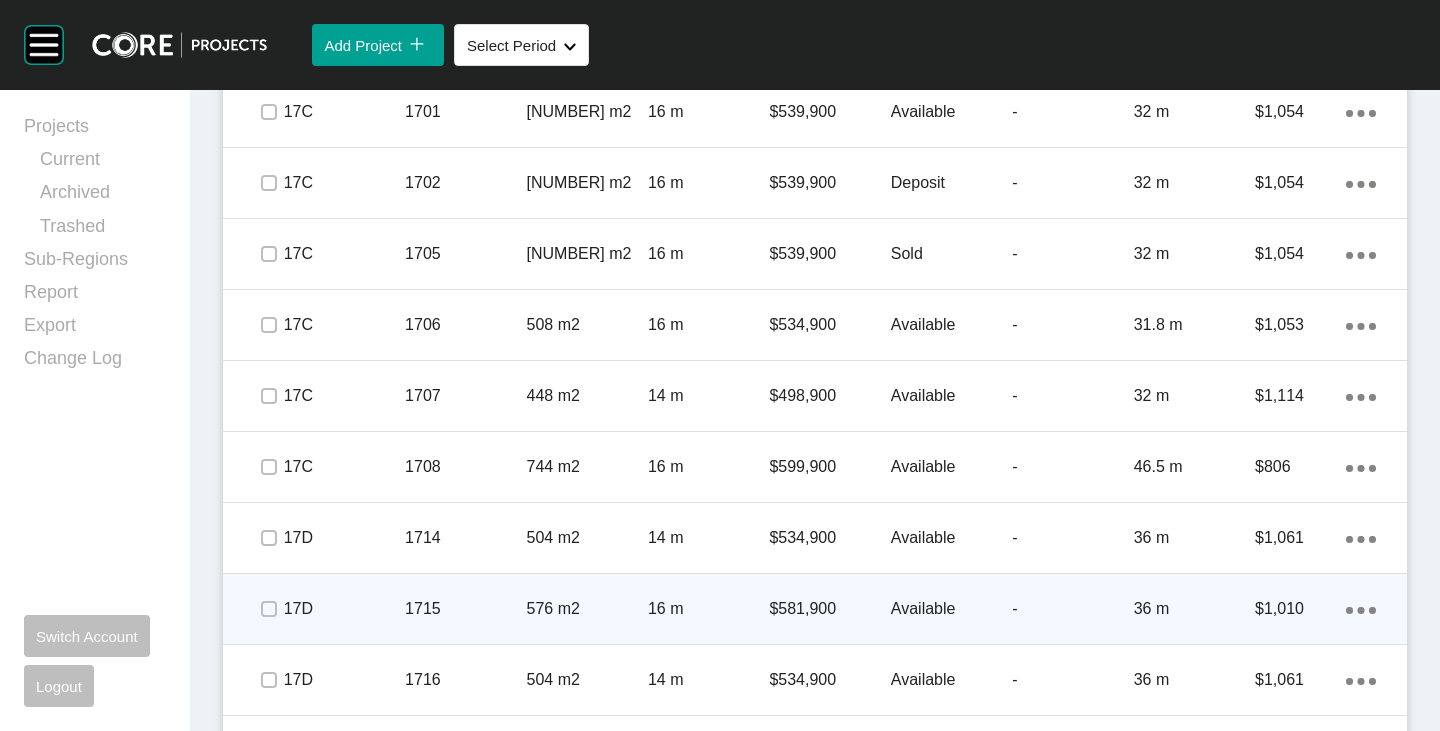 click on "Available" at bounding box center (951, 609) 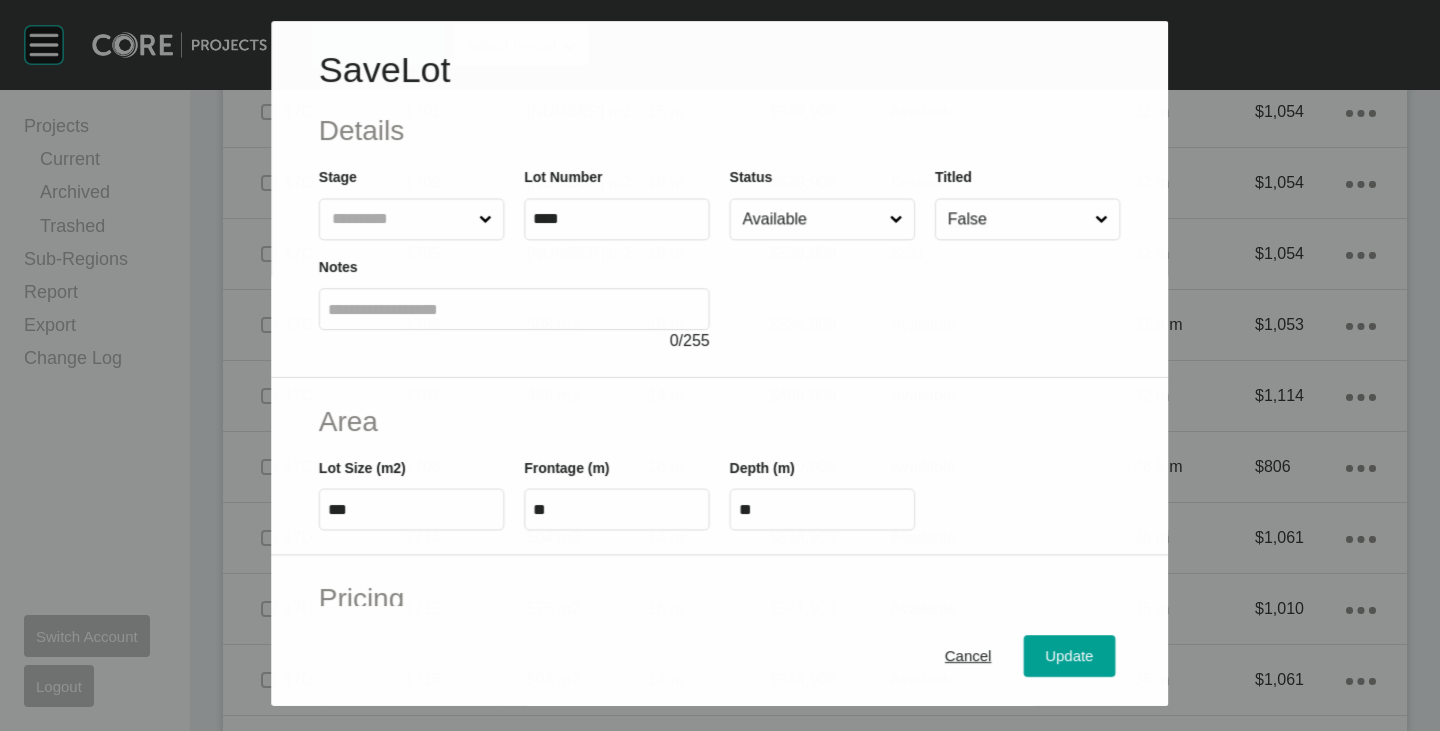 click on "Available" at bounding box center (812, 219) 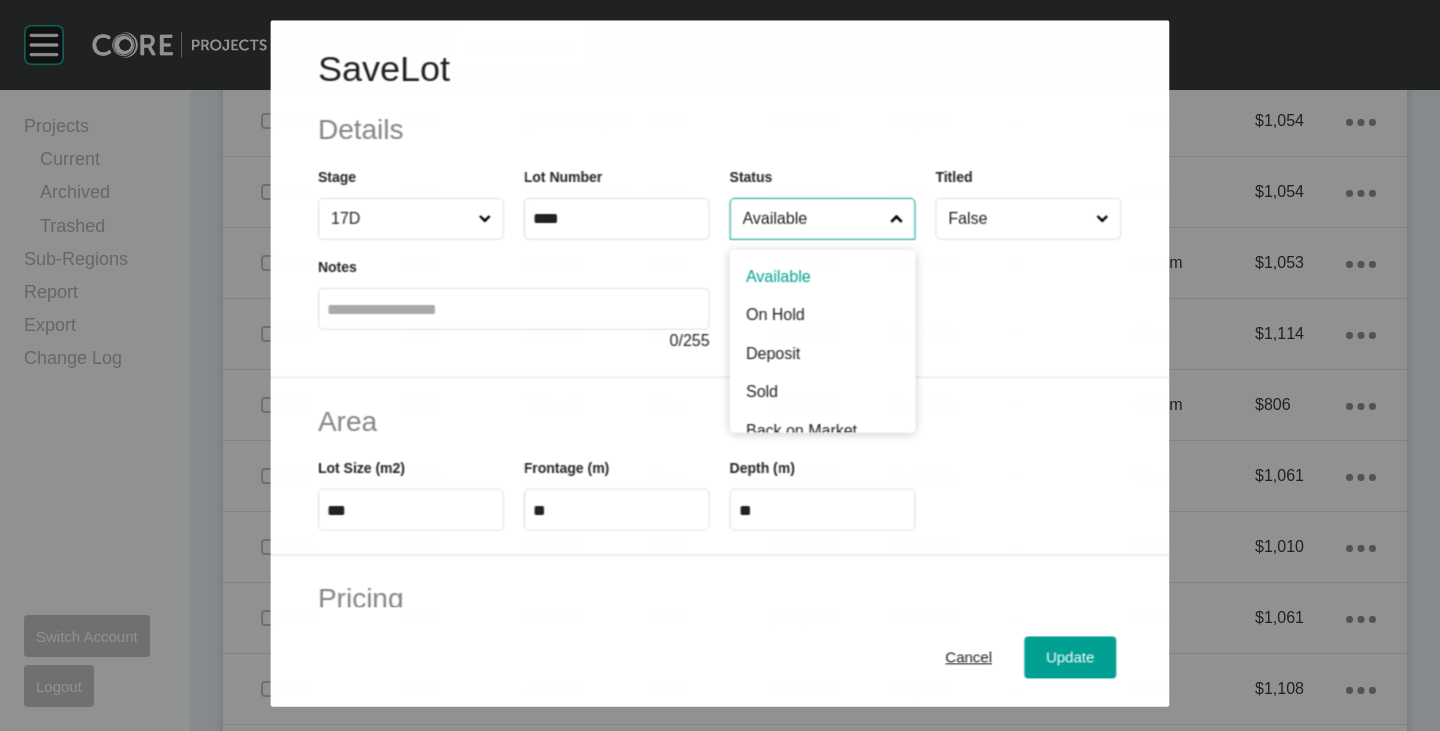 scroll, scrollTop: 2237, scrollLeft: 0, axis: vertical 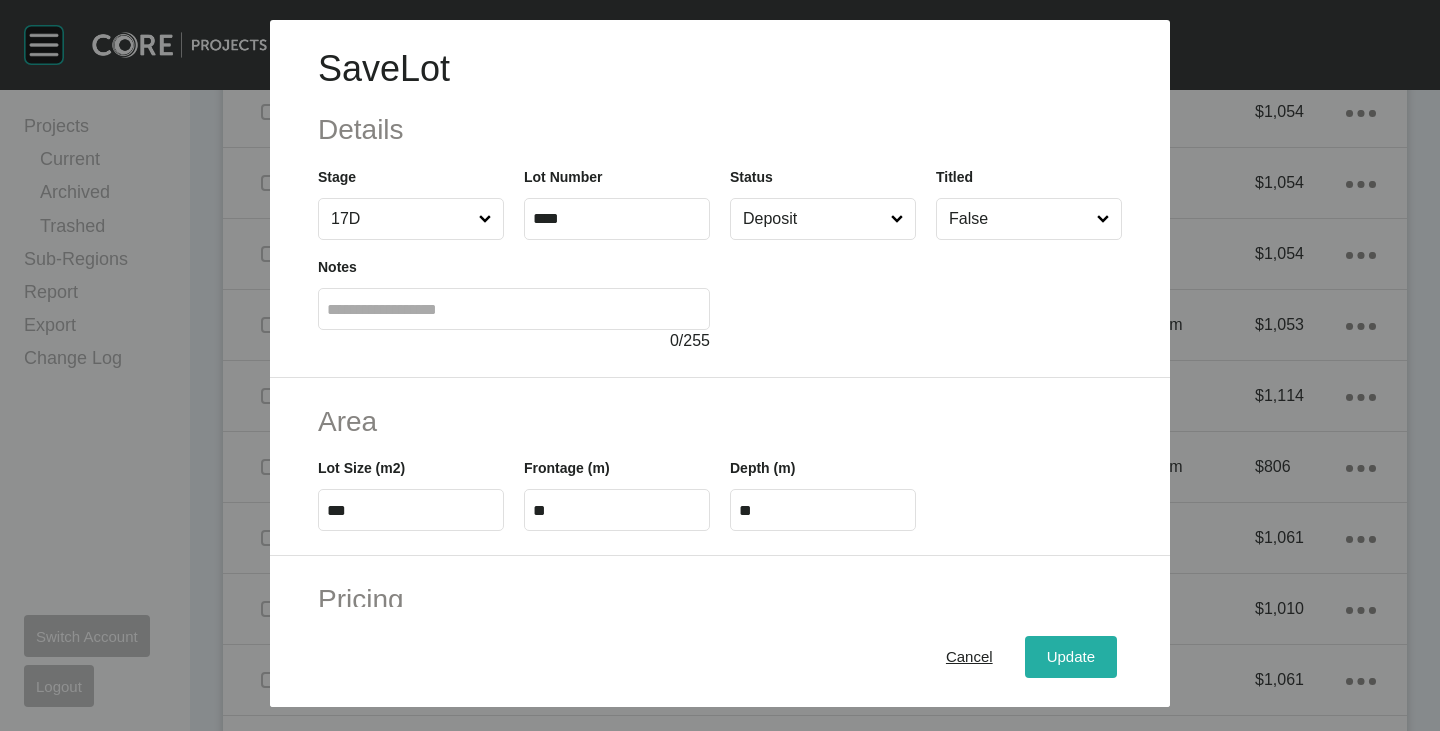 click on "Update" at bounding box center [1071, 657] 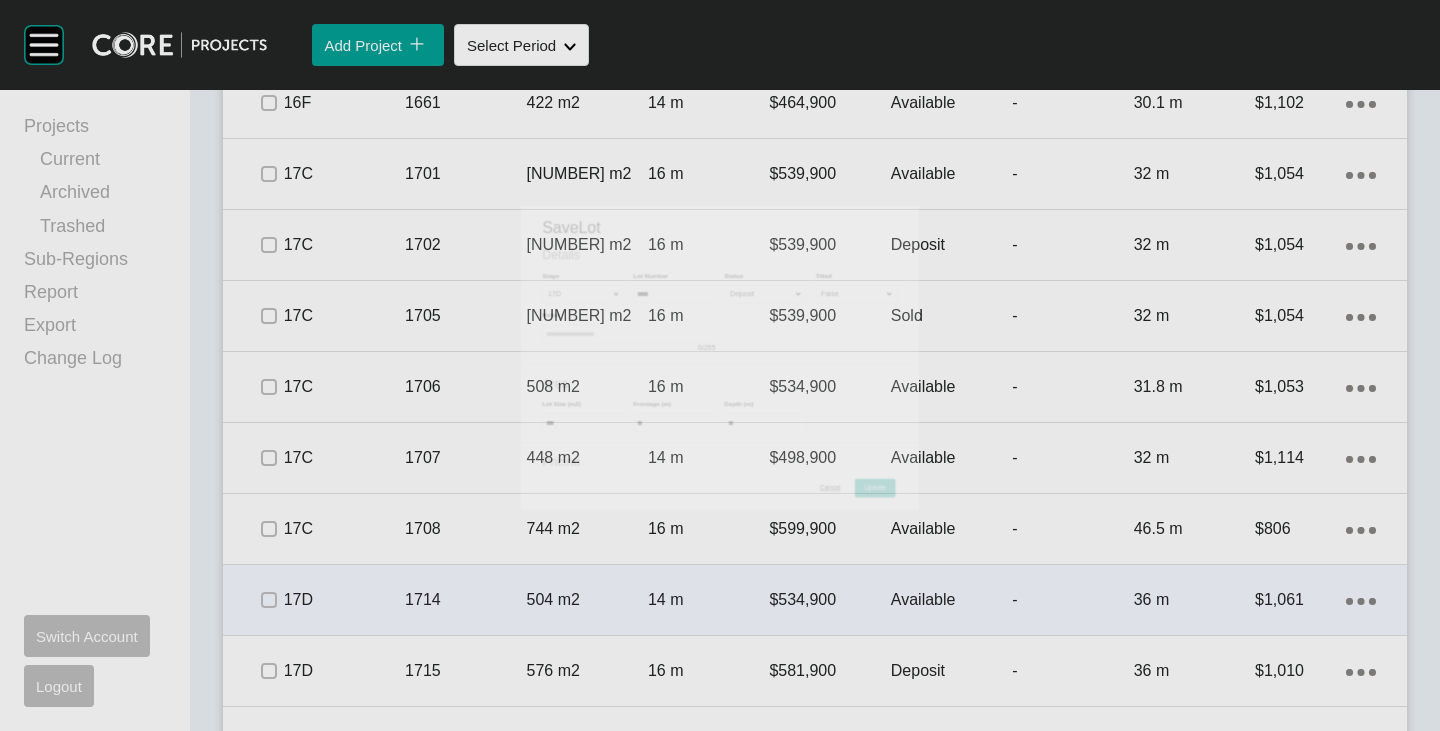scroll, scrollTop: 2299, scrollLeft: 0, axis: vertical 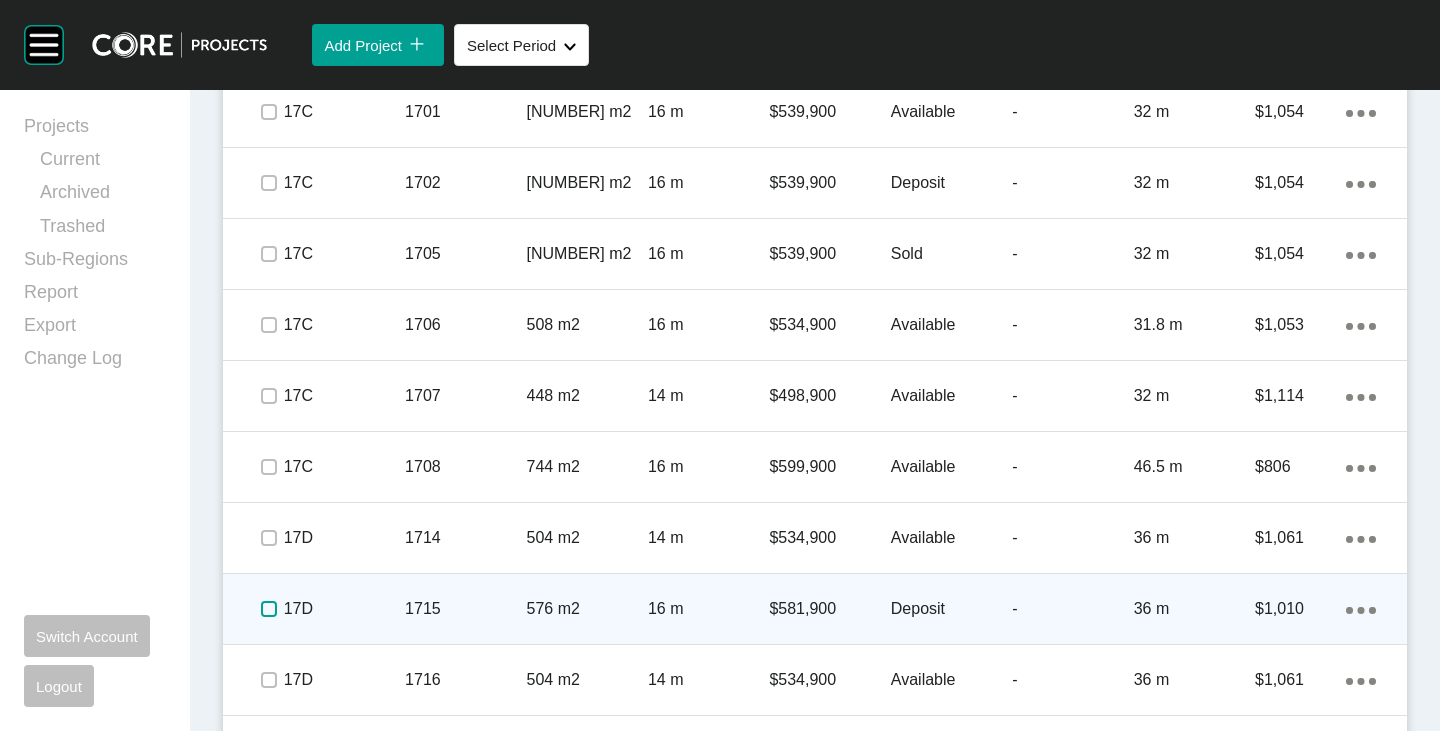 click at bounding box center (269, 609) 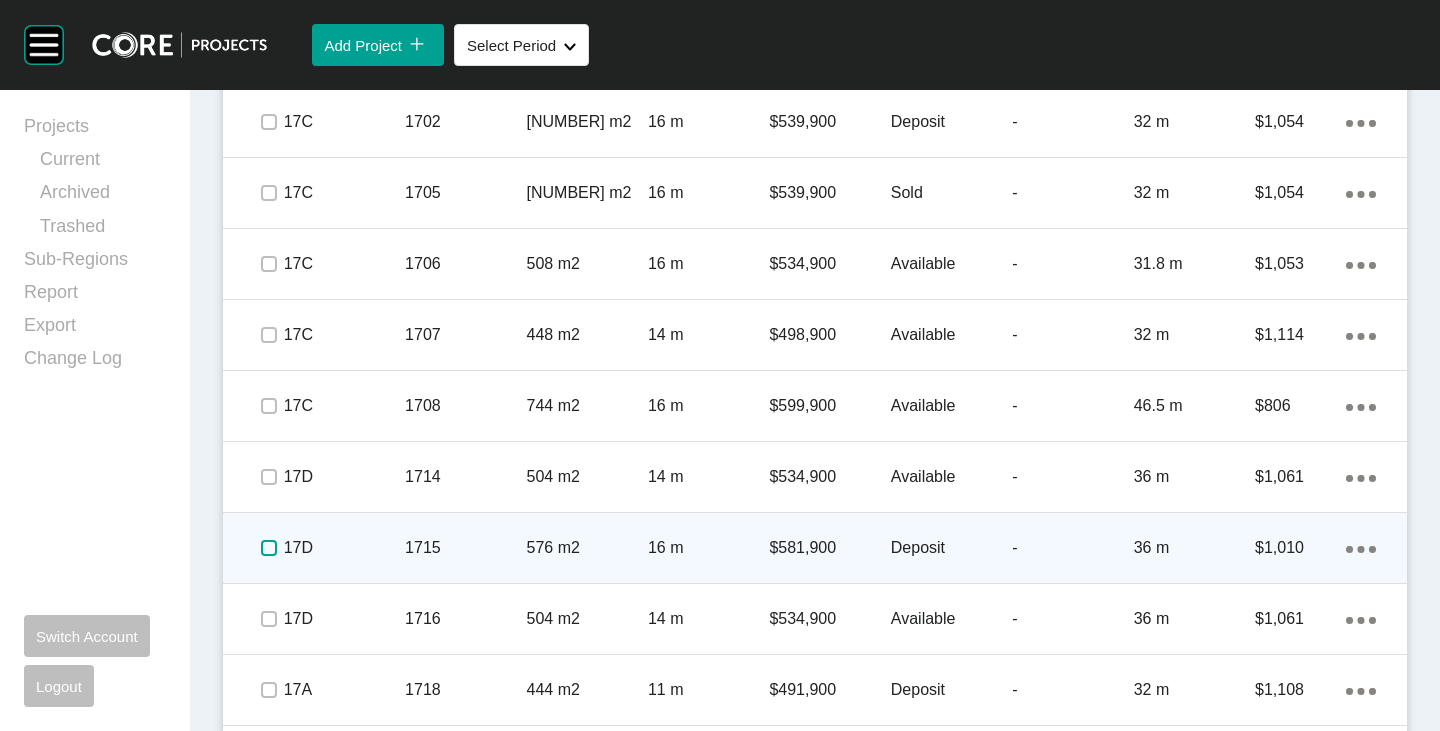 scroll, scrollTop: 2399, scrollLeft: 0, axis: vertical 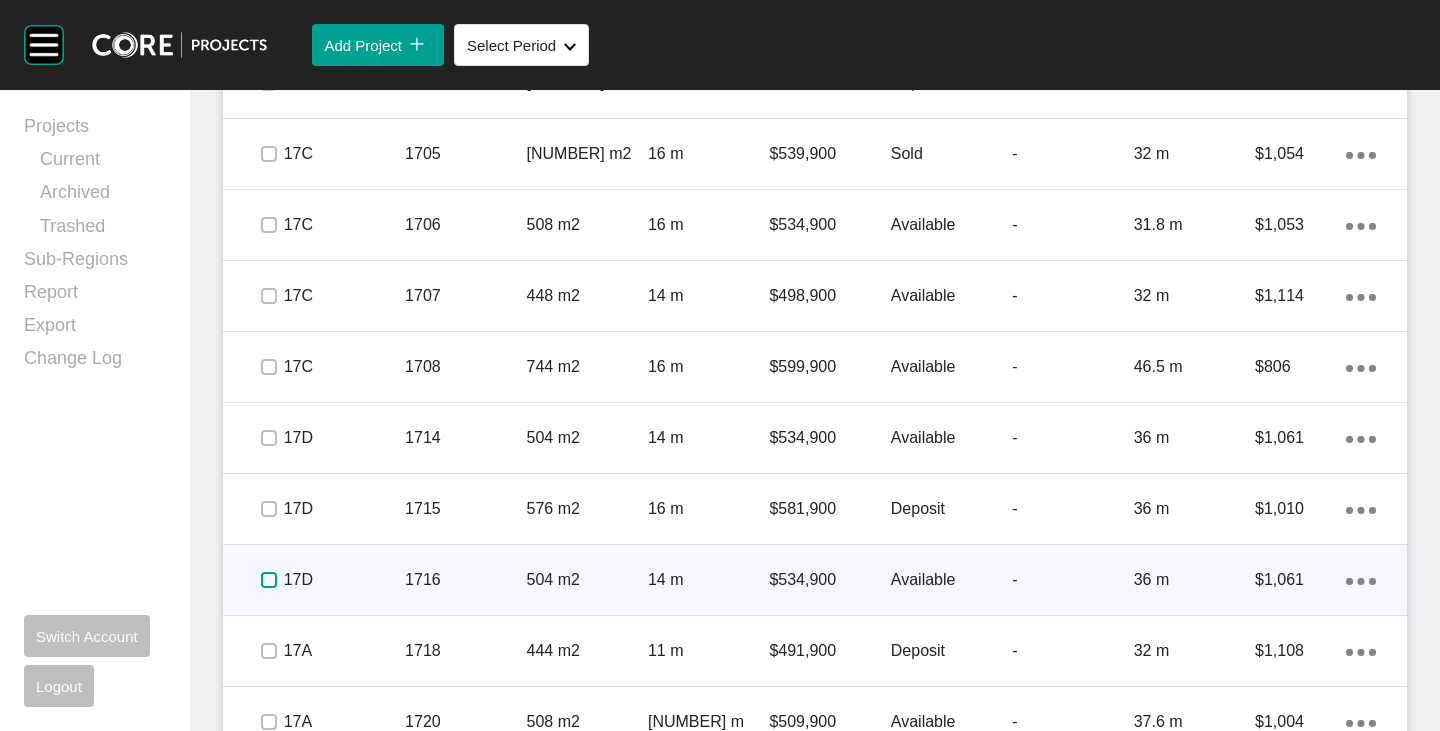 click at bounding box center [269, 580] 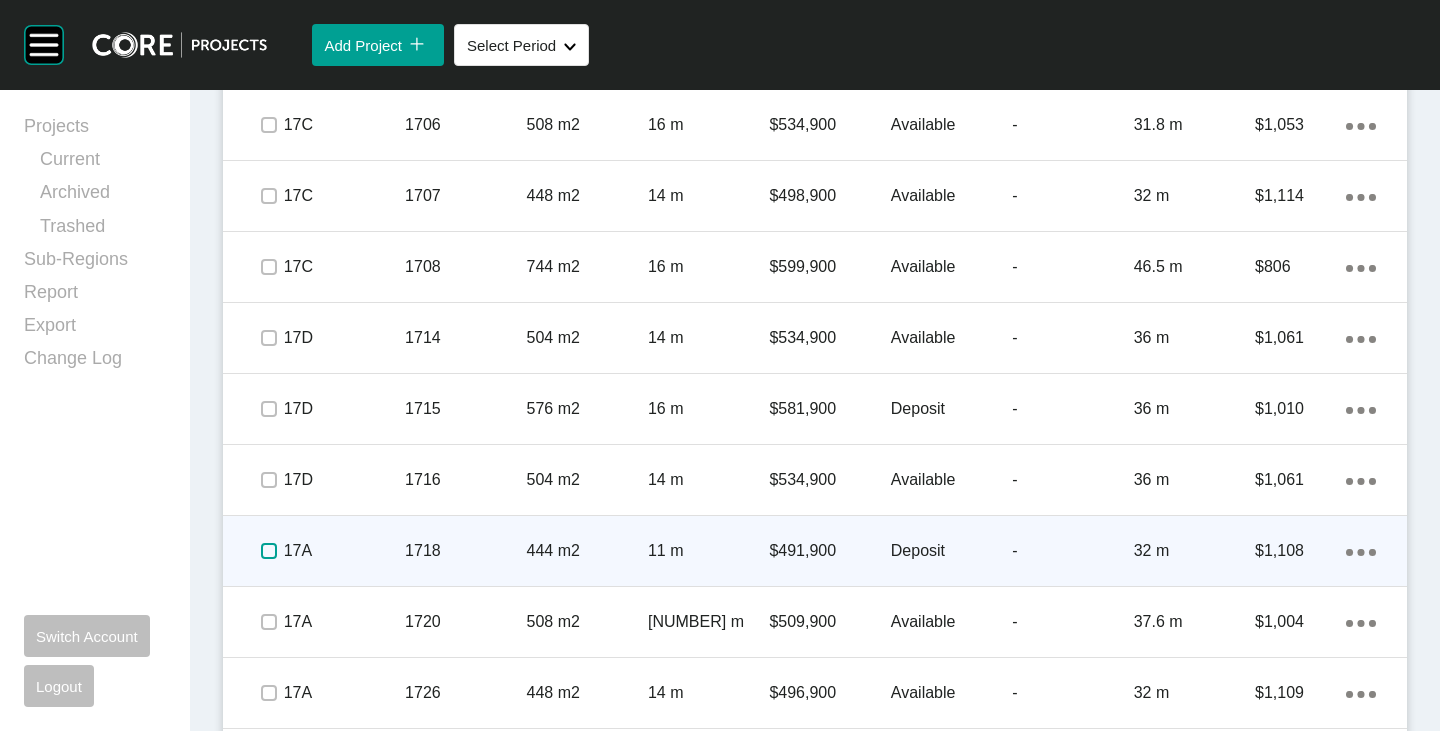 click at bounding box center (269, 551) 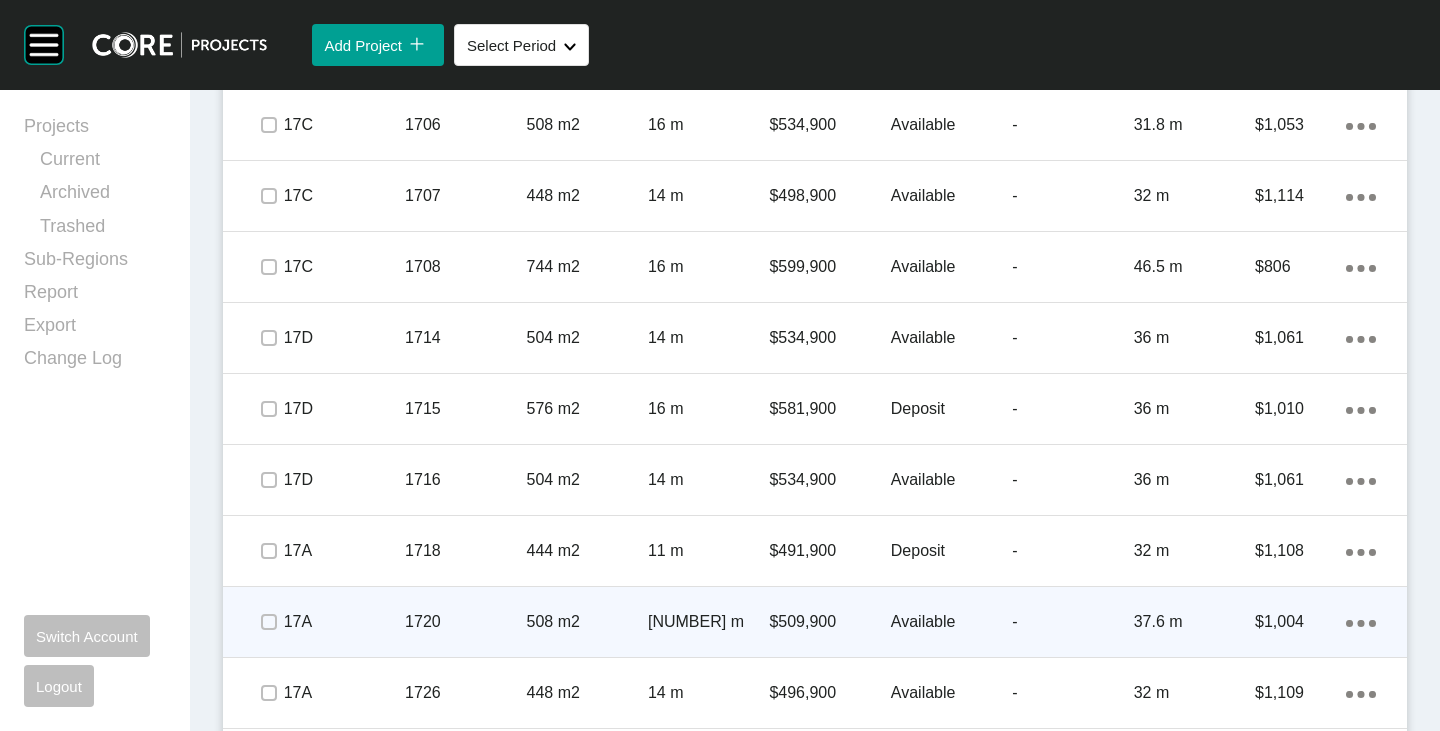 click on "Available" at bounding box center (951, 622) 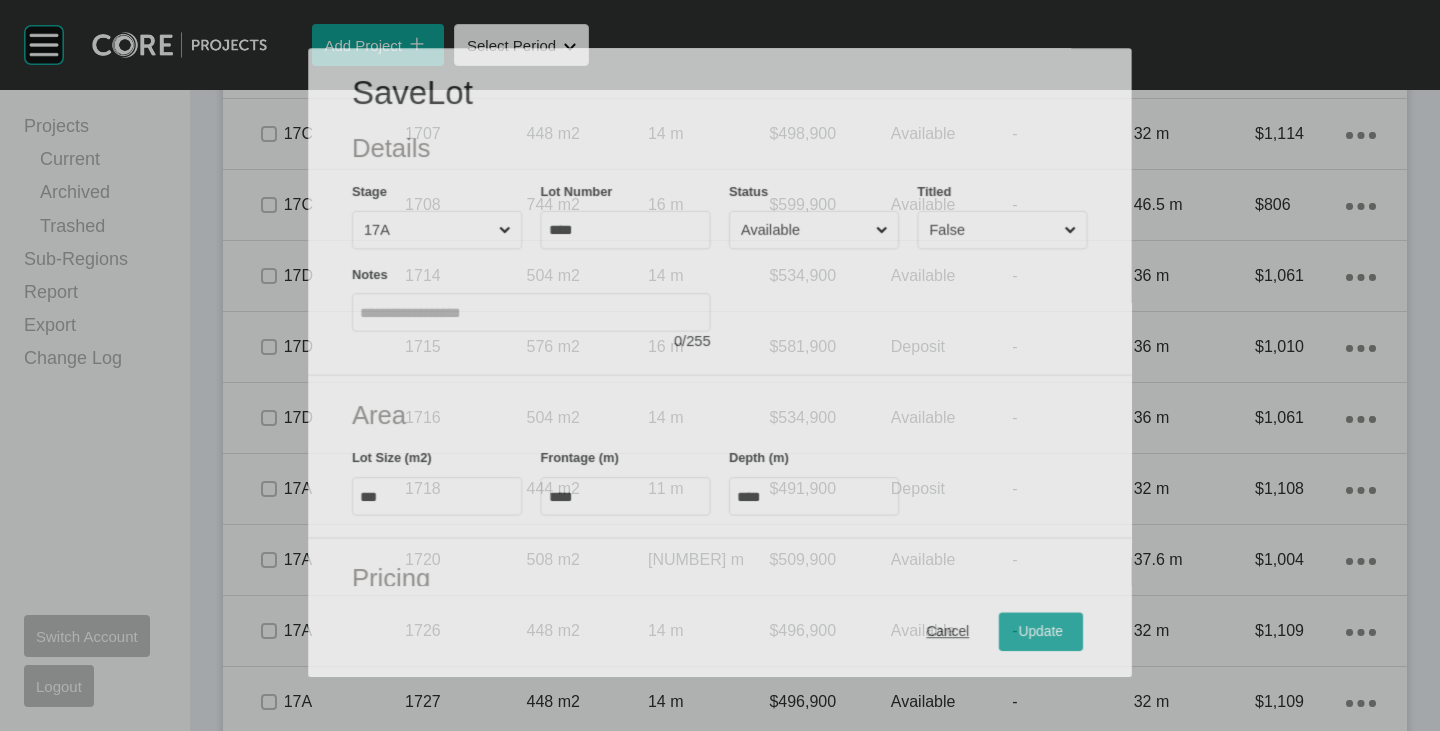scroll, scrollTop: 2437, scrollLeft: 0, axis: vertical 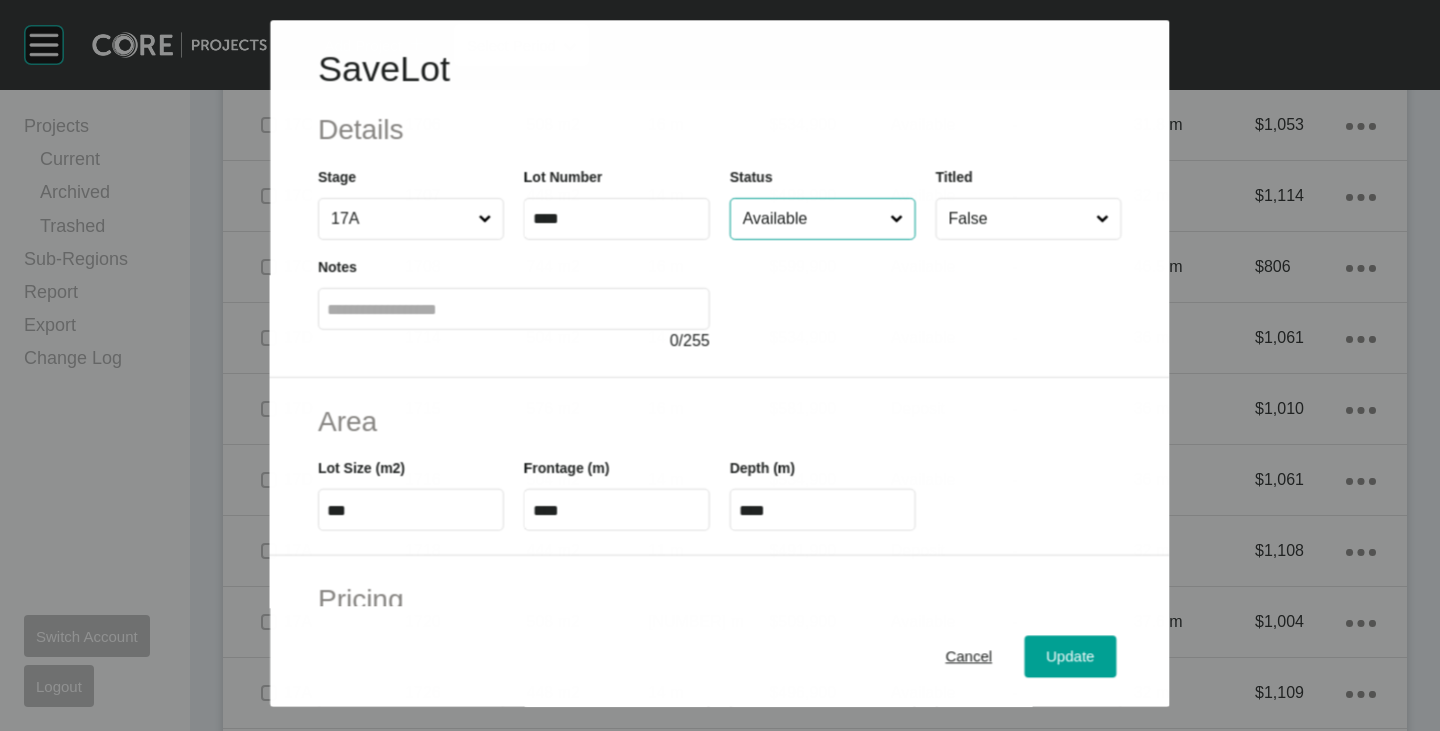 click on "Available" at bounding box center (812, 219) 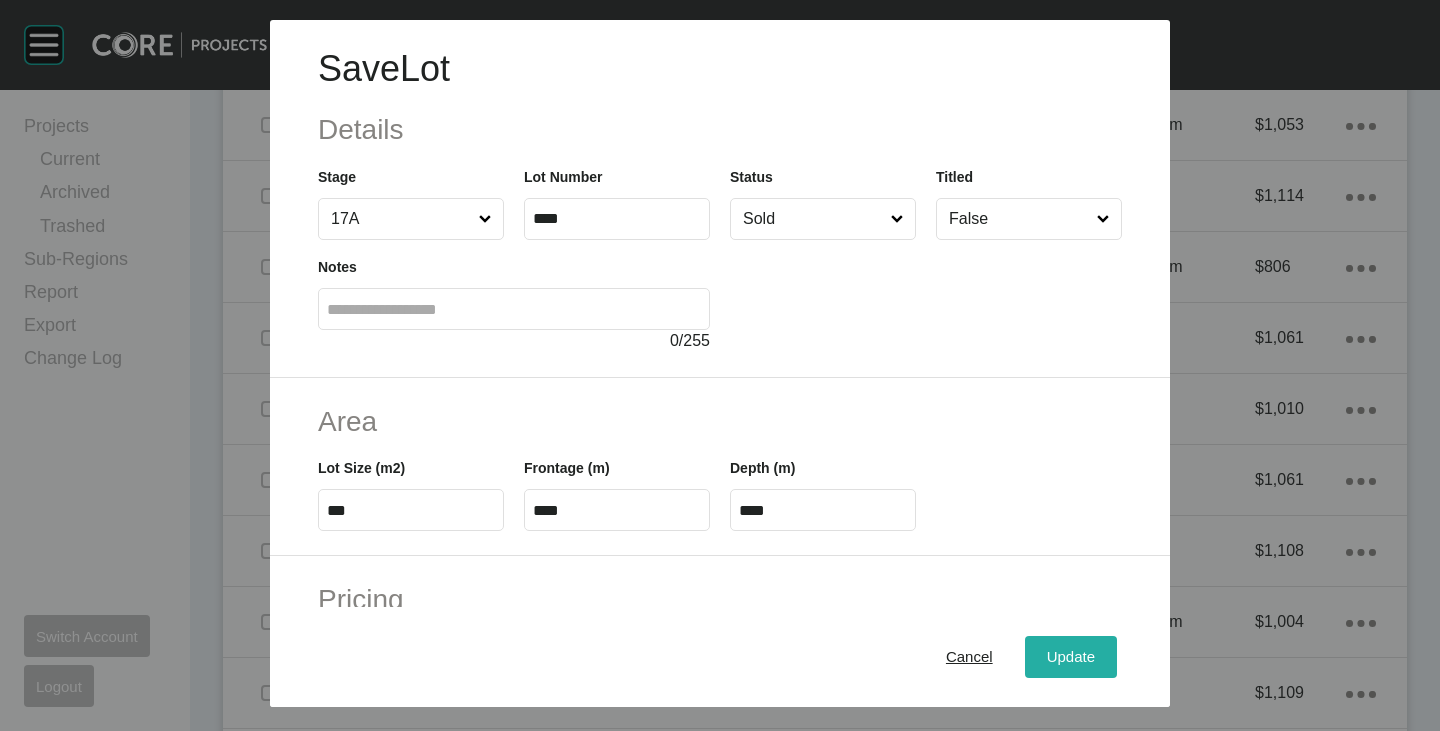 click on "Update" at bounding box center (1071, 657) 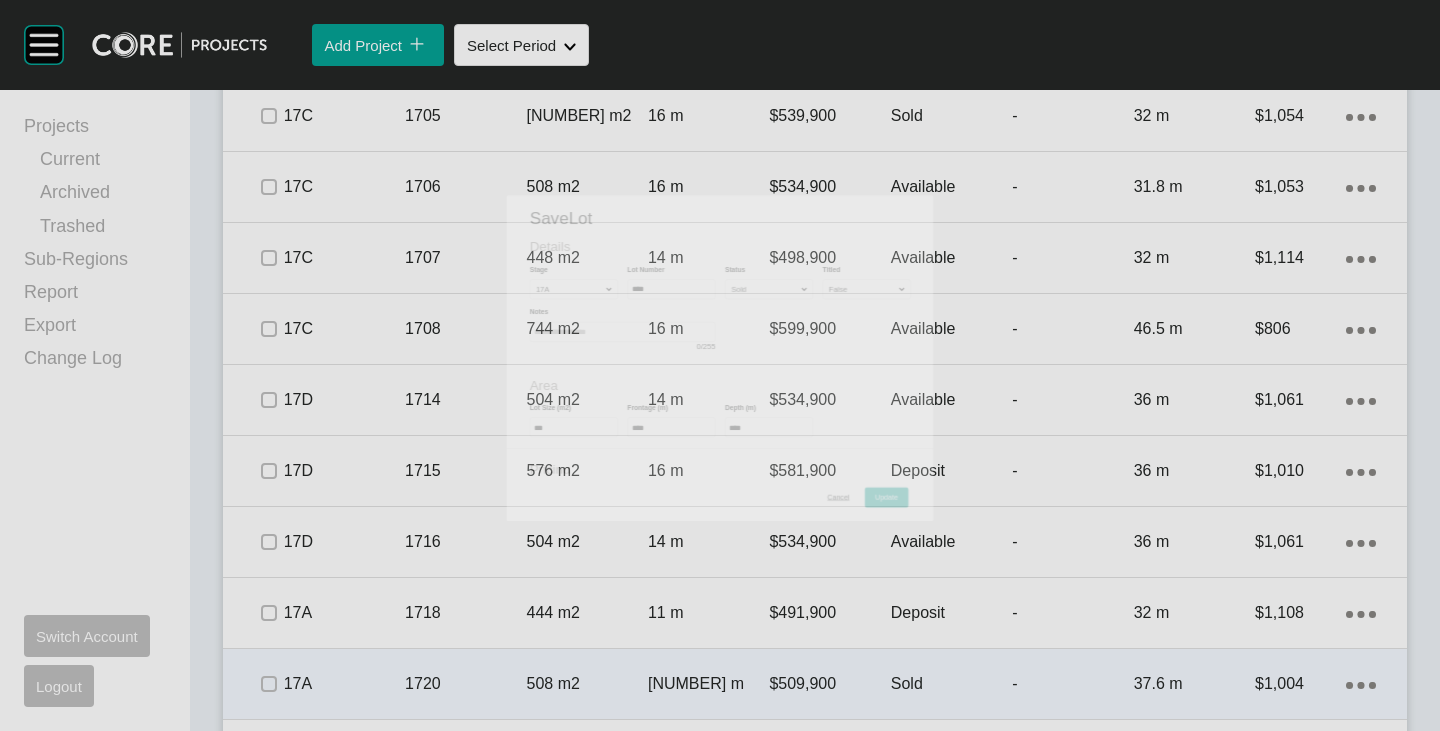 scroll, scrollTop: 2499, scrollLeft: 0, axis: vertical 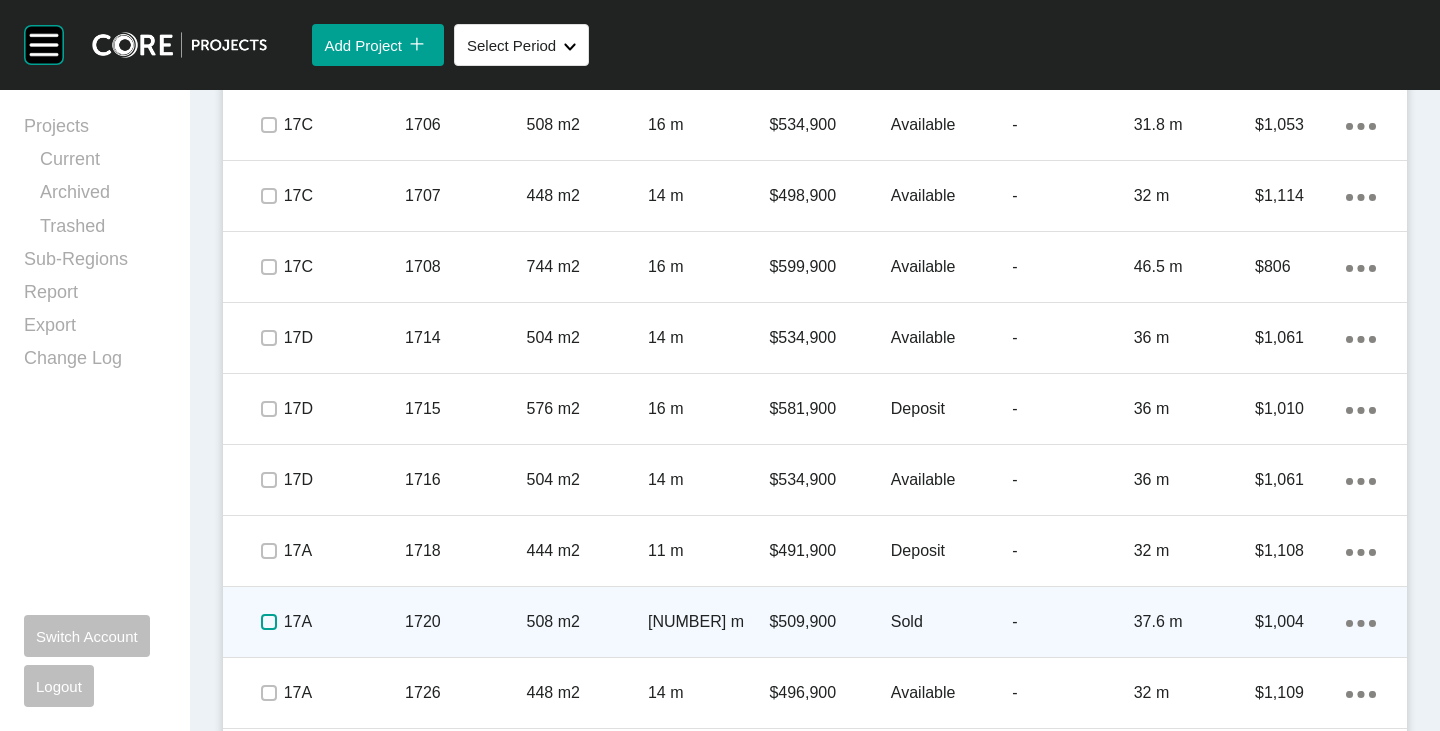 click at bounding box center [269, 622] 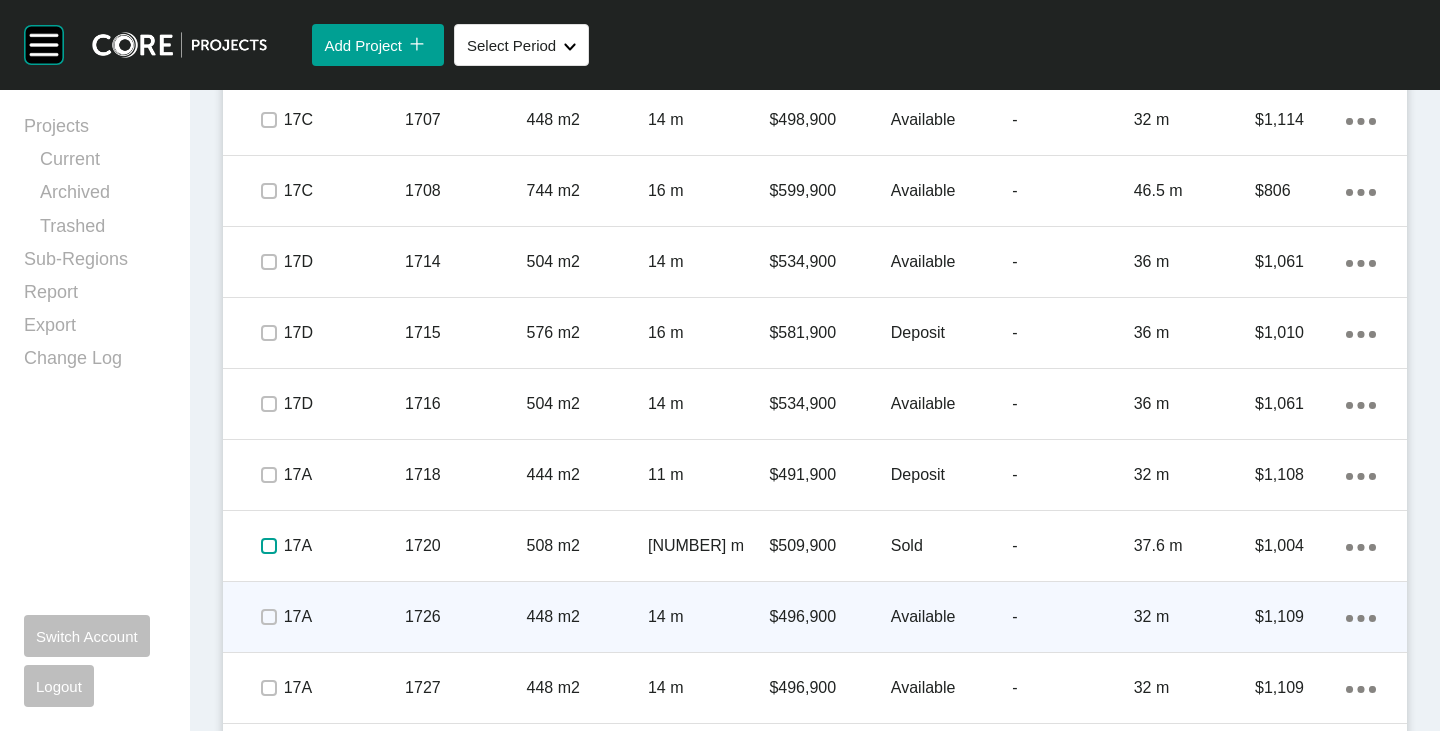 scroll, scrollTop: 2599, scrollLeft: 0, axis: vertical 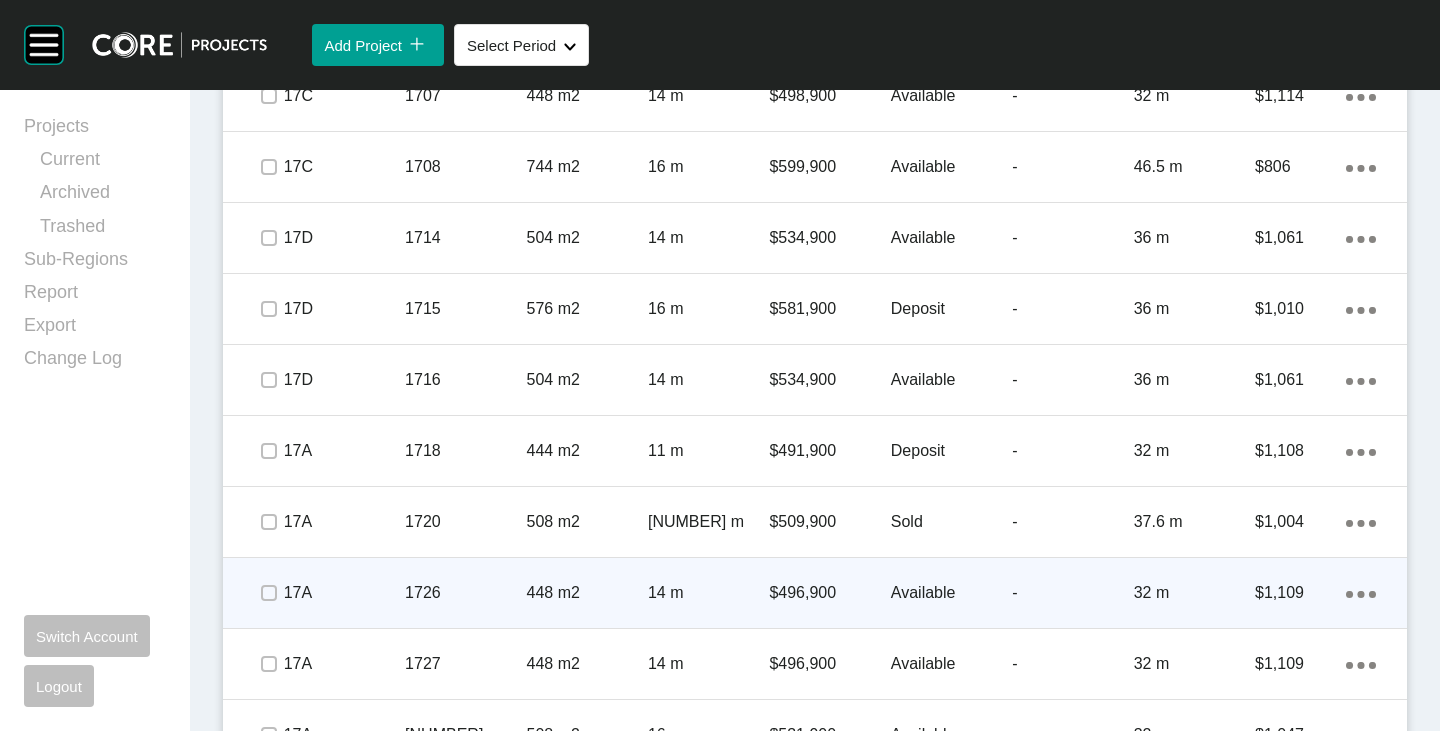 click at bounding box center (268, 593) 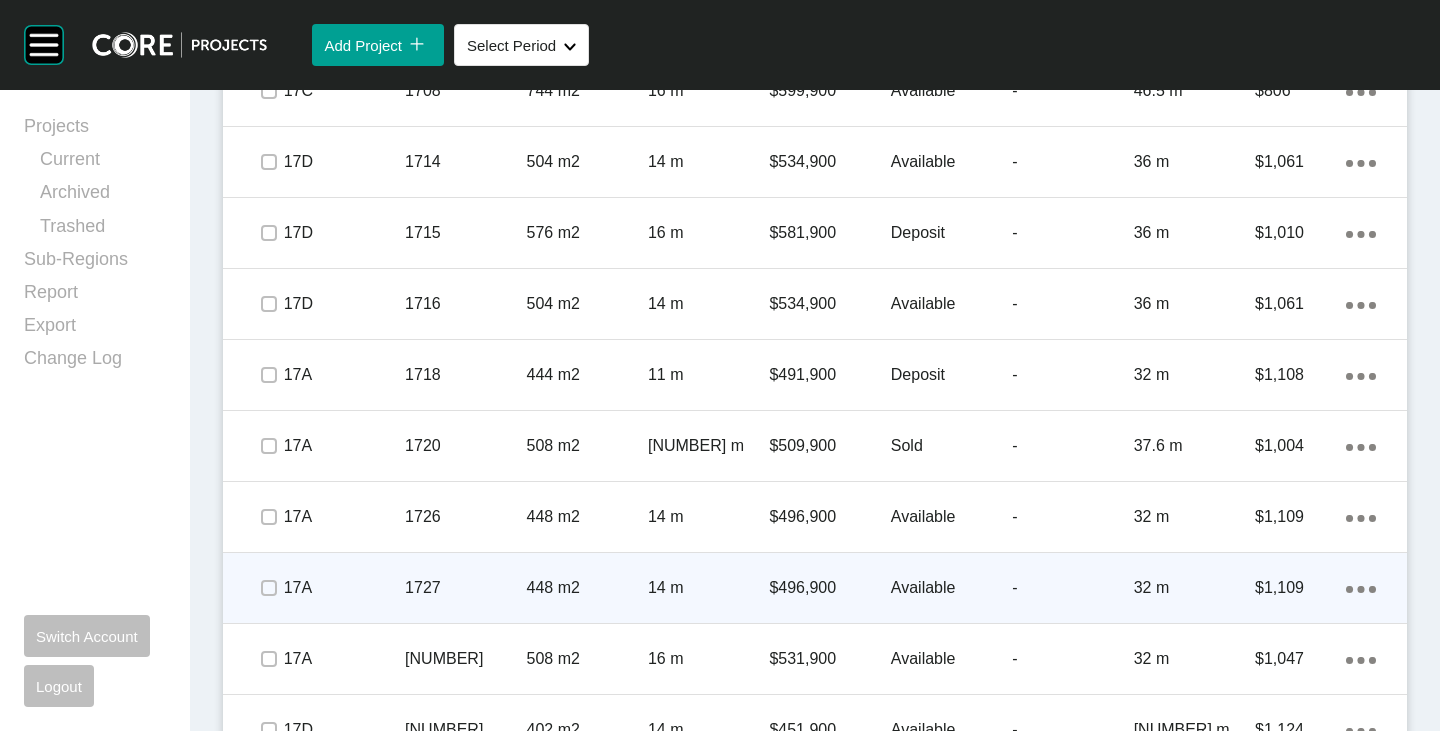 scroll, scrollTop: 2699, scrollLeft: 0, axis: vertical 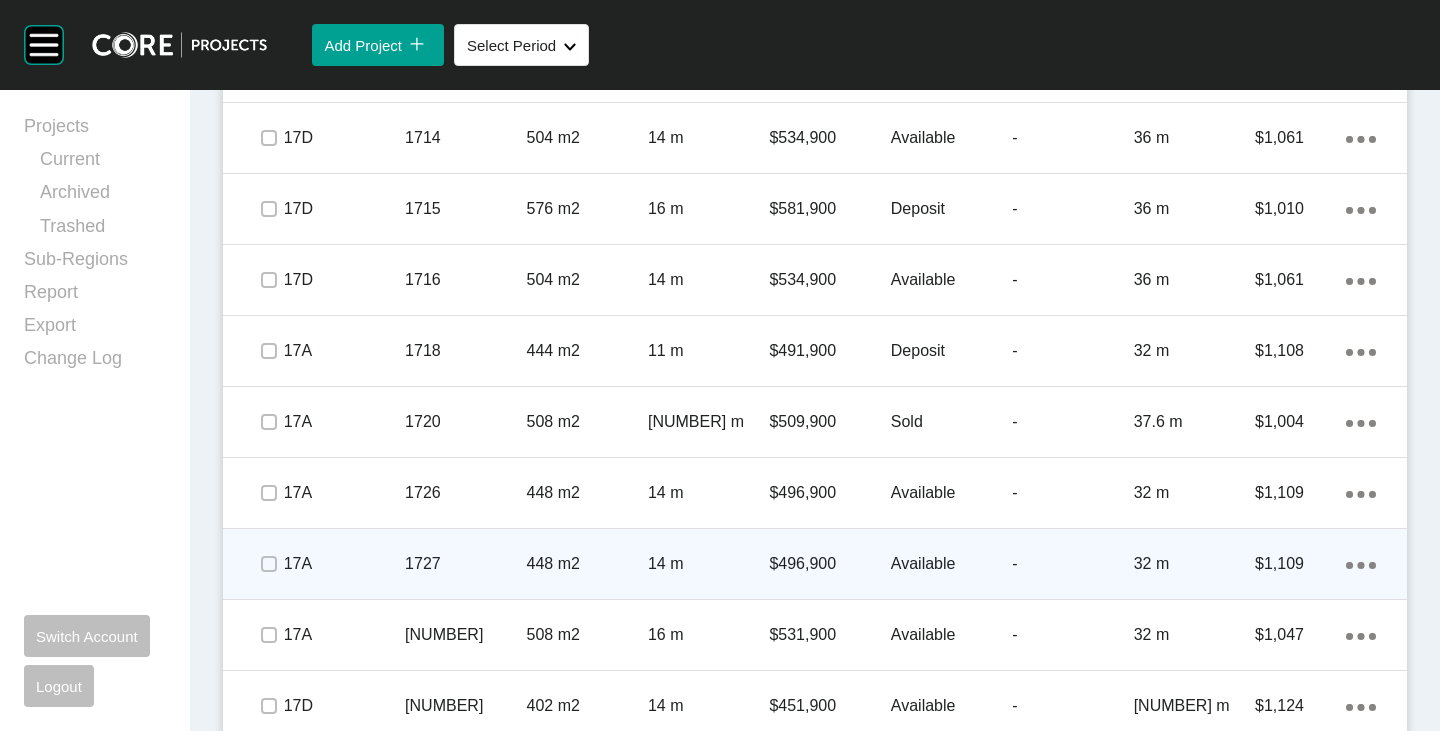 click at bounding box center [268, 564] 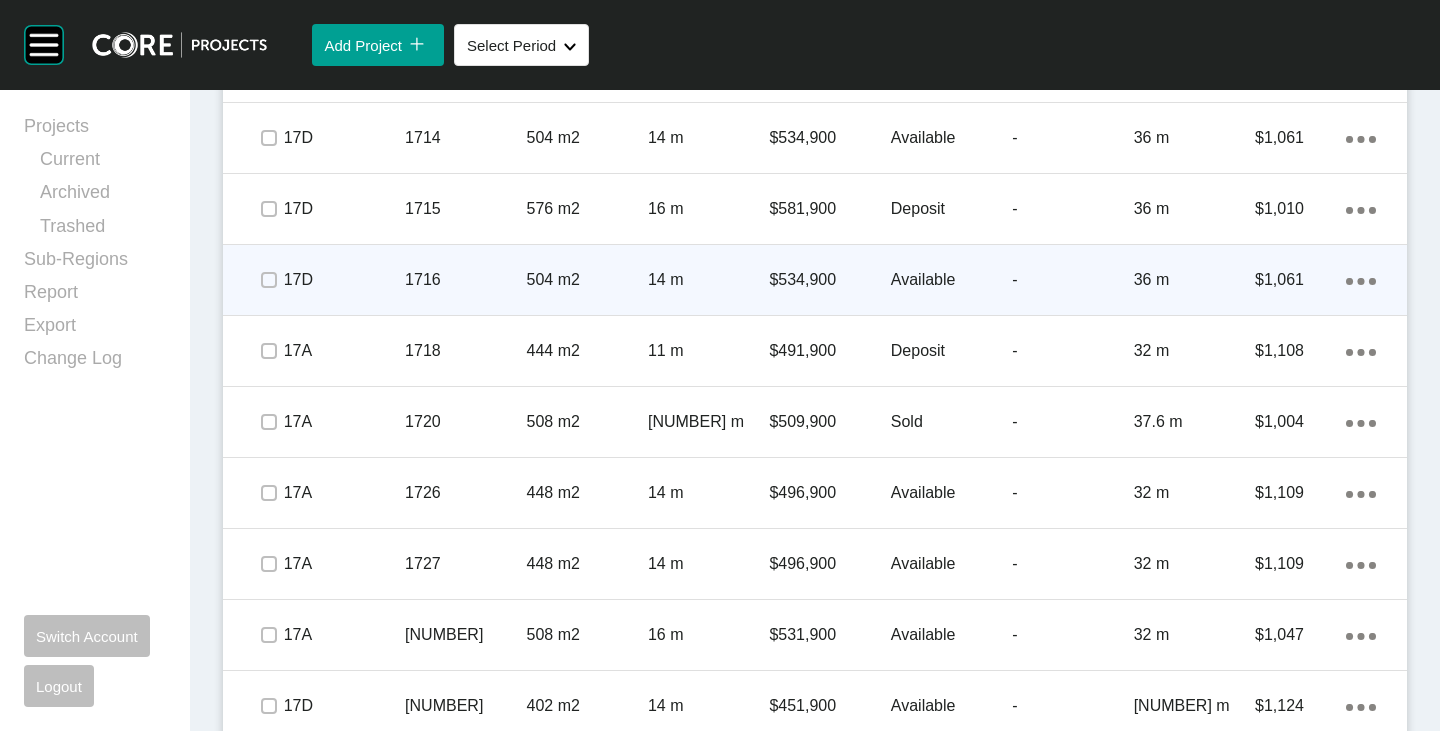 scroll, scrollTop: 2799, scrollLeft: 0, axis: vertical 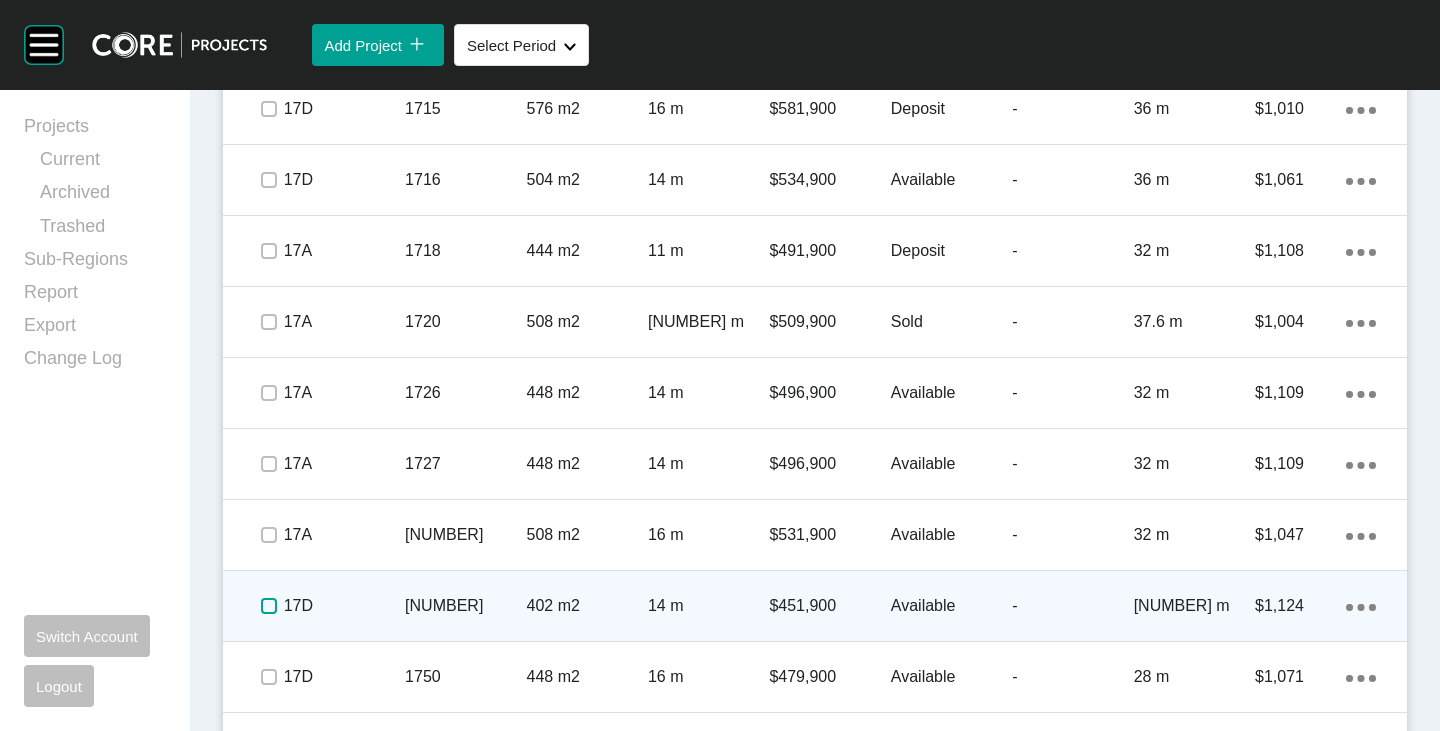click at bounding box center (269, 606) 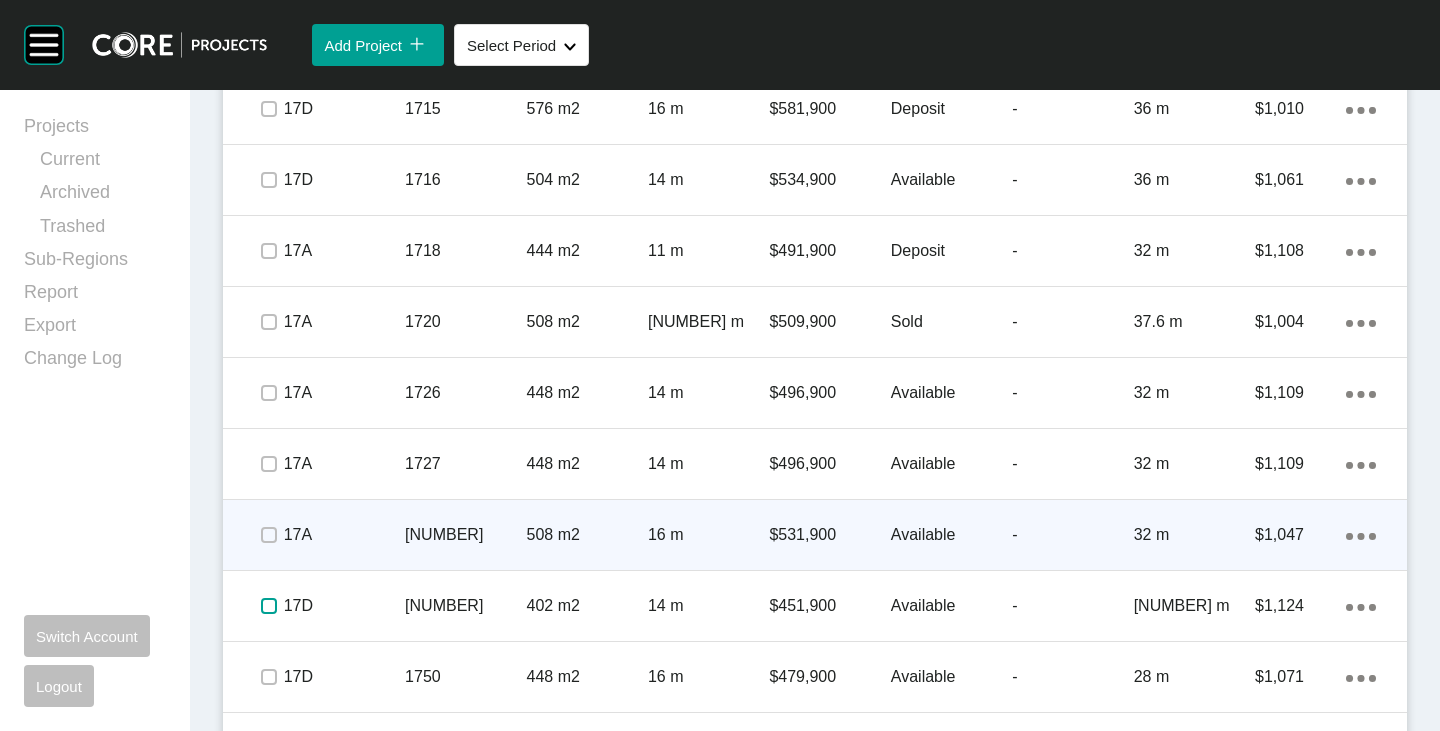 scroll, scrollTop: 2899, scrollLeft: 0, axis: vertical 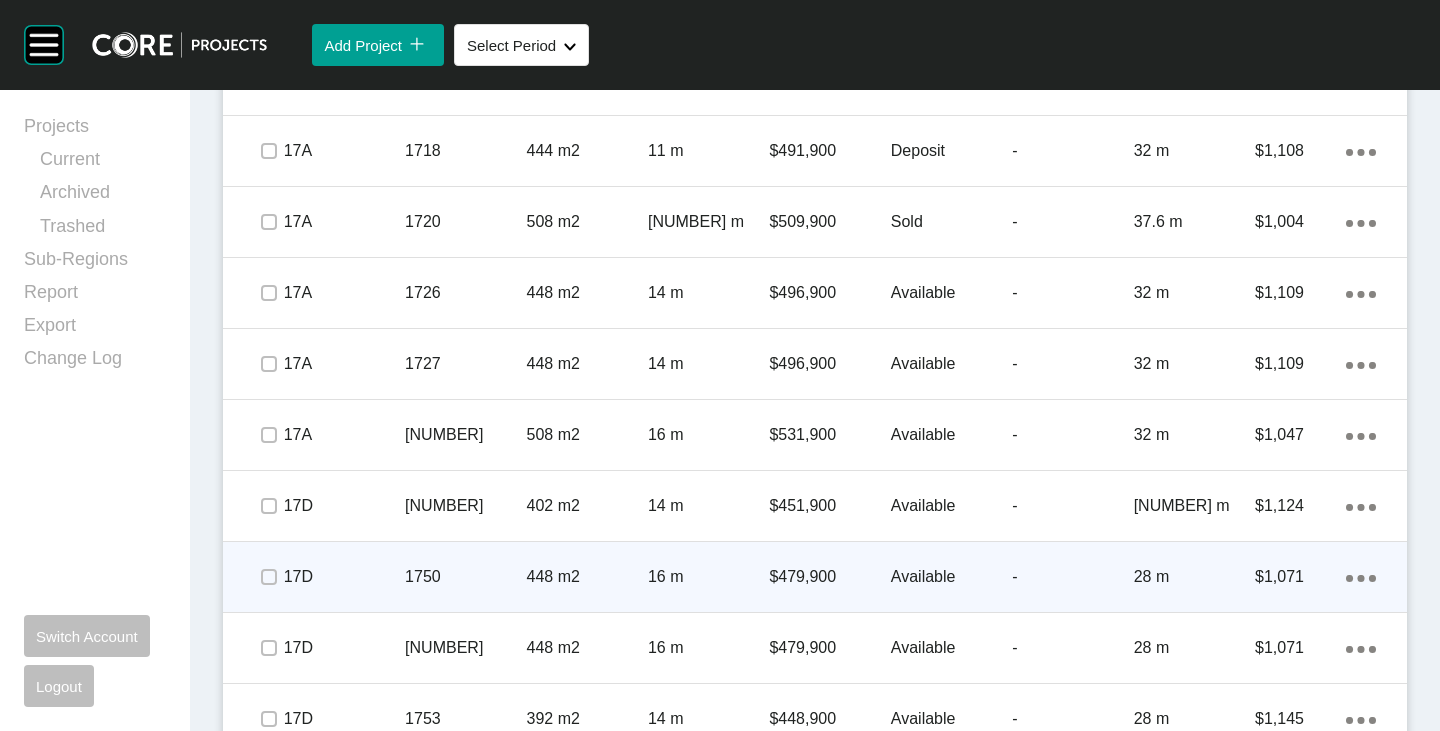 drag, startPoint x: 257, startPoint y: 574, endPoint x: 261, endPoint y: 600, distance: 26.305893 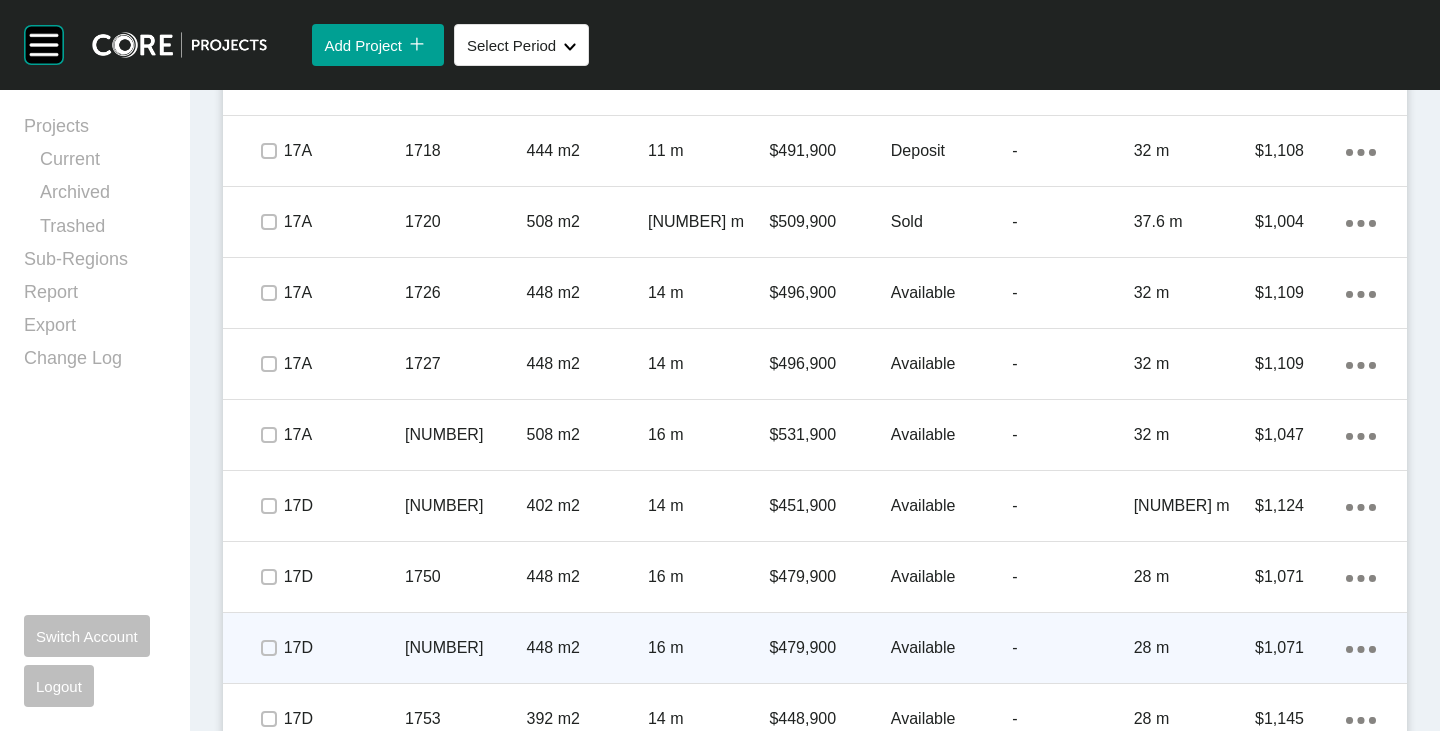 click at bounding box center [268, 648] 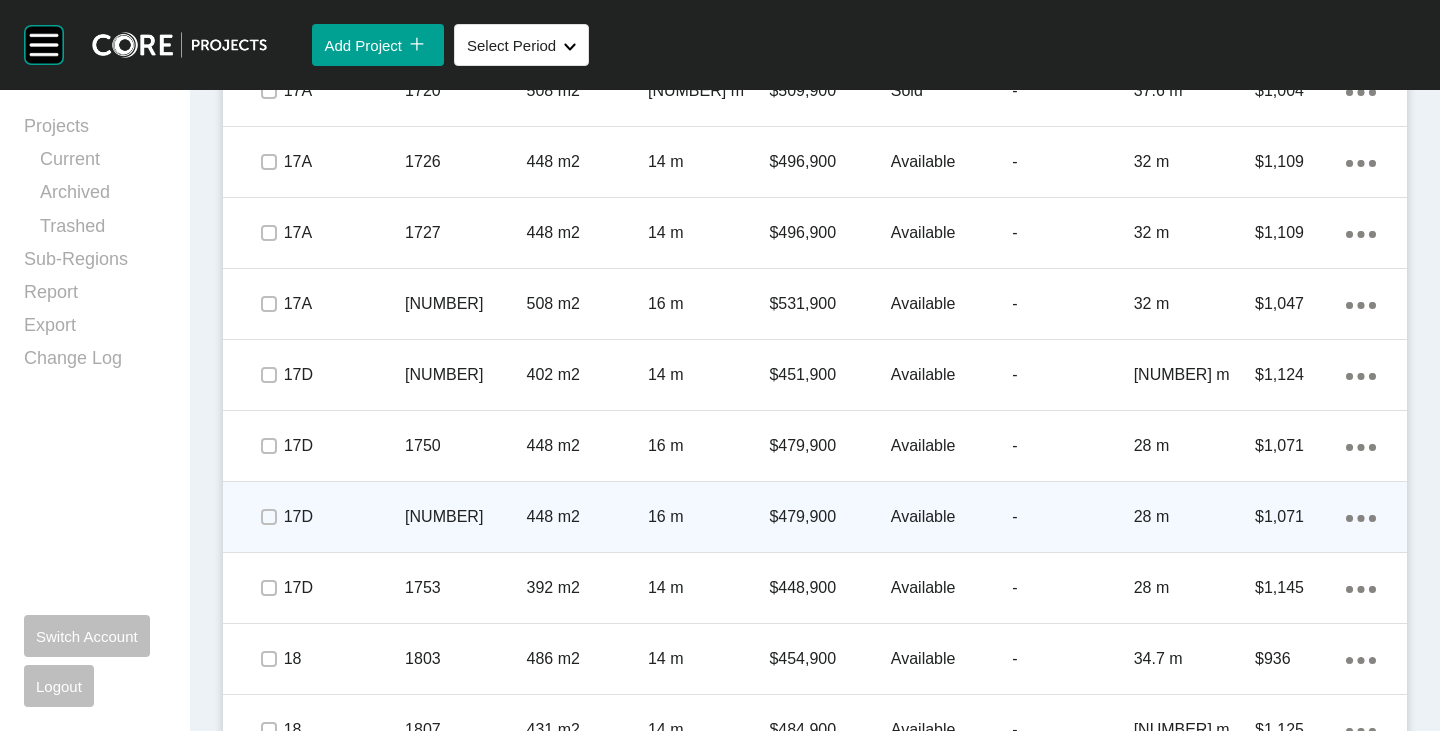 scroll, scrollTop: 3099, scrollLeft: 0, axis: vertical 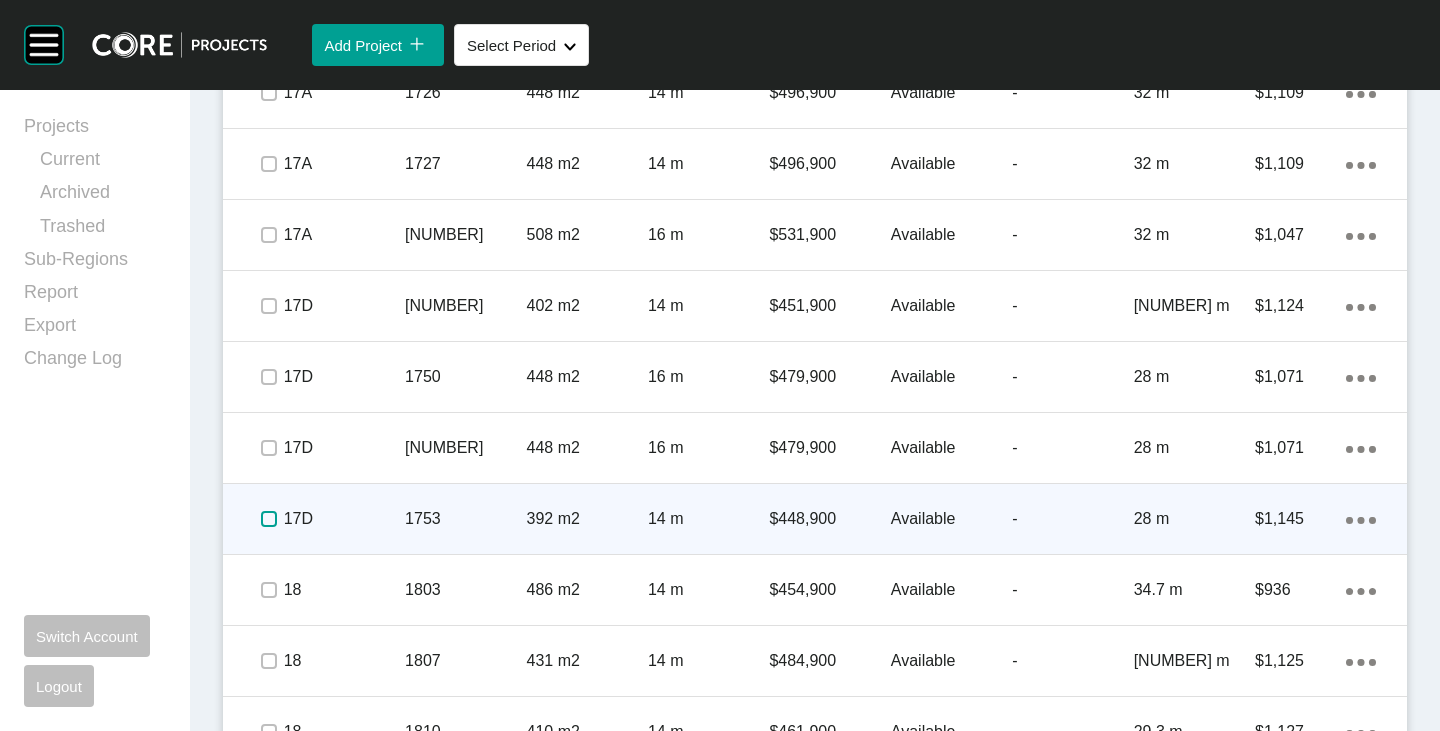 click at bounding box center [269, 519] 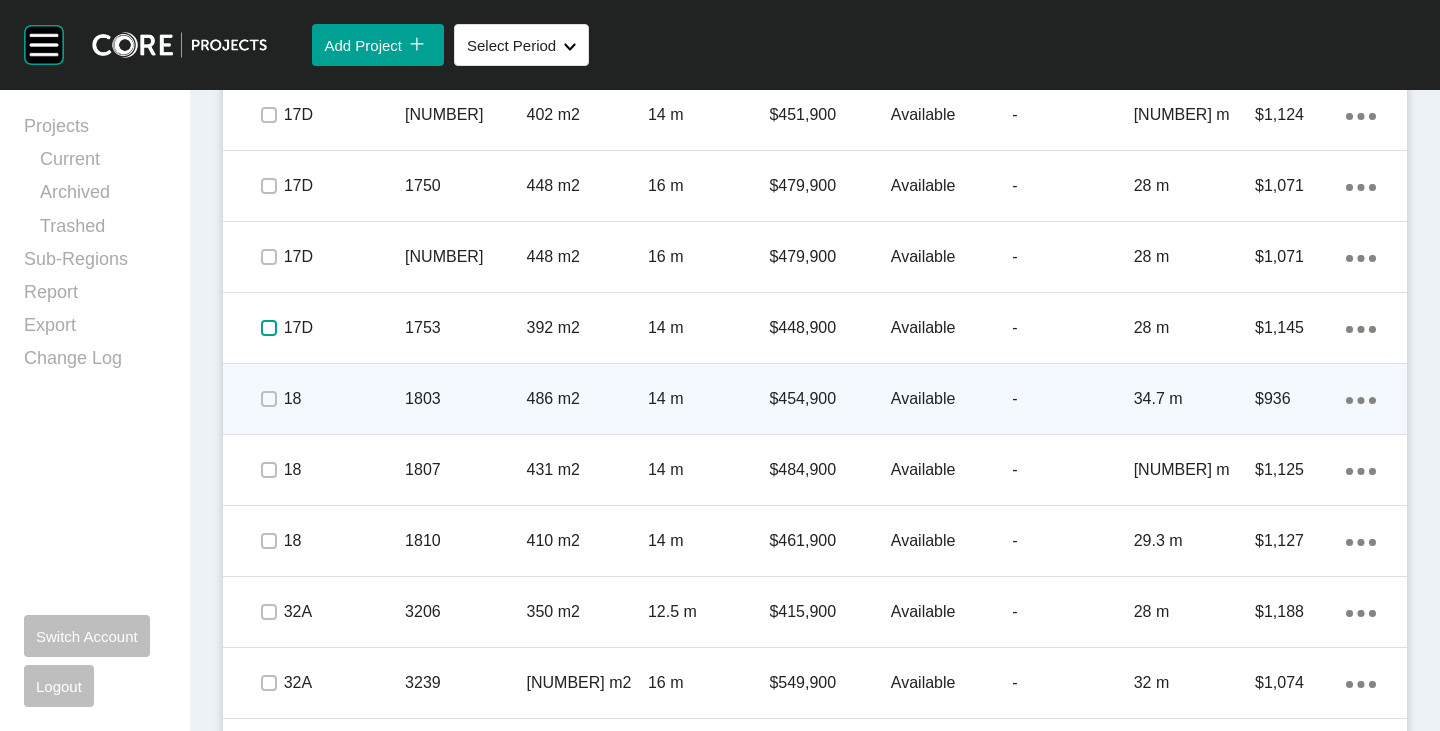 scroll, scrollTop: 3299, scrollLeft: 0, axis: vertical 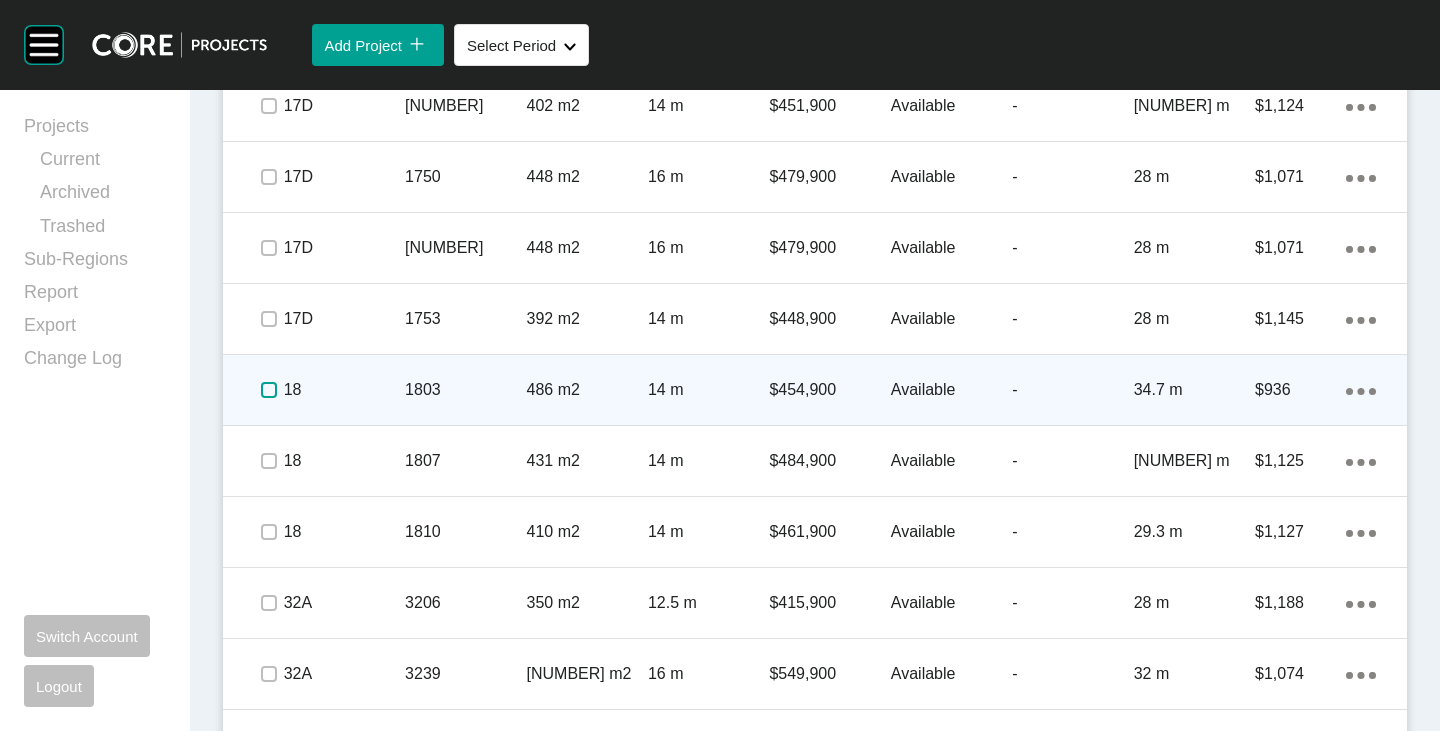 click at bounding box center [269, 390] 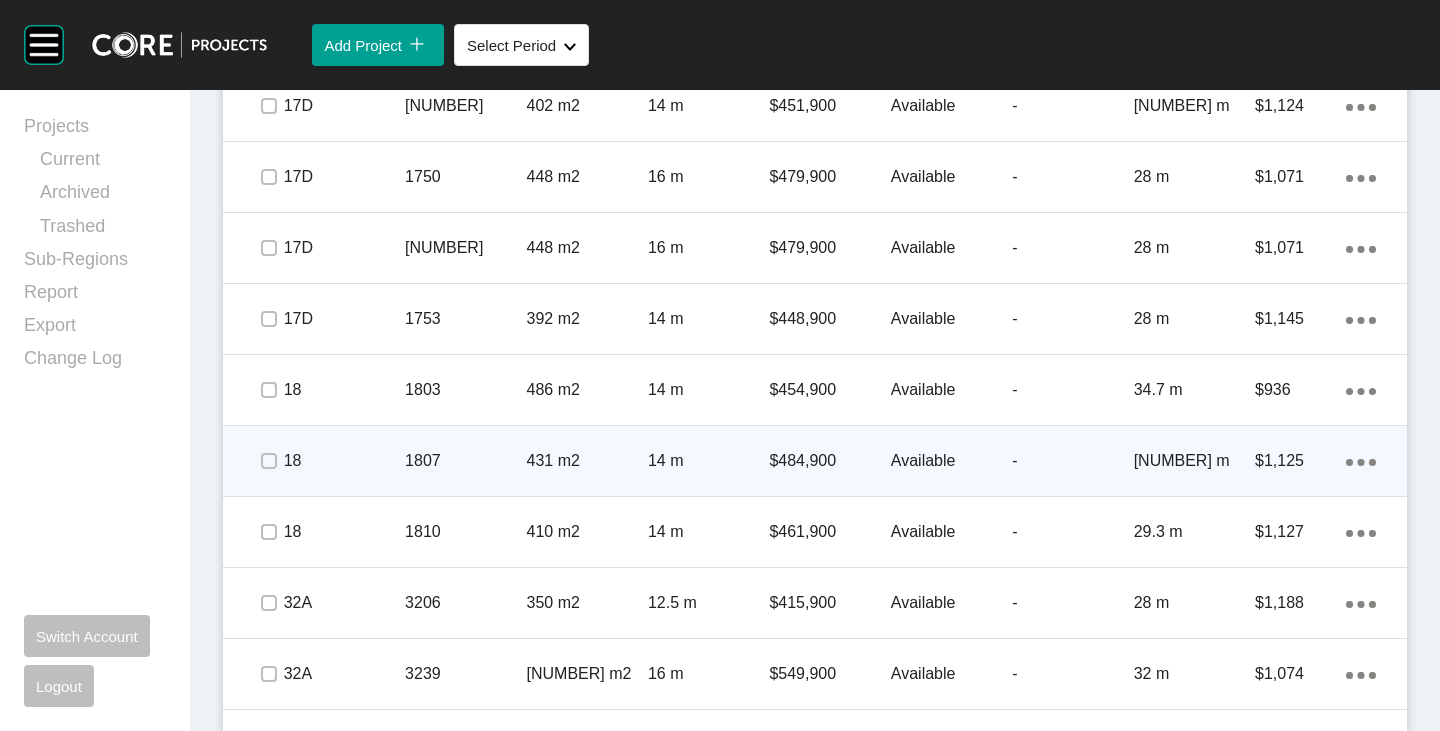 click on "Available" at bounding box center [951, 461] 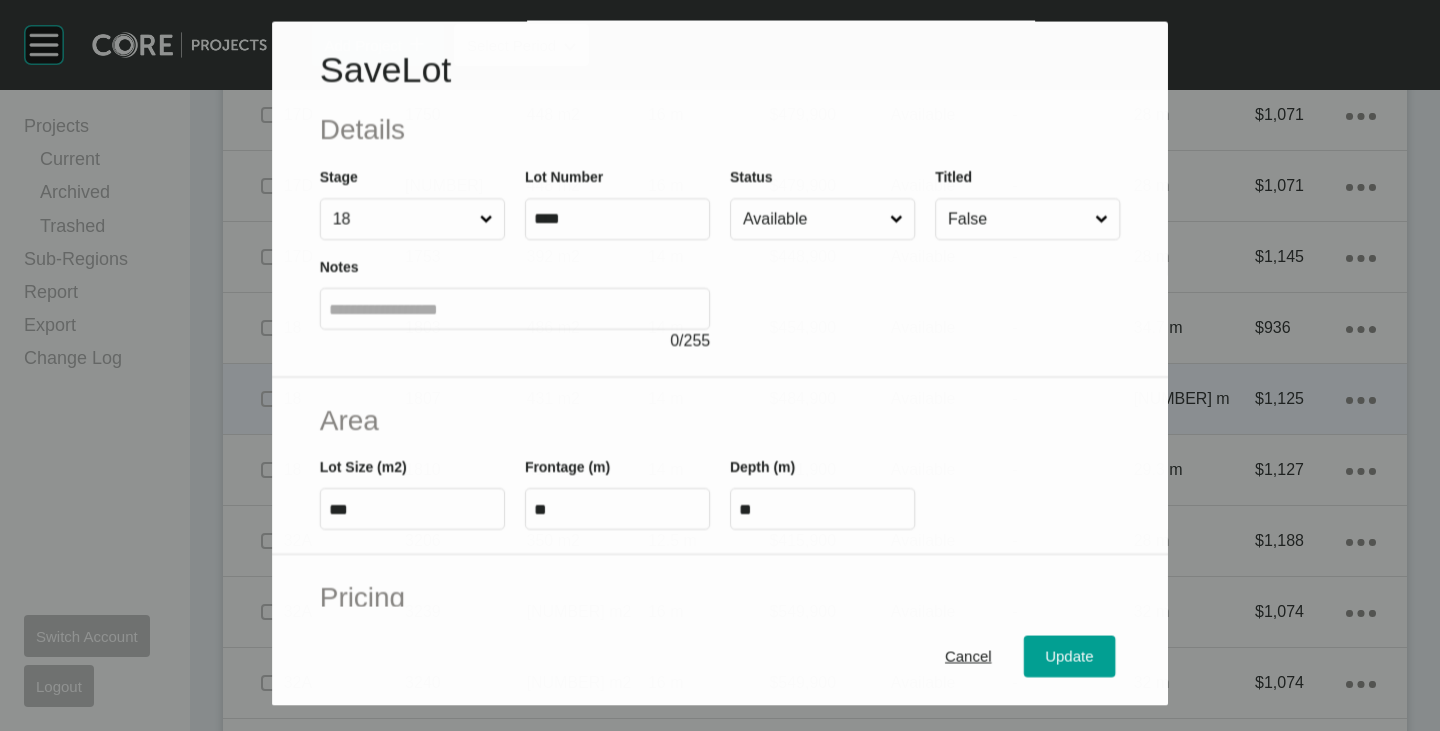 scroll, scrollTop: 3237, scrollLeft: 0, axis: vertical 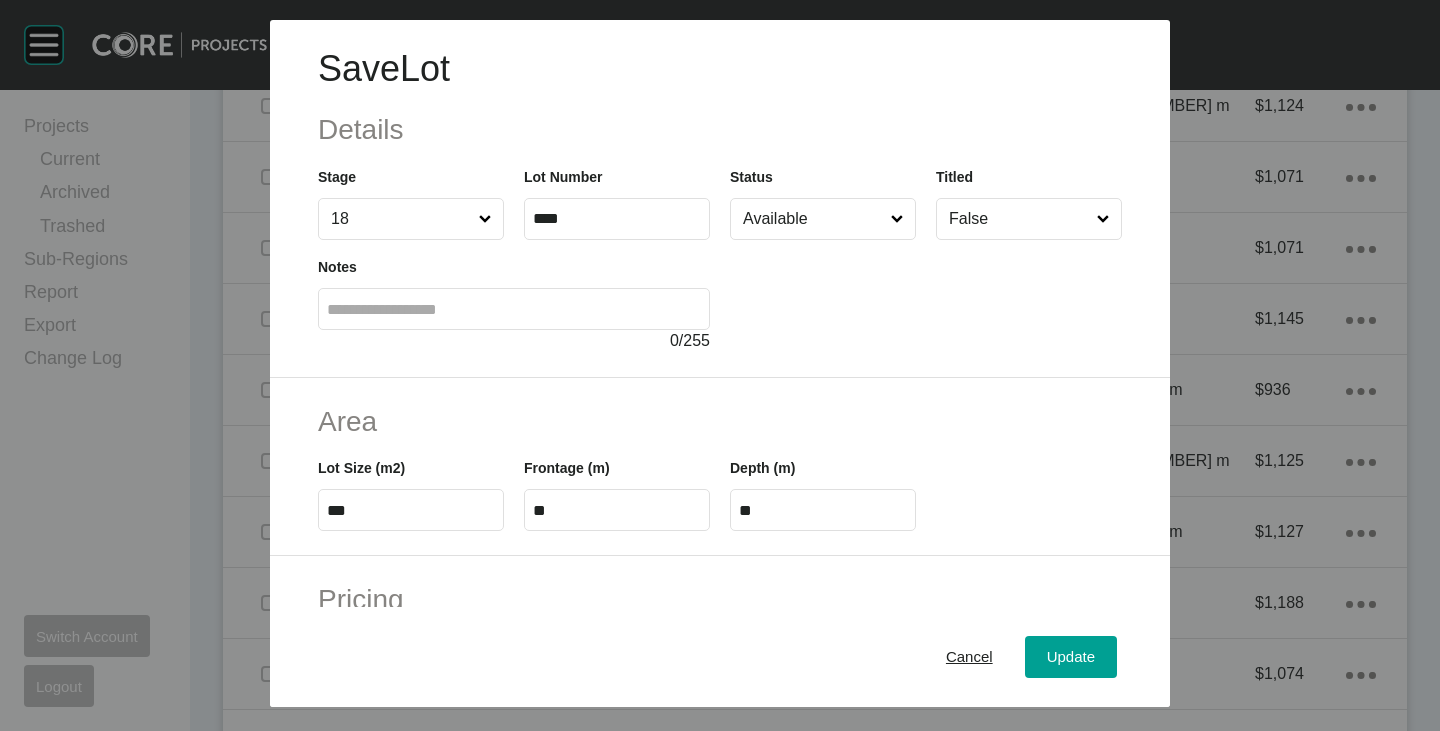 click on "Available" at bounding box center [813, 219] 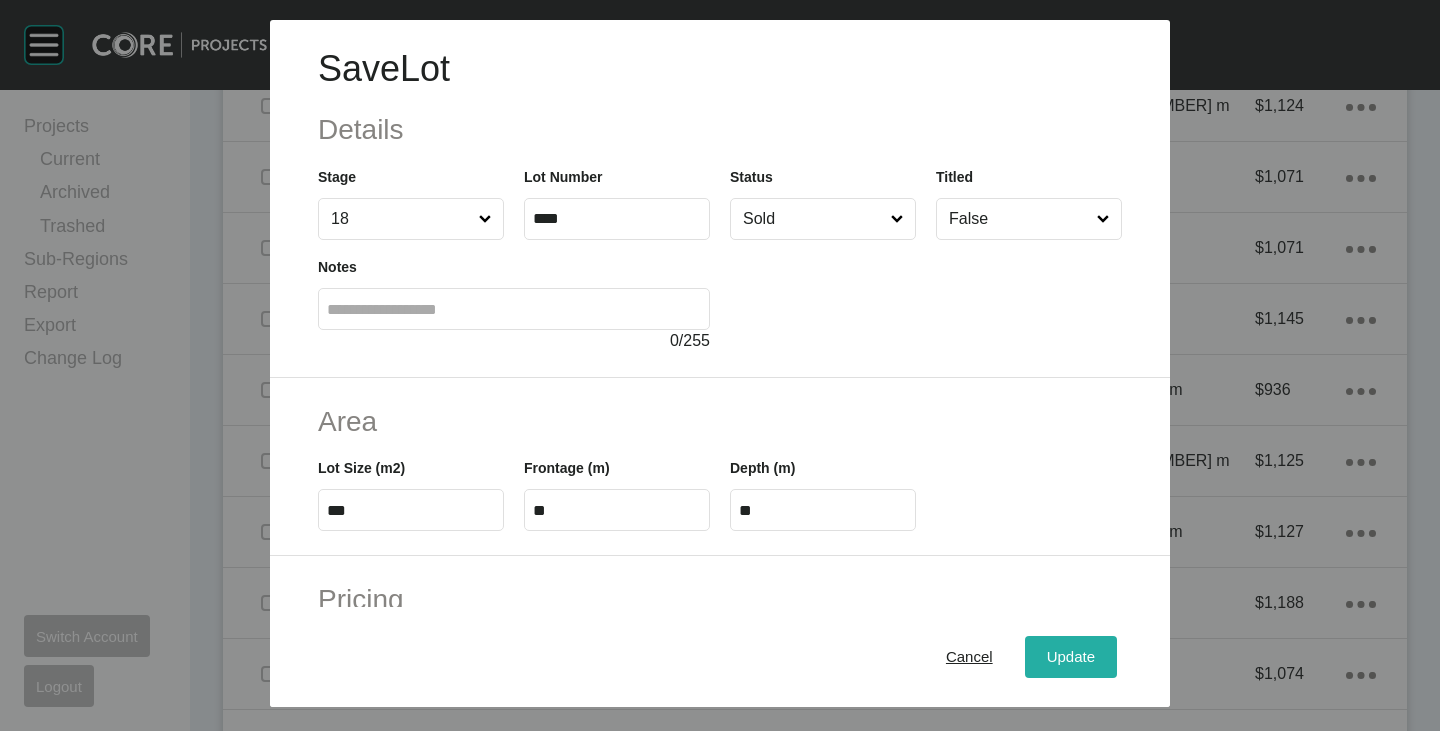 click on "Update" at bounding box center (1071, 657) 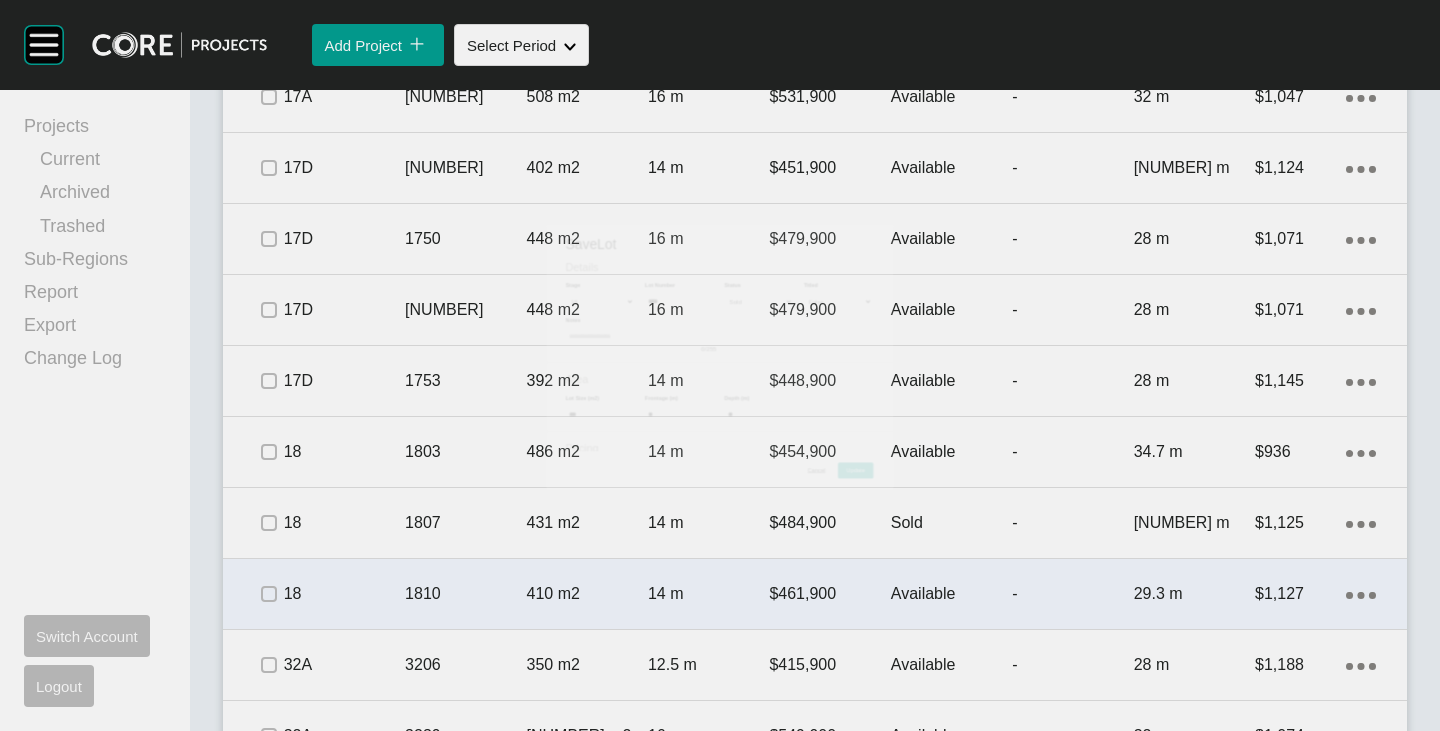 scroll, scrollTop: 3299, scrollLeft: 0, axis: vertical 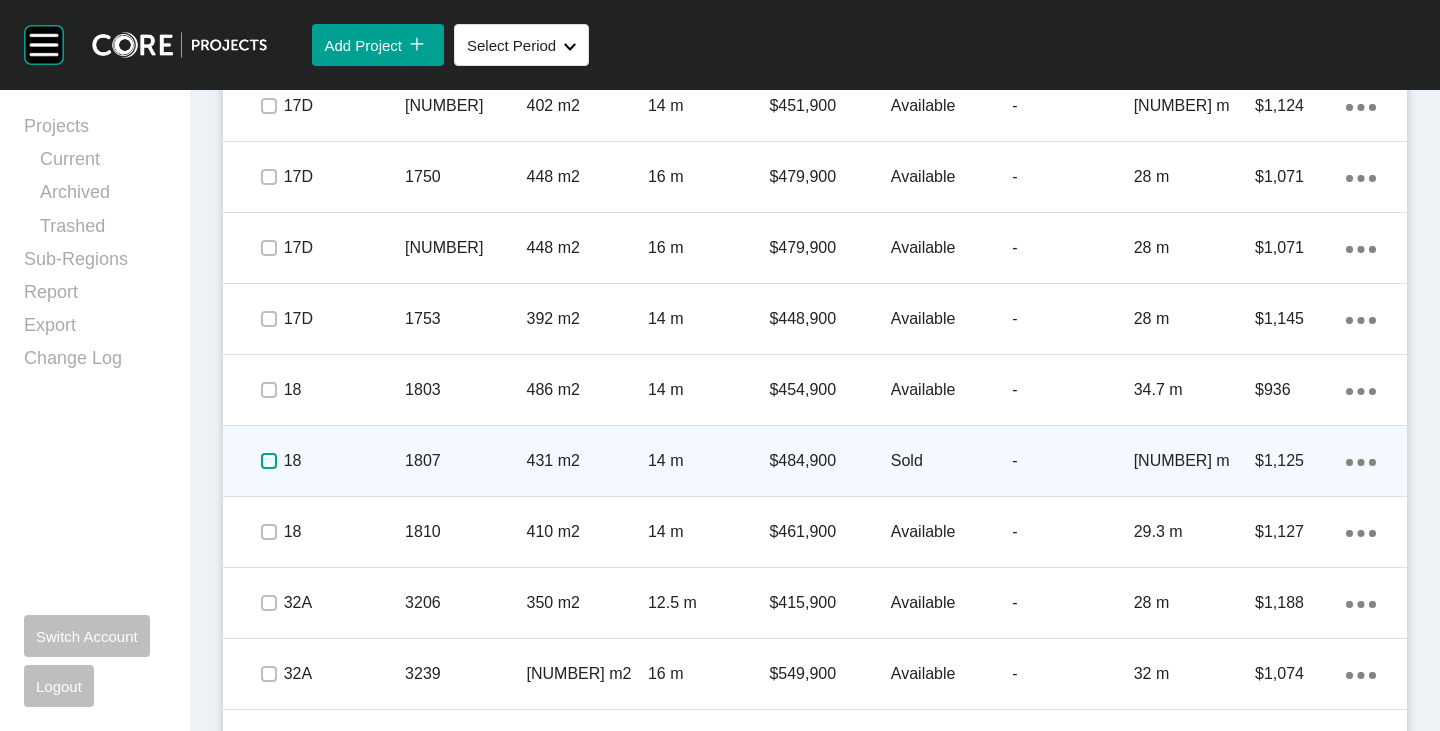 click at bounding box center (269, 461) 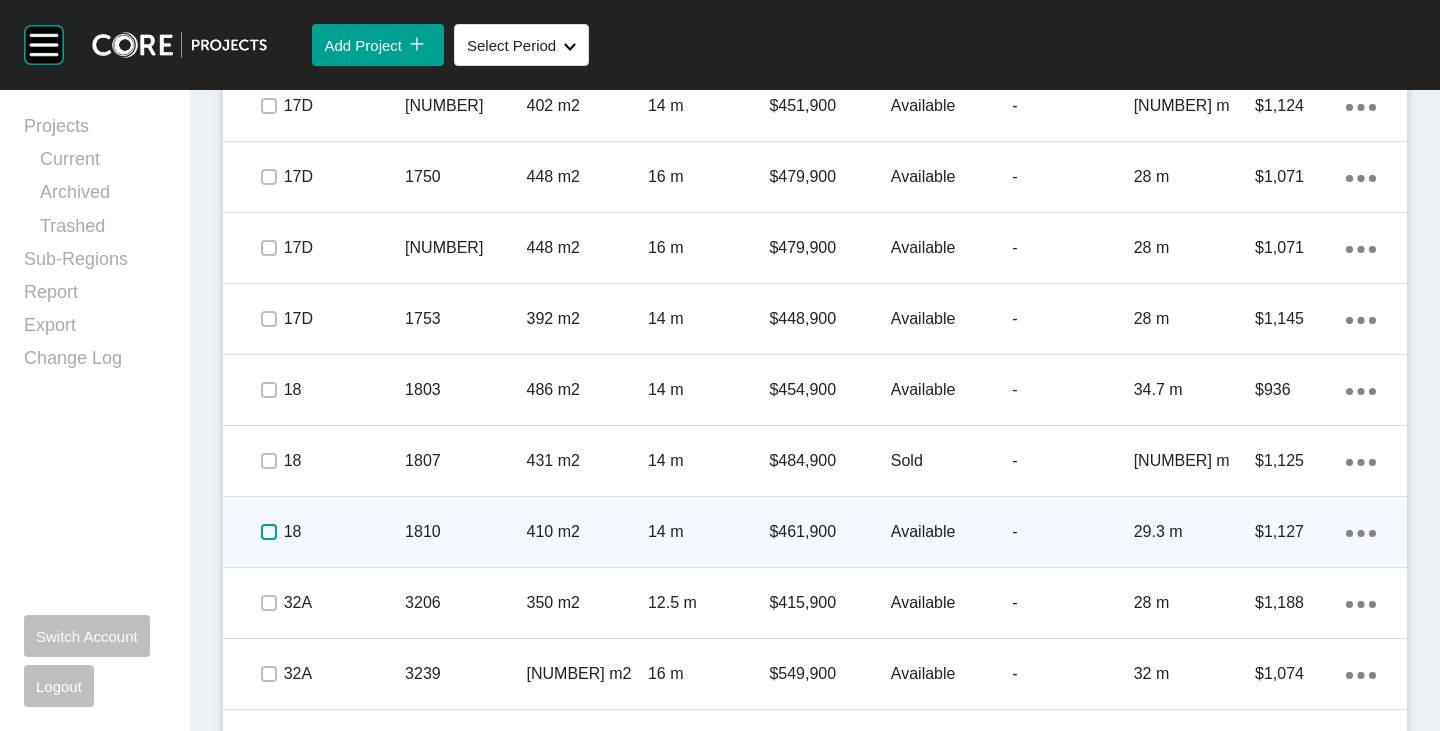 click at bounding box center (269, 532) 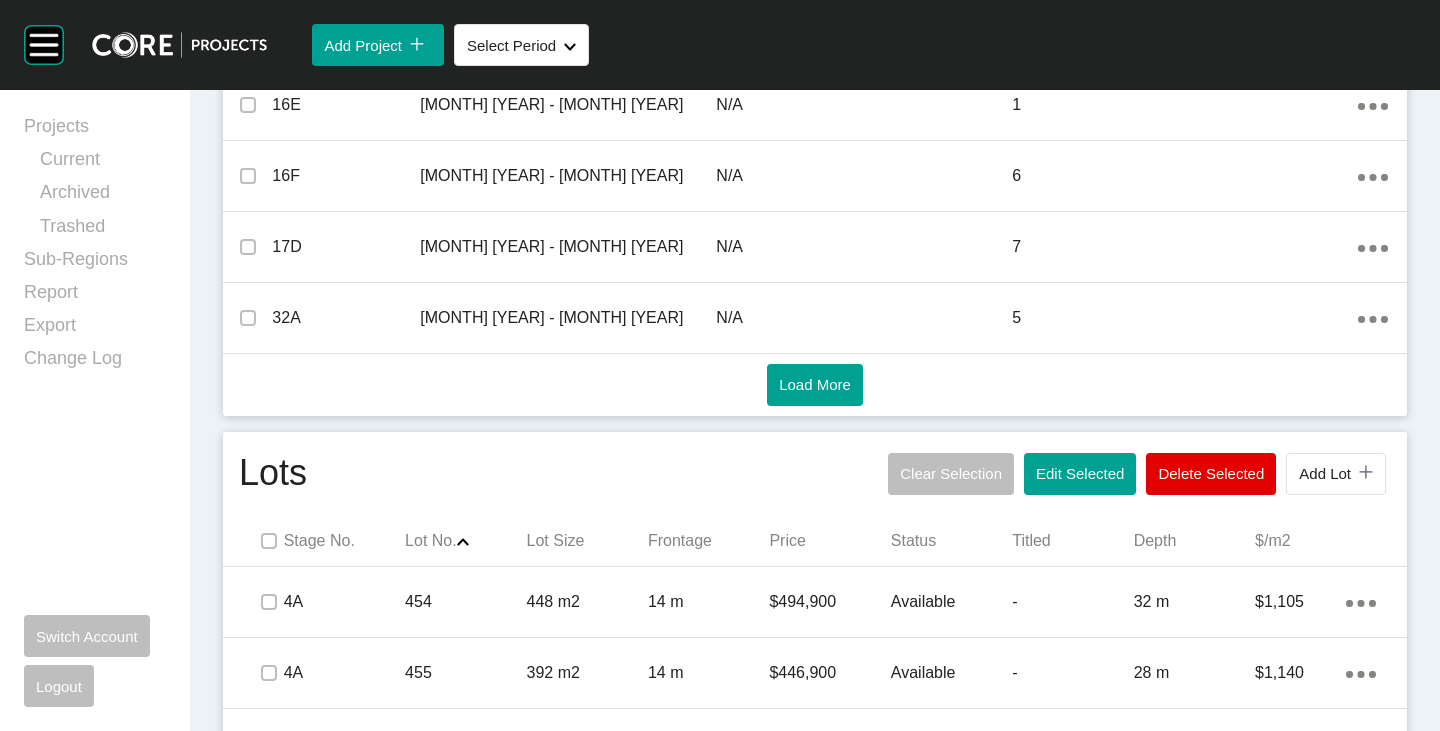 scroll, scrollTop: 799, scrollLeft: 0, axis: vertical 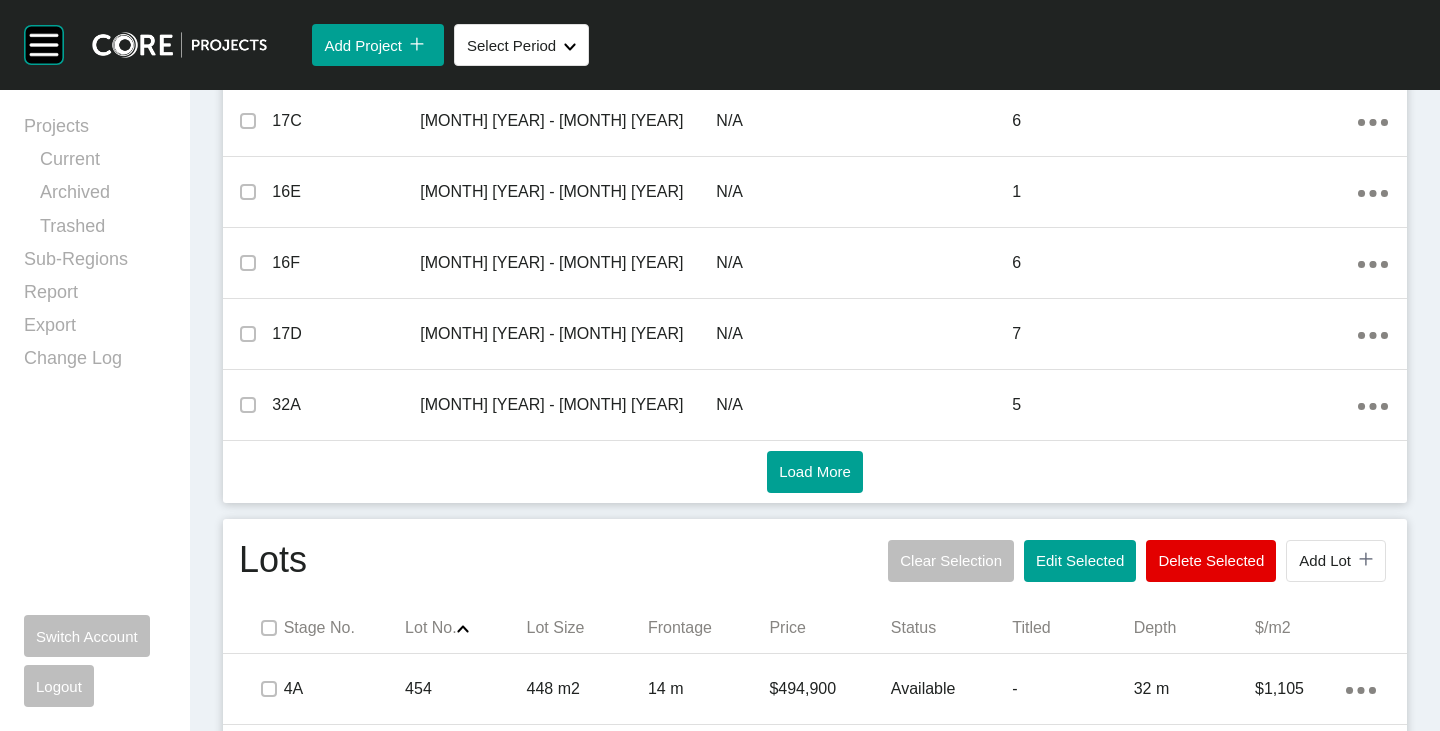 drag, startPoint x: 1323, startPoint y: 559, endPoint x: 1311, endPoint y: 544, distance: 19.209373 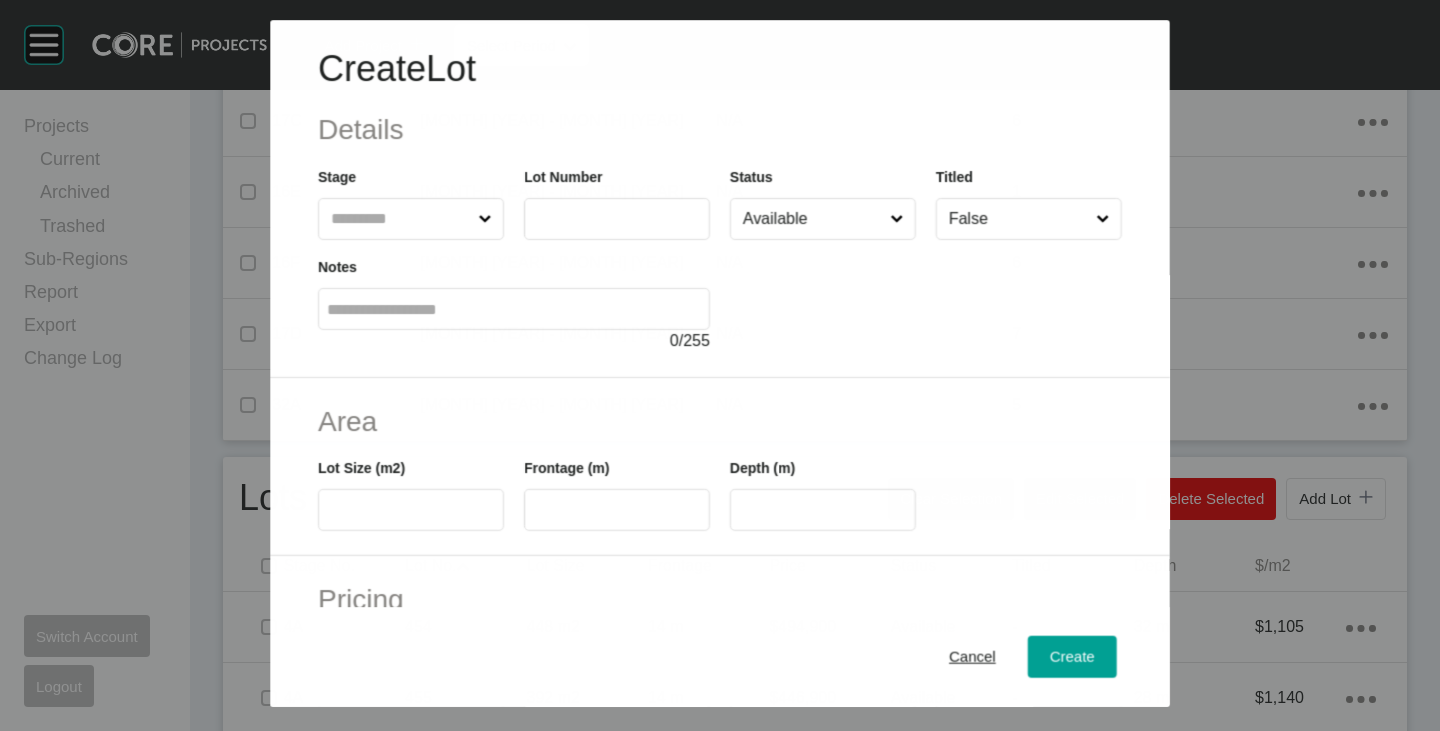 click at bounding box center [400, 219] 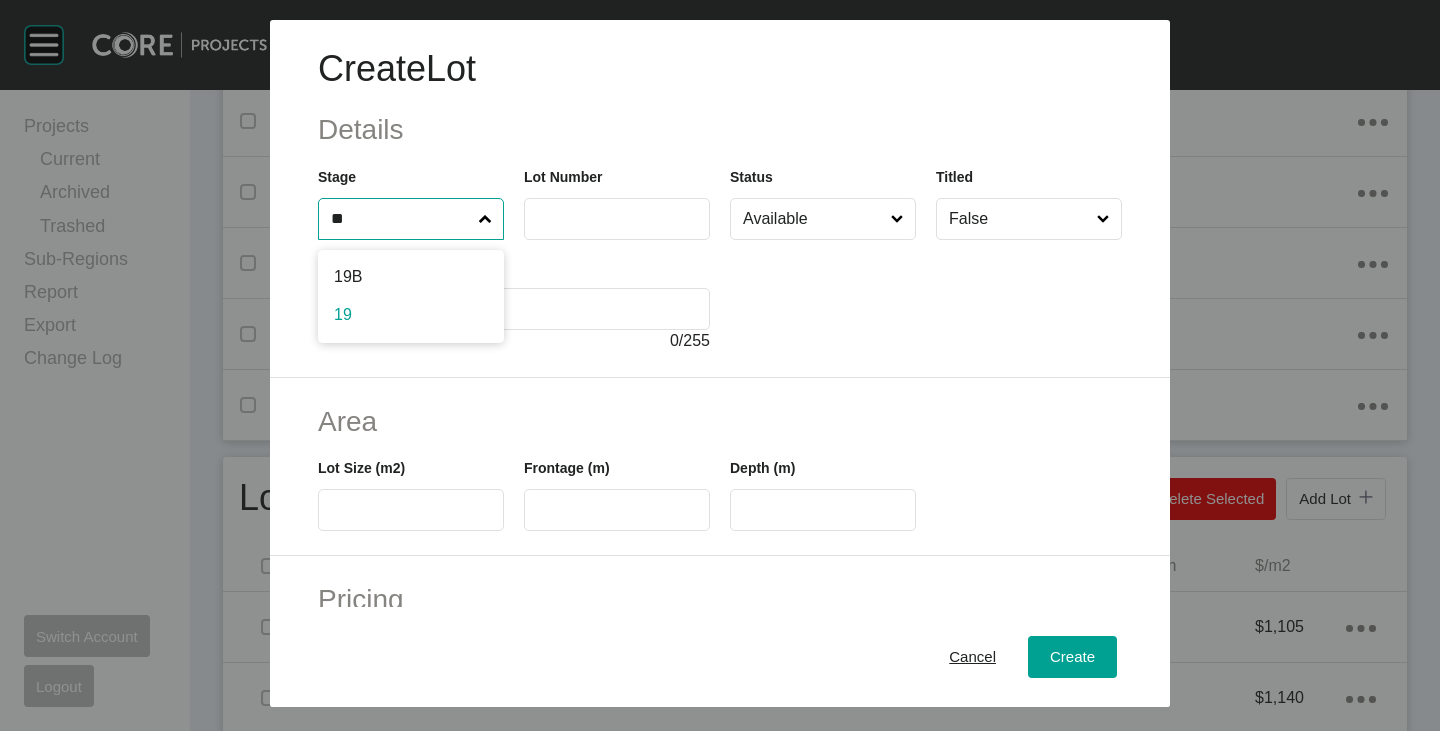 type on "**" 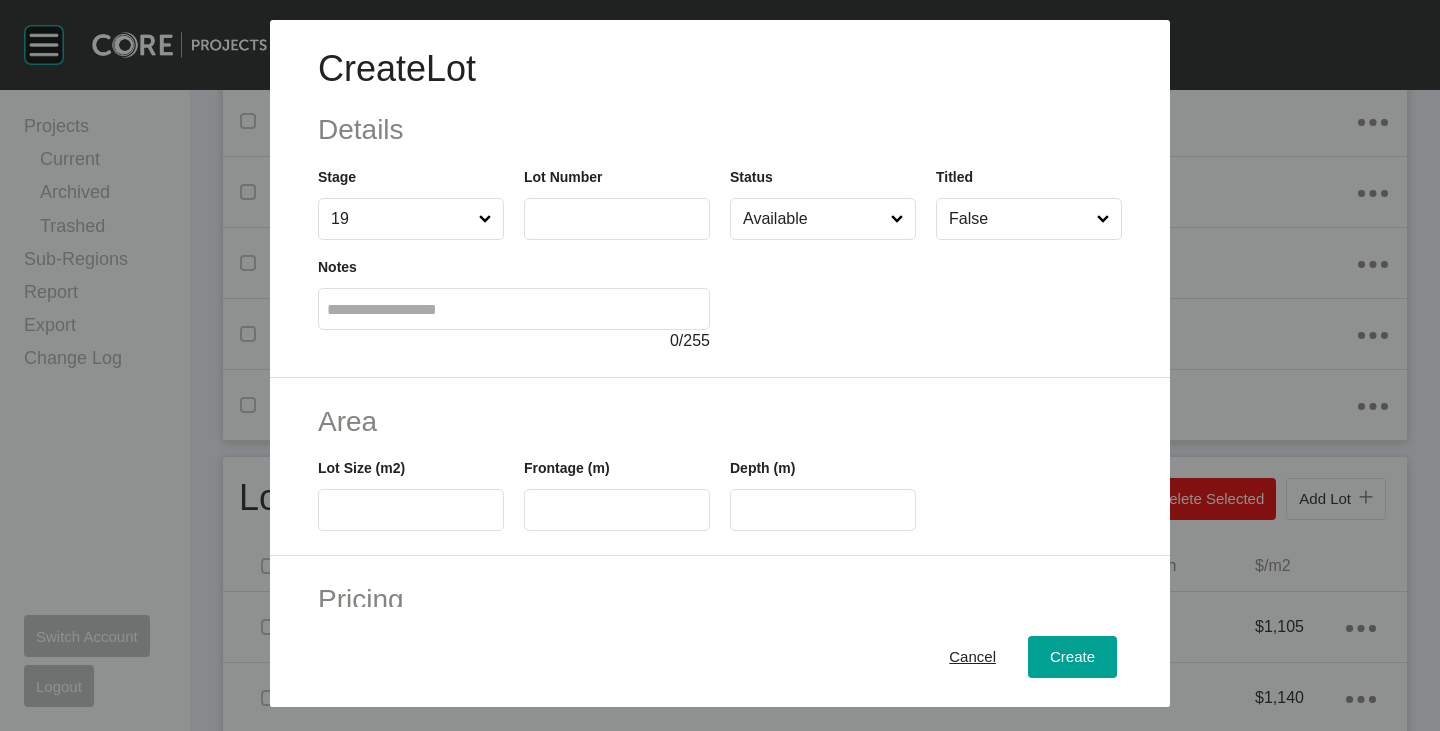 click at bounding box center [617, 218] 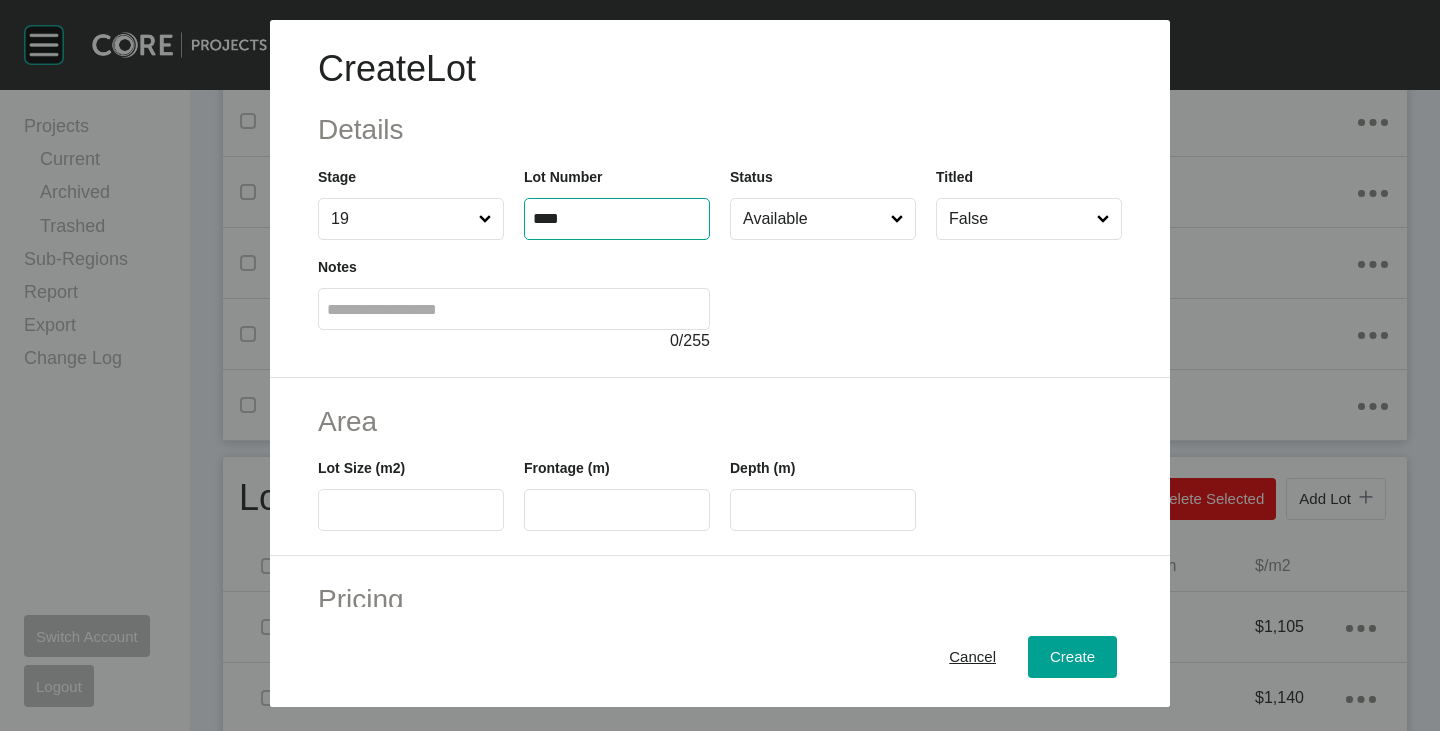 type on "****" 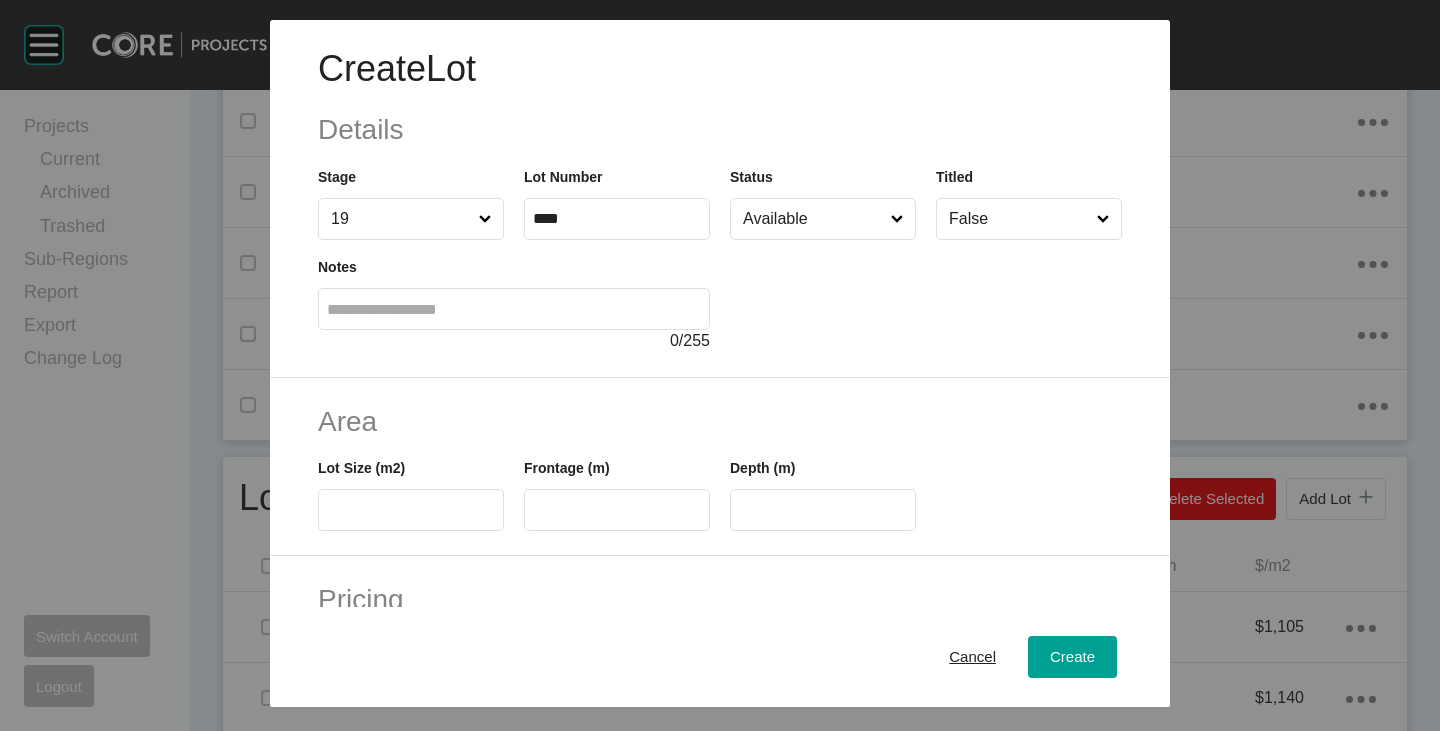 click at bounding box center [411, 510] 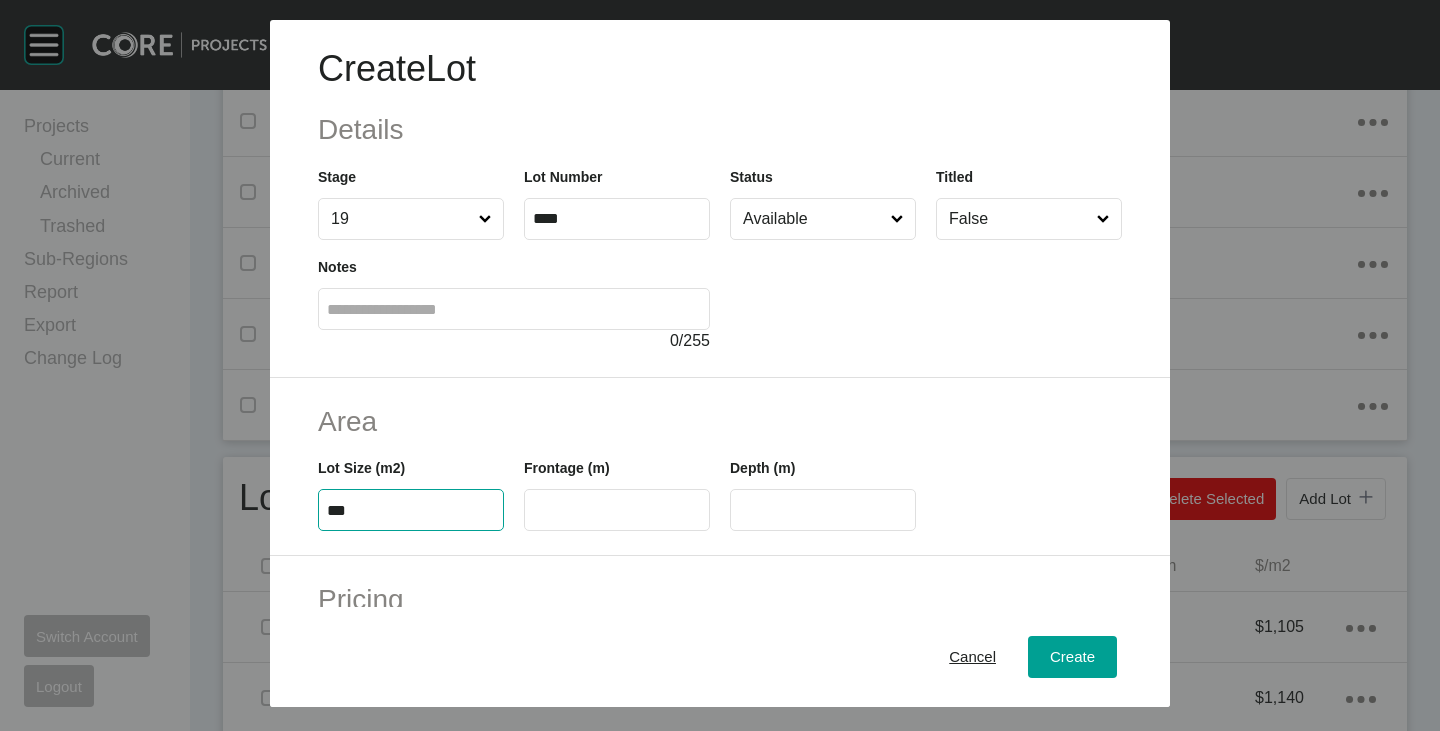 type on "***" 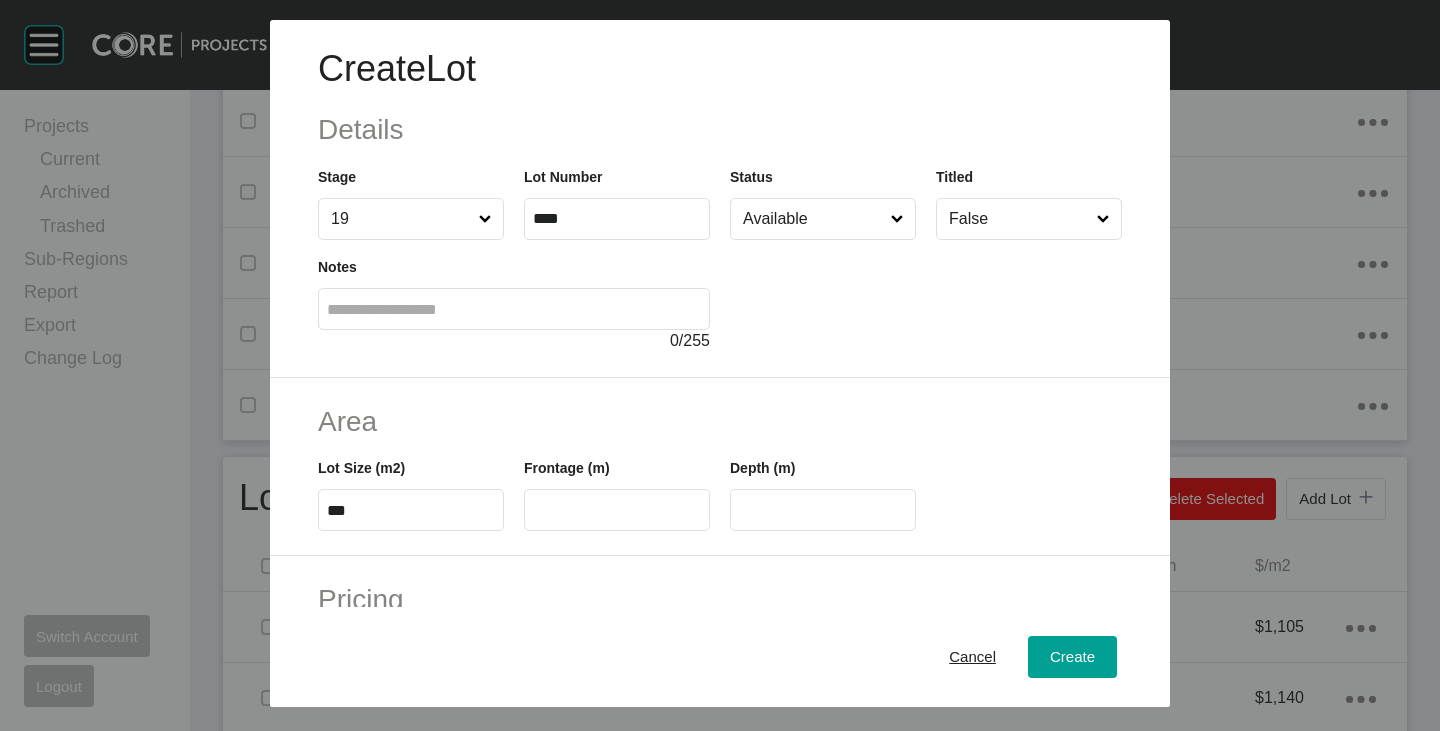 click at bounding box center (617, 510) 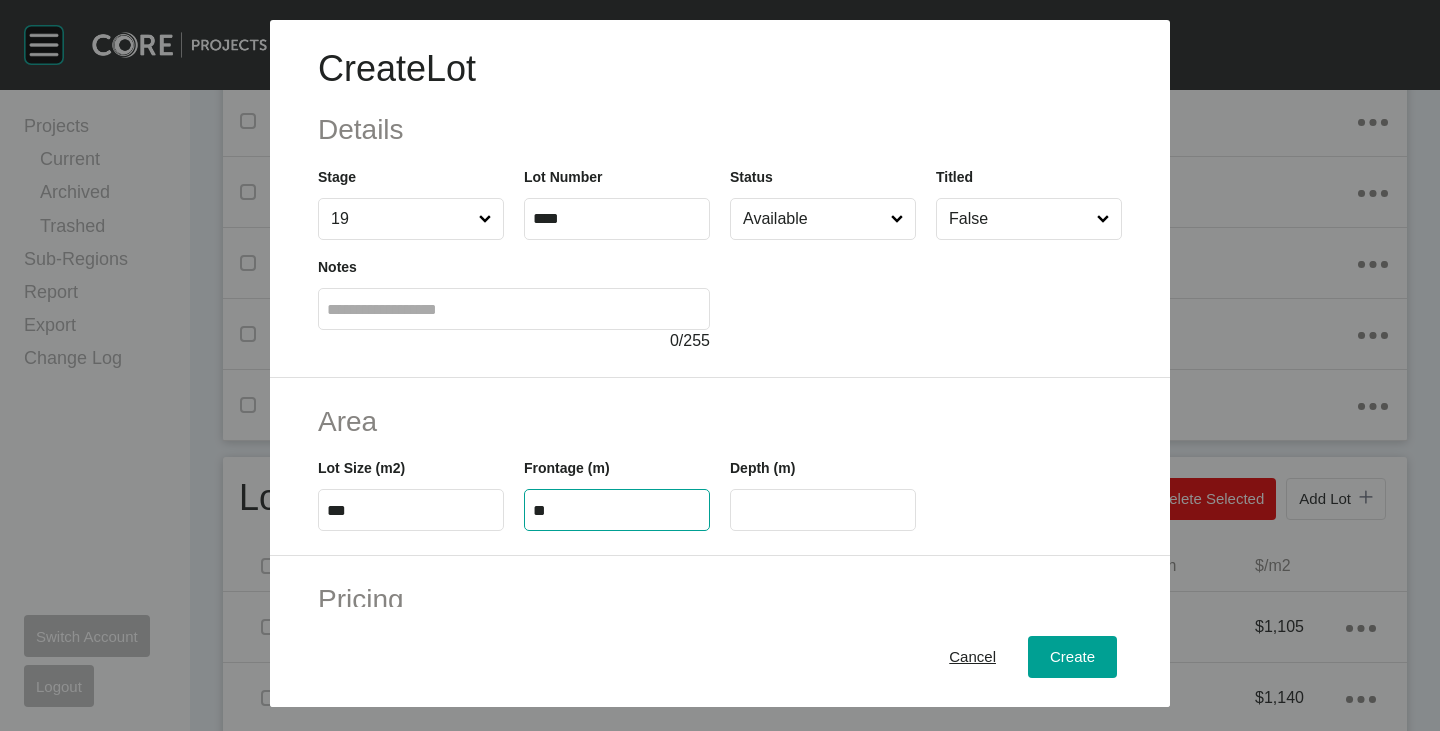 type on "**" 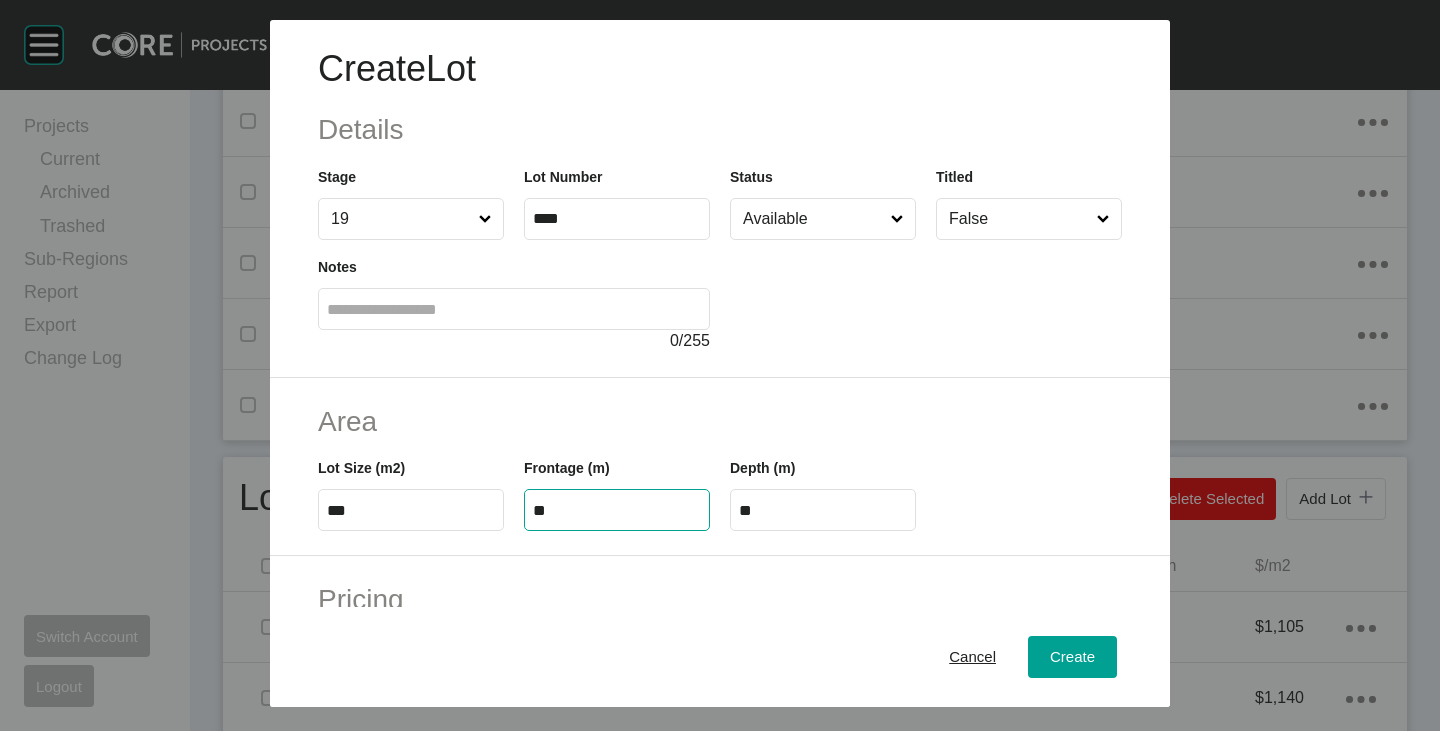click on "Area" at bounding box center (720, 421) 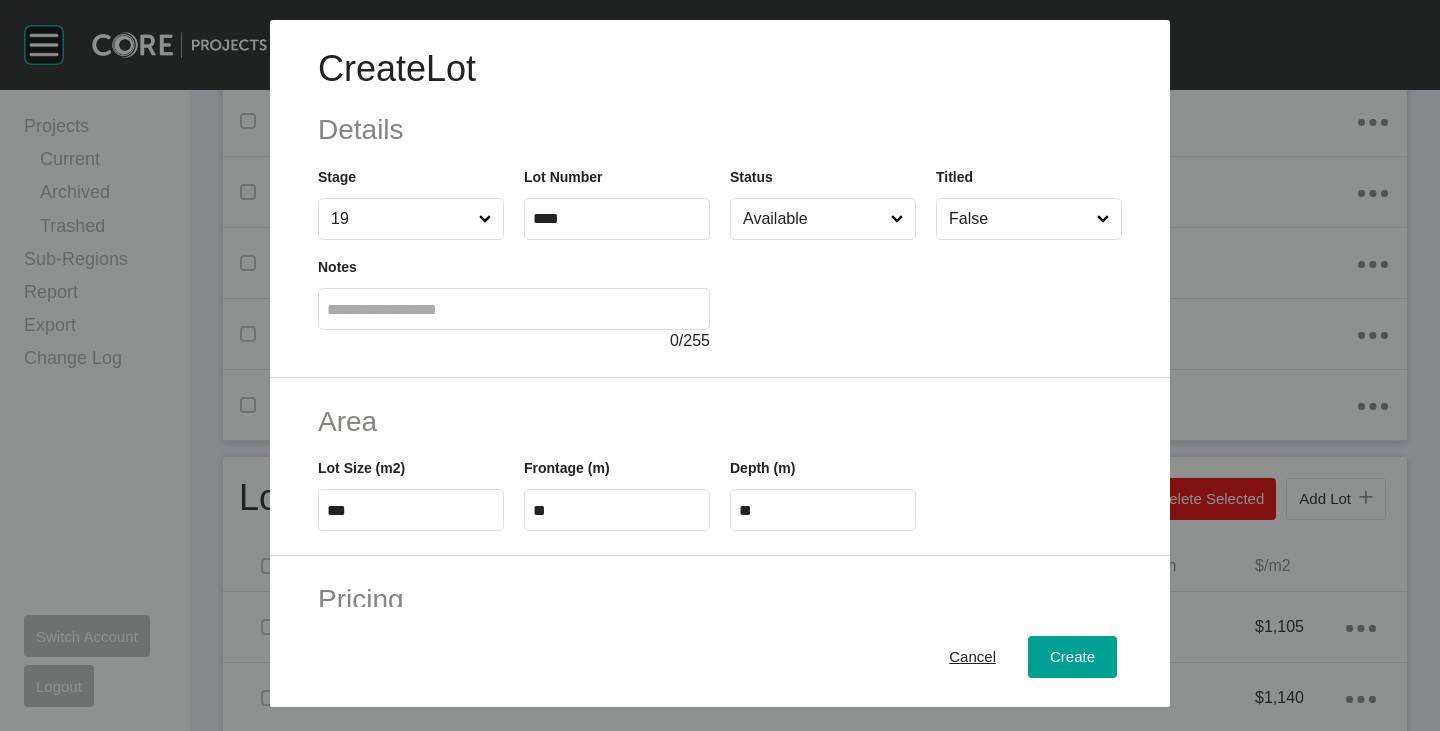 scroll, scrollTop: 200, scrollLeft: 0, axis: vertical 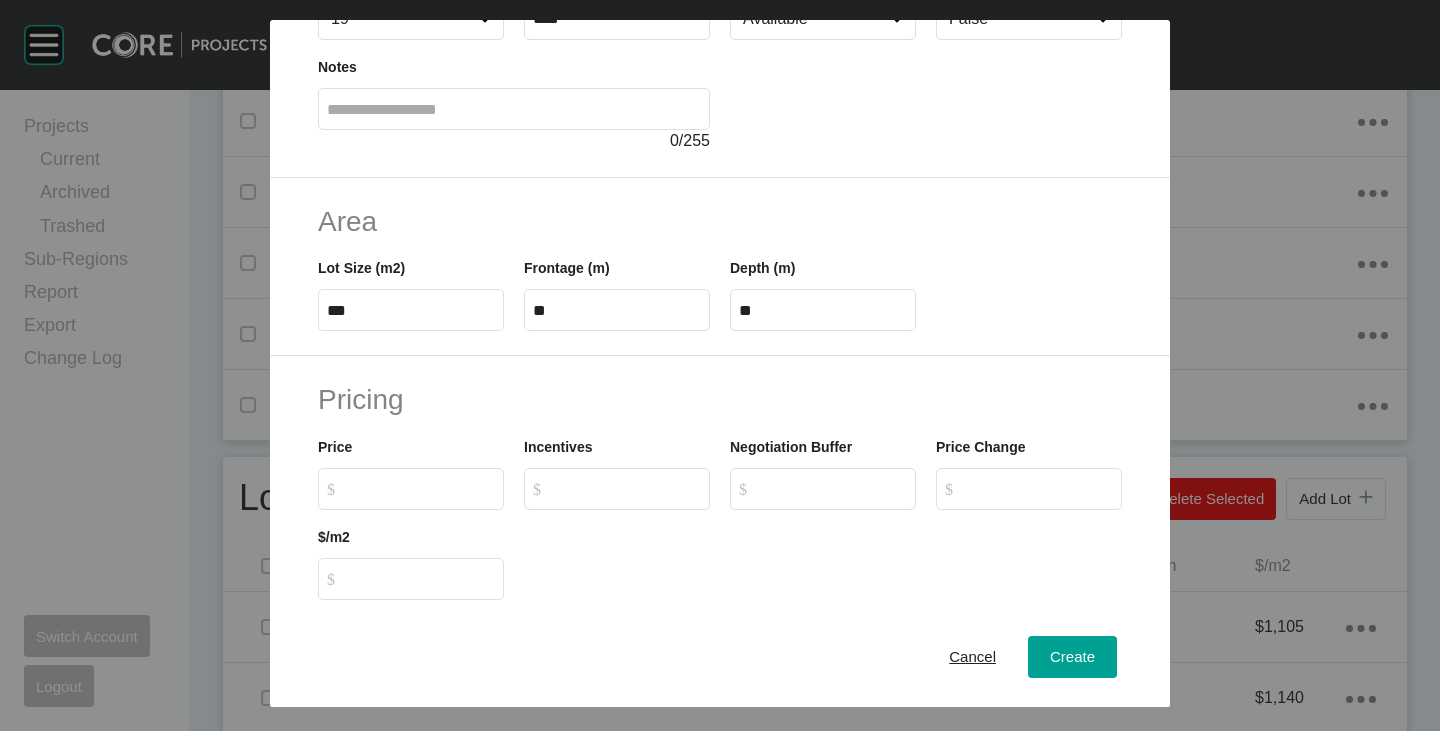 click on "$ Created with Sketch. $" at bounding box center (420, 488) 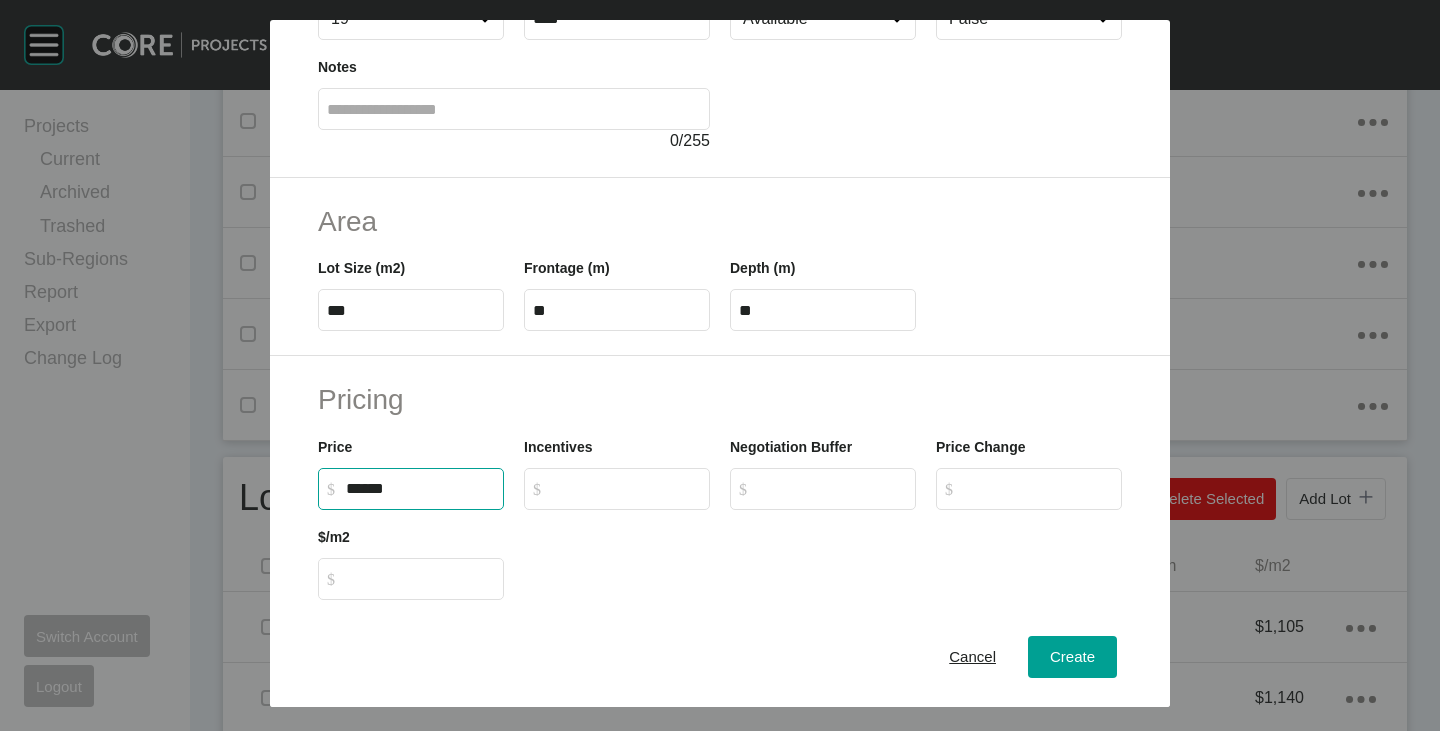 type on "*******" 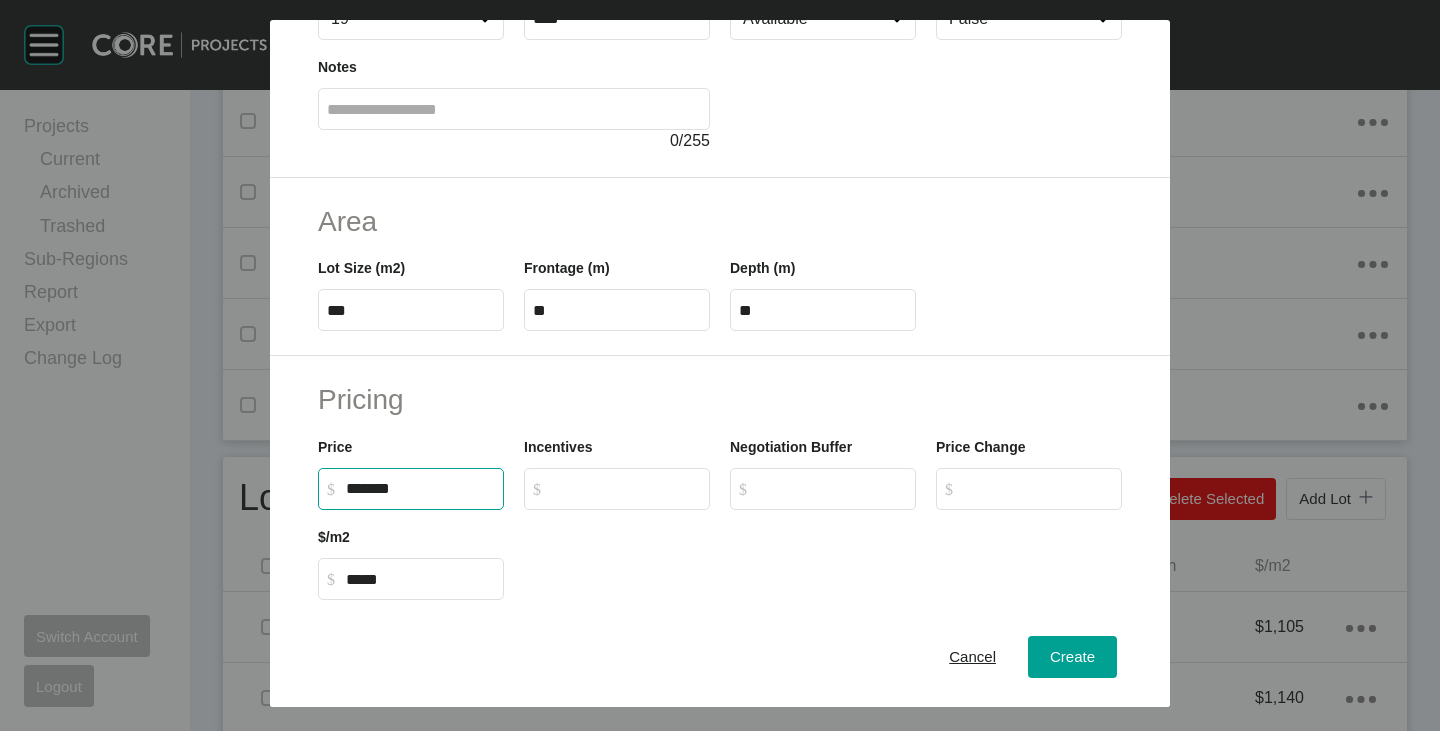 click on "Price $ Created with Sketch. $ *******" at bounding box center [411, 465] 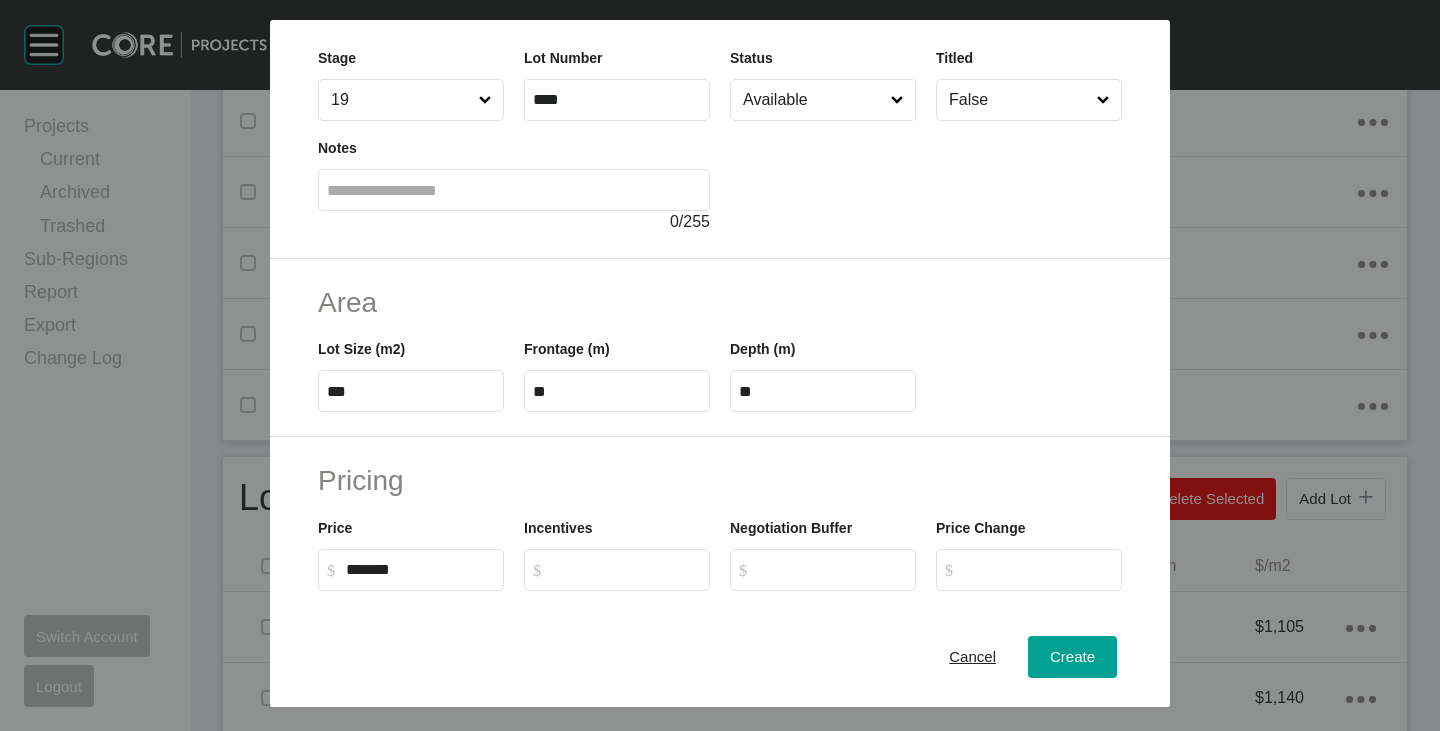 scroll, scrollTop: 0, scrollLeft: 0, axis: both 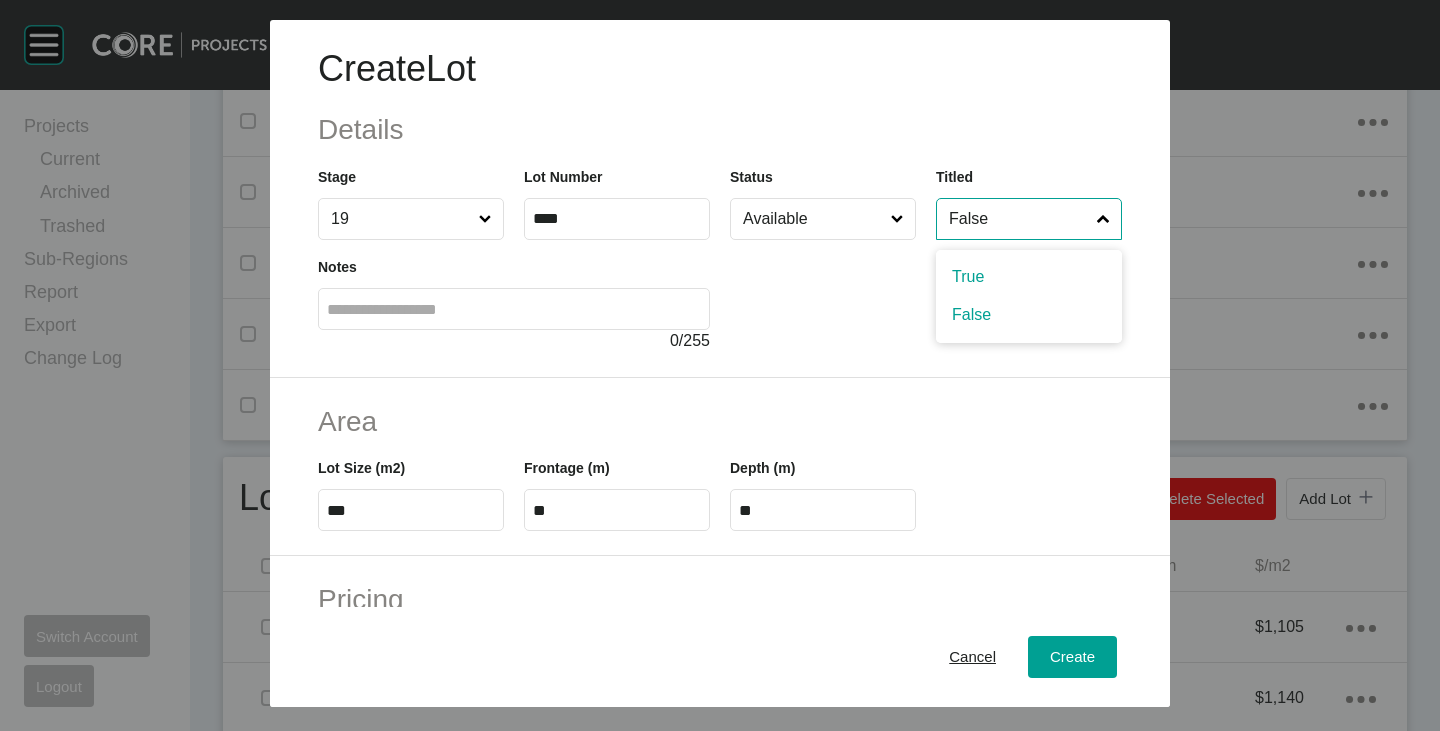 click on "False" at bounding box center (1019, 219) 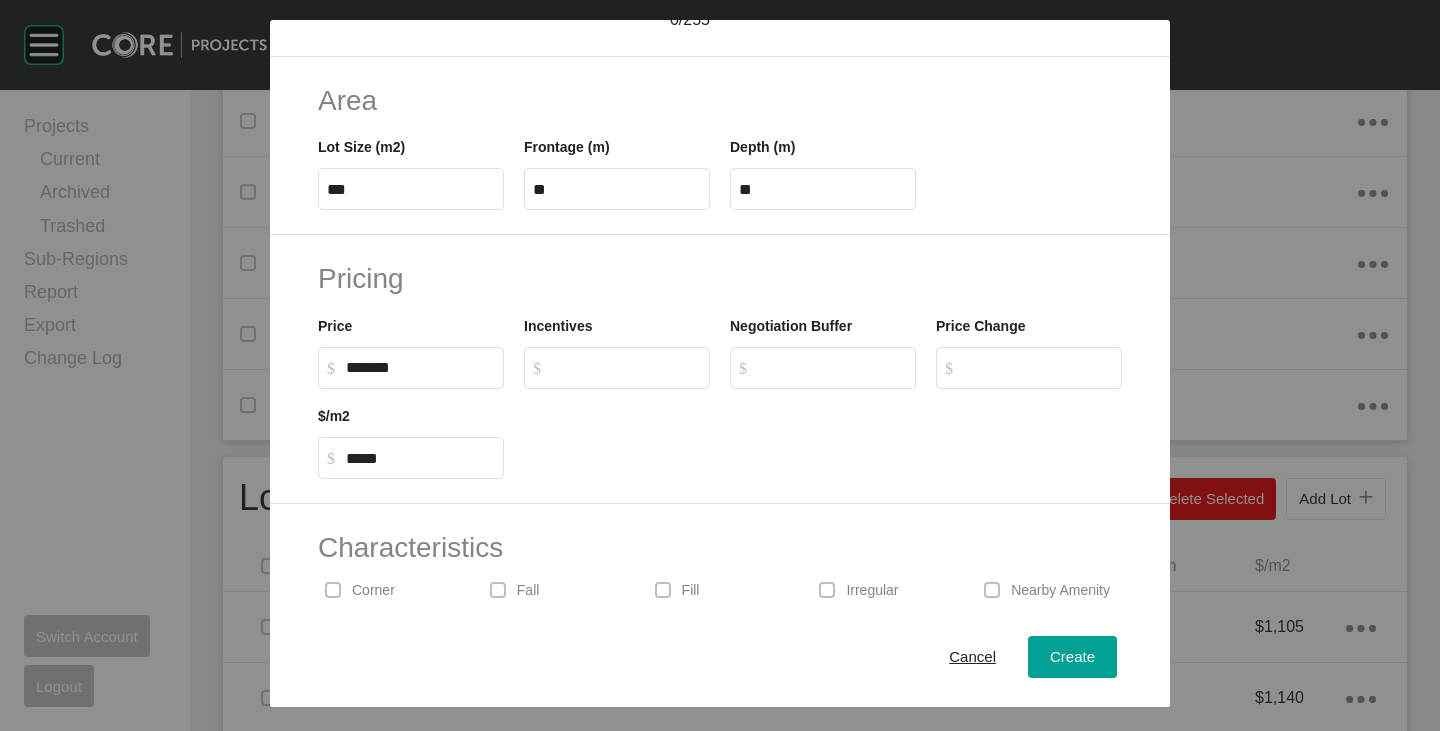 scroll, scrollTop: 489, scrollLeft: 0, axis: vertical 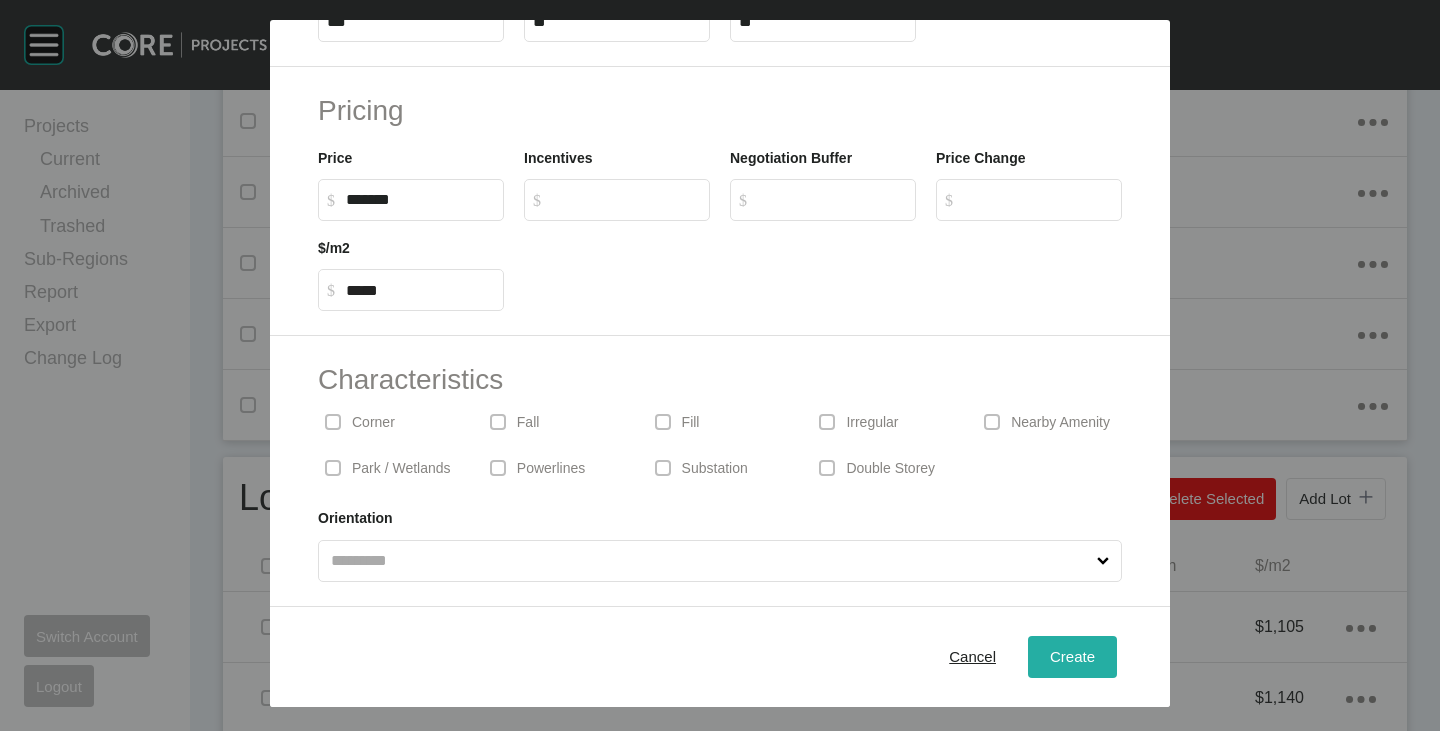 click on "Create" at bounding box center (1072, 656) 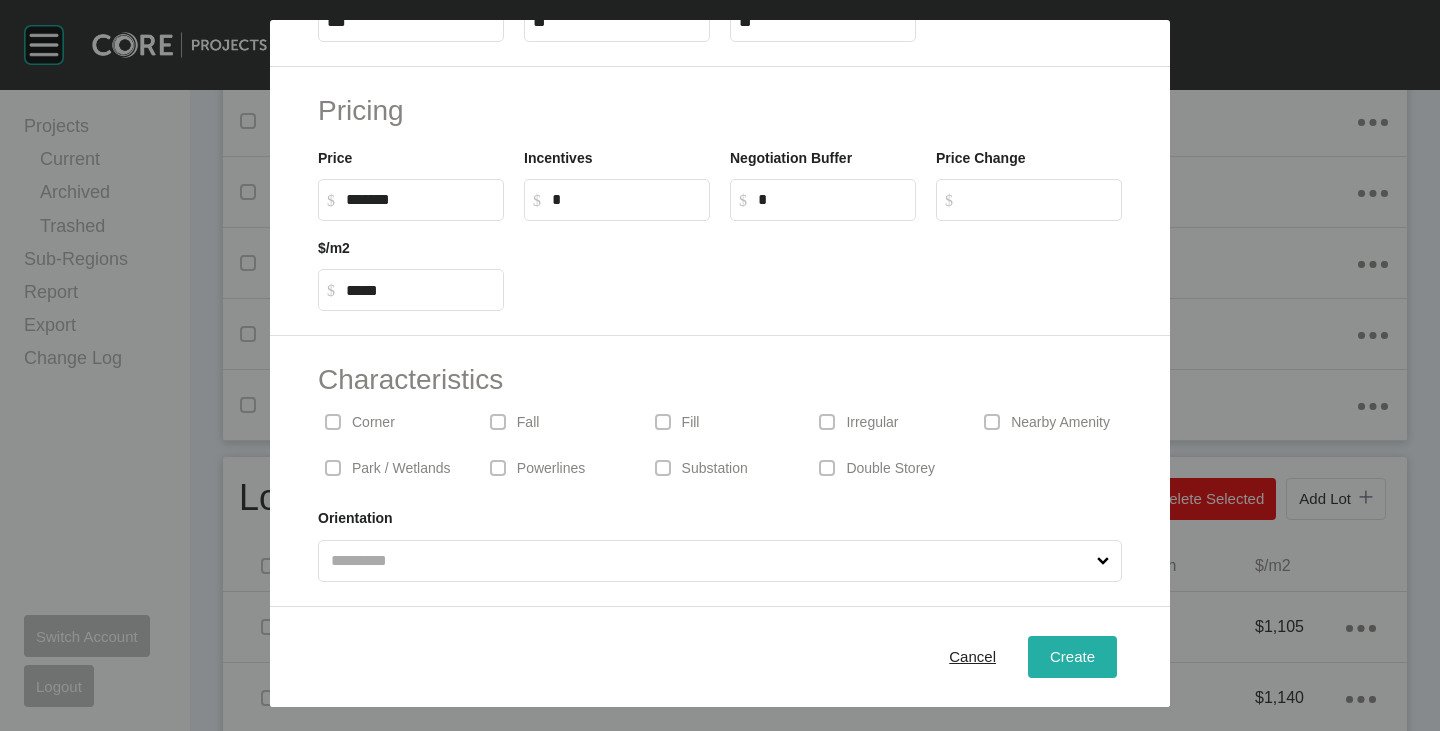 type on "*" 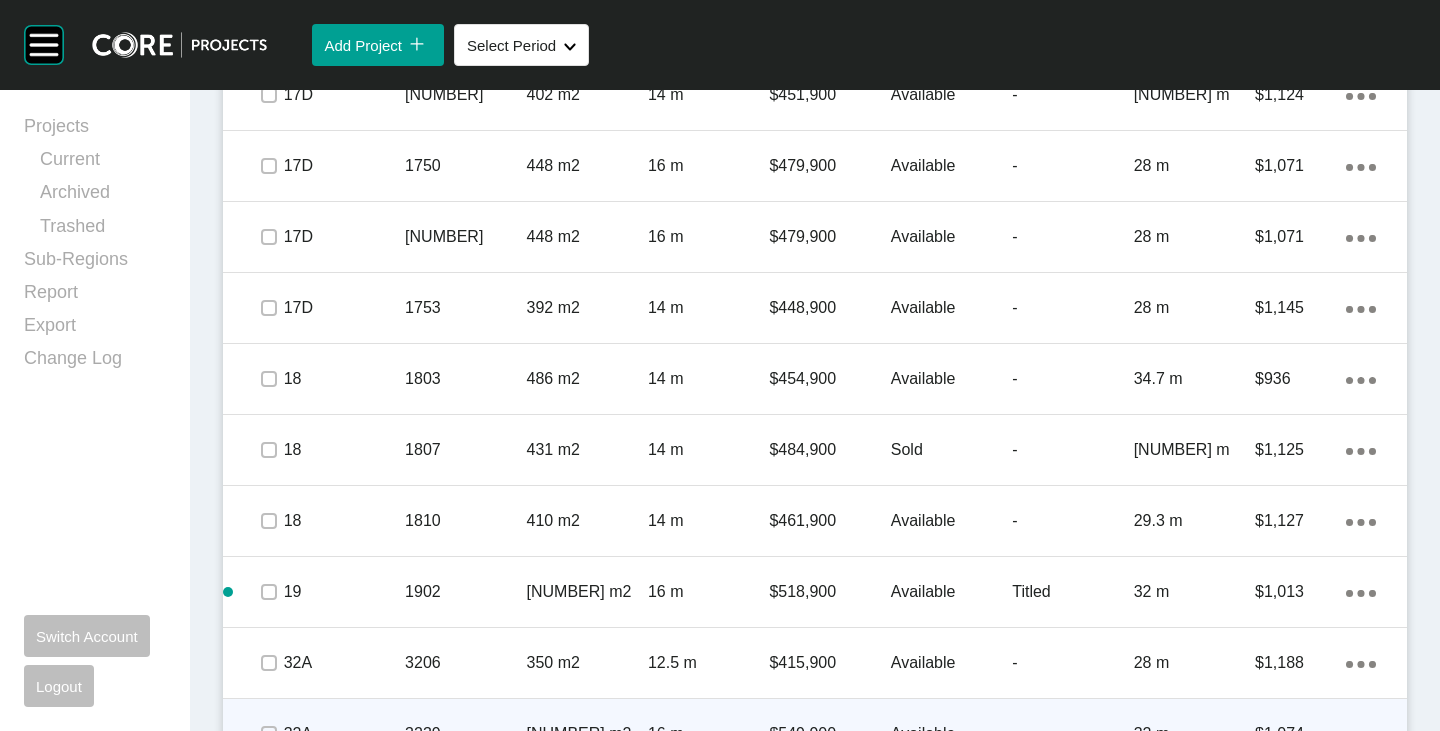 scroll, scrollTop: 3570, scrollLeft: 0, axis: vertical 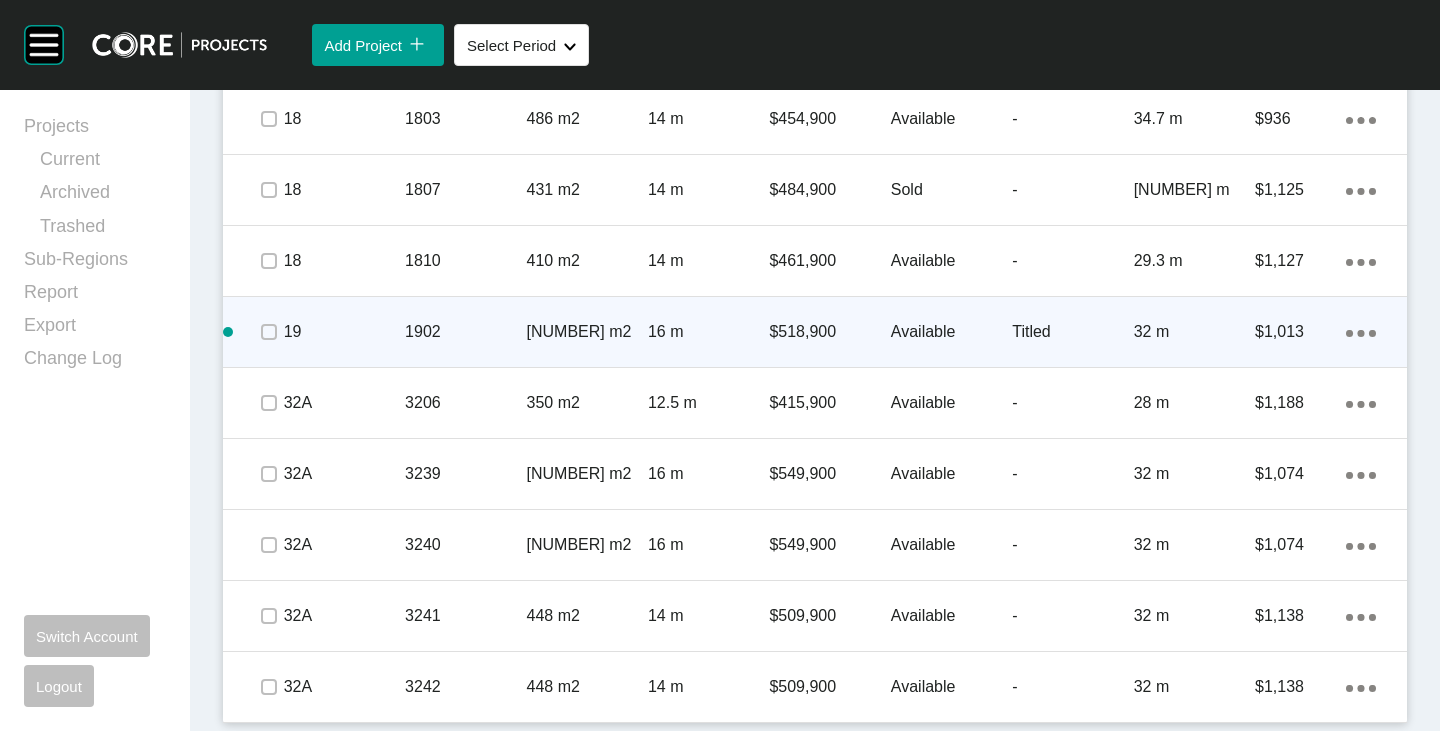 click on "Action Menu Dots Copy 6 Created with Sketch." 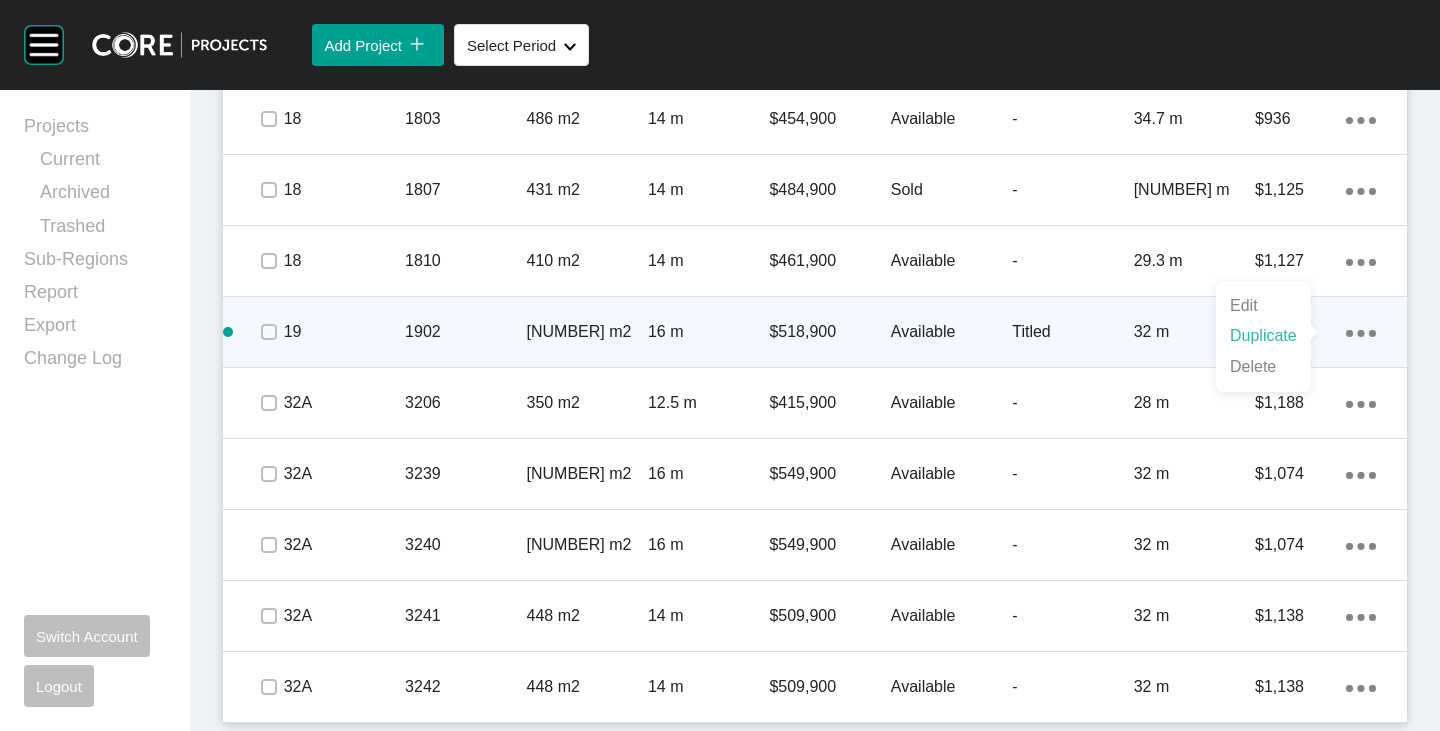 click on "Duplicate" at bounding box center [1263, 336] 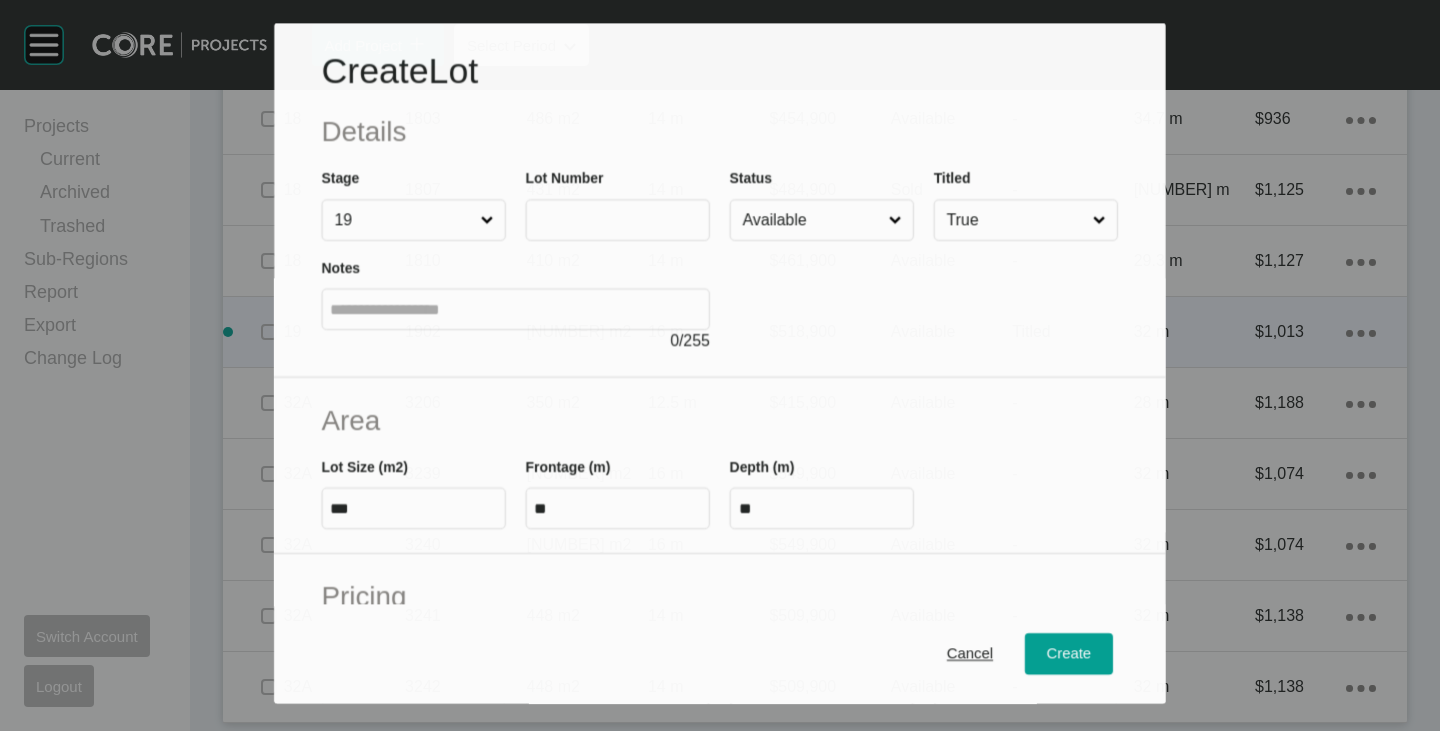 scroll, scrollTop: 3508, scrollLeft: 0, axis: vertical 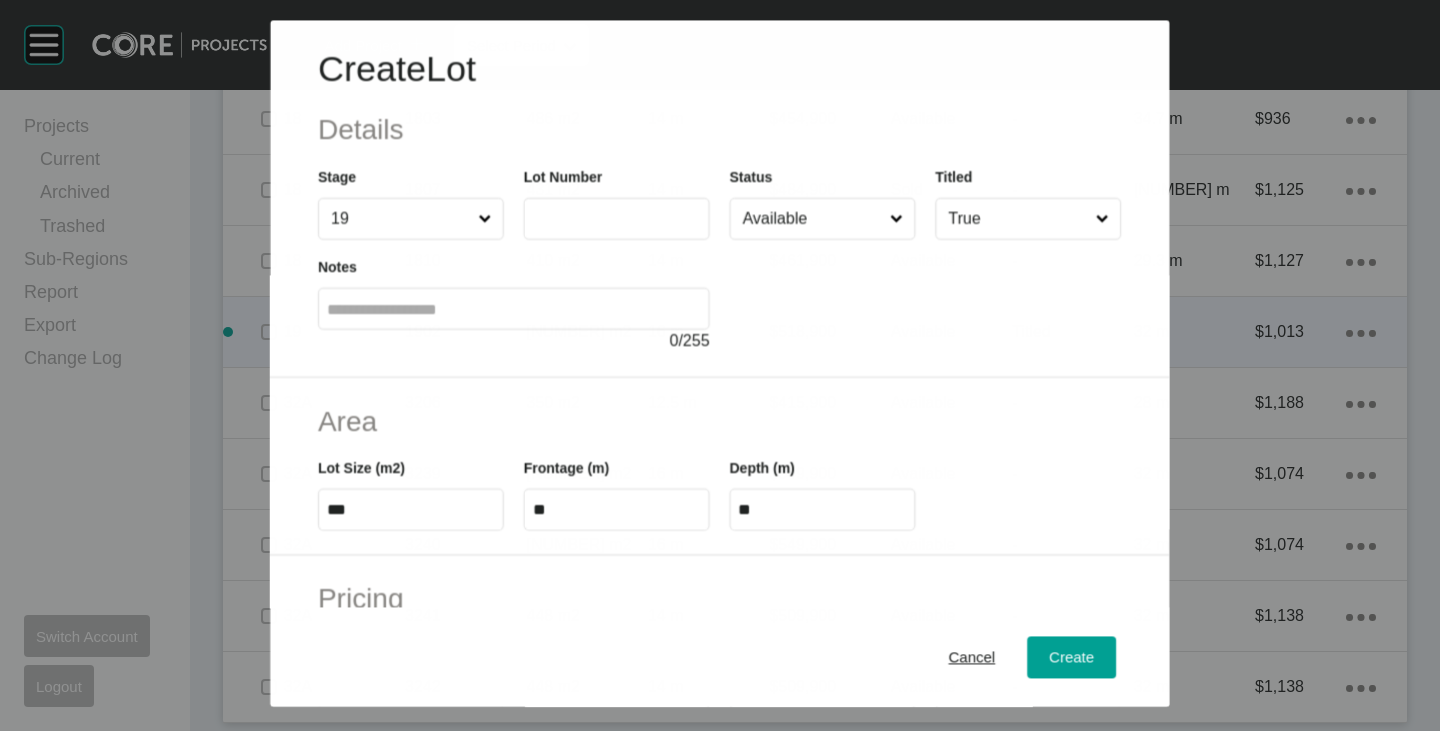 click at bounding box center (617, 219) 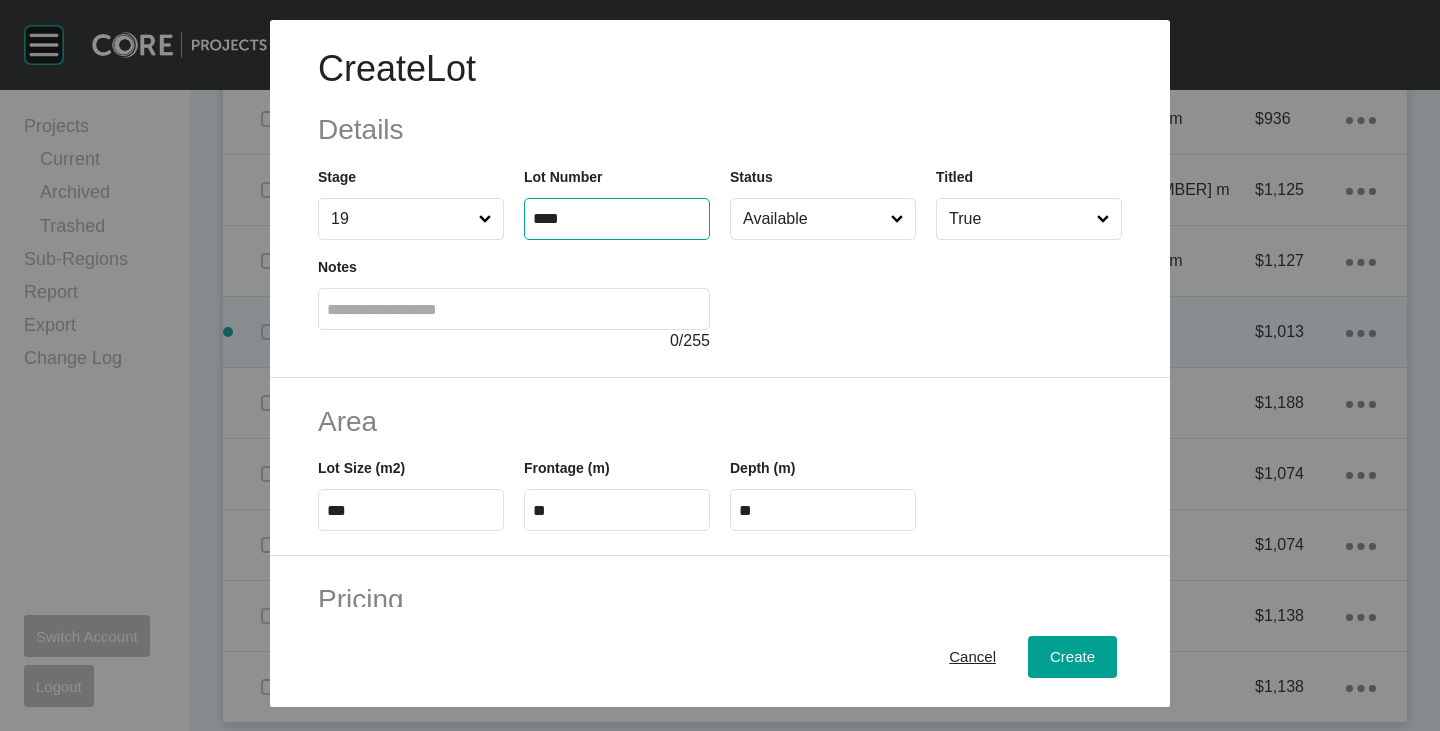 type on "****" 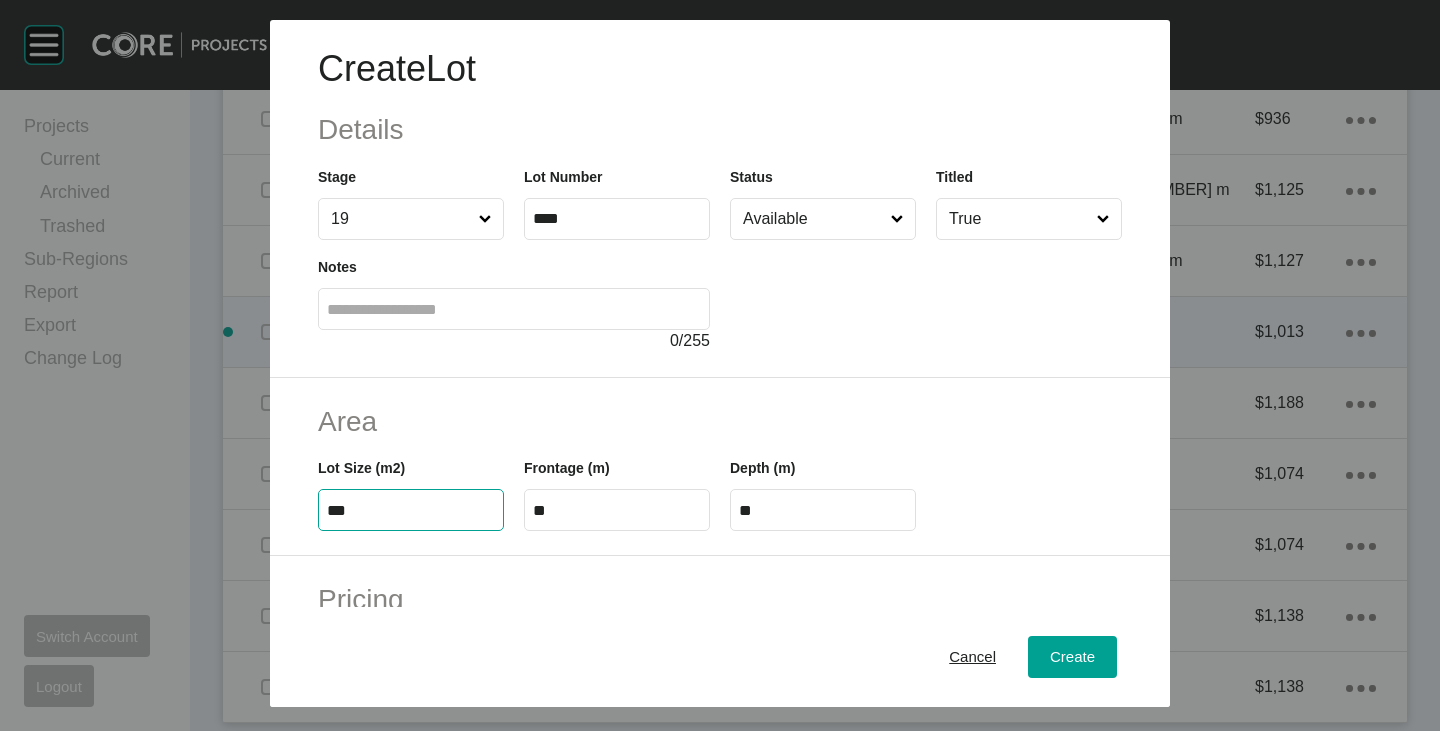 click on "***" at bounding box center [411, 510] 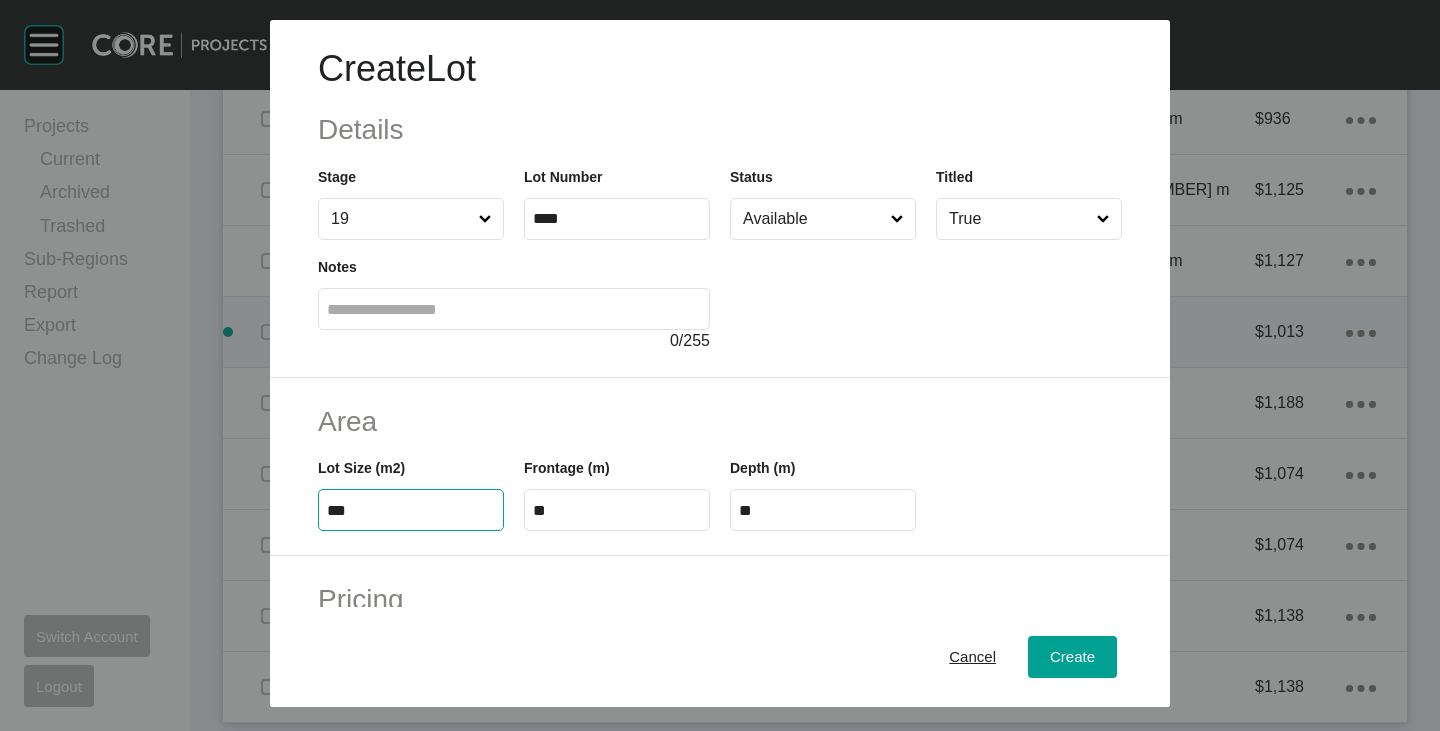 type on "***" 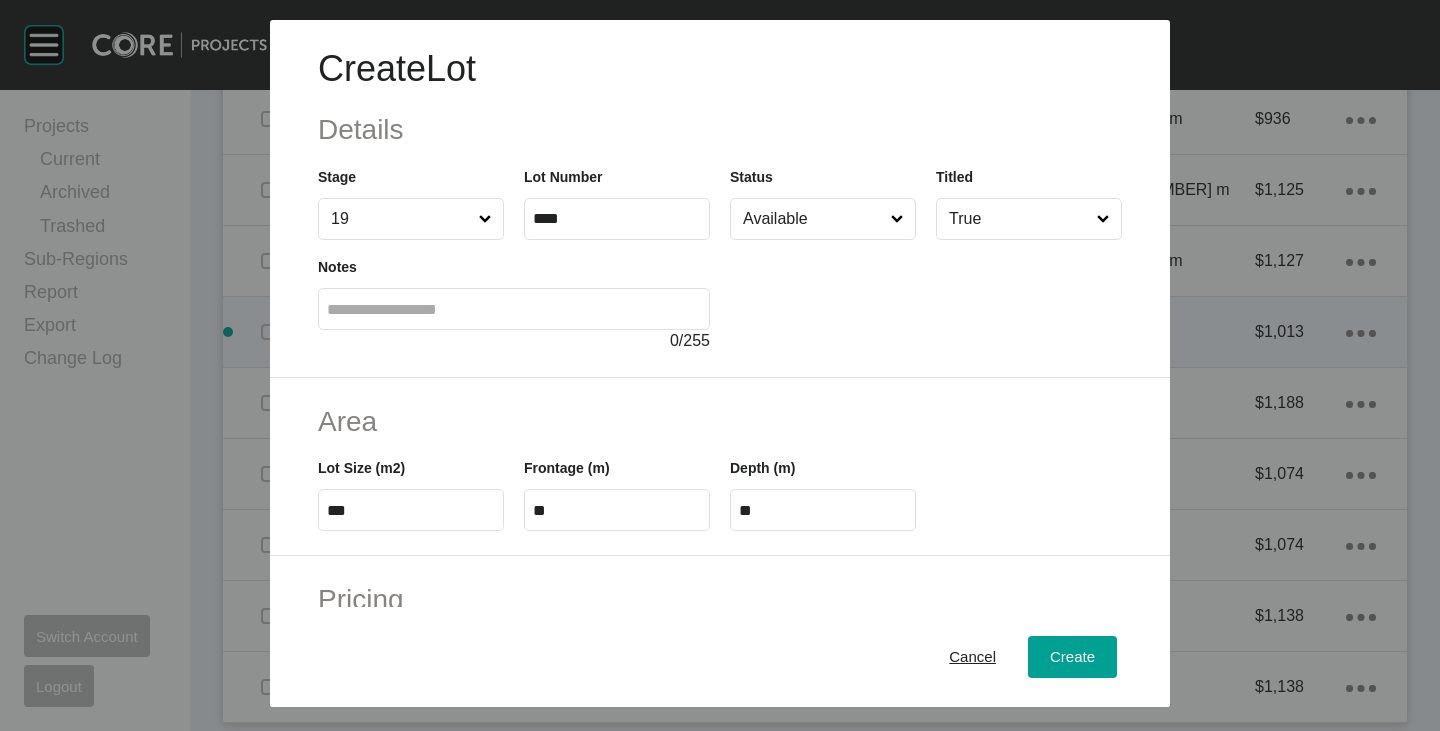 click on "Lot Size (m2) ***" at bounding box center [411, 486] 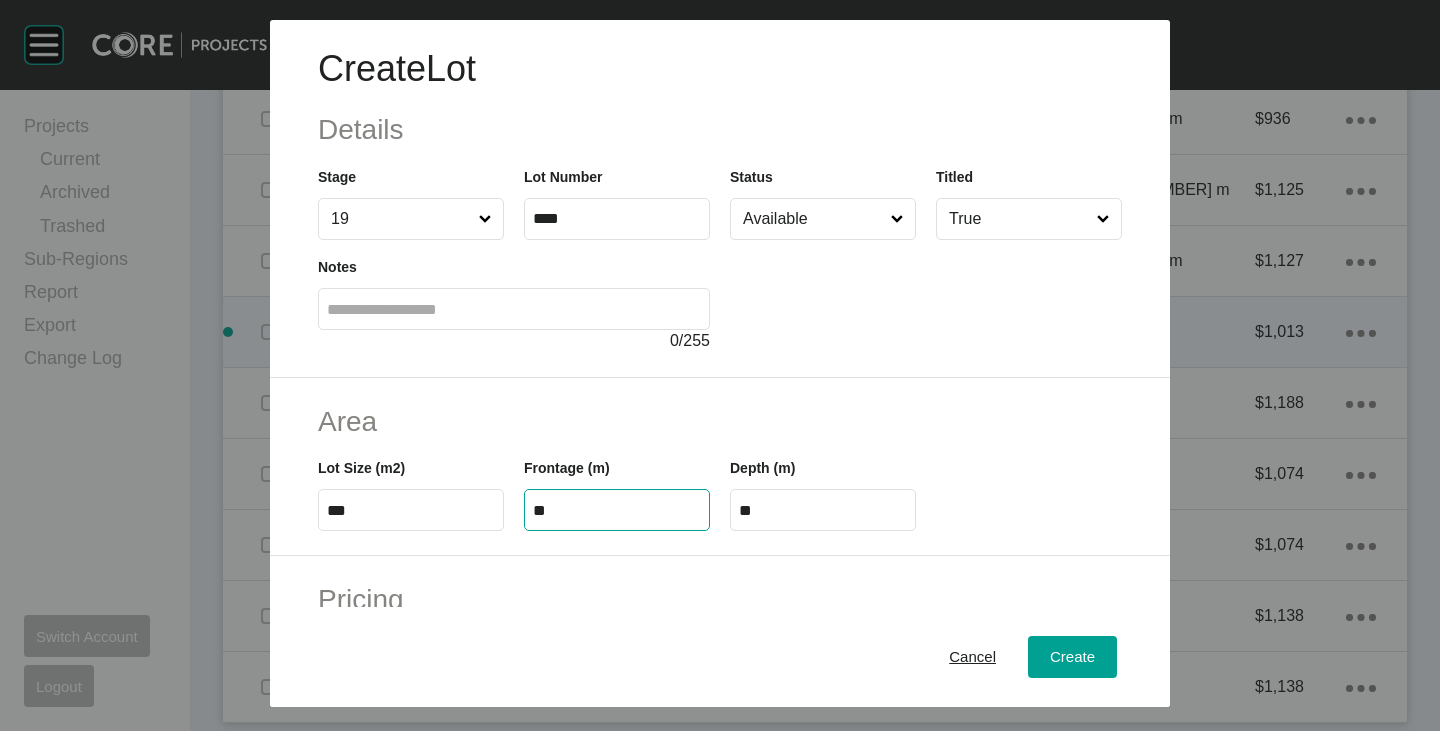 click on "**" at bounding box center [617, 510] 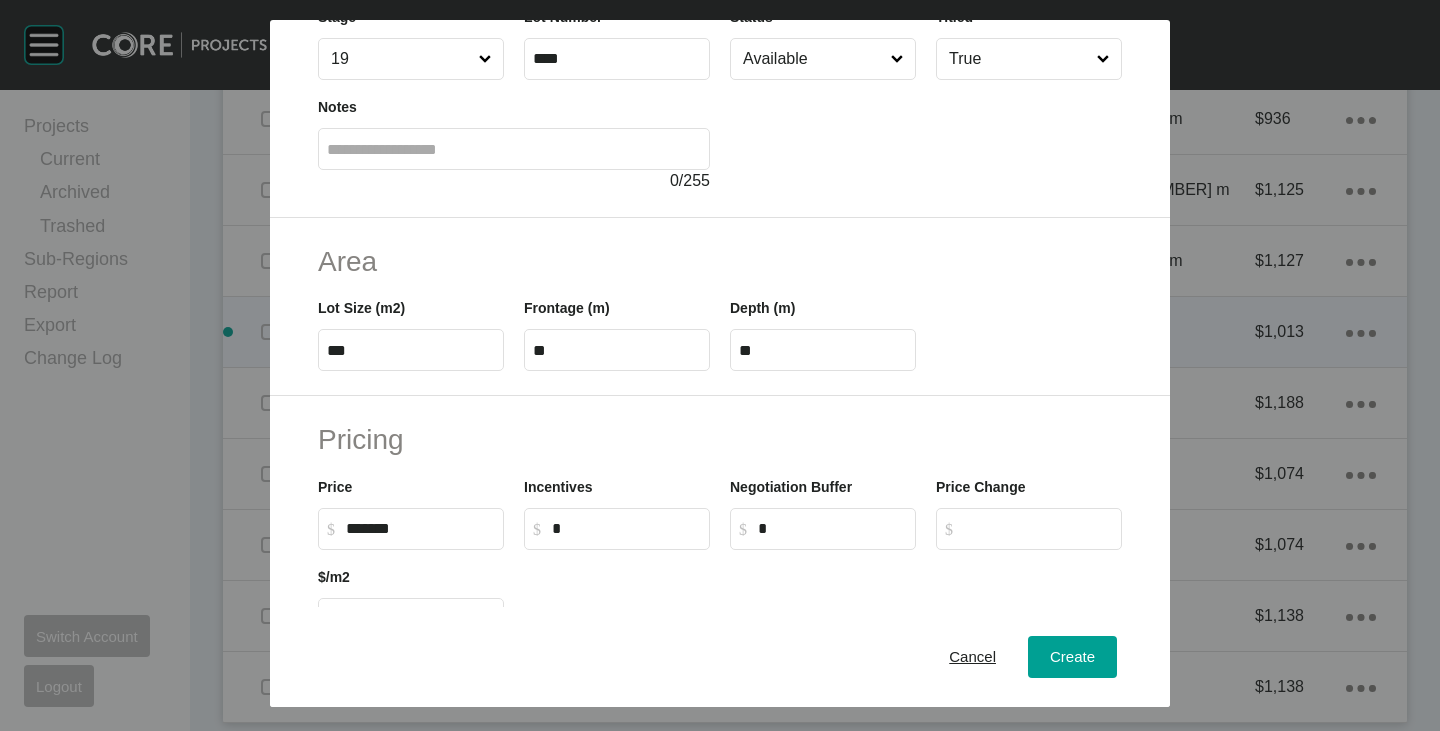 scroll, scrollTop: 200, scrollLeft: 0, axis: vertical 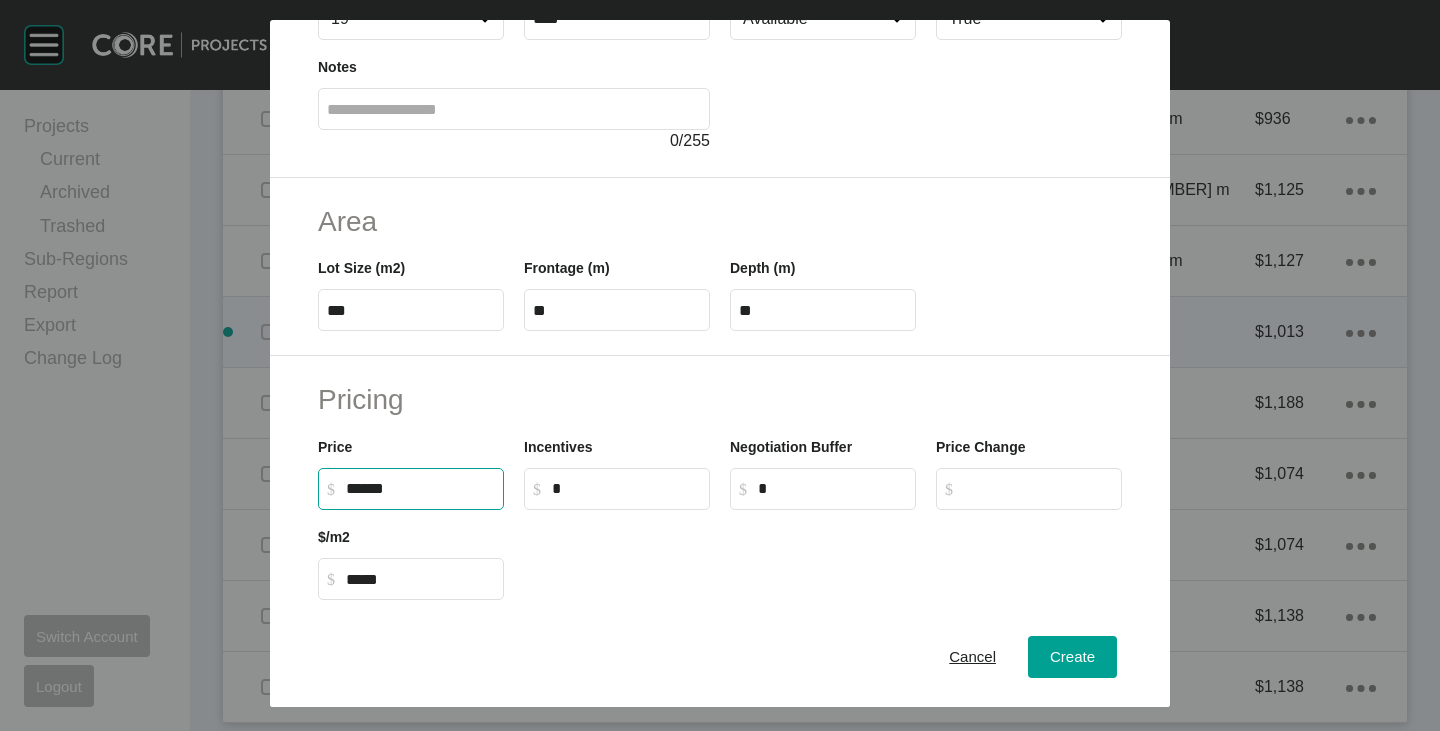 drag, startPoint x: 349, startPoint y: 490, endPoint x: 373, endPoint y: 498, distance: 25.298222 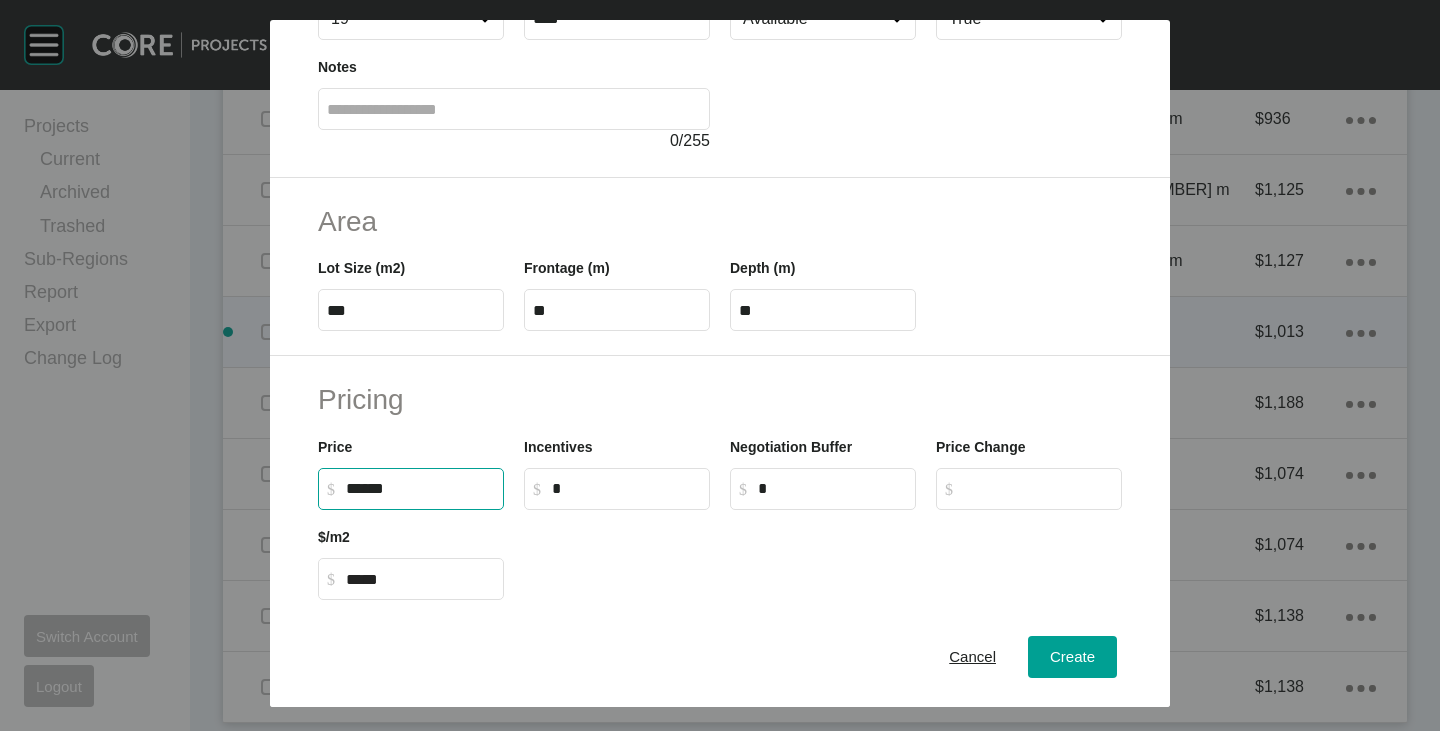 type on "*******" 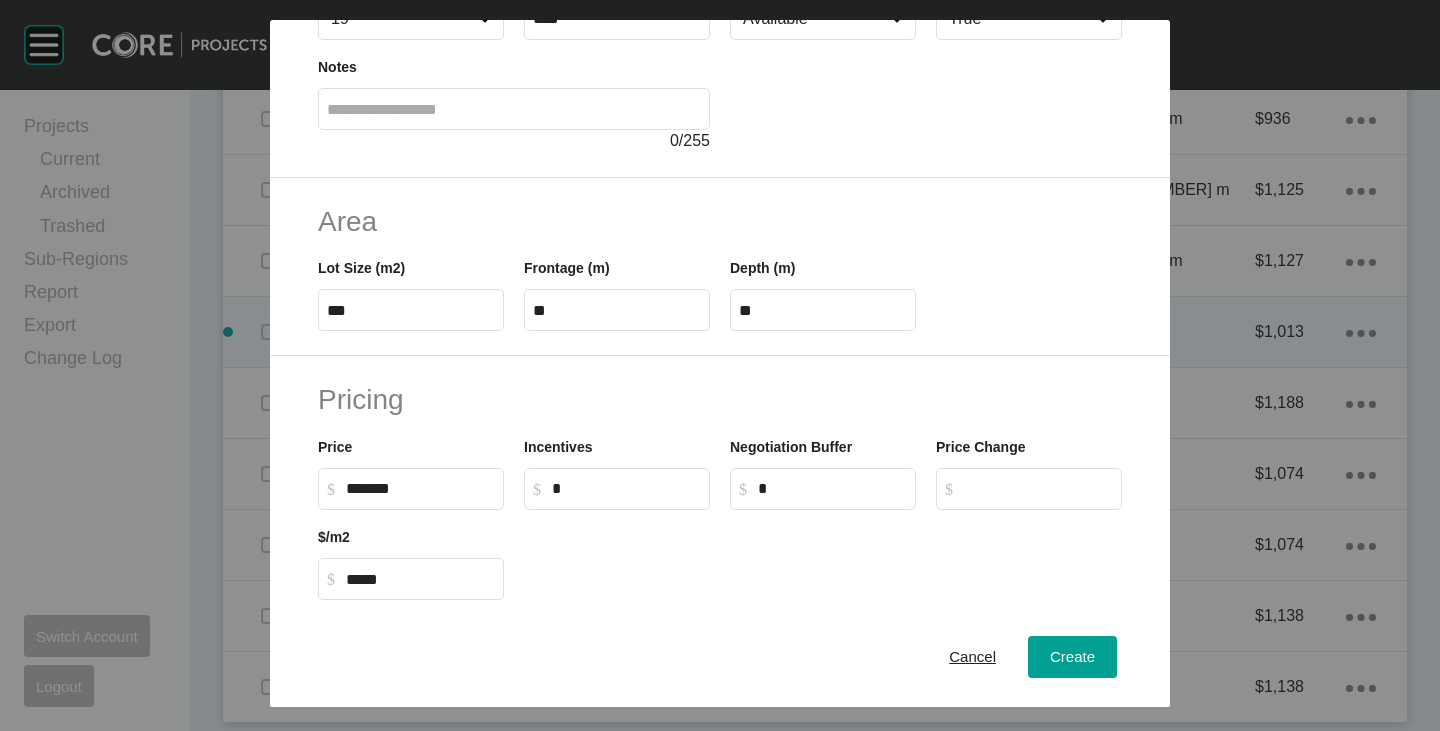 click on "Pricing" at bounding box center (720, 399) 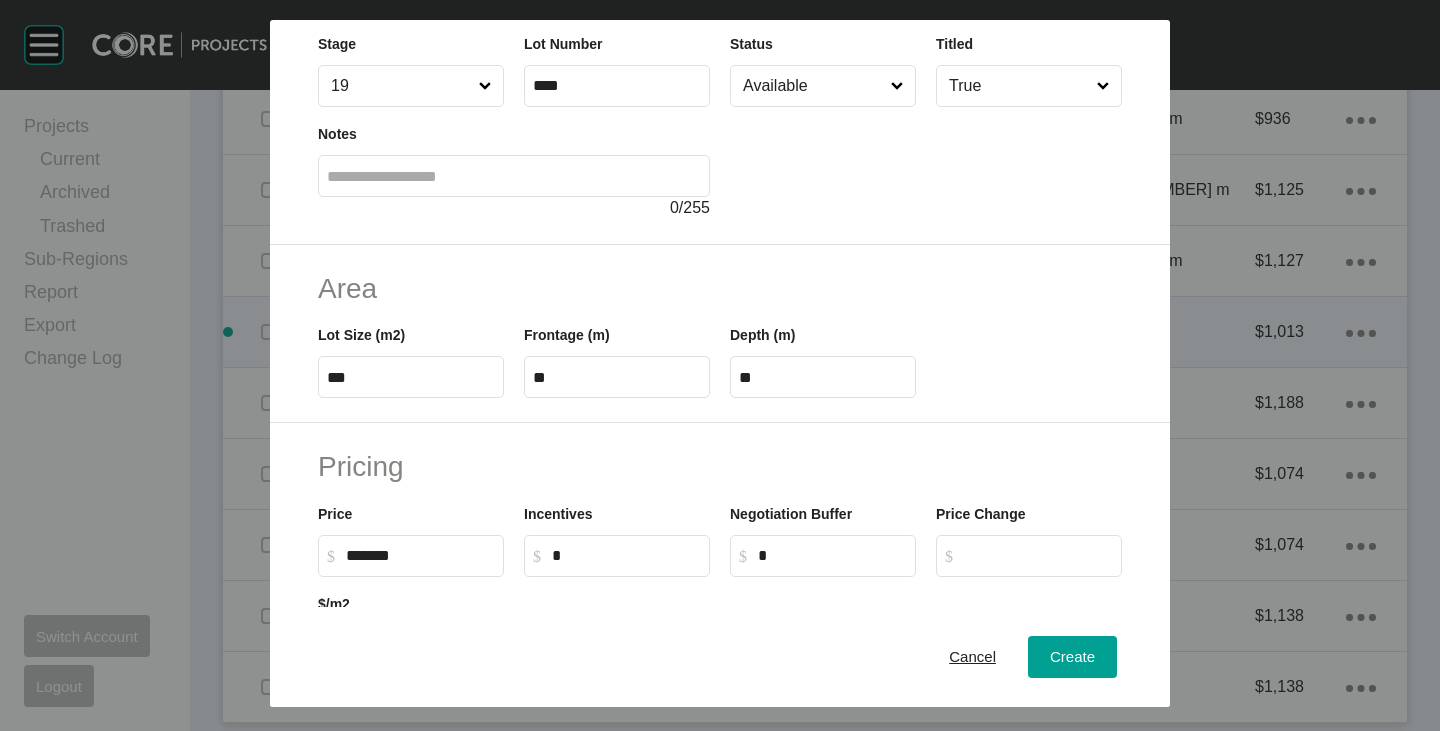 scroll, scrollTop: 0, scrollLeft: 0, axis: both 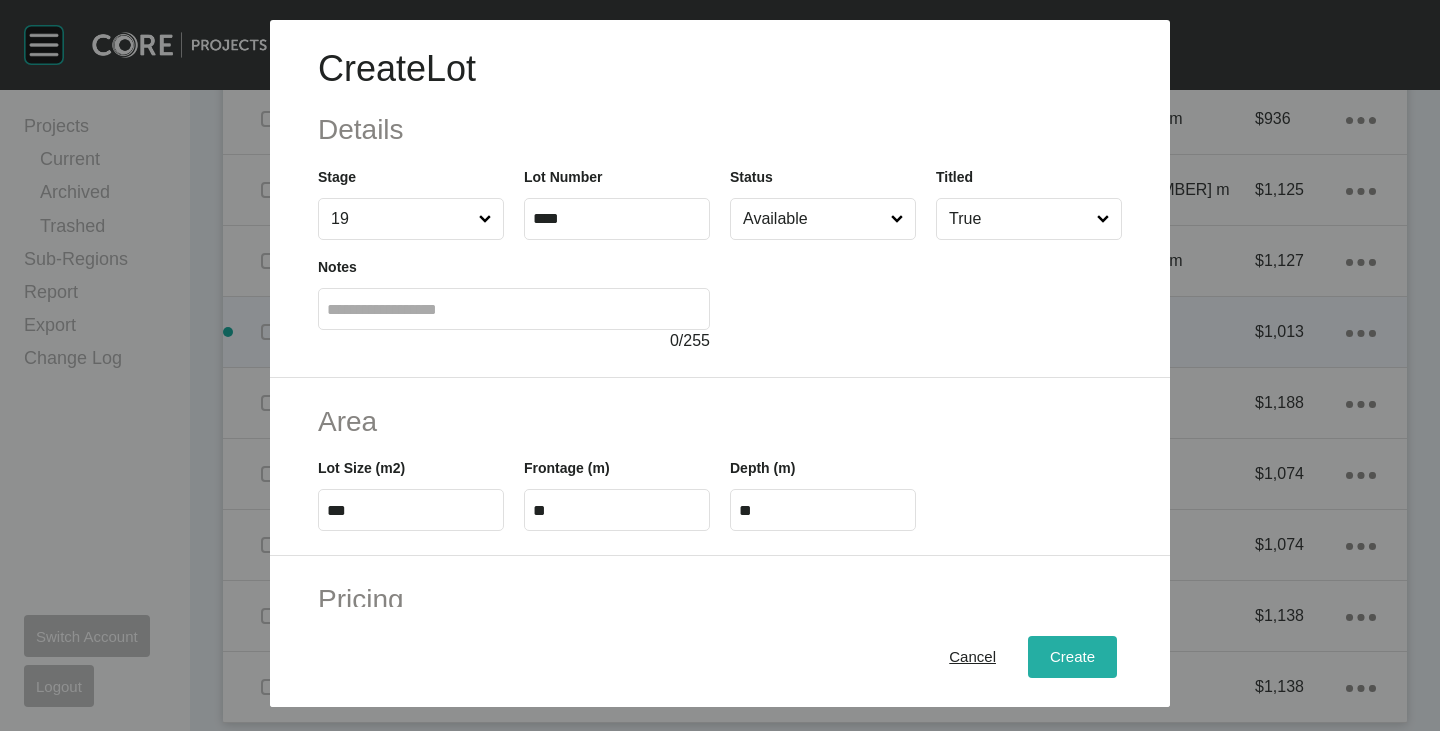 click on "Create" at bounding box center (1072, 657) 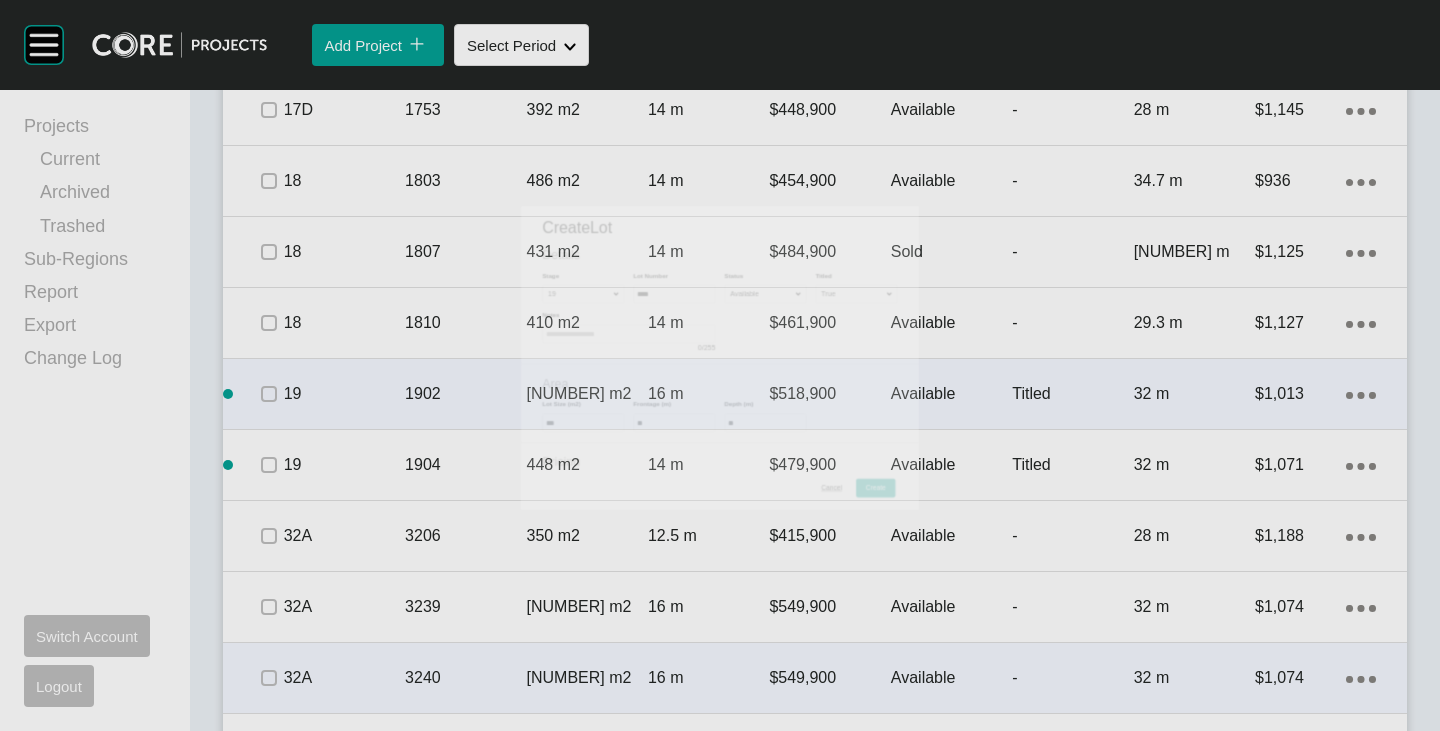 scroll, scrollTop: 3570, scrollLeft: 0, axis: vertical 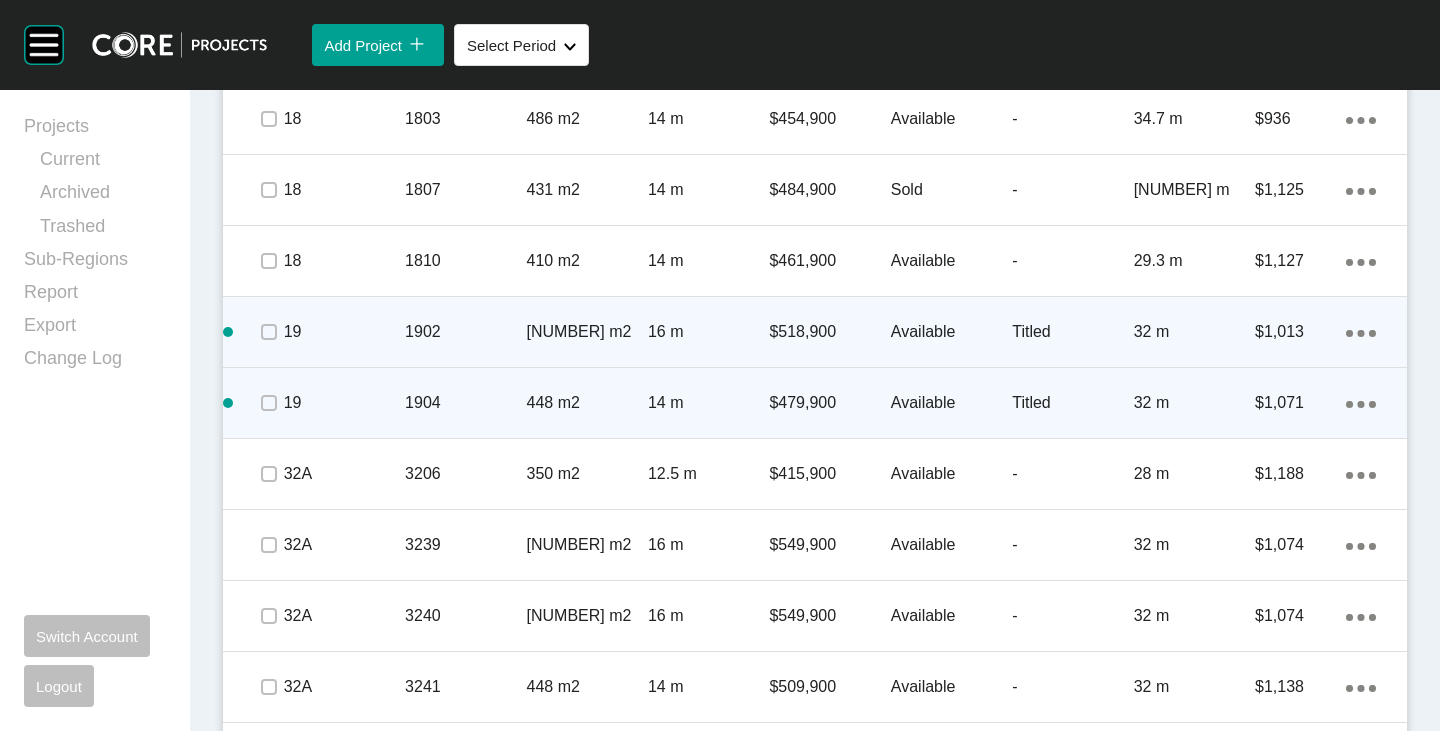 click on "Action Menu Dots Copy 6 Created with Sketch." 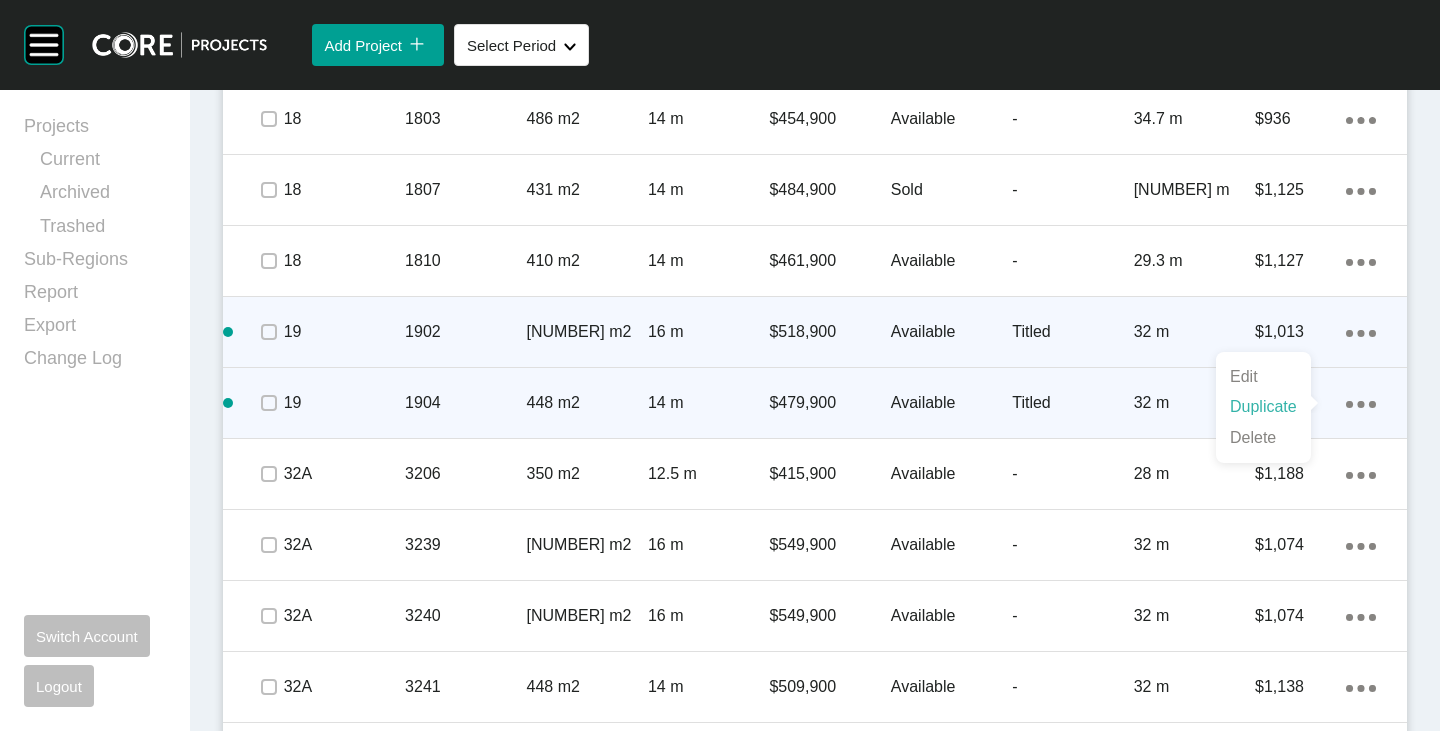 click on "Duplicate" at bounding box center [1263, 407] 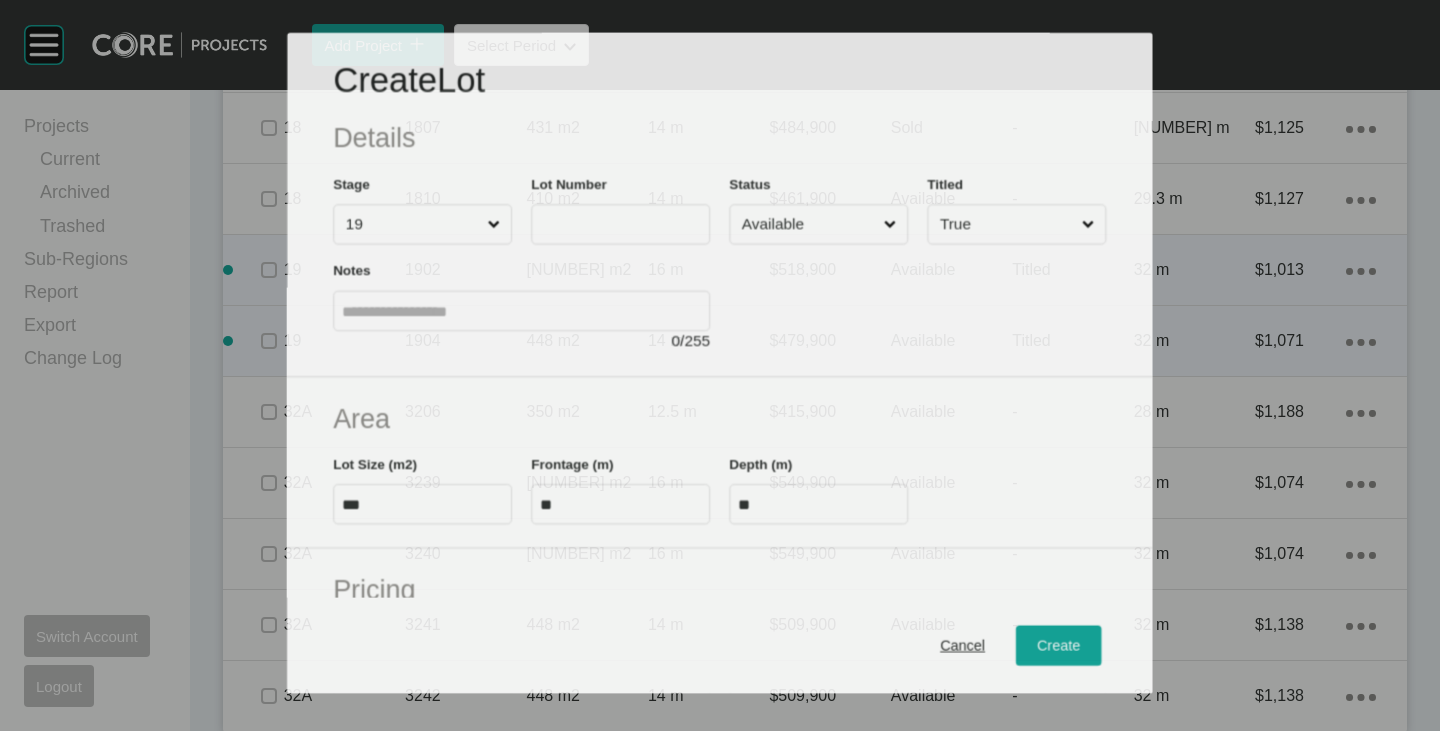 scroll, scrollTop: 3508, scrollLeft: 0, axis: vertical 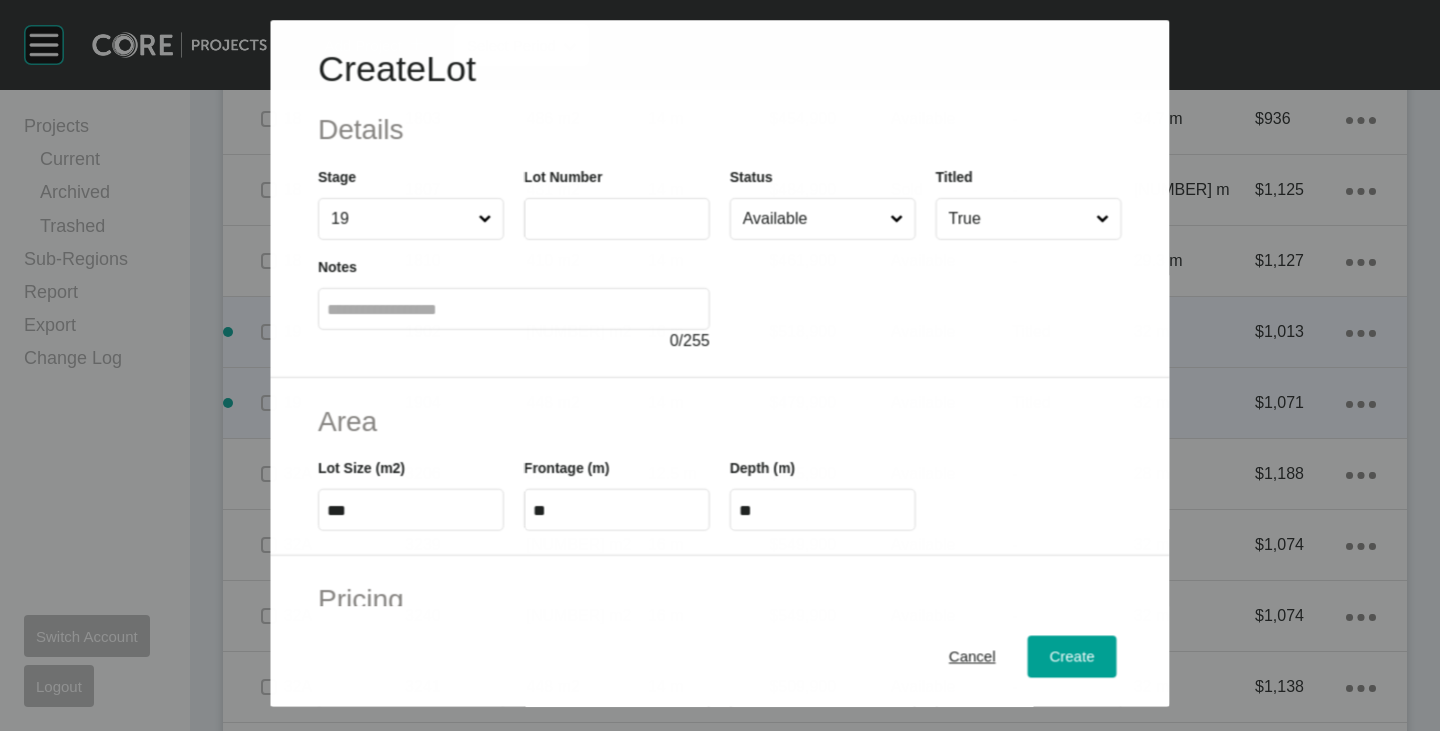 click at bounding box center (617, 219) 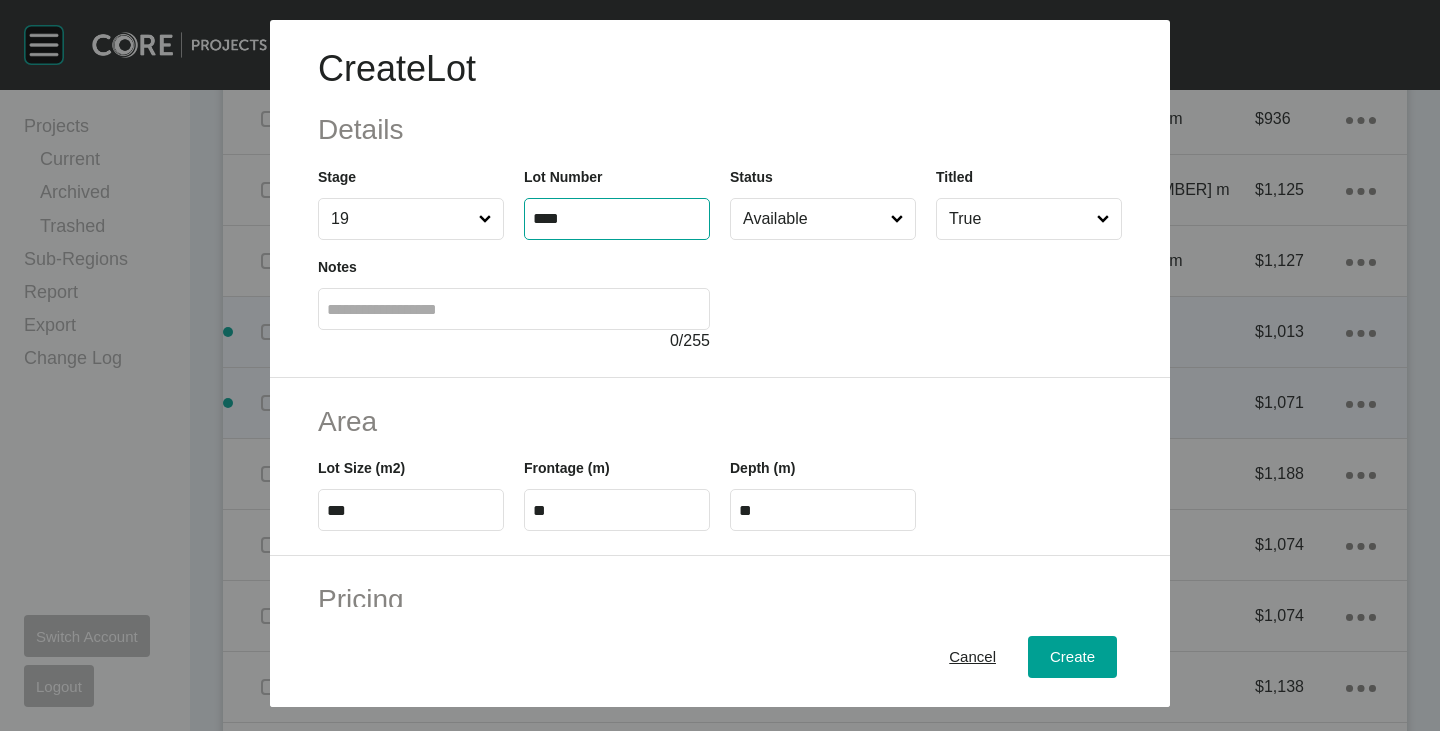 type on "****" 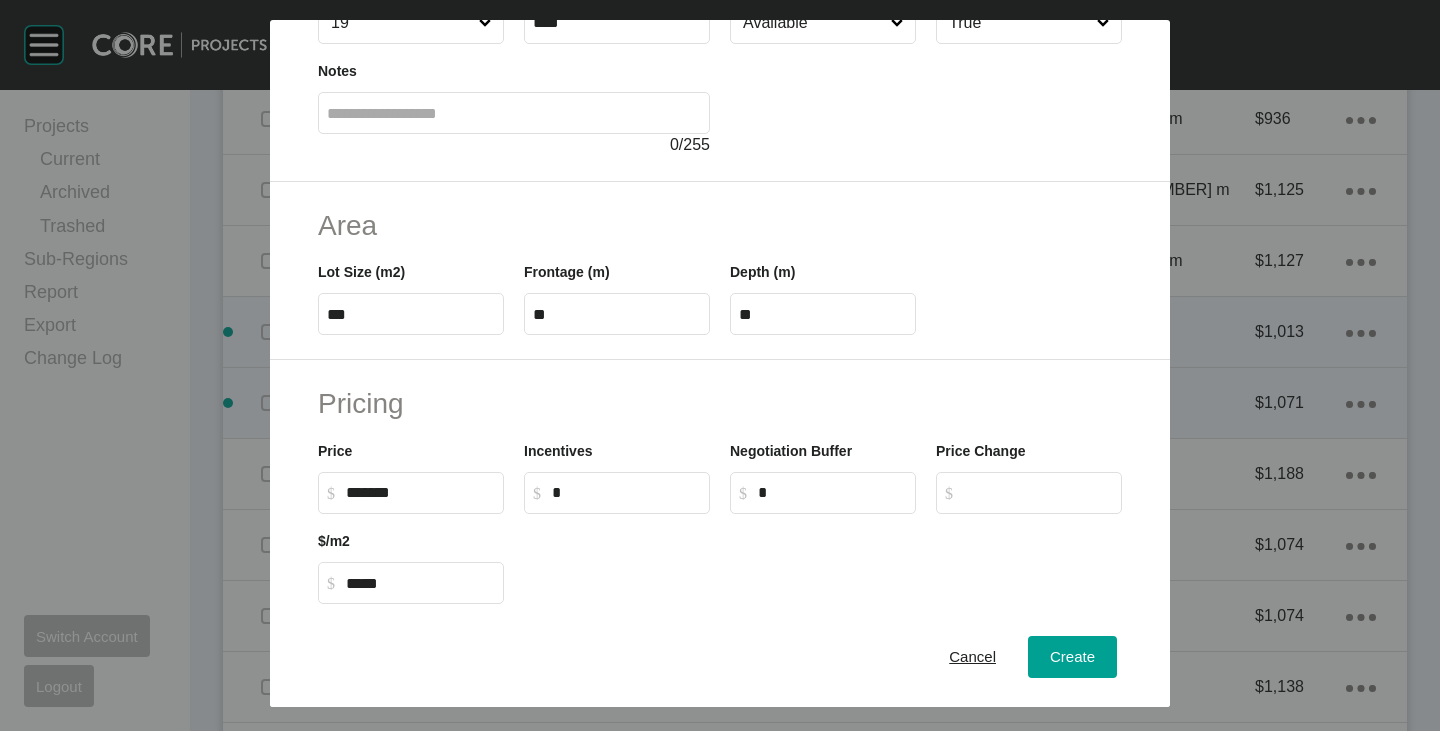 scroll, scrollTop: 0, scrollLeft: 0, axis: both 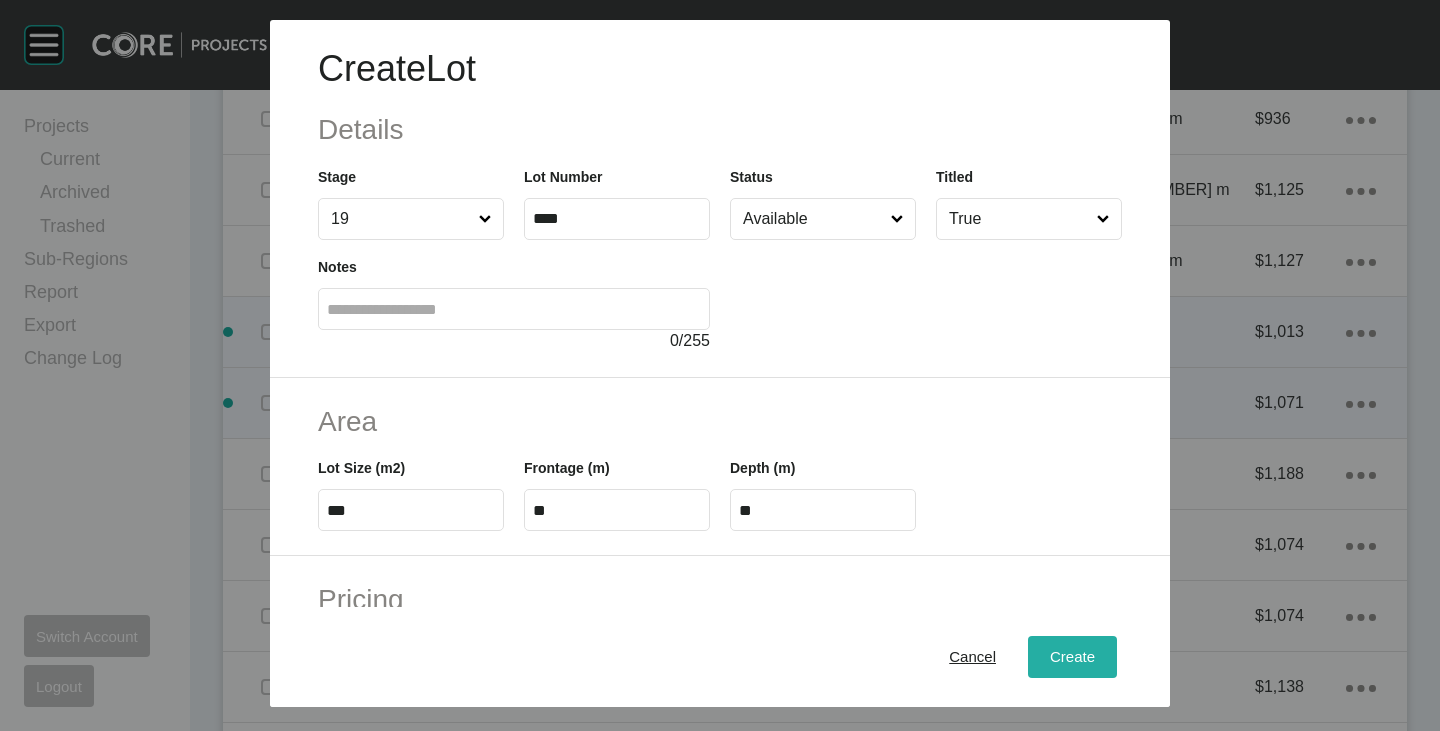 click on "Create" at bounding box center (1072, 657) 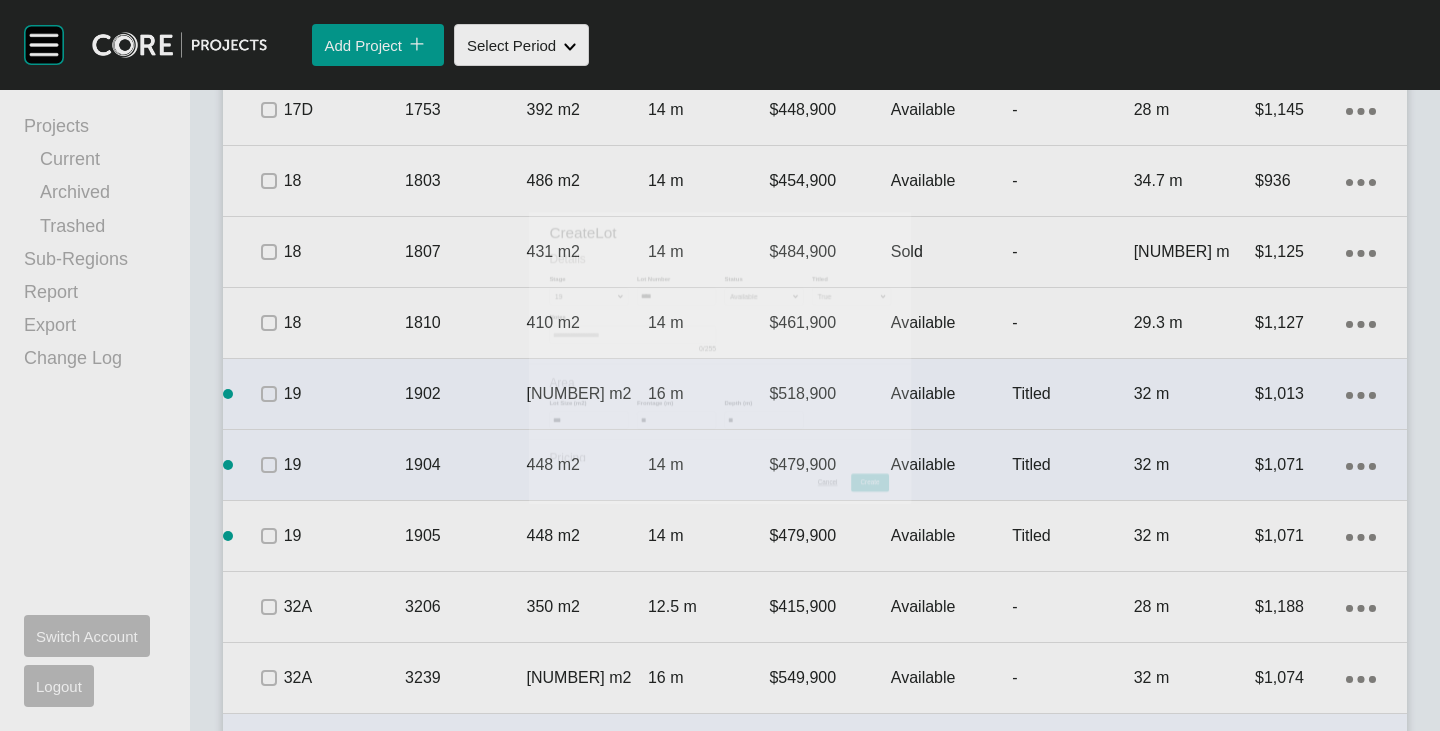 scroll, scrollTop: 3570, scrollLeft: 0, axis: vertical 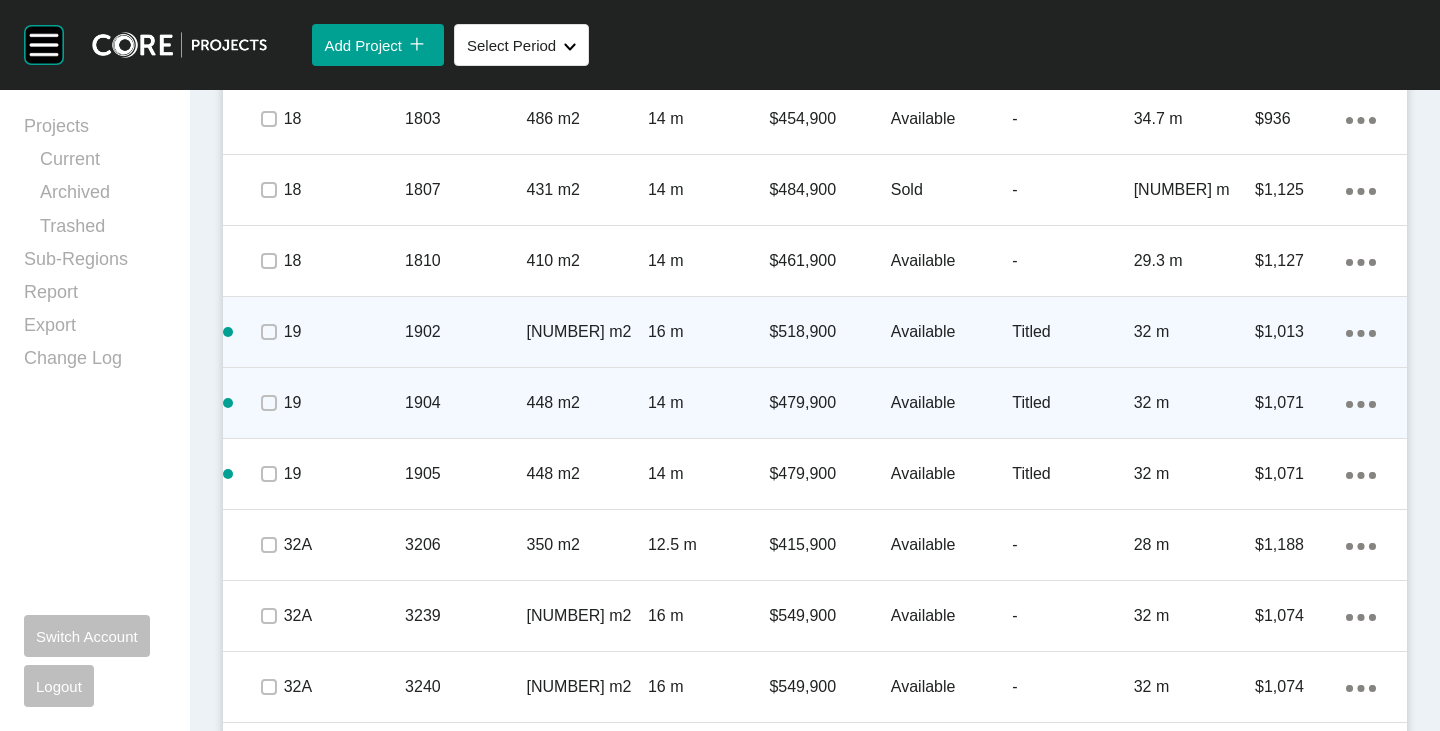 click 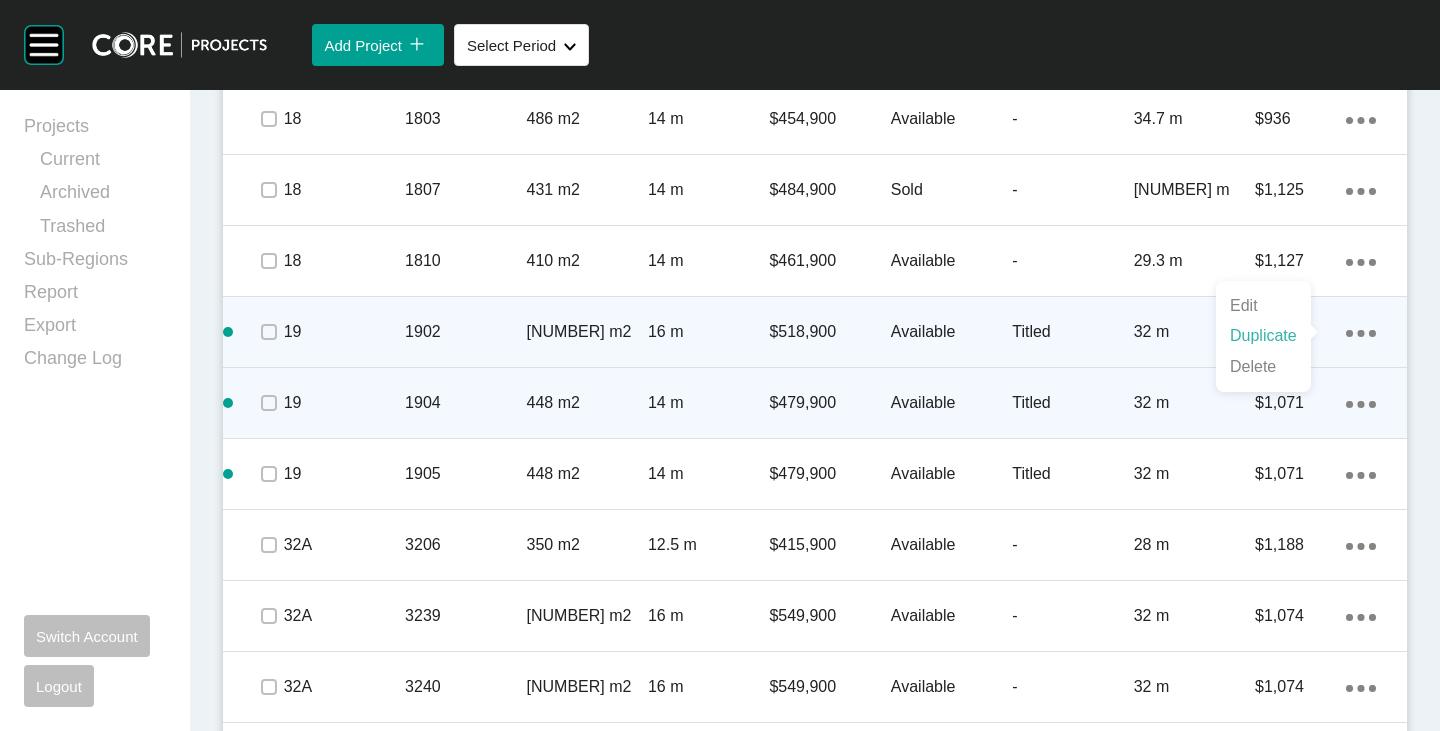 click on "Duplicate" at bounding box center [1263, 336] 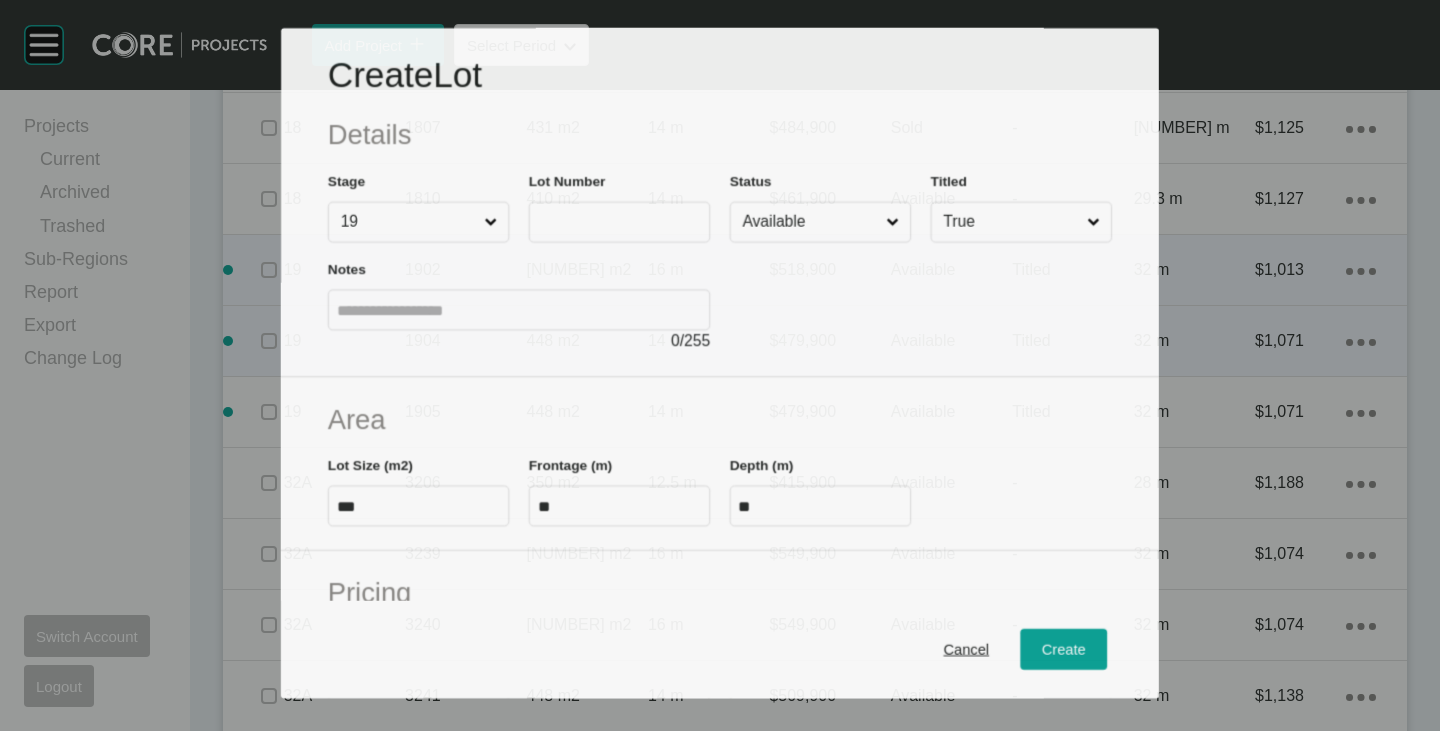scroll, scrollTop: 3508, scrollLeft: 0, axis: vertical 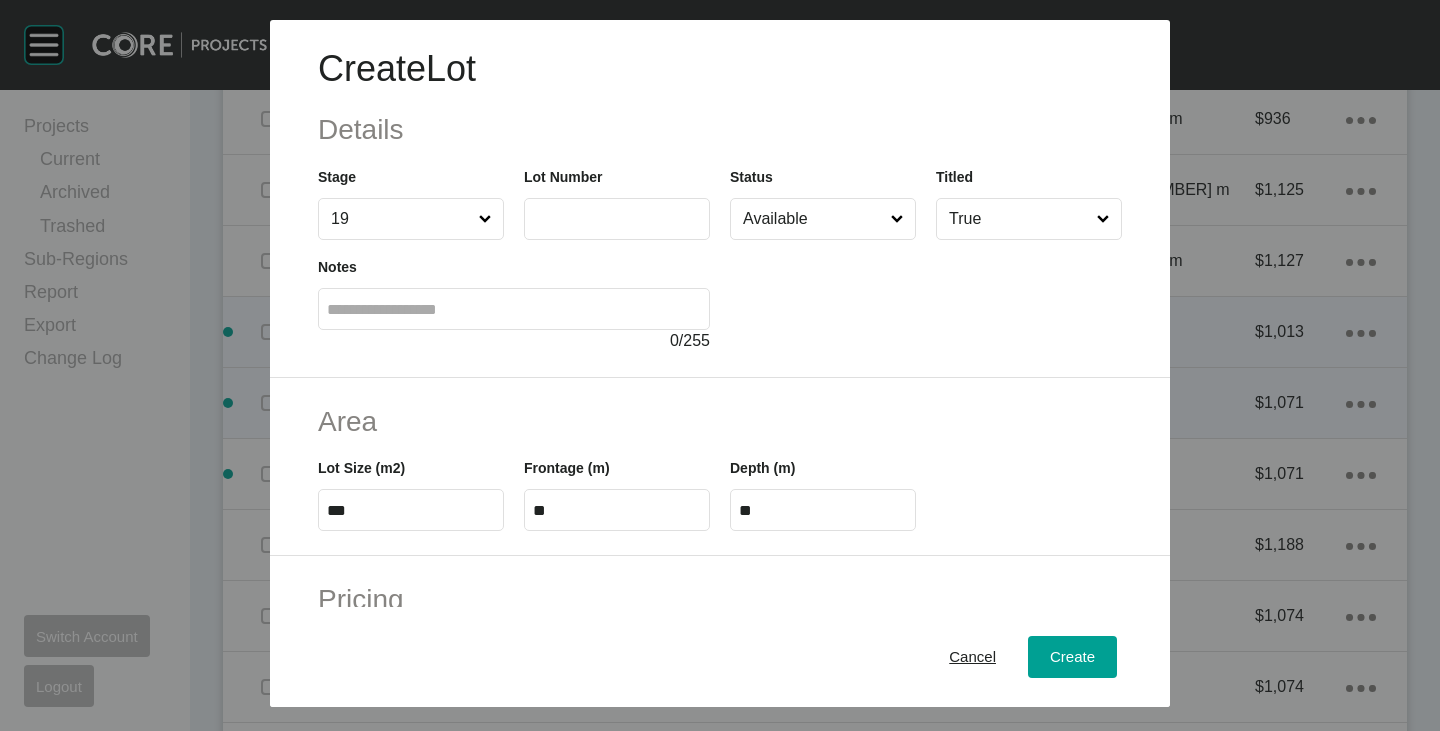 click at bounding box center [617, 218] 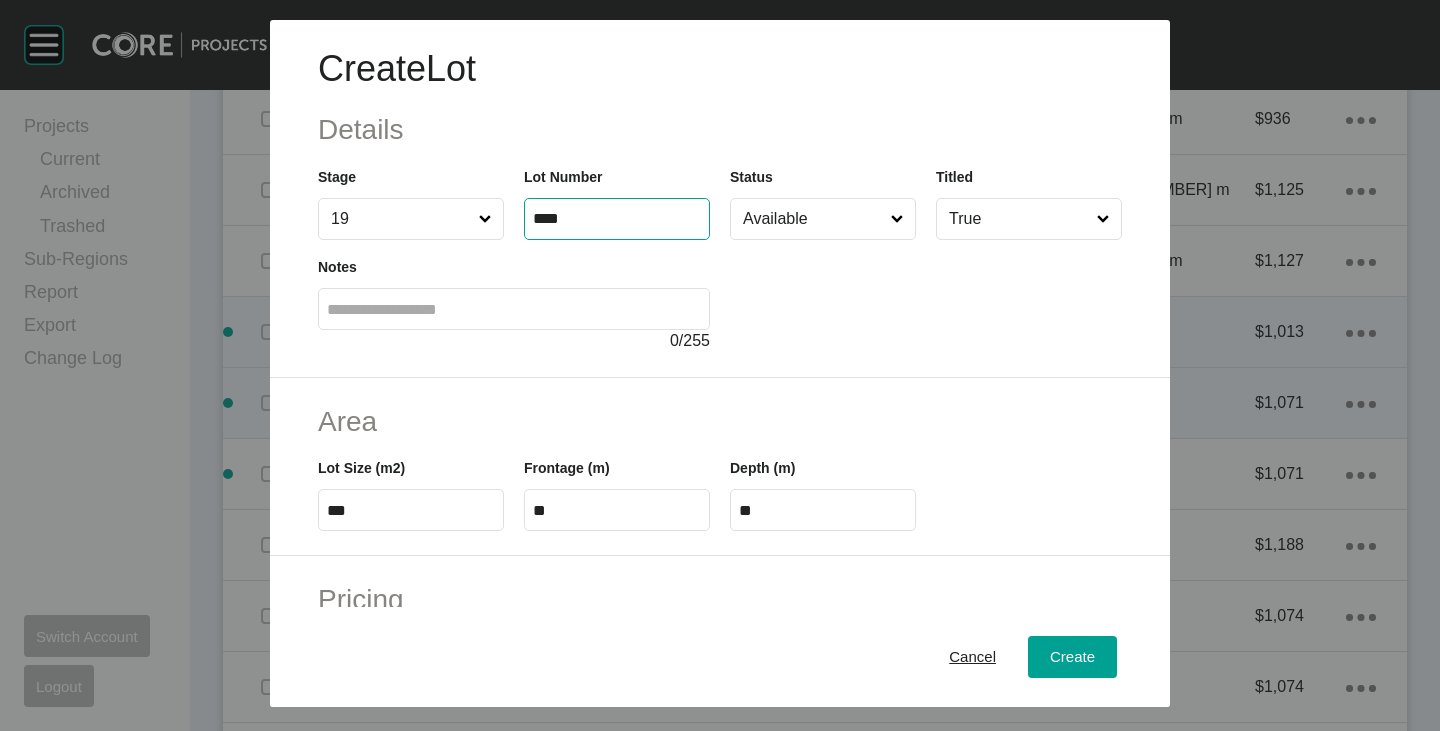 type on "****" 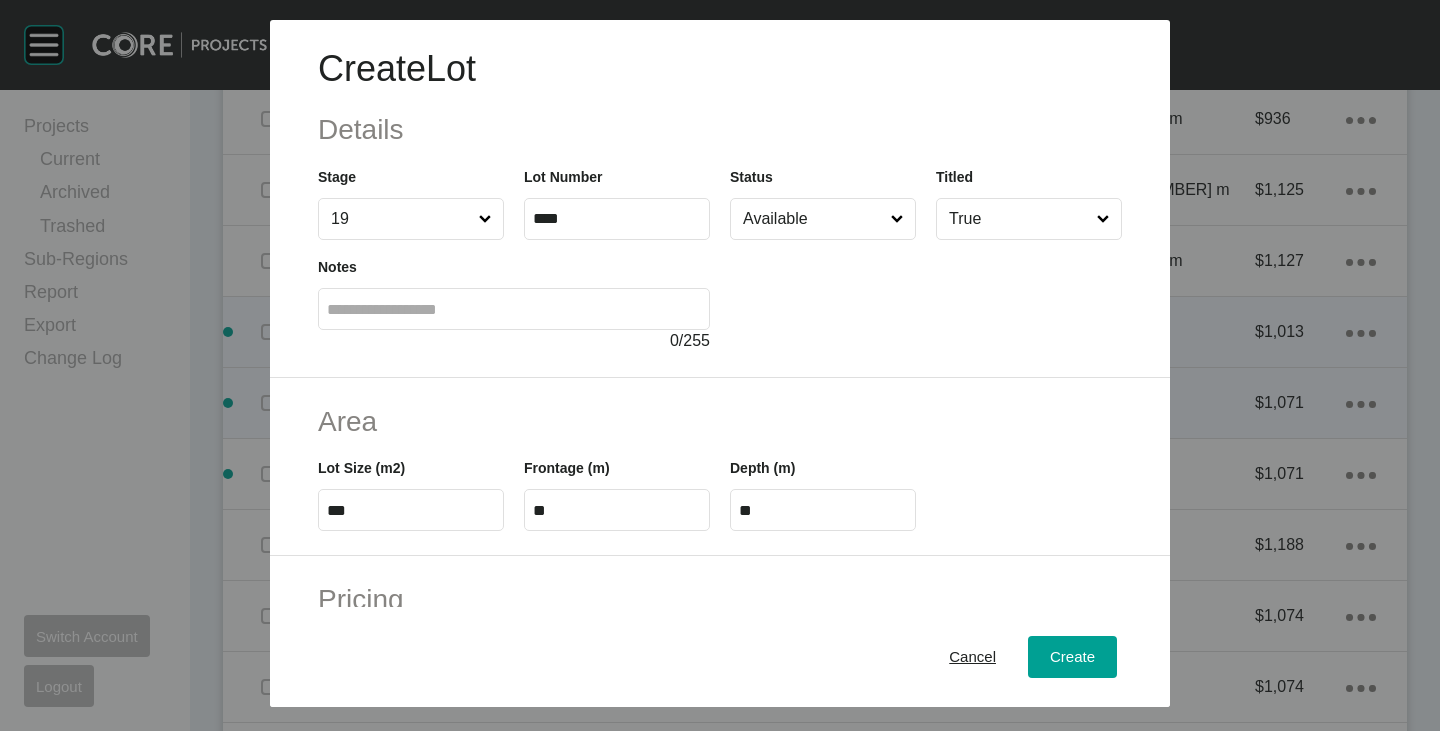 click at bounding box center (926, 296) 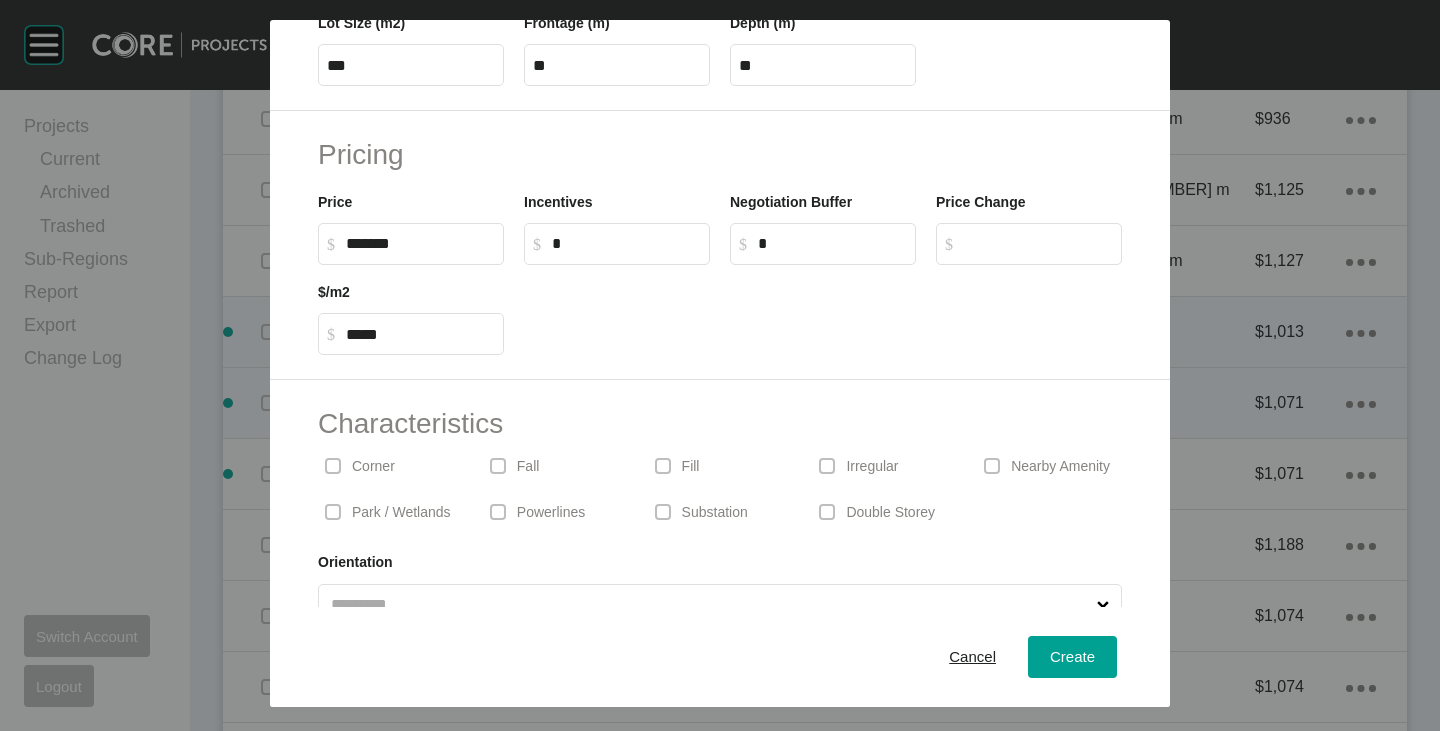 scroll, scrollTop: 489, scrollLeft: 0, axis: vertical 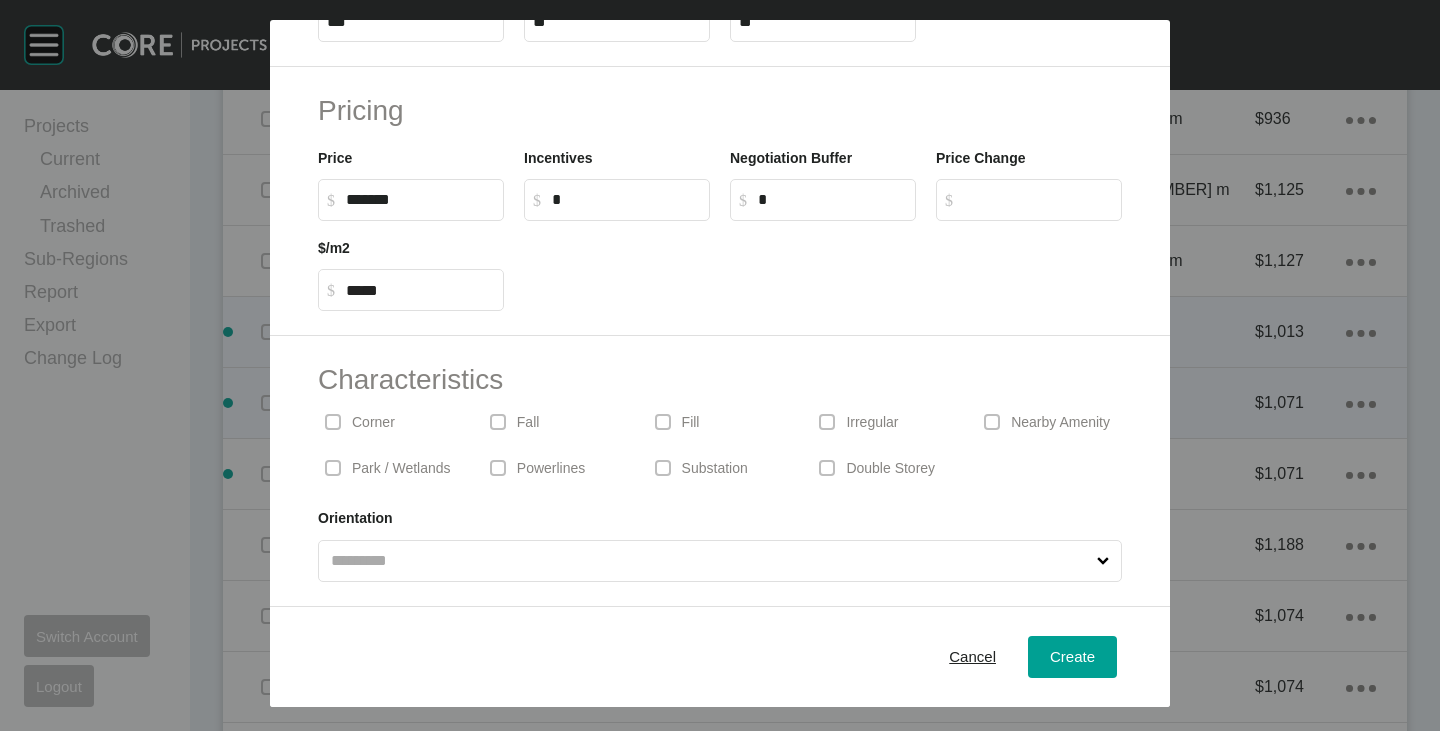 click on "Corner" at bounding box center [373, 423] 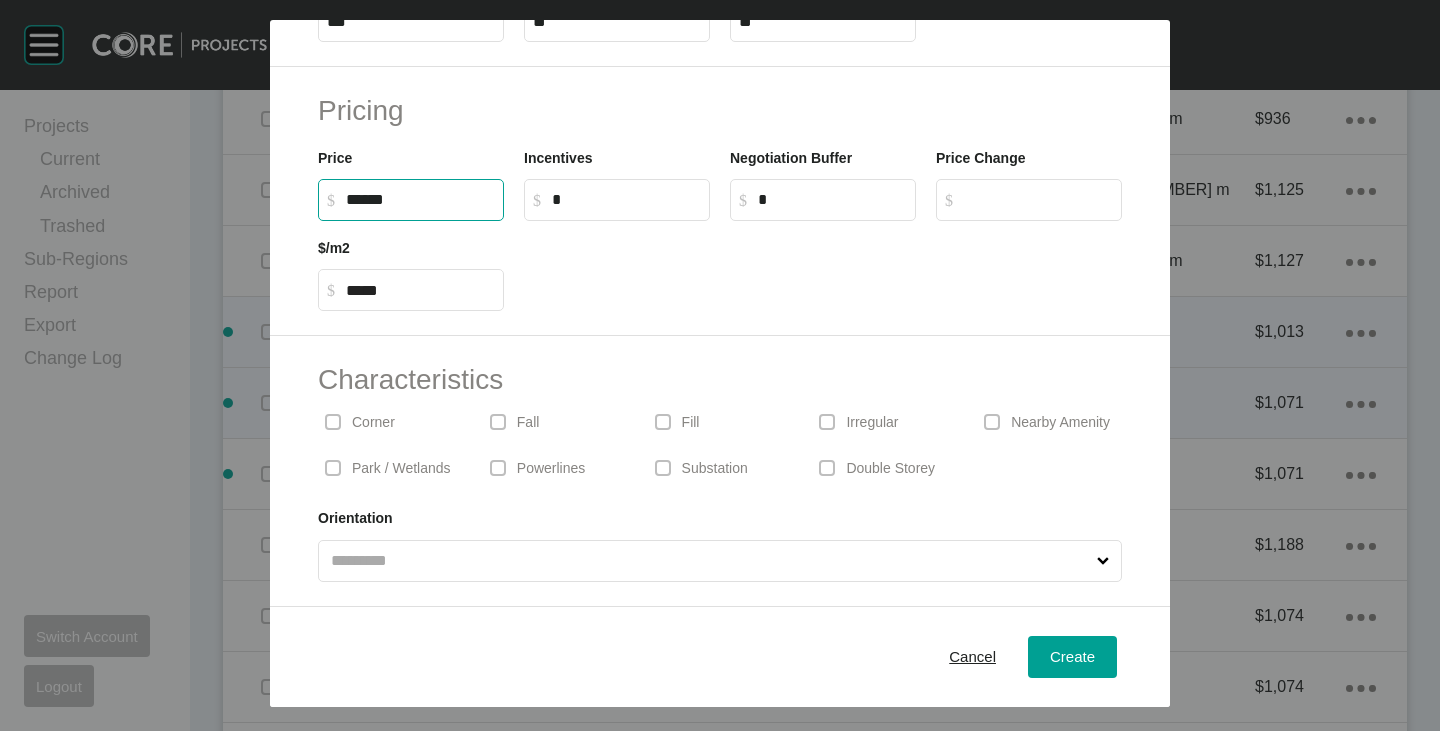 click on "******" at bounding box center [420, 199] 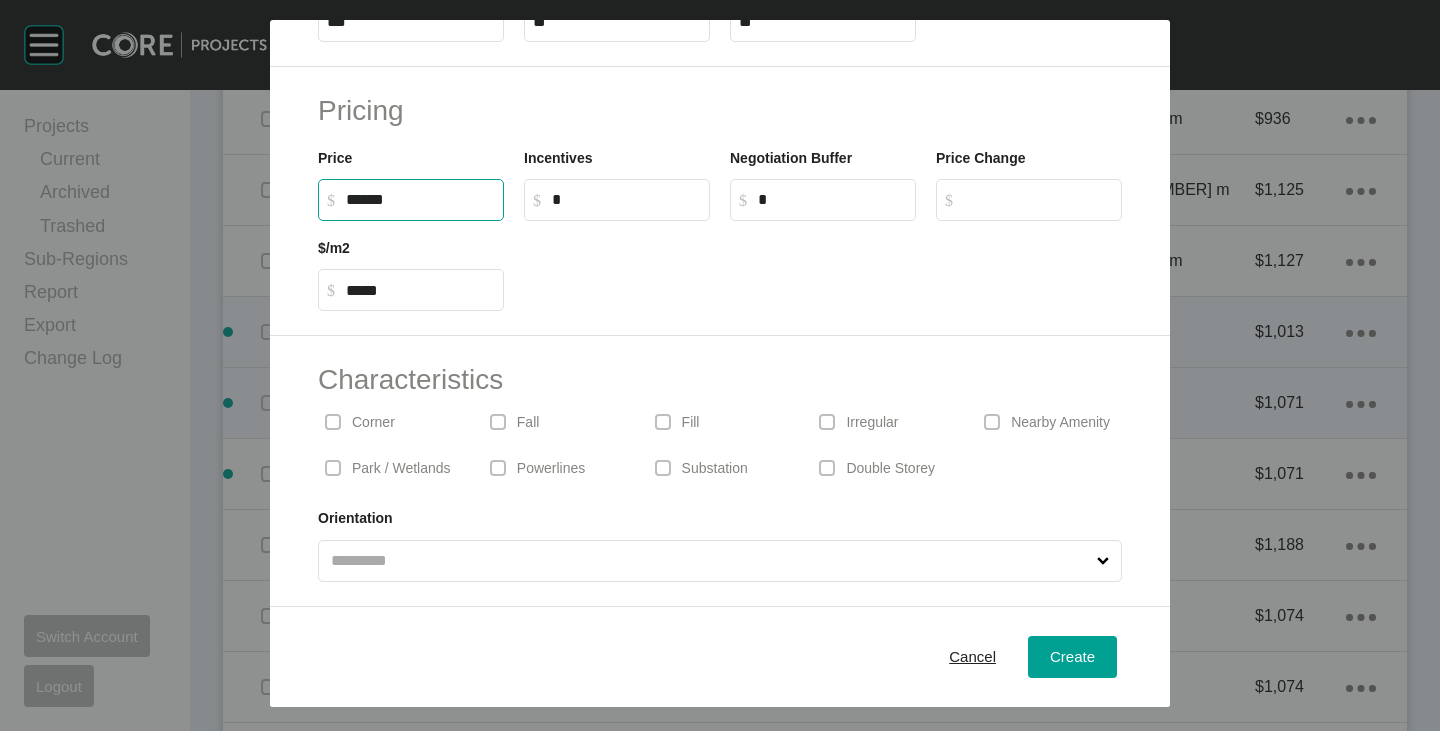 type on "*******" 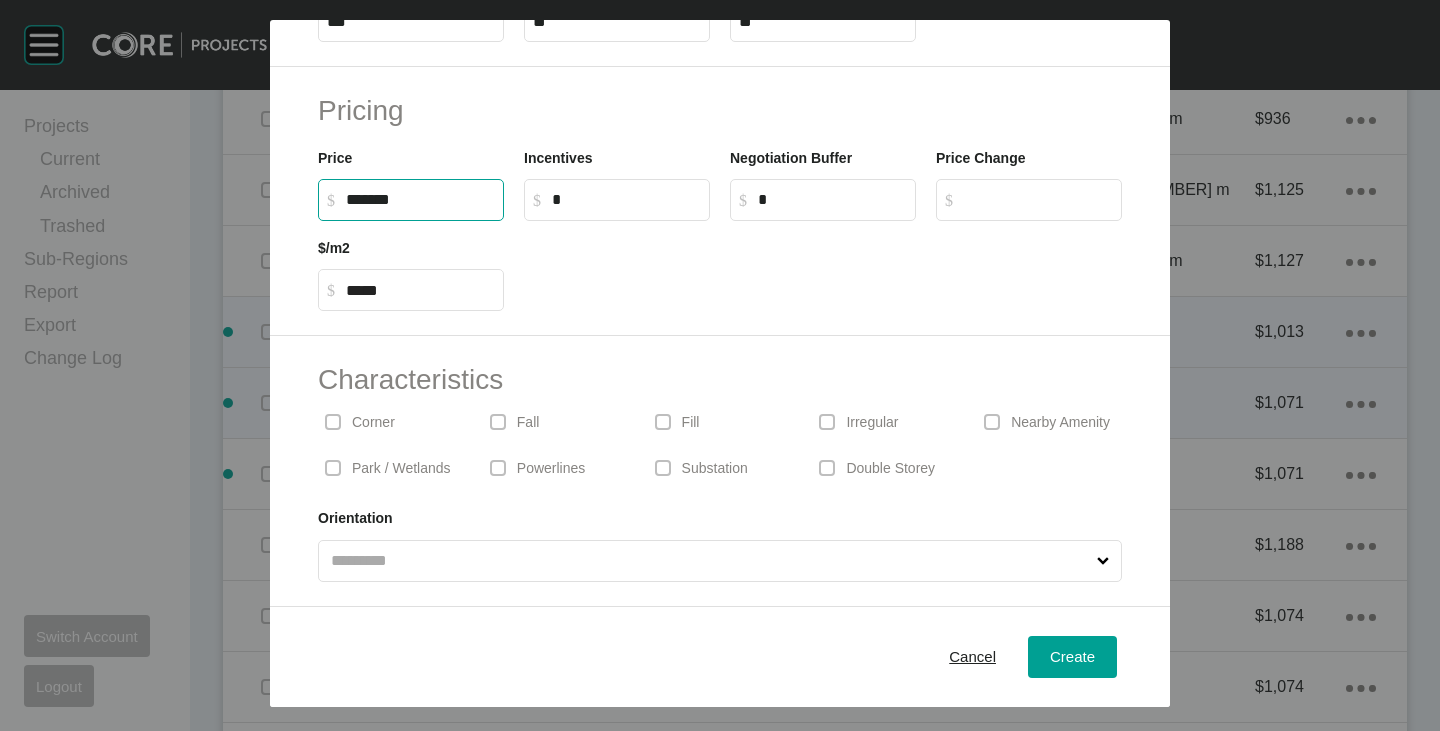 type on "***" 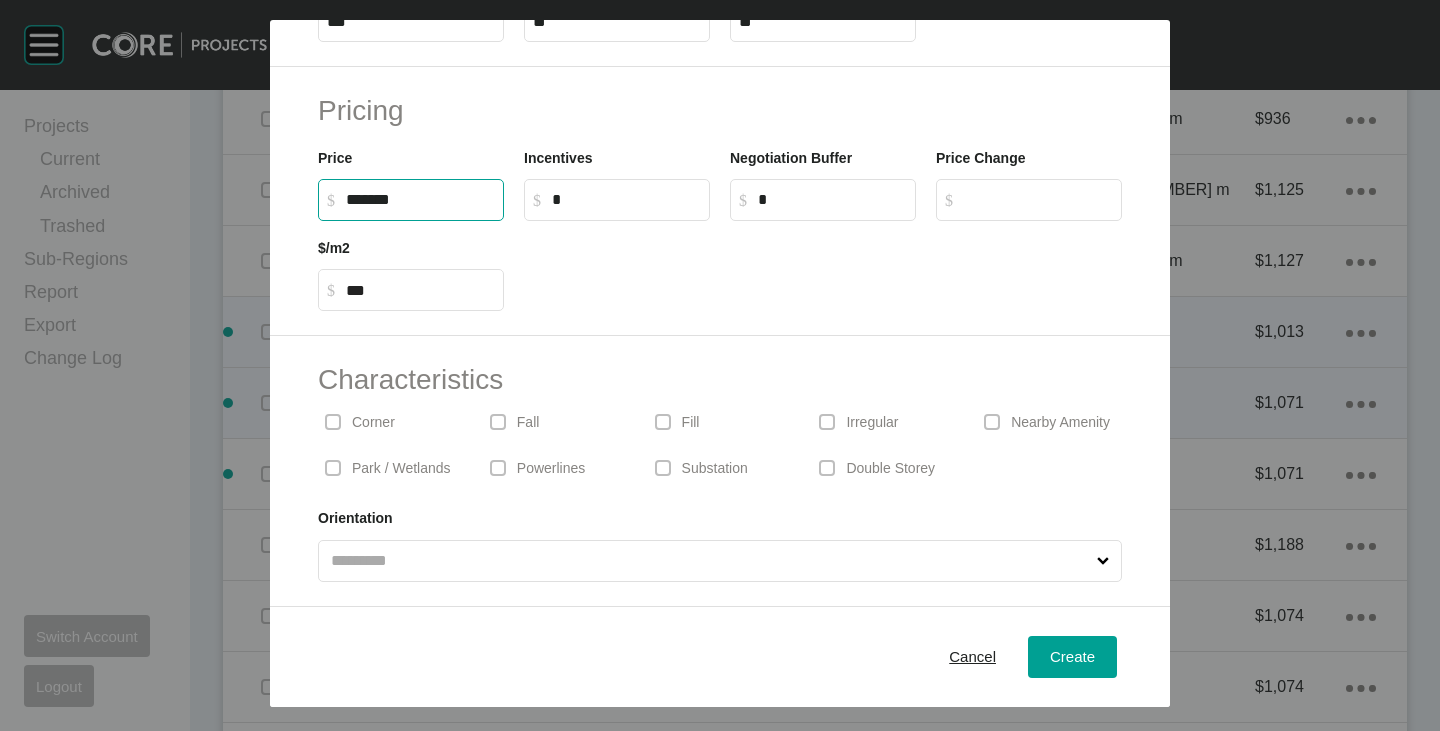 click at bounding box center (823, 266) 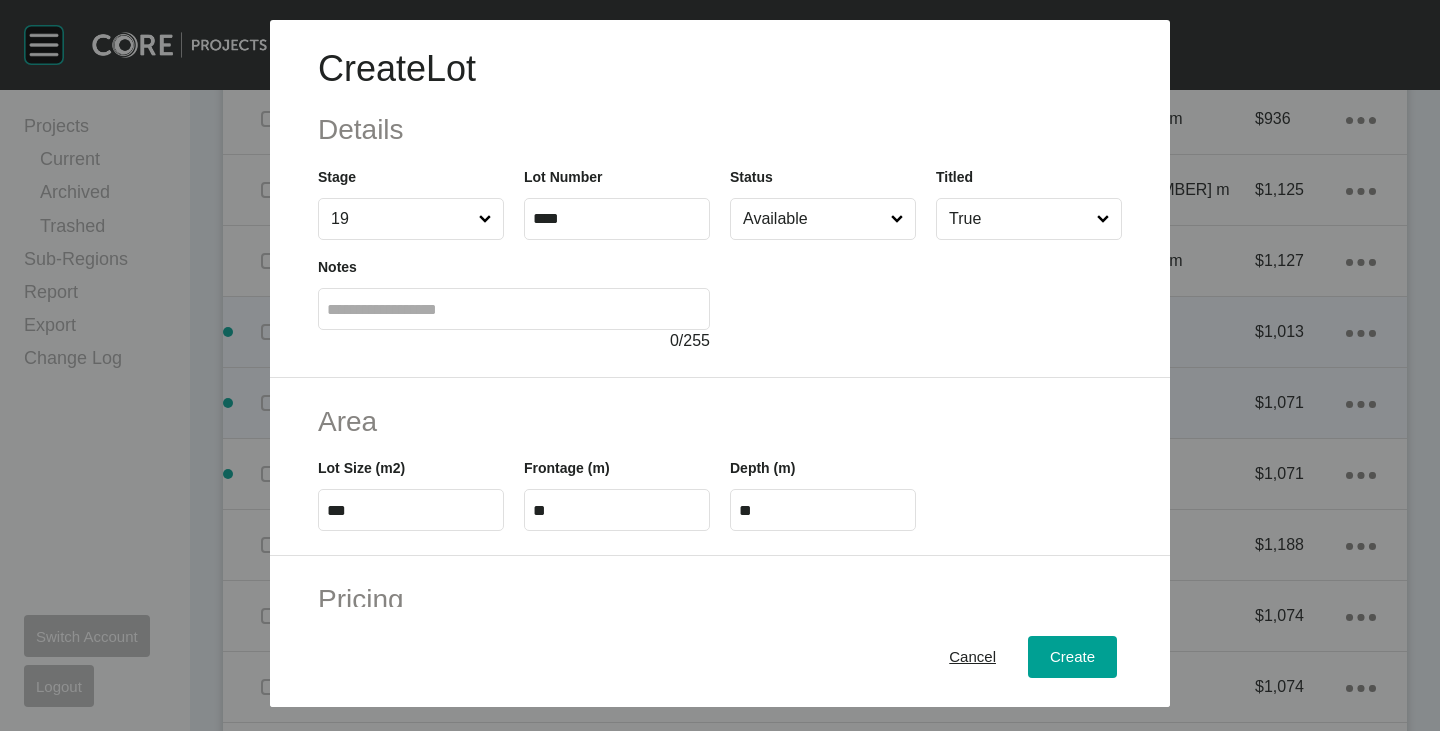 scroll, scrollTop: 489, scrollLeft: 0, axis: vertical 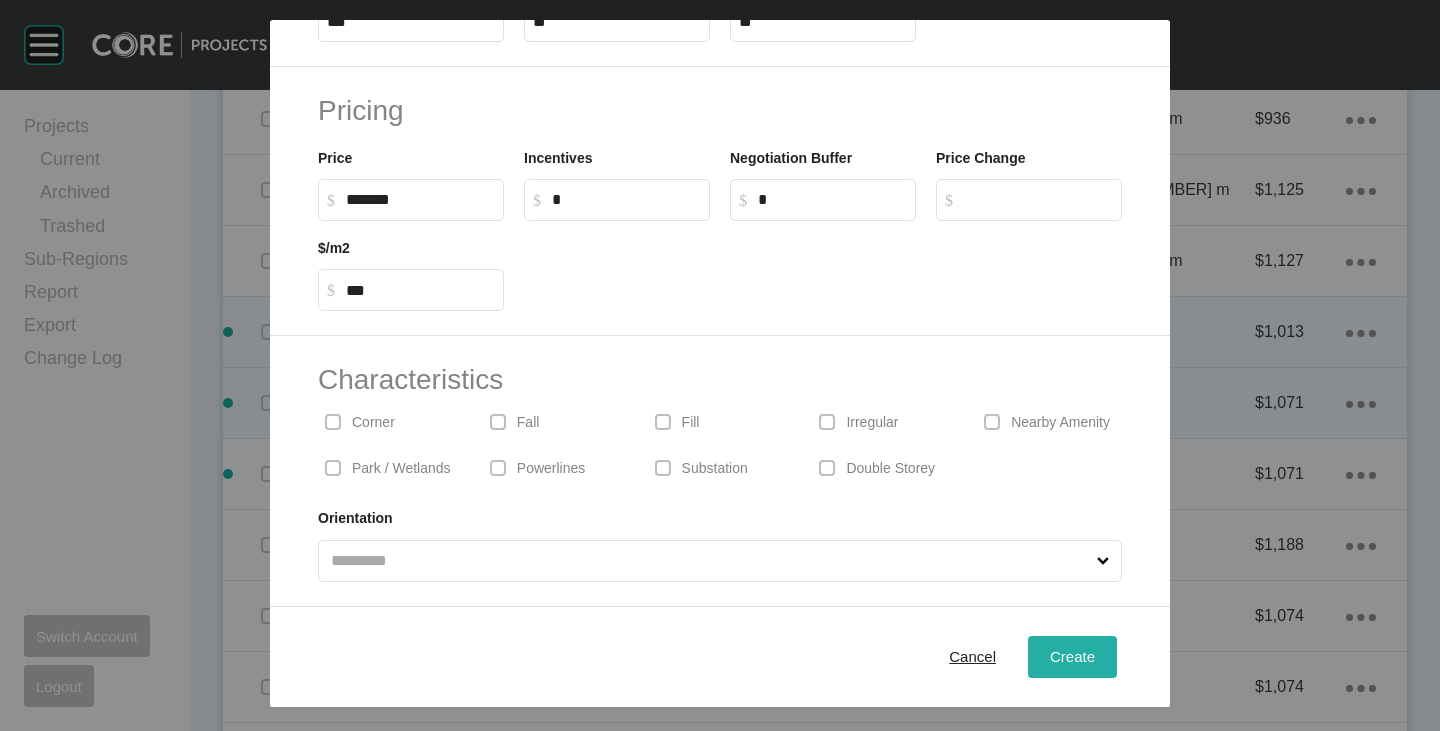 click on "Create" at bounding box center [1072, 656] 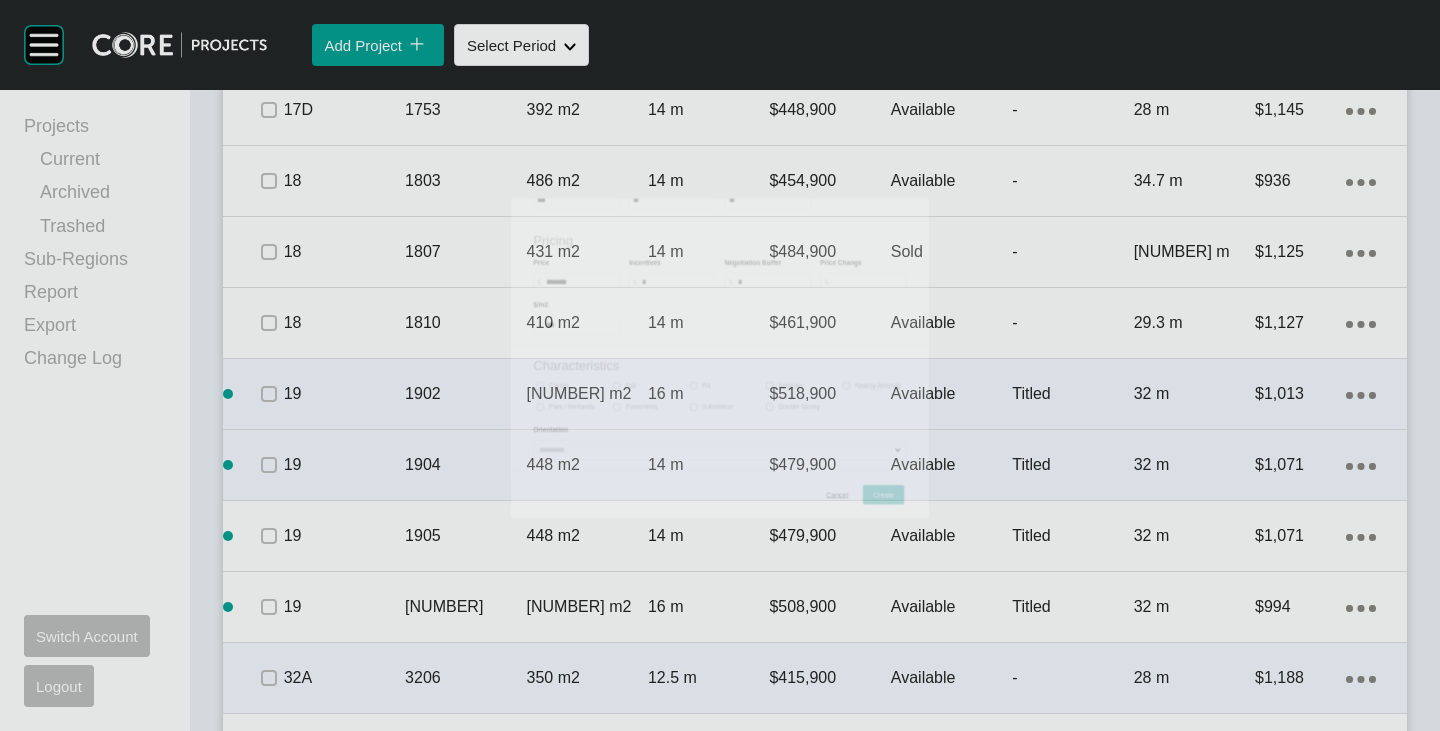 scroll, scrollTop: 3570, scrollLeft: 0, axis: vertical 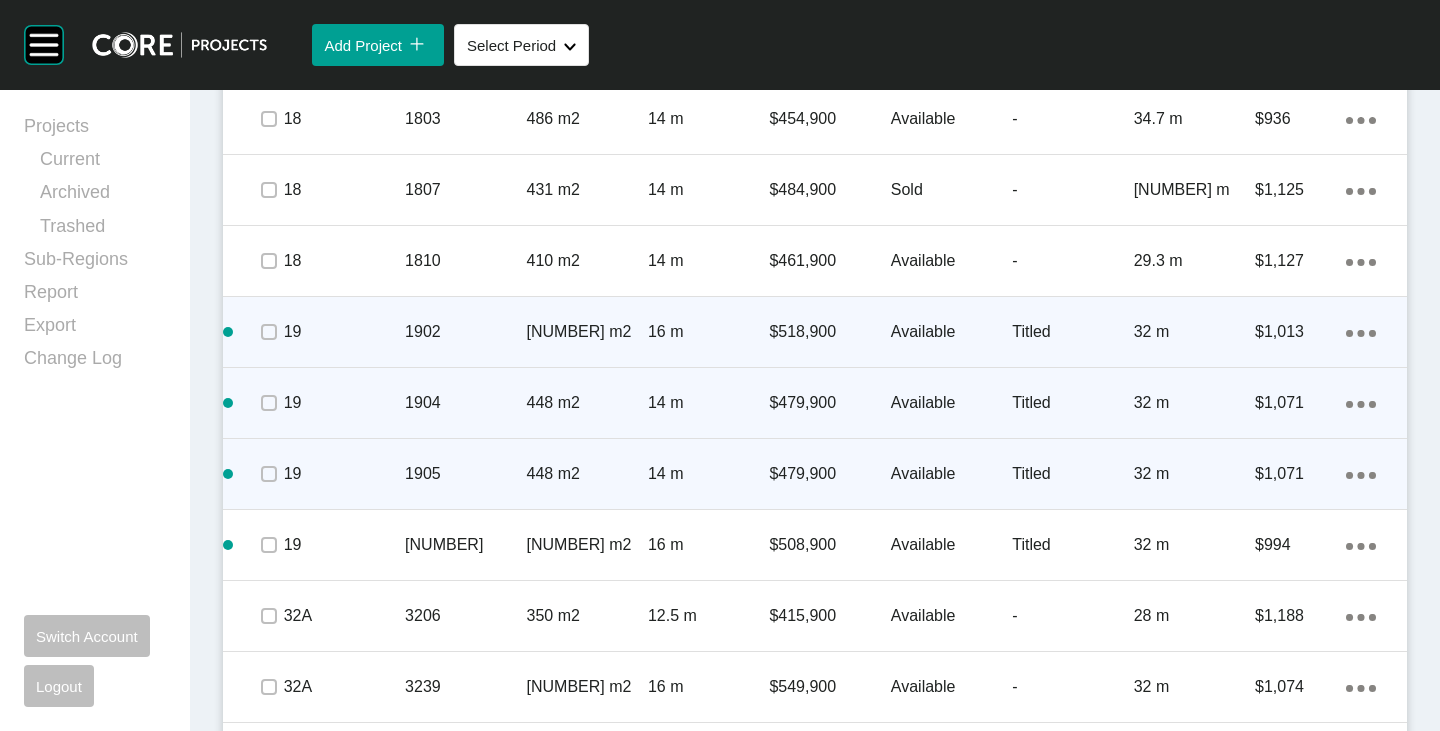 click 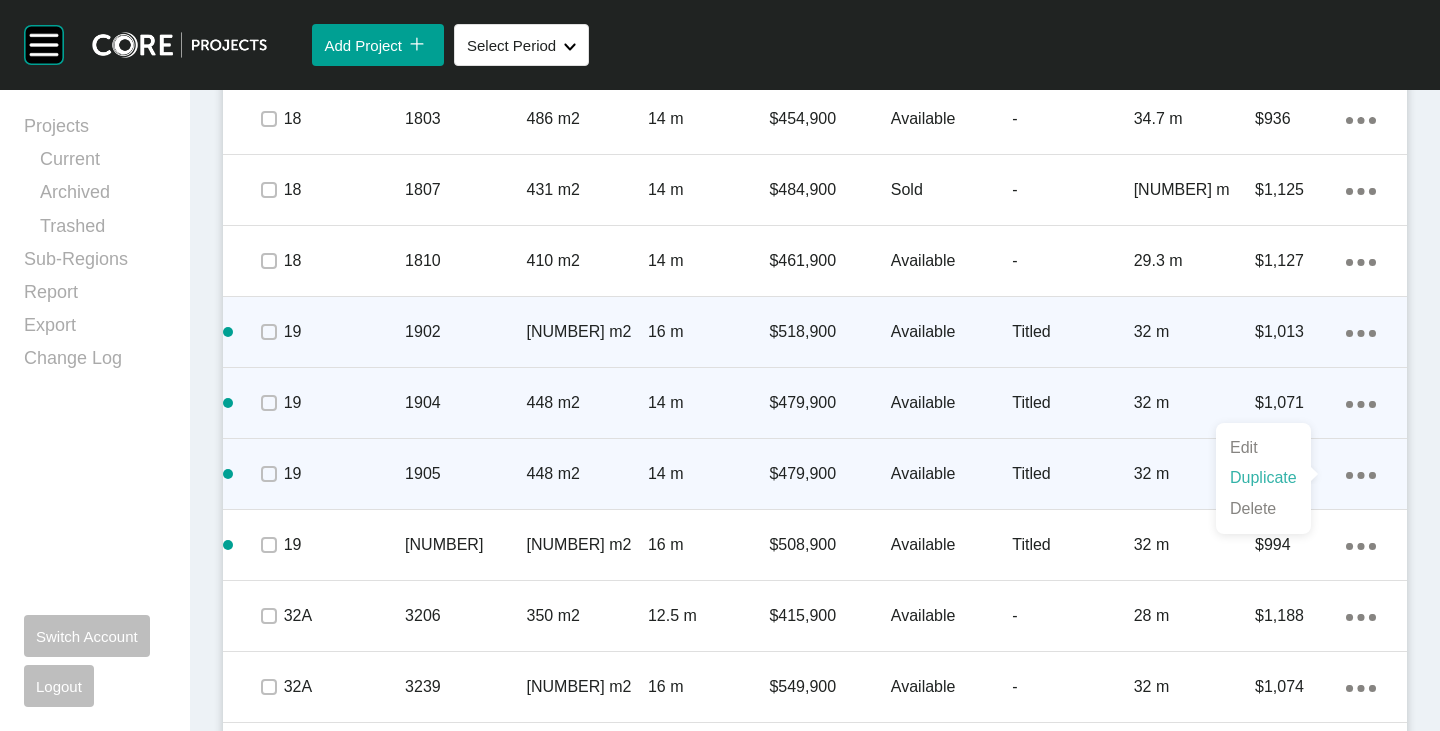 click on "Duplicate" at bounding box center (1263, 478) 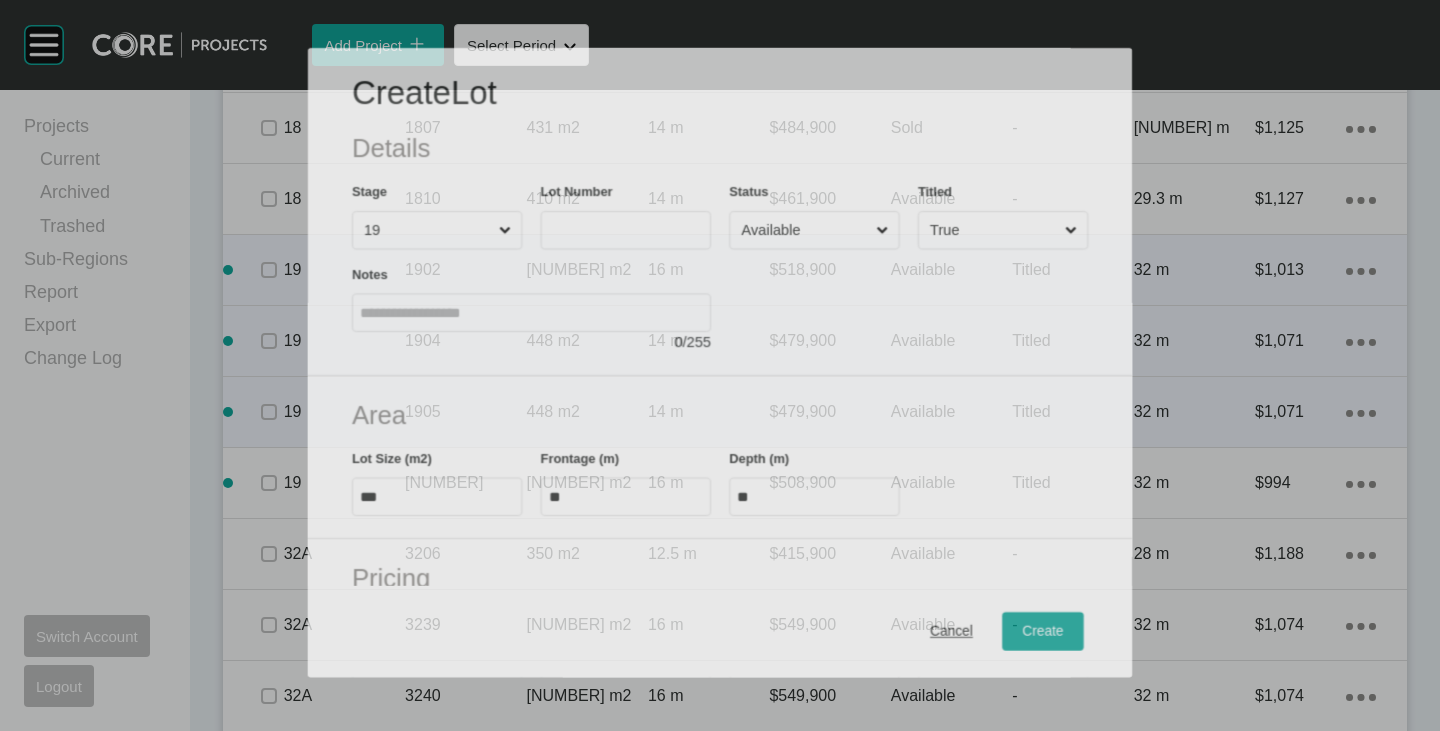 scroll, scrollTop: 3508, scrollLeft: 0, axis: vertical 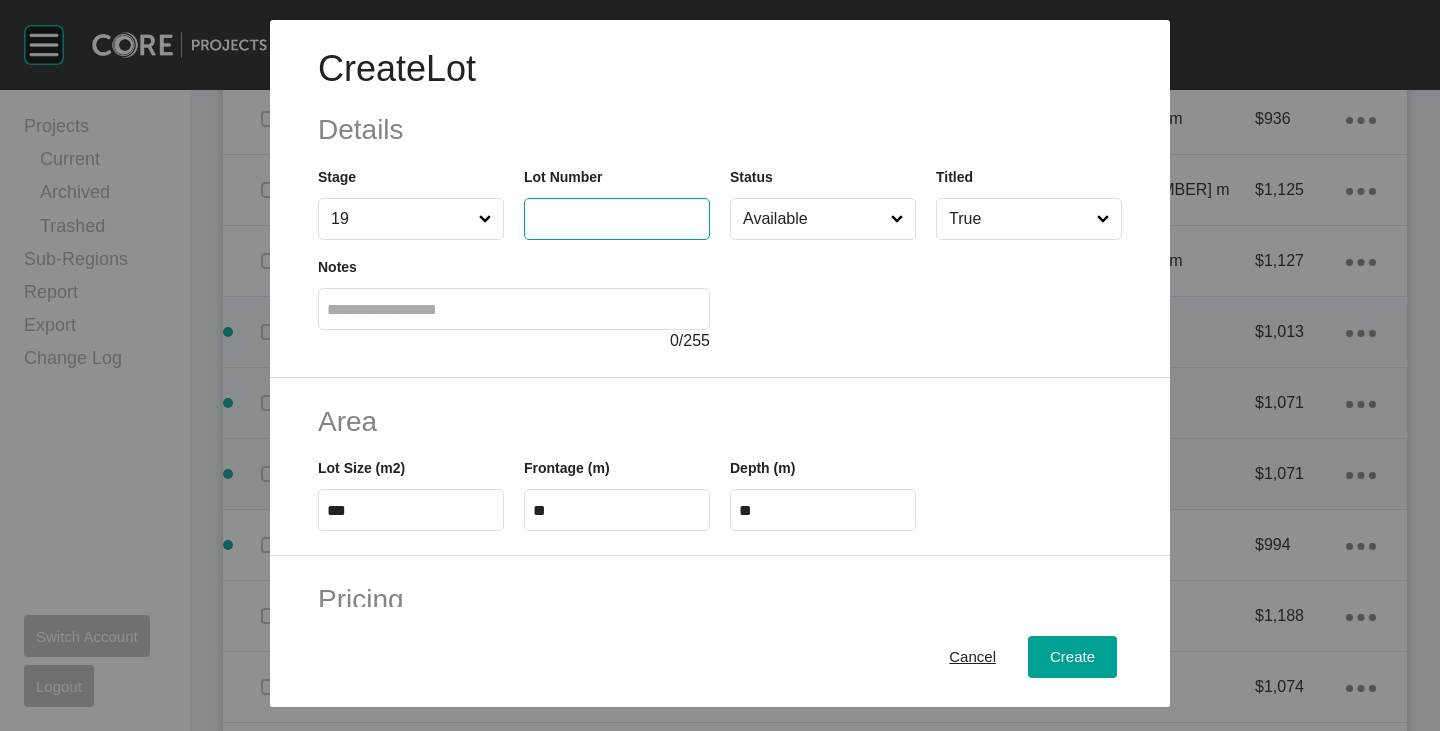 click at bounding box center [617, 218] 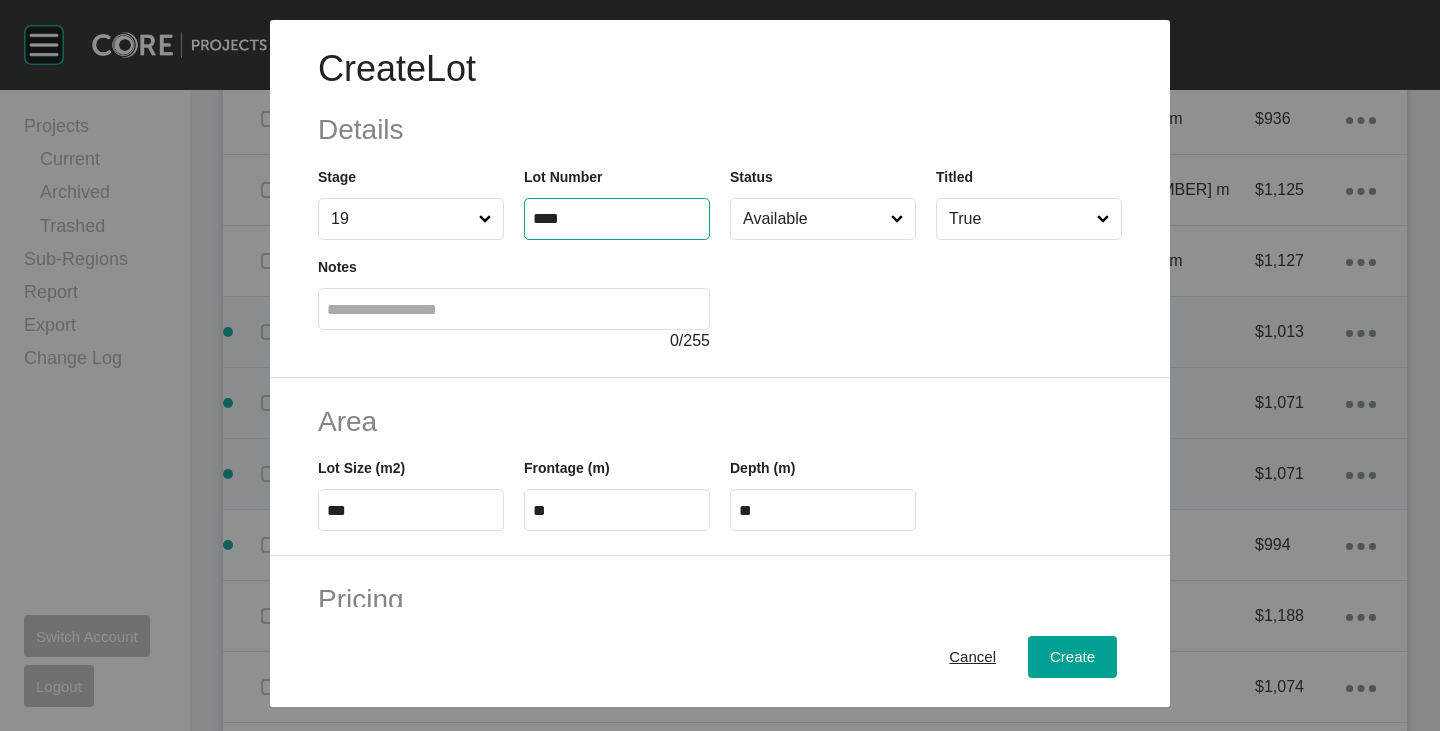 type on "****" 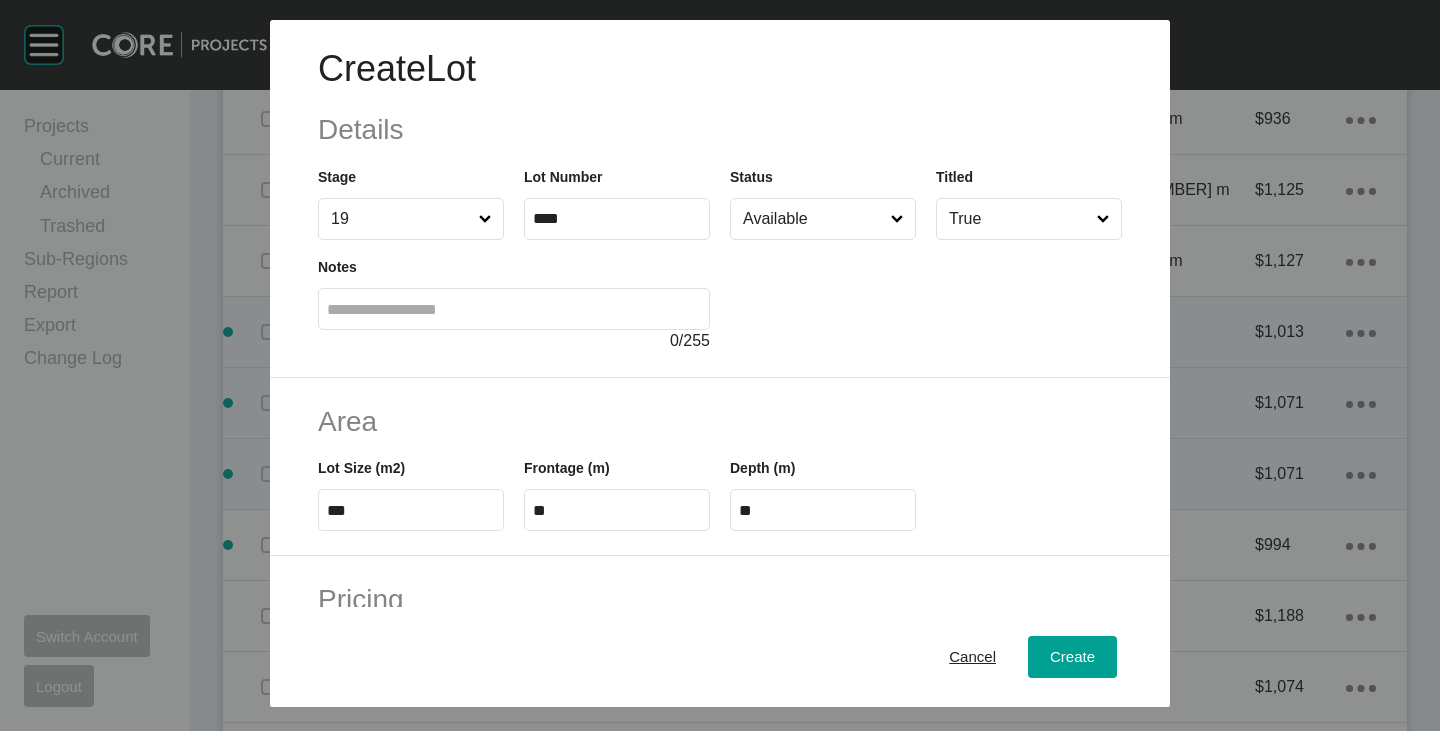 type on "*" 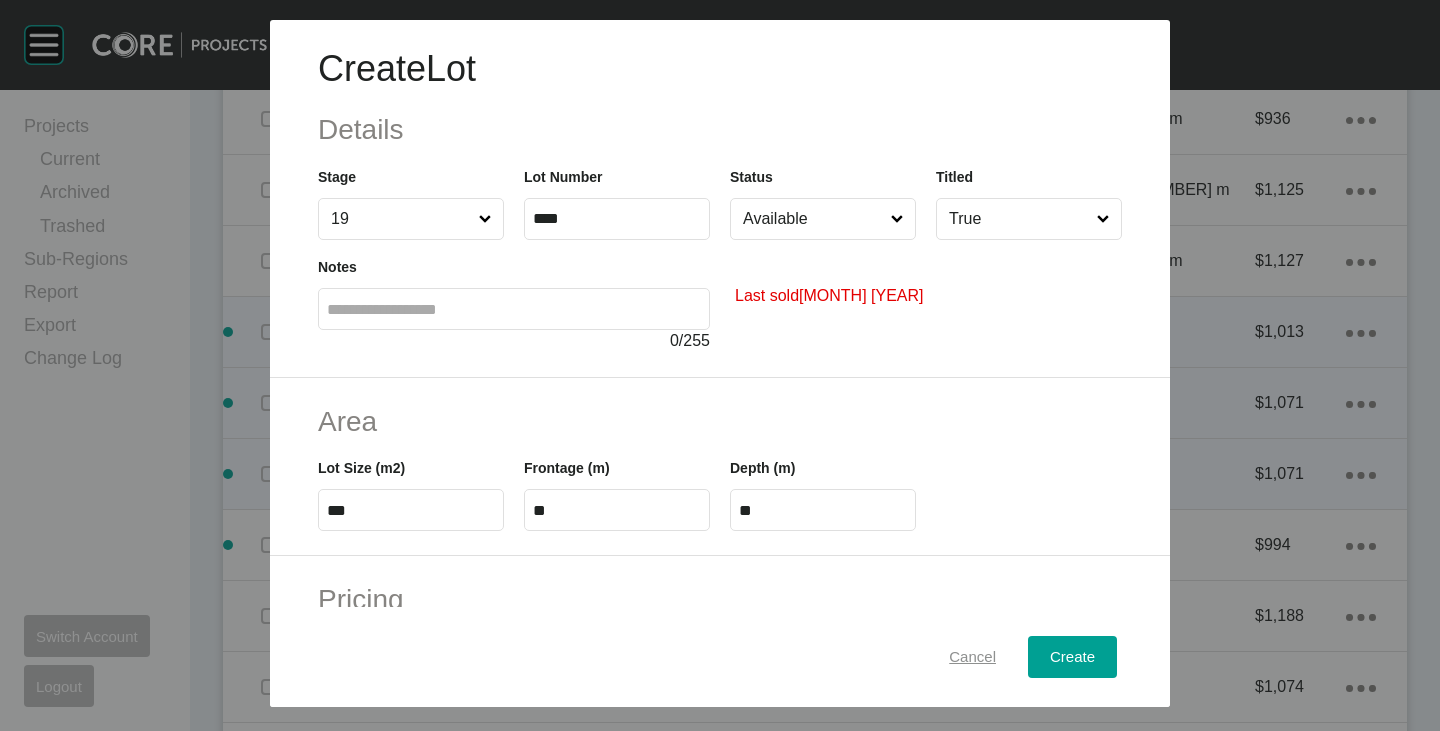 click on "Cancel" at bounding box center (972, 657) 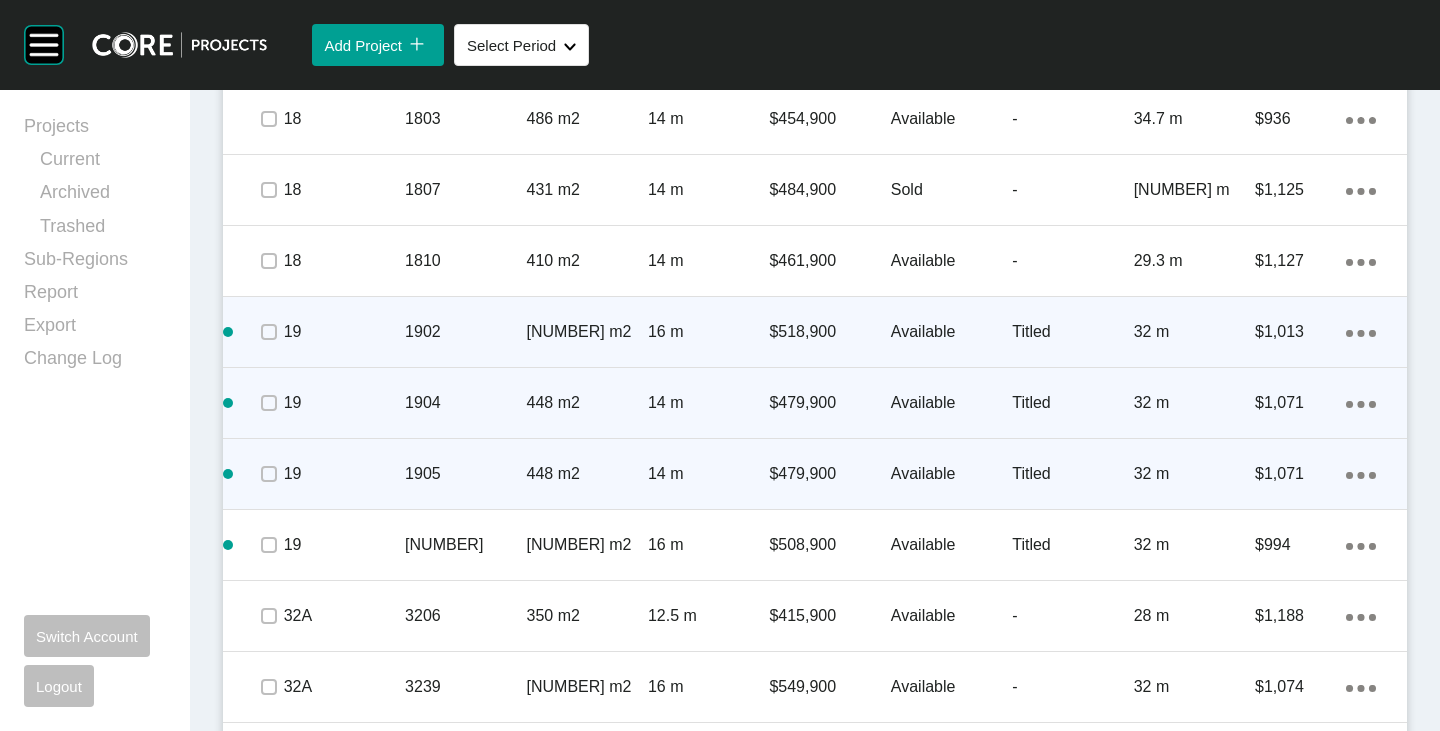 scroll, scrollTop: 3608, scrollLeft: 0, axis: vertical 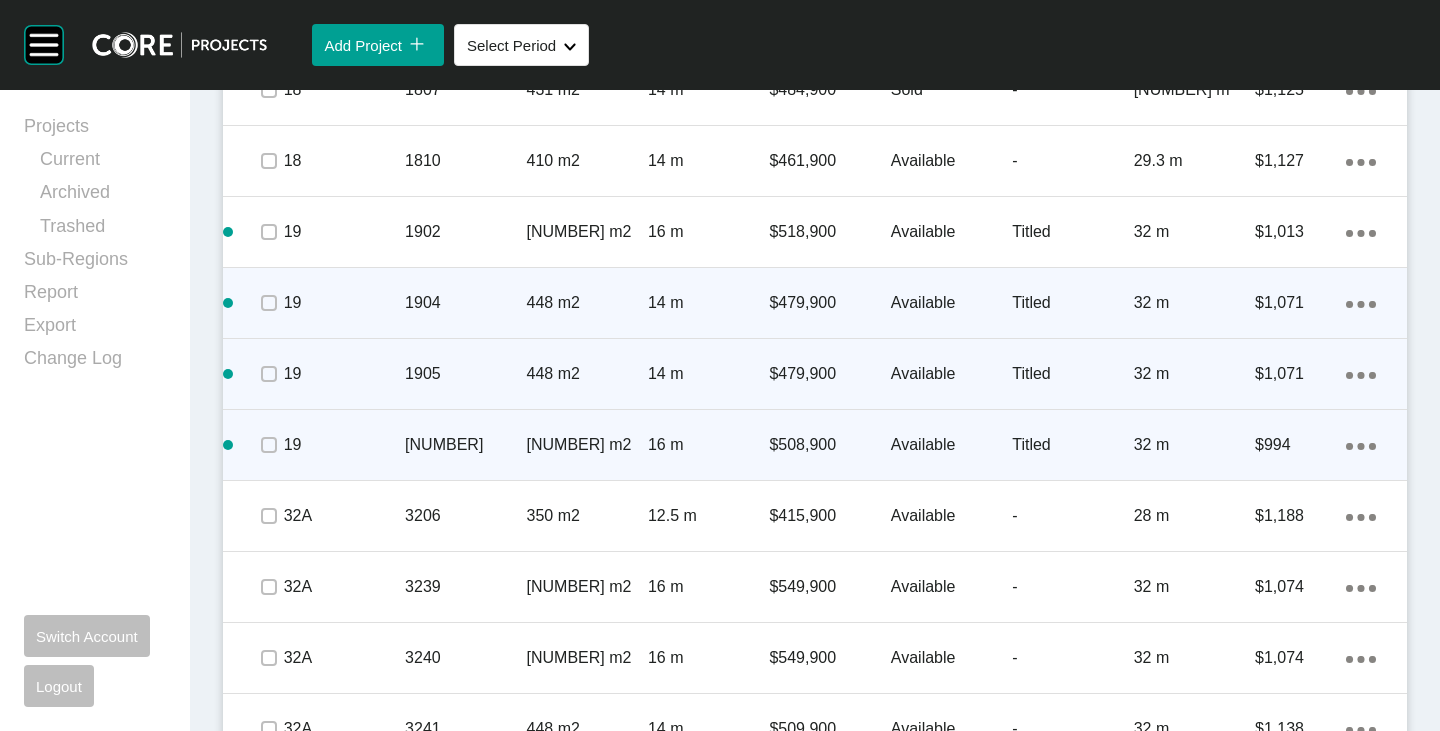 click 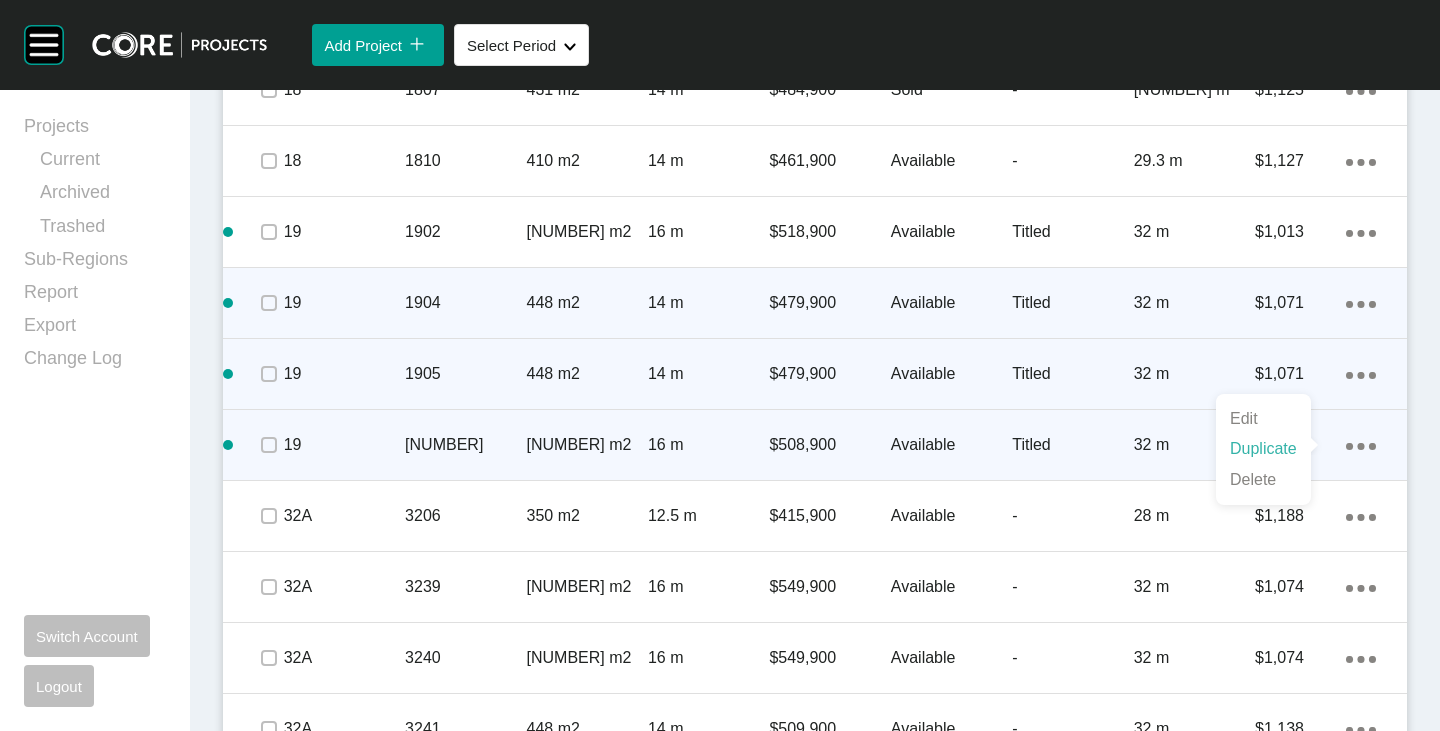 click on "Duplicate" at bounding box center (1263, 449) 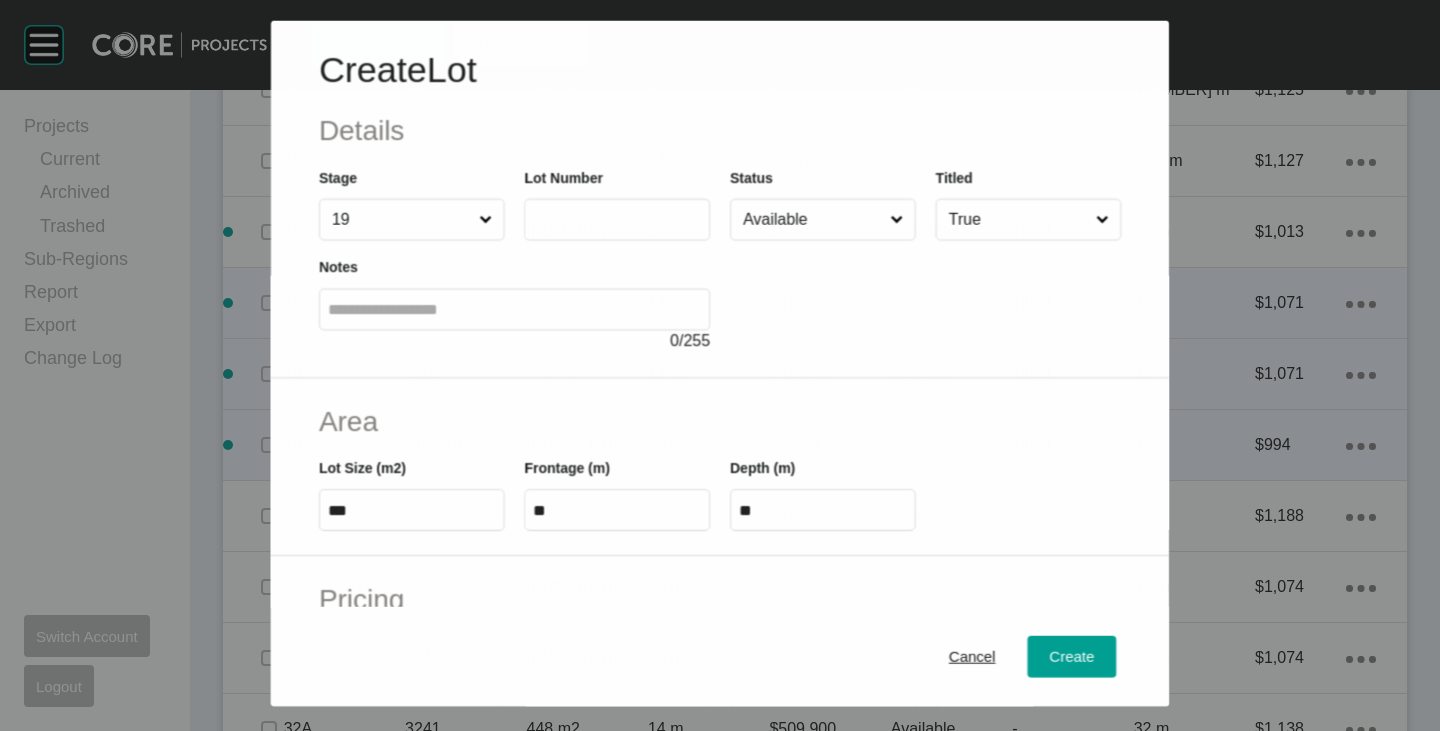 click at bounding box center [617, 219] 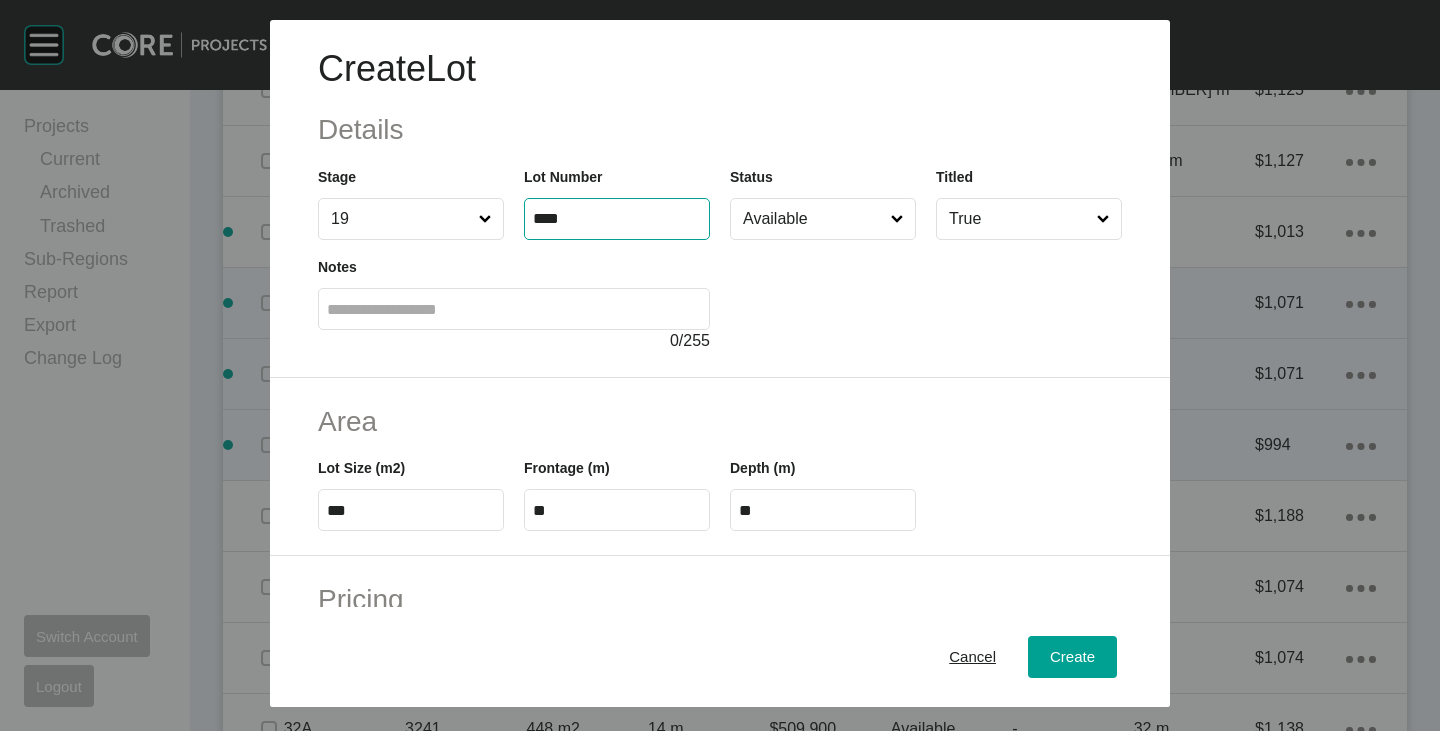 type on "****" 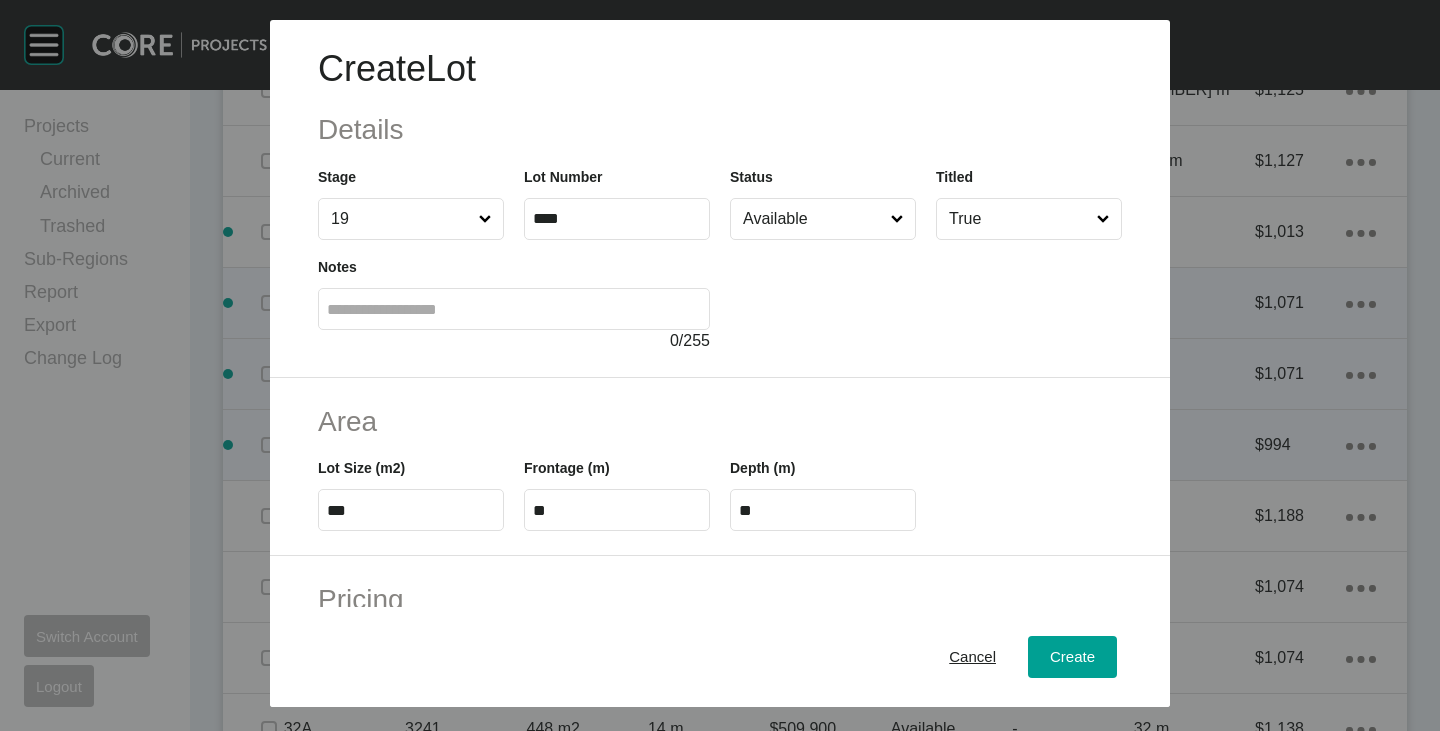 type on "*******" 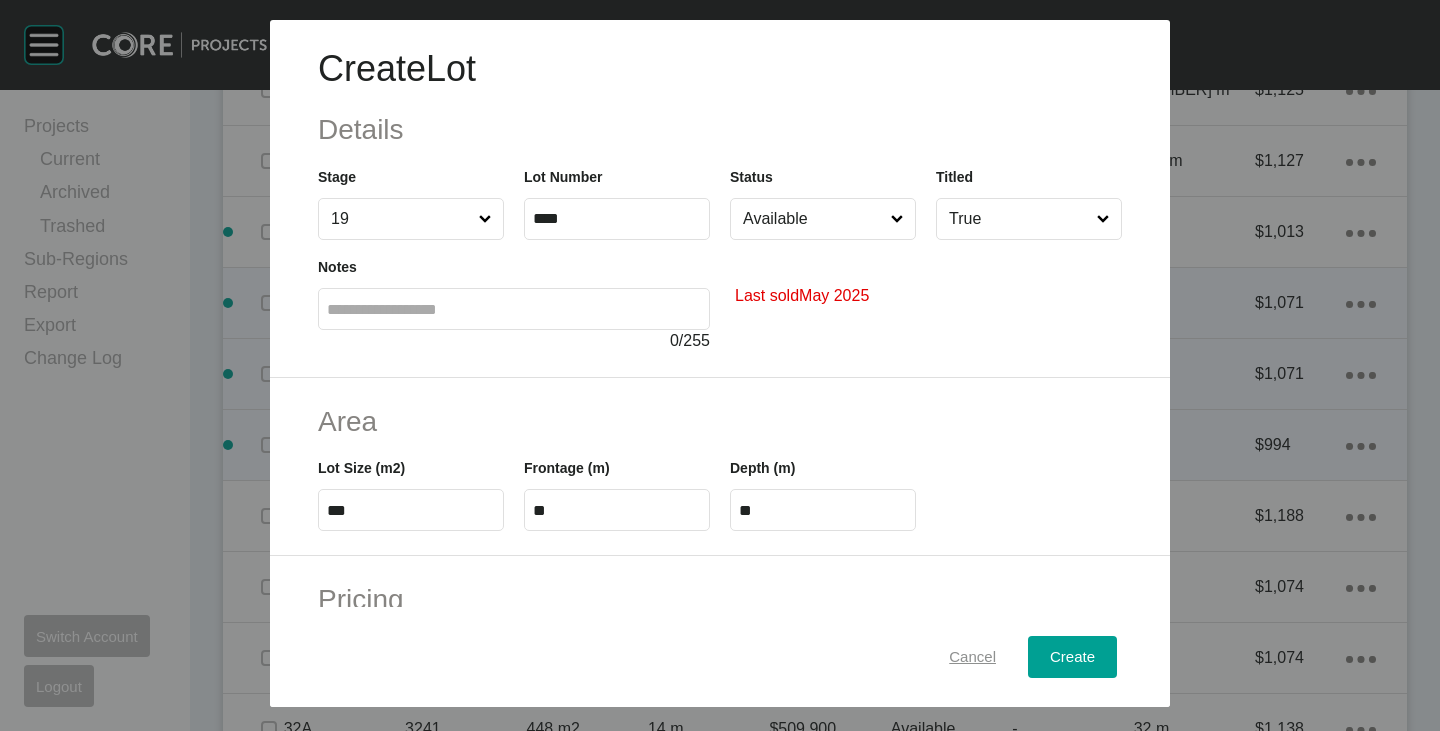 click on "Cancel" at bounding box center [972, 657] 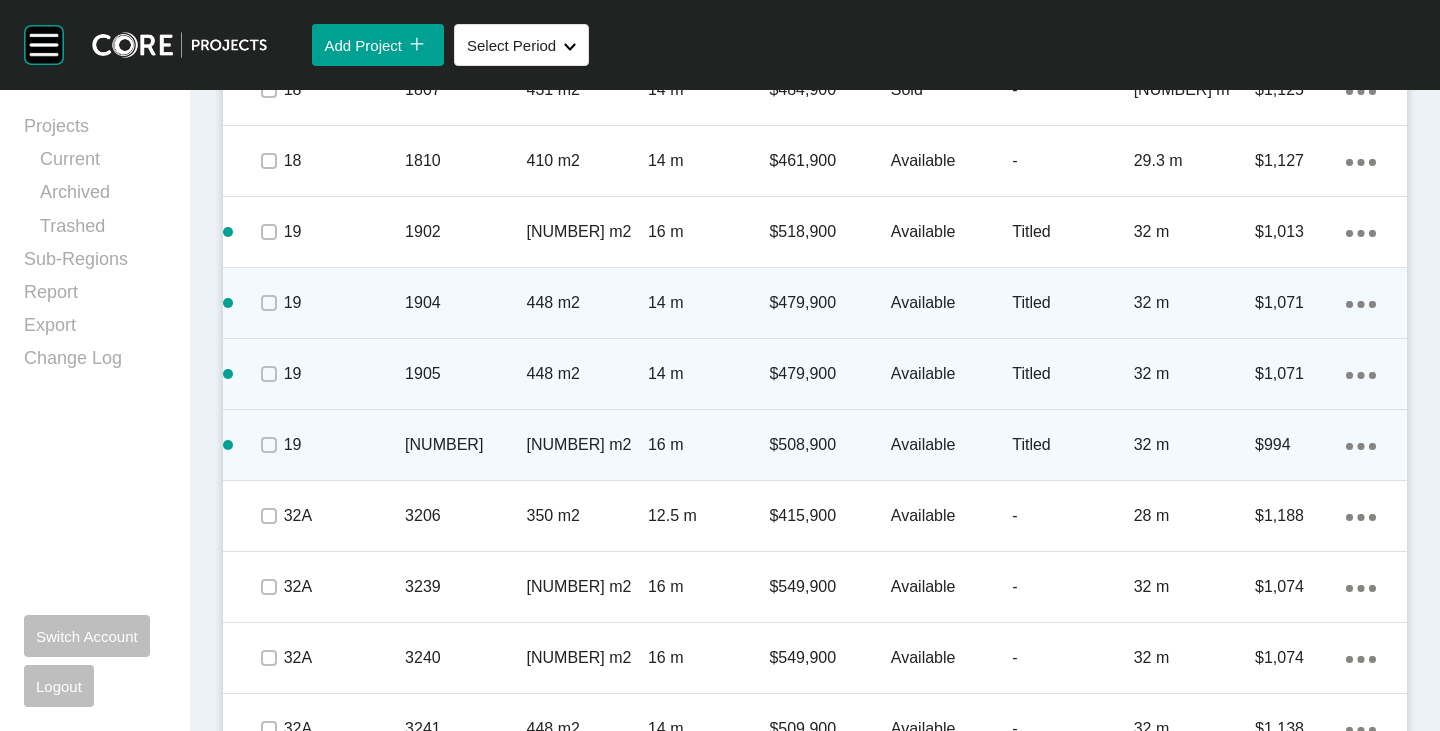 click 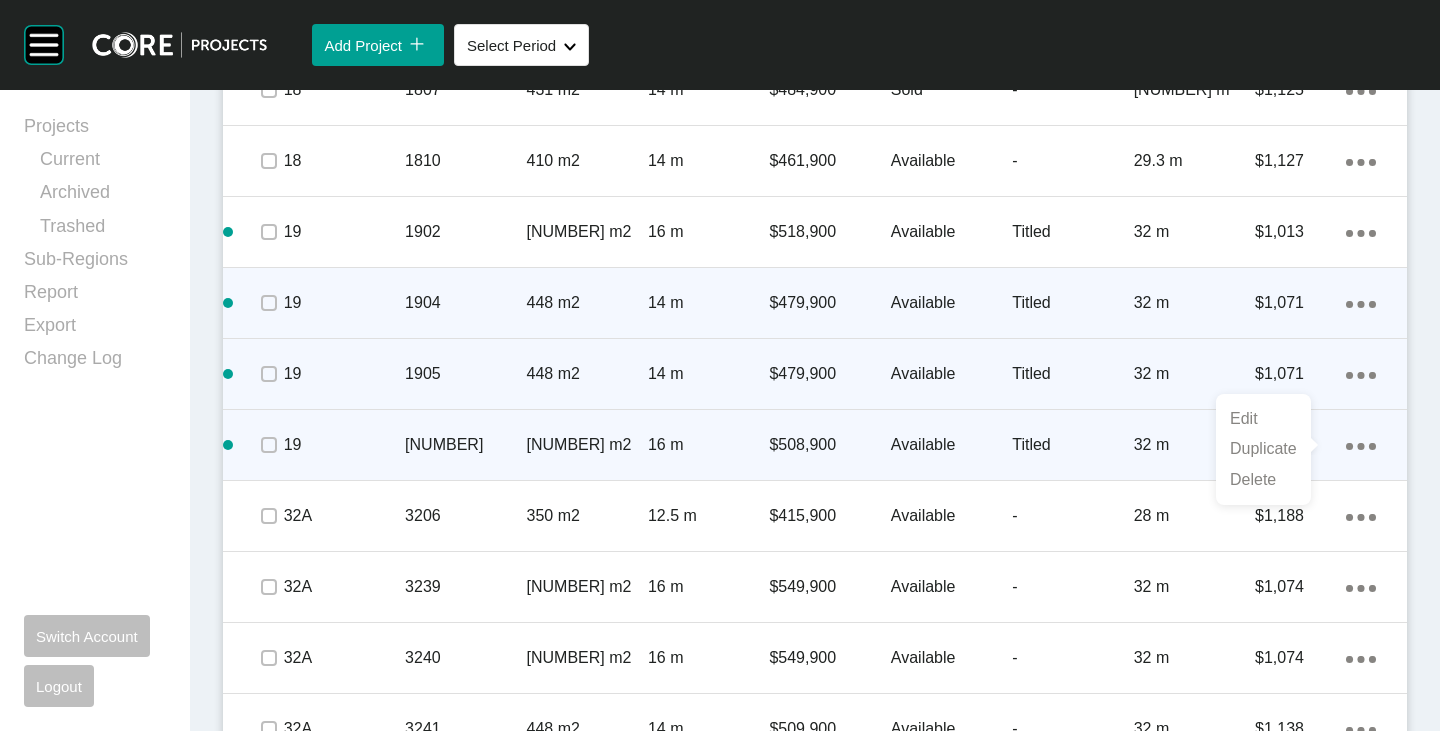 click on "Duplicate" at bounding box center [1263, 449] 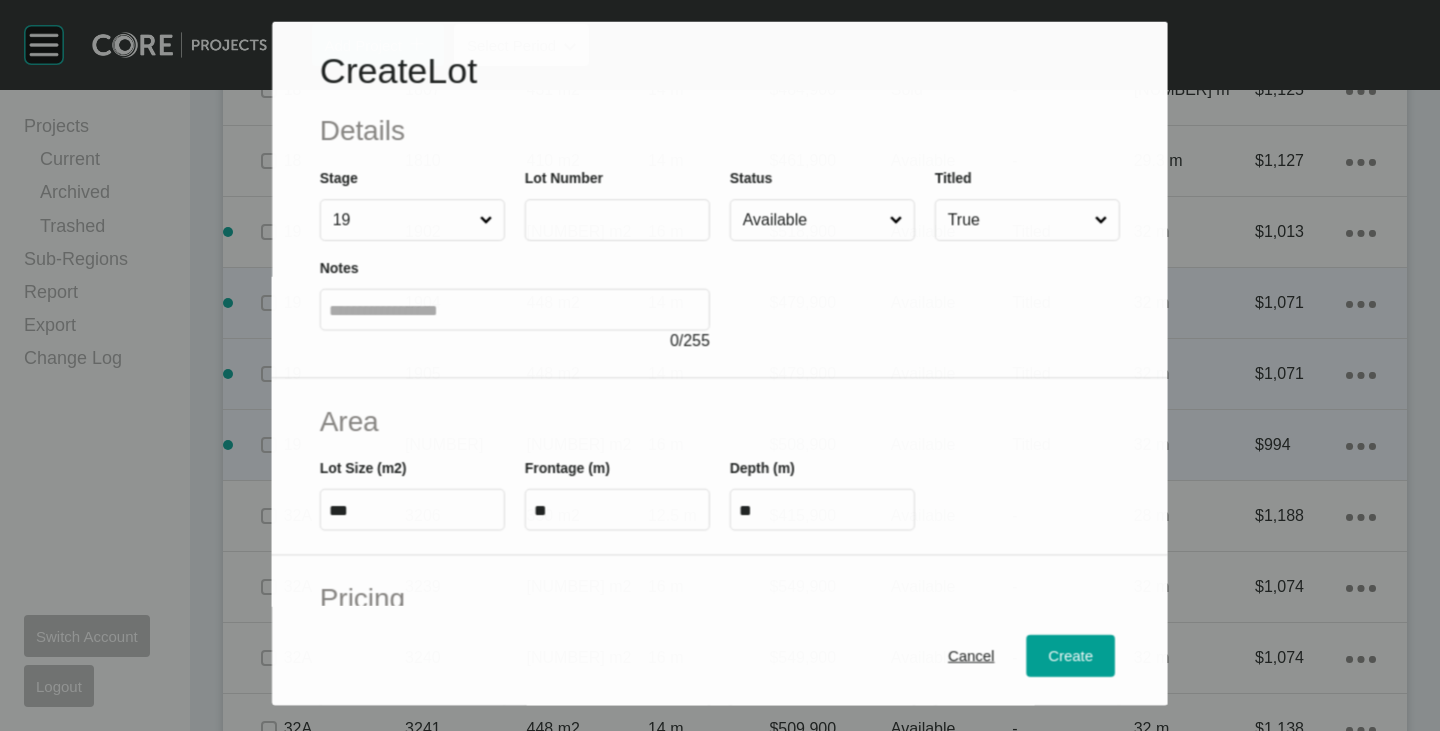 click at bounding box center [617, 219] 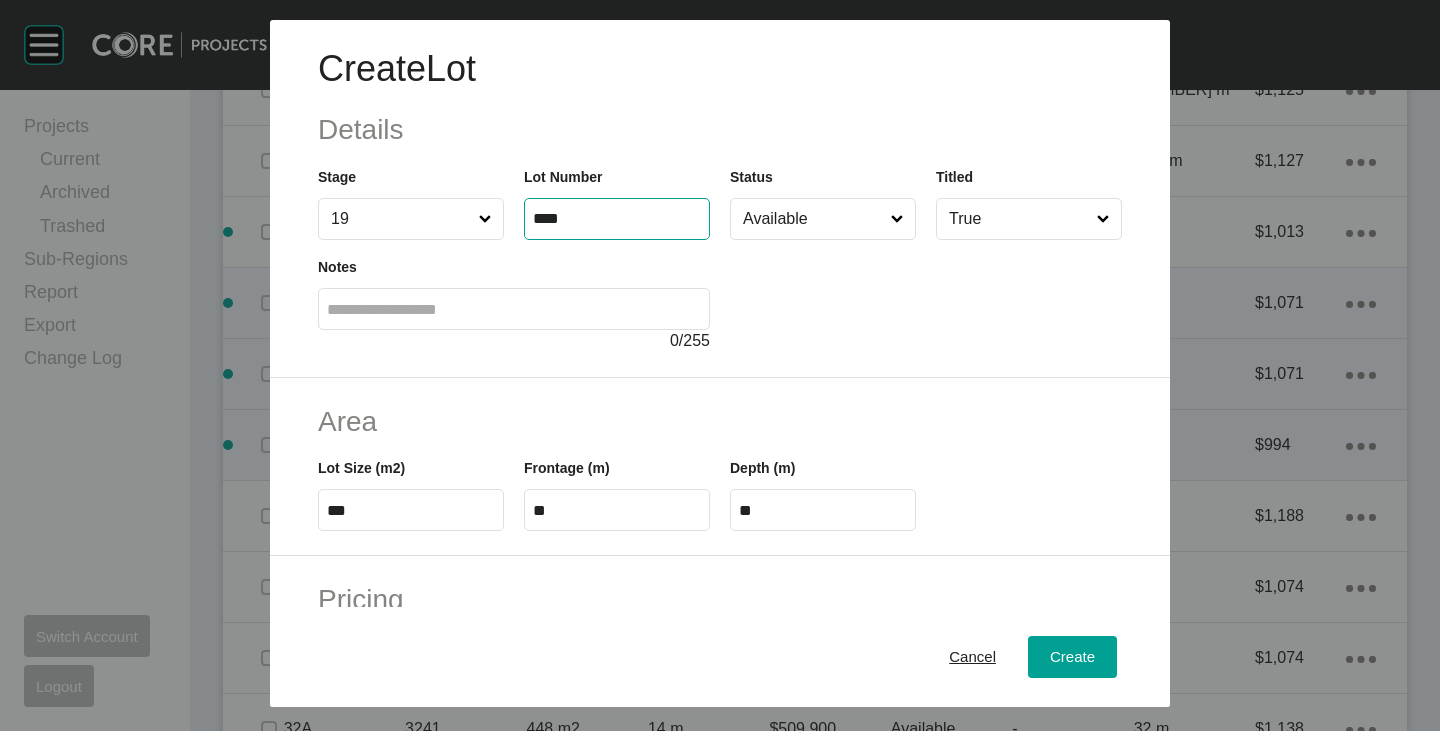 type on "****" 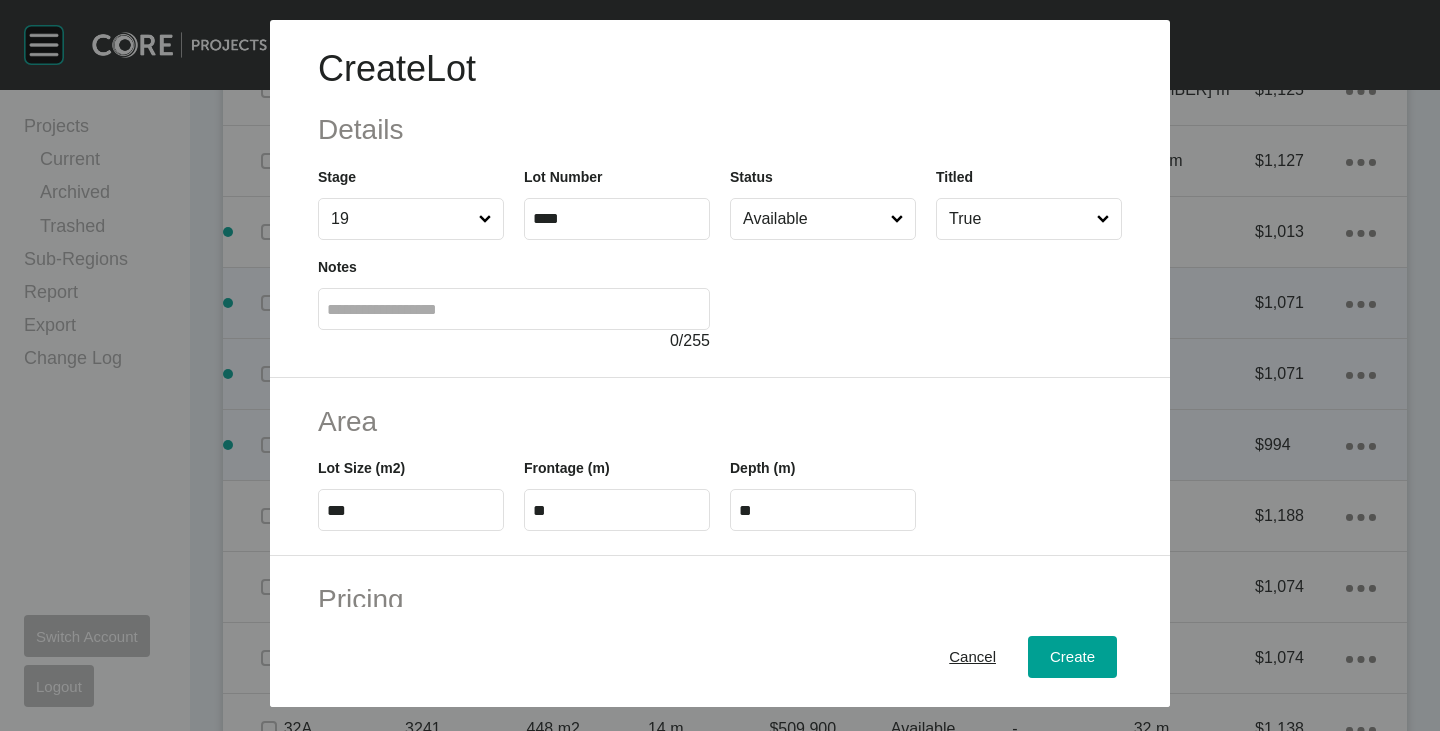 type on "******" 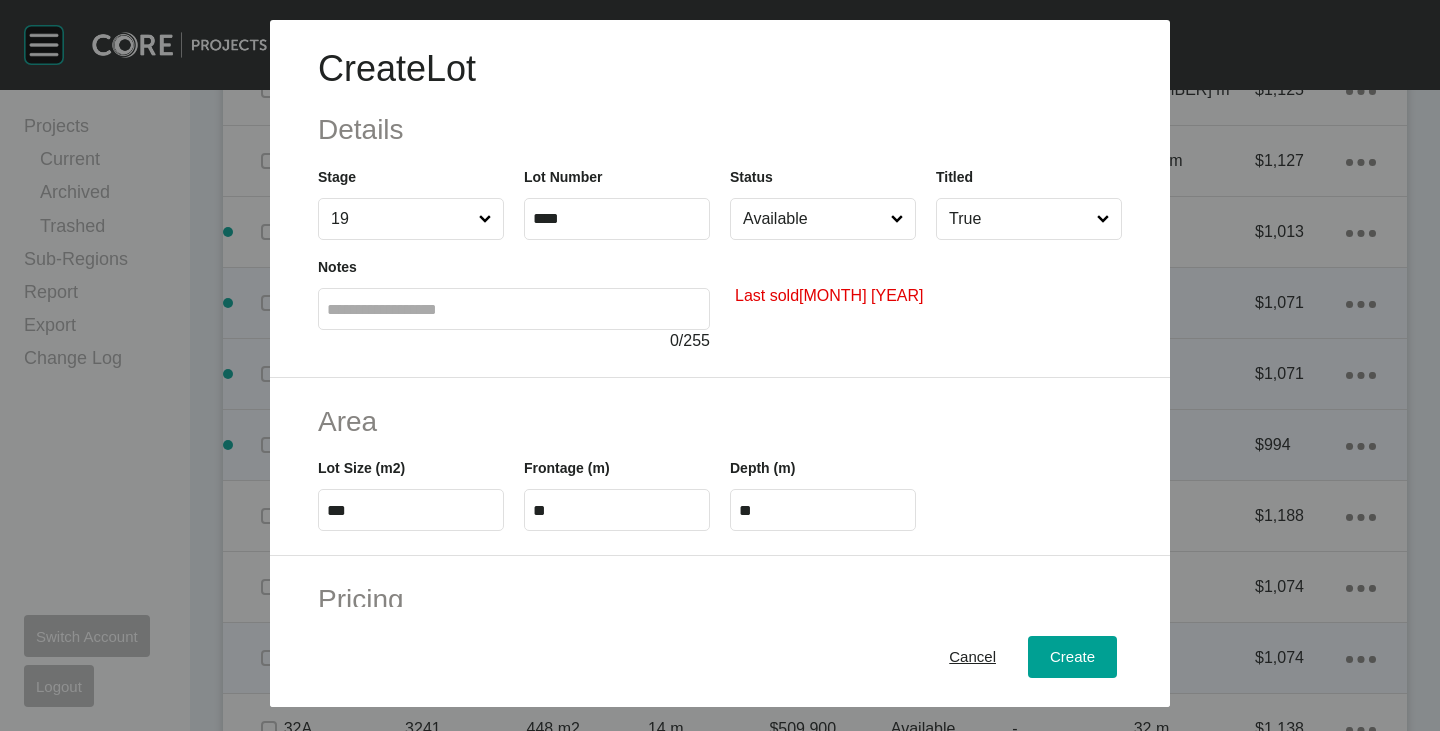 click on "Cancel" at bounding box center [972, 657] 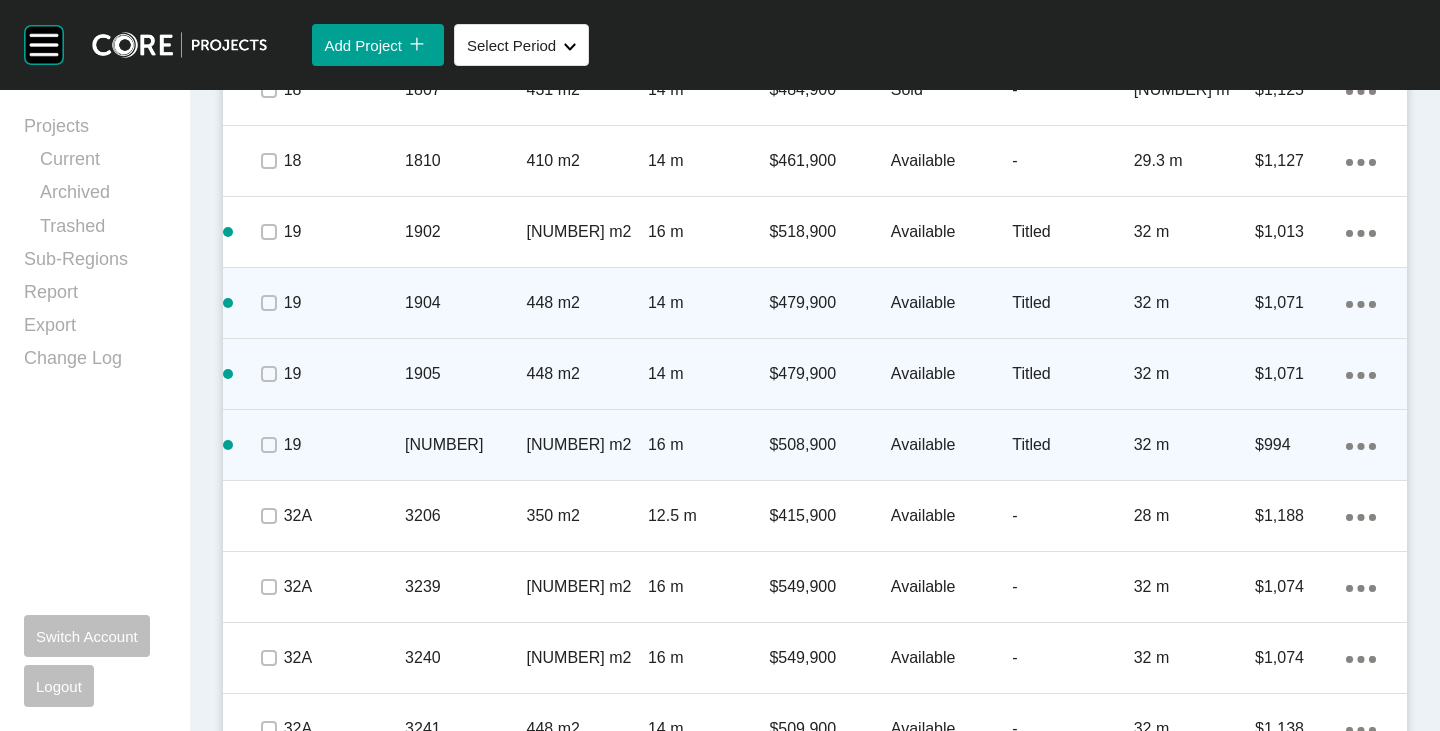 click on "Action Menu Dots Copy 6 Created with Sketch." 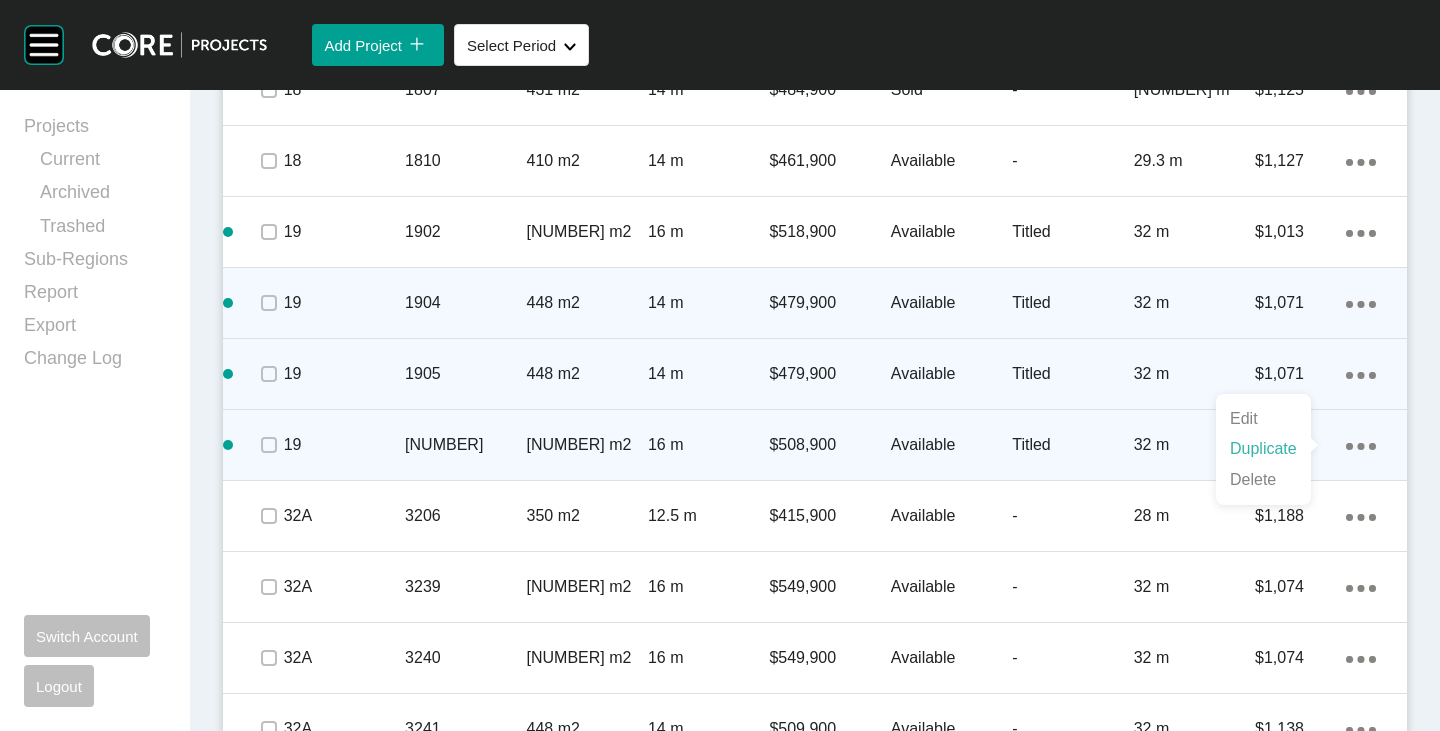 click on "Duplicate" at bounding box center [1263, 449] 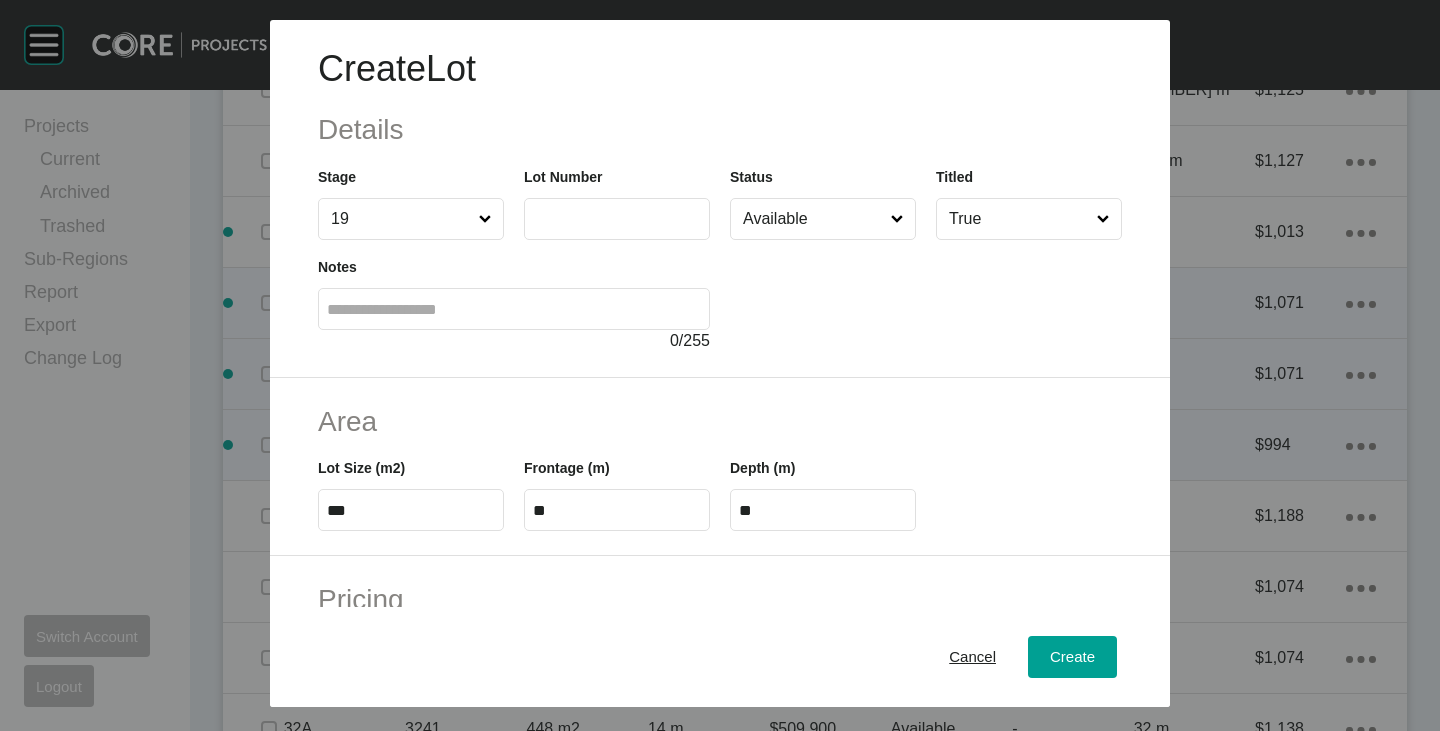 click at bounding box center (617, 218) 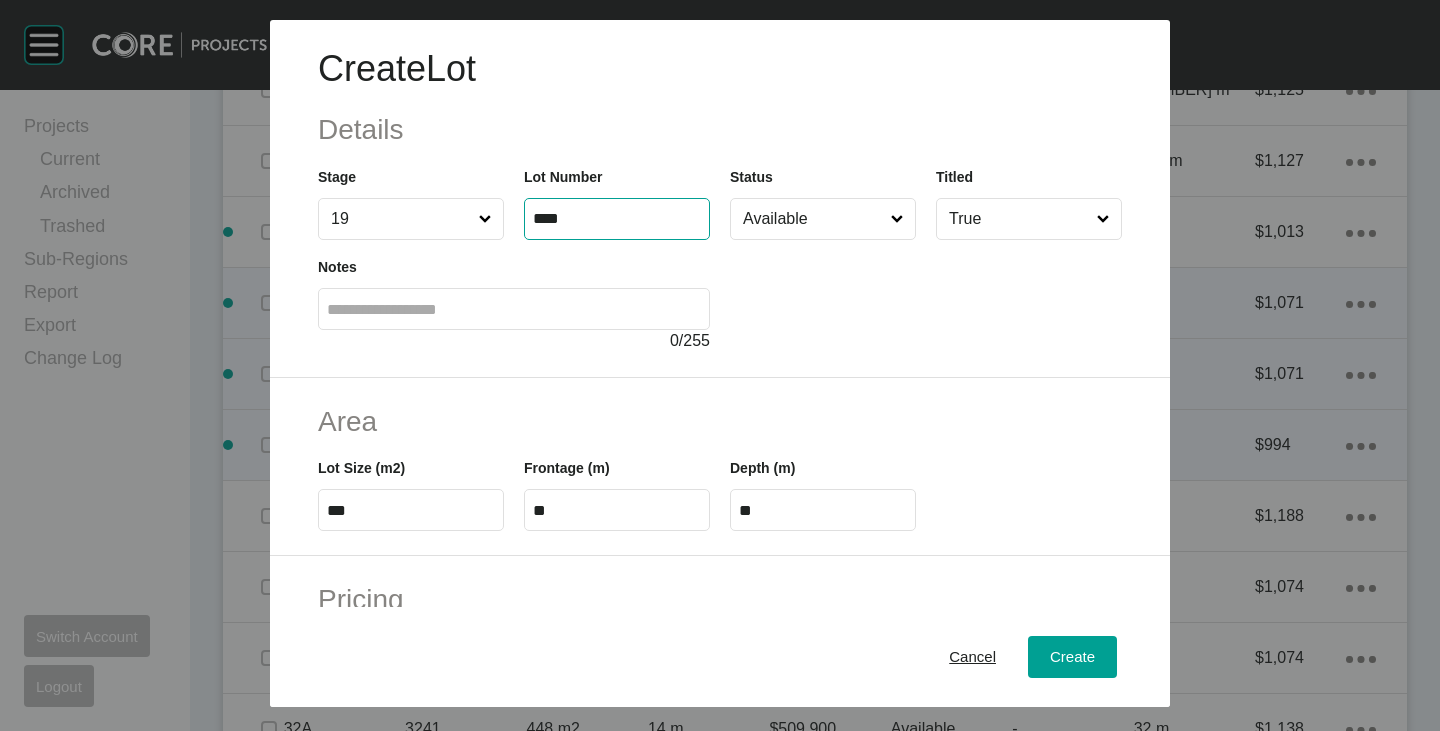 type on "****" 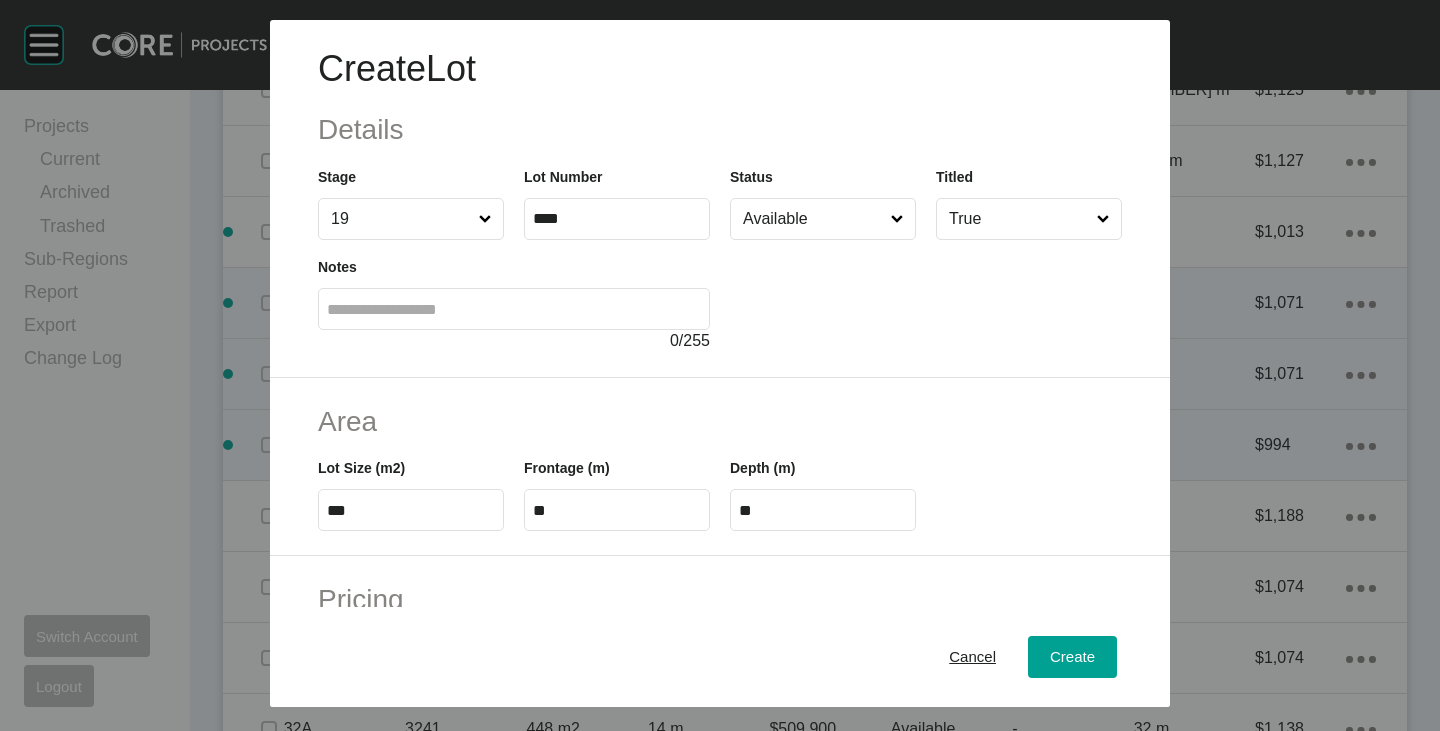 click at bounding box center (926, 296) 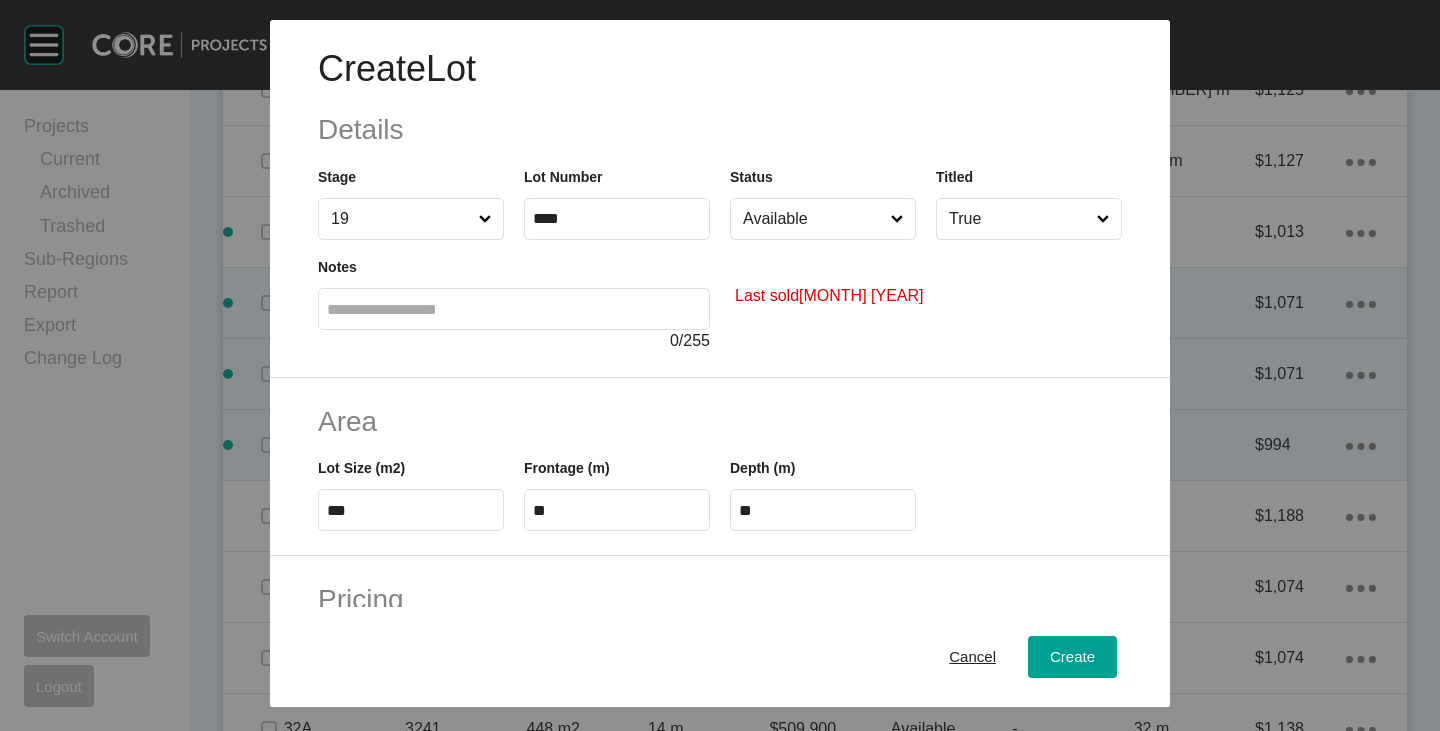 click on "Available" at bounding box center [813, 219] 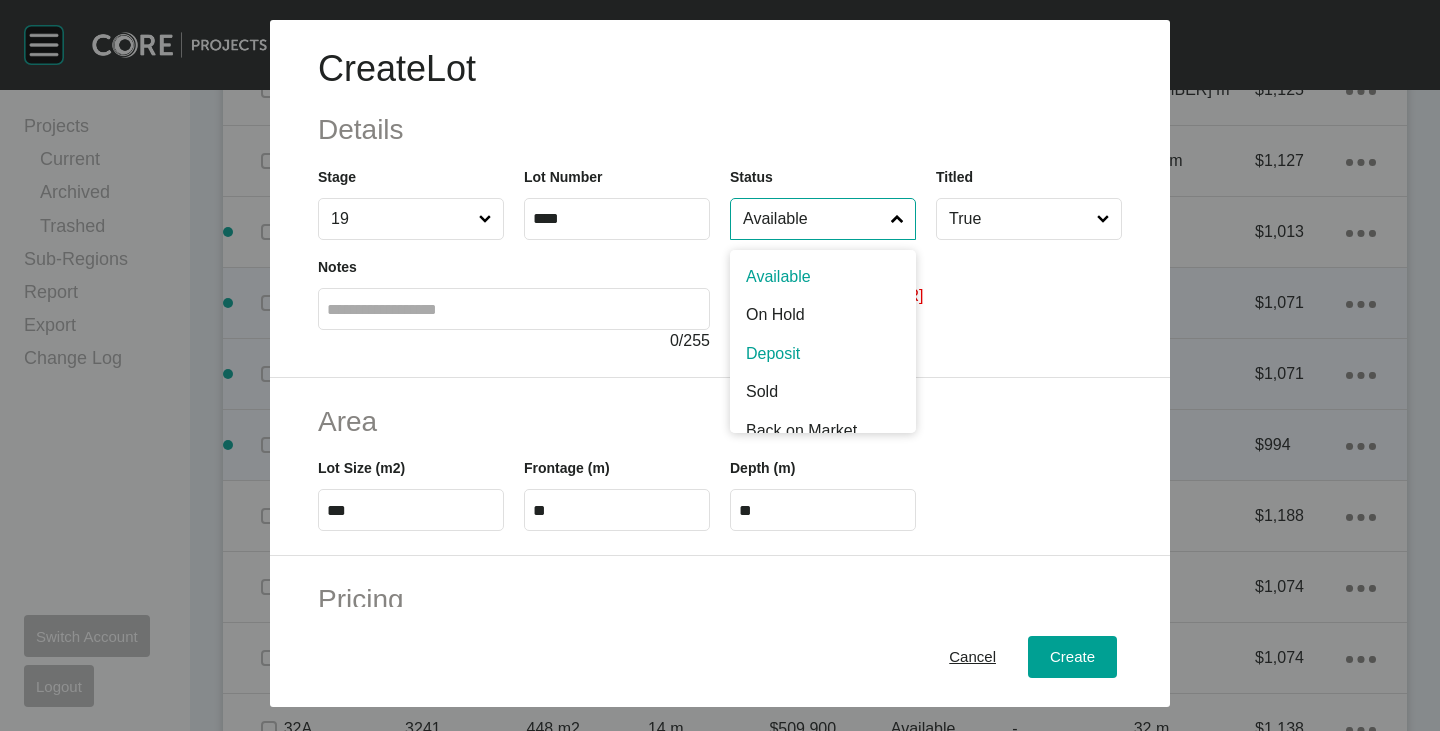 scroll, scrollTop: 100, scrollLeft: 0, axis: vertical 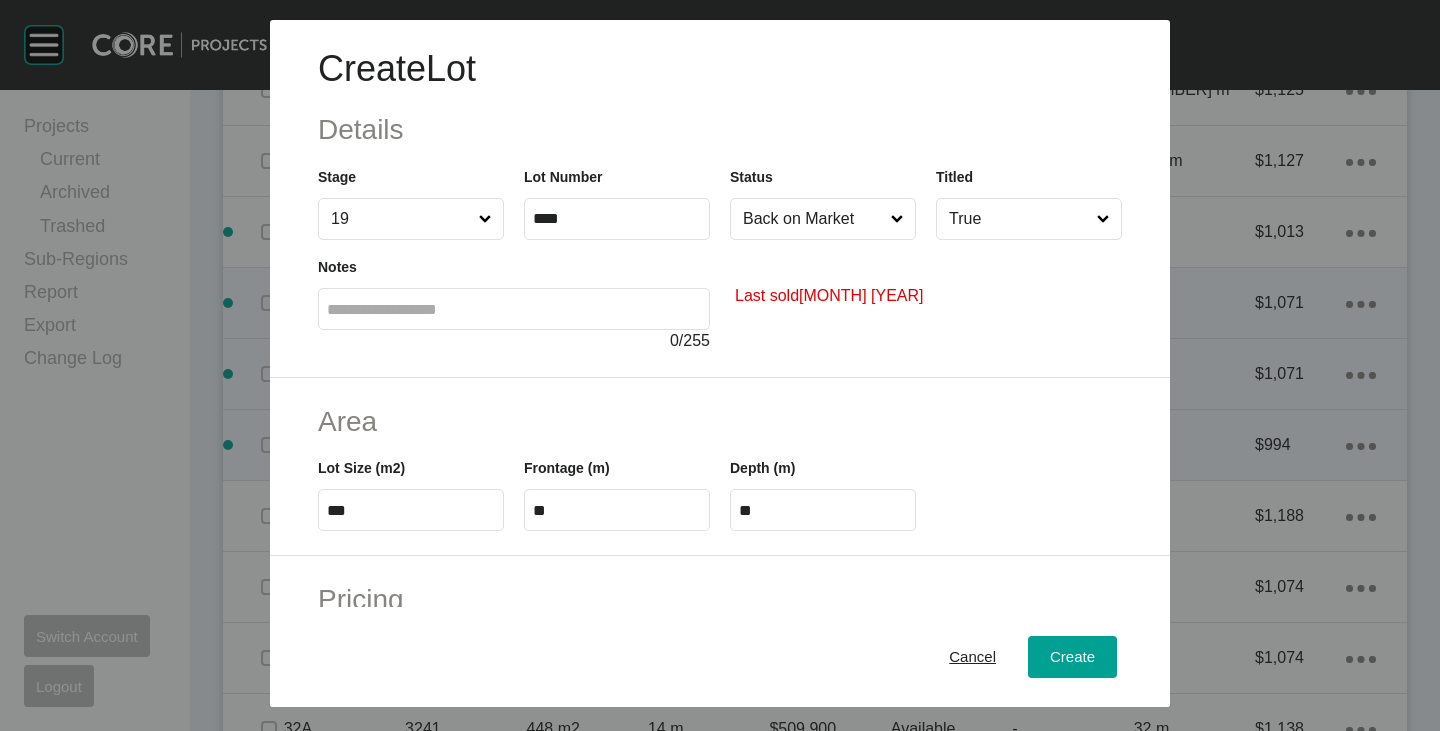 click on "***" at bounding box center (411, 510) 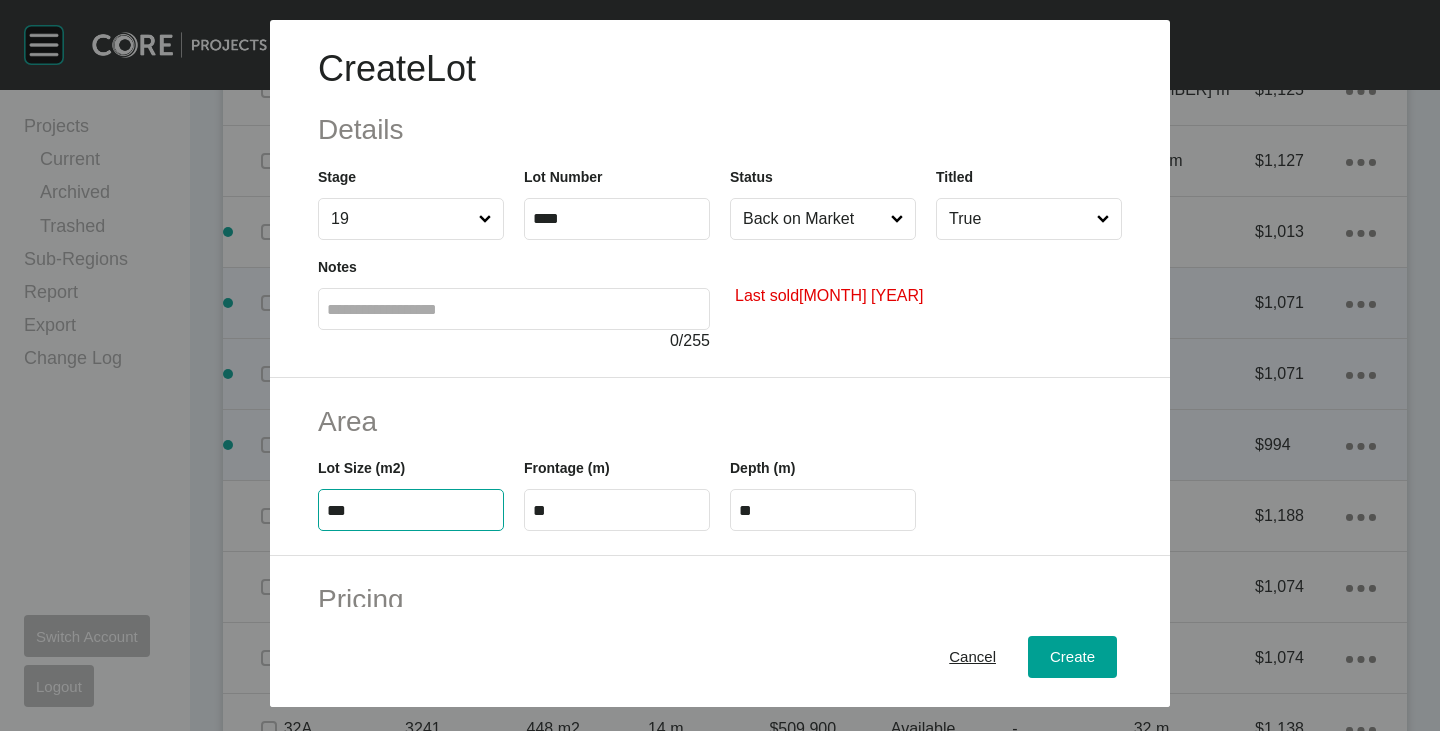 click on "***" at bounding box center [411, 510] 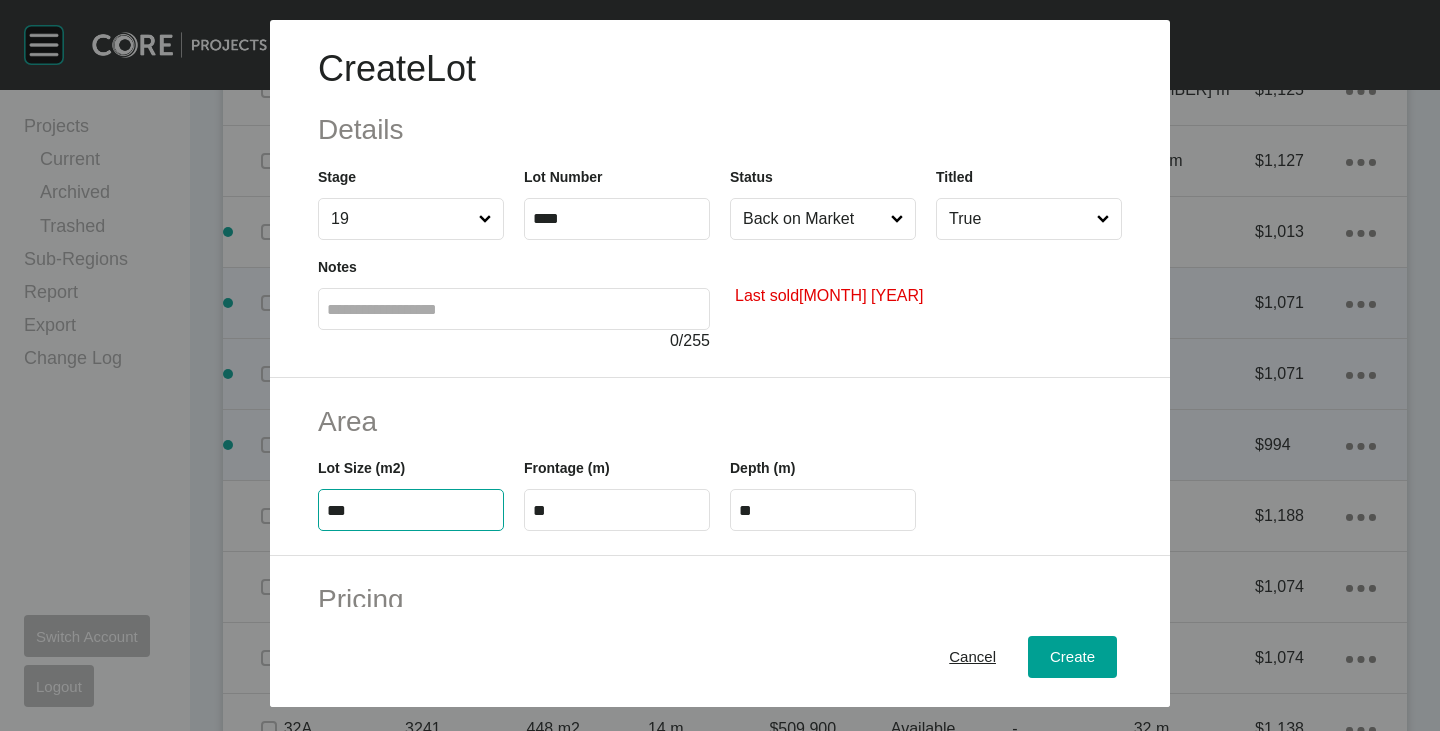 type on "***" 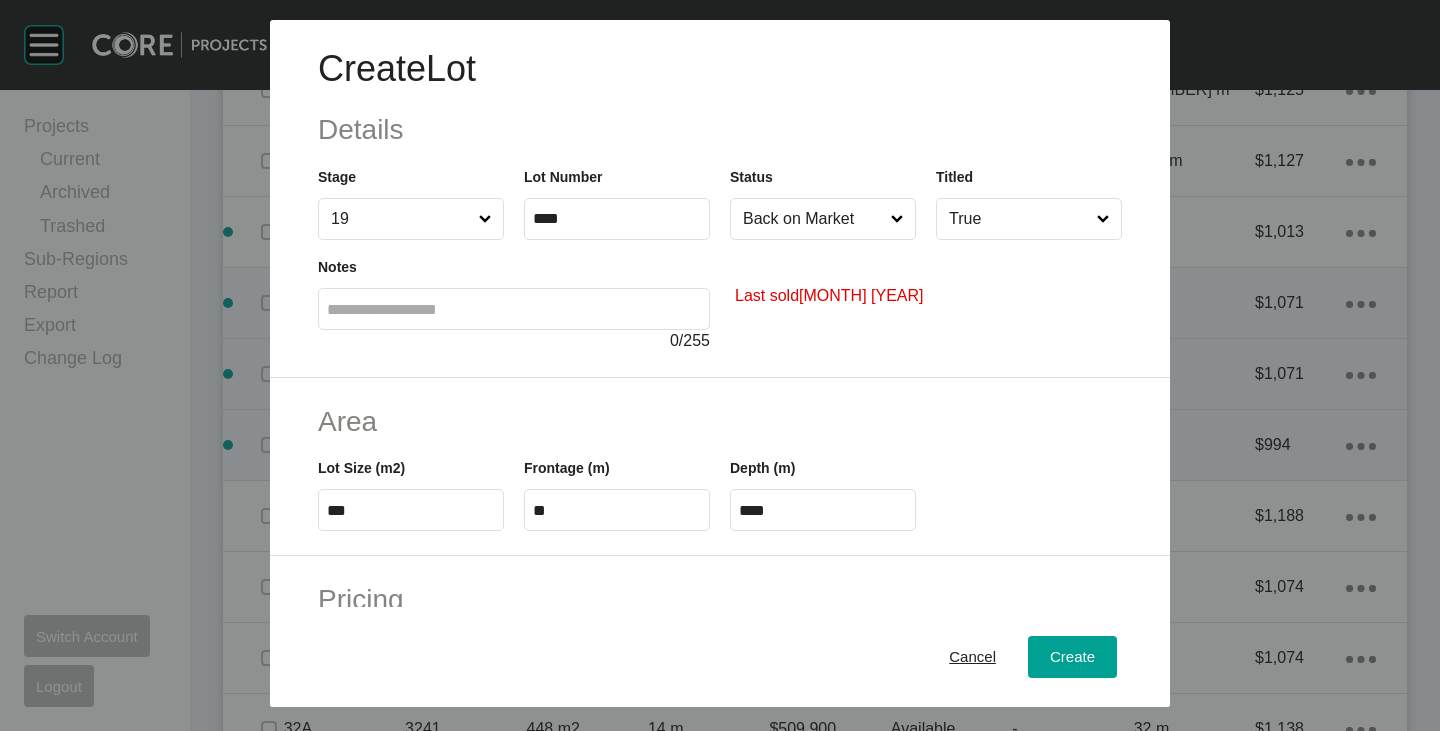 click on "Area" at bounding box center [720, 421] 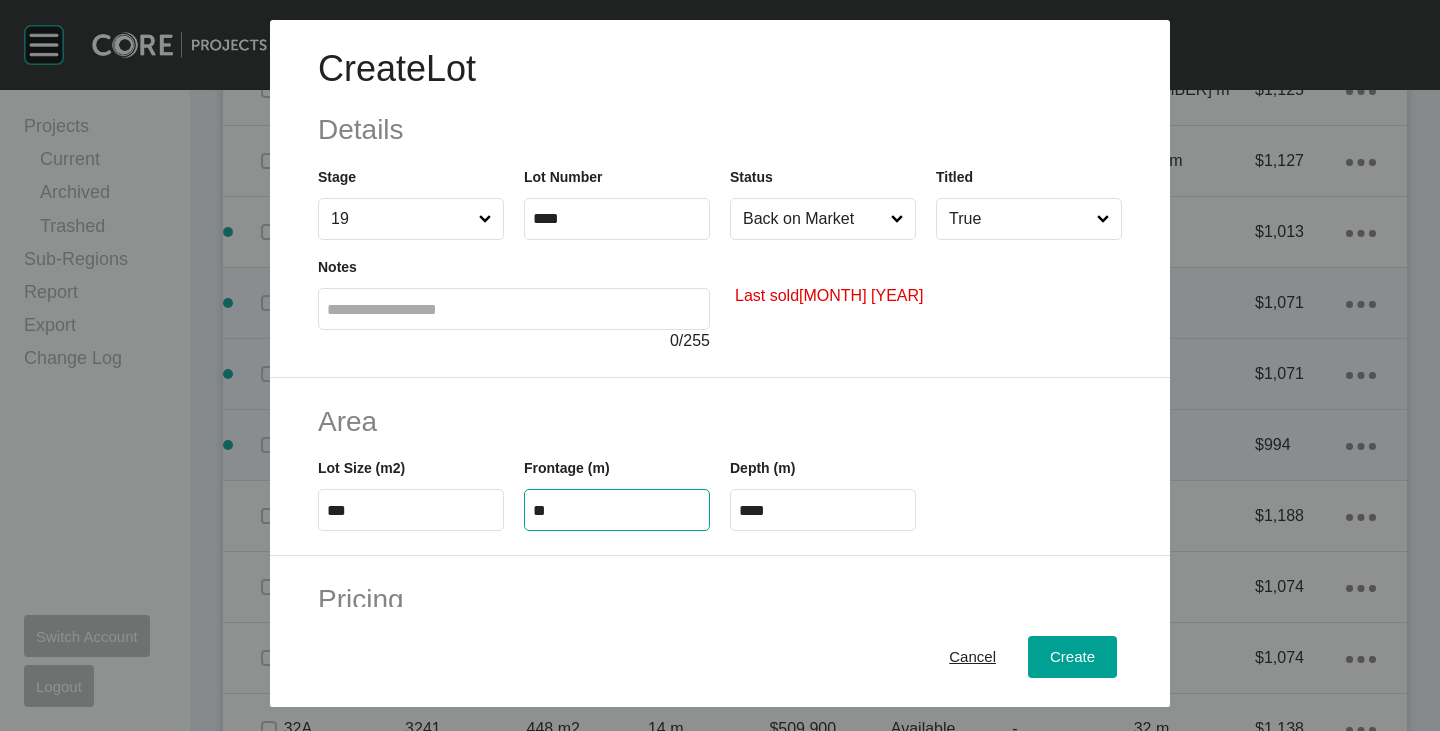click on "**" at bounding box center [617, 510] 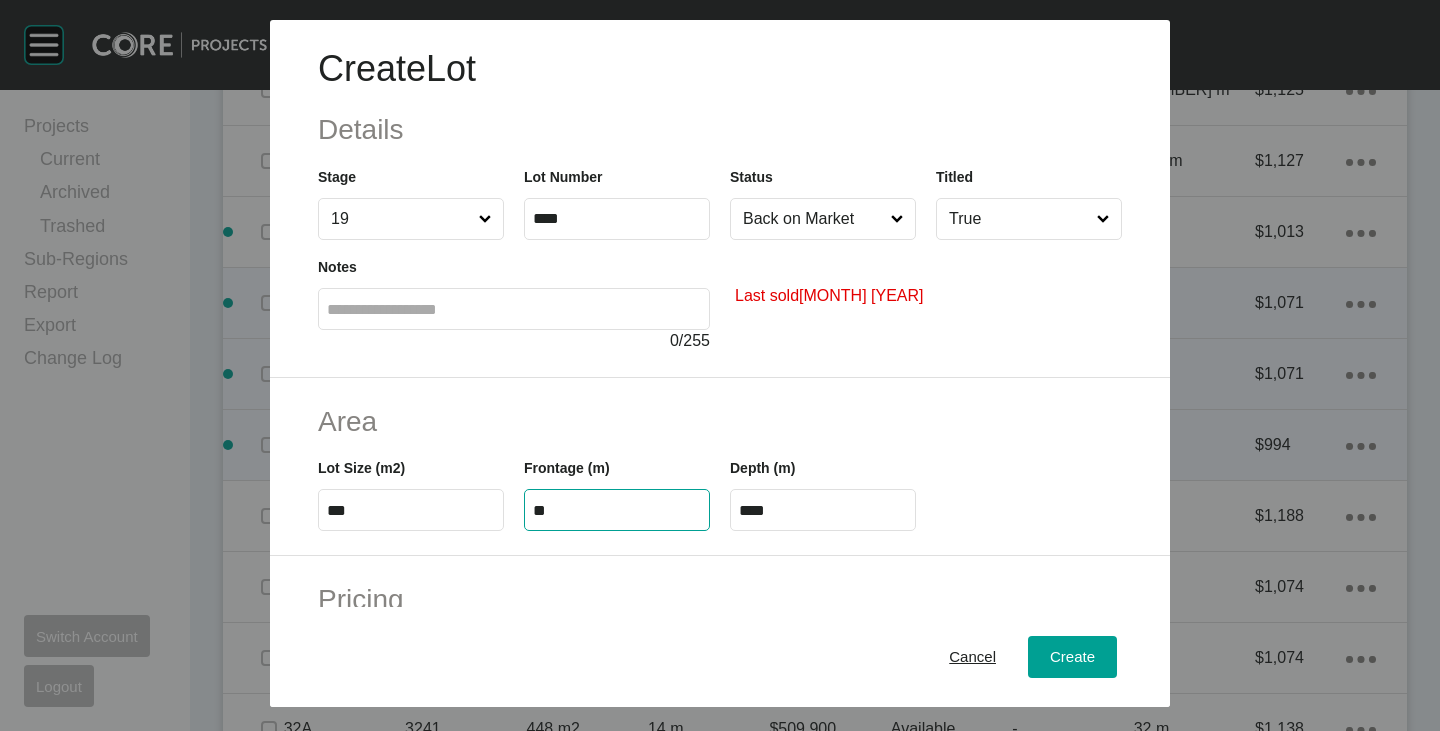 type on "**" 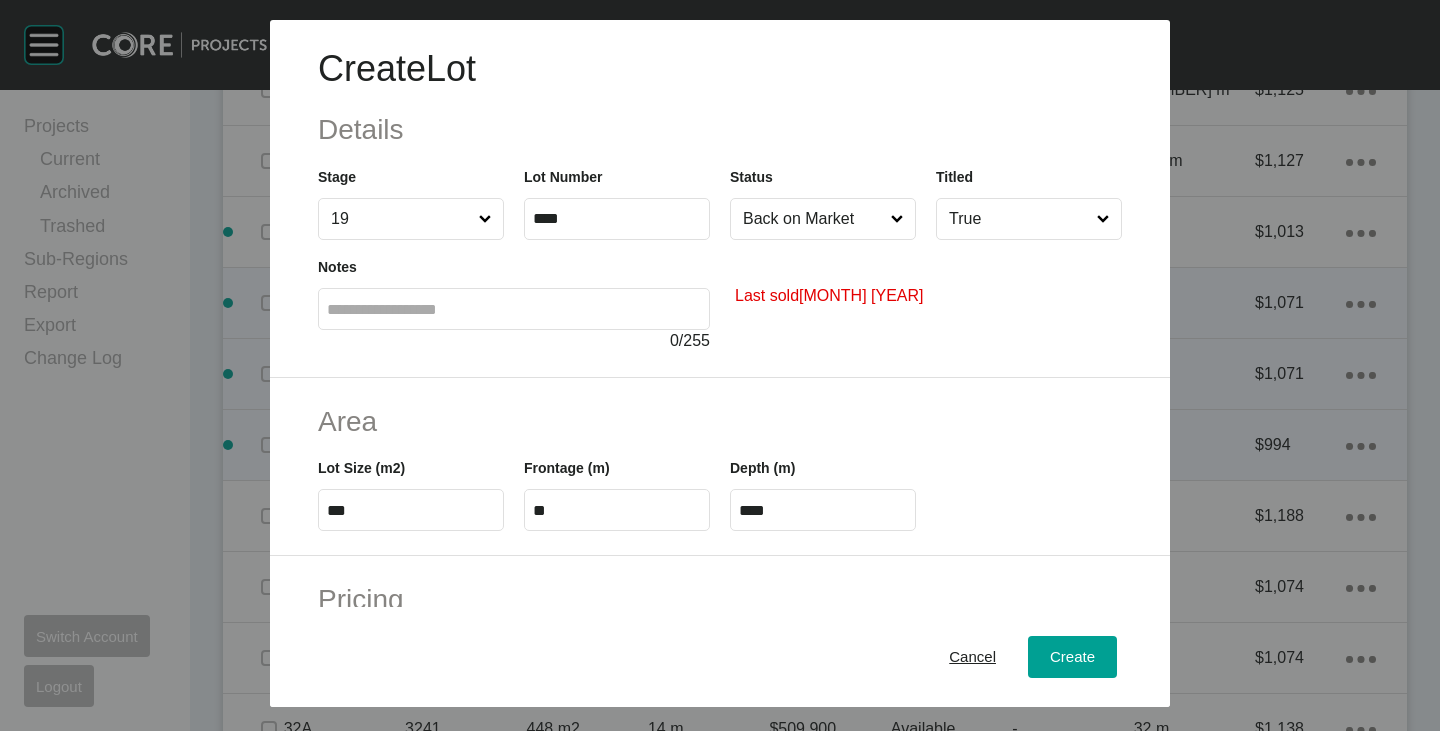 click on "****" at bounding box center [823, 510] 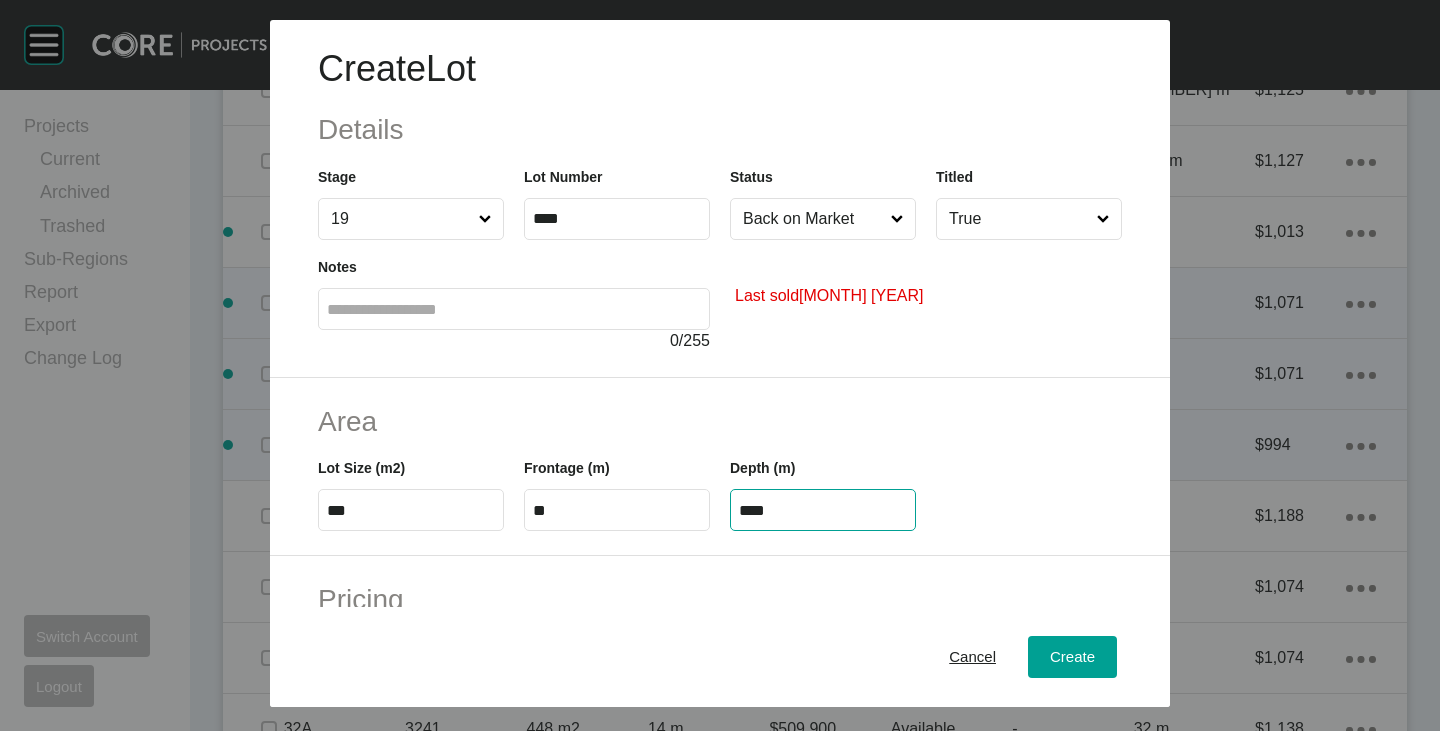 click on "****" at bounding box center (823, 510) 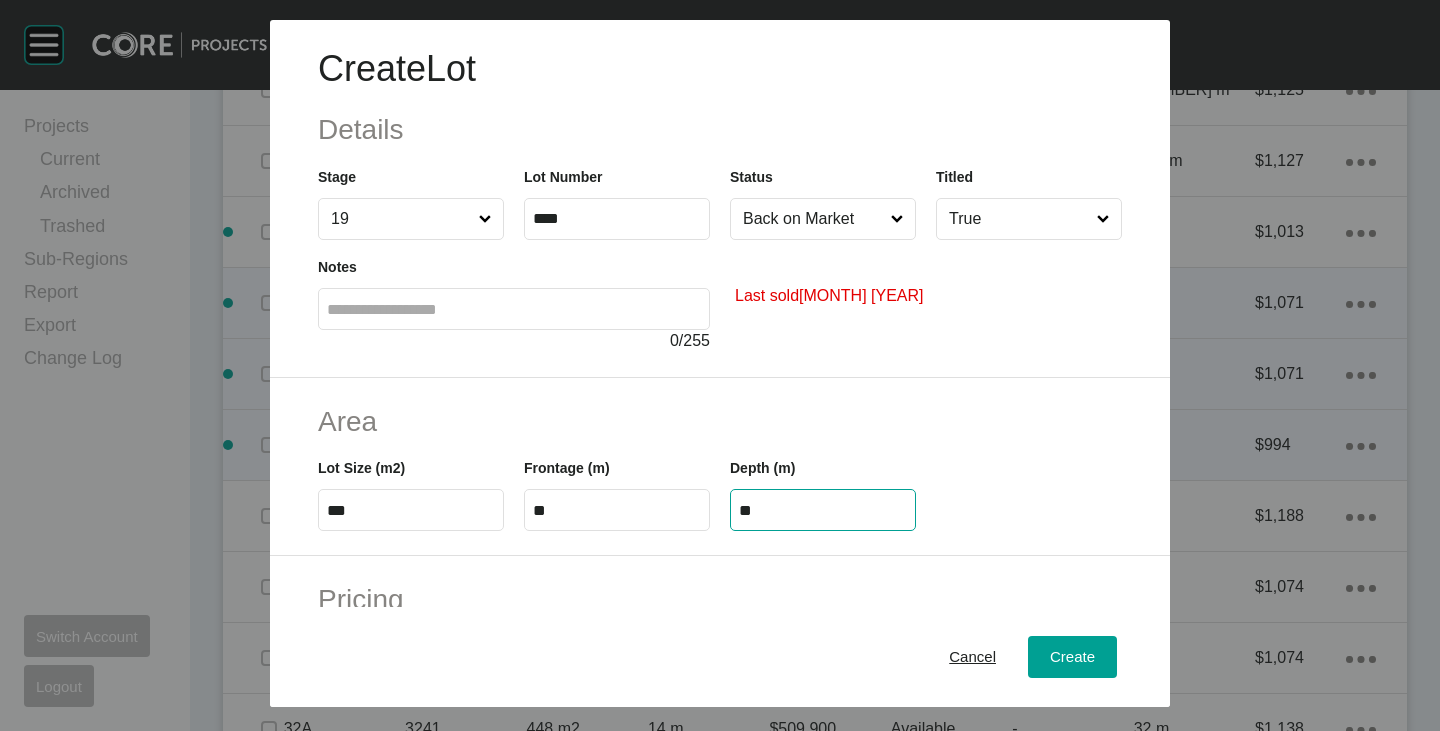 type on "**" 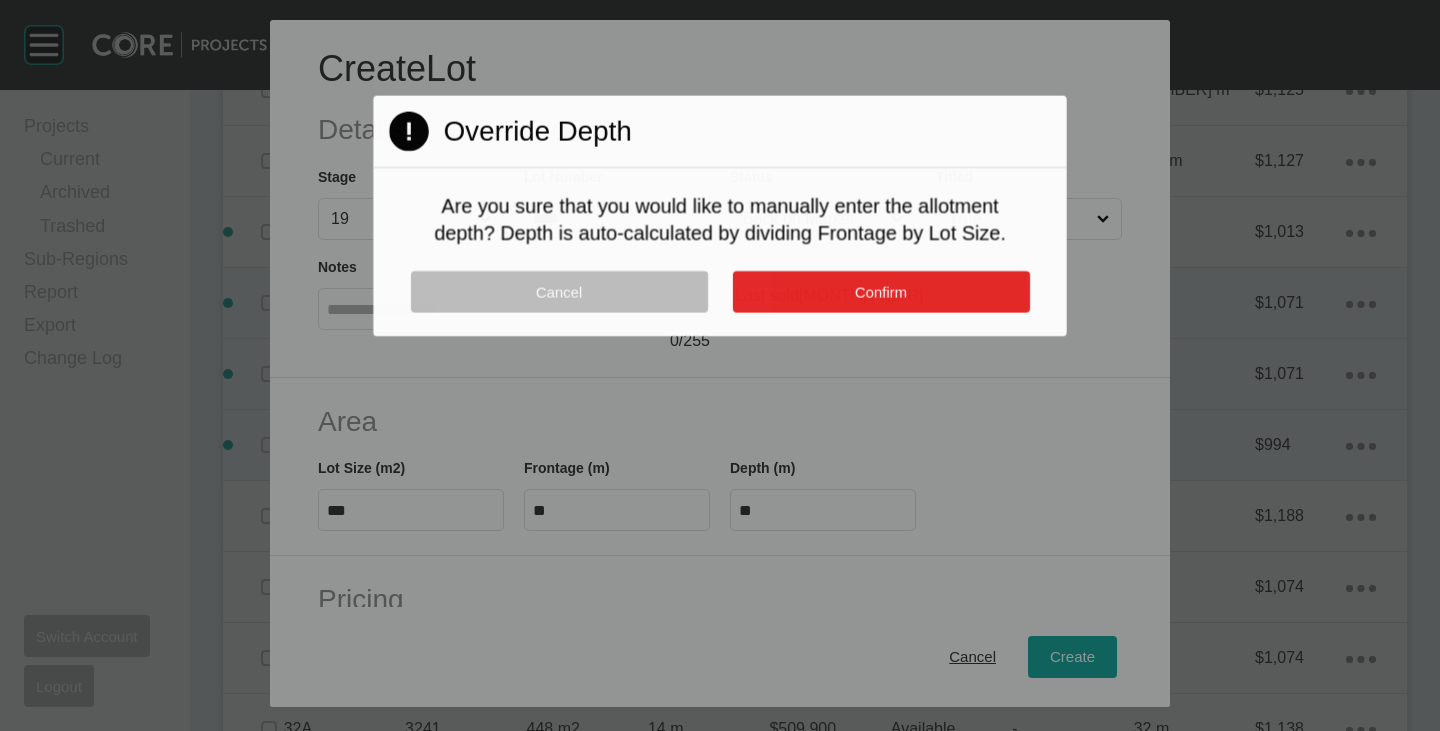 click on "Confirm" at bounding box center (880, 292) 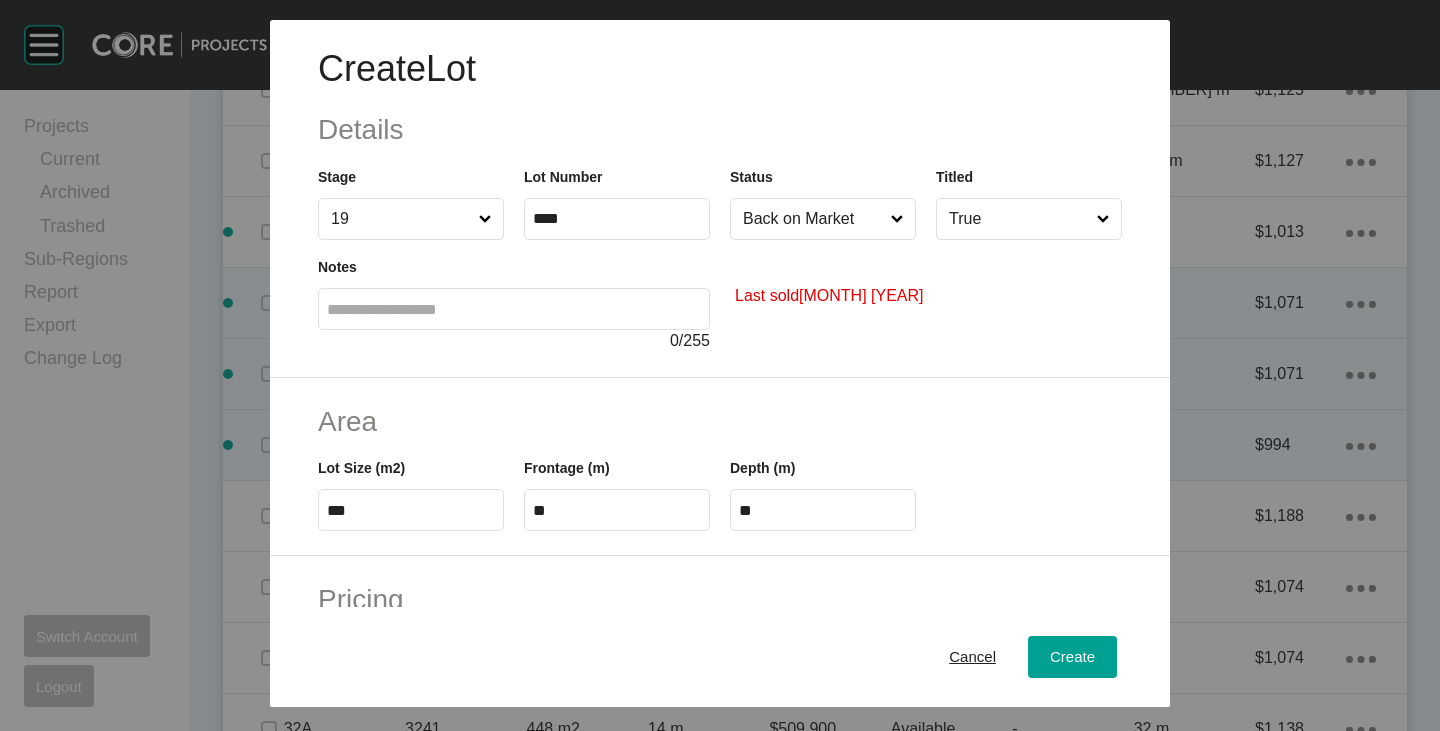 scroll, scrollTop: 489, scrollLeft: 0, axis: vertical 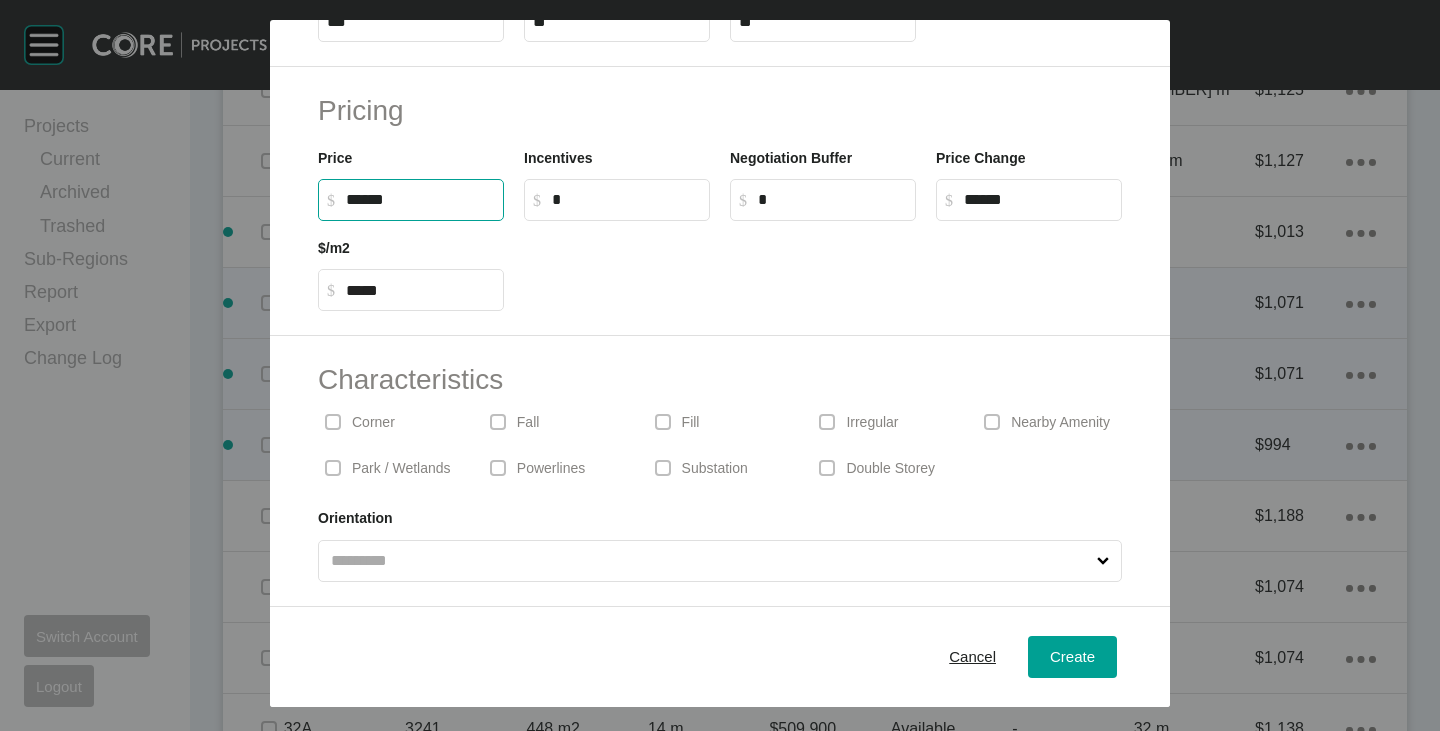 drag, startPoint x: 348, startPoint y: 203, endPoint x: 370, endPoint y: 210, distance: 23.086792 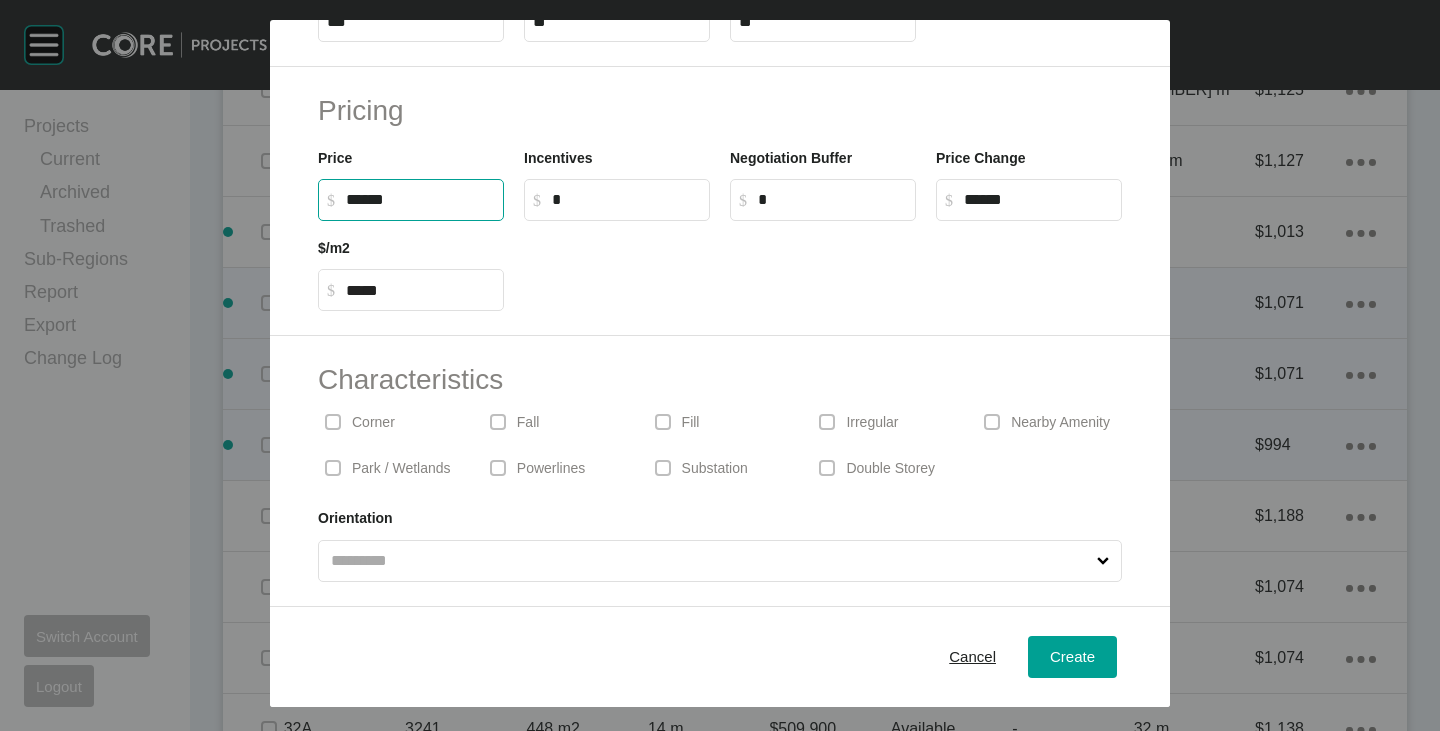 type on "*******" 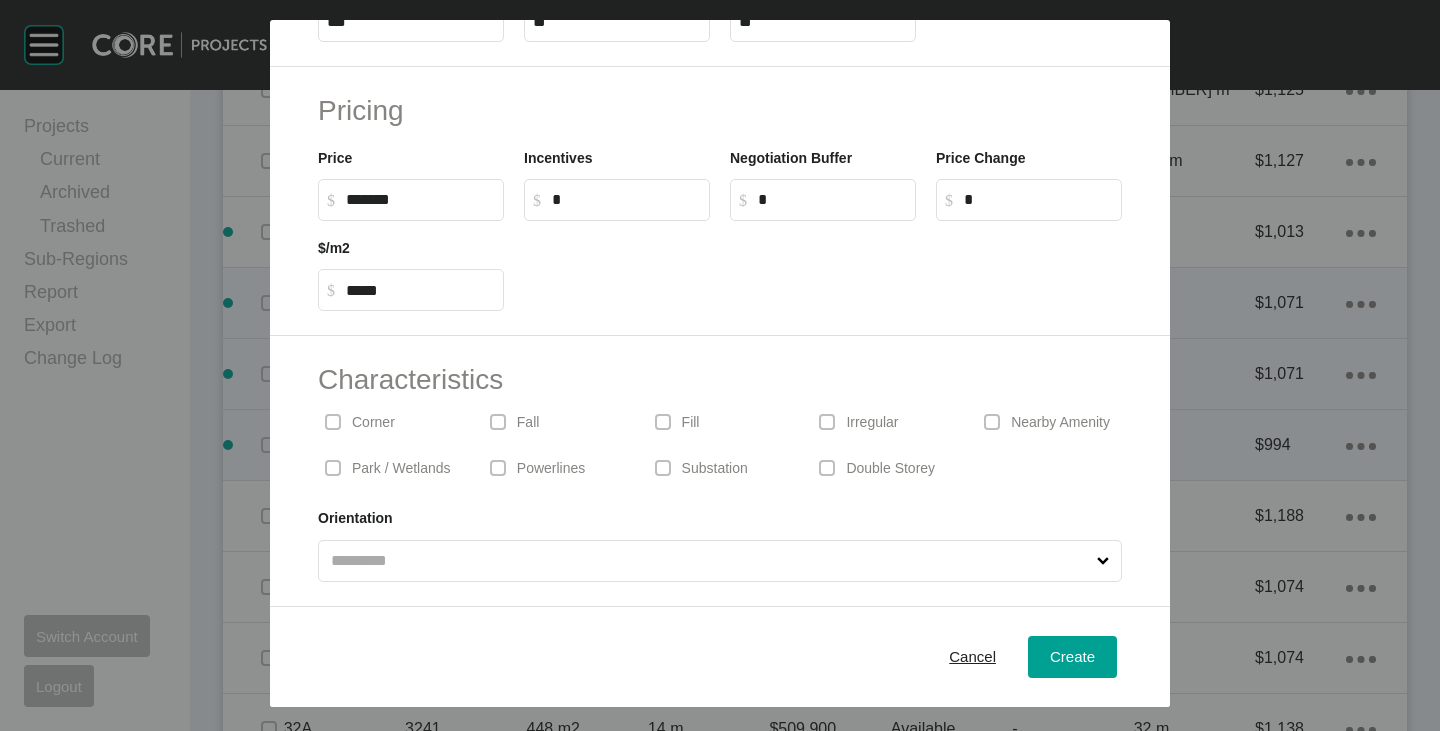 click at bounding box center [823, 266] 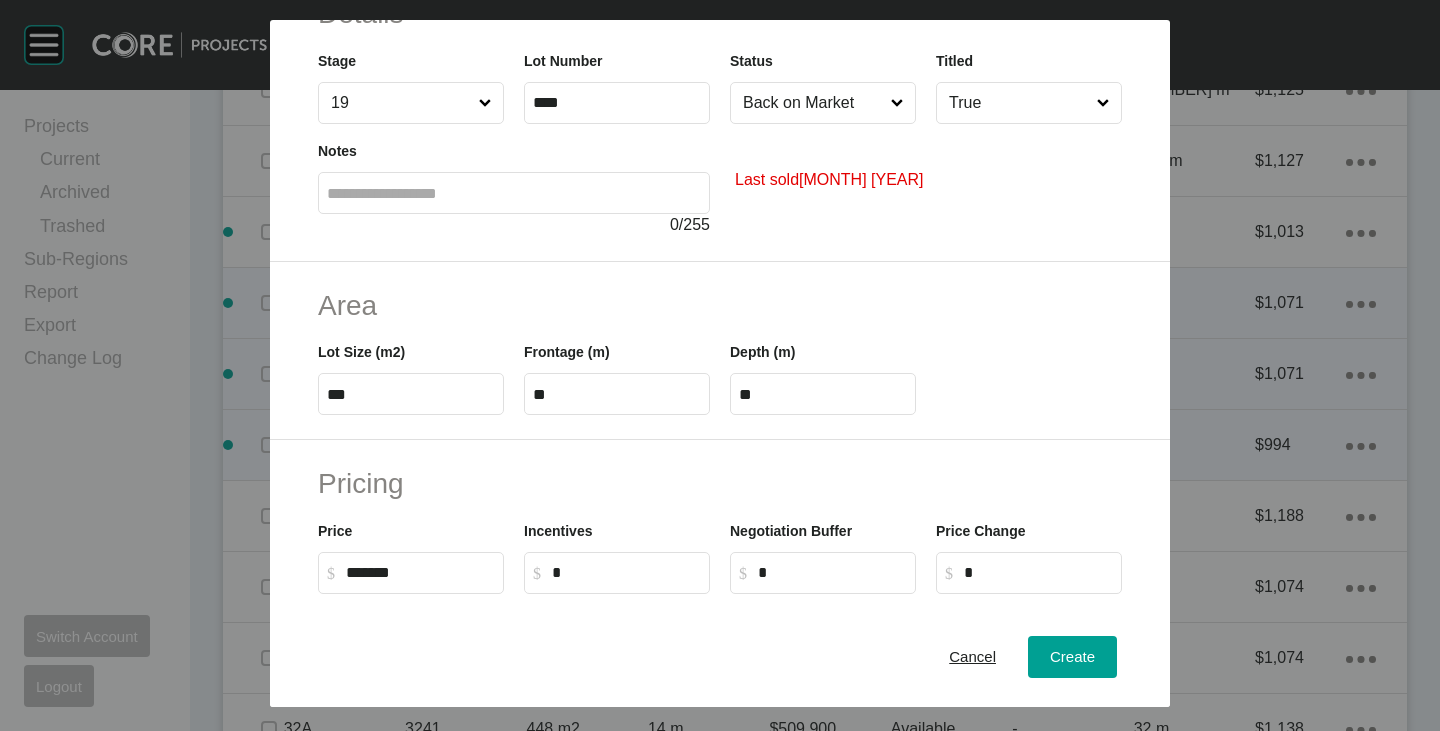 scroll, scrollTop: 0, scrollLeft: 0, axis: both 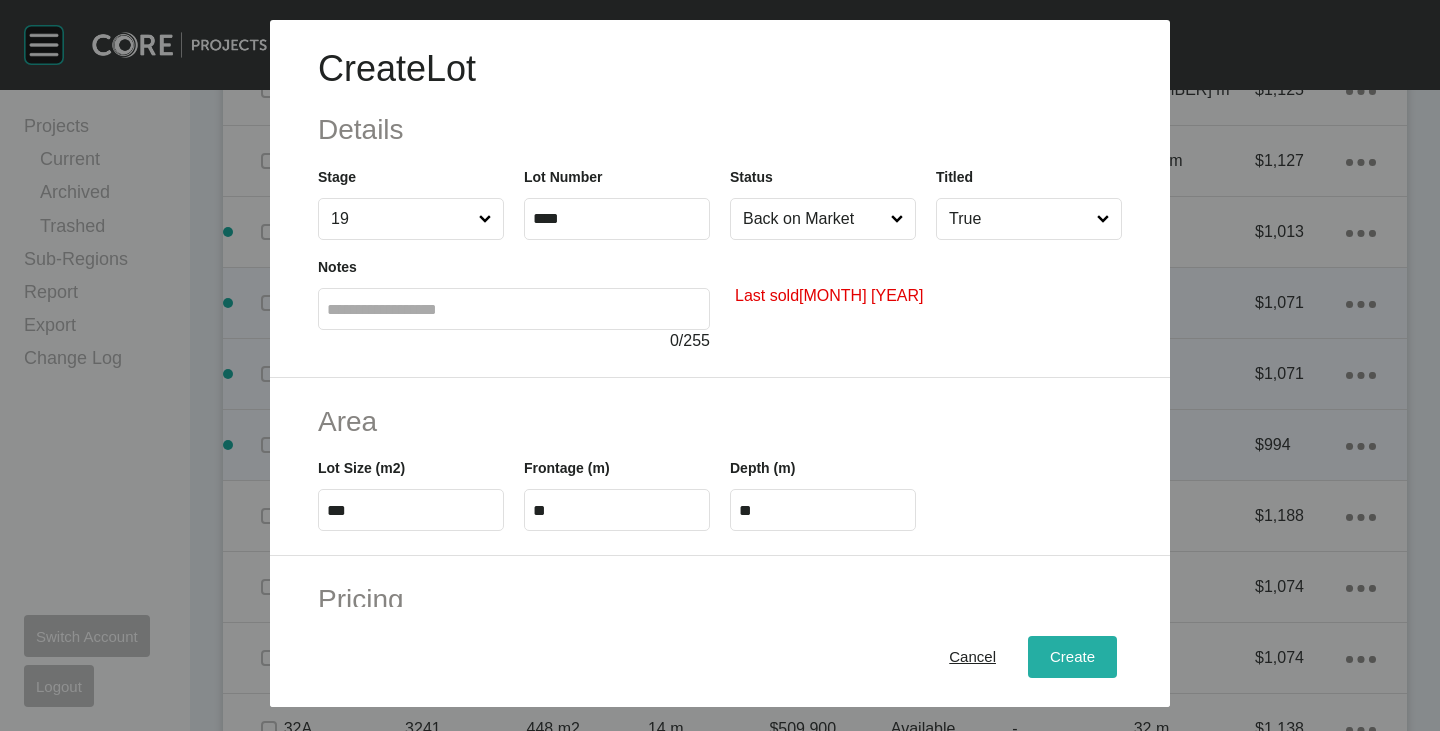 click on "Create" at bounding box center (1072, 657) 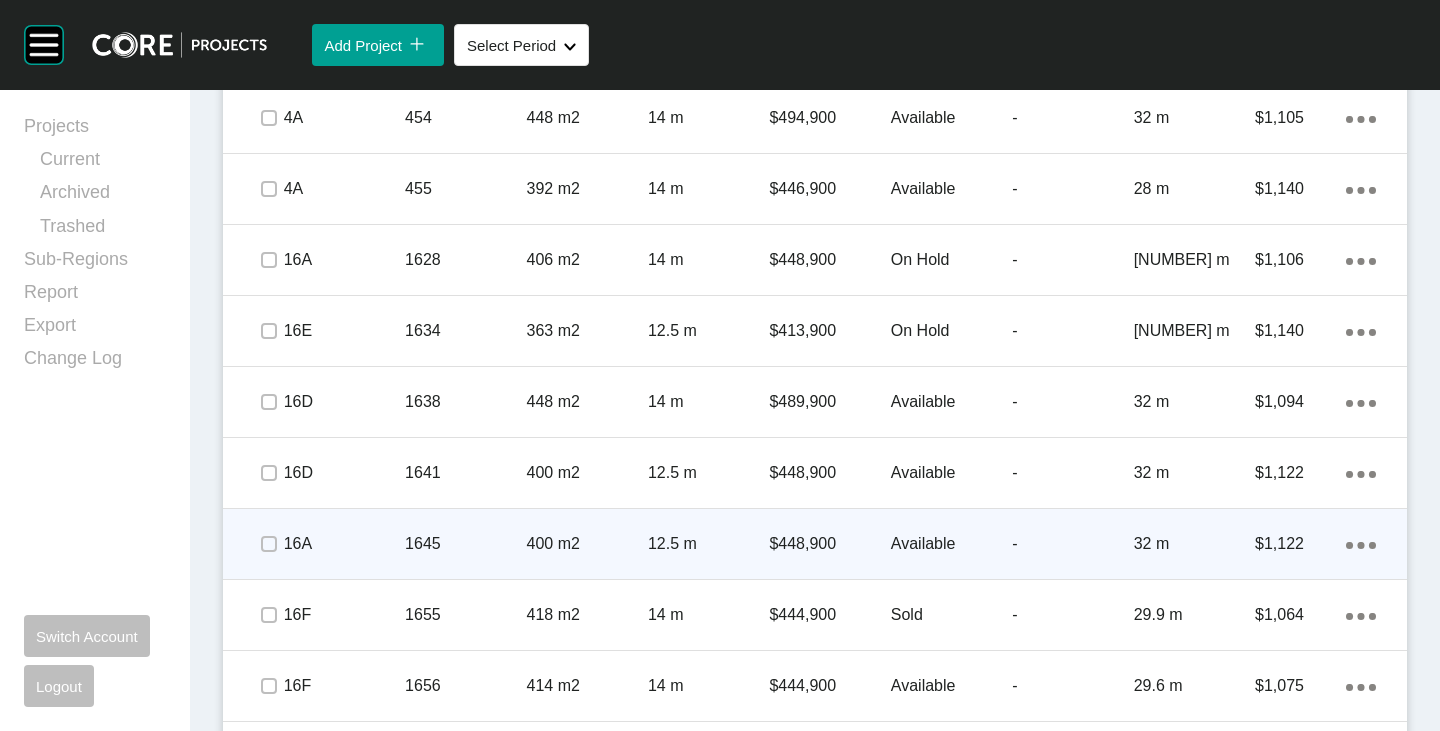 scroll, scrollTop: 870, scrollLeft: 0, axis: vertical 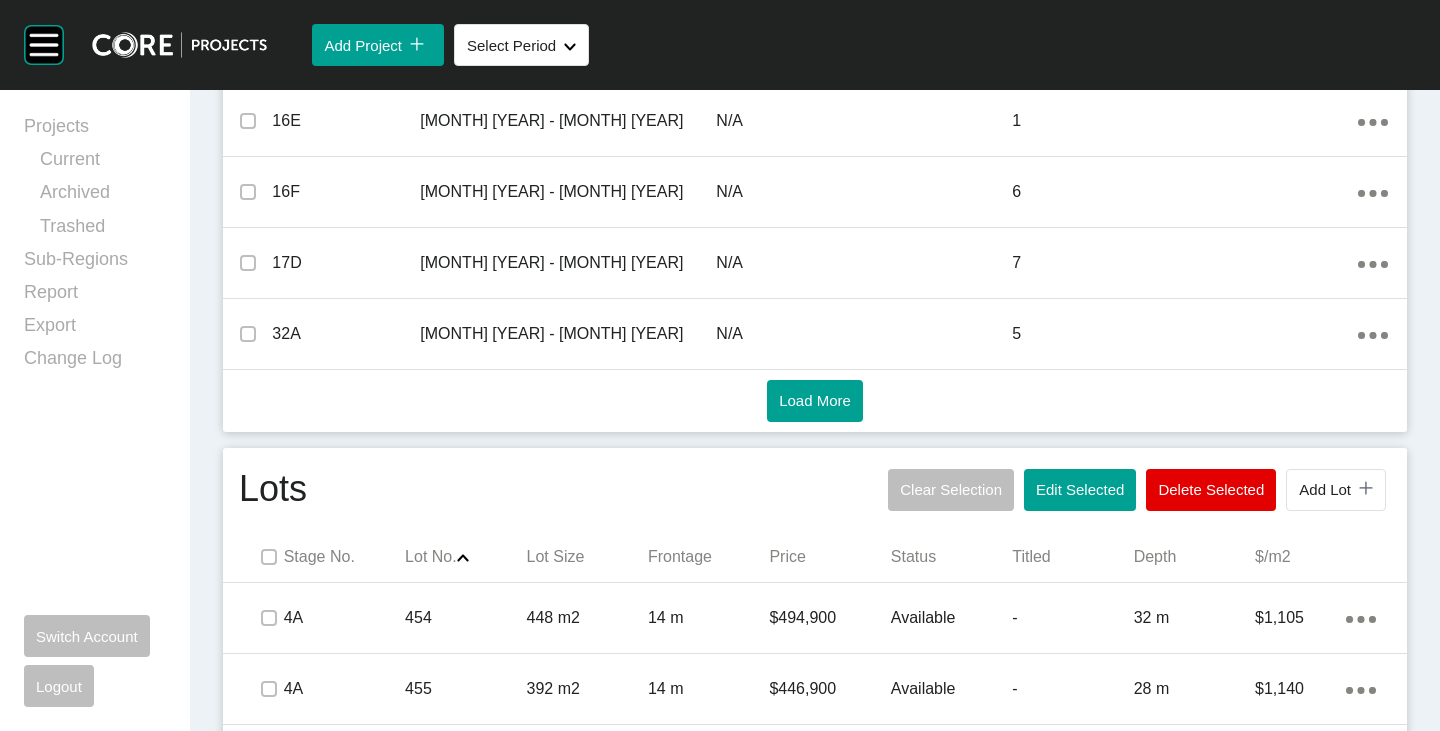 click on "Add Lot" at bounding box center (1325, 489) 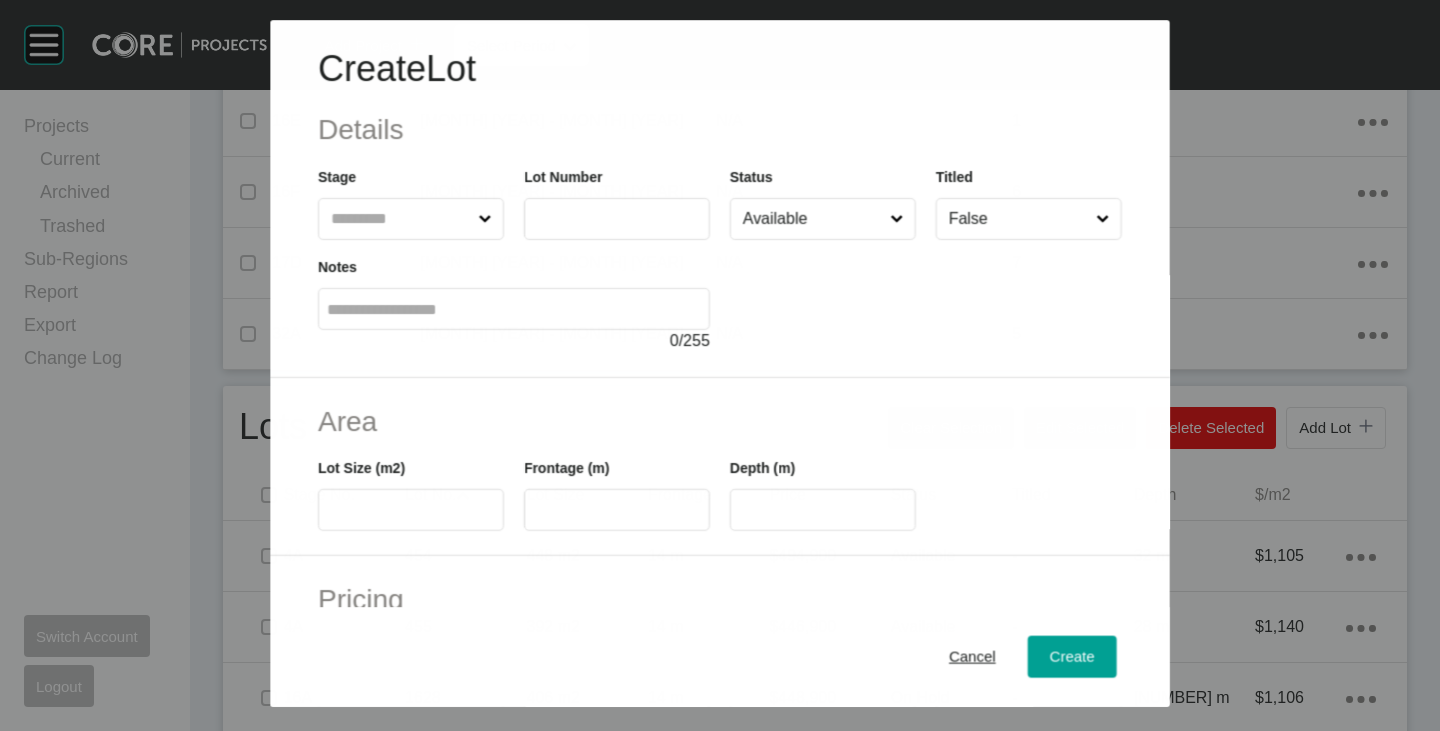 click at bounding box center (400, 219) 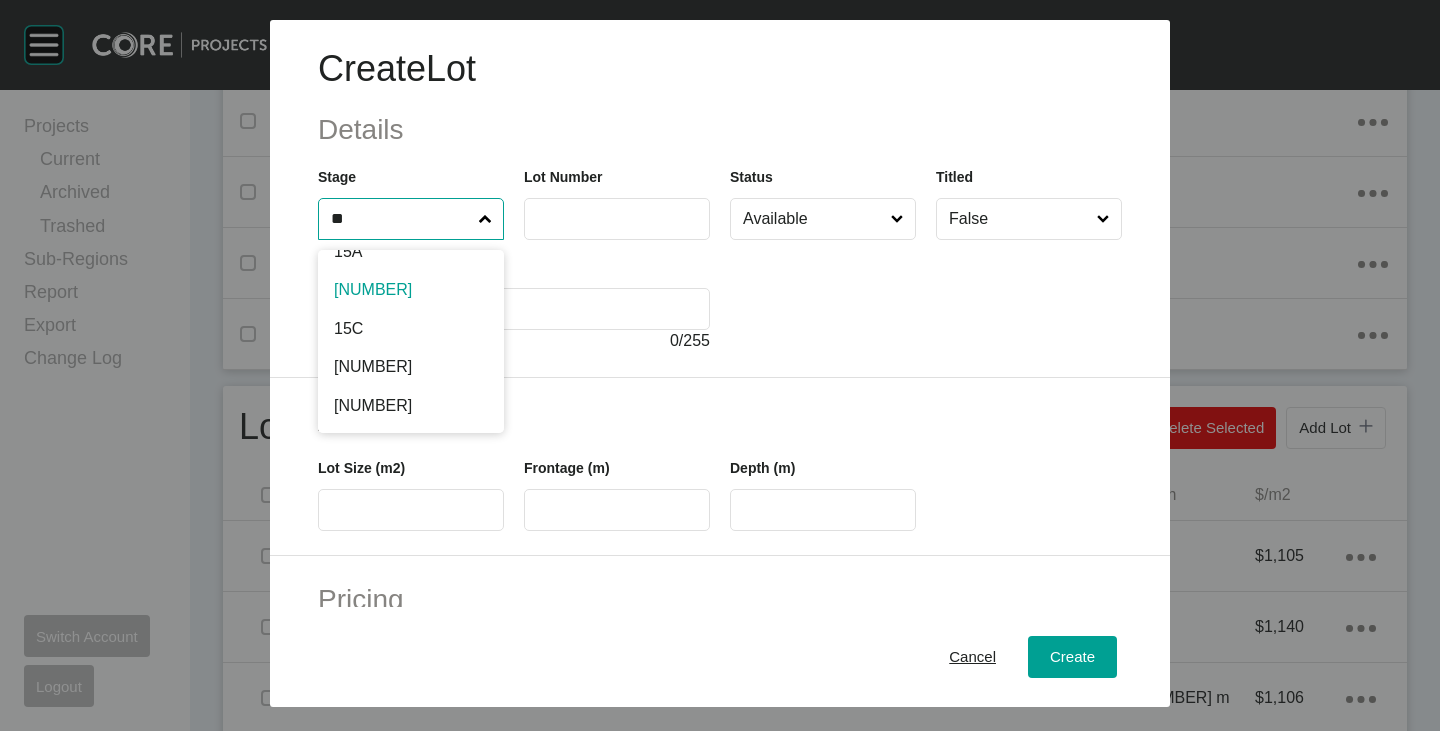 scroll, scrollTop: 0, scrollLeft: 0, axis: both 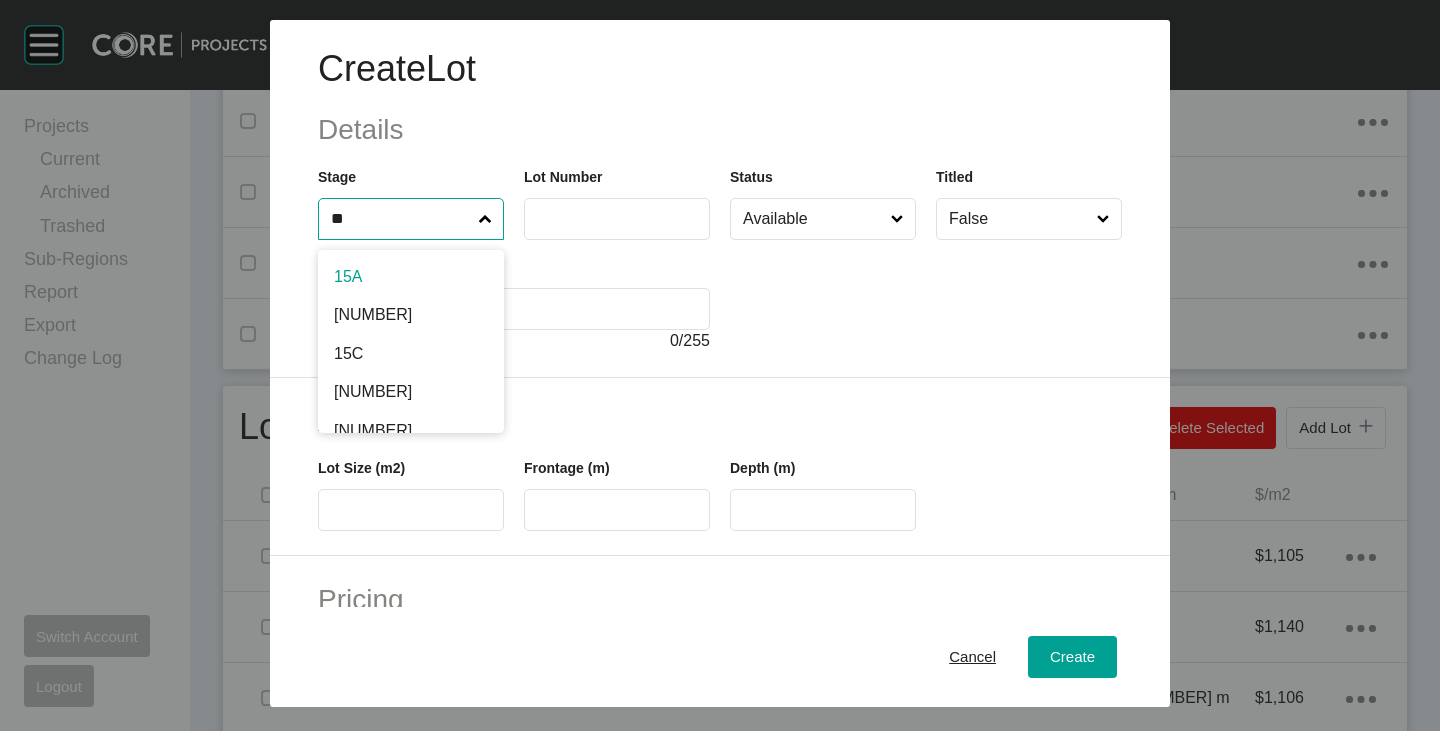 type on "**" 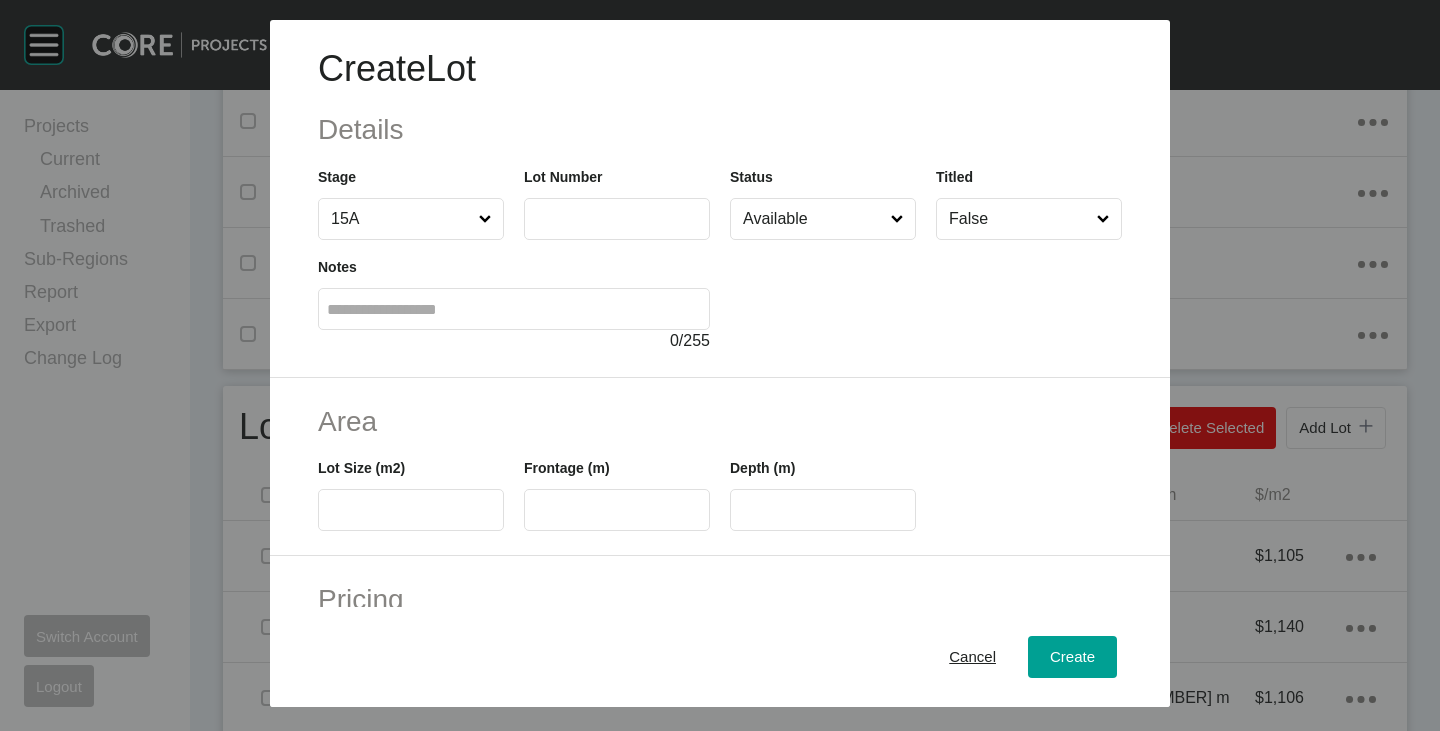 click at bounding box center (617, 218) 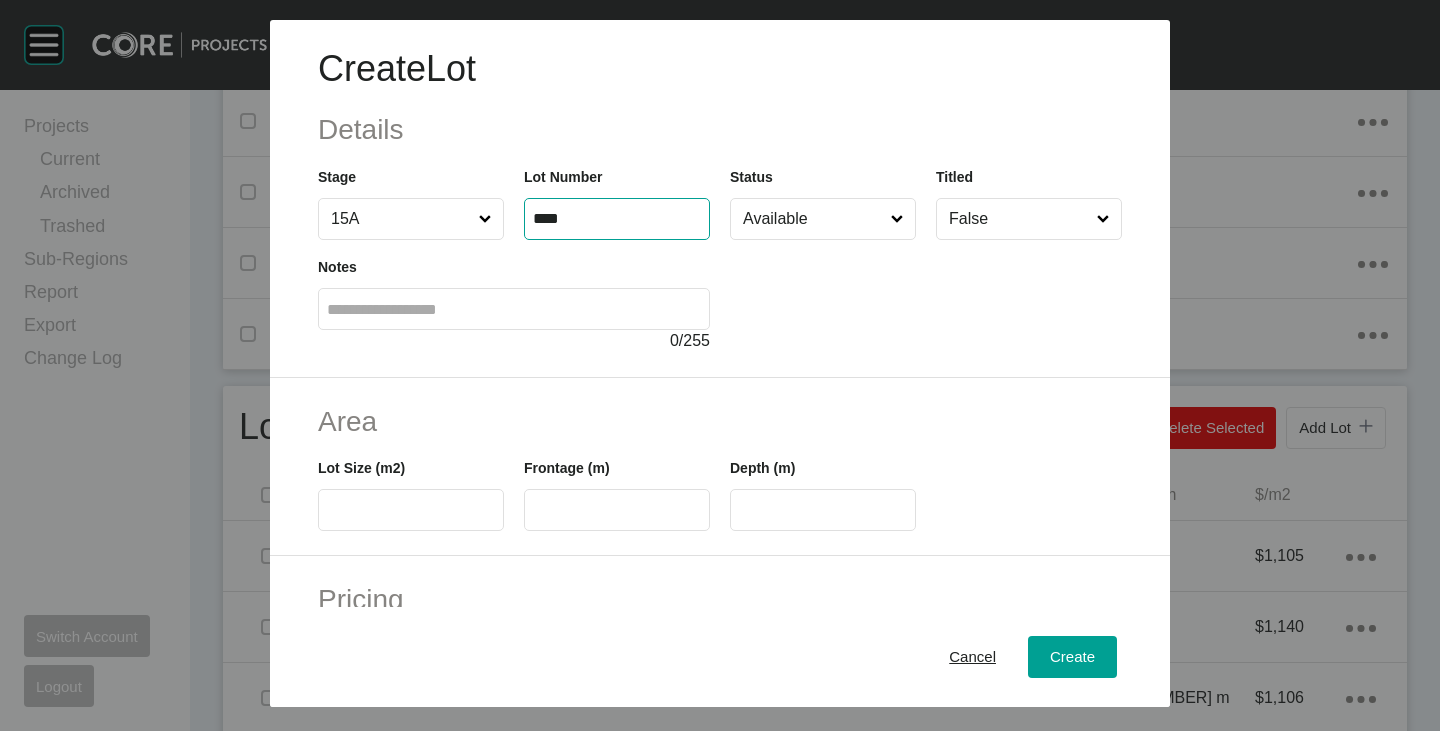 type on "****" 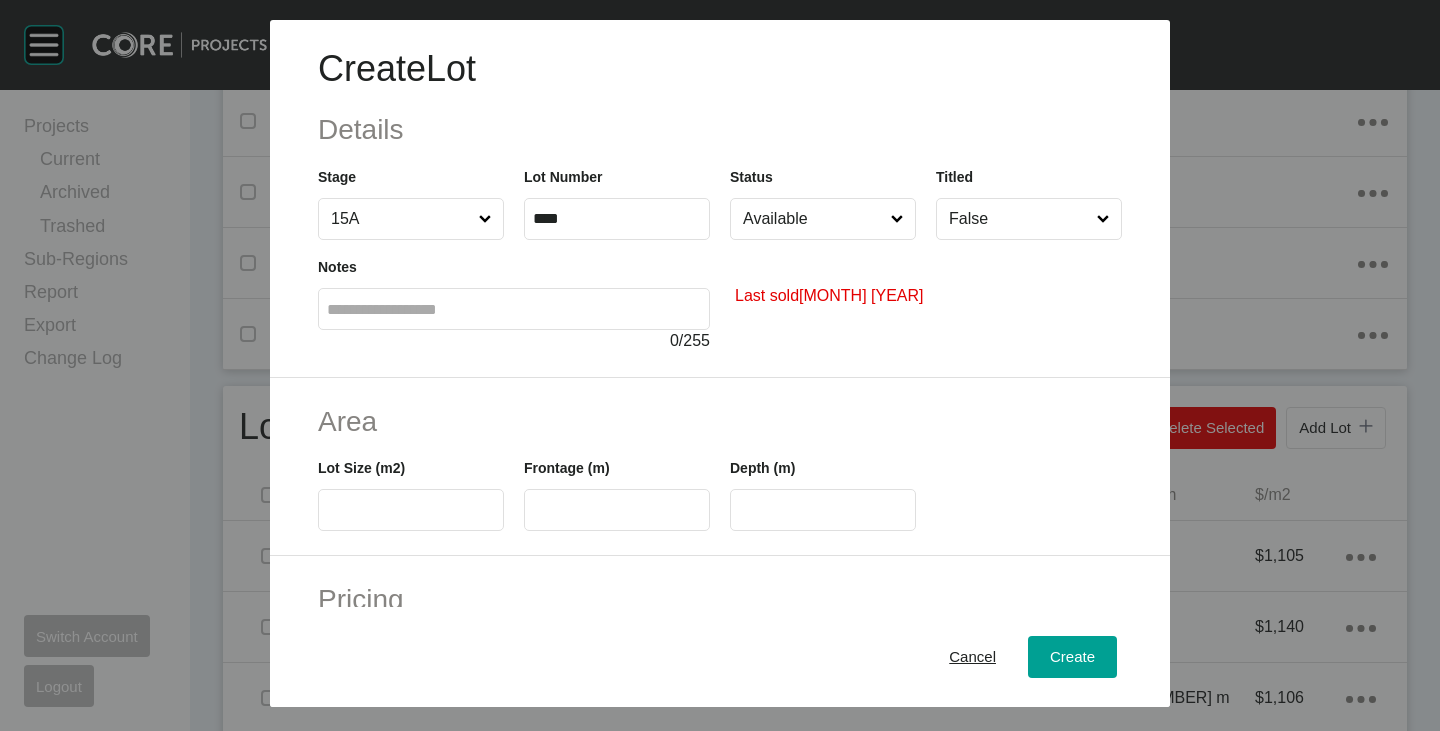 click on "Available" at bounding box center [813, 219] 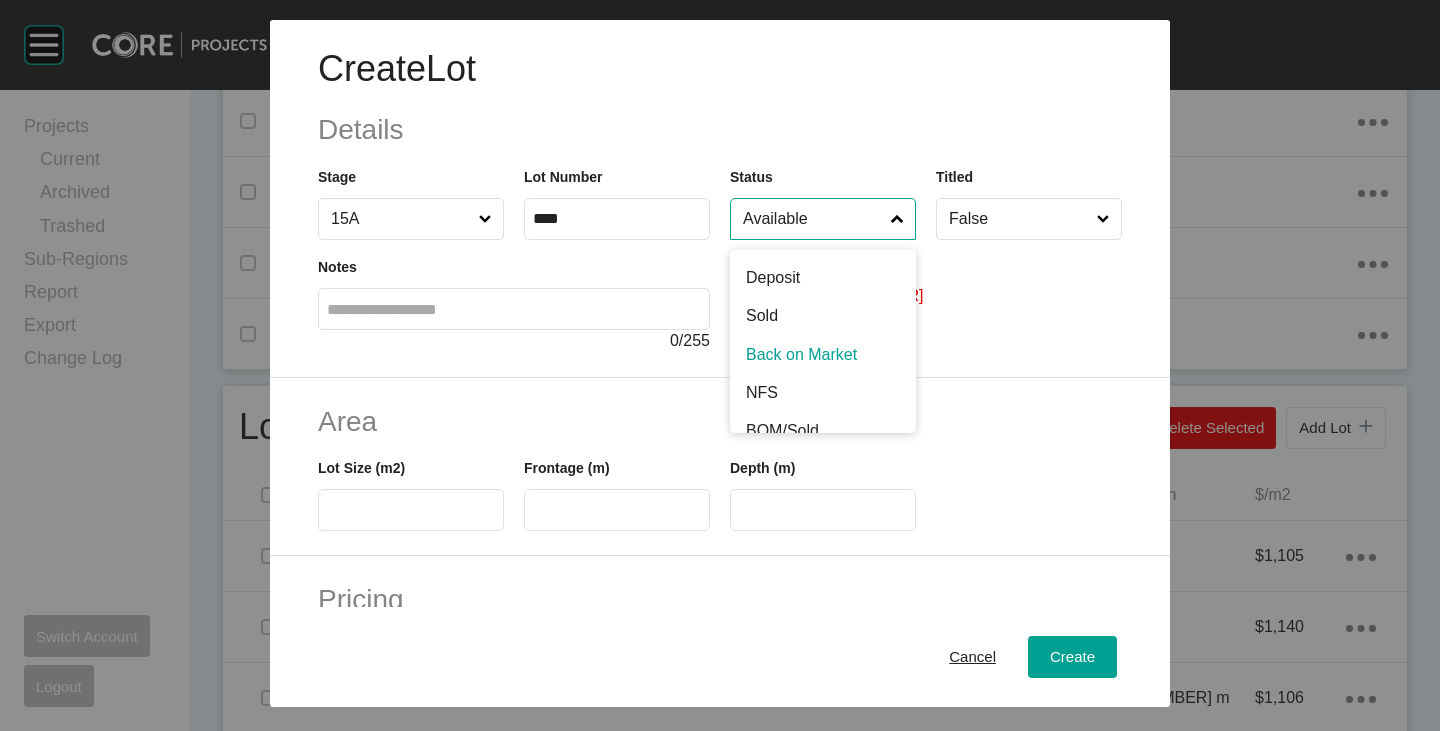scroll, scrollTop: 100, scrollLeft: 0, axis: vertical 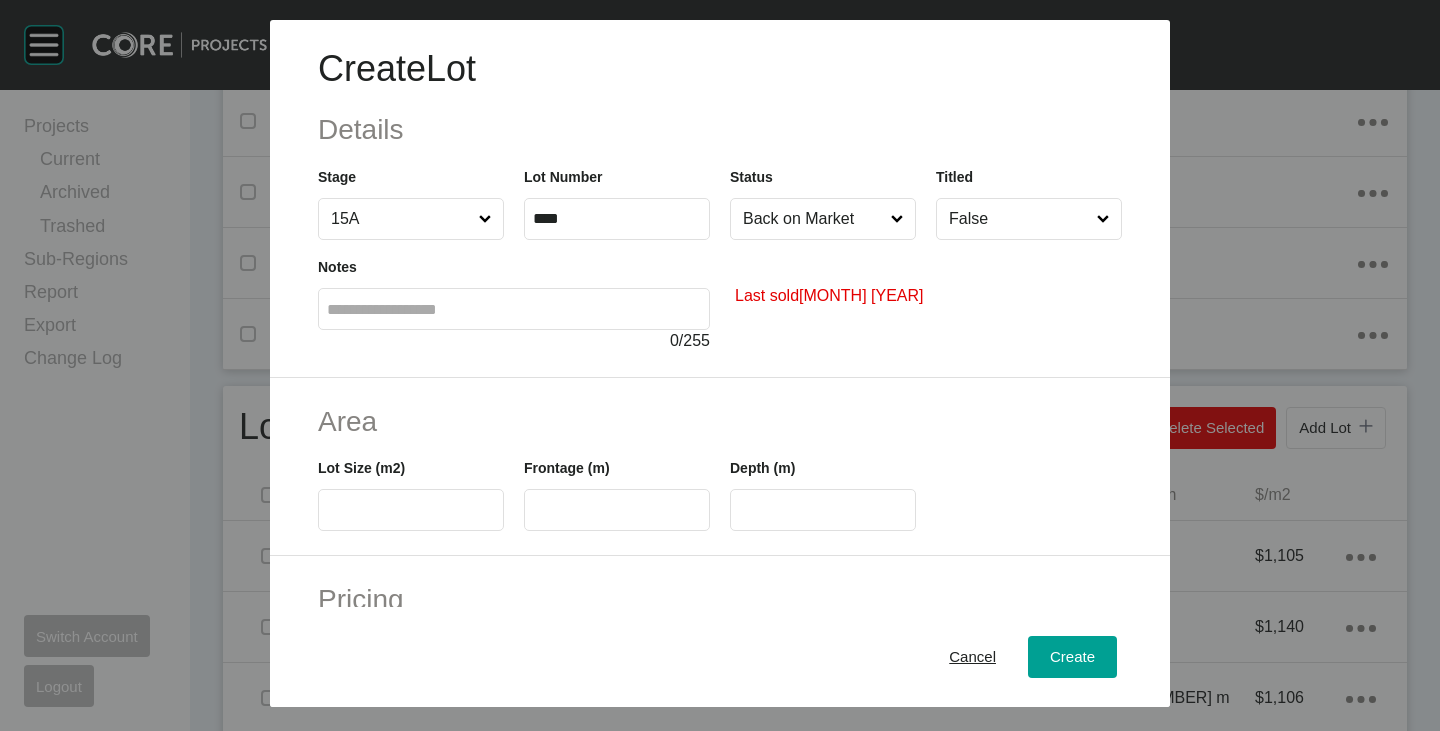 drag, startPoint x: 798, startPoint y: 325, endPoint x: 733, endPoint y: 376, distance: 82.61961 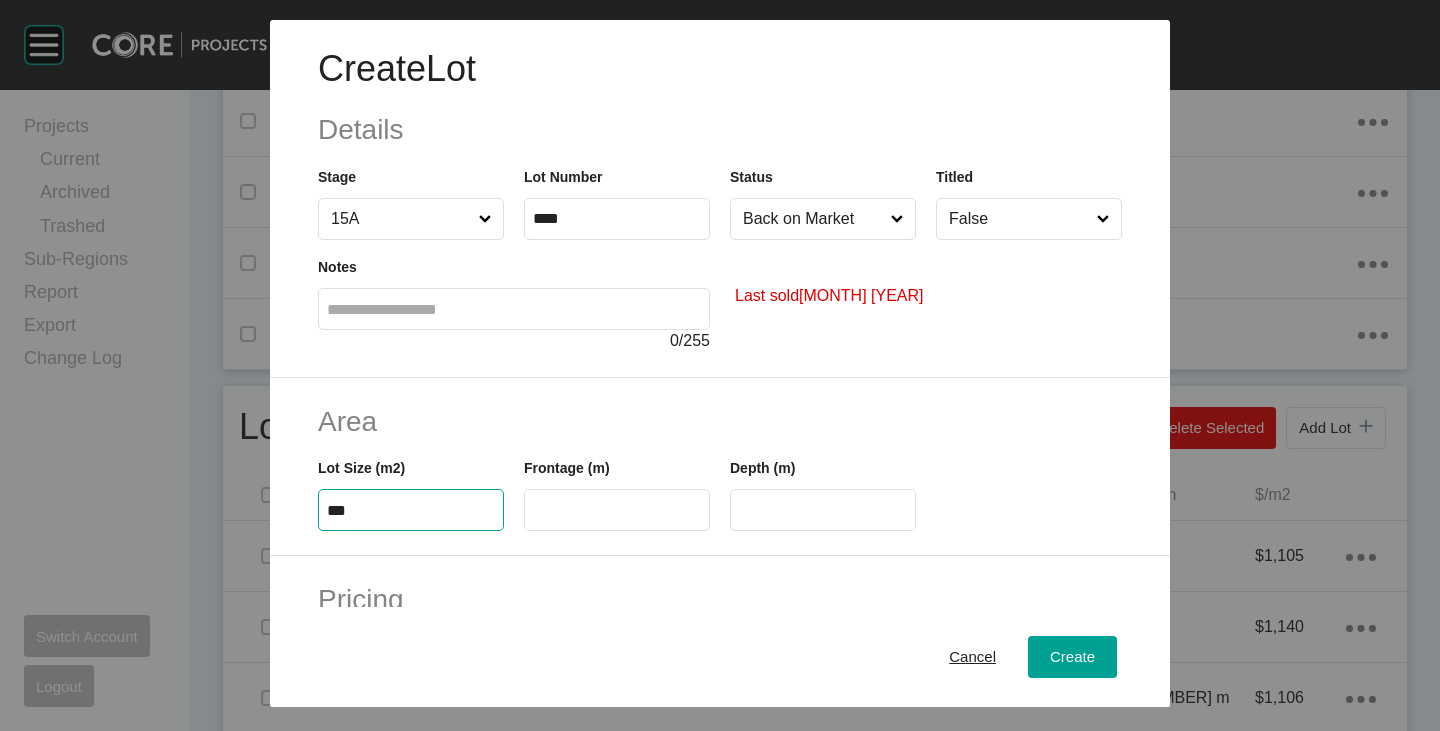 type on "***" 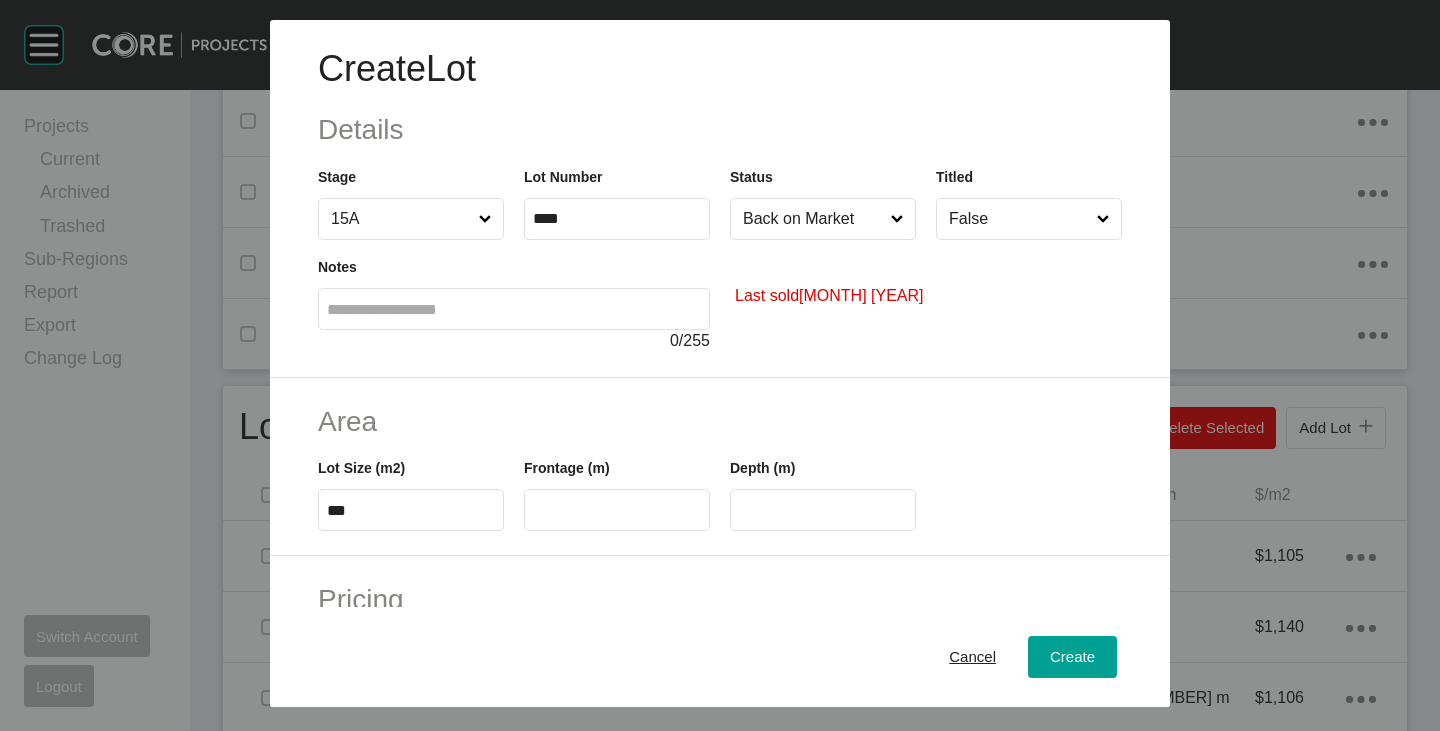 click at bounding box center (617, 510) 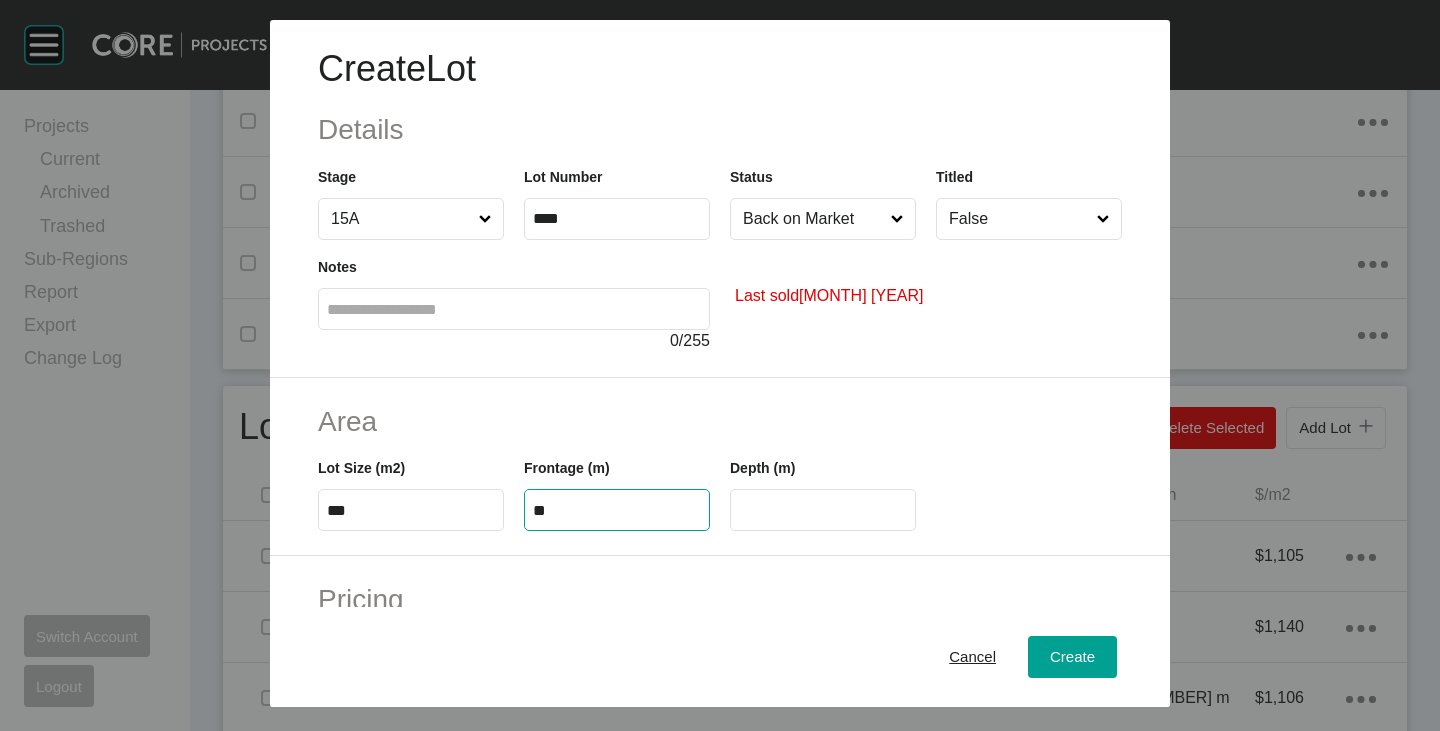 type on "**" 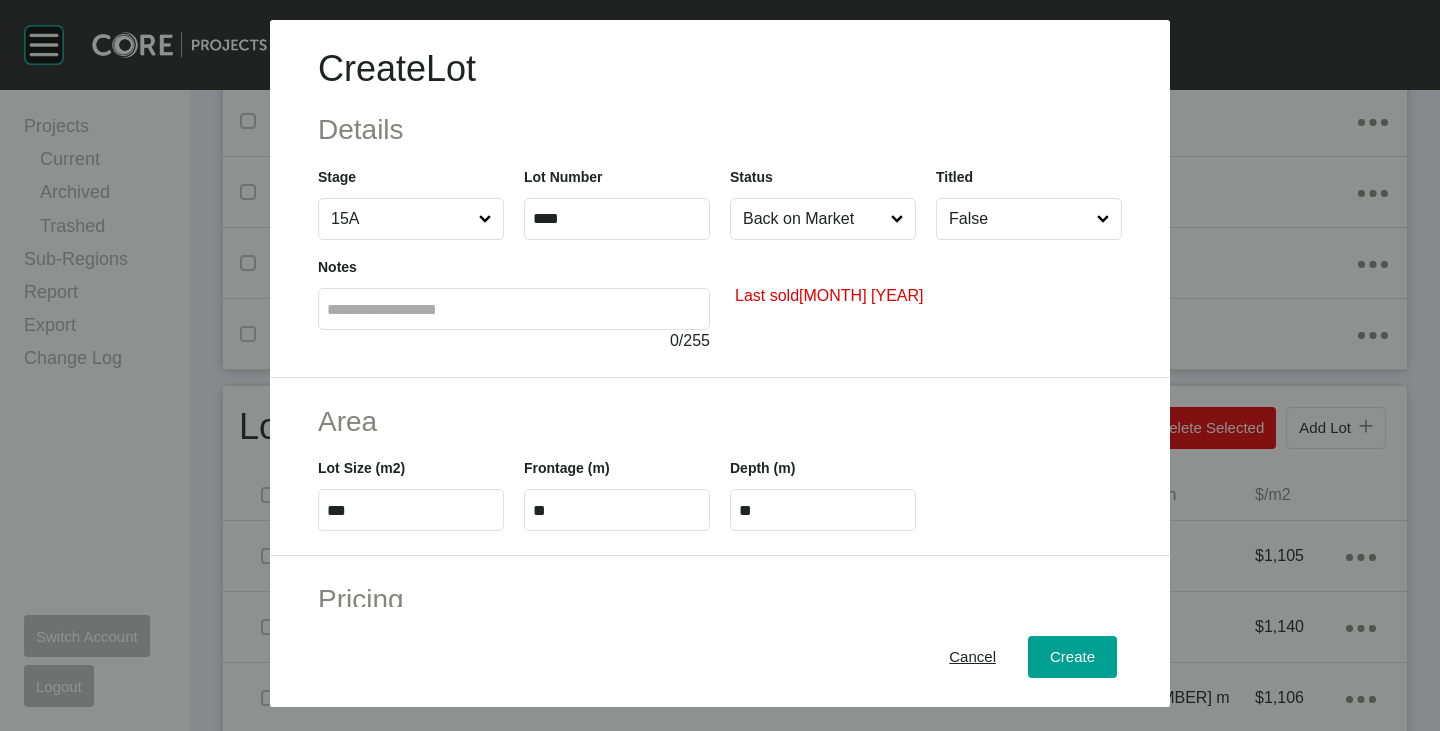 click on "Area Lot Size (m2) *** Frontage (m) ** Depth (m) **" at bounding box center [720, 467] 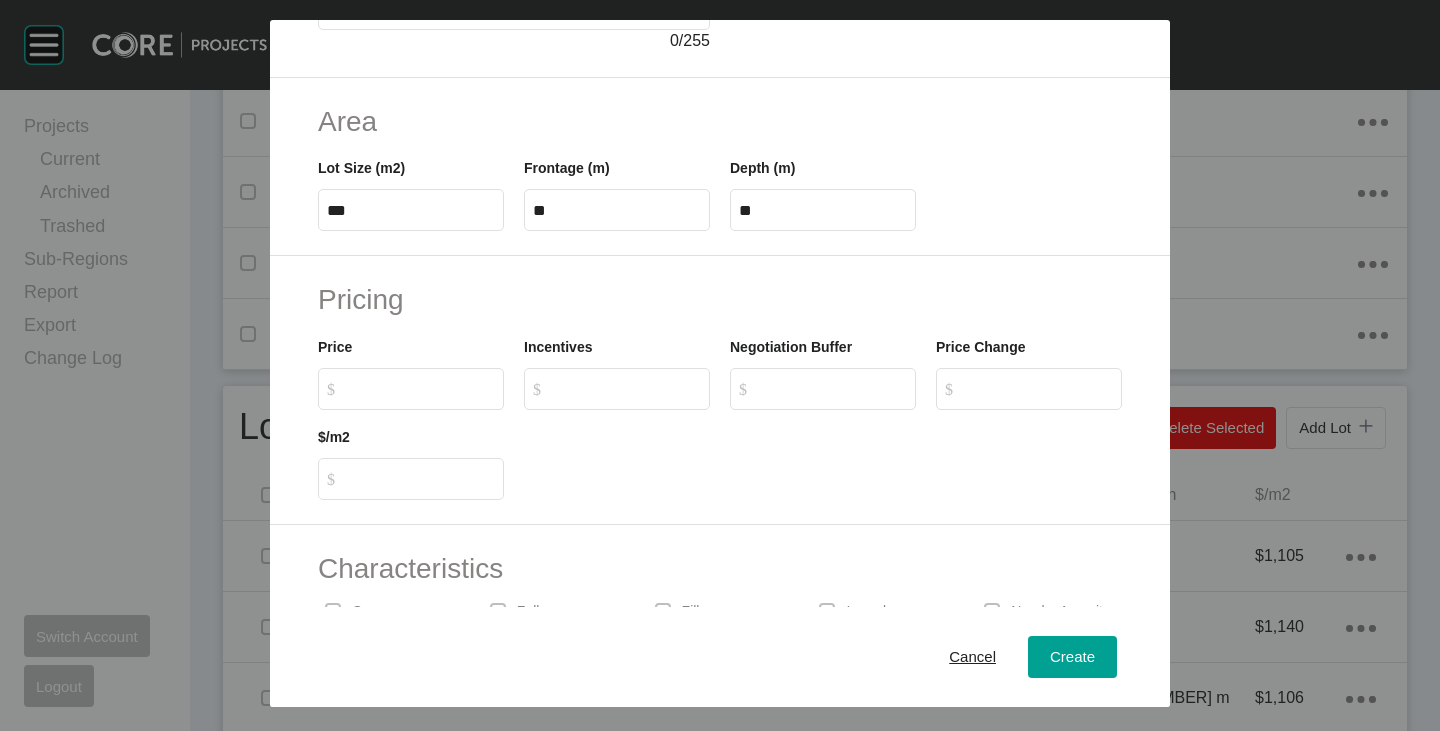 click on "$ Created with Sketch. $" at bounding box center [420, 388] 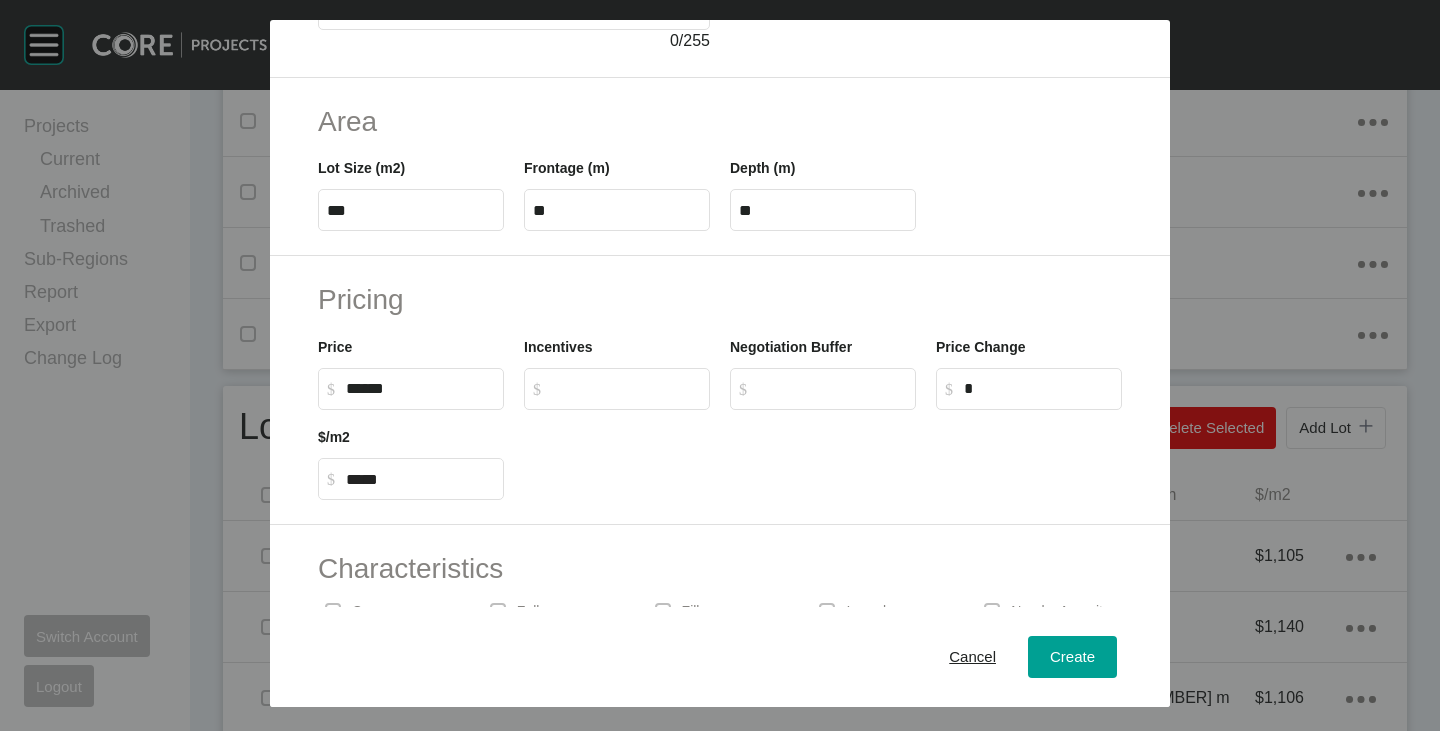 type on "*******" 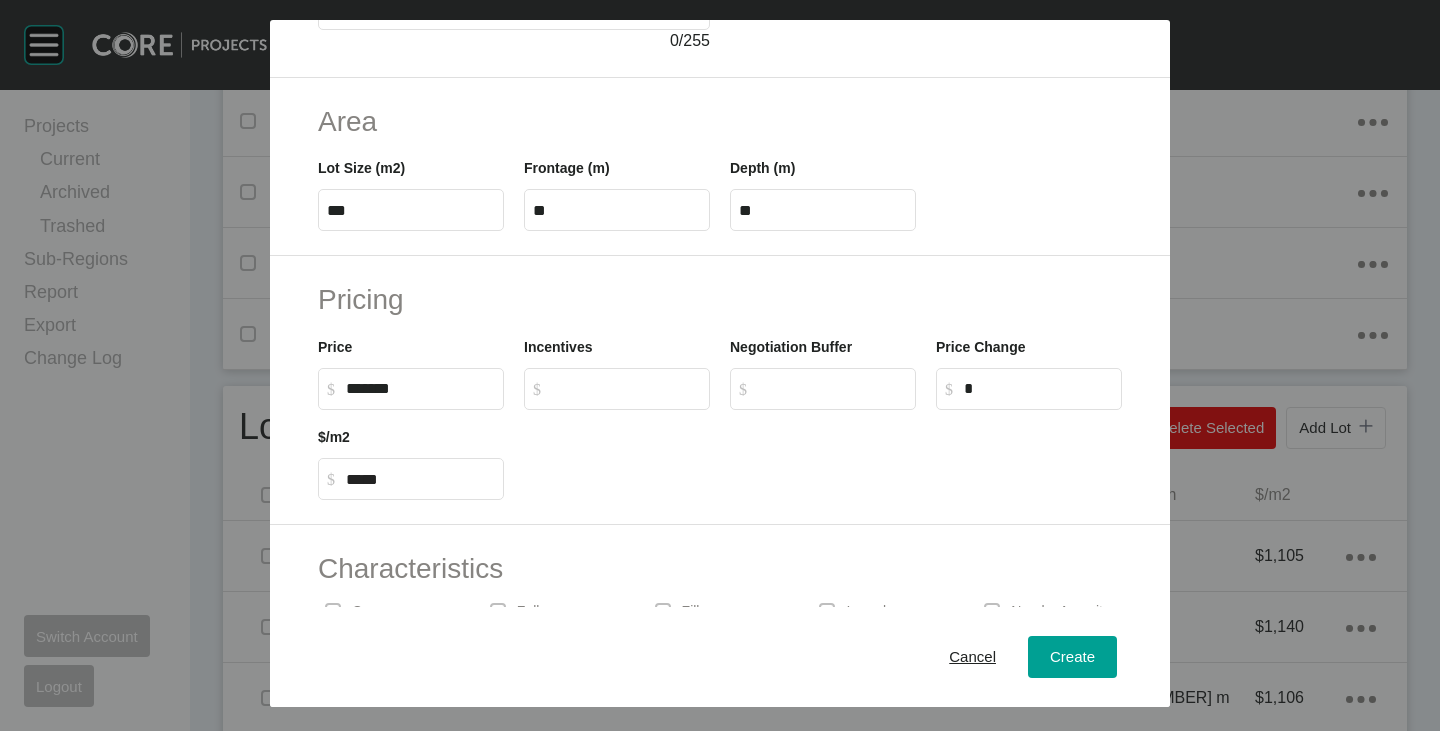 click at bounding box center [823, 455] 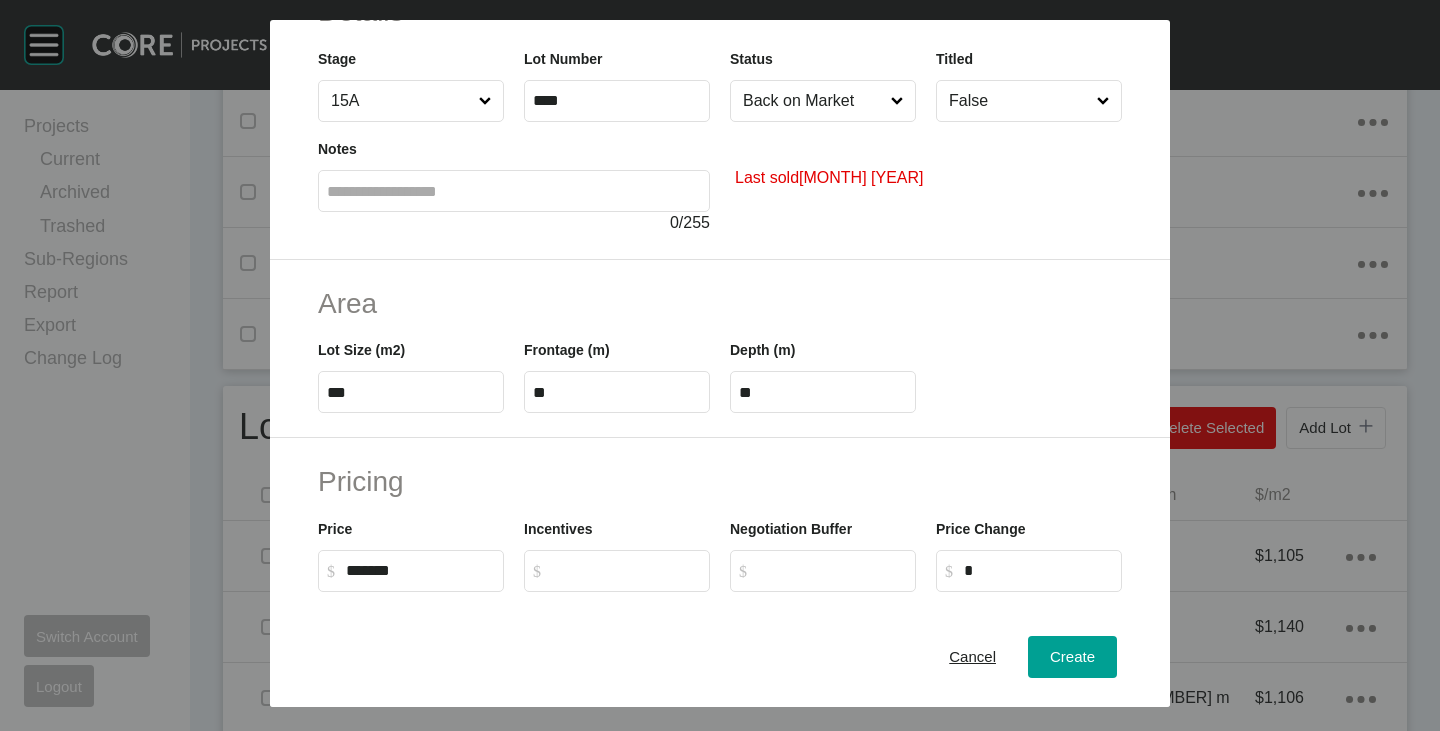 scroll, scrollTop: 0, scrollLeft: 0, axis: both 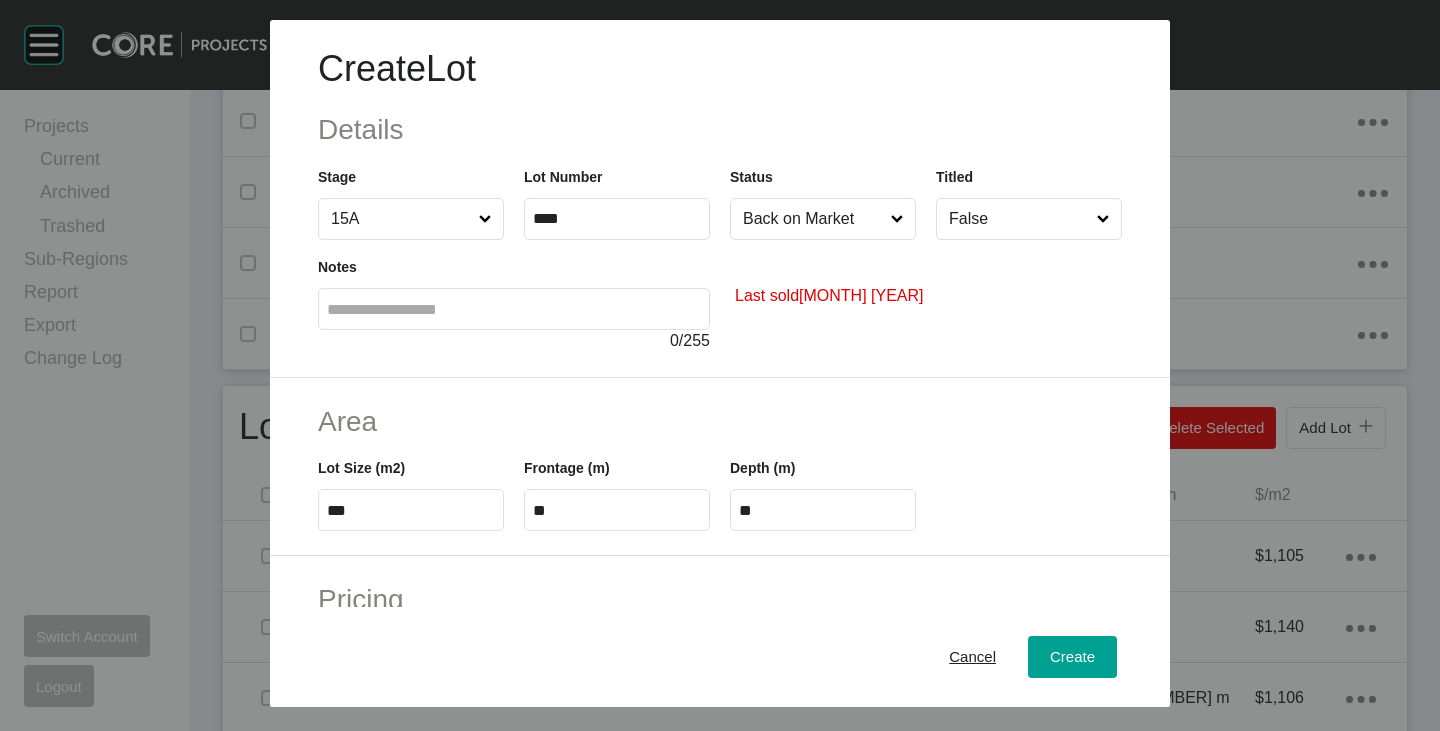 click on "False" at bounding box center [1019, 219] 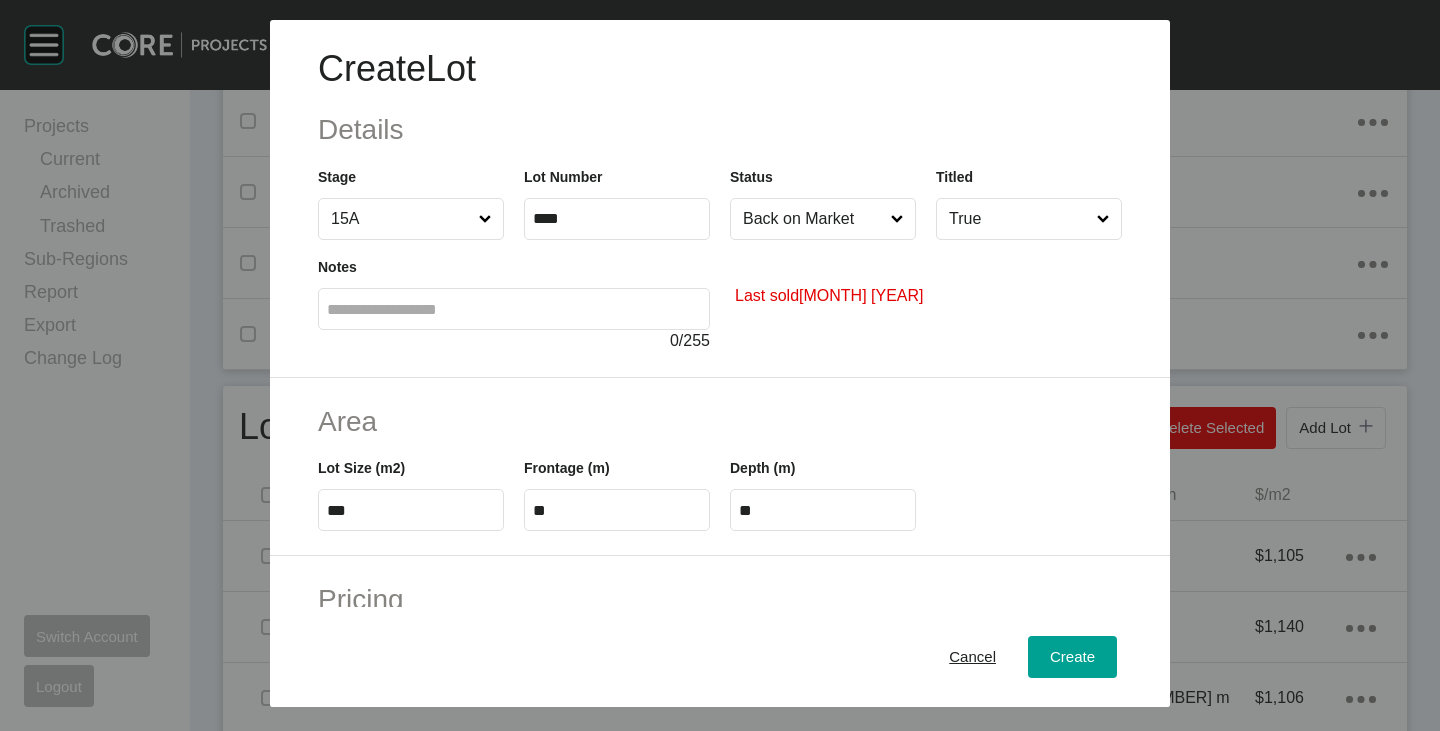 scroll, scrollTop: 489, scrollLeft: 0, axis: vertical 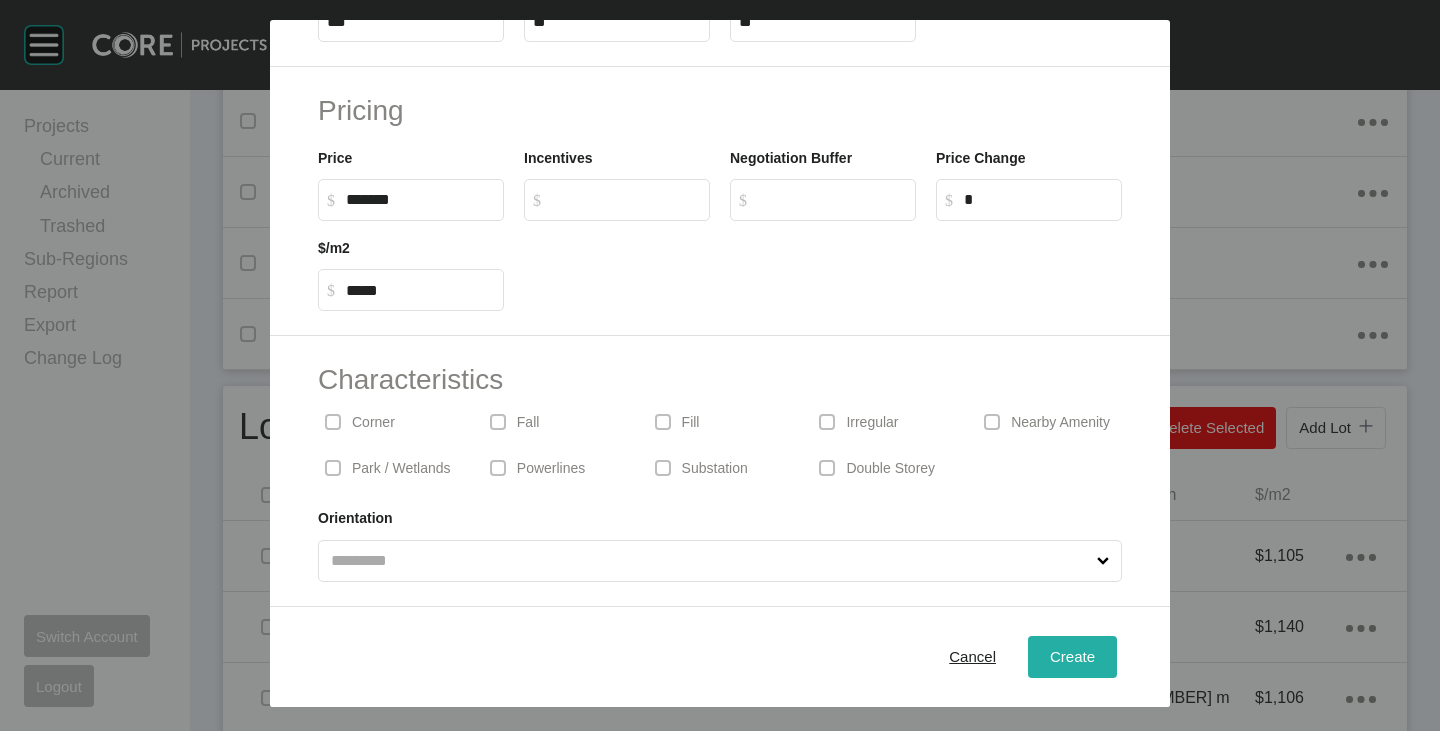 click on "Create" at bounding box center (1072, 656) 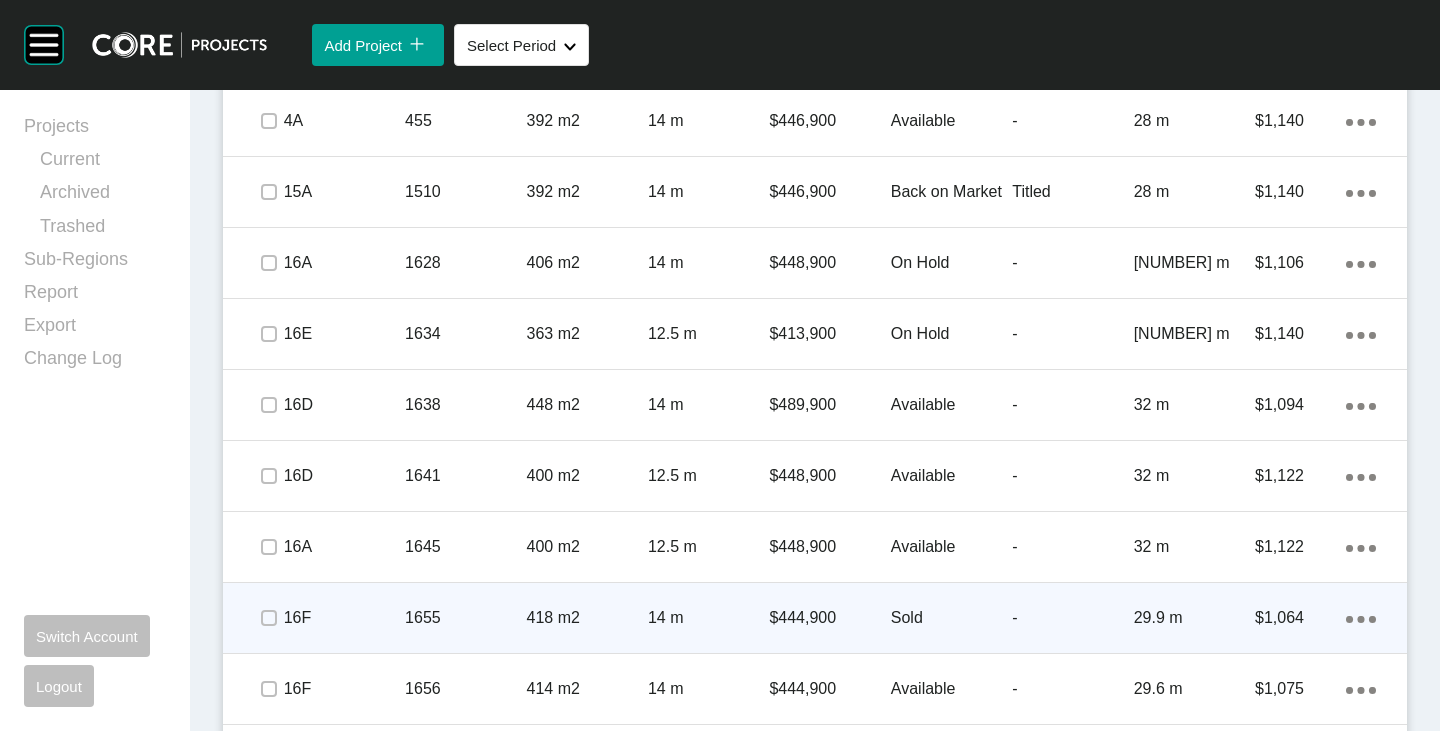 scroll, scrollTop: 1225, scrollLeft: 0, axis: vertical 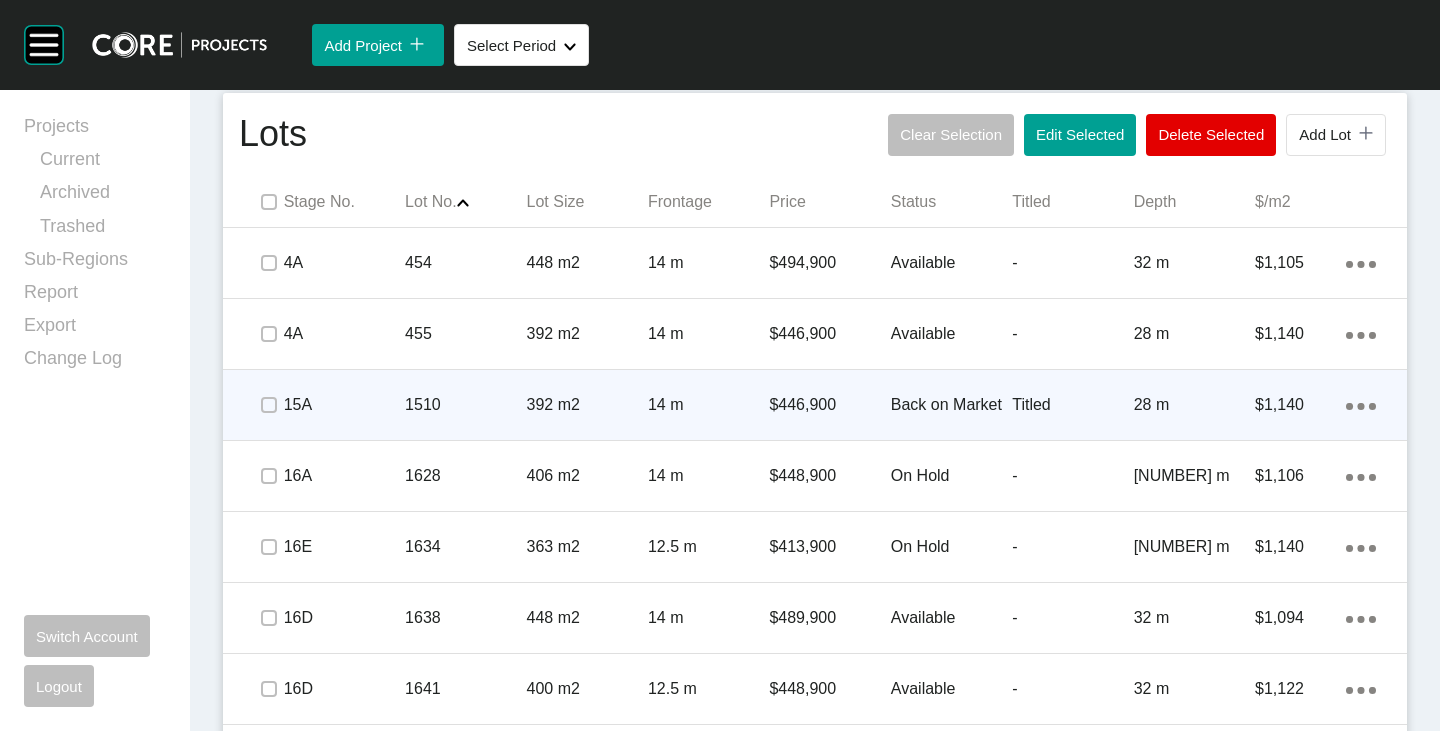 click on "Action Menu Dots Copy 6 Created with Sketch." at bounding box center (1361, 405) 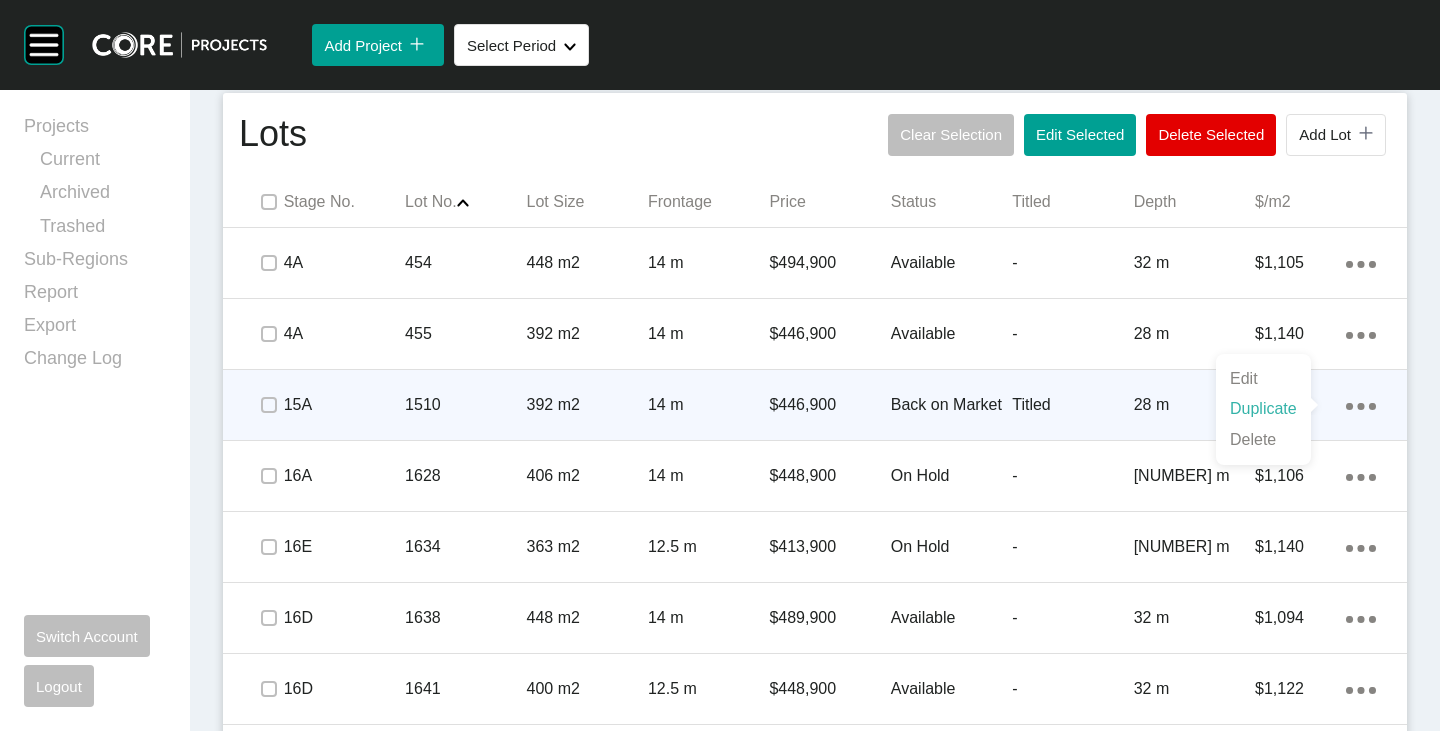 click on "Duplicate" at bounding box center (1263, 409) 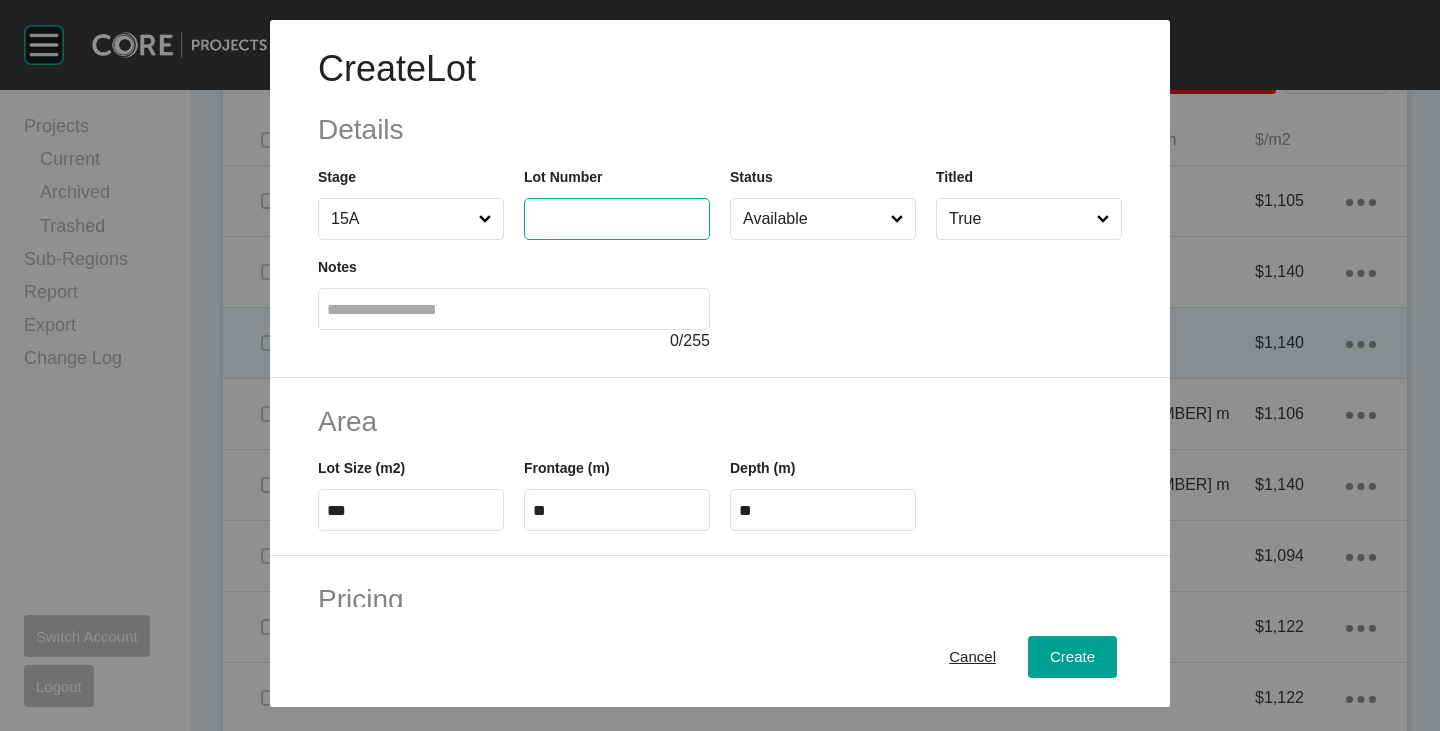 click at bounding box center [617, 218] 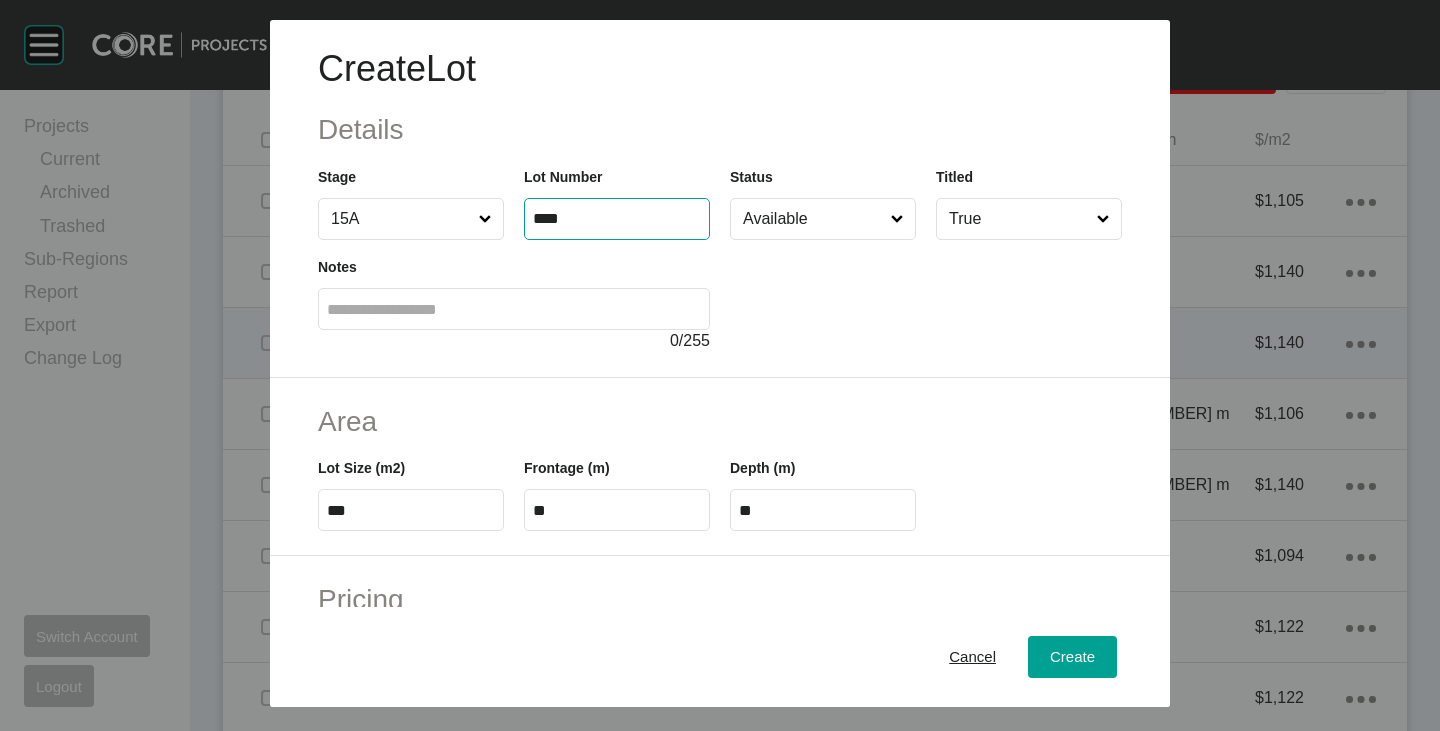 type on "****" 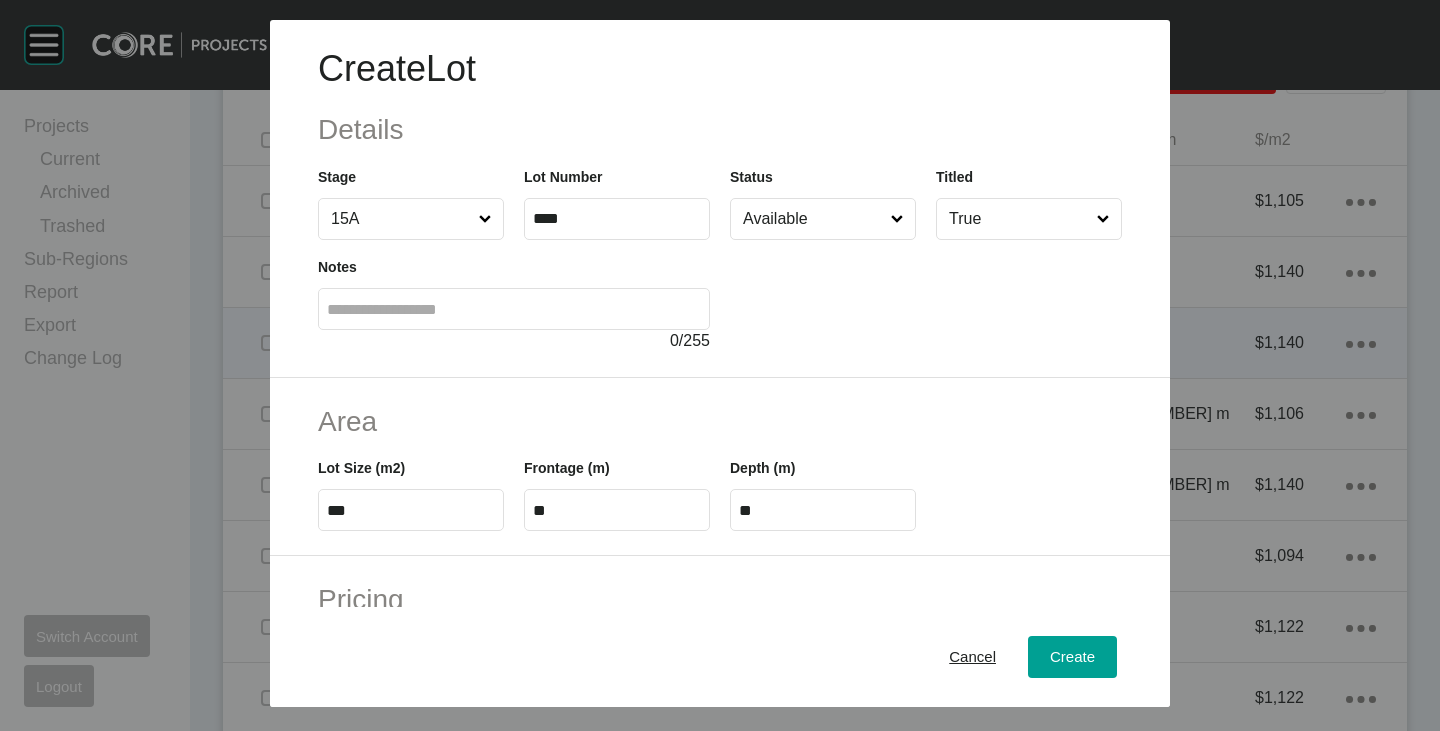 type on "*******" 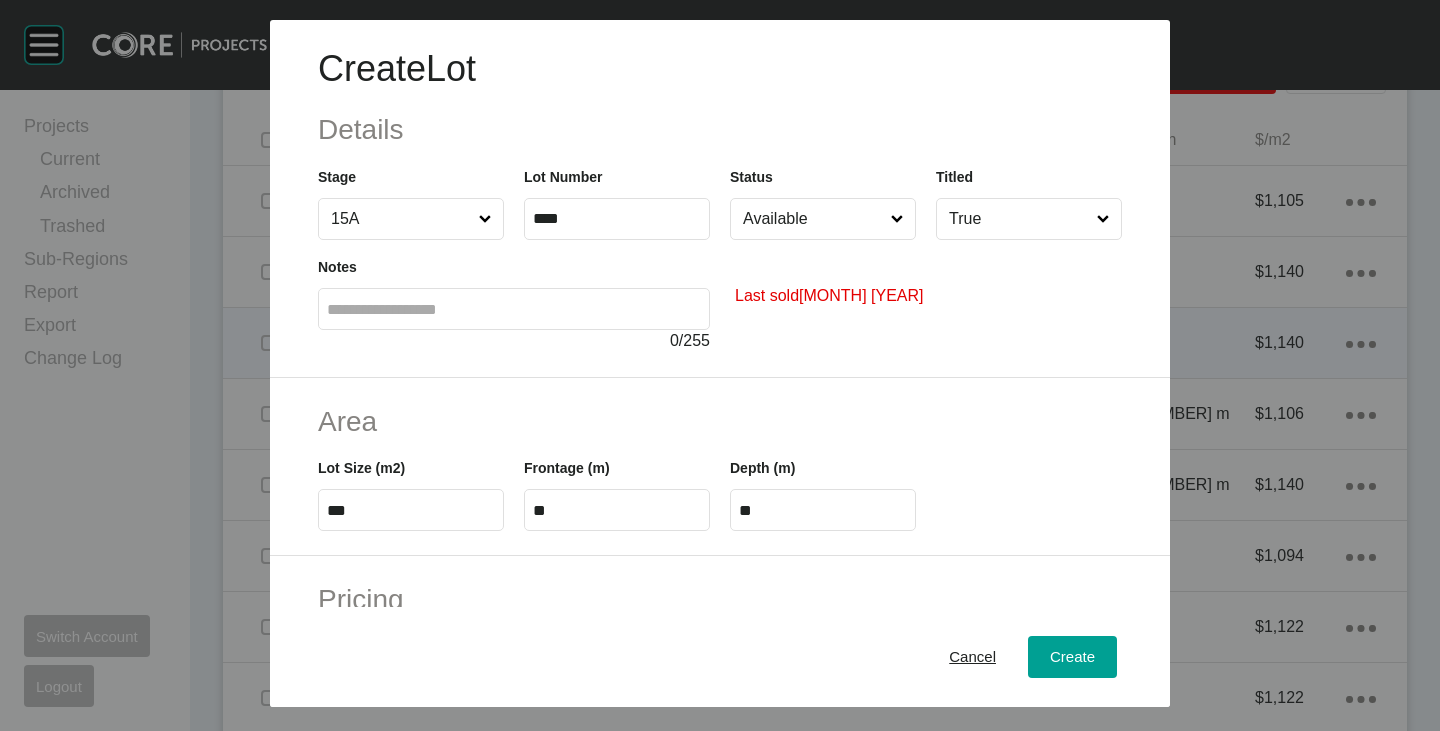 click on "Available" at bounding box center [813, 219] 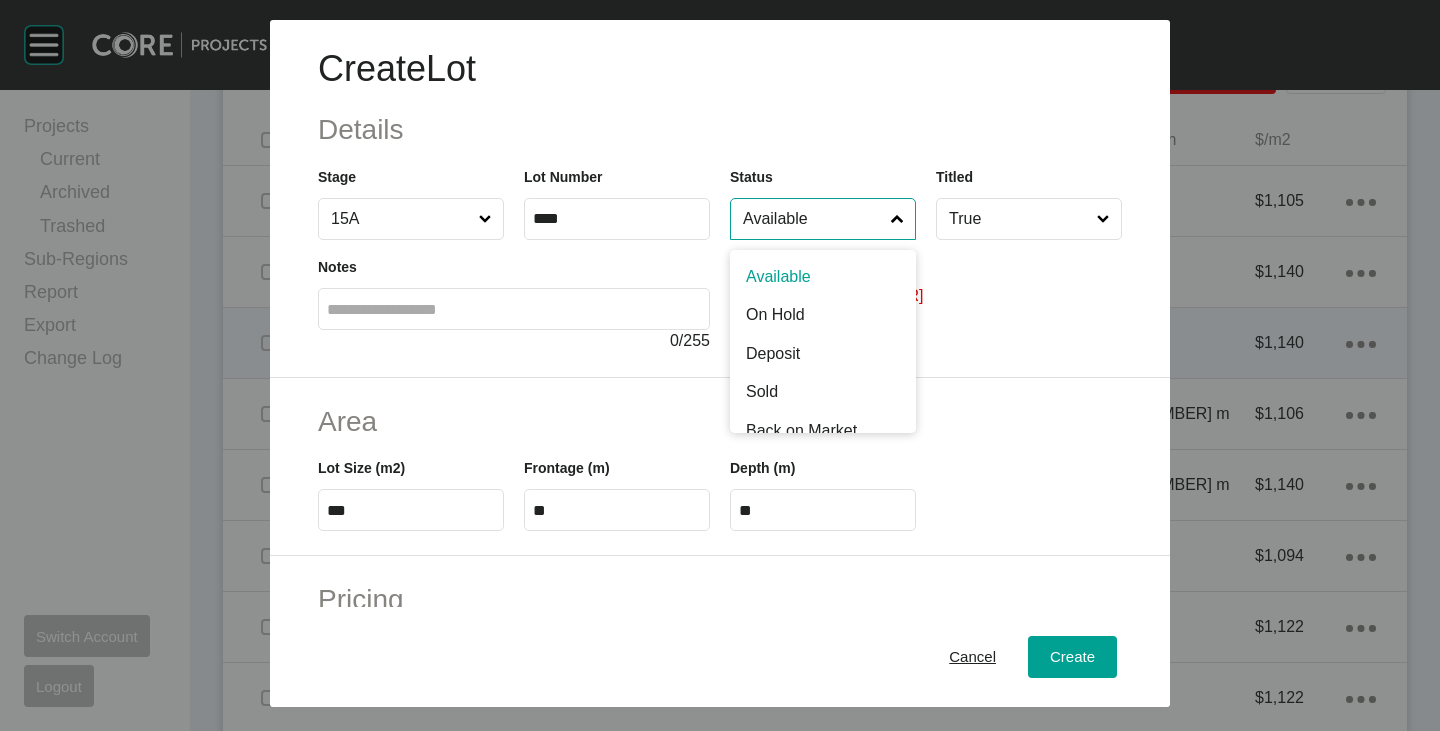 scroll, scrollTop: 100, scrollLeft: 0, axis: vertical 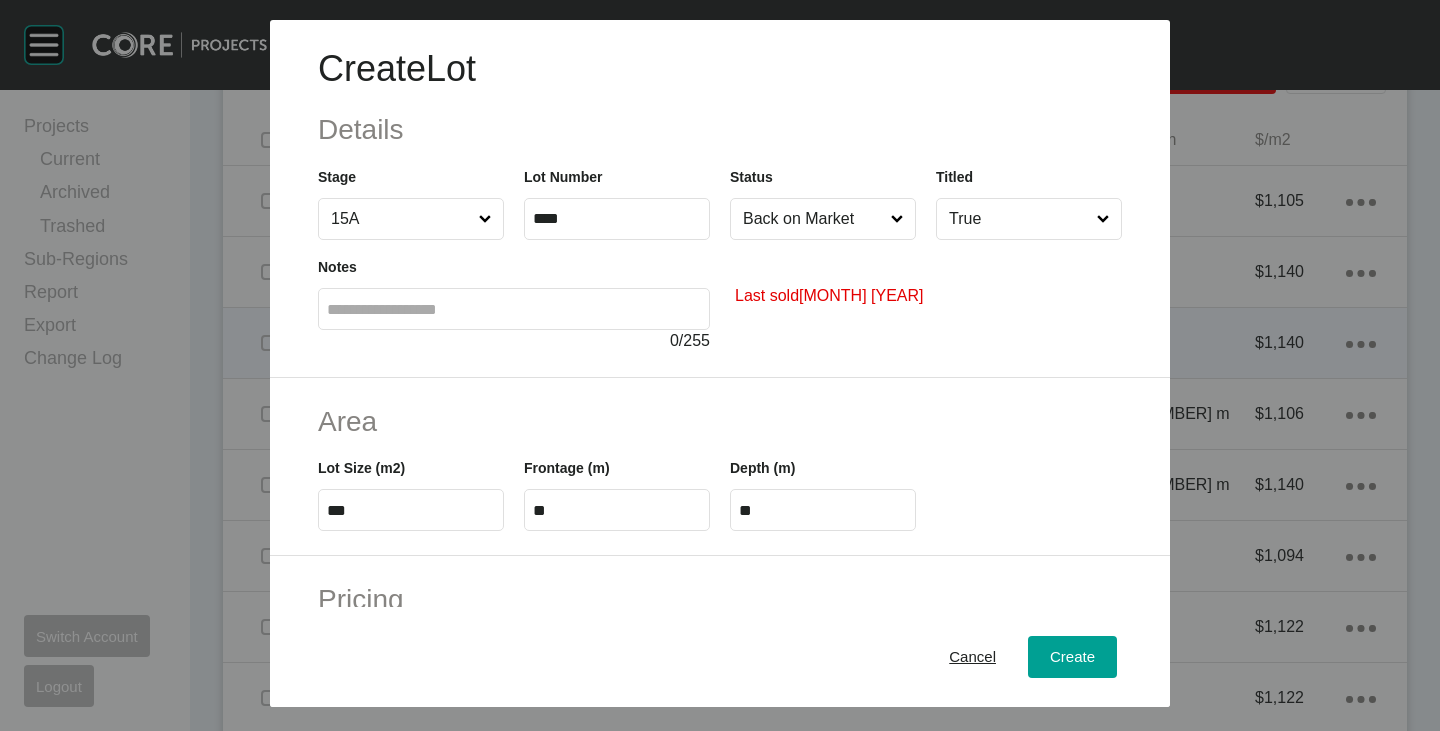 click on "***" at bounding box center [411, 510] 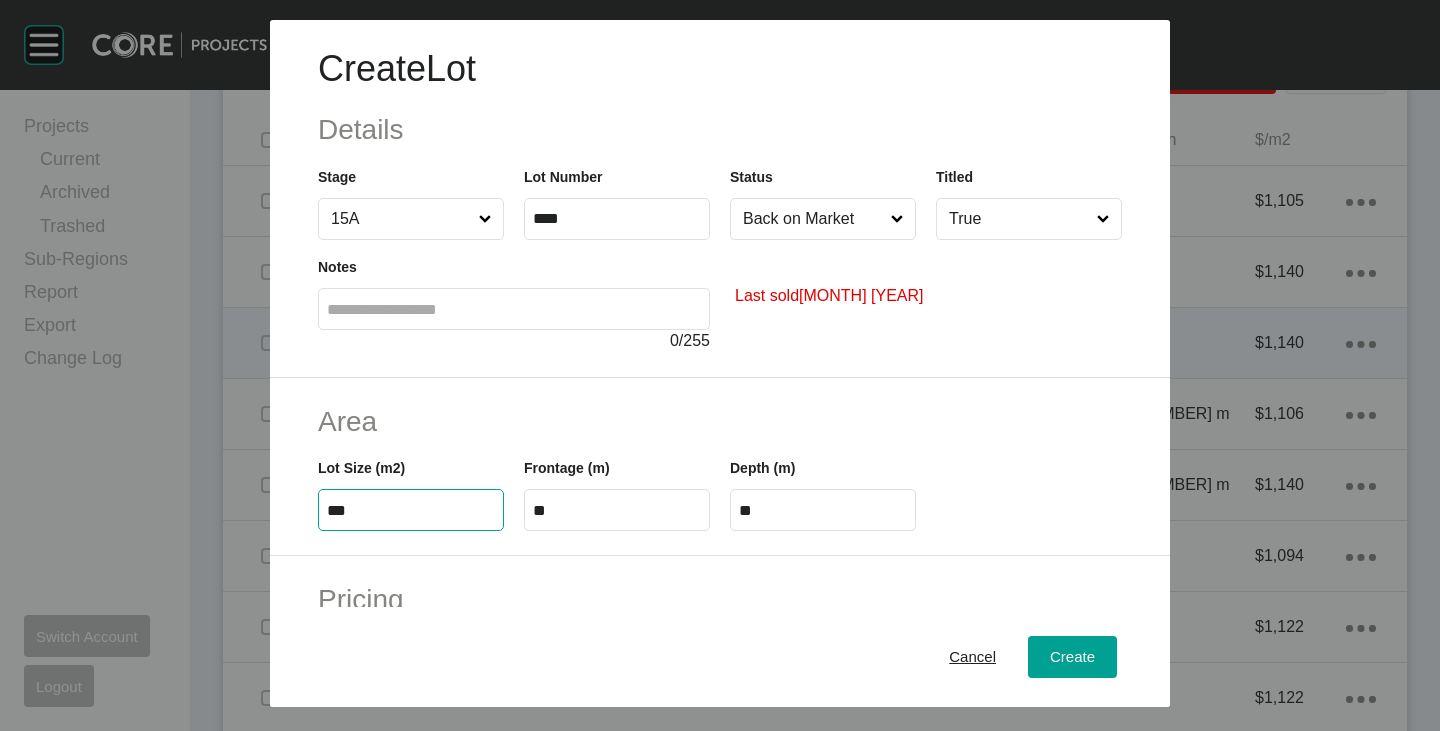 click on "***" at bounding box center [411, 510] 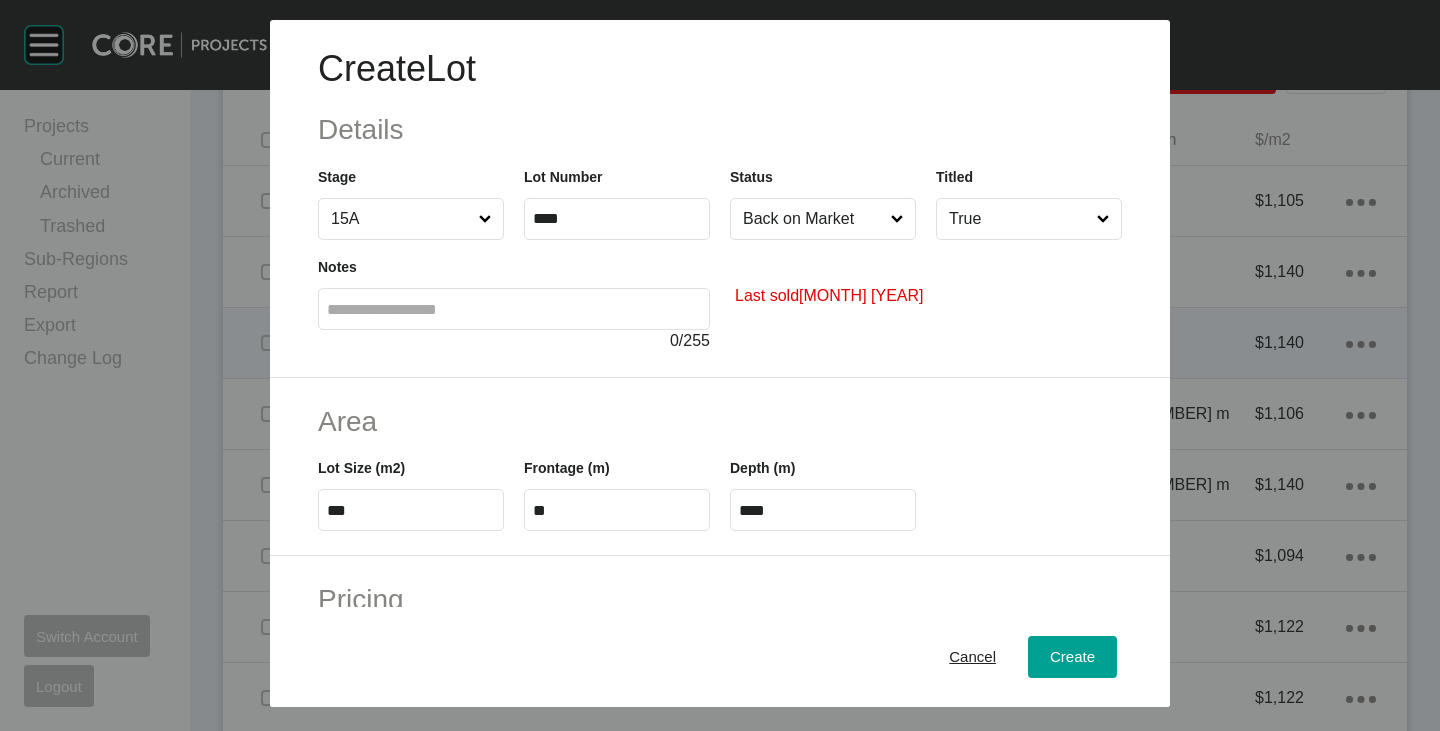 click on "Area" at bounding box center (720, 421) 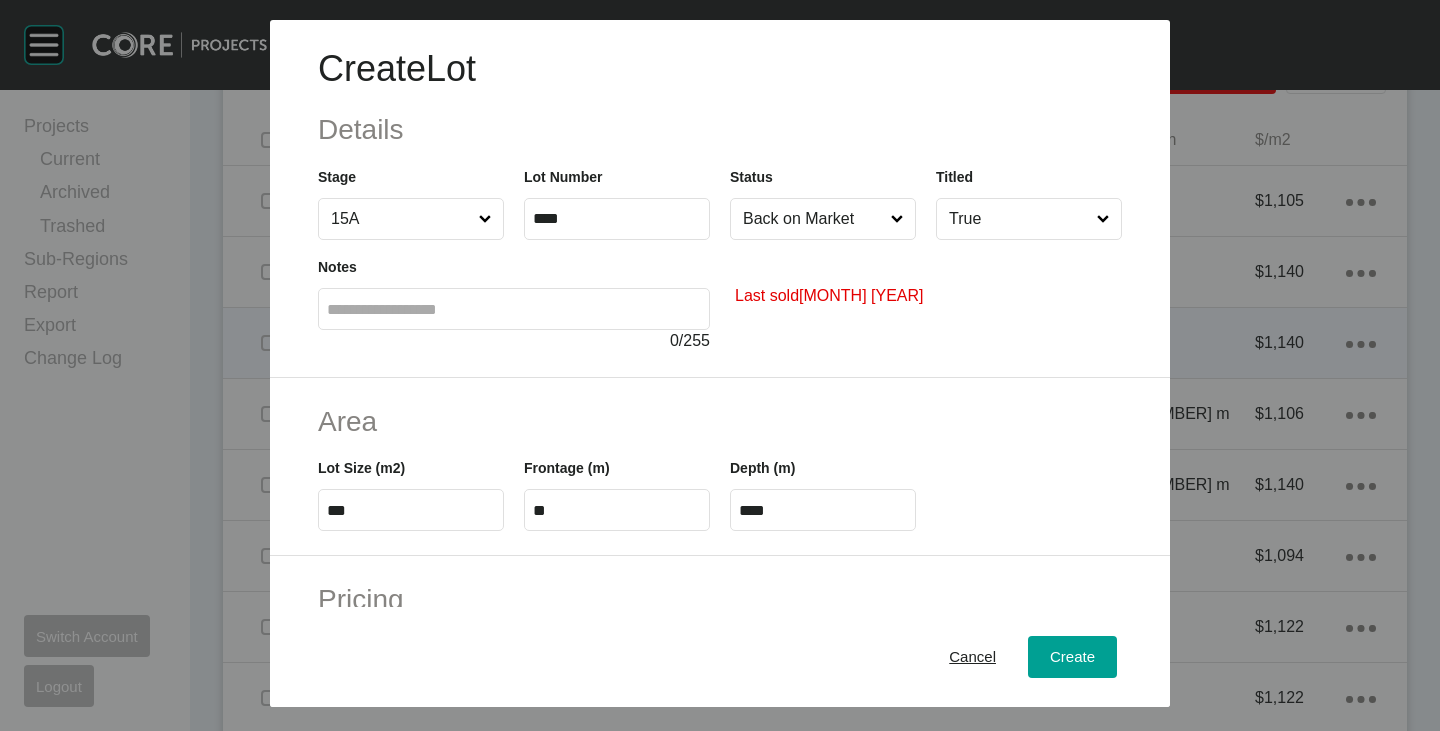 click on "**" at bounding box center (617, 510) 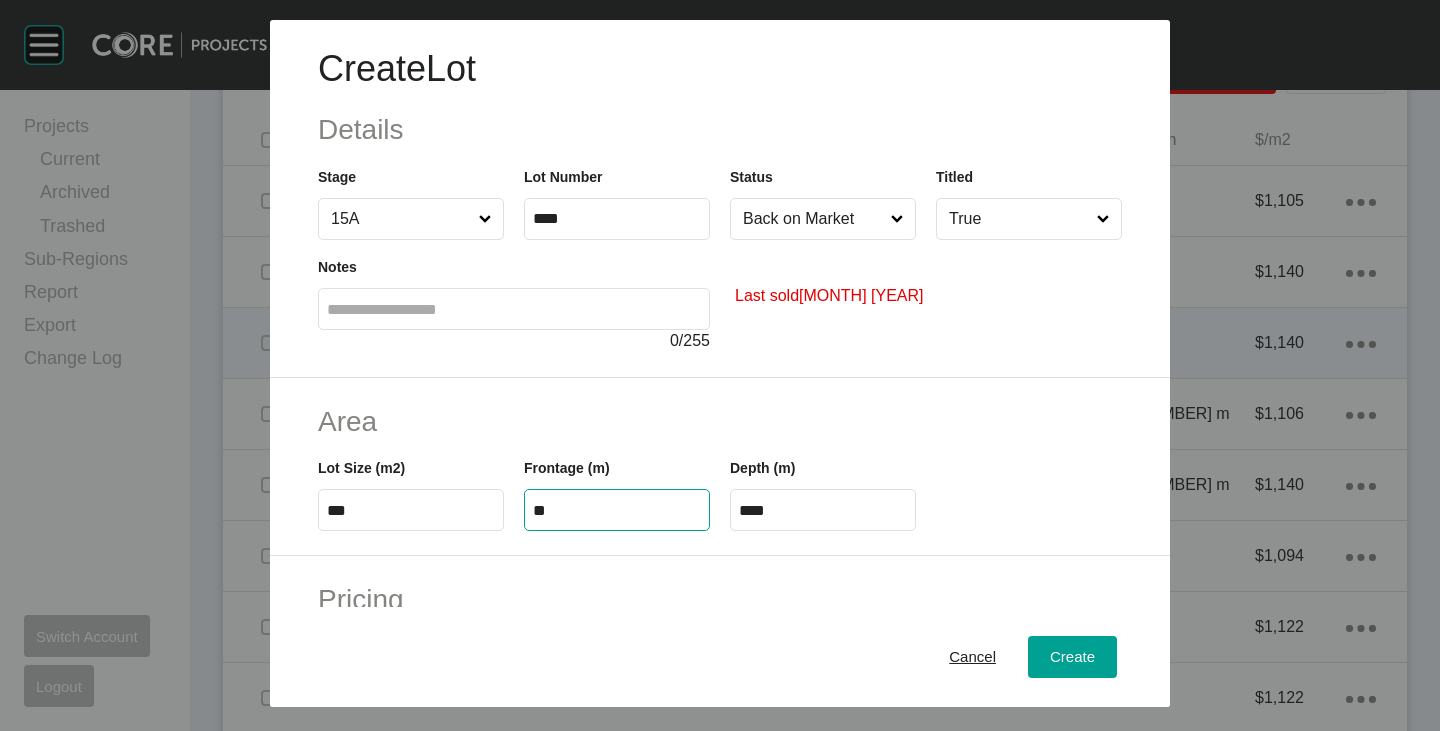 click on "**" at bounding box center (617, 510) 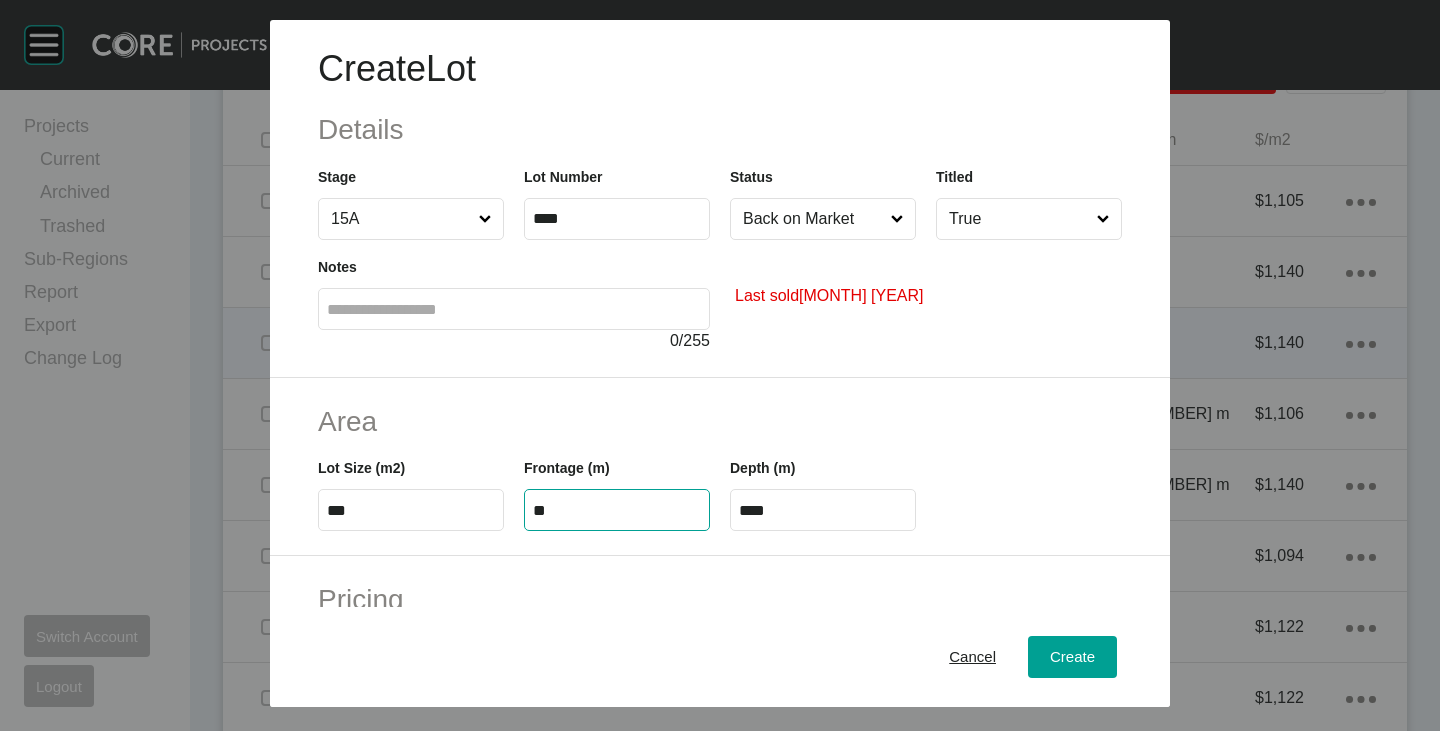 type on "**" 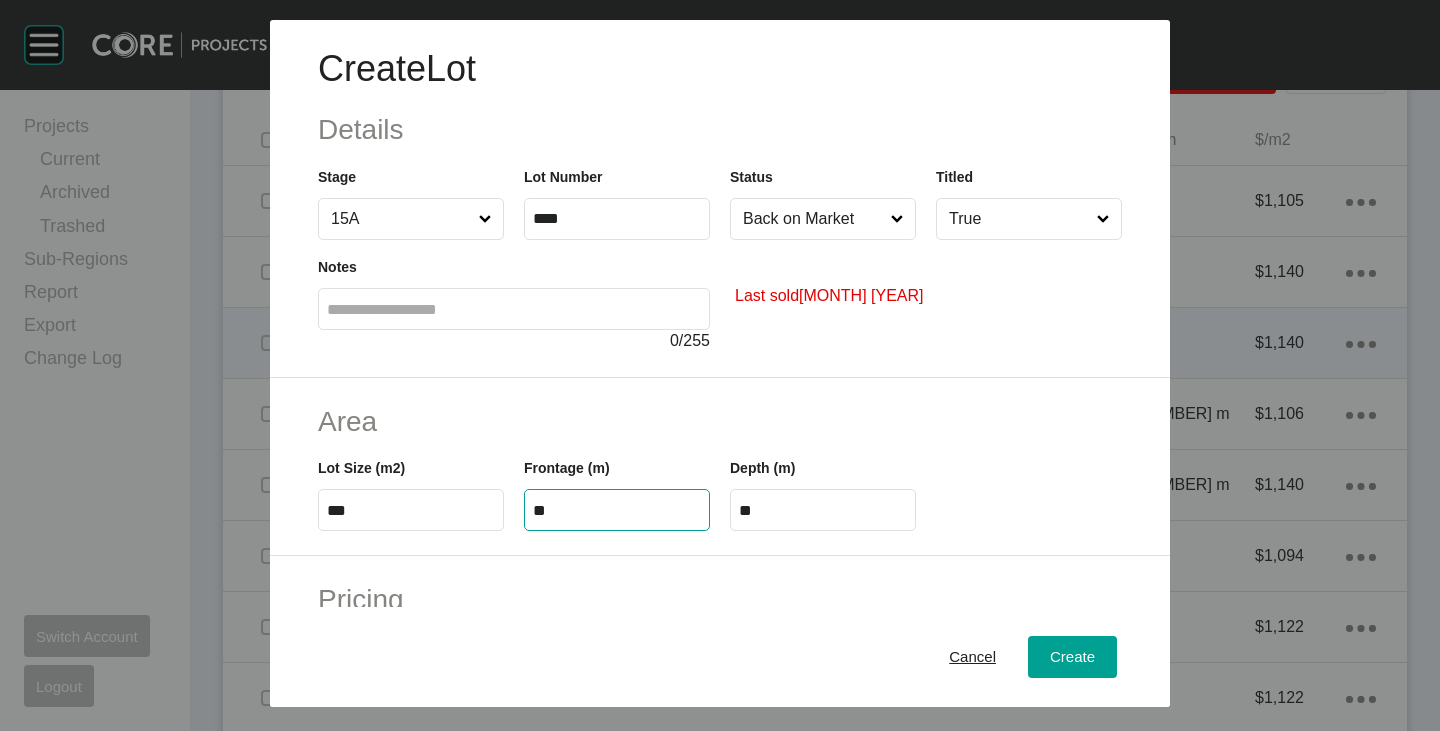 click on "Frontage (m) **" at bounding box center (617, 486) 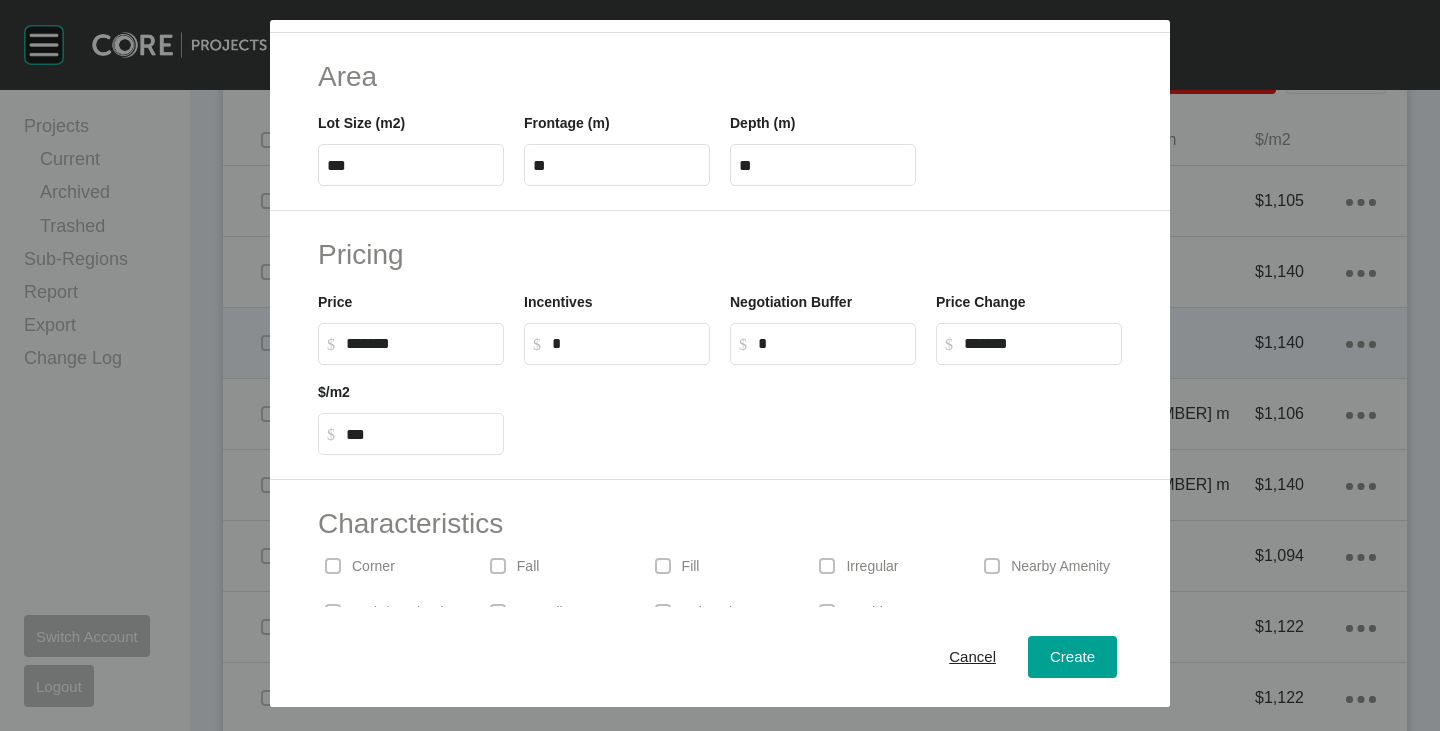 scroll, scrollTop: 489, scrollLeft: 0, axis: vertical 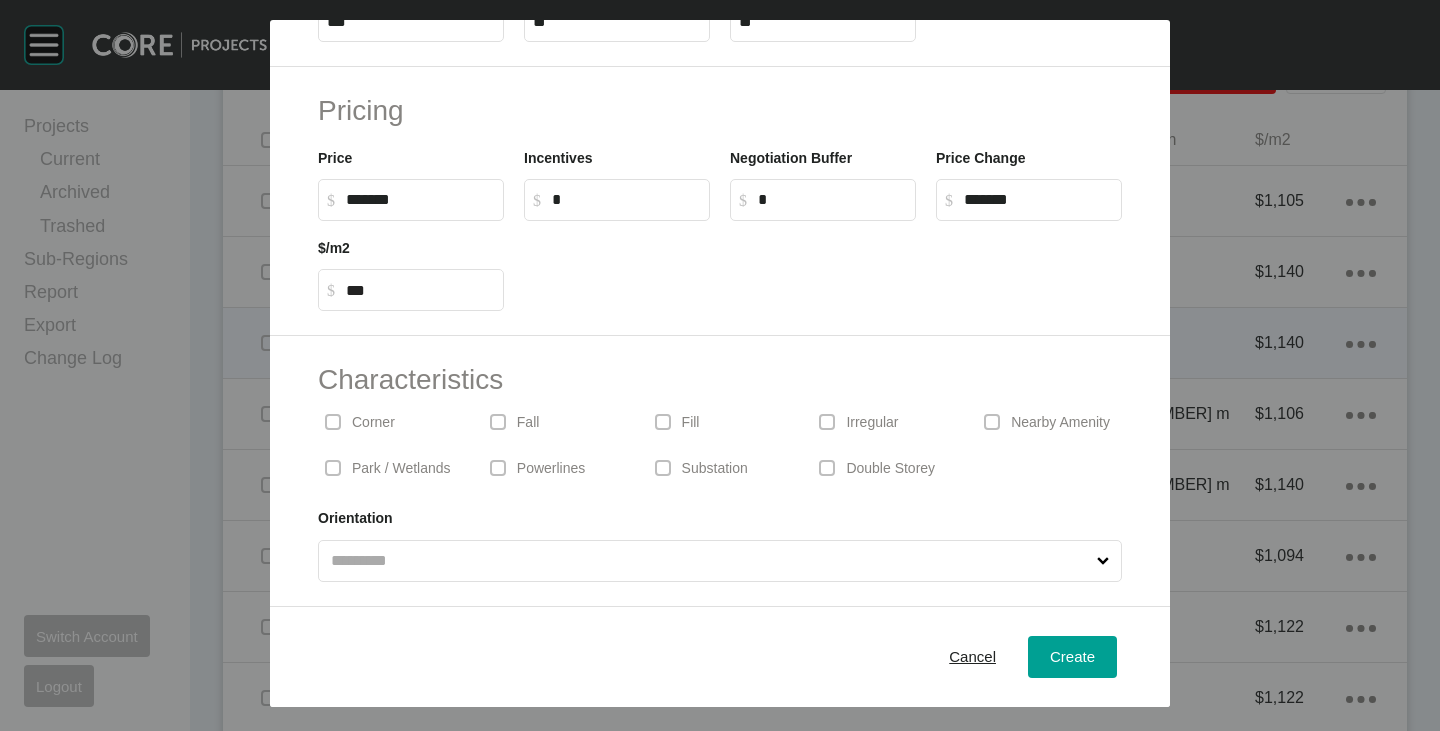 click on "Corner" at bounding box center [373, 423] 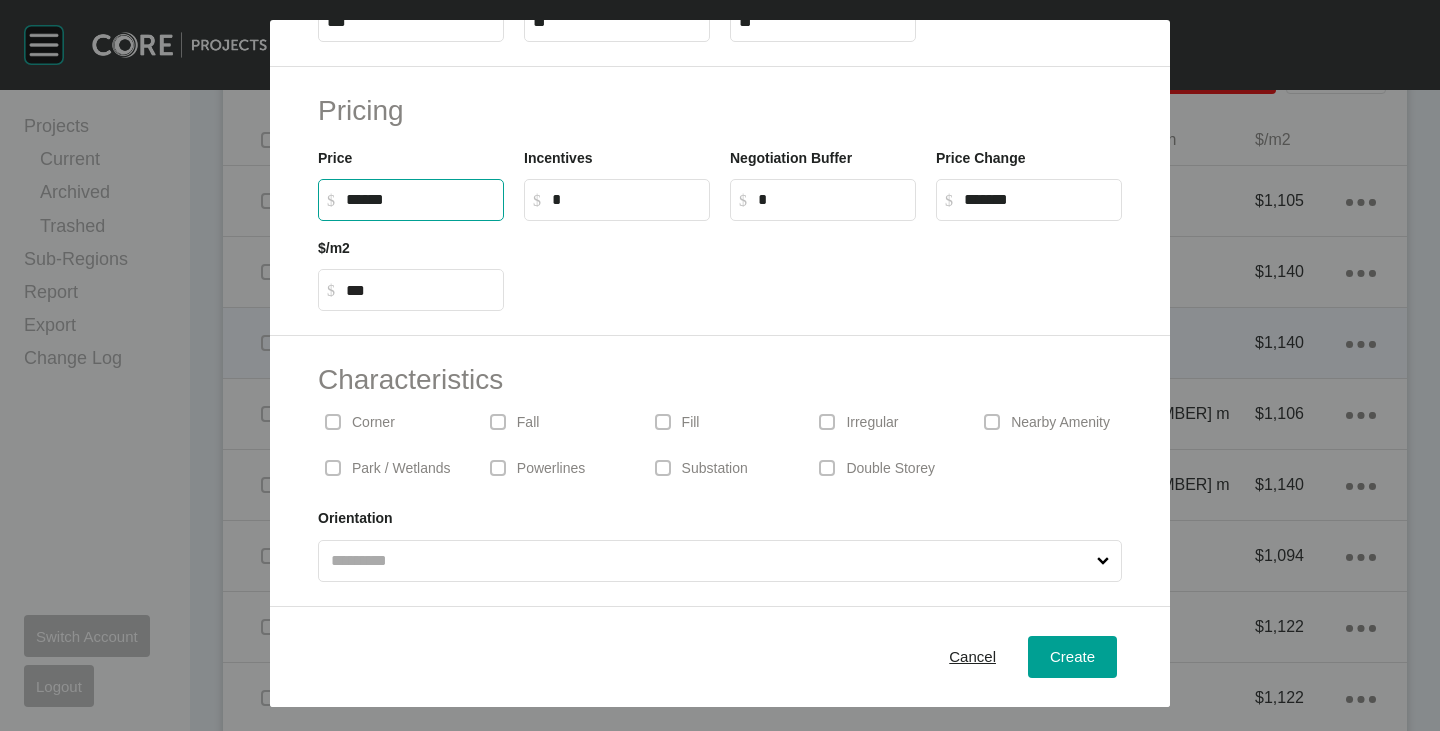 drag, startPoint x: 348, startPoint y: 201, endPoint x: 369, endPoint y: 205, distance: 21.377558 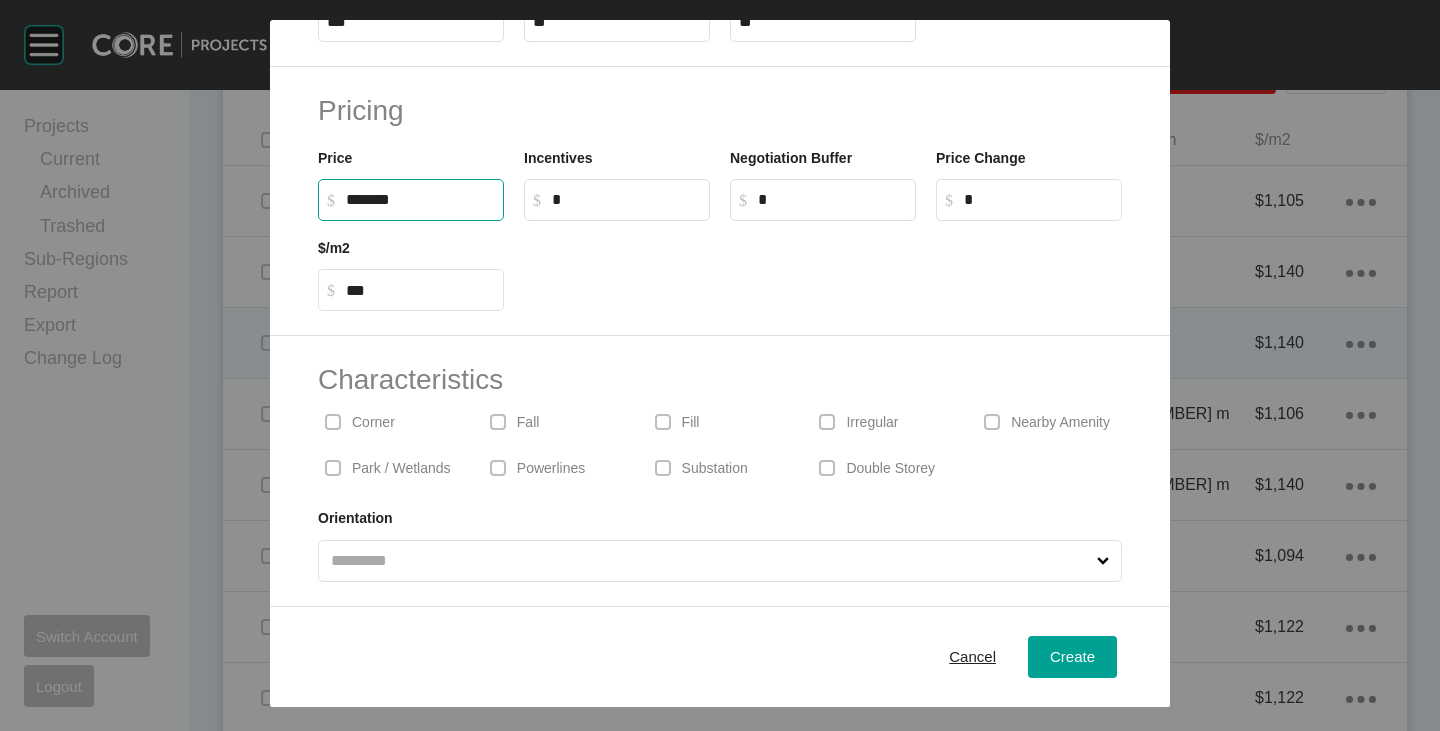 click at bounding box center (823, 266) 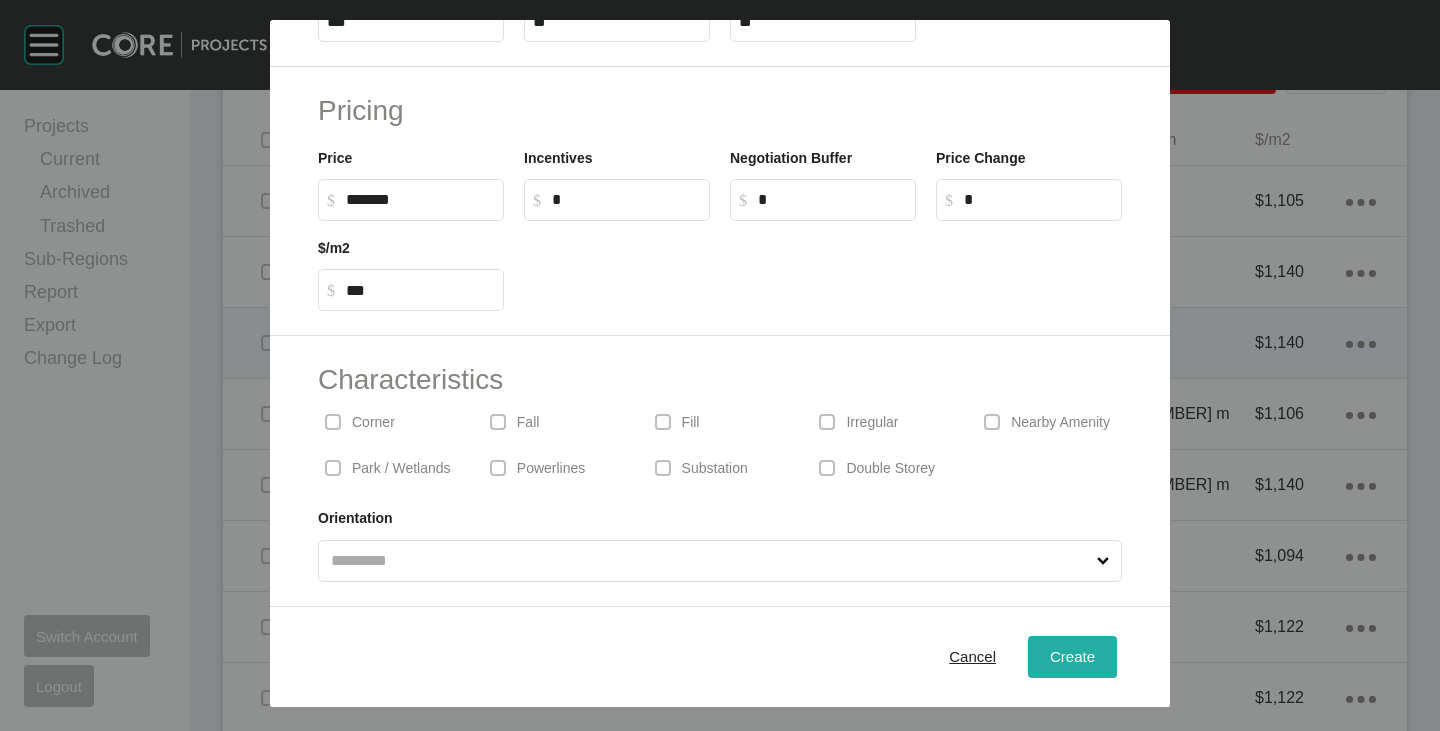 click on "Create" at bounding box center (1072, 656) 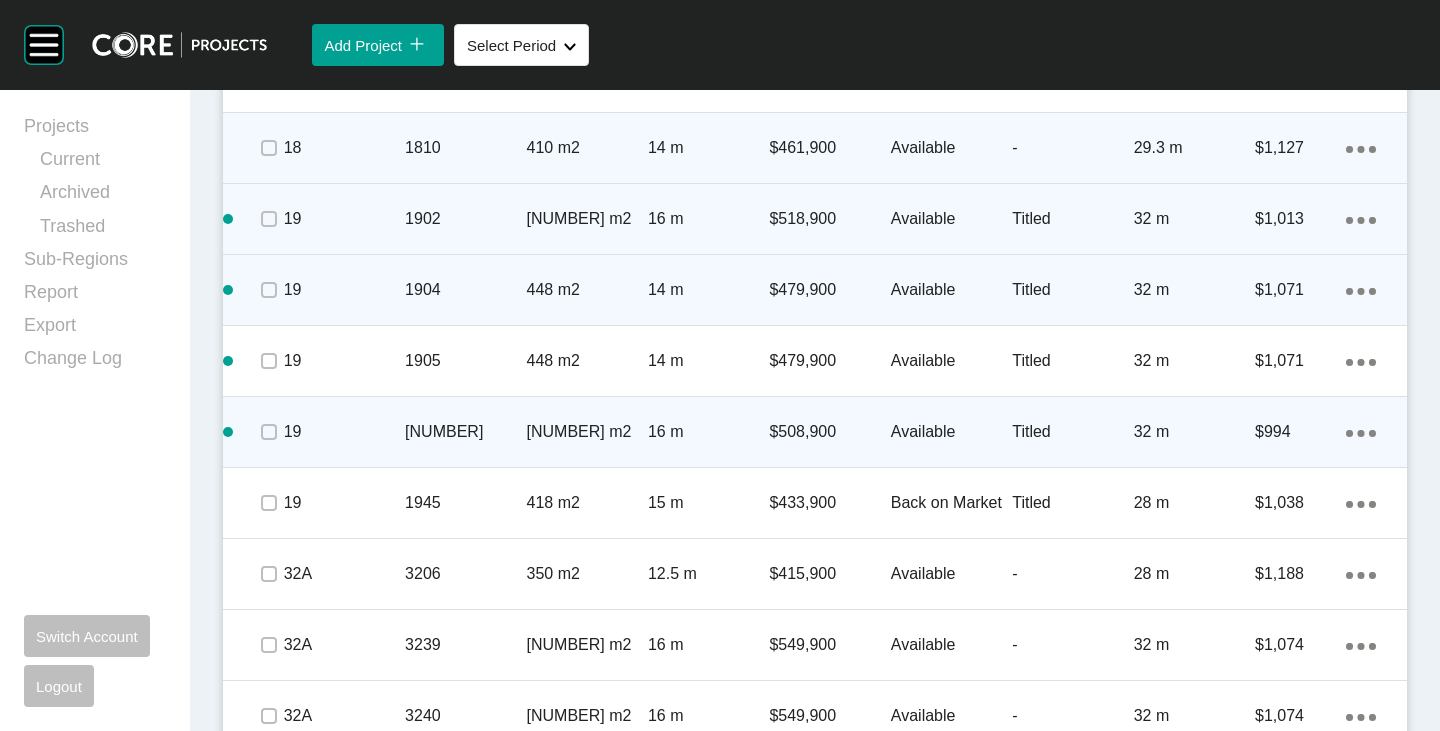 scroll, scrollTop: 3996, scrollLeft: 0, axis: vertical 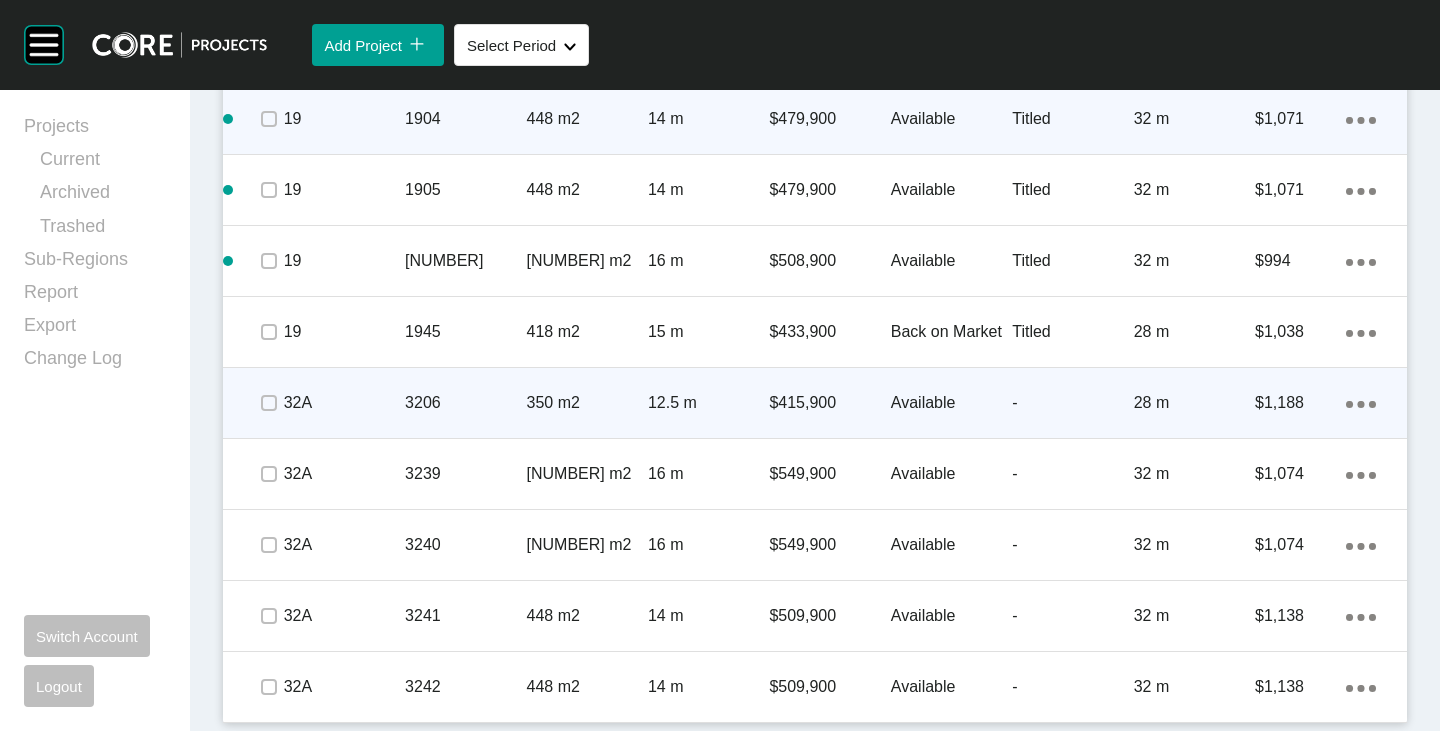 click 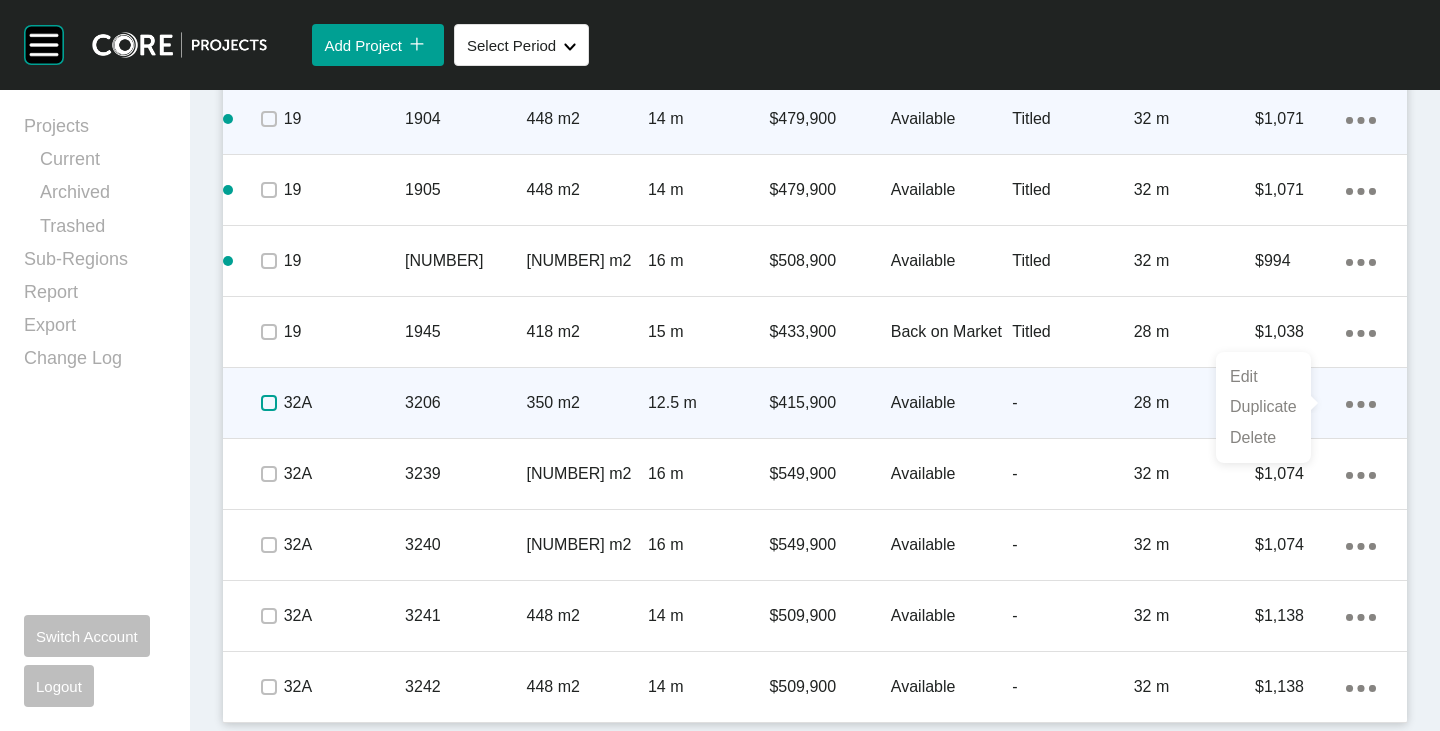 click at bounding box center (269, 403) 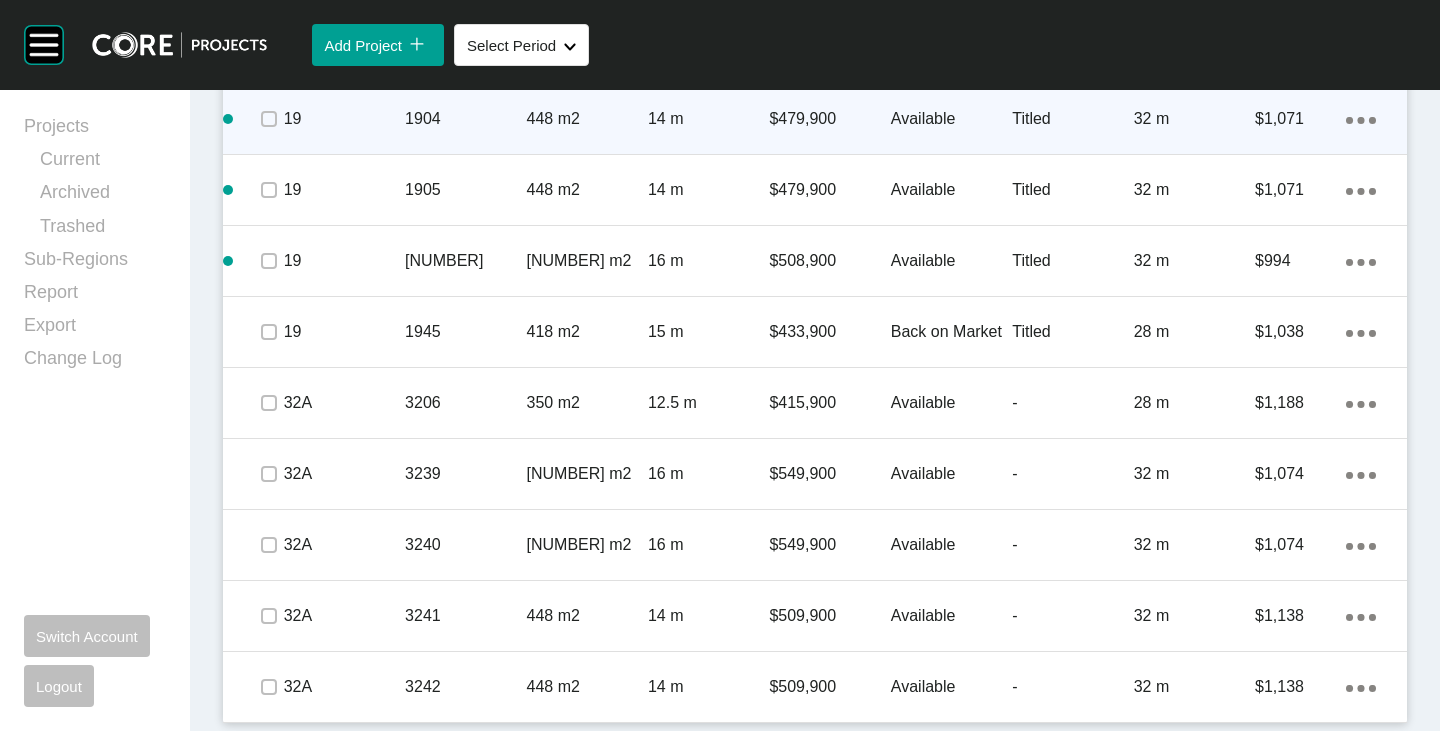 click on "Action Menu Dots Copy 6 Created with Sketch." at bounding box center [1361, 403] 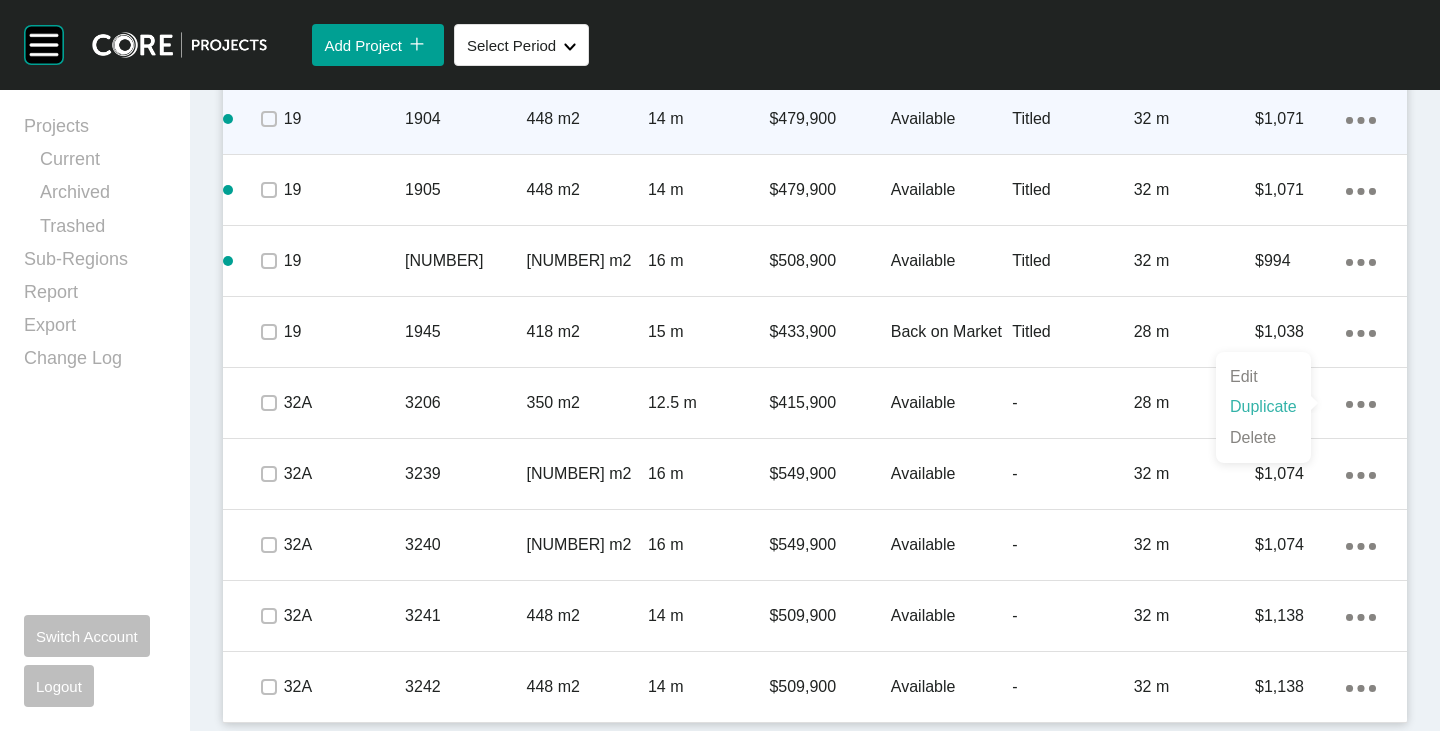 click on "Duplicate" at bounding box center [1263, 407] 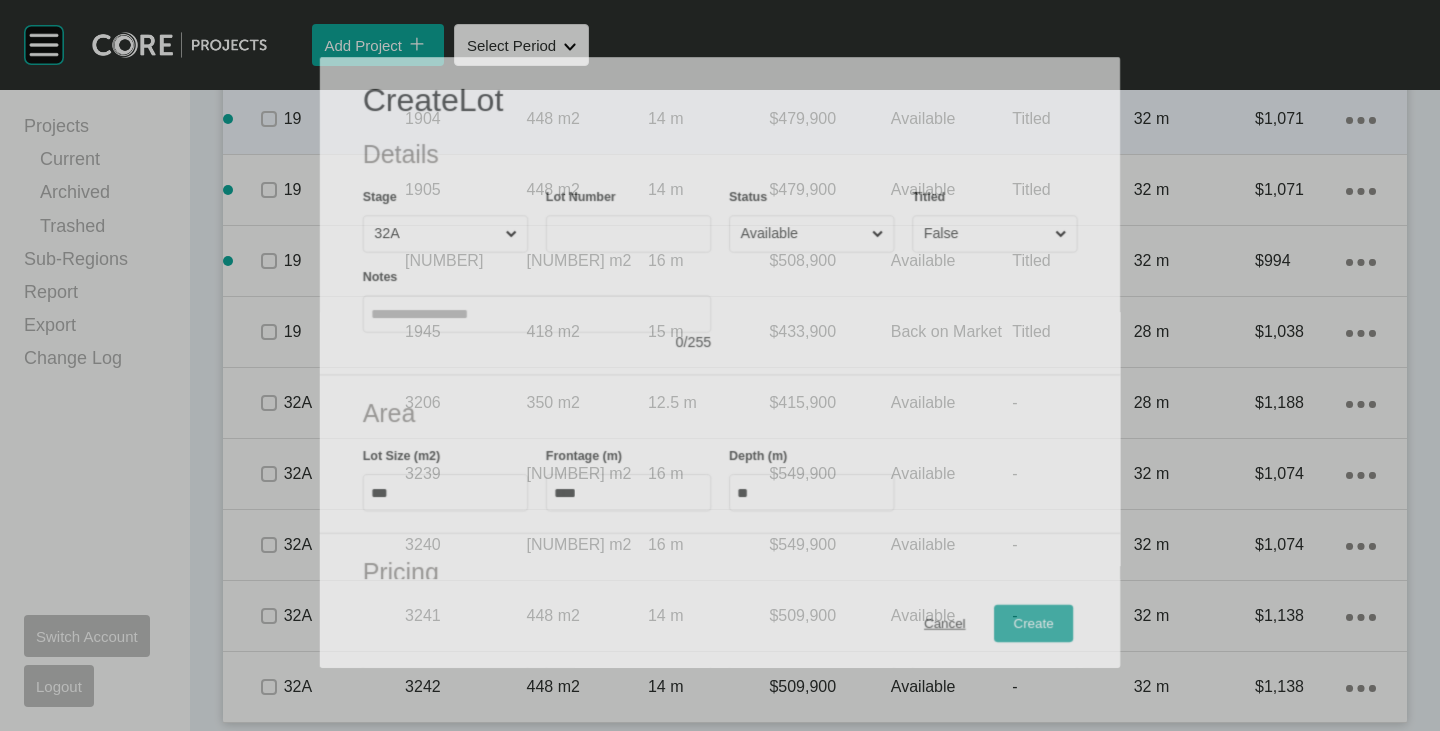 scroll, scrollTop: 3934, scrollLeft: 0, axis: vertical 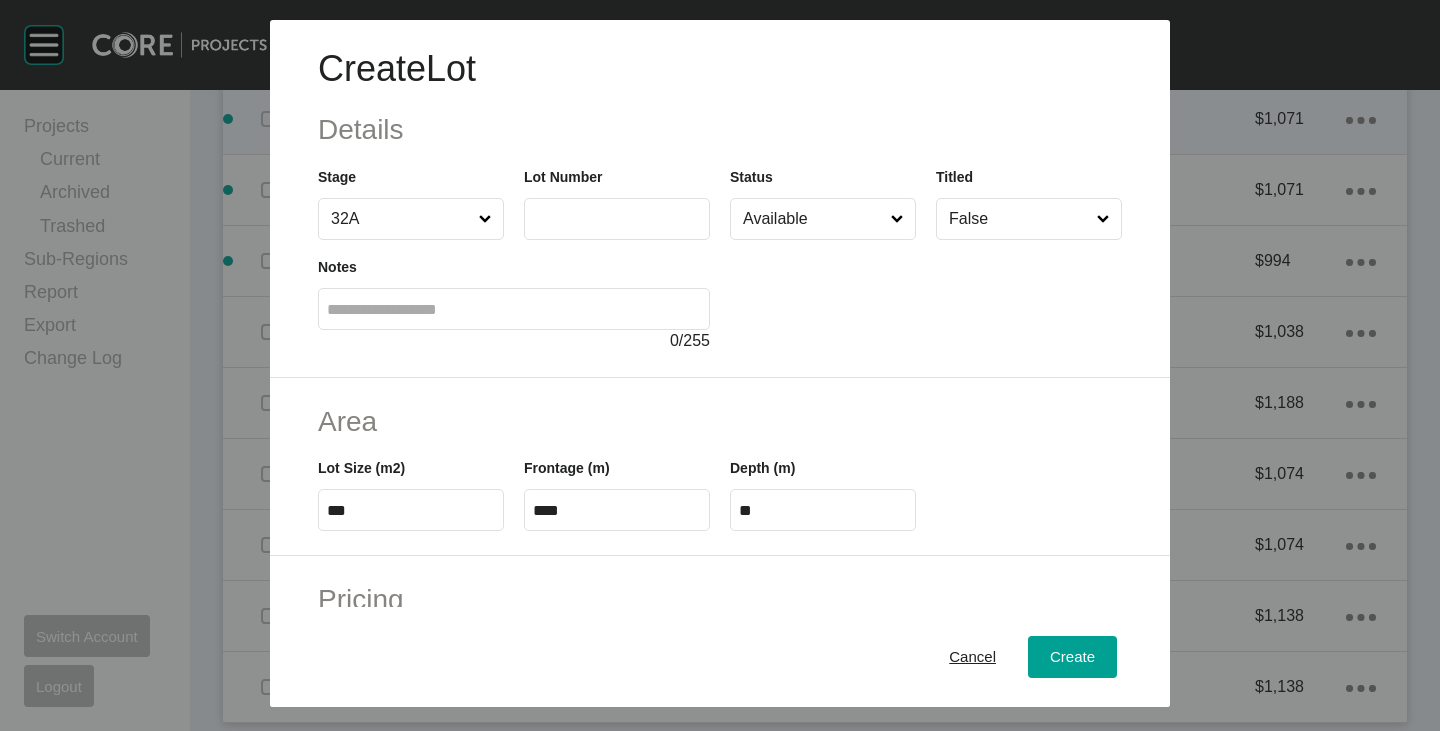 click at bounding box center (617, 219) 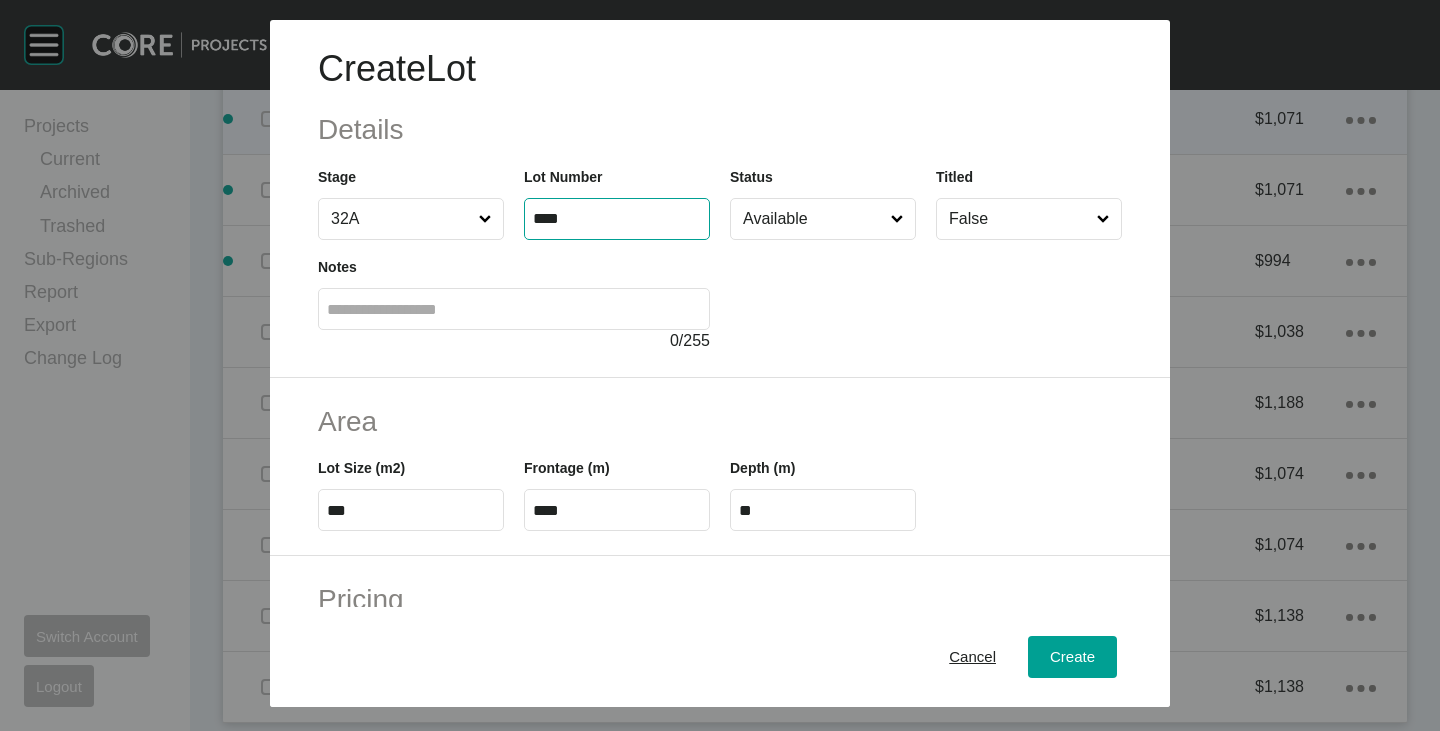 type on "****" 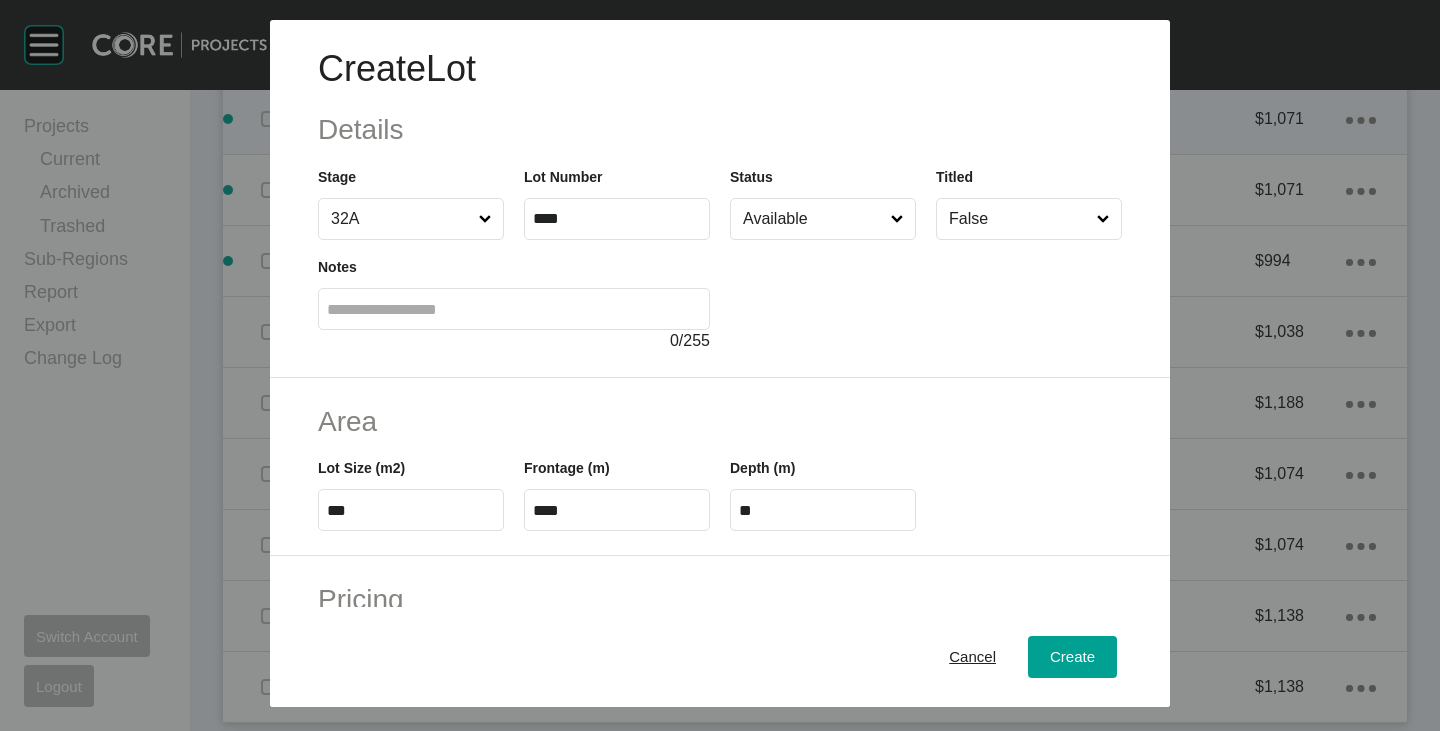 type on "*******" 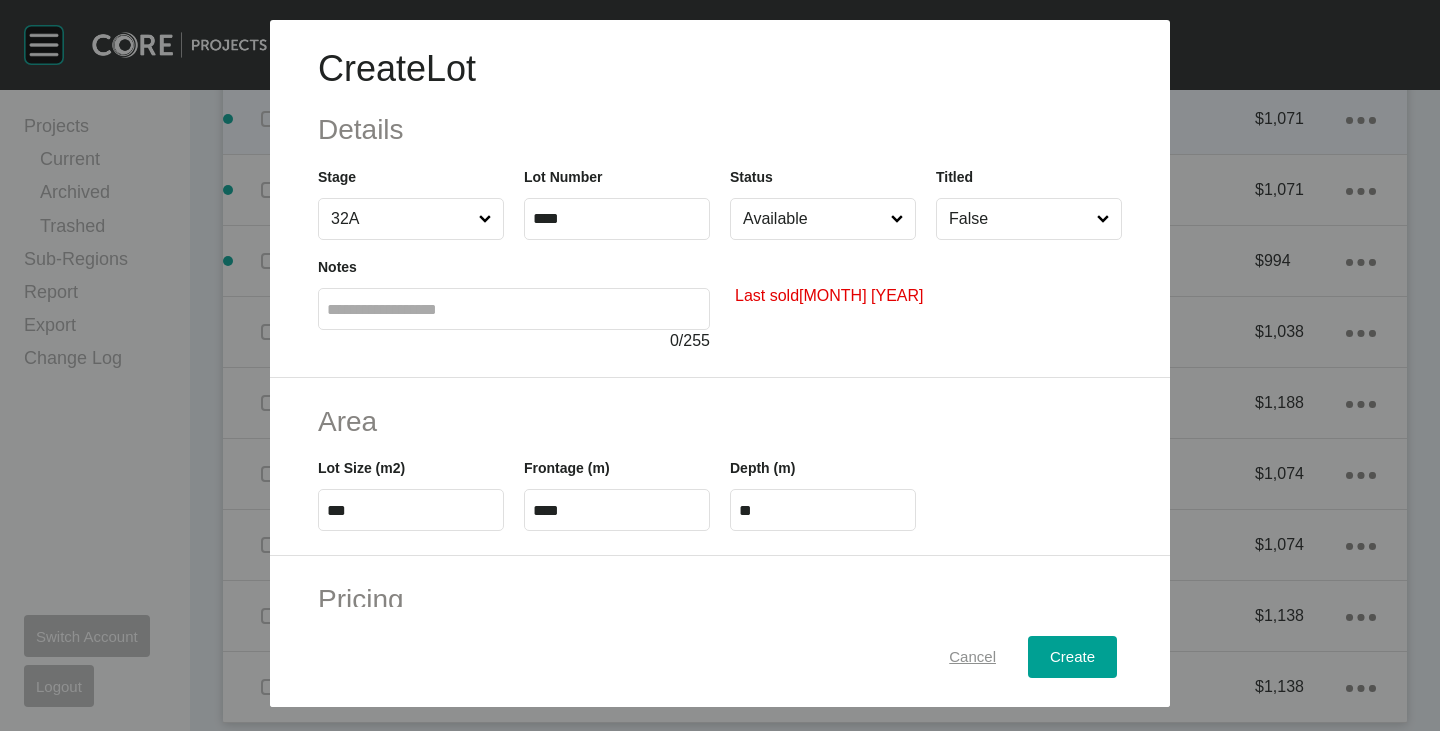 click on "Cancel" at bounding box center (972, 657) 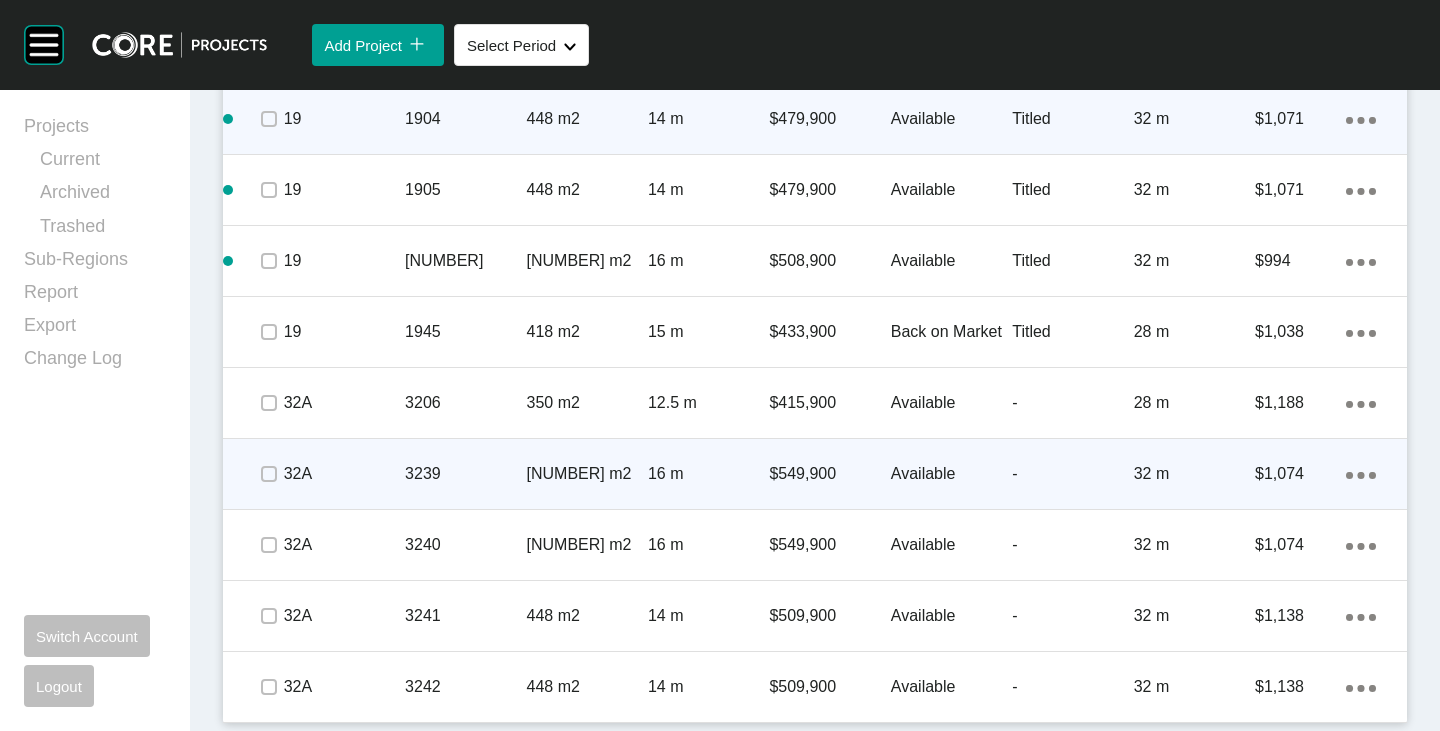 click at bounding box center [268, 474] 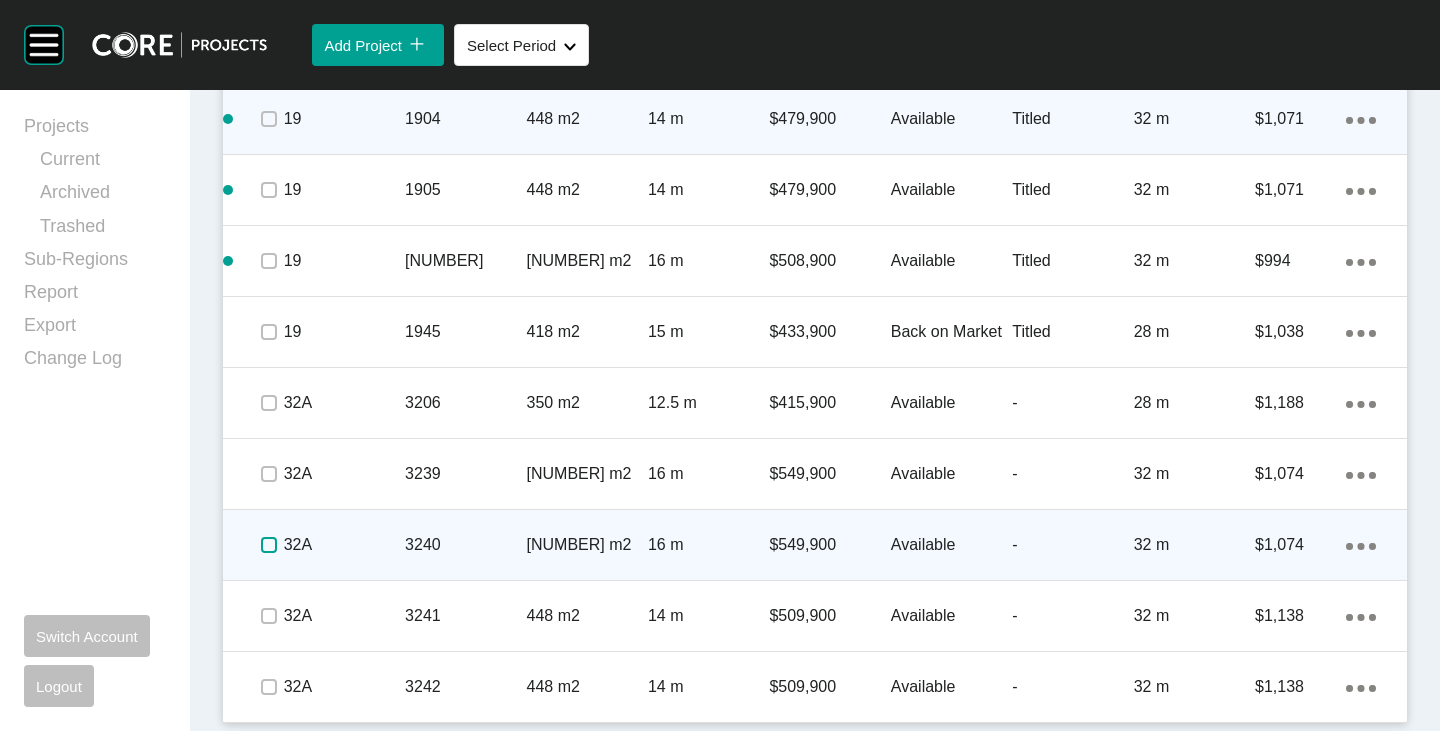 click at bounding box center (269, 545) 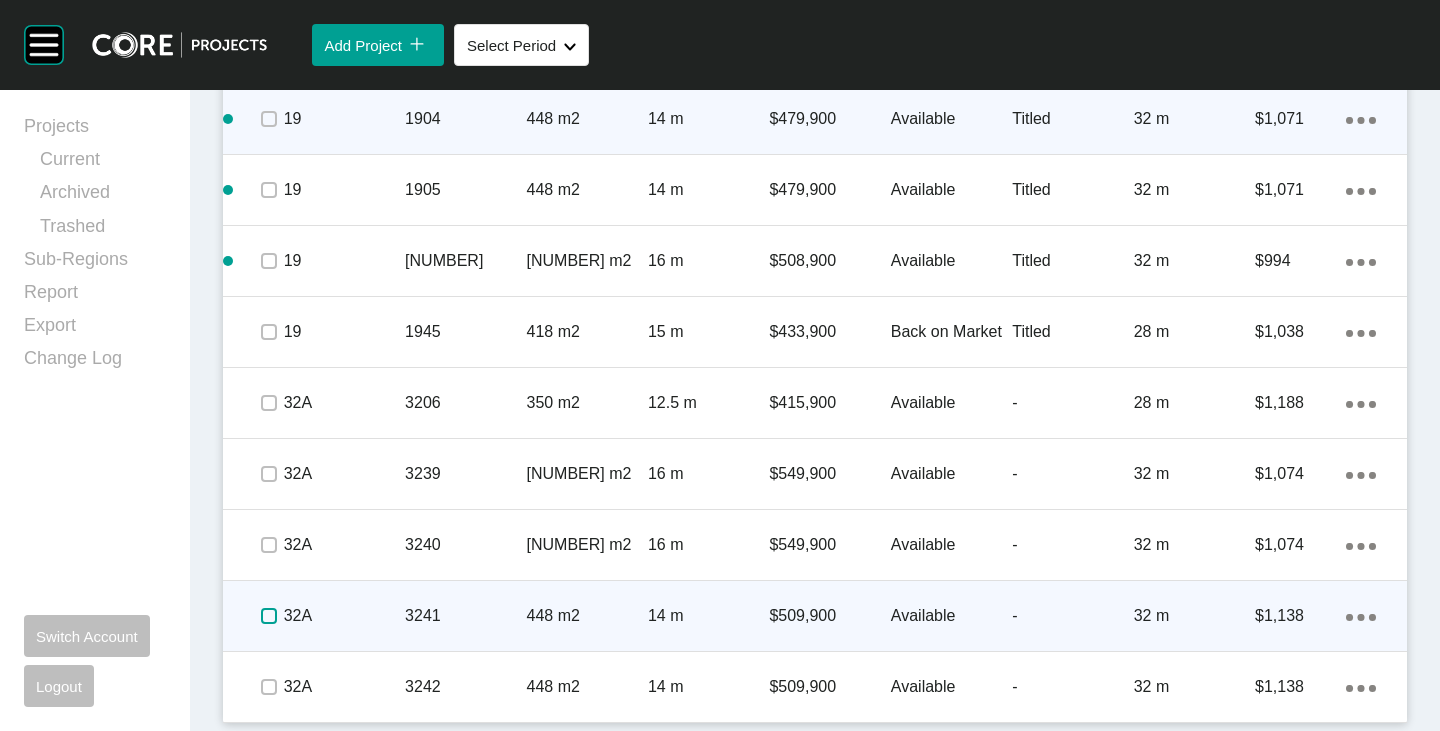 click at bounding box center (269, 616) 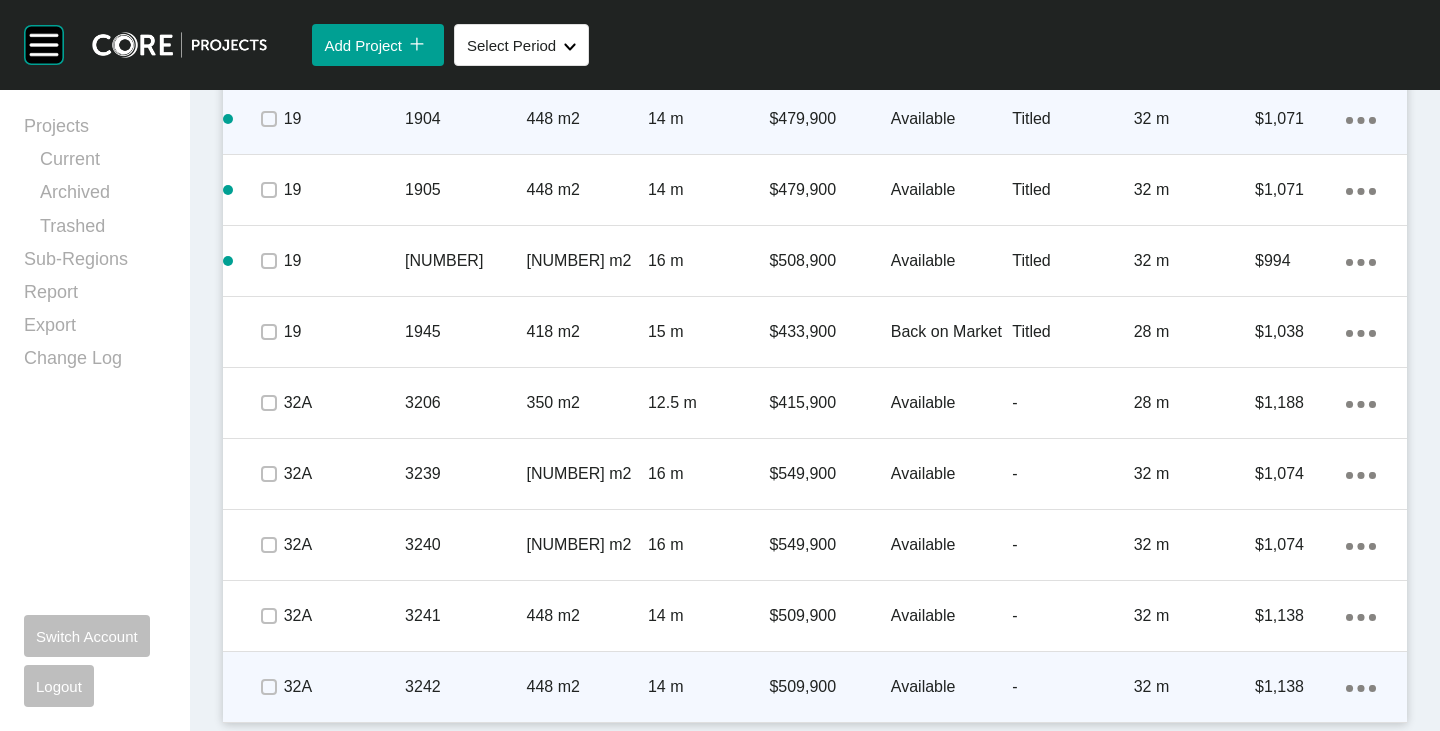 click at bounding box center [268, 687] 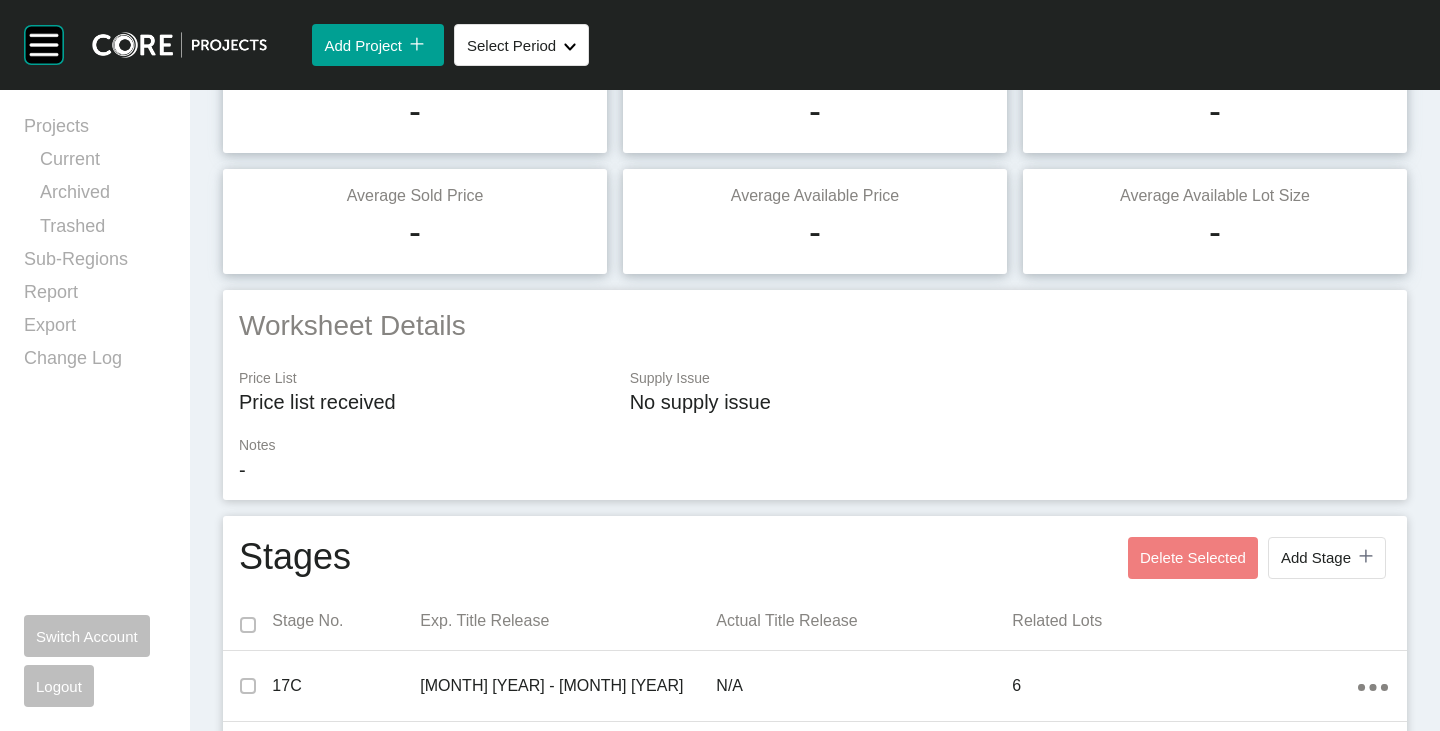 scroll, scrollTop: 0, scrollLeft: 0, axis: both 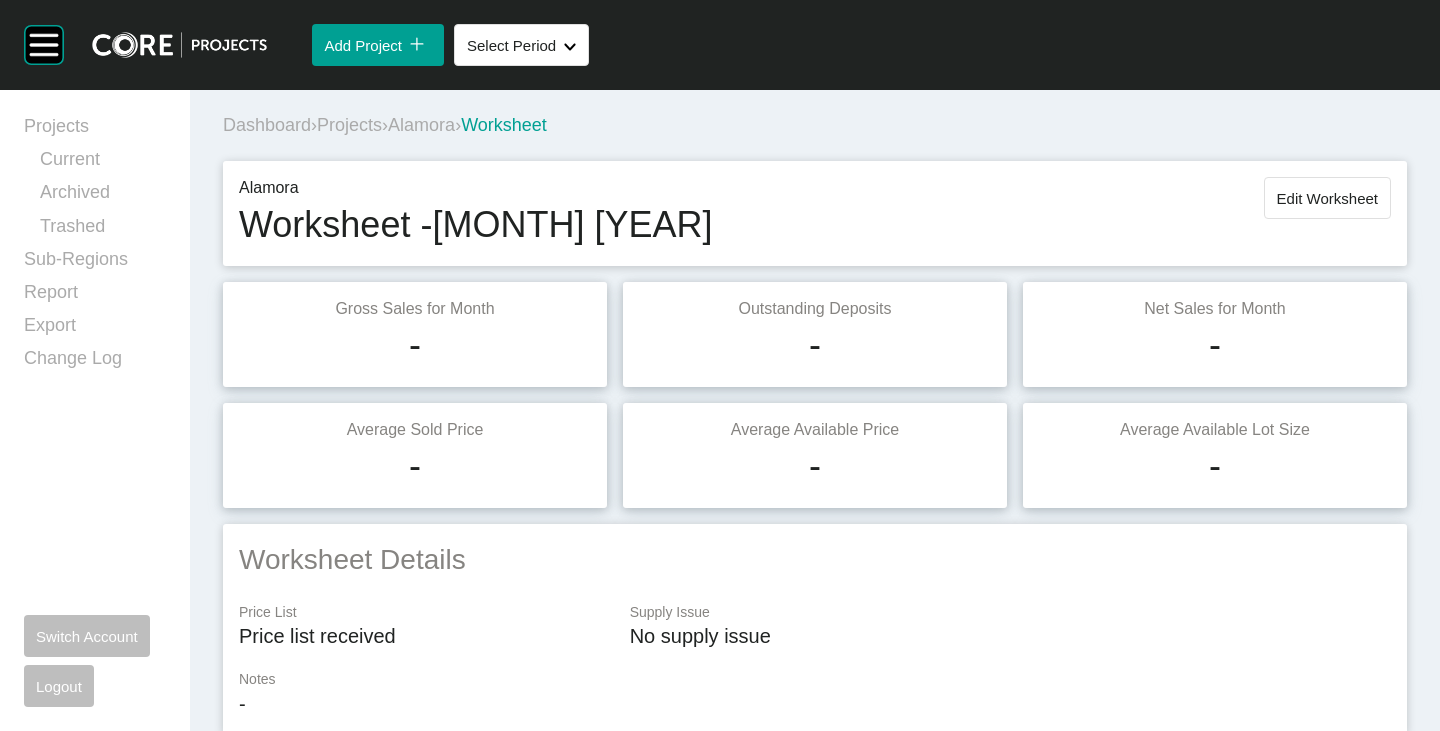 click on "Alamora" at bounding box center [421, 125] 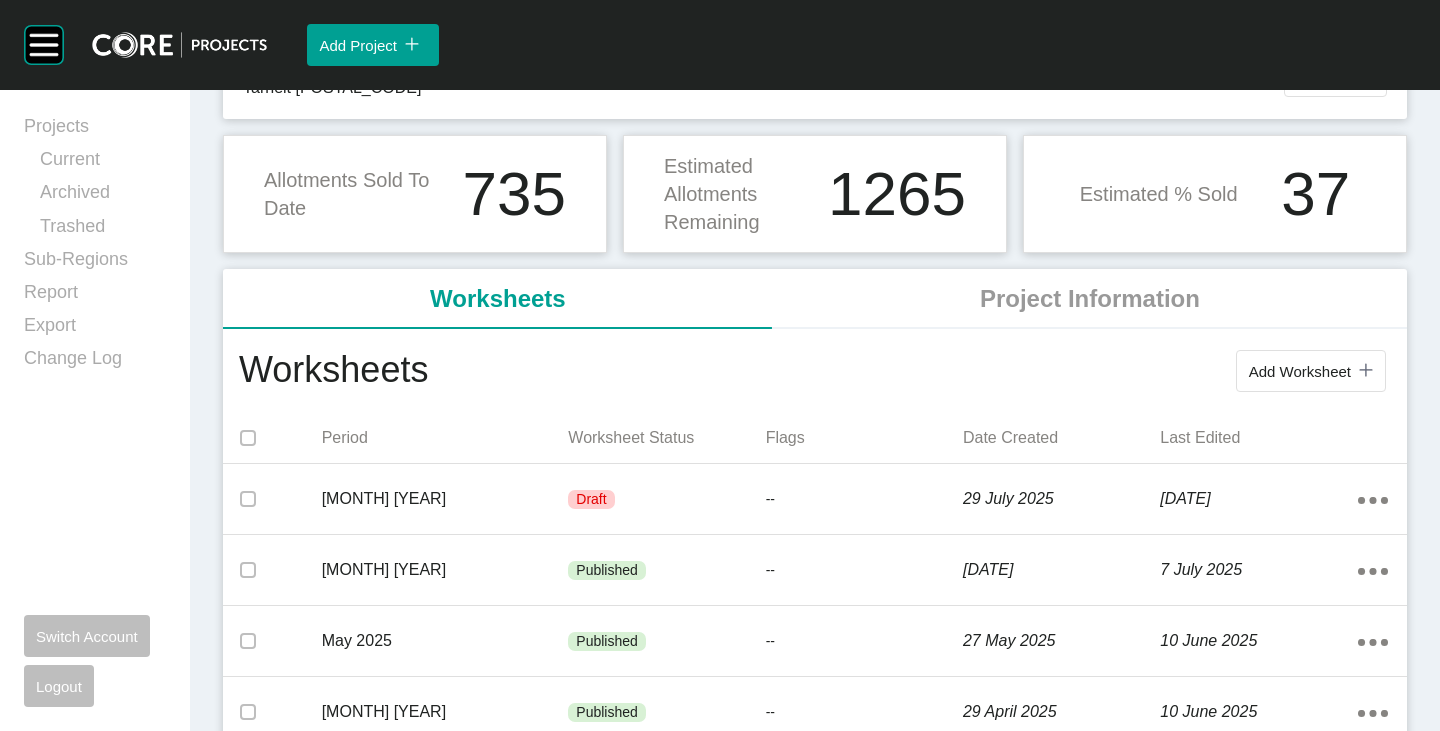 scroll, scrollTop: 100, scrollLeft: 0, axis: vertical 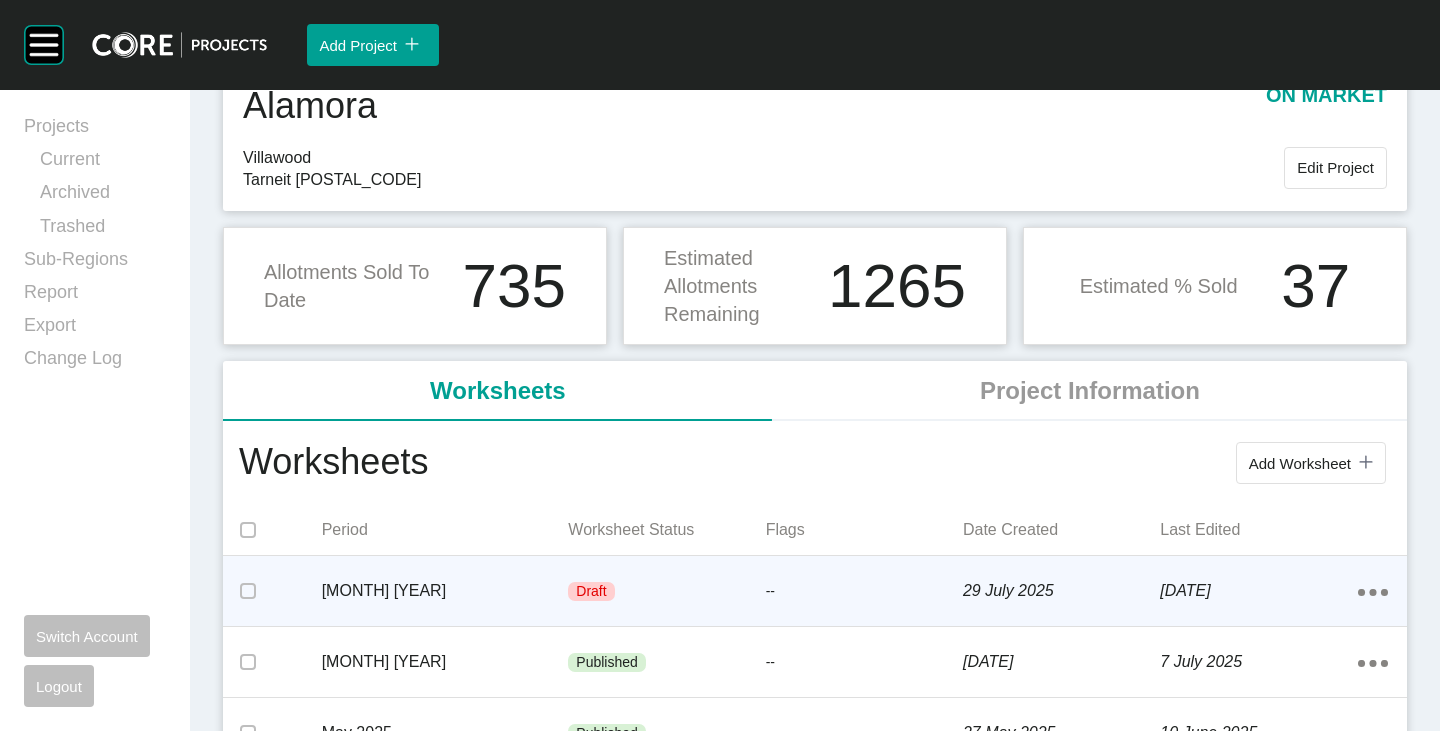click on "[MONTH] [YEAR]" at bounding box center [445, 591] 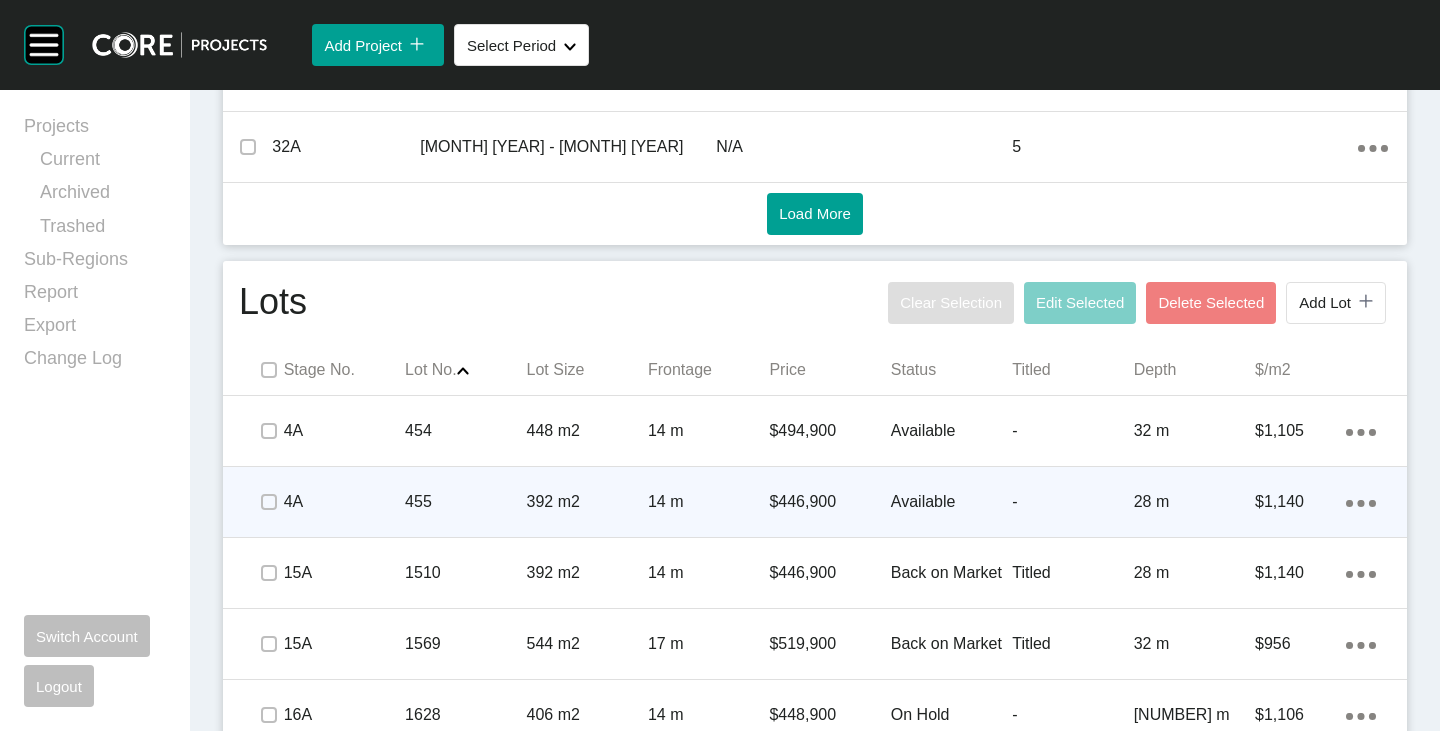 scroll, scrollTop: 1196, scrollLeft: 0, axis: vertical 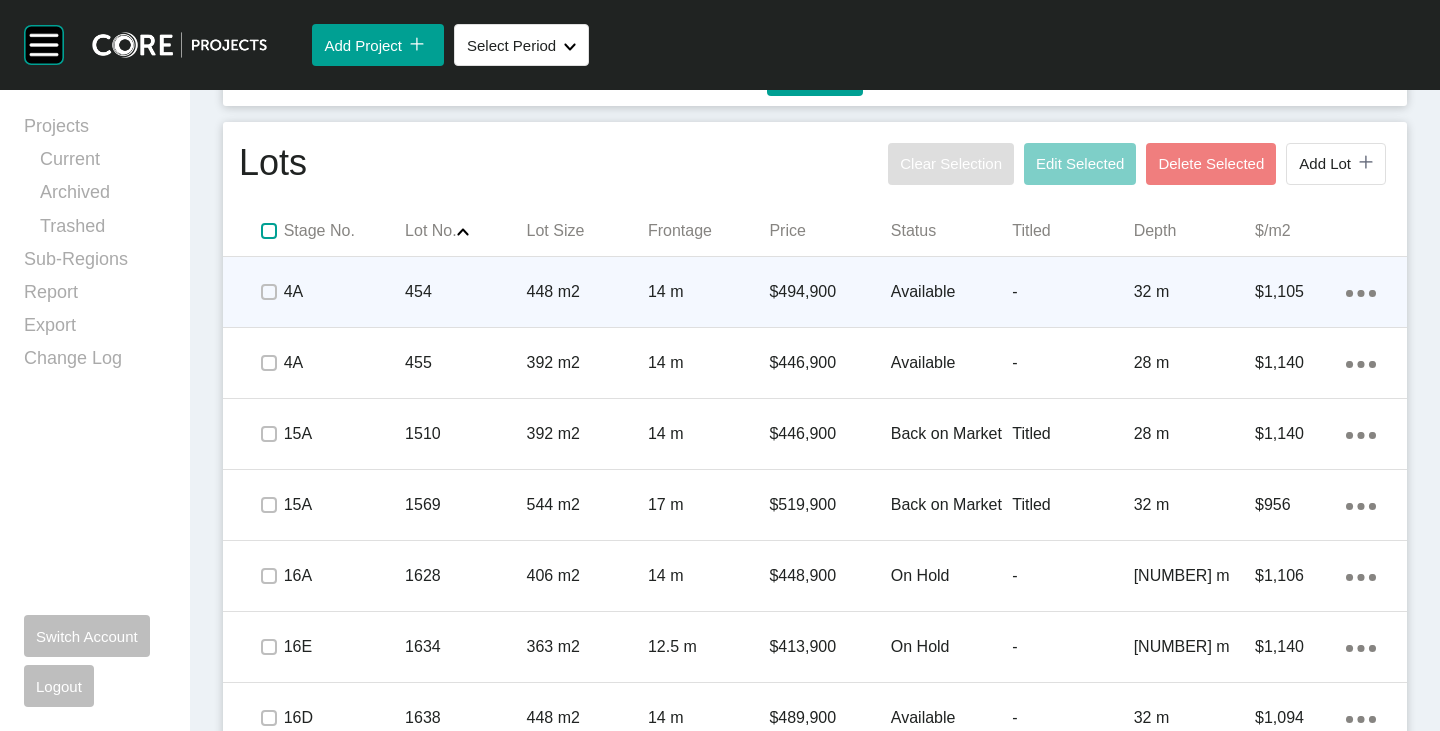 drag, startPoint x: 268, startPoint y: 227, endPoint x: 296, endPoint y: 278, distance: 58.18075 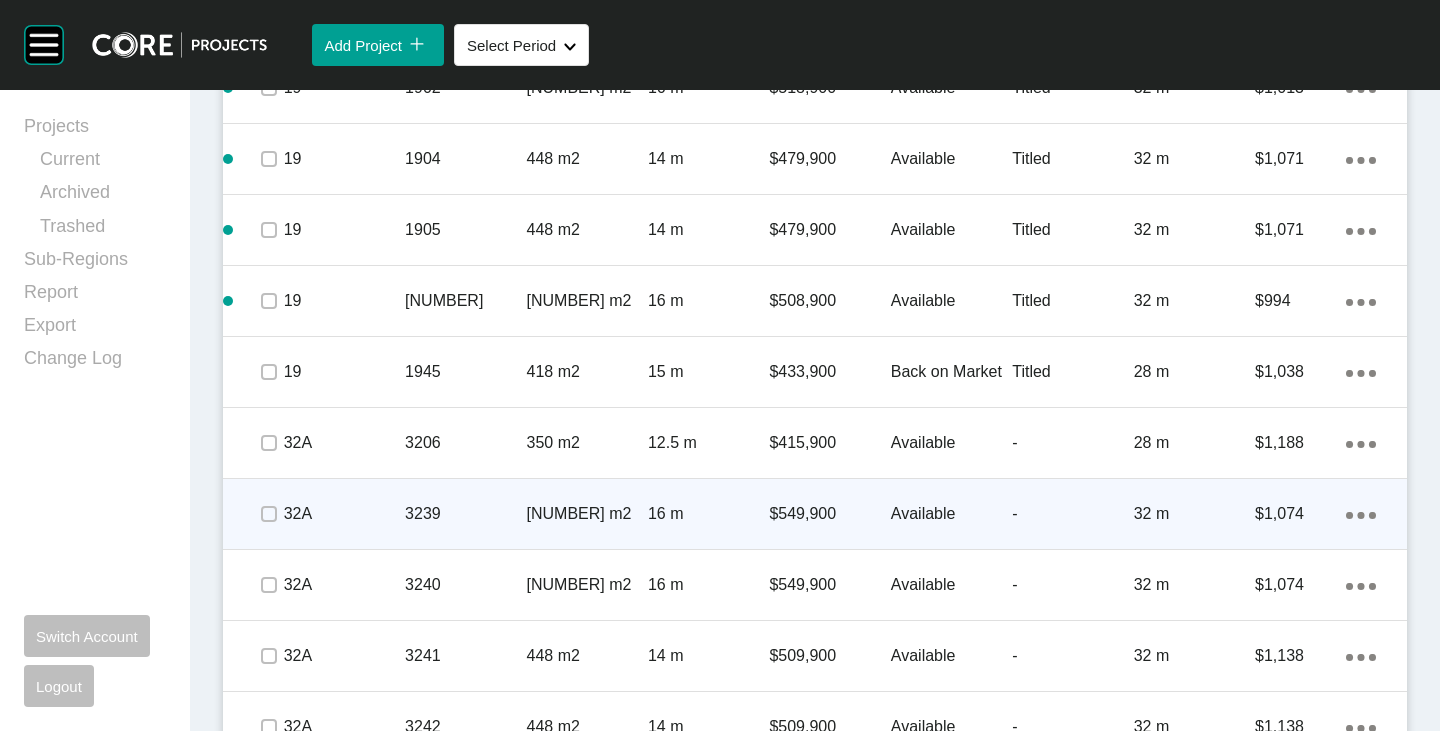 scroll, scrollTop: 3996, scrollLeft: 0, axis: vertical 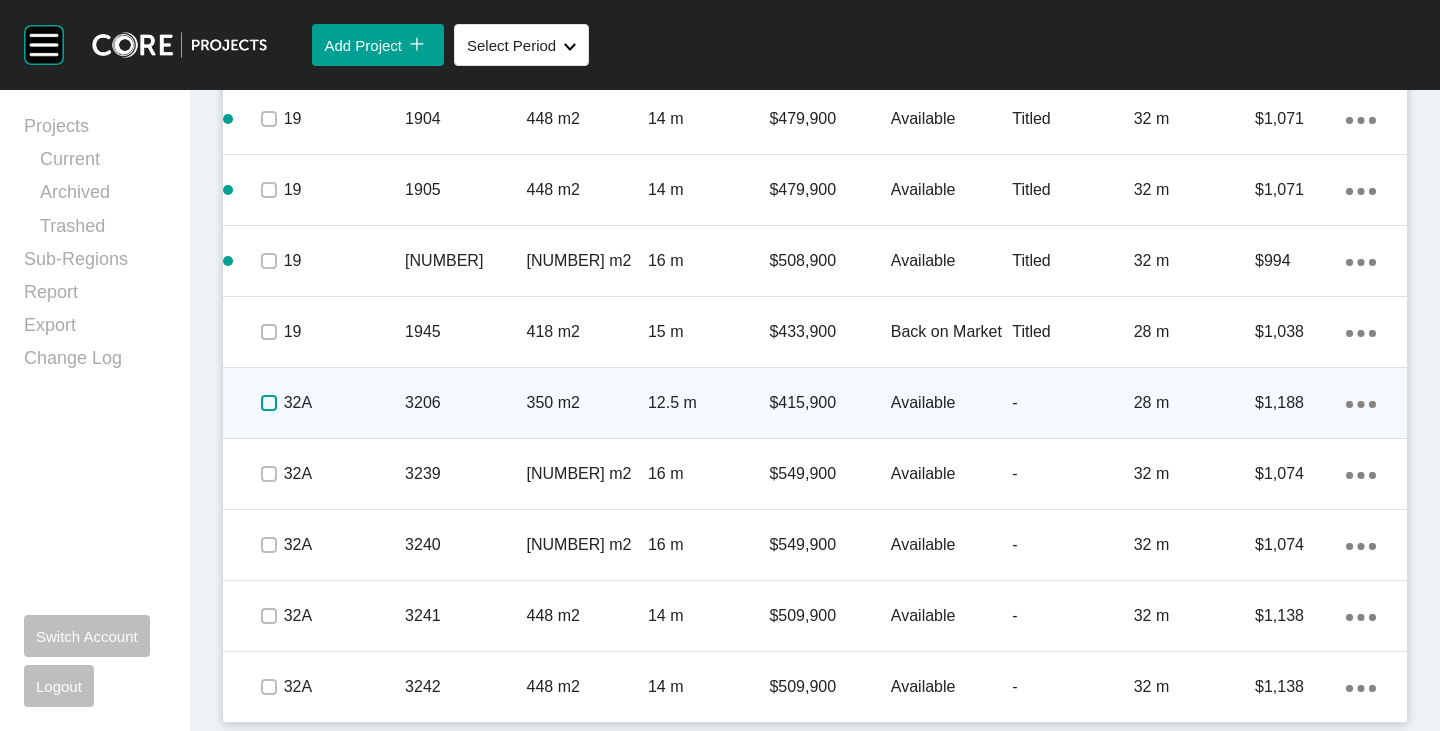 click at bounding box center [269, 403] 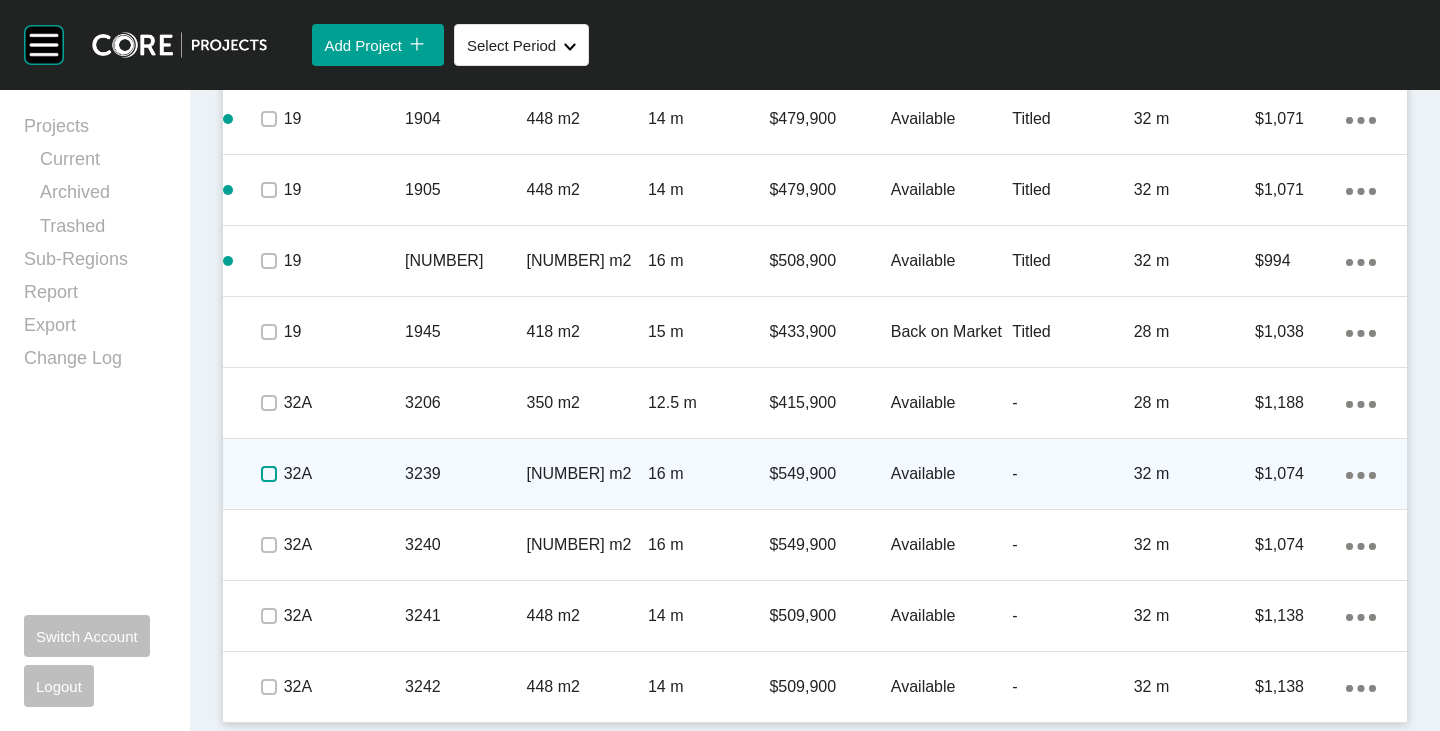 click at bounding box center [269, 474] 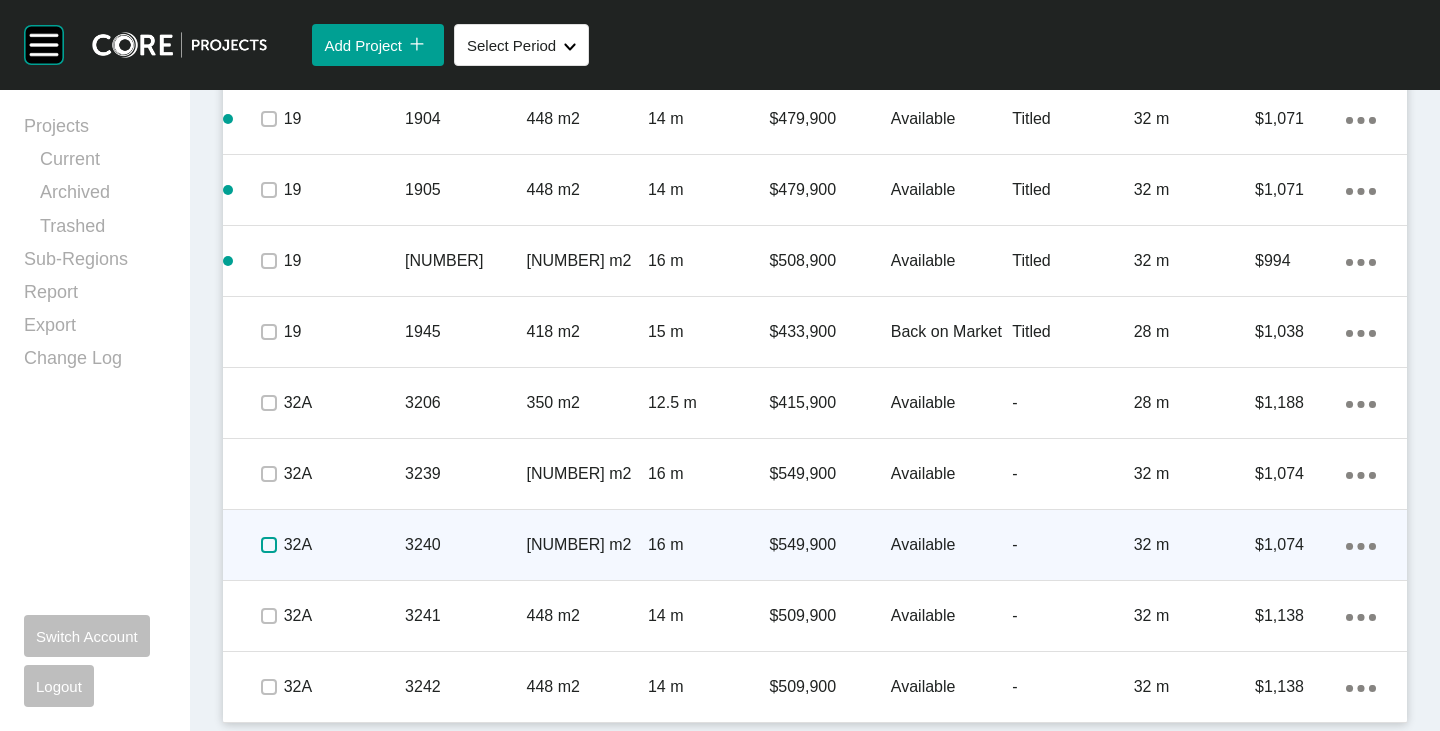 click at bounding box center (269, 545) 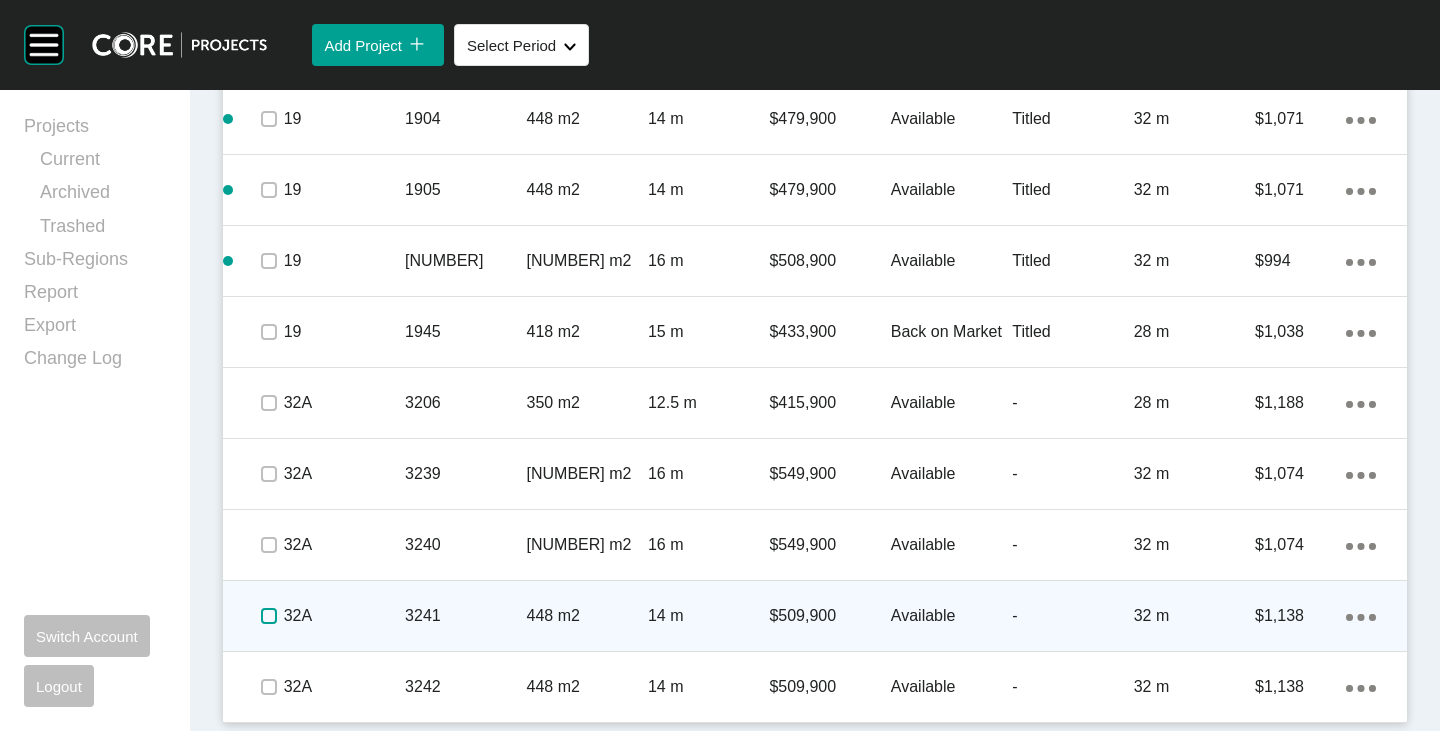 click at bounding box center [269, 616] 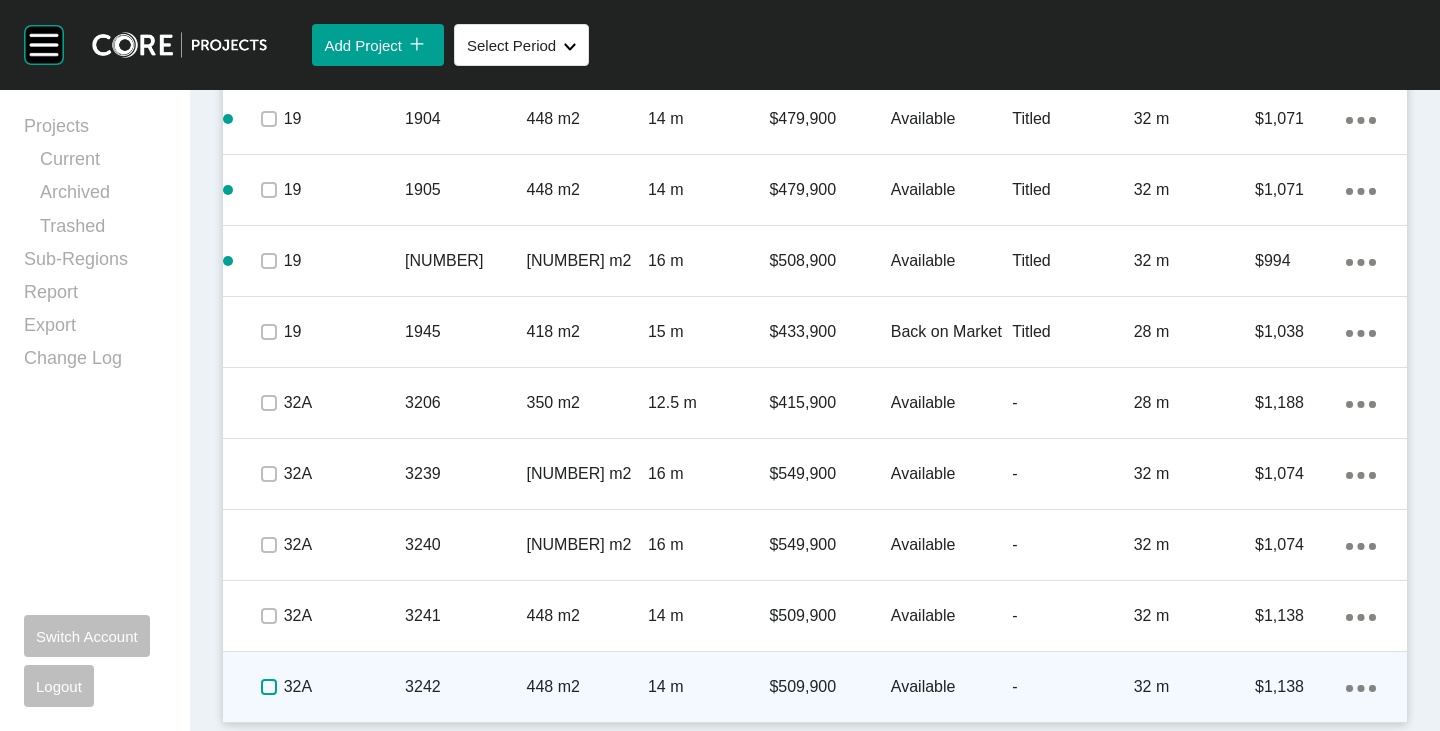 click at bounding box center (269, 687) 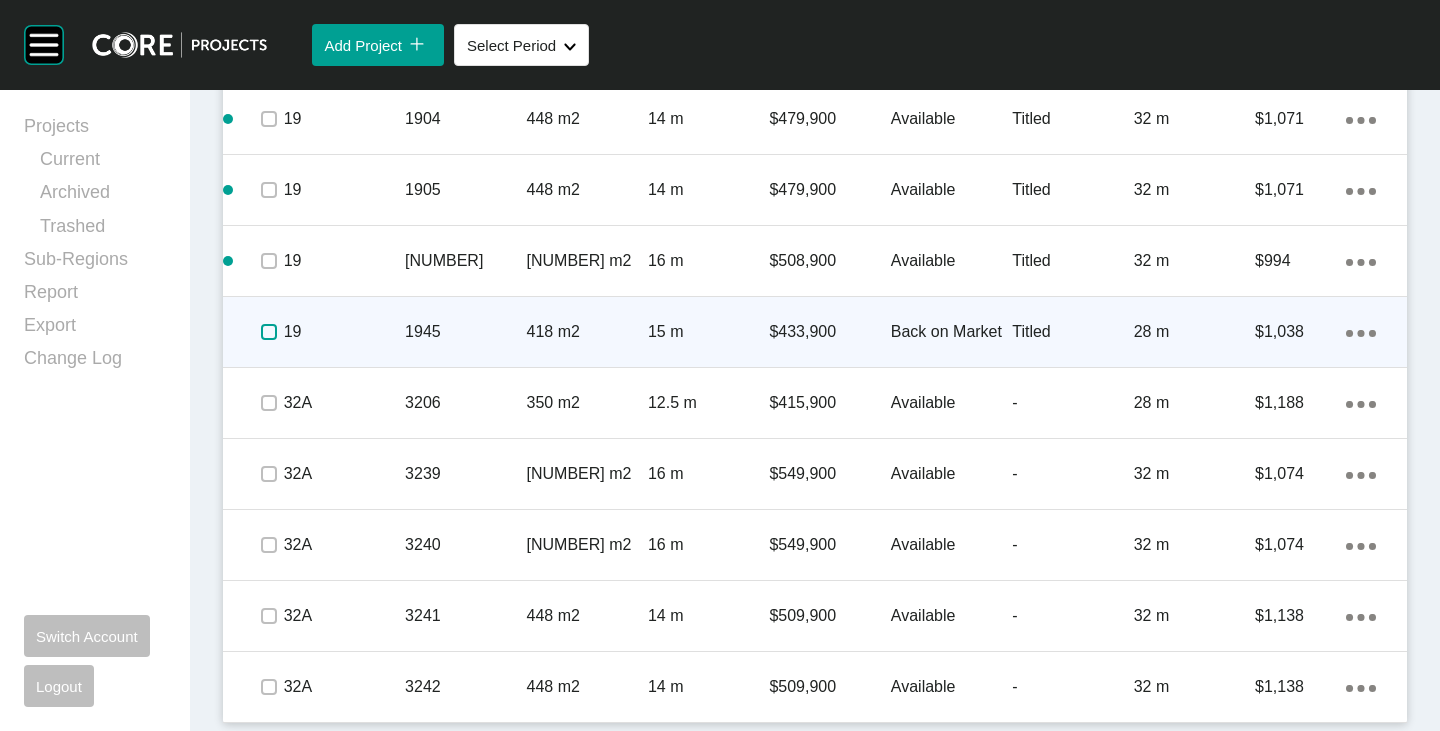 click at bounding box center [269, 332] 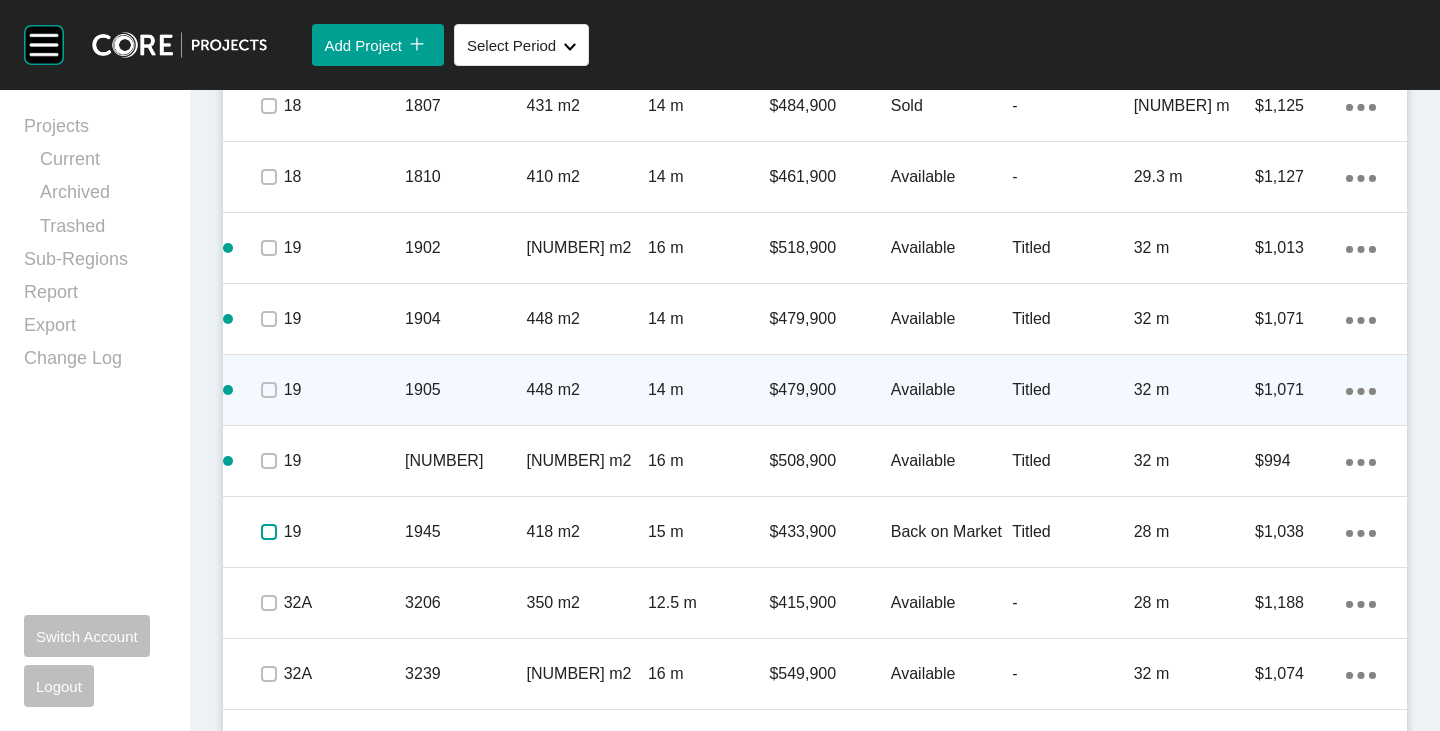 scroll, scrollTop: 3696, scrollLeft: 0, axis: vertical 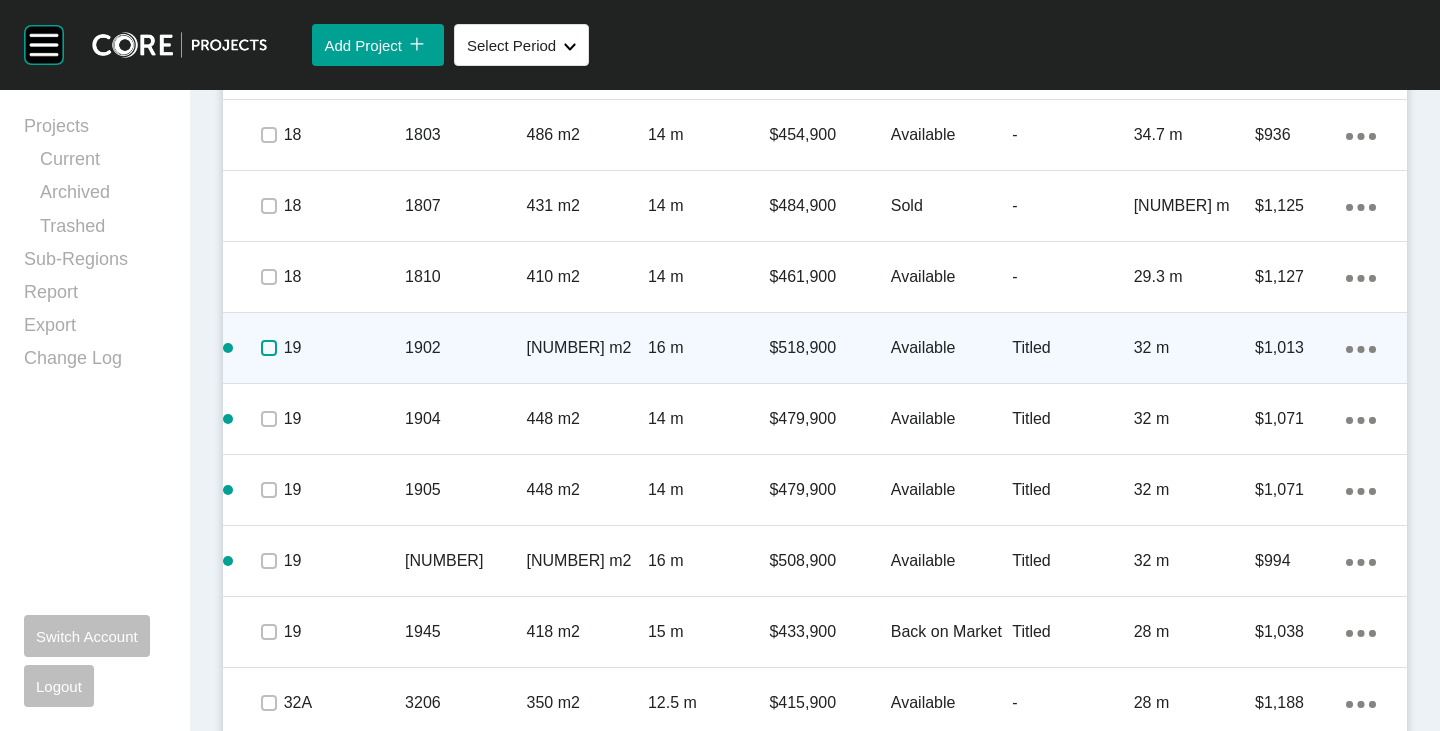 click at bounding box center (269, 348) 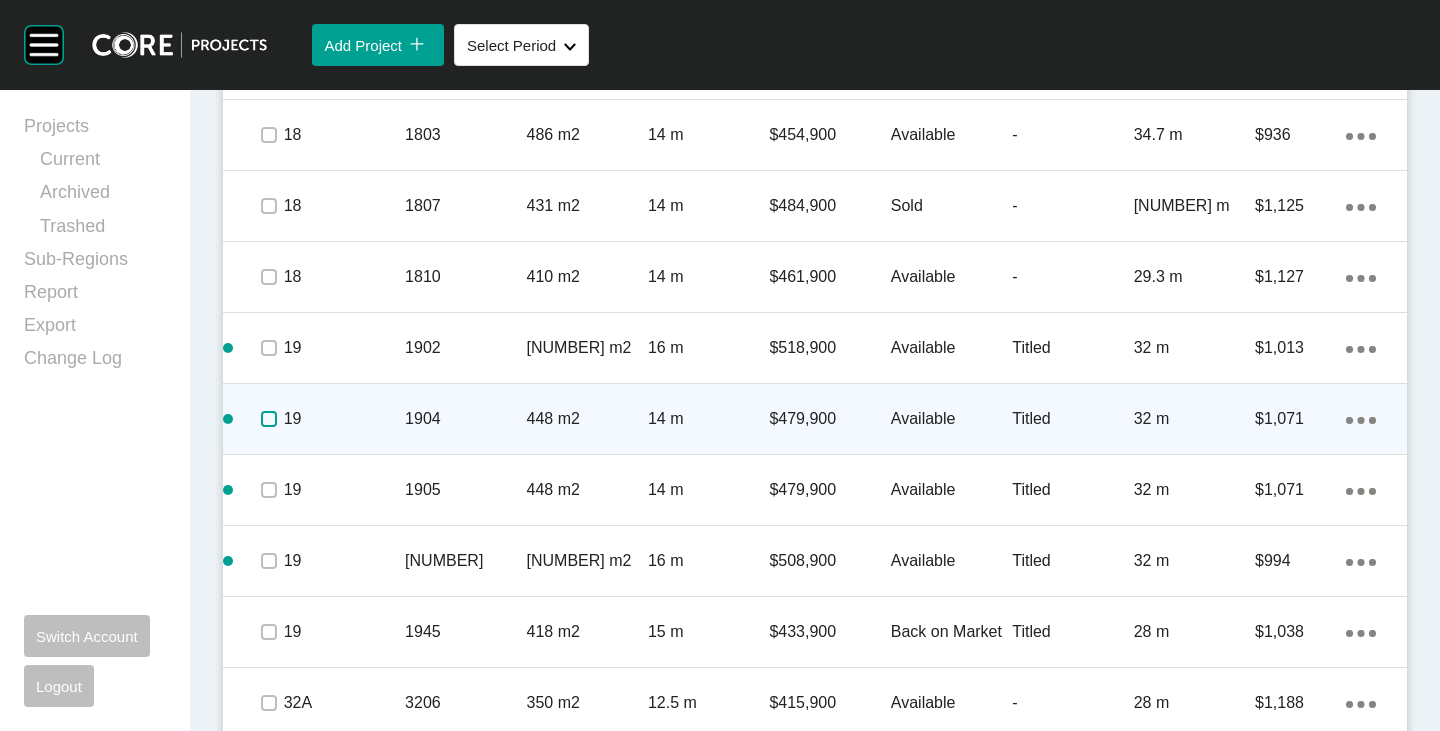 click at bounding box center (269, 419) 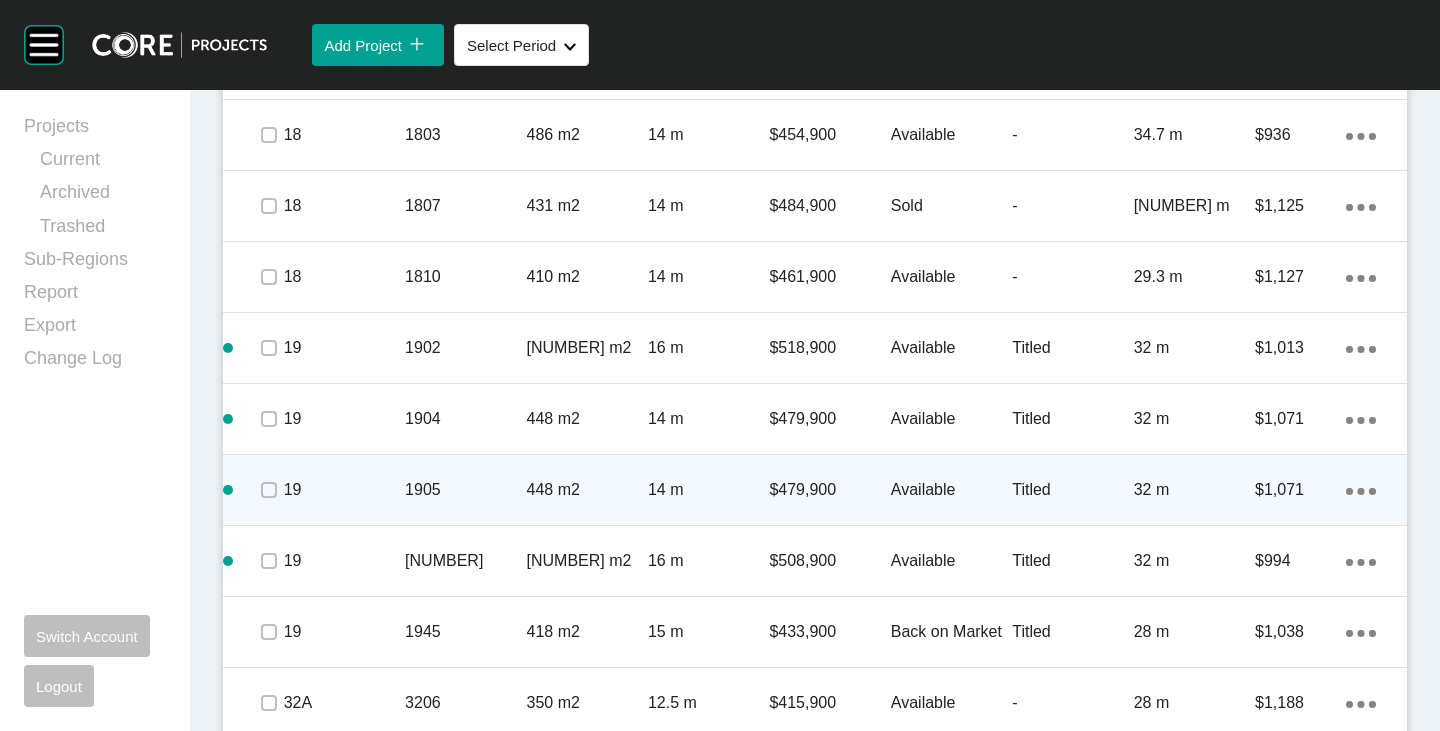 click at bounding box center [268, 490] 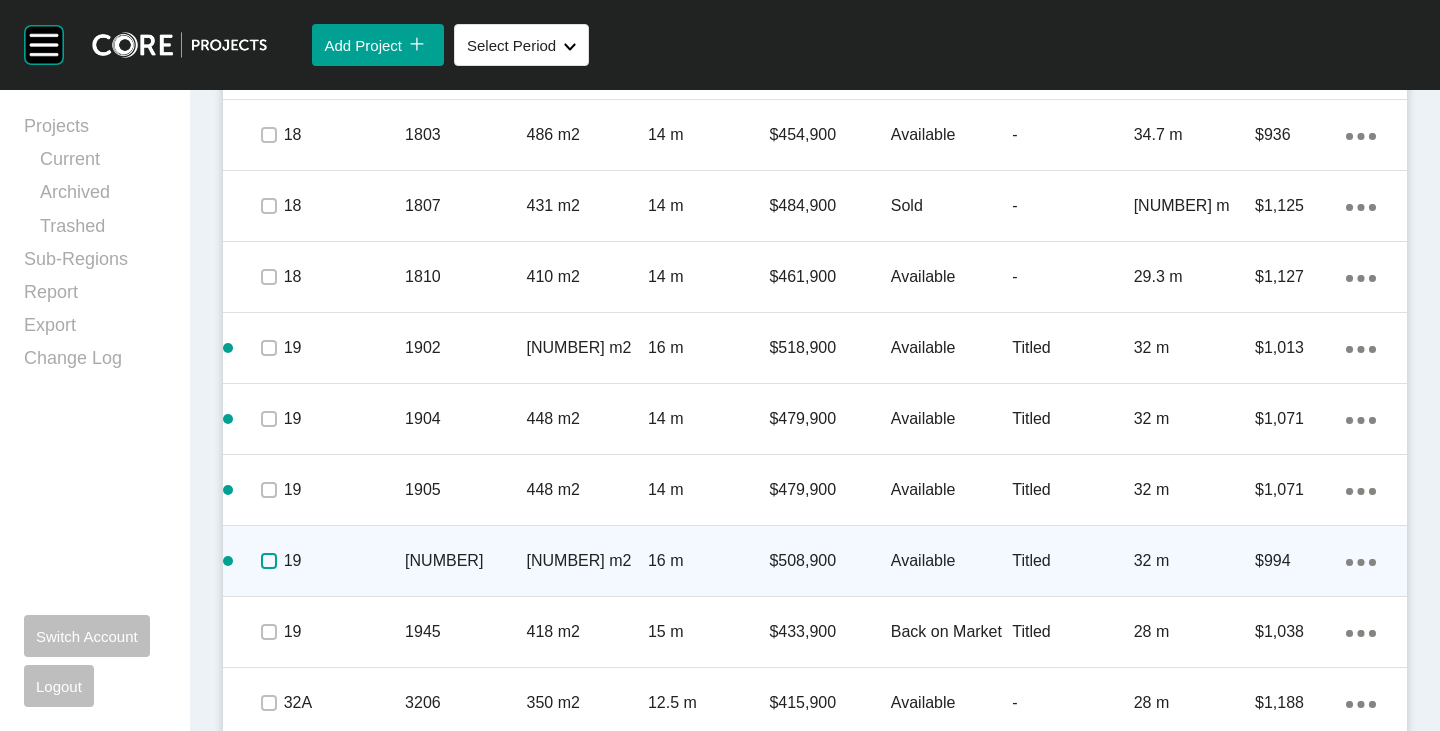 click at bounding box center [269, 561] 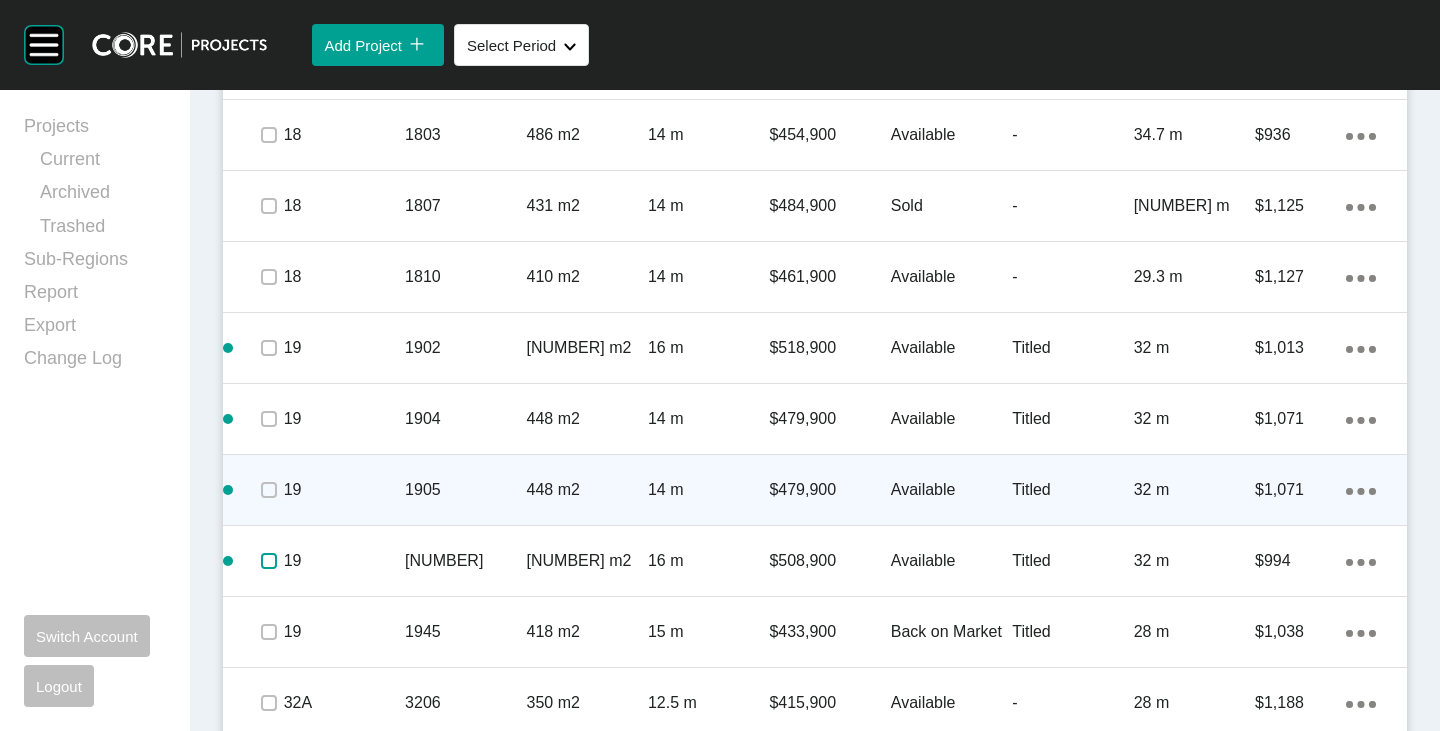 scroll, scrollTop: 3496, scrollLeft: 0, axis: vertical 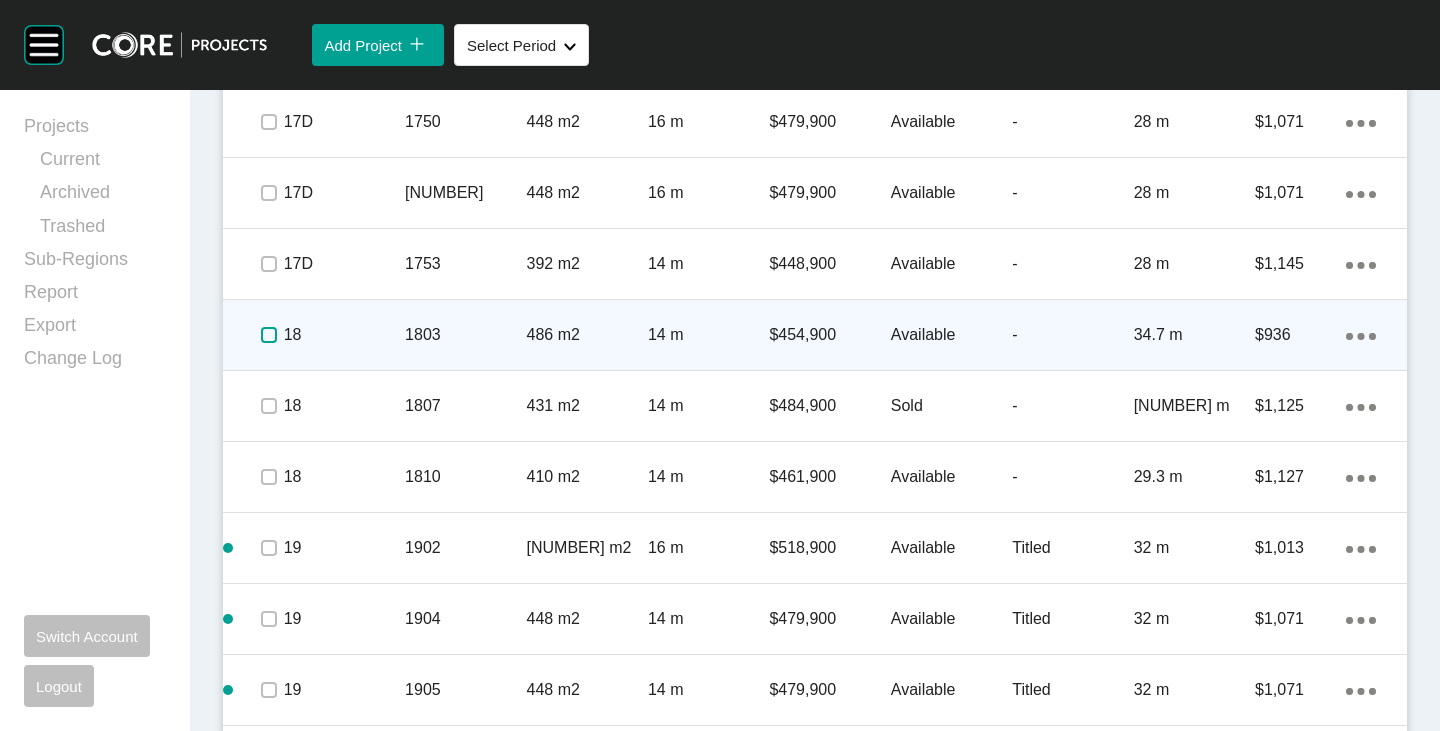 click at bounding box center [269, 335] 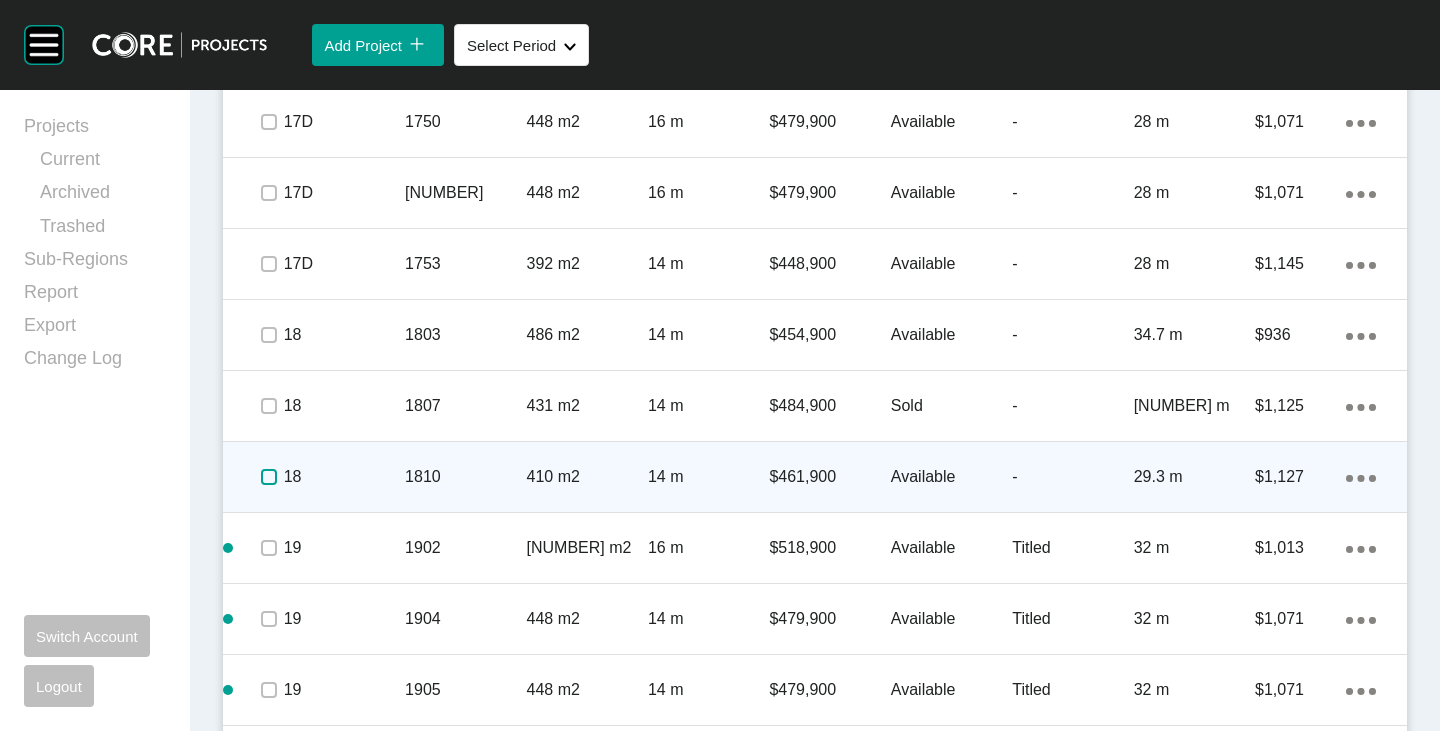 click at bounding box center (269, 477) 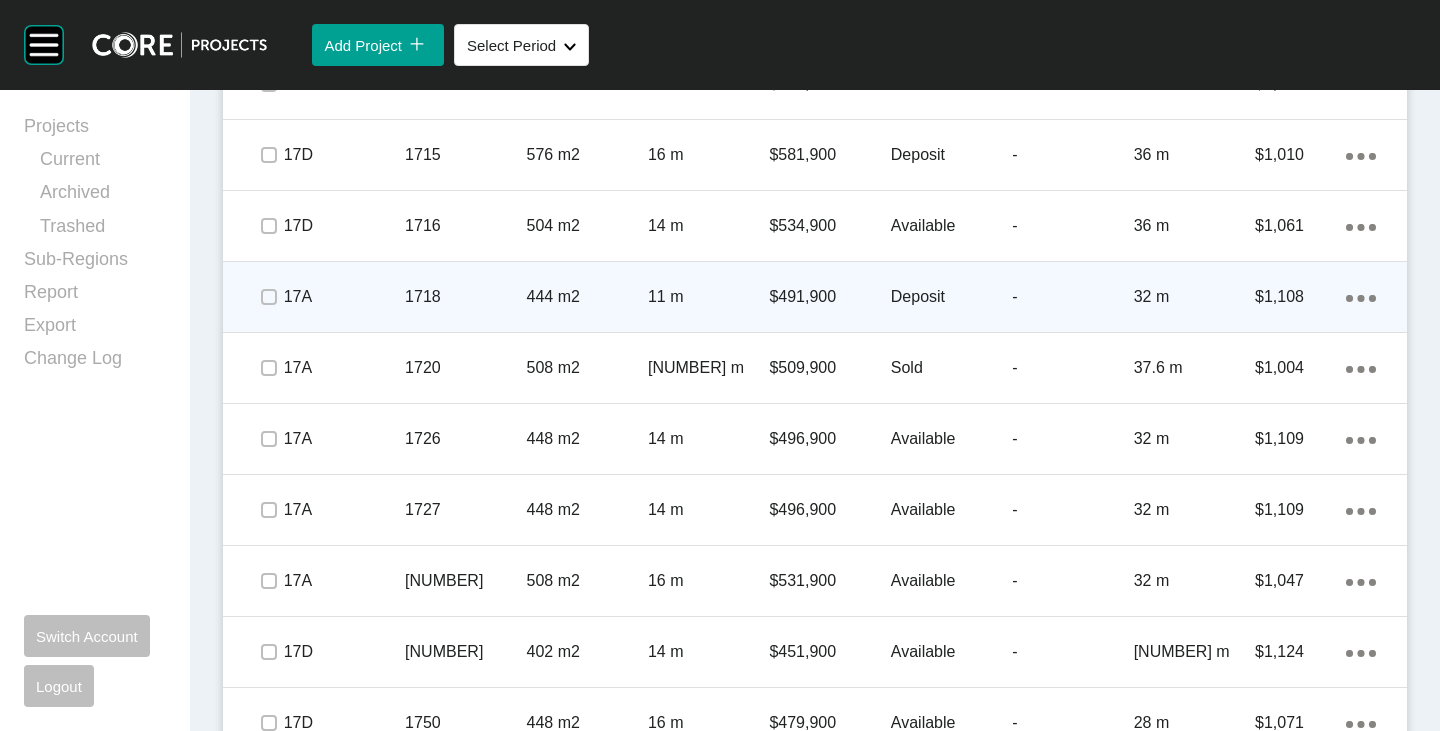 scroll, scrollTop: 2796, scrollLeft: 0, axis: vertical 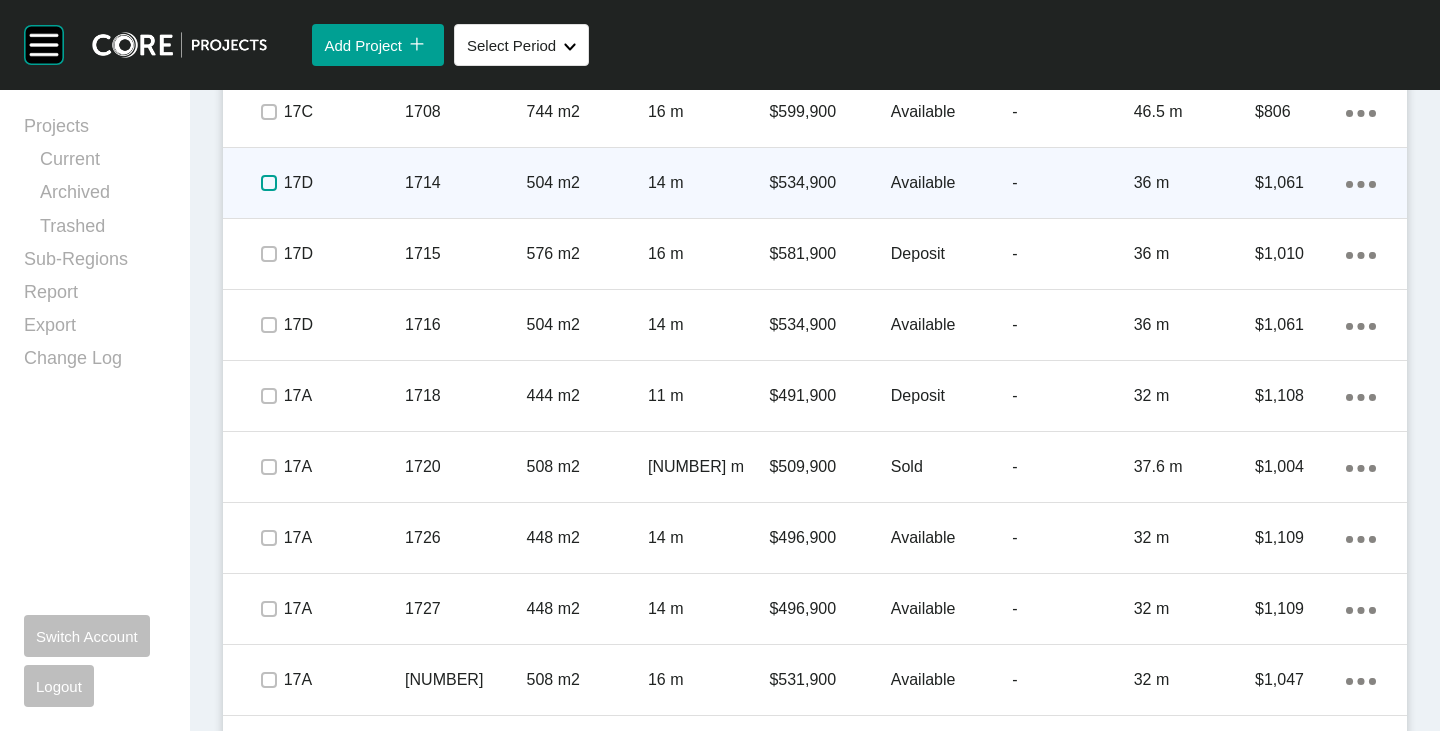 click at bounding box center (269, 183) 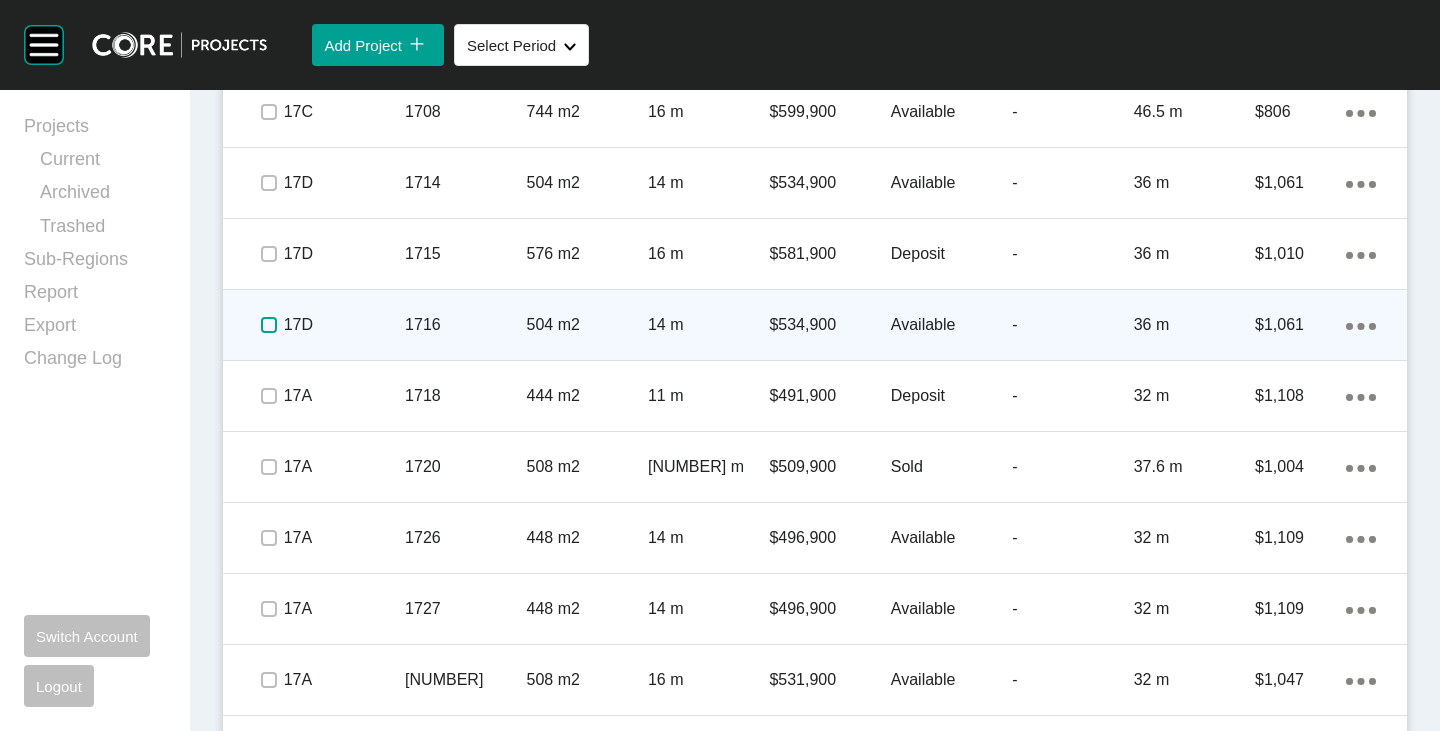 click at bounding box center (269, 325) 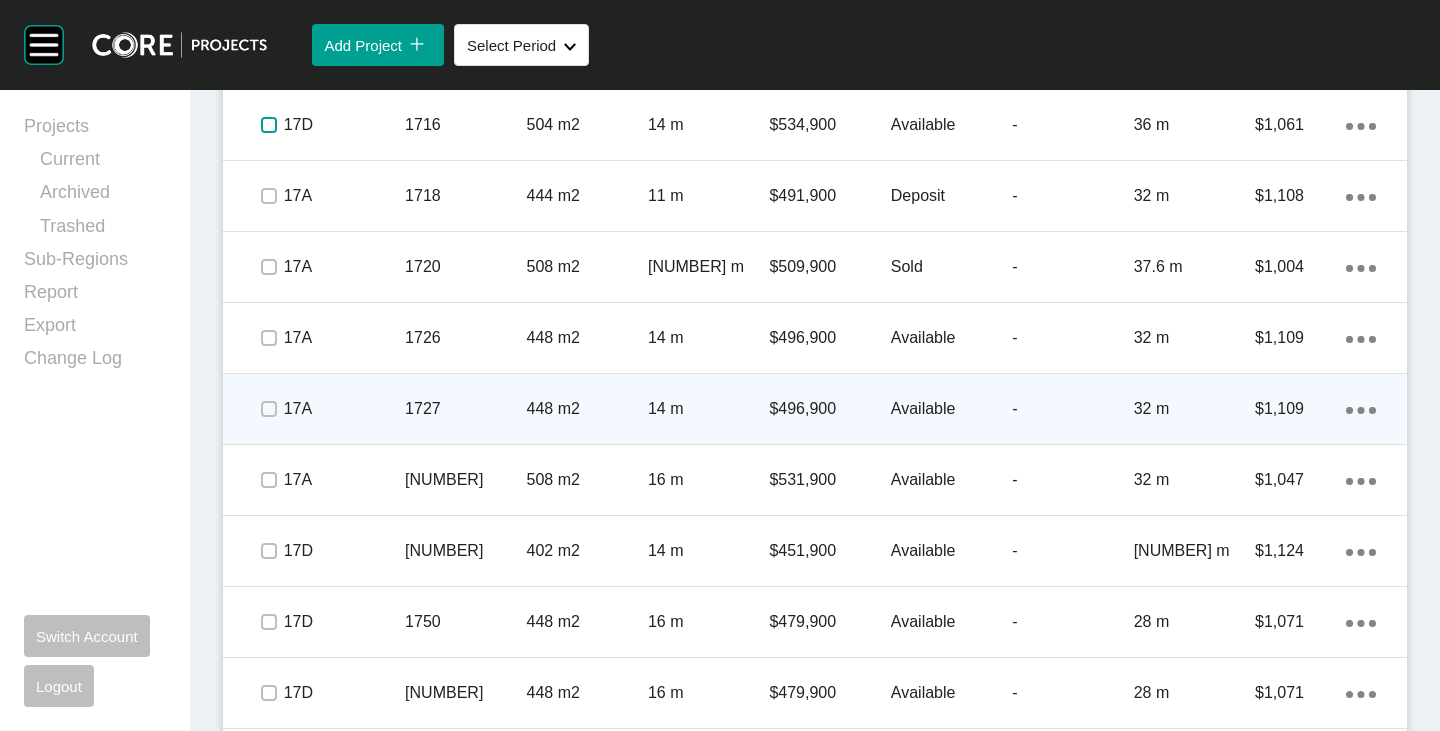 scroll, scrollTop: 3196, scrollLeft: 0, axis: vertical 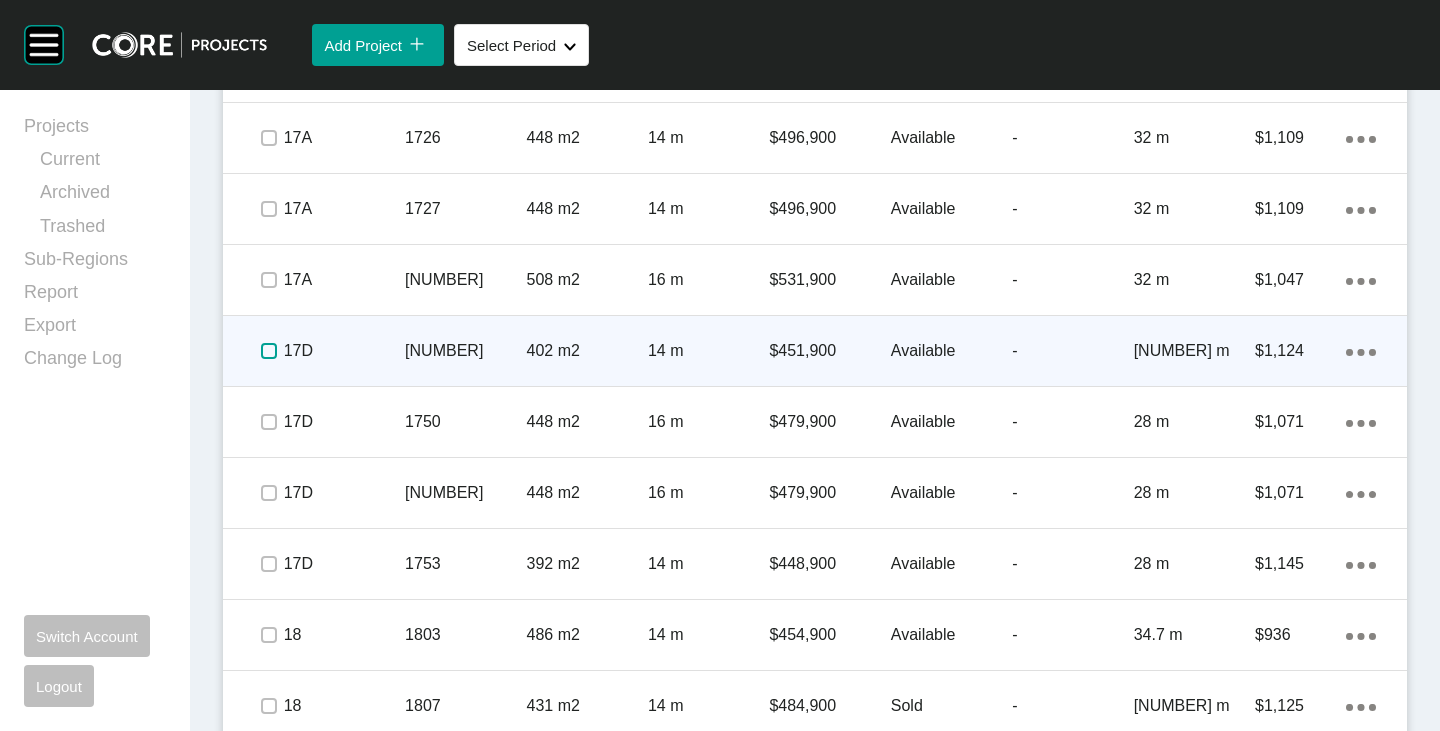 click at bounding box center [269, 351] 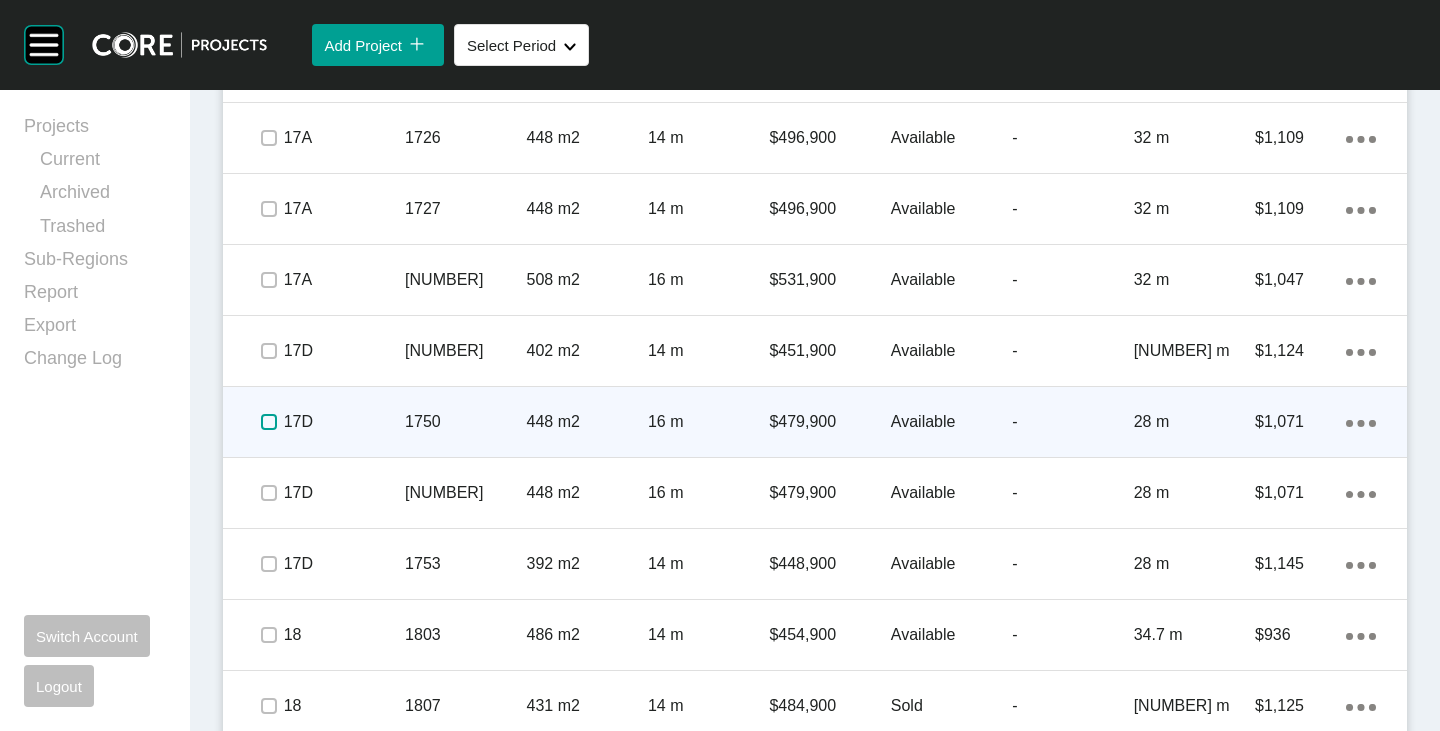 click at bounding box center [269, 422] 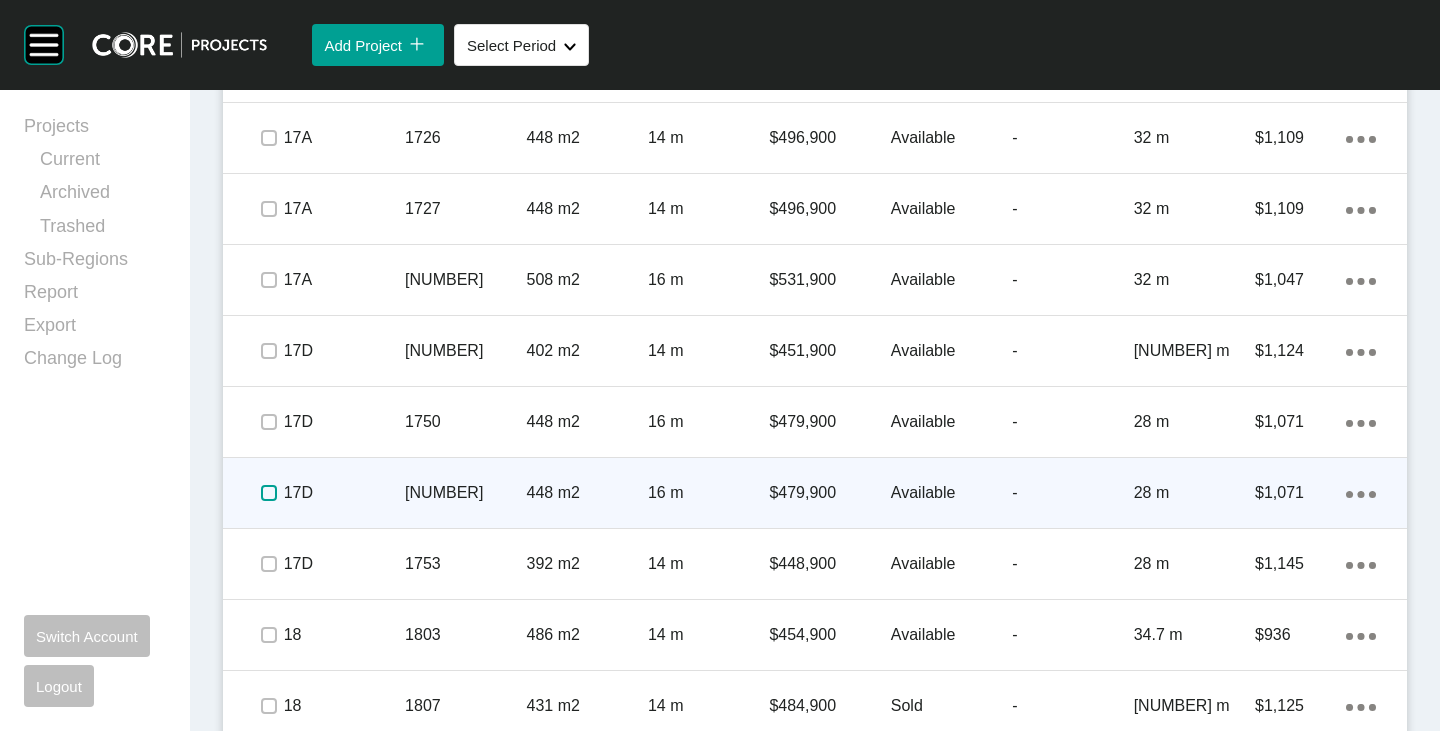 click at bounding box center [269, 493] 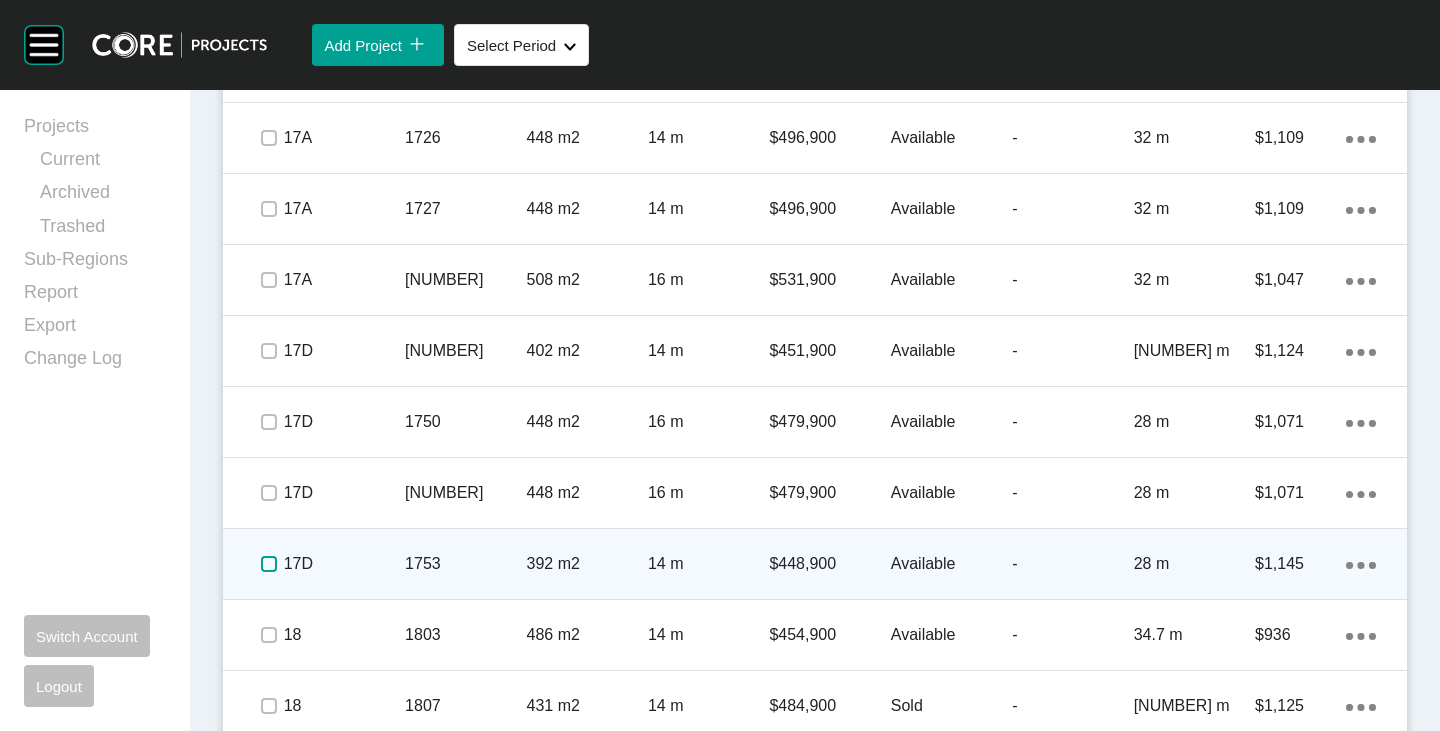 click at bounding box center (269, 564) 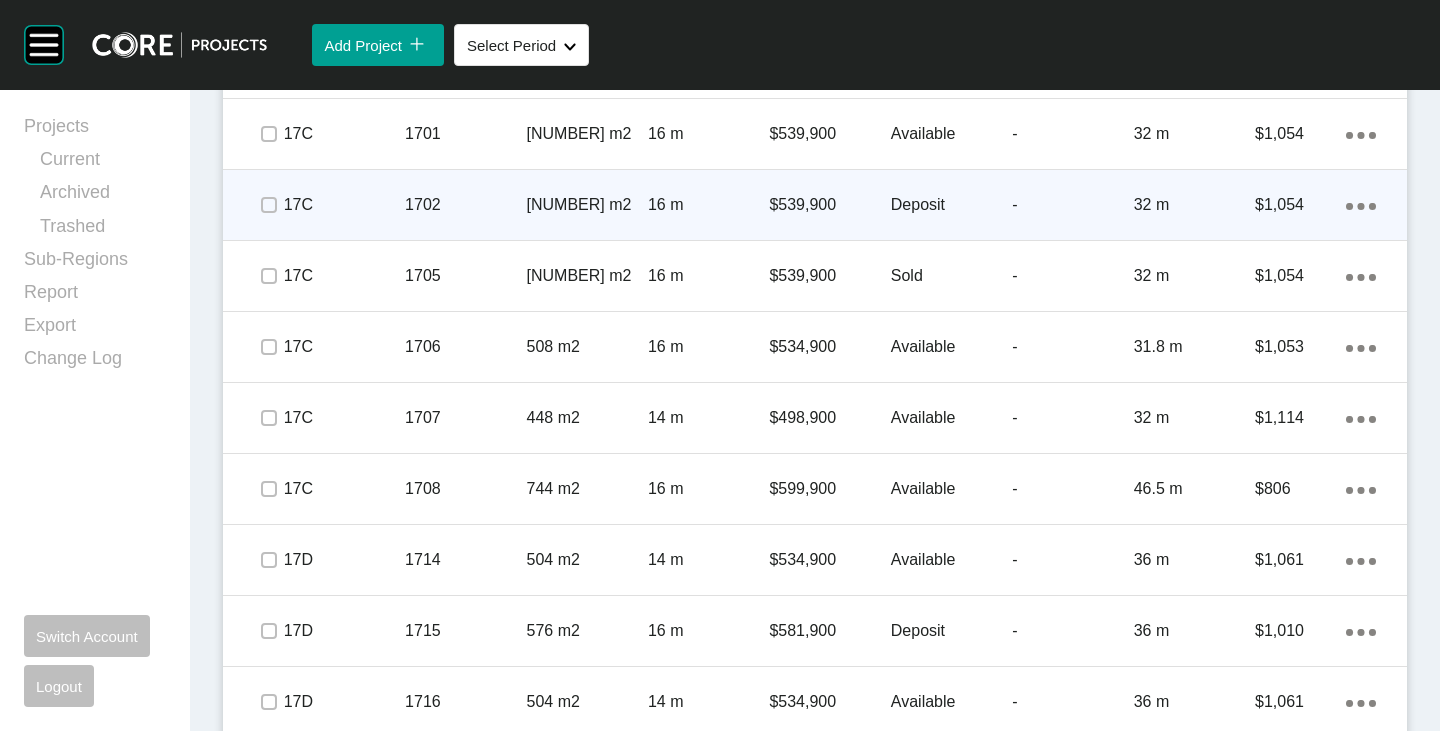 scroll, scrollTop: 2396, scrollLeft: 0, axis: vertical 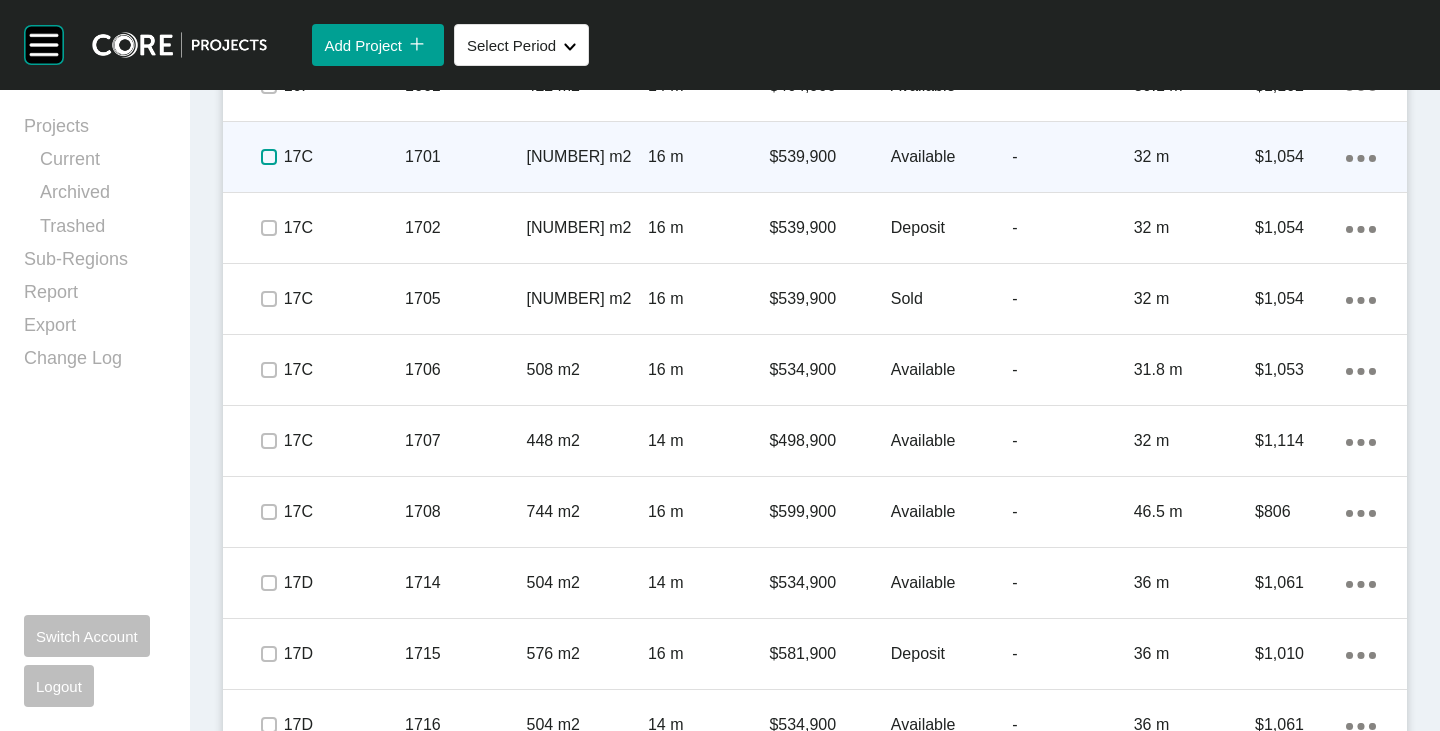 click at bounding box center [269, 157] 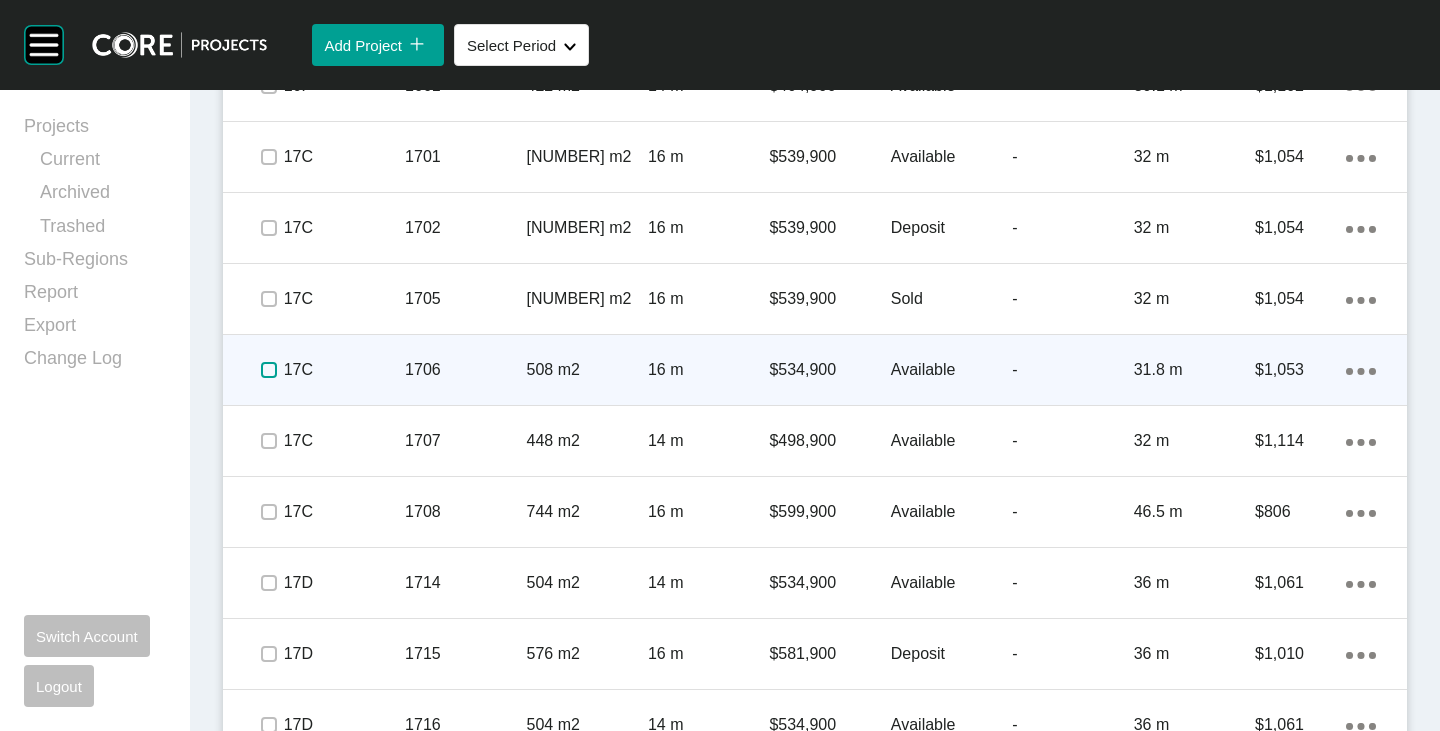 click at bounding box center (269, 370) 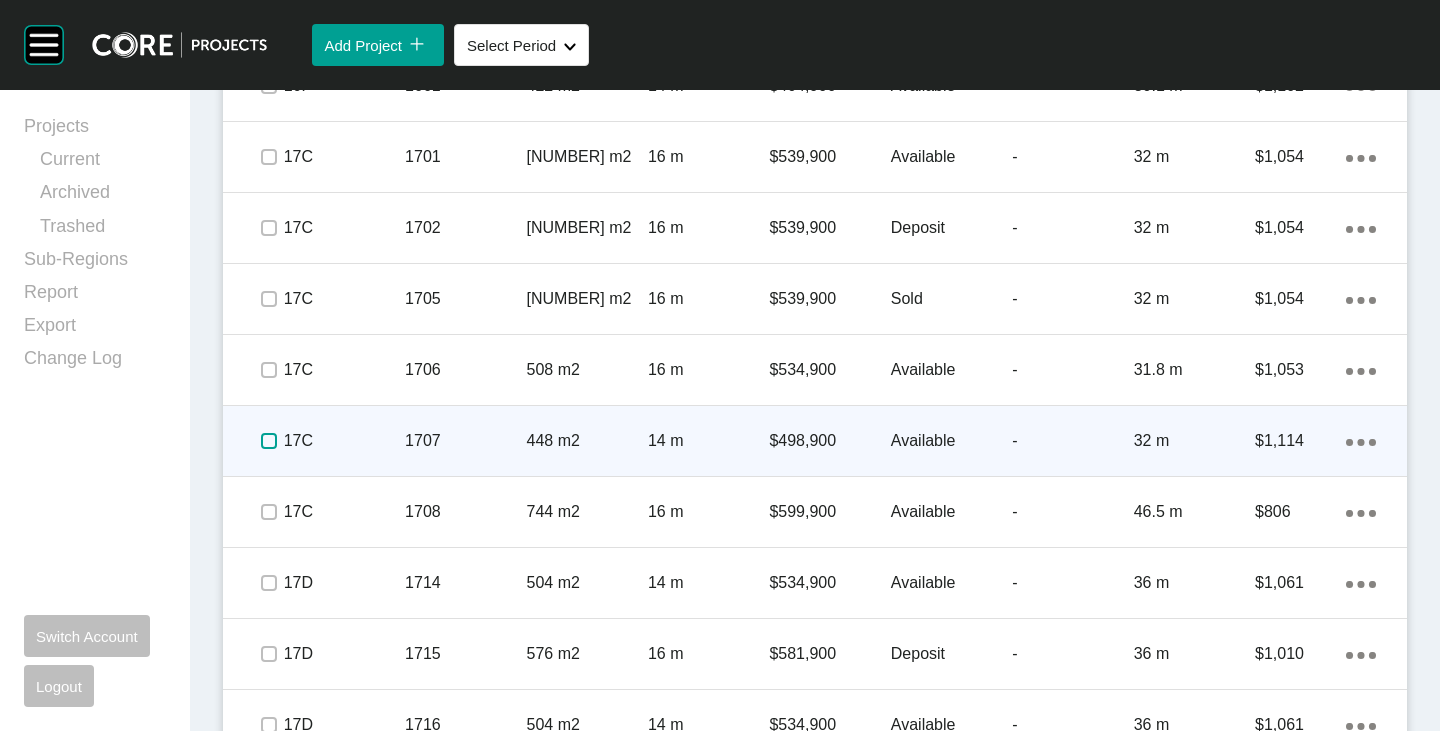 click at bounding box center [269, 441] 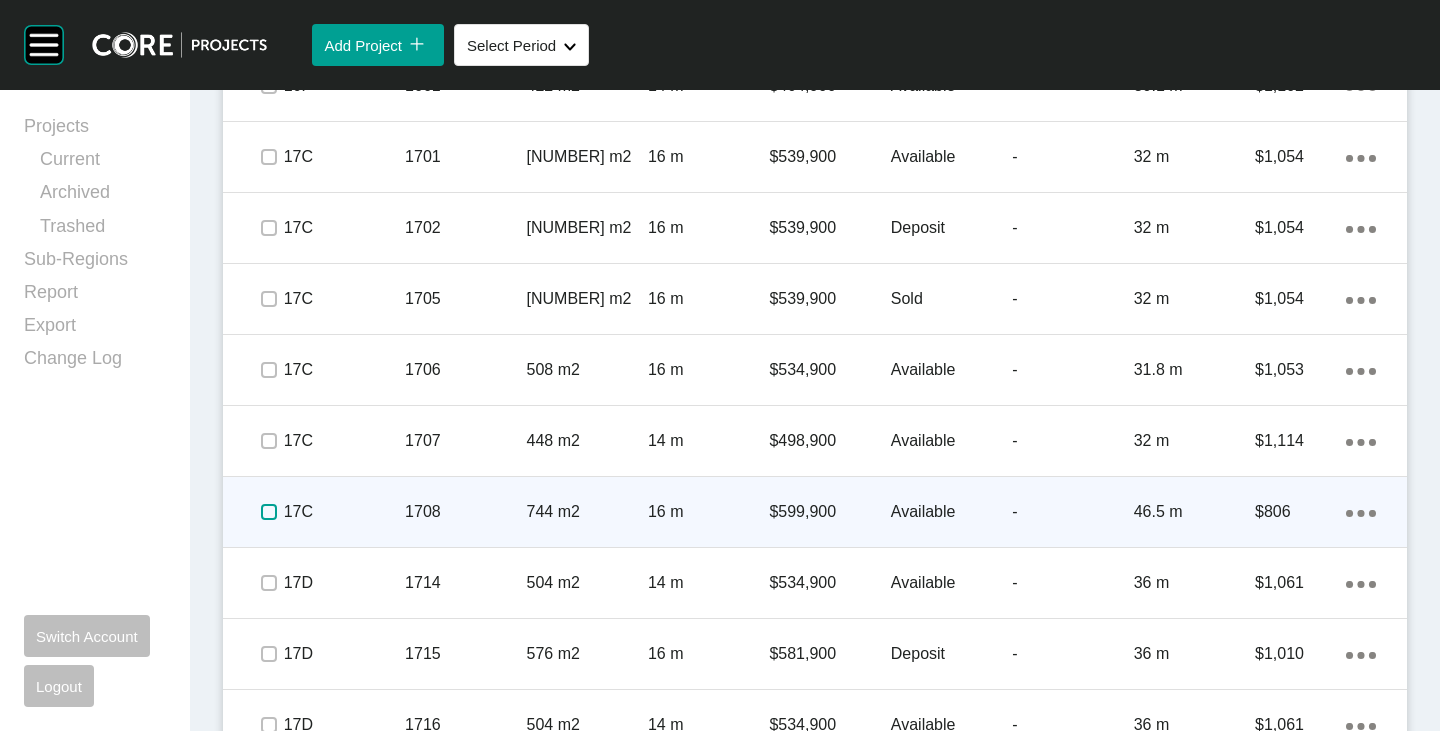 click at bounding box center [269, 512] 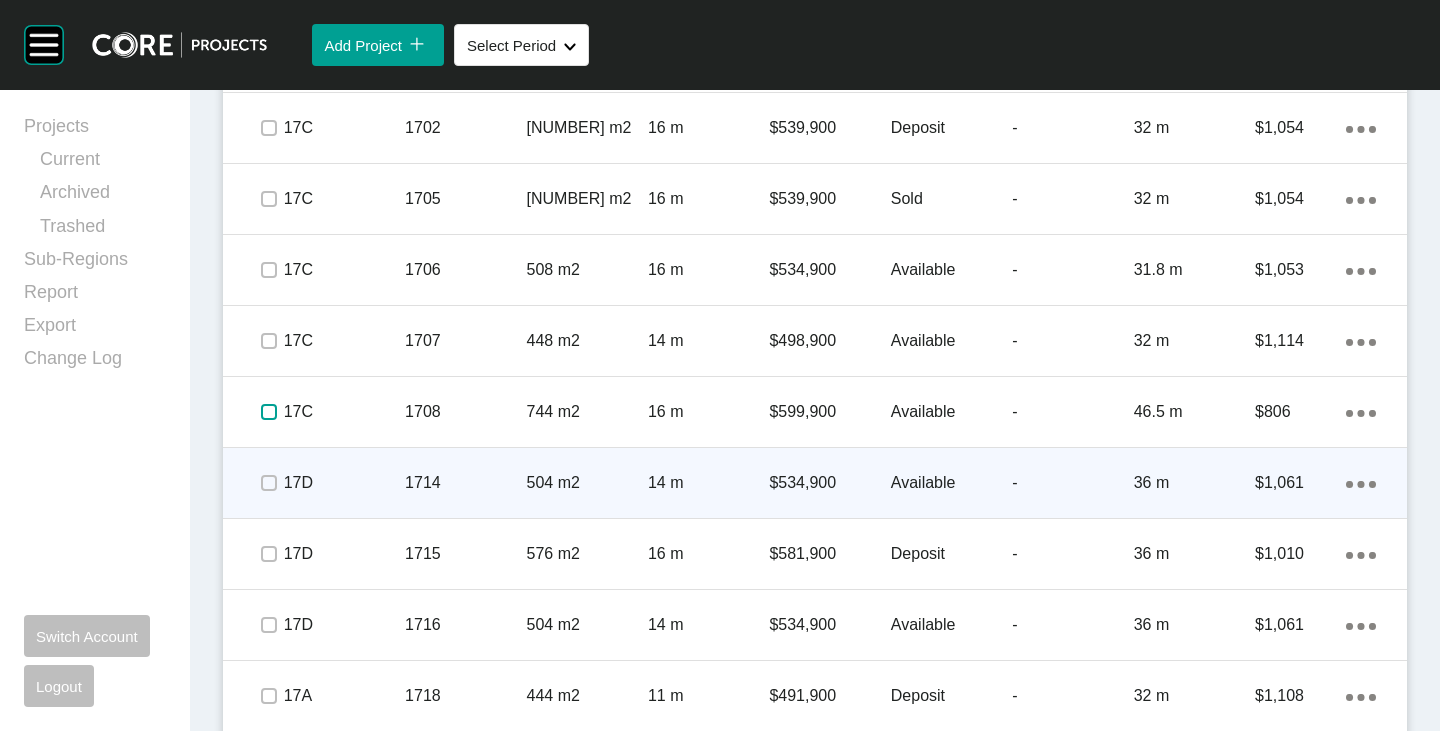 scroll, scrollTop: 2796, scrollLeft: 0, axis: vertical 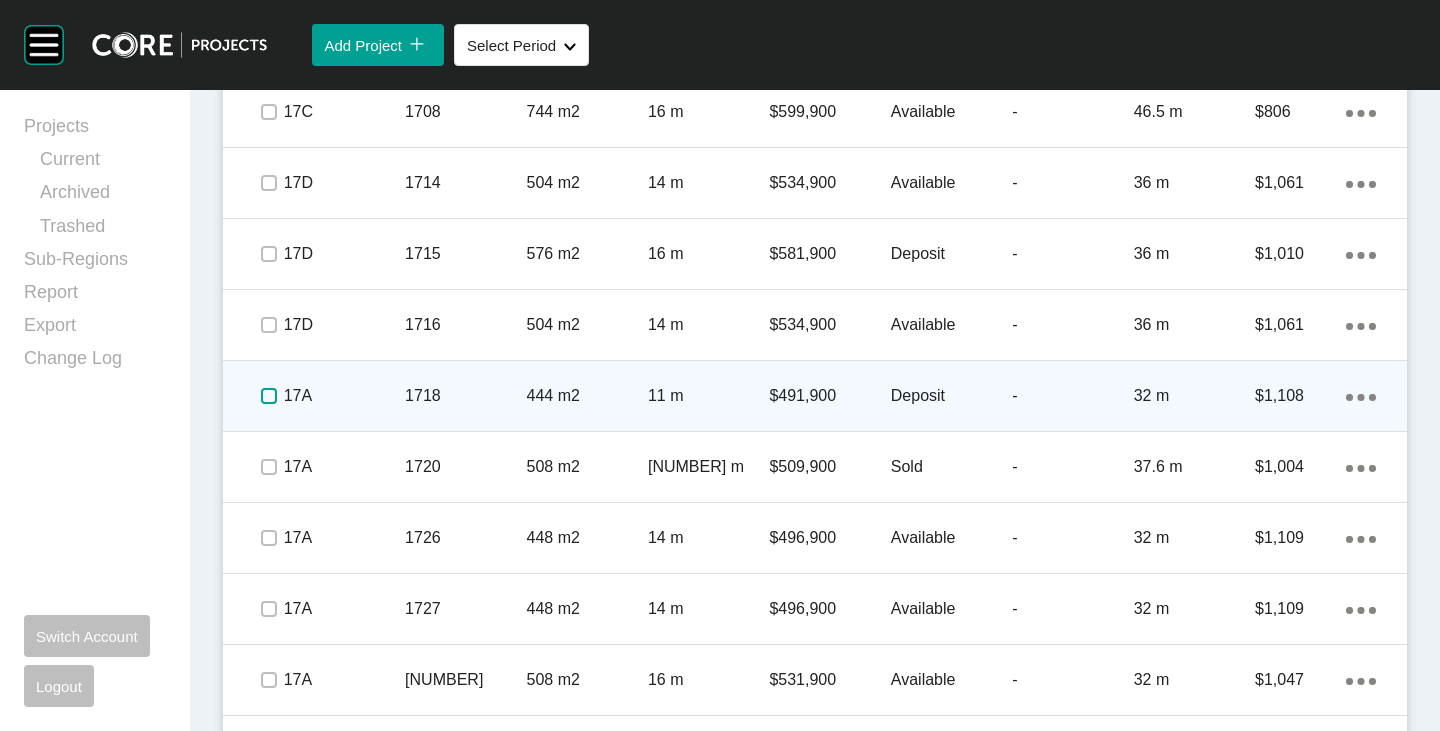 click at bounding box center (269, 396) 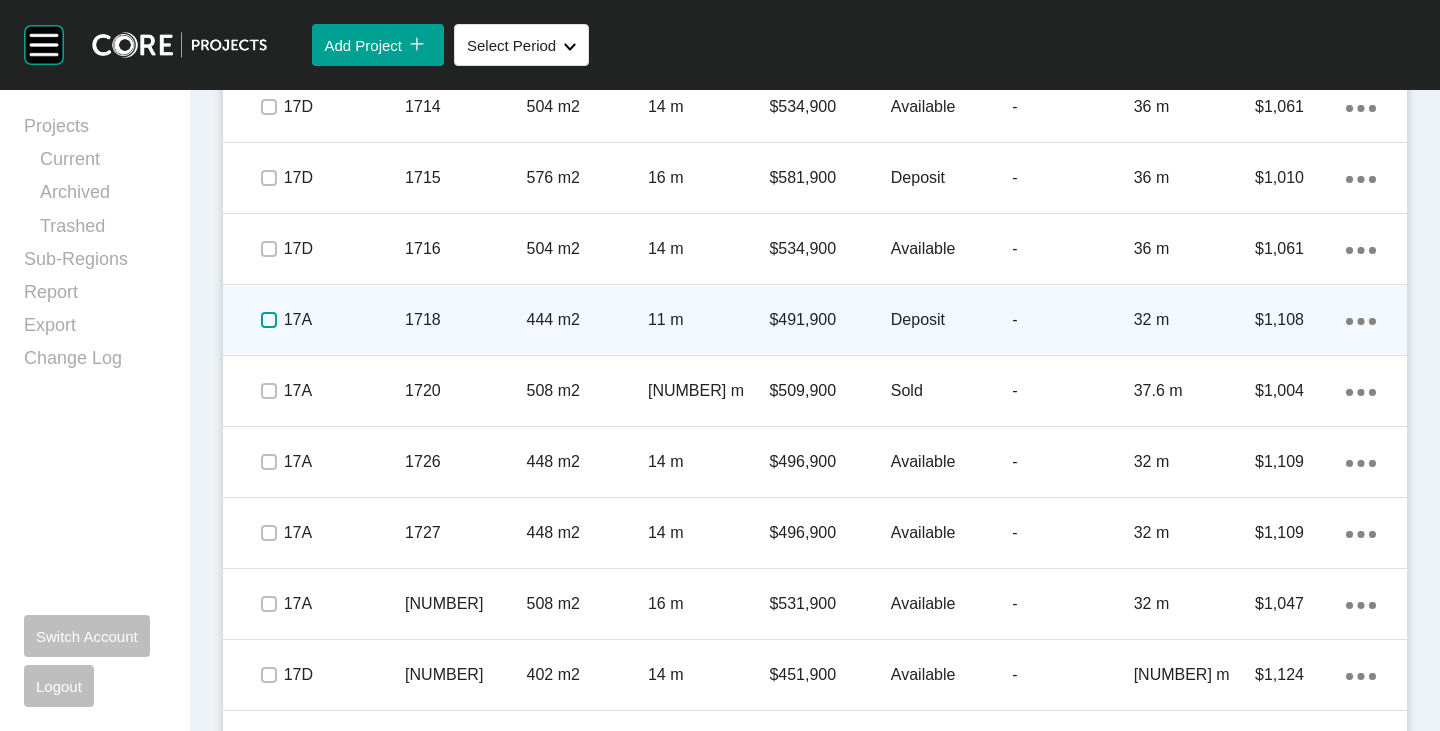 scroll, scrollTop: 2896, scrollLeft: 0, axis: vertical 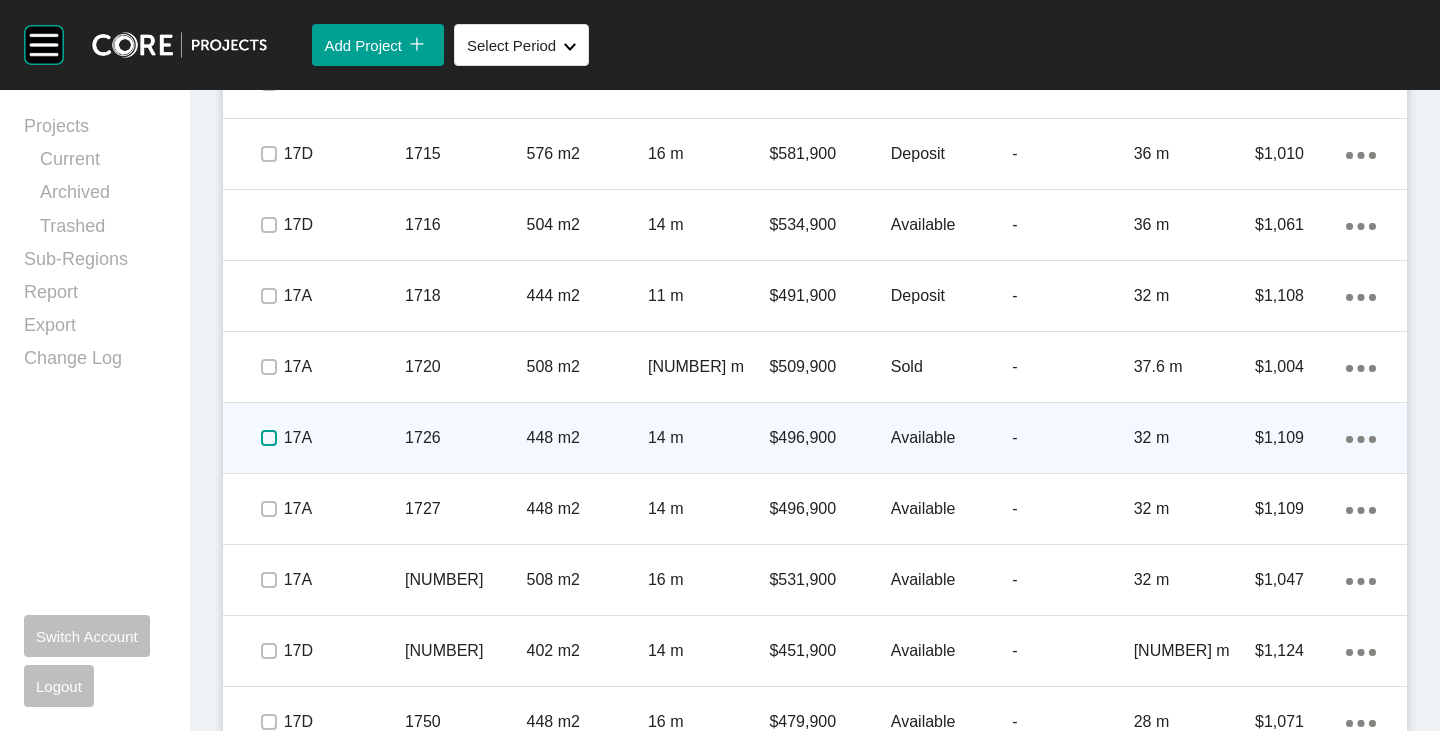 click at bounding box center (269, 438) 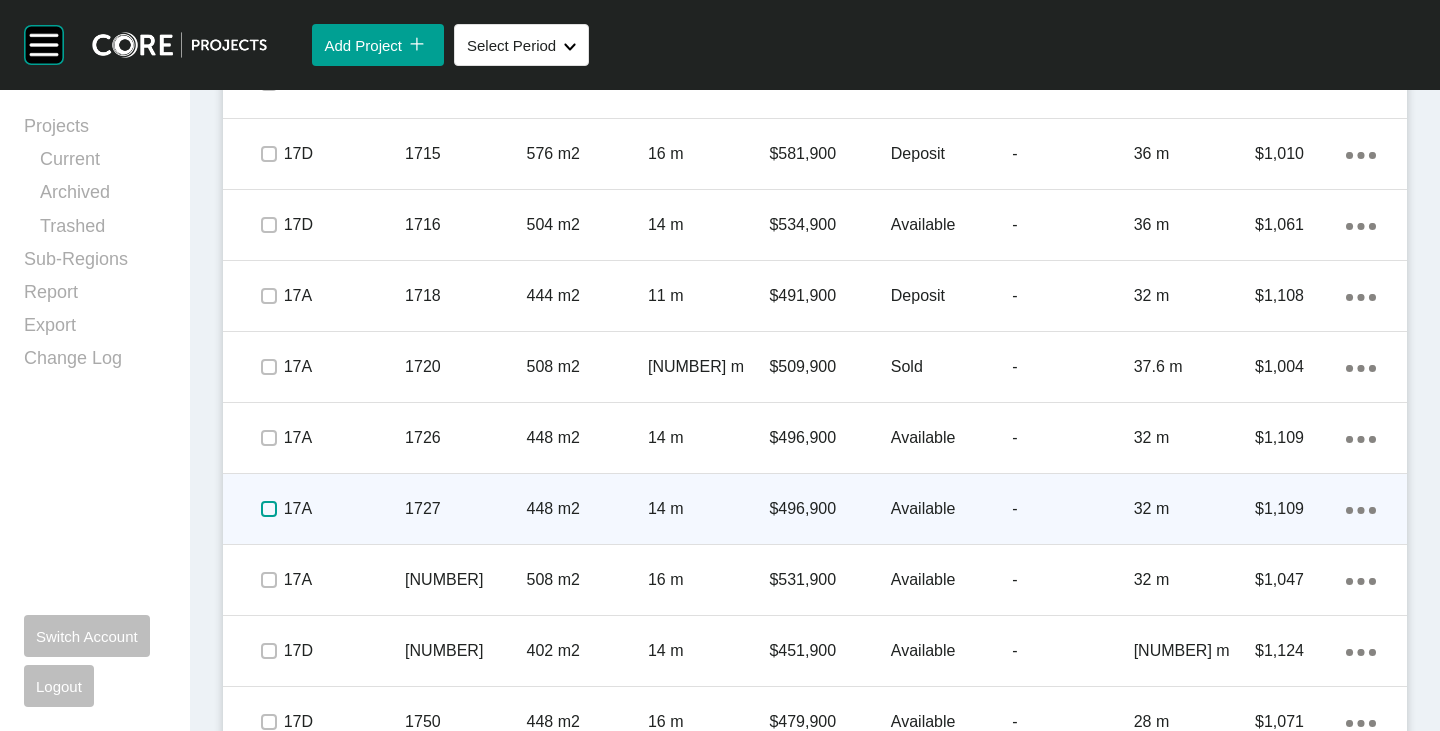 click at bounding box center (269, 509) 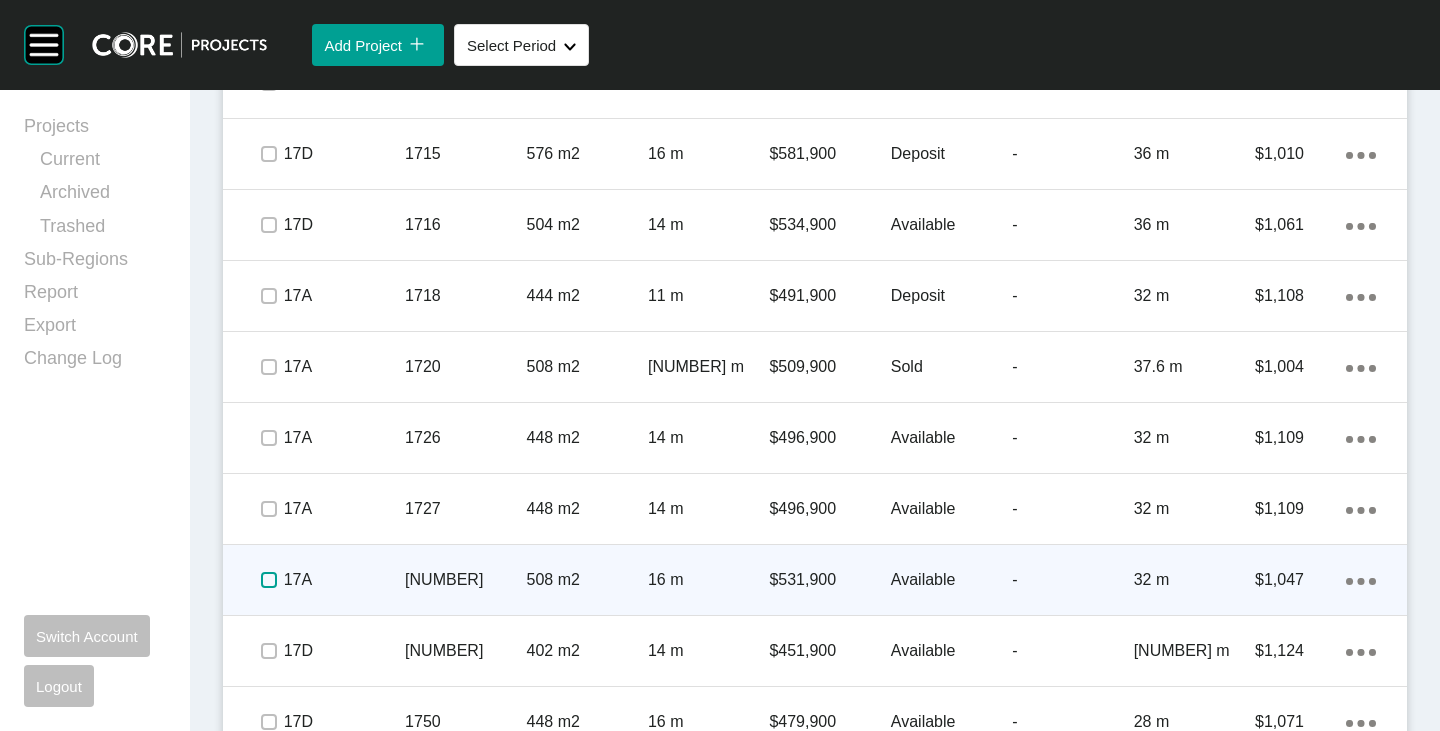click at bounding box center (269, 580) 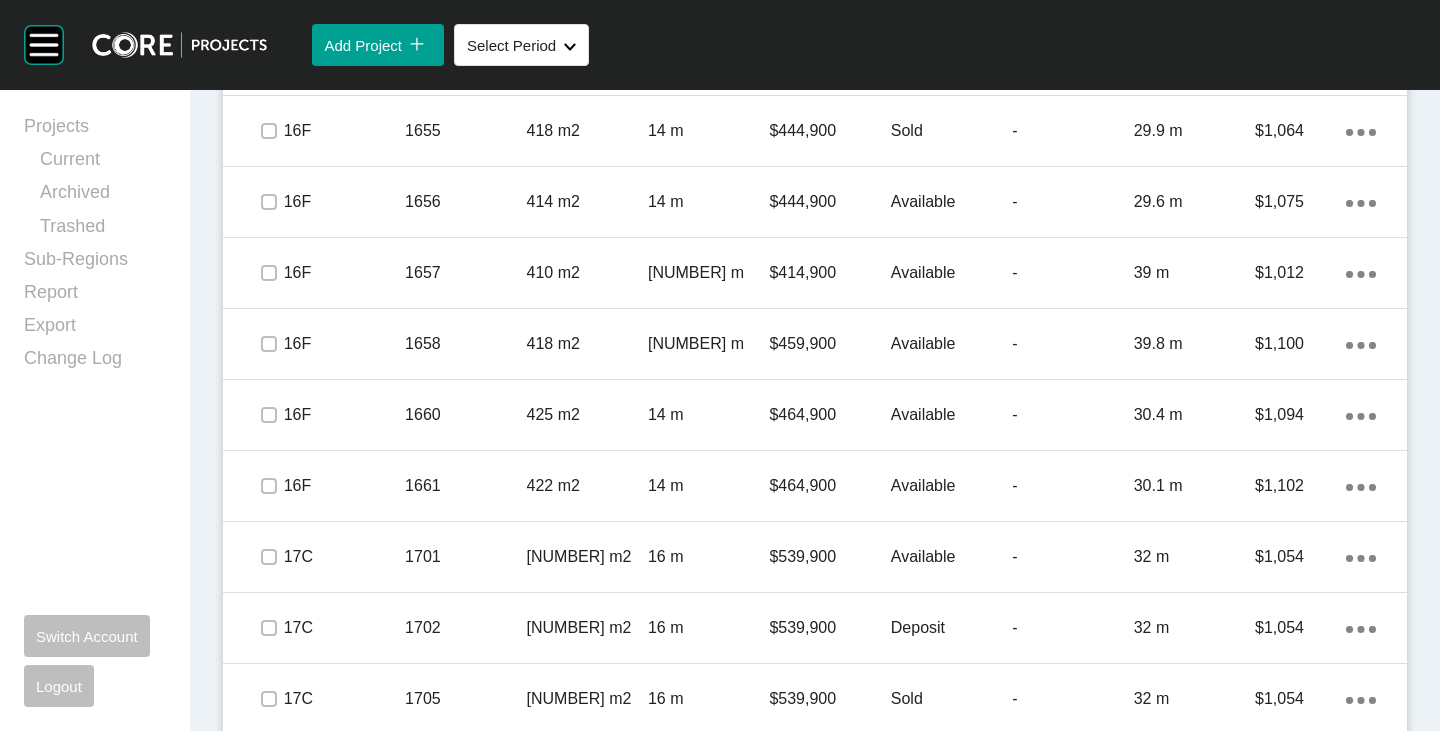 scroll, scrollTop: 1896, scrollLeft: 0, axis: vertical 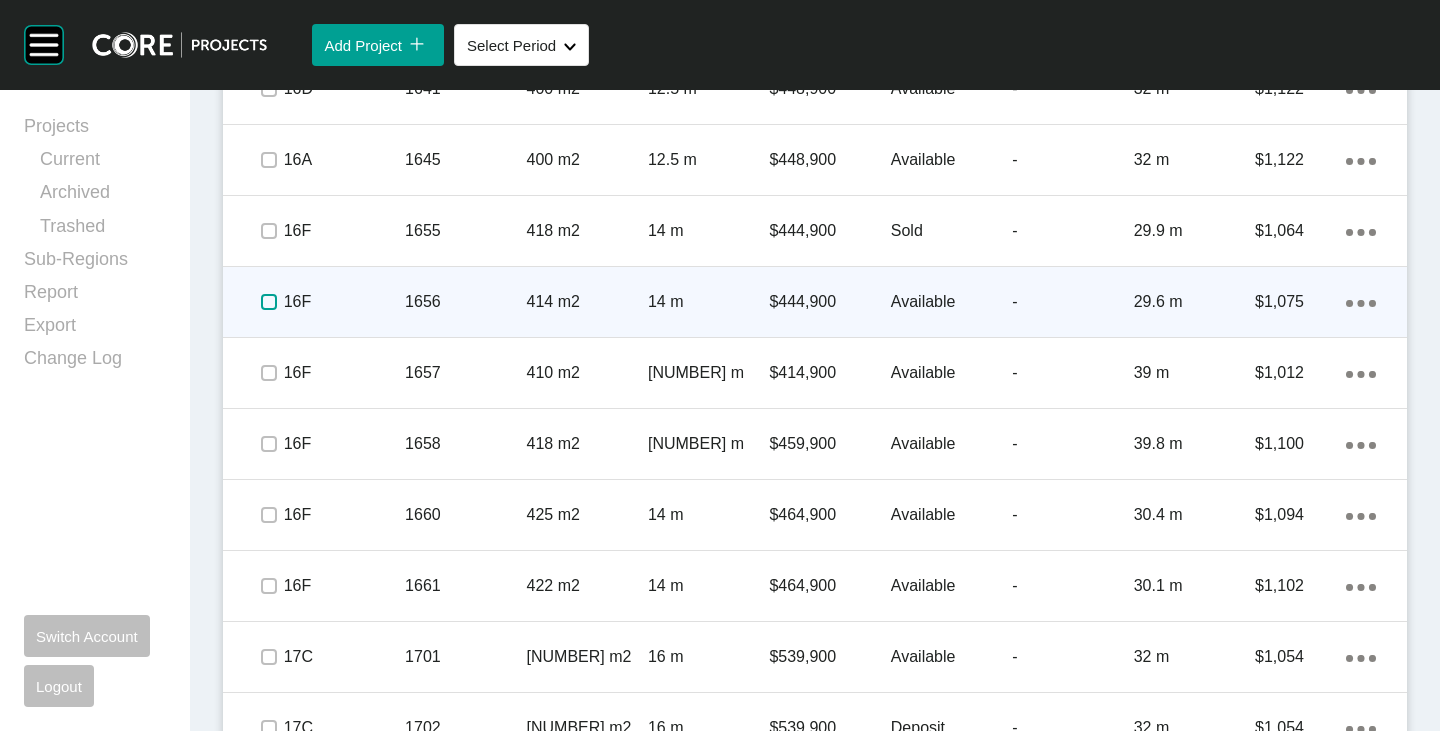 click at bounding box center [269, 302] 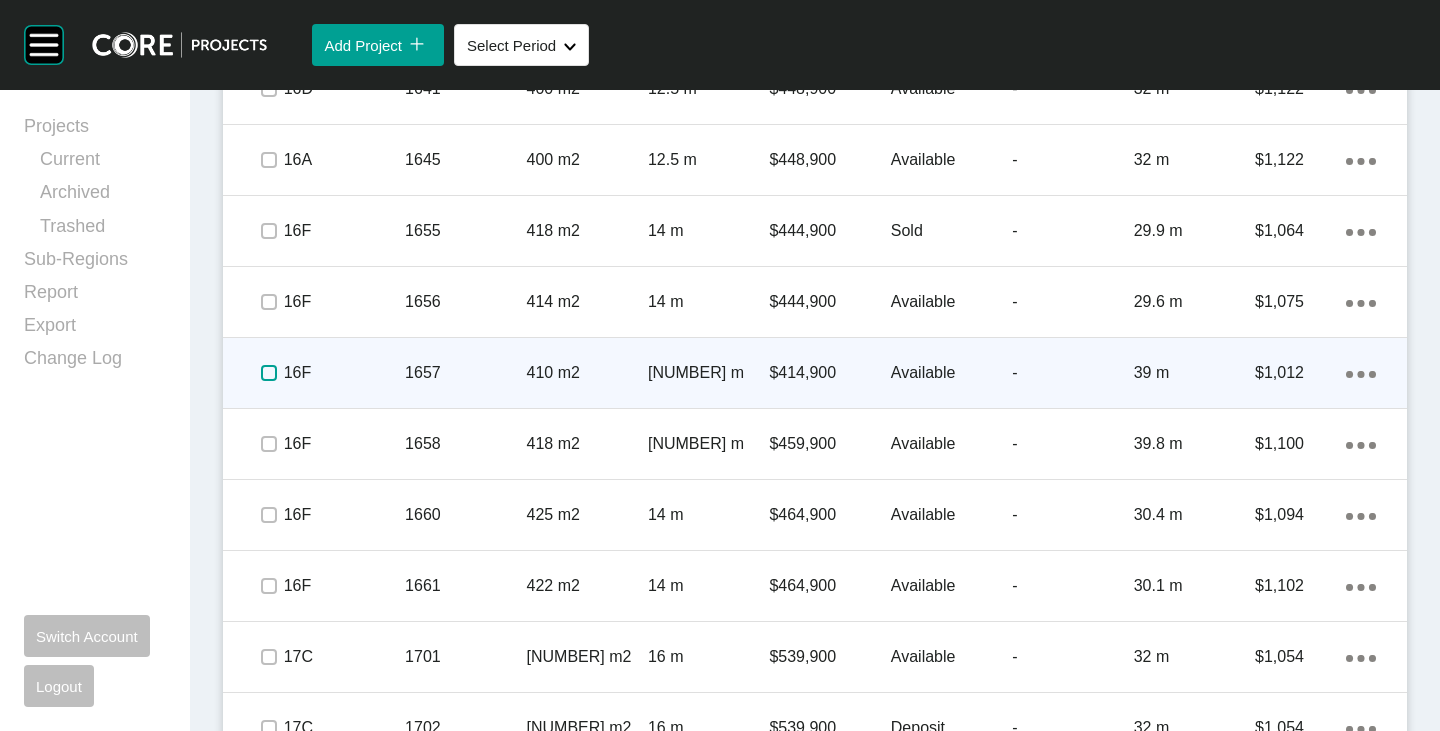 click at bounding box center (269, 373) 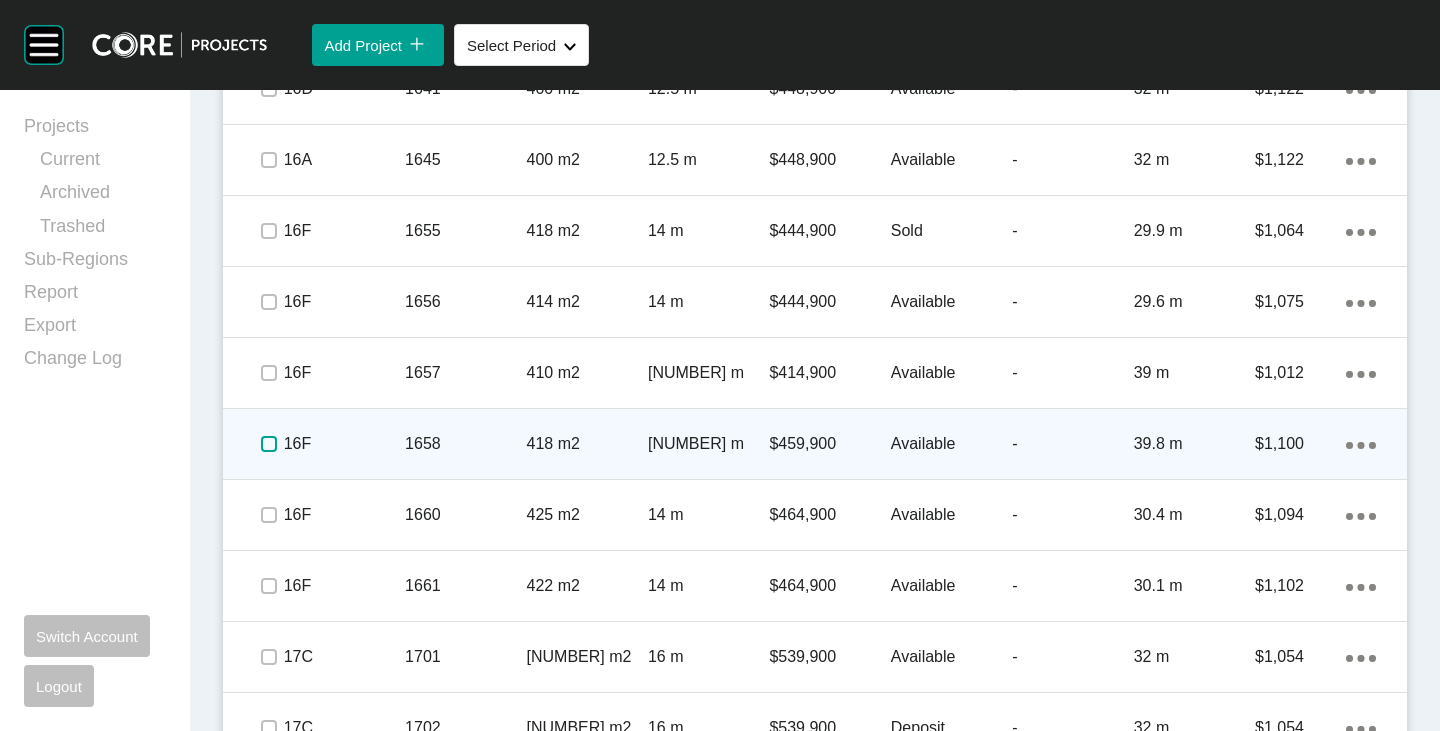 click at bounding box center [269, 444] 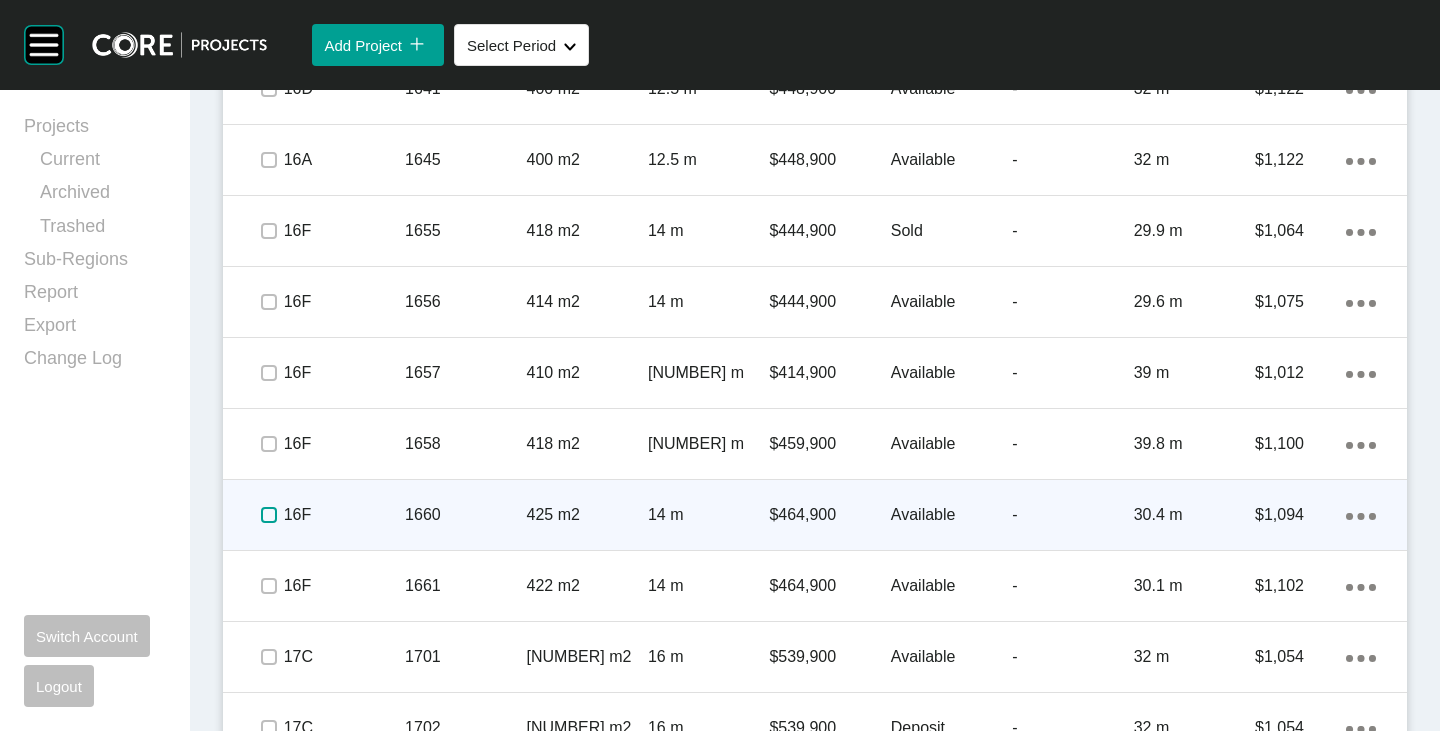 click at bounding box center (269, 515) 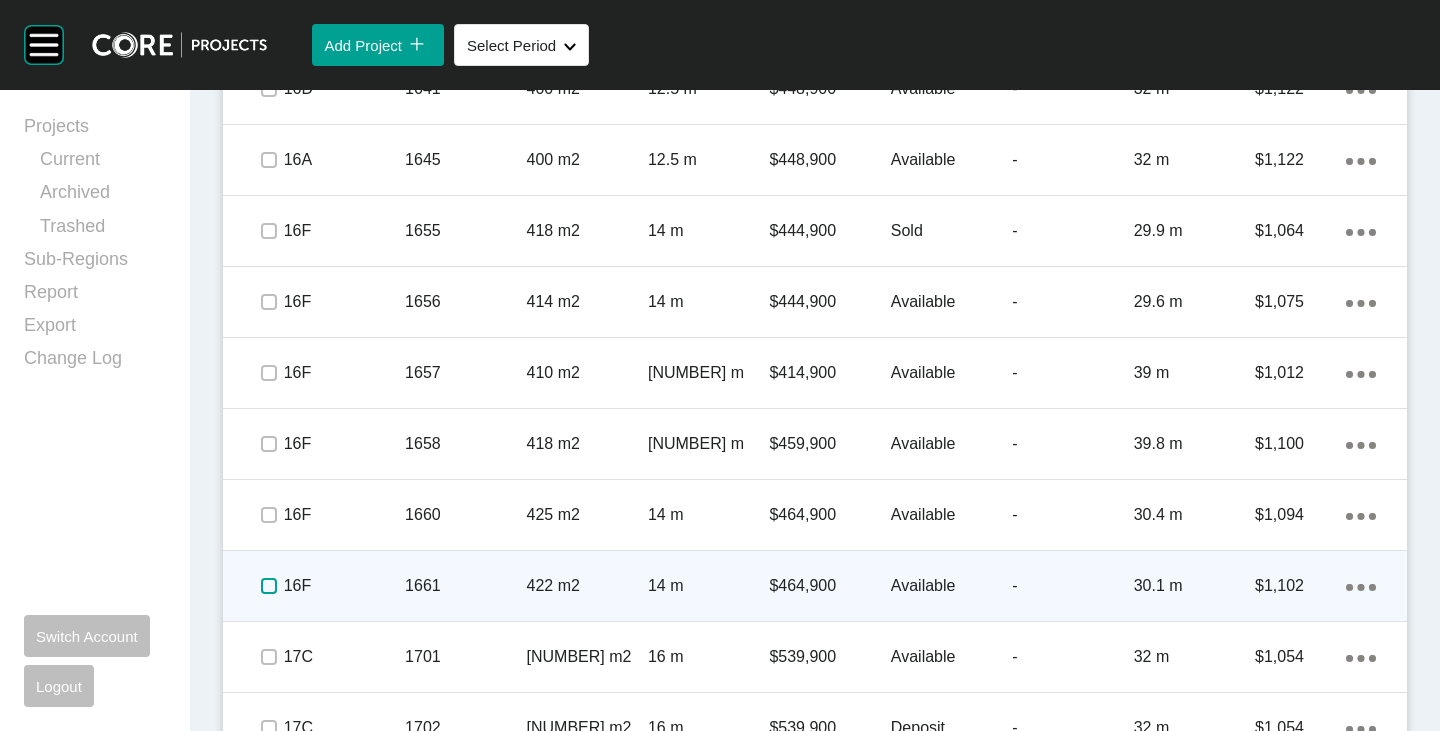 click at bounding box center (269, 586) 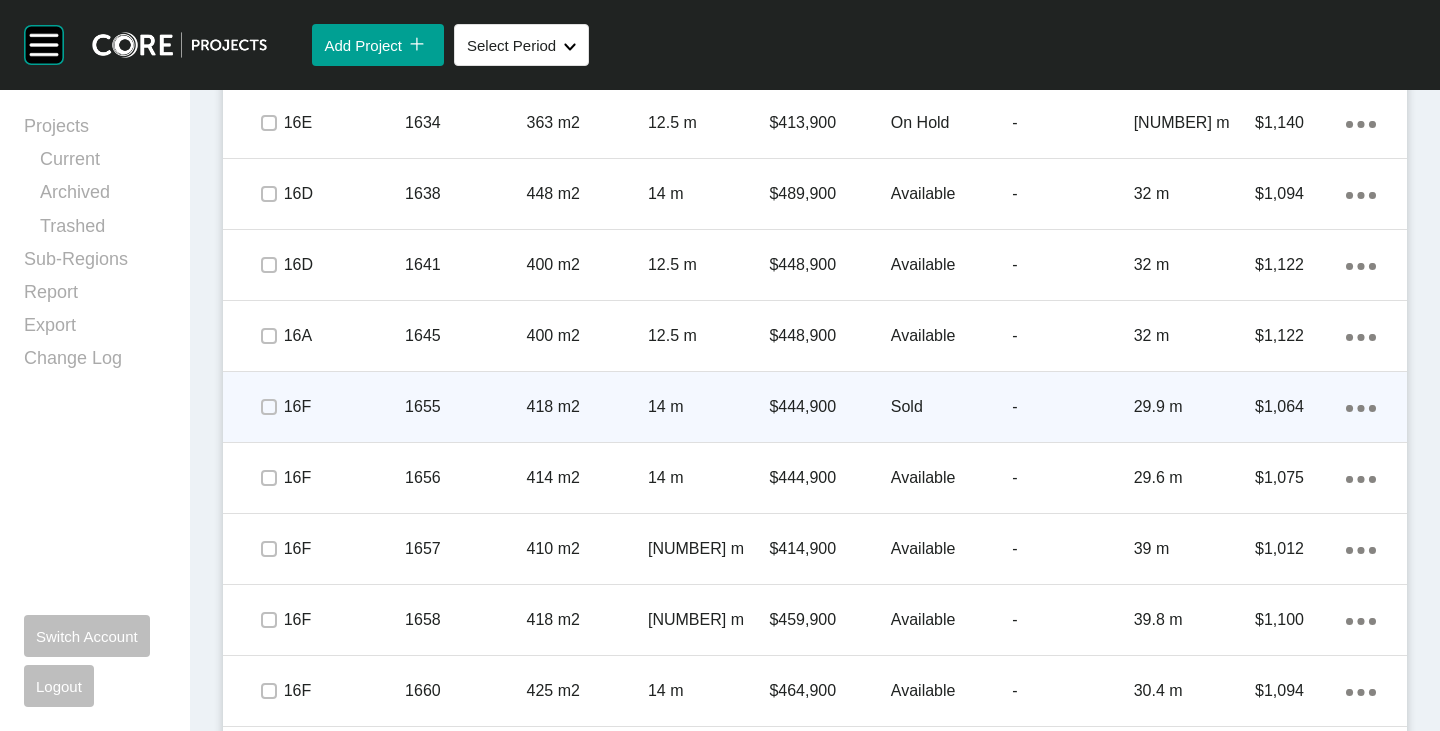 scroll, scrollTop: 1696, scrollLeft: 0, axis: vertical 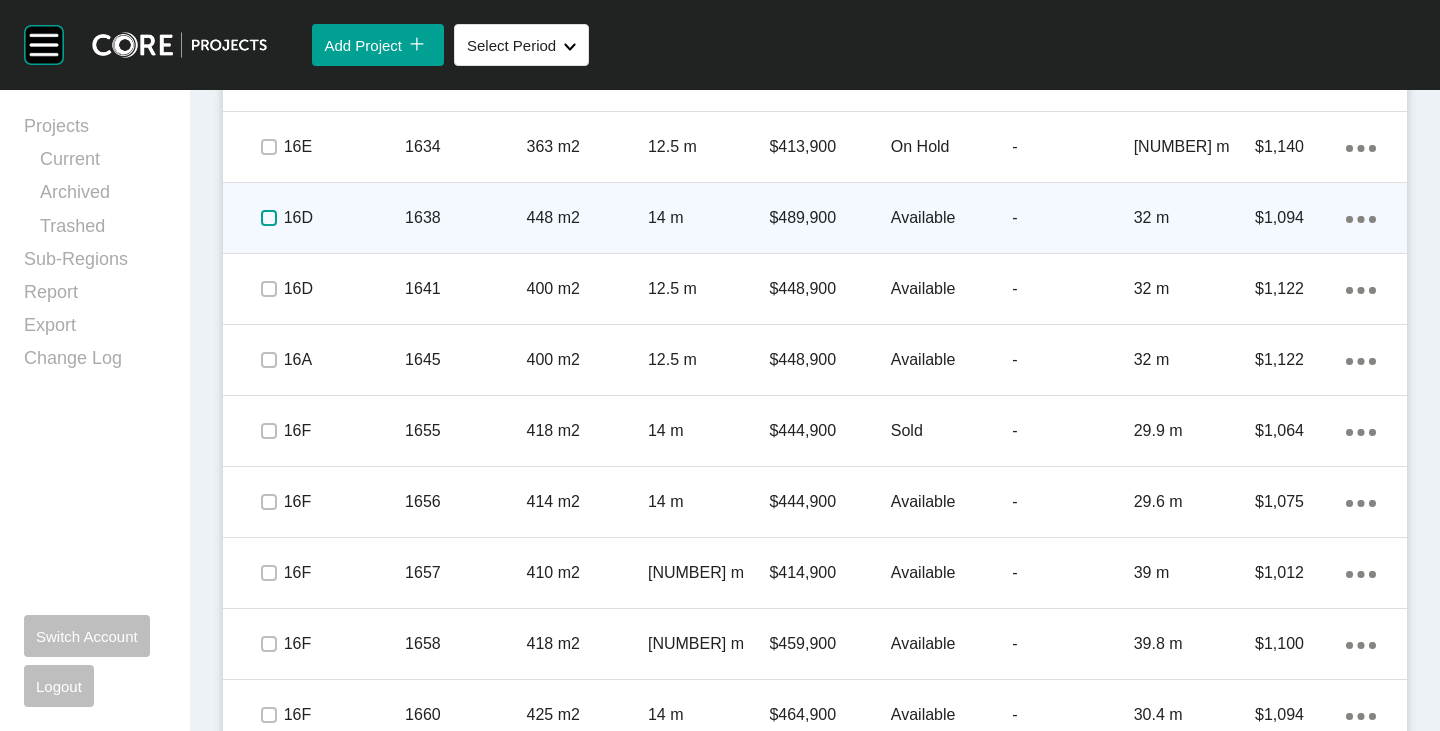 click at bounding box center [269, 218] 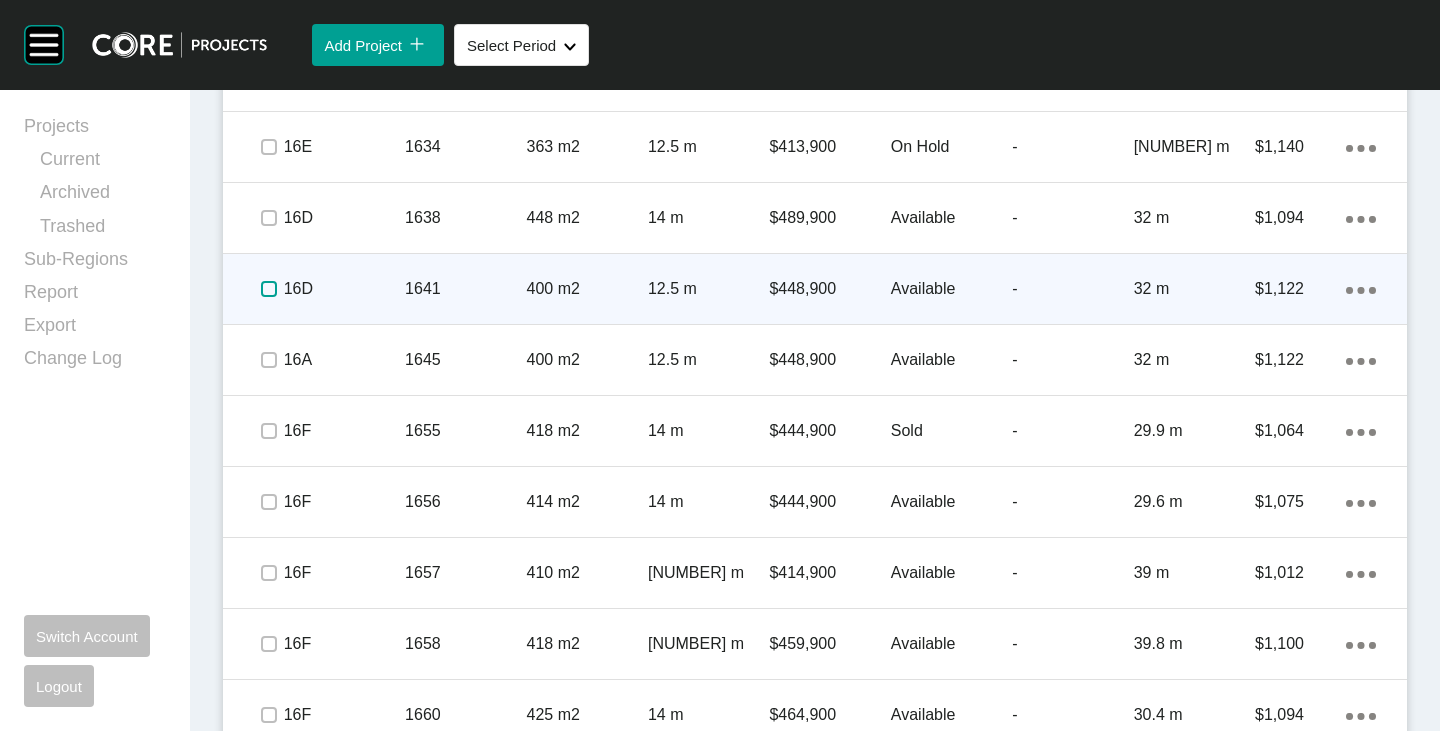 click at bounding box center [269, 289] 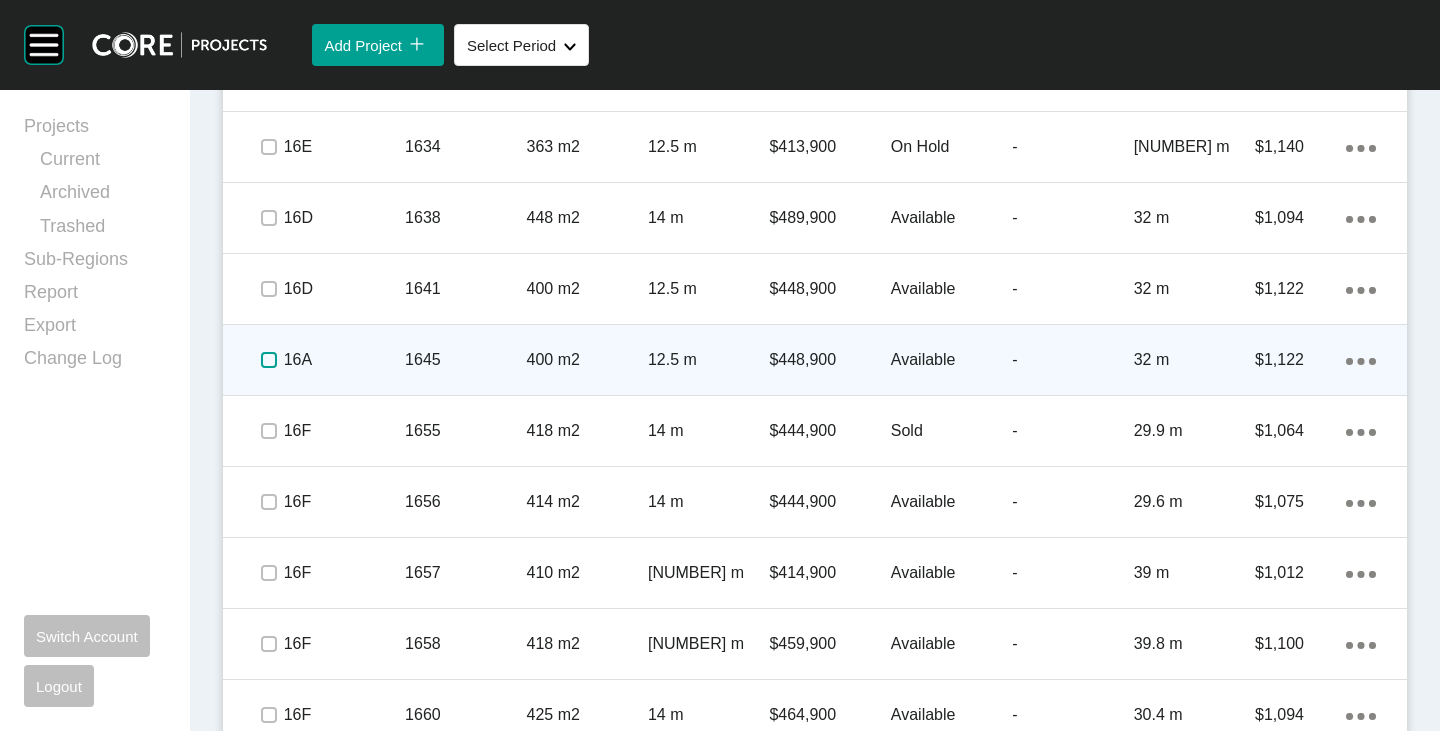 click at bounding box center (269, 360) 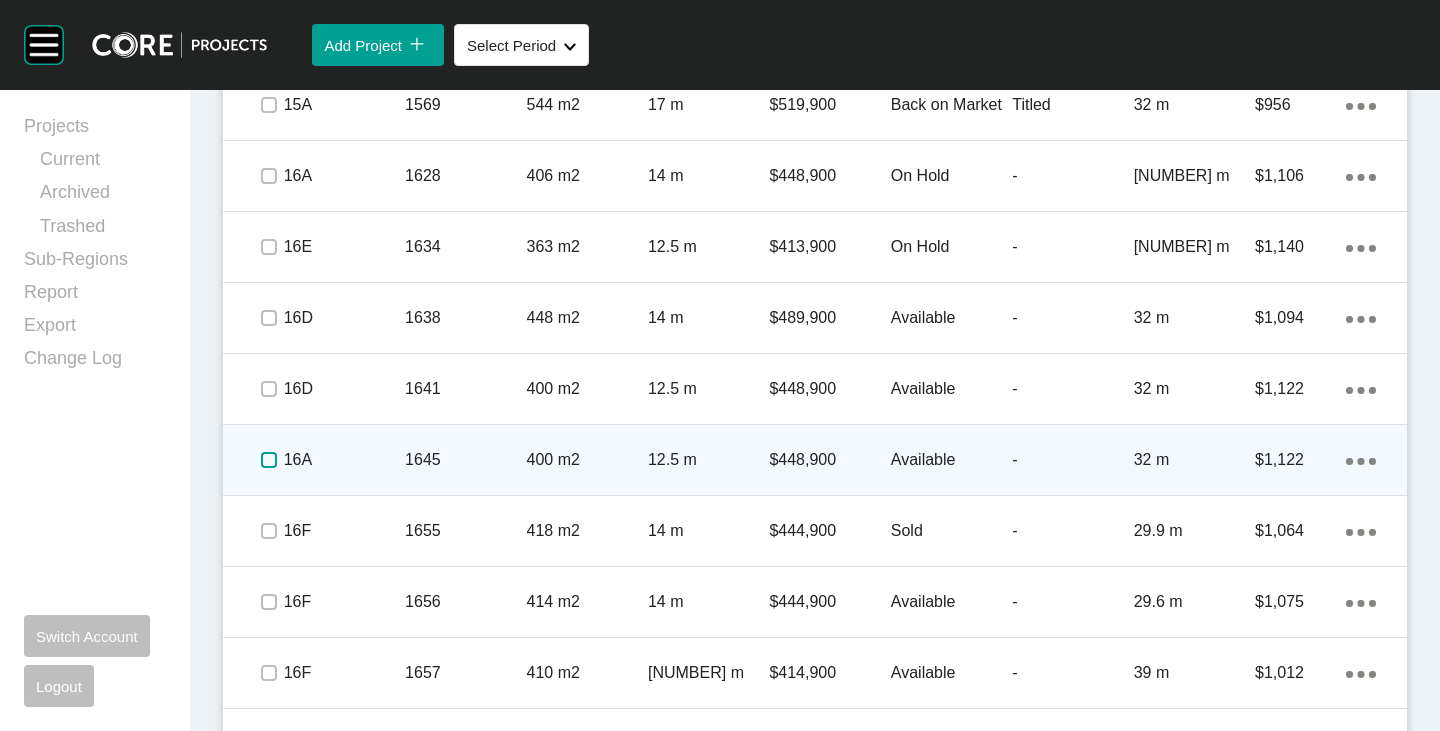 scroll, scrollTop: 1496, scrollLeft: 0, axis: vertical 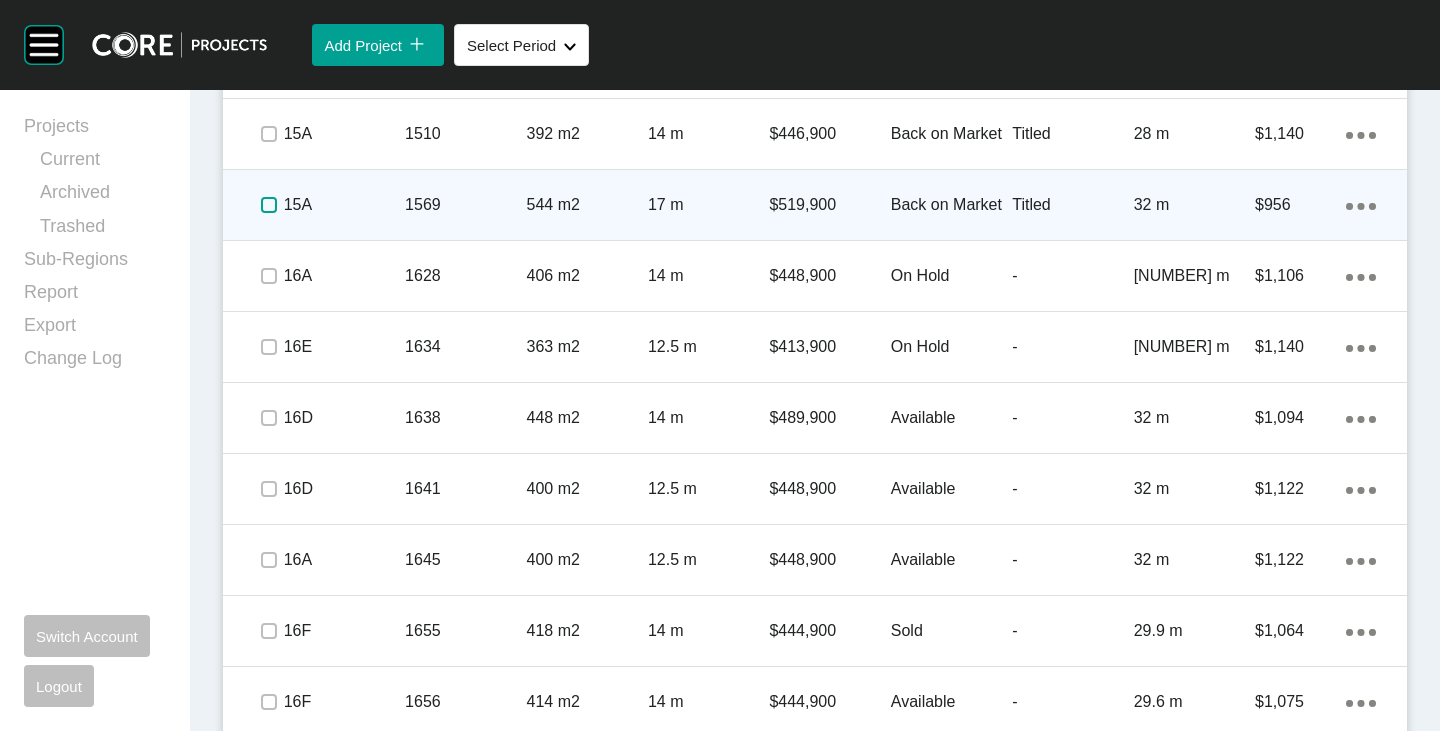 click at bounding box center [269, 205] 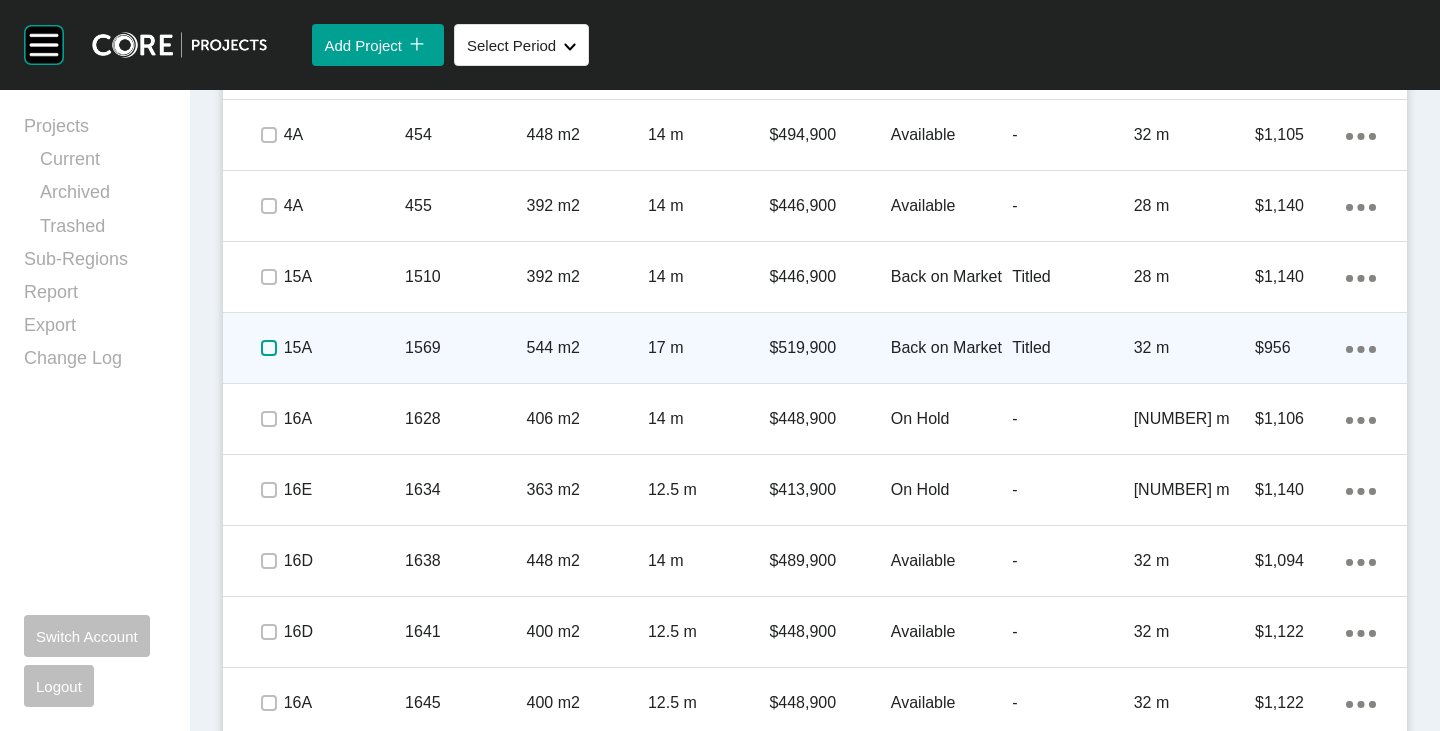 scroll, scrollTop: 1296, scrollLeft: 0, axis: vertical 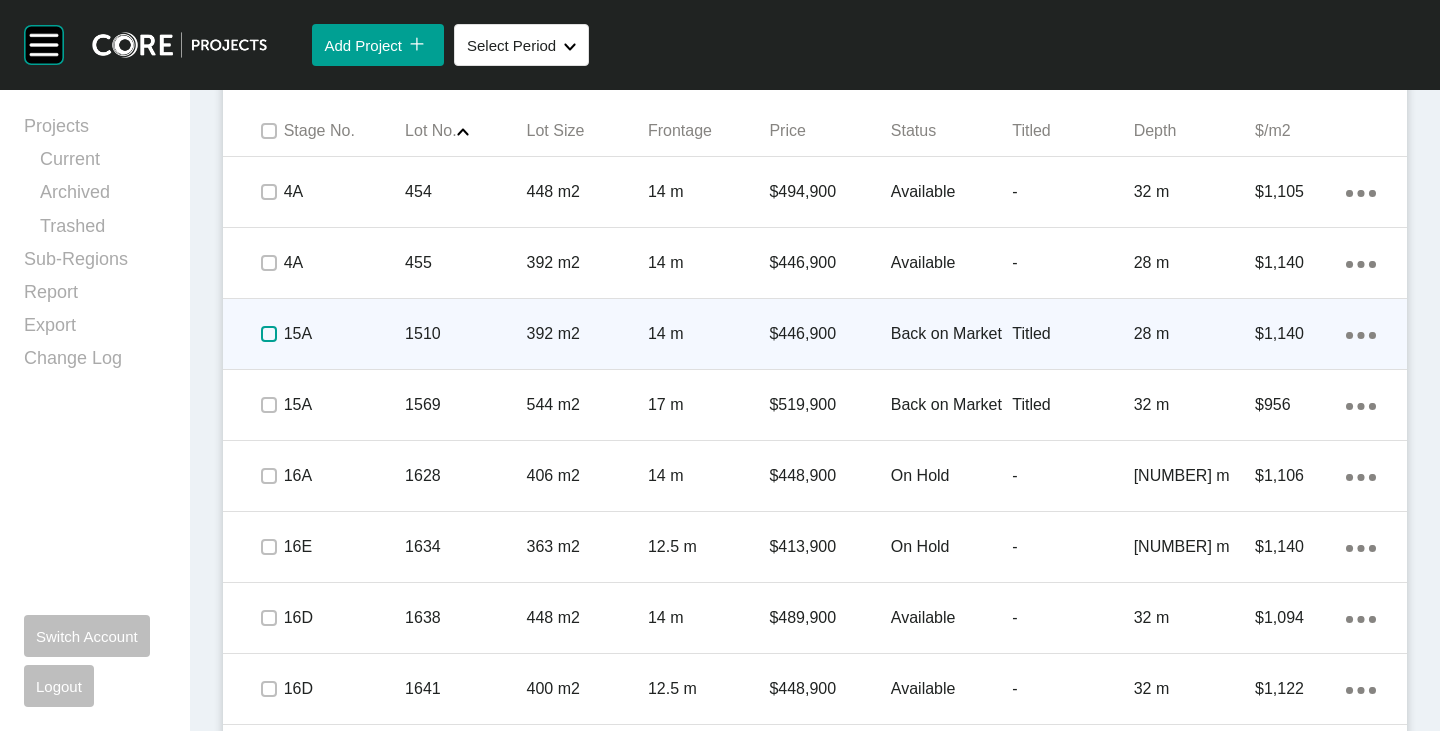 click at bounding box center (269, 334) 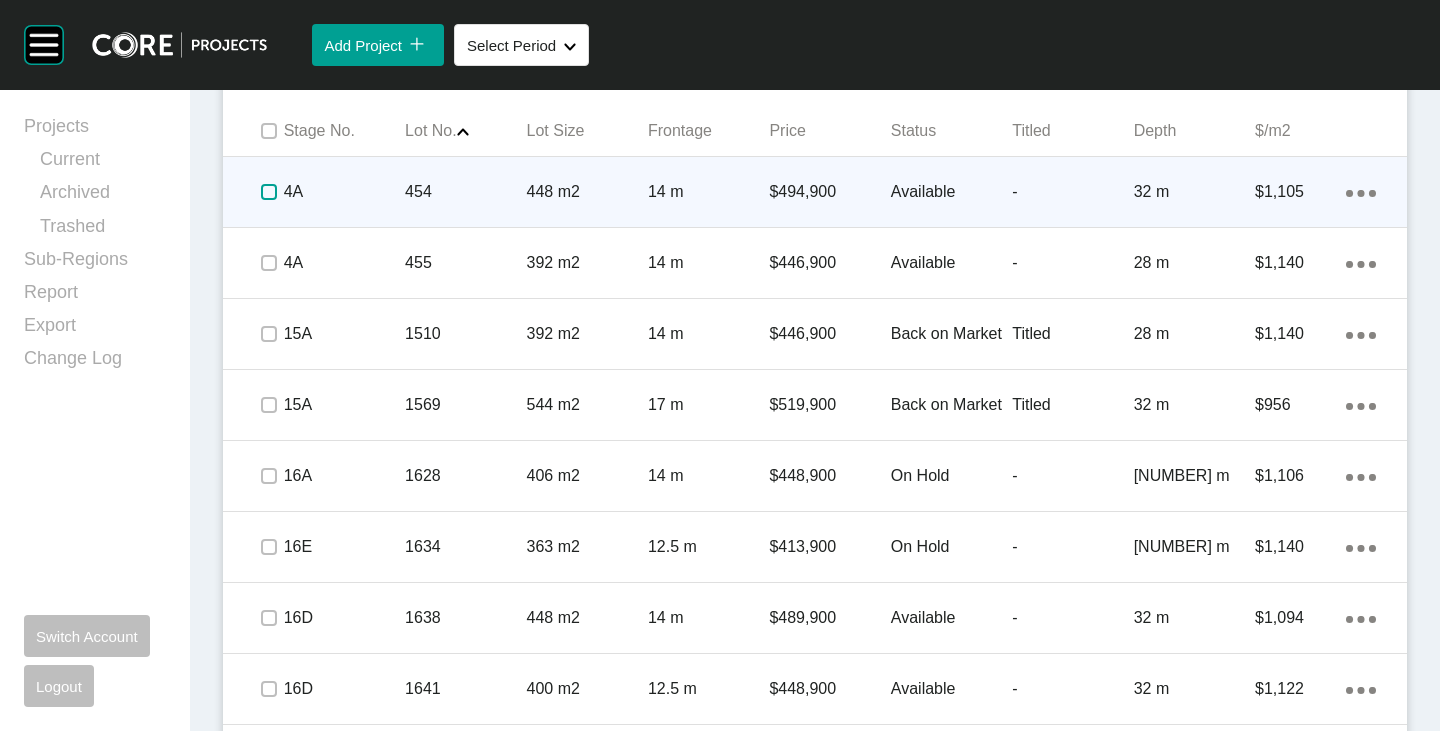 click at bounding box center [269, 192] 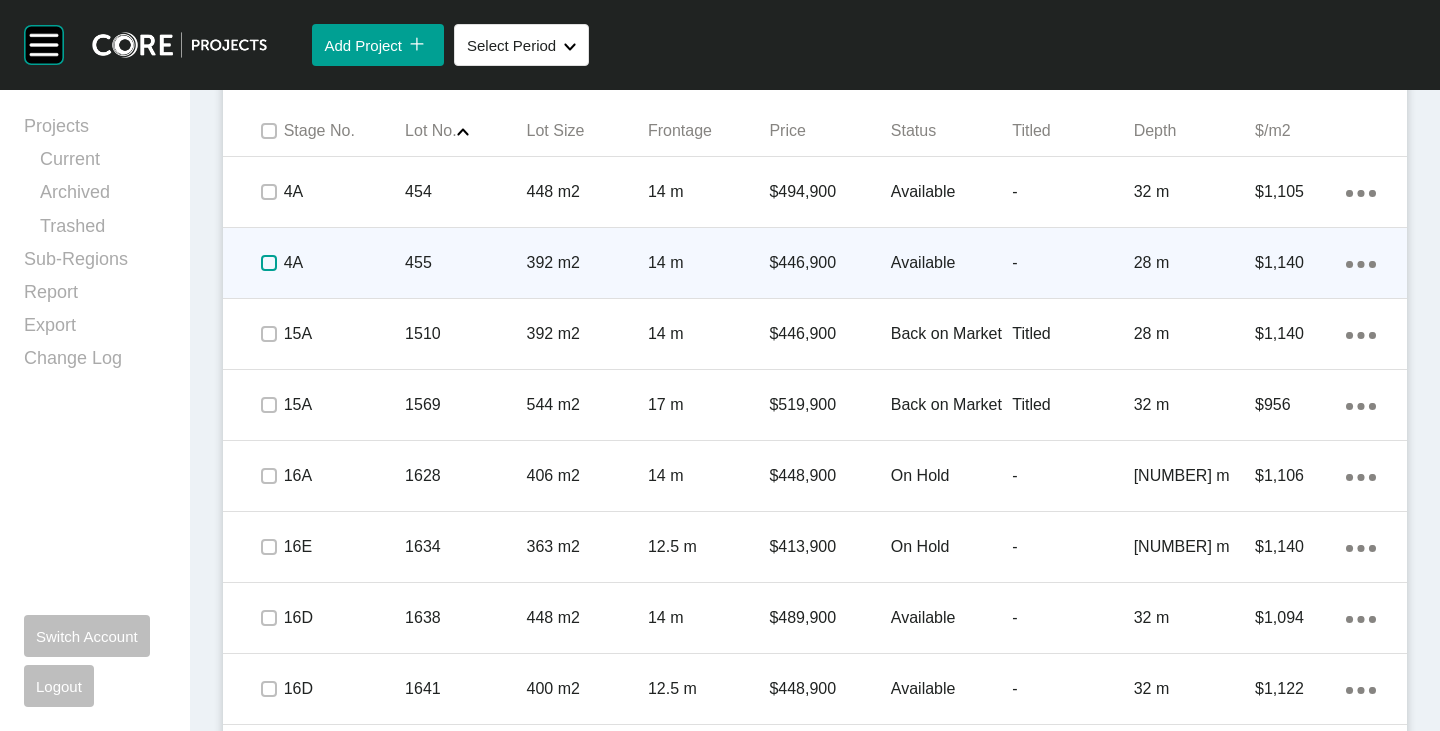 click at bounding box center [269, 263] 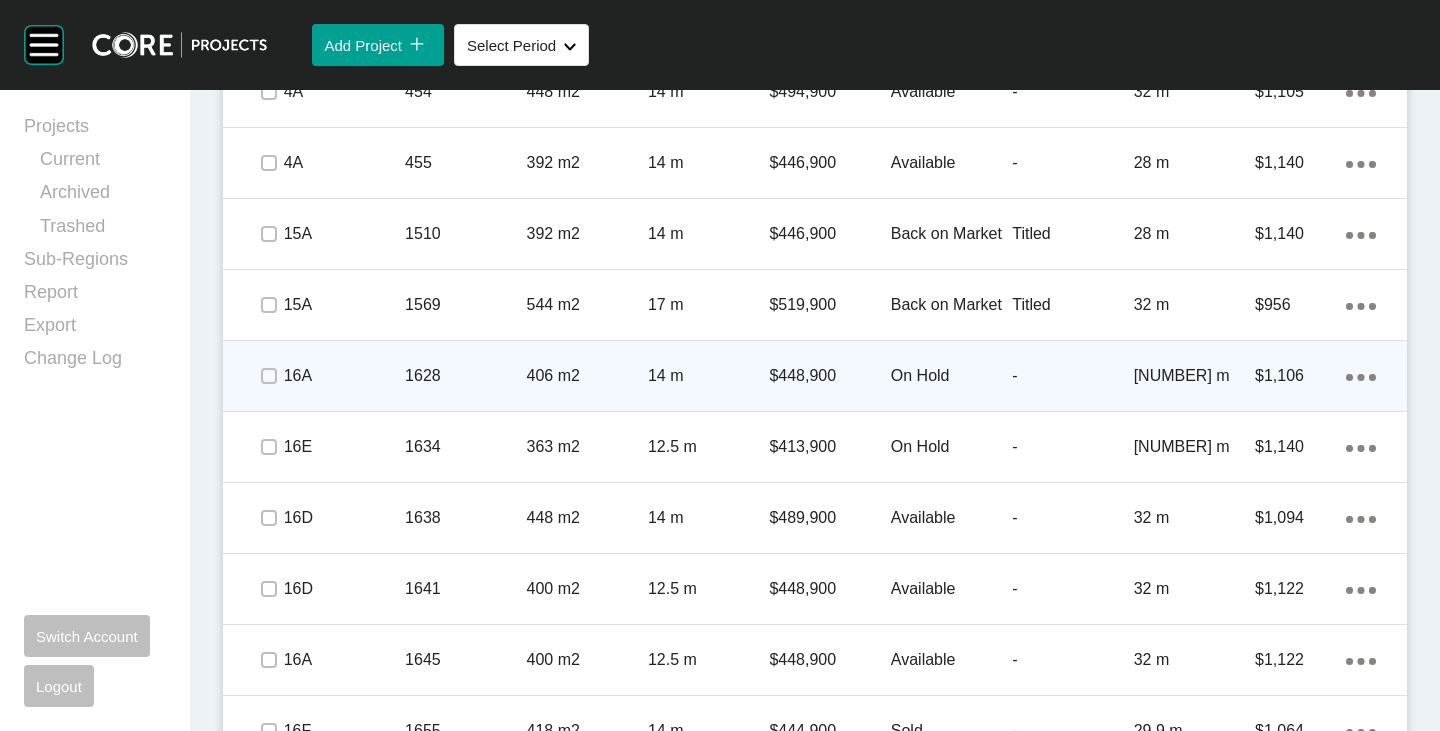 scroll, scrollTop: 1496, scrollLeft: 0, axis: vertical 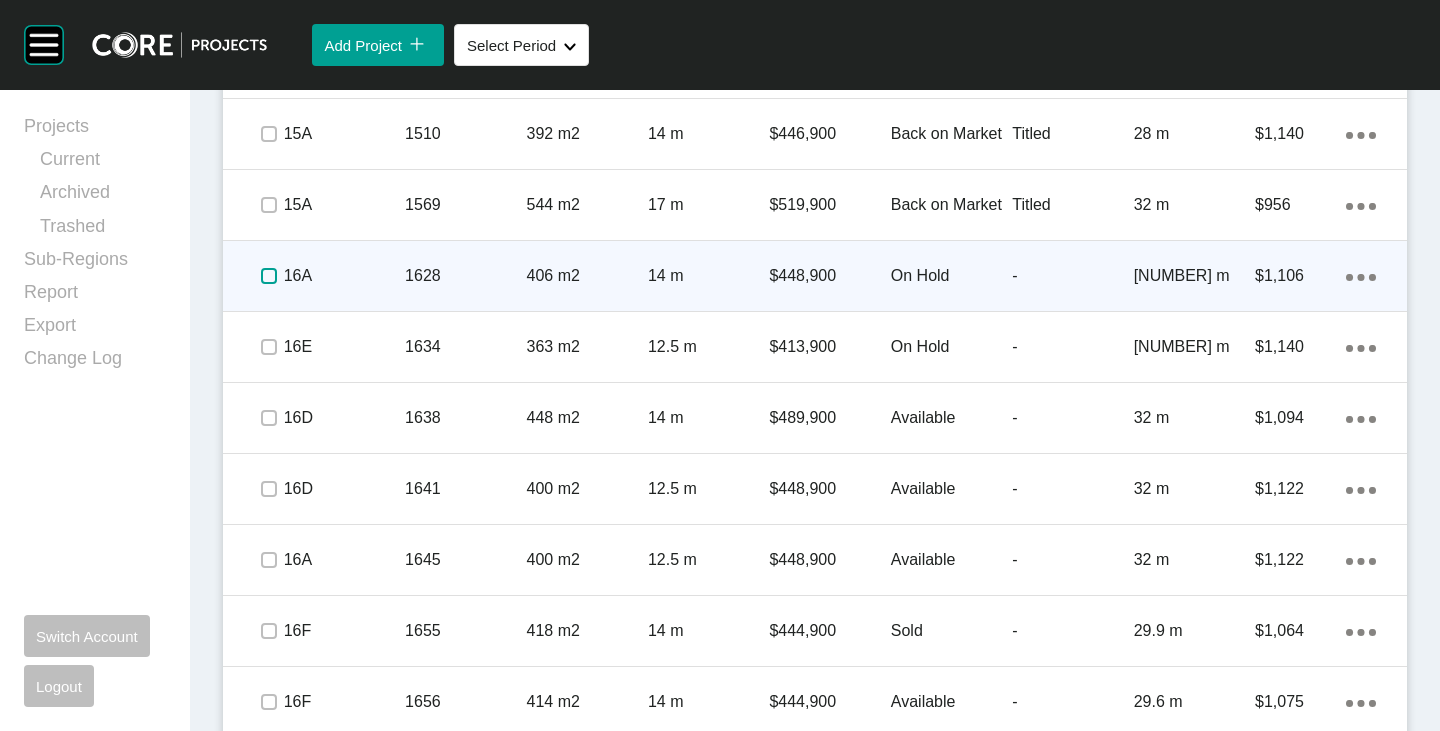 click at bounding box center [269, 276] 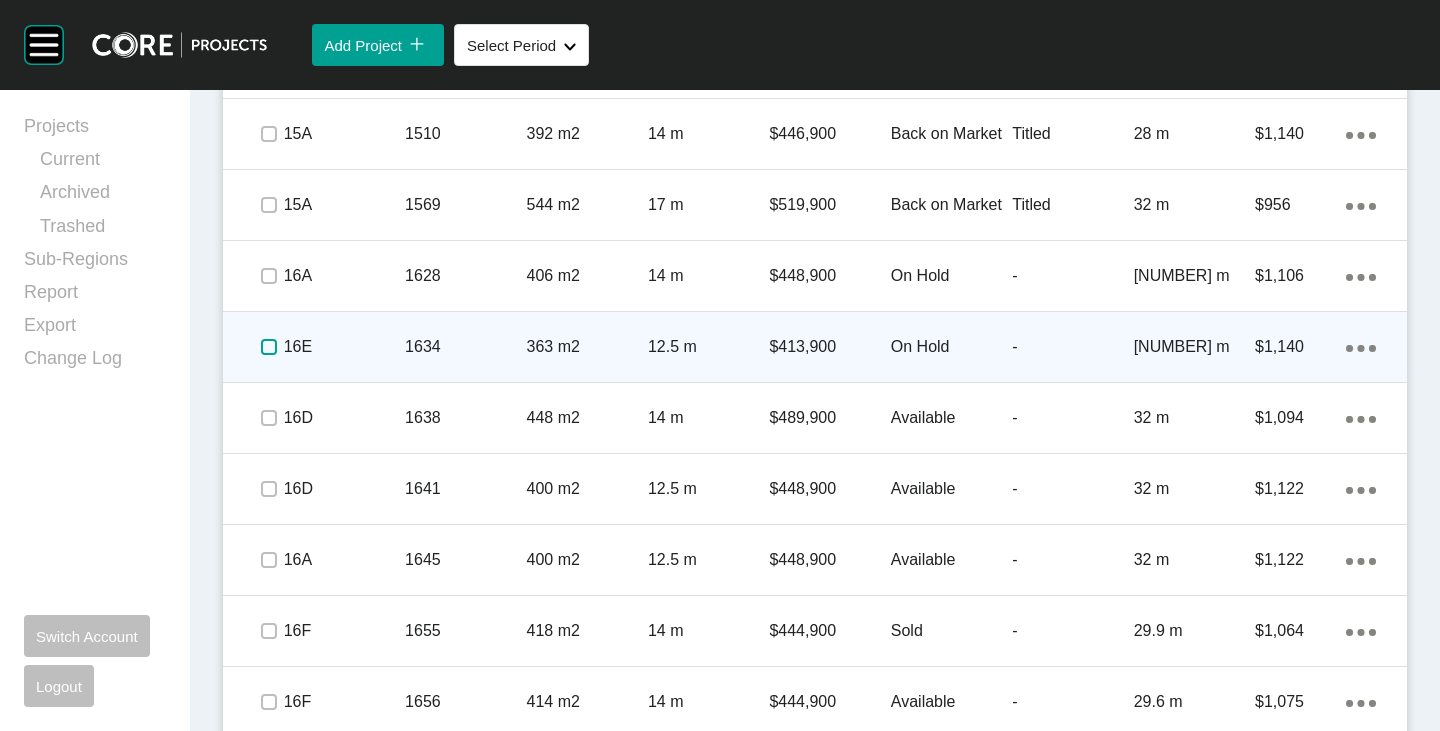 click at bounding box center (269, 347) 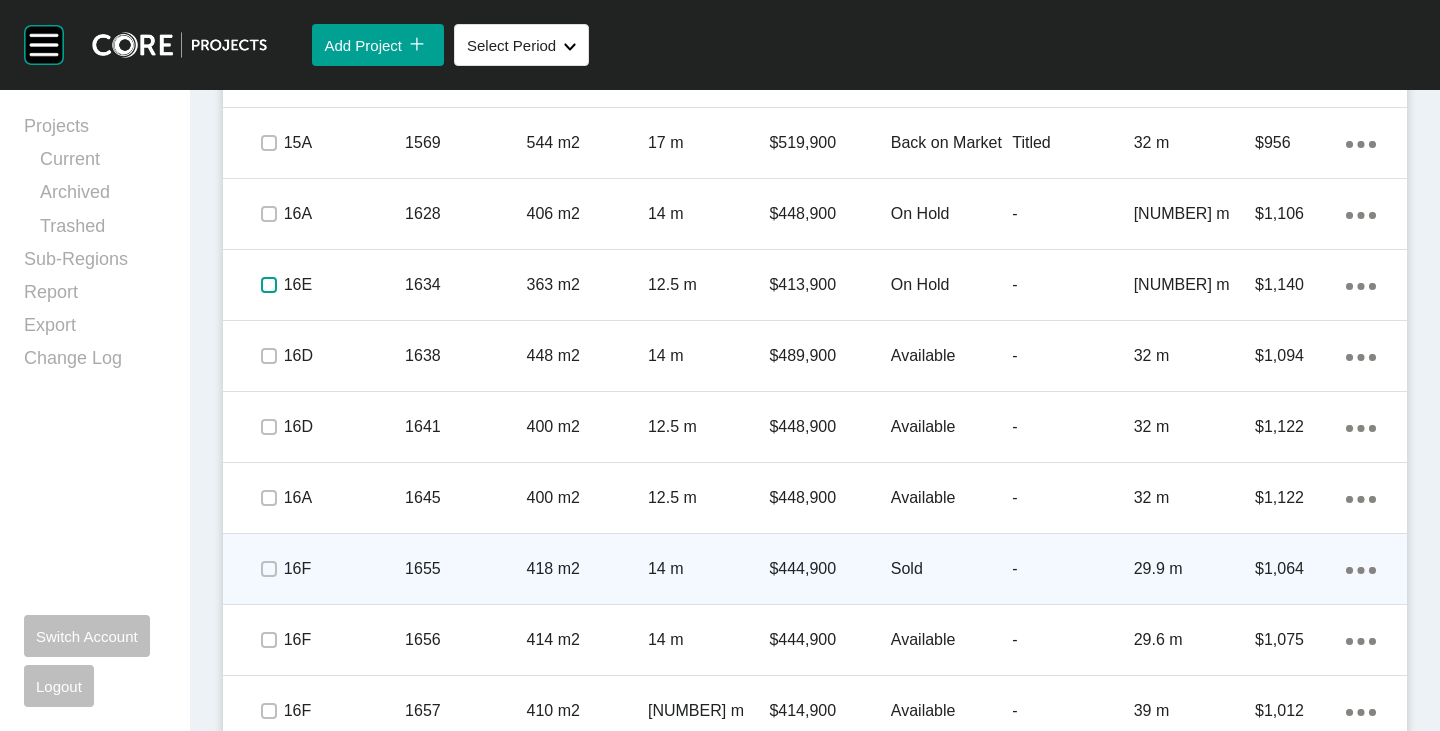 scroll, scrollTop: 1596, scrollLeft: 0, axis: vertical 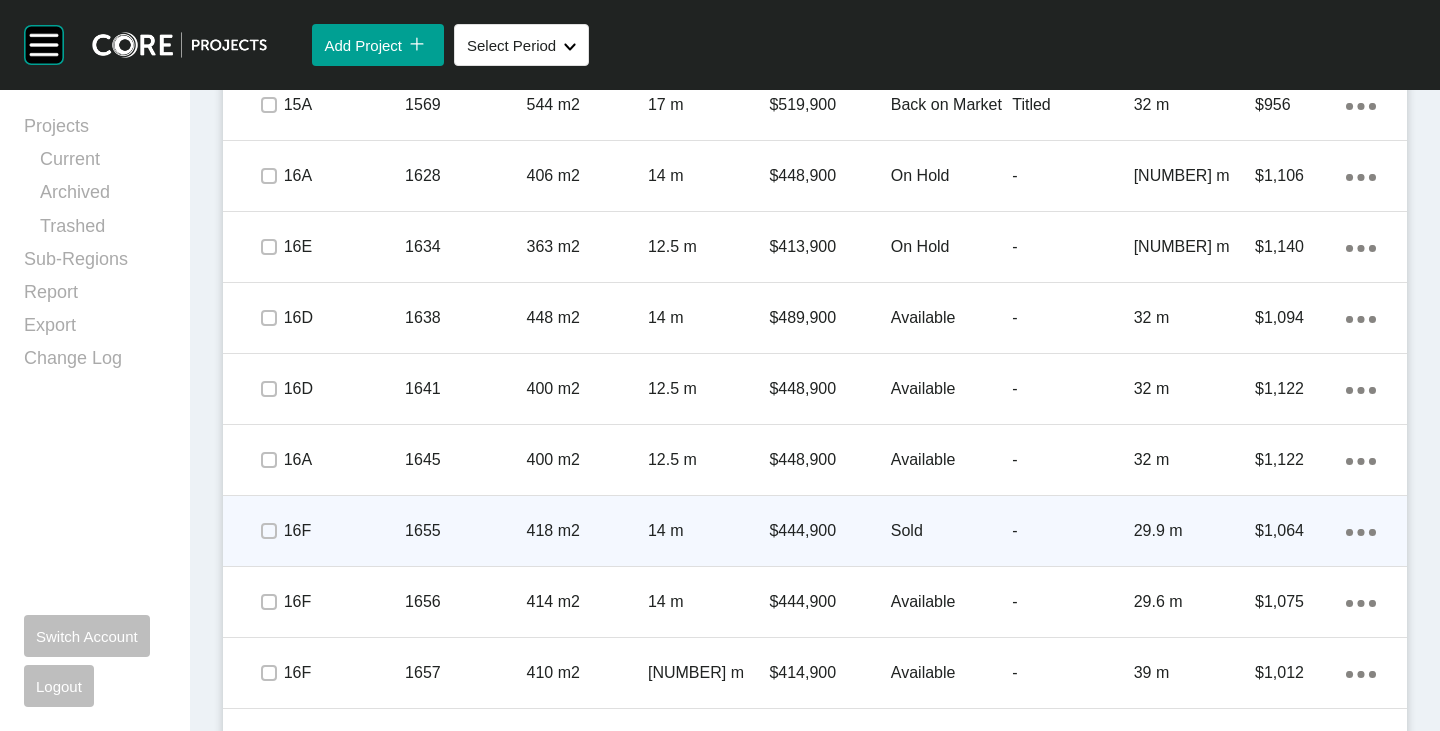click at bounding box center (268, 531) 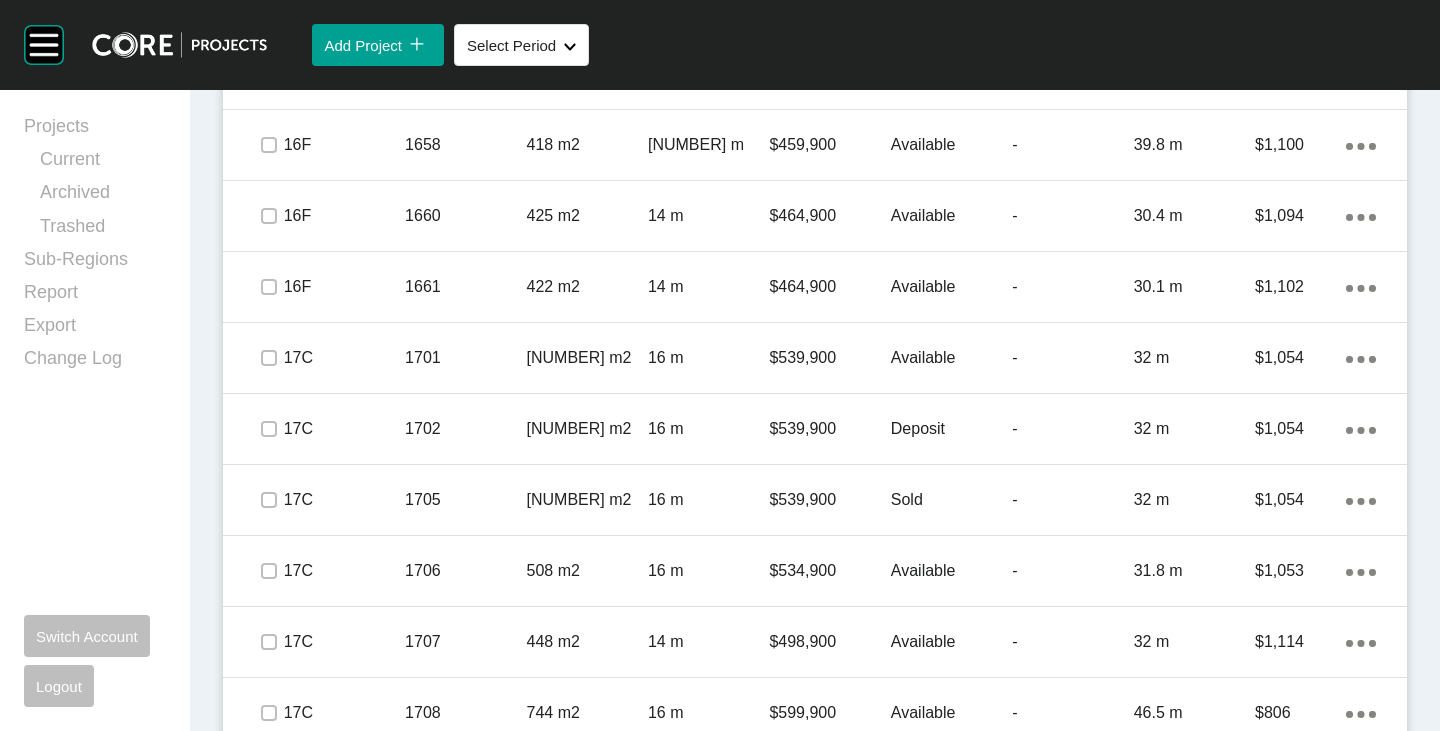 scroll, scrollTop: 2196, scrollLeft: 0, axis: vertical 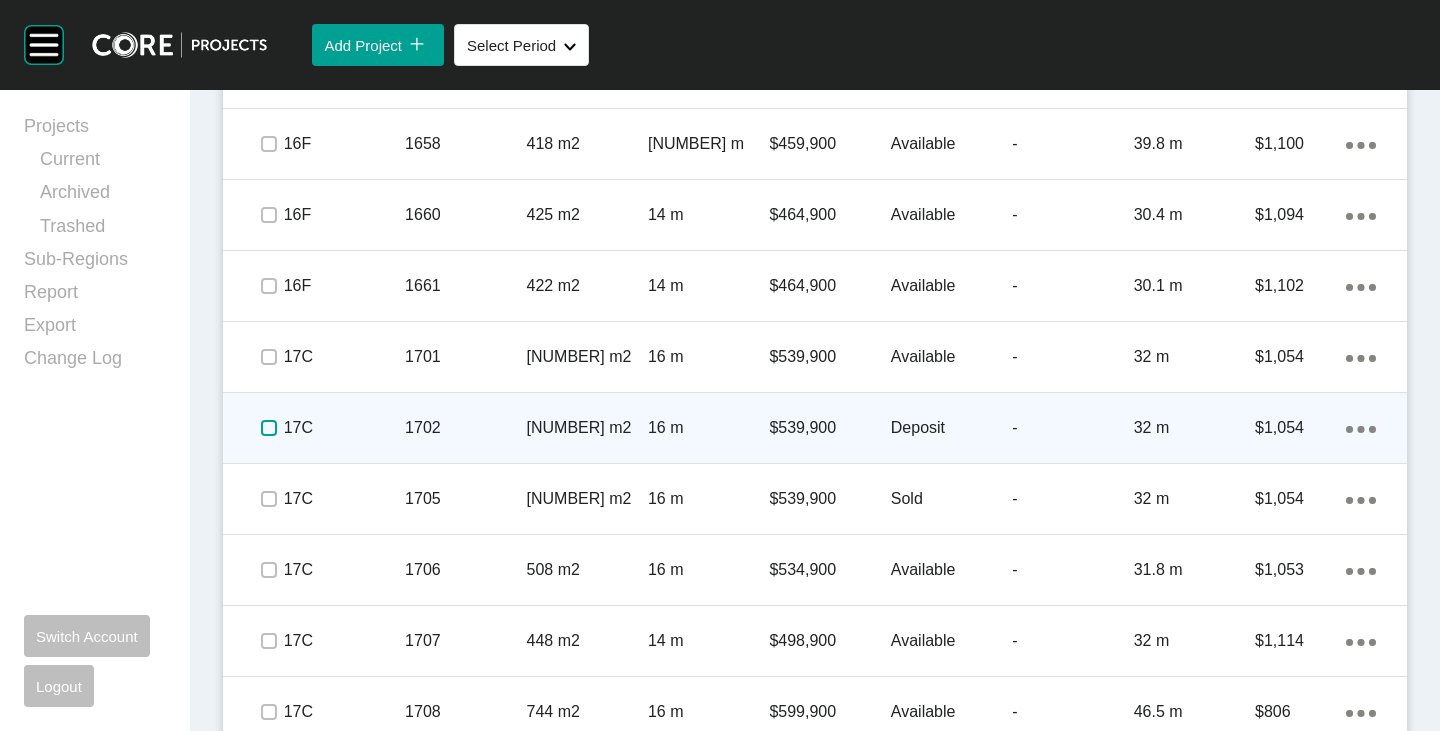 click at bounding box center [269, 428] 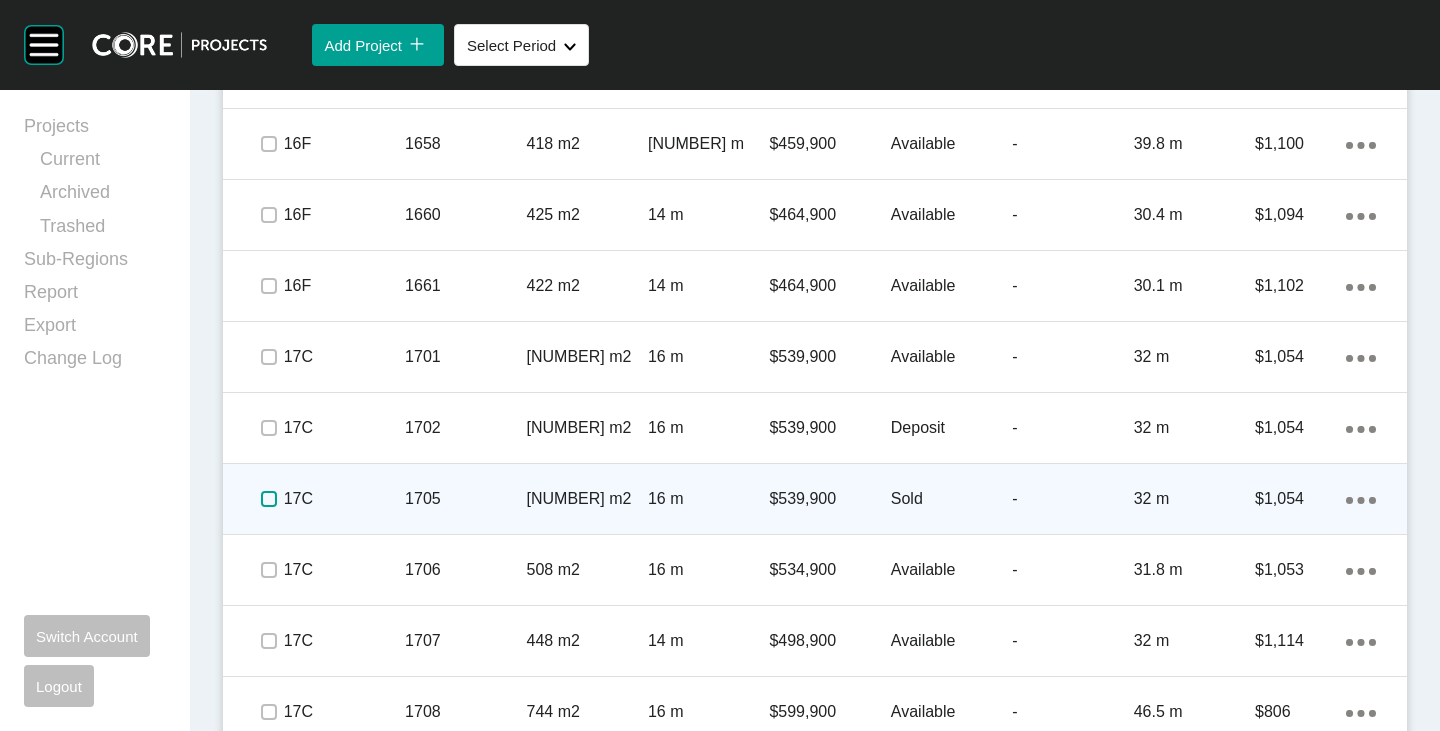 click at bounding box center [269, 499] 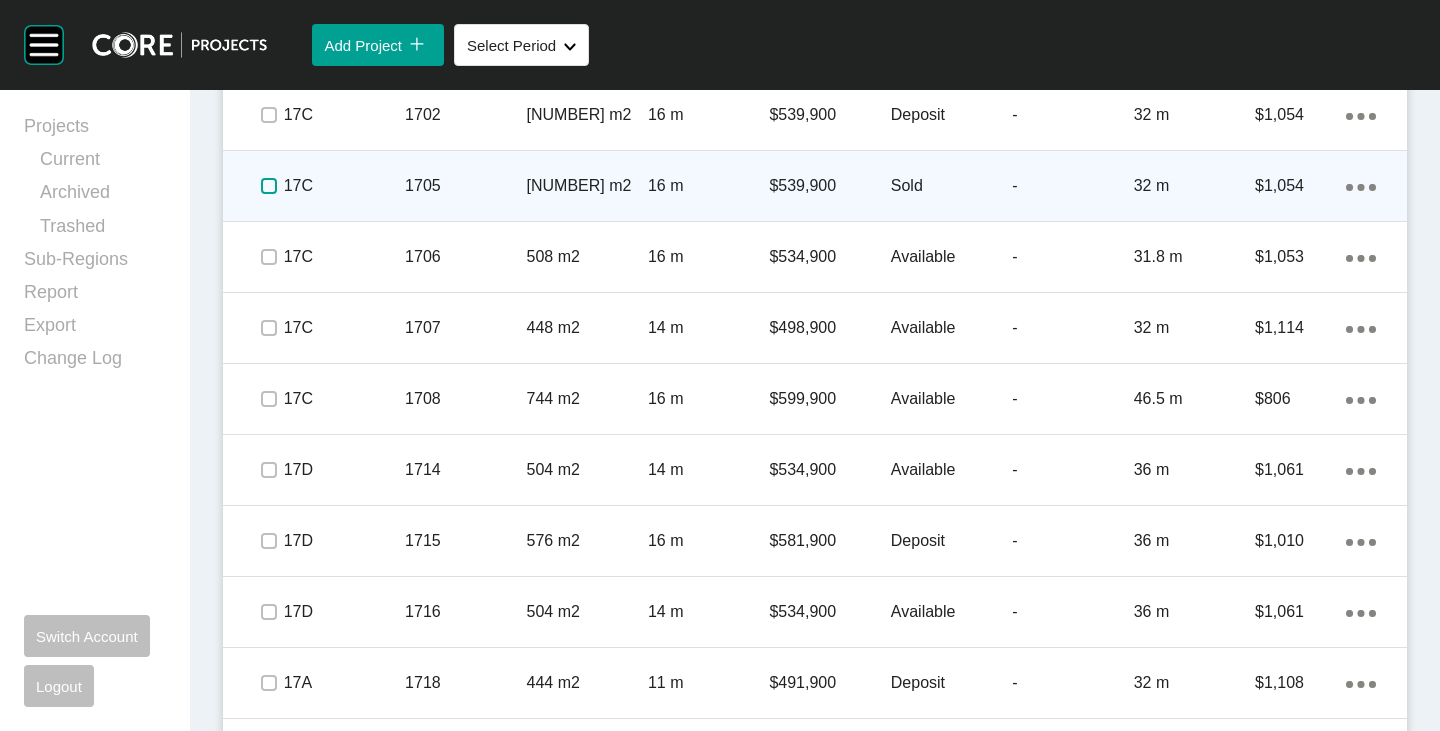 scroll, scrollTop: 2596, scrollLeft: 0, axis: vertical 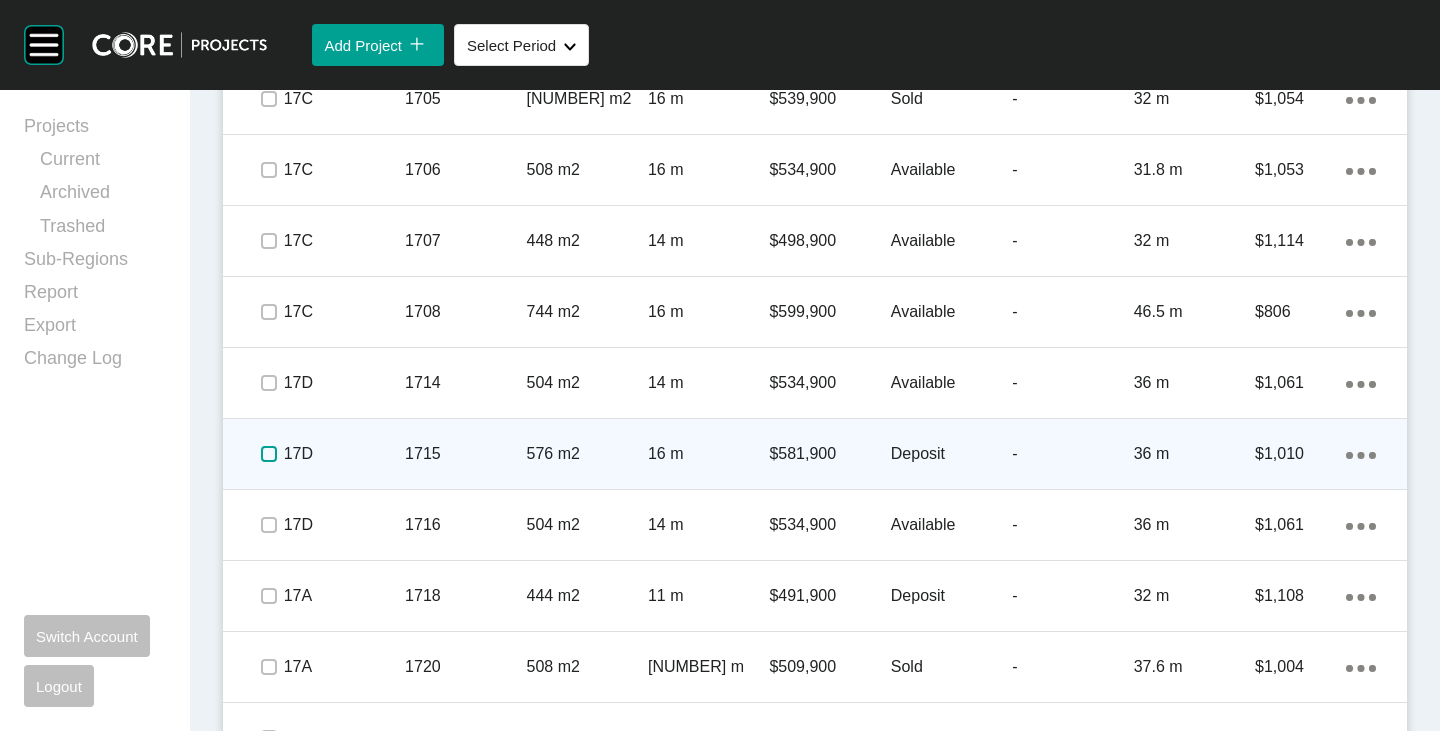 click at bounding box center (269, 454) 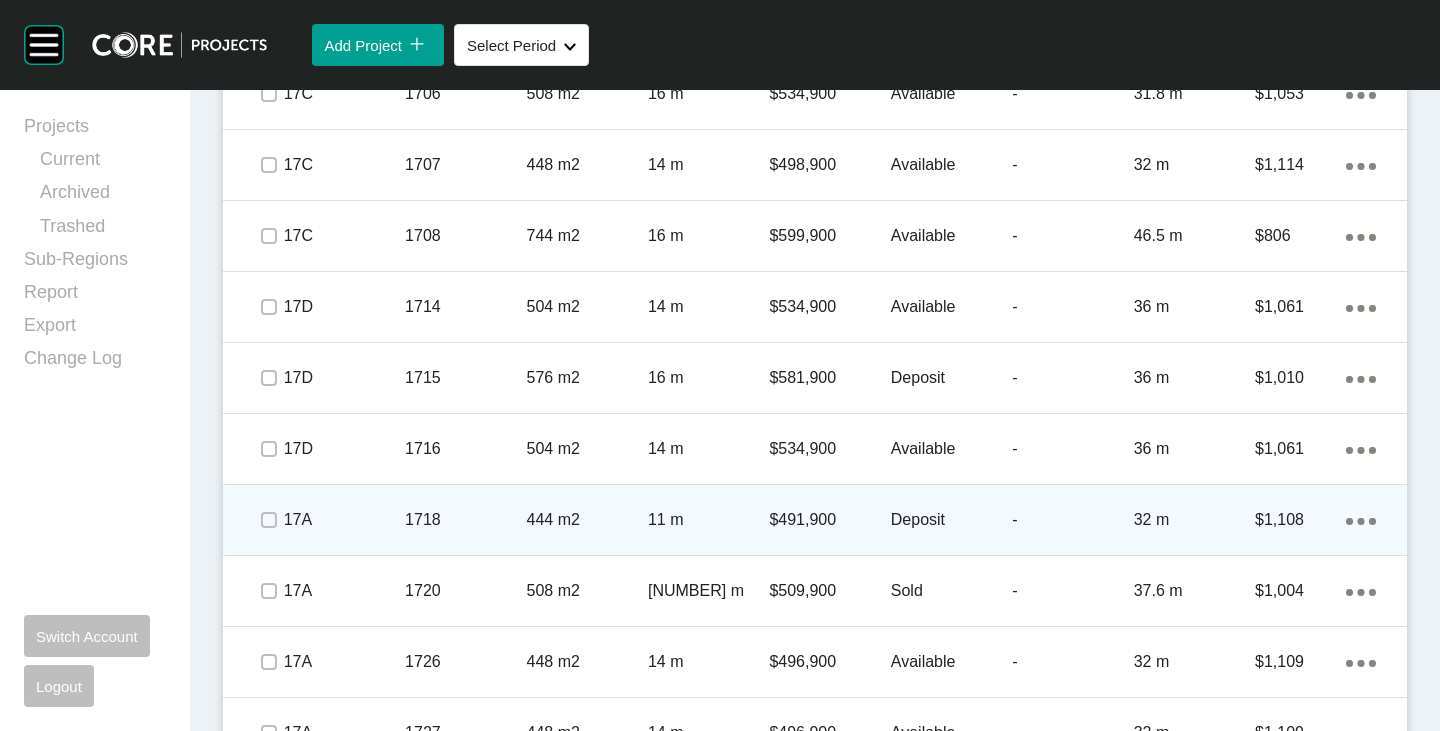 scroll, scrollTop: 2696, scrollLeft: 0, axis: vertical 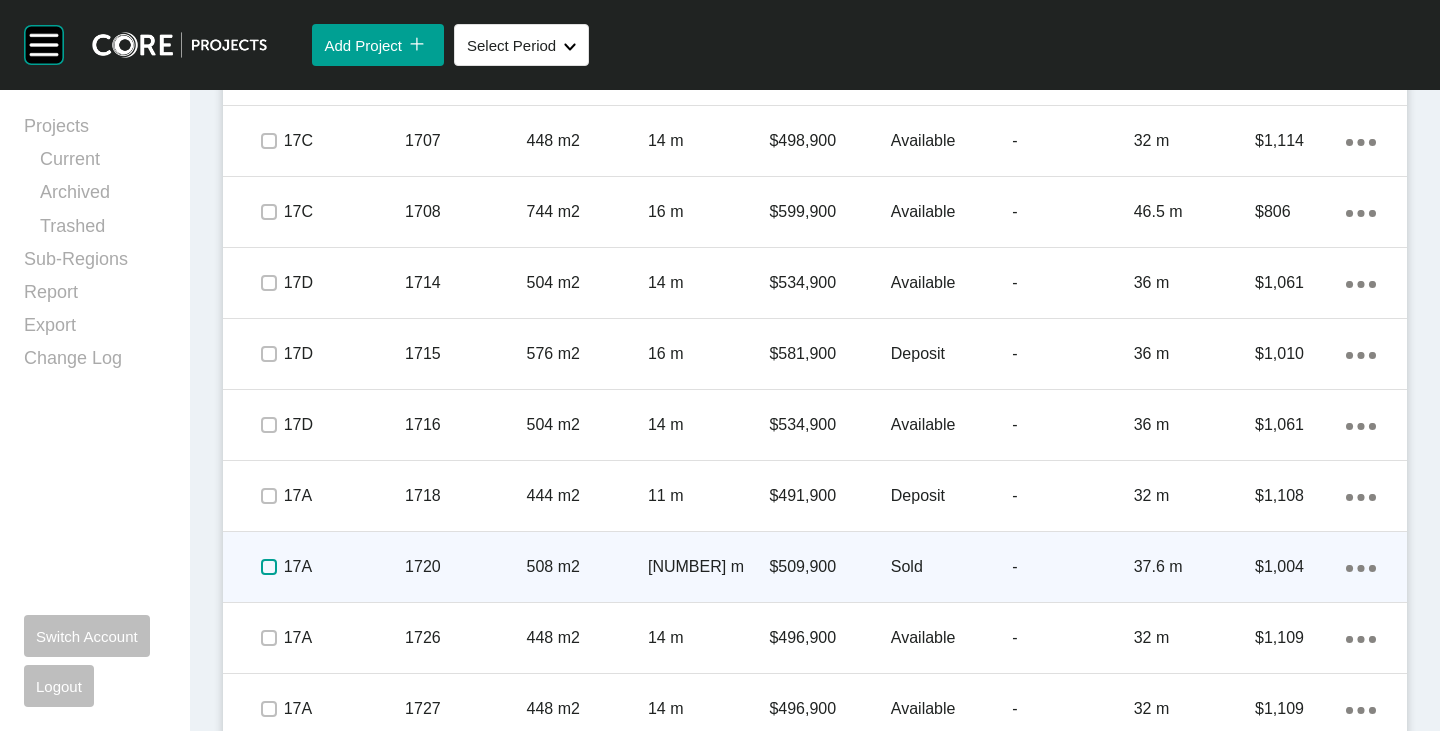 click at bounding box center [269, 567] 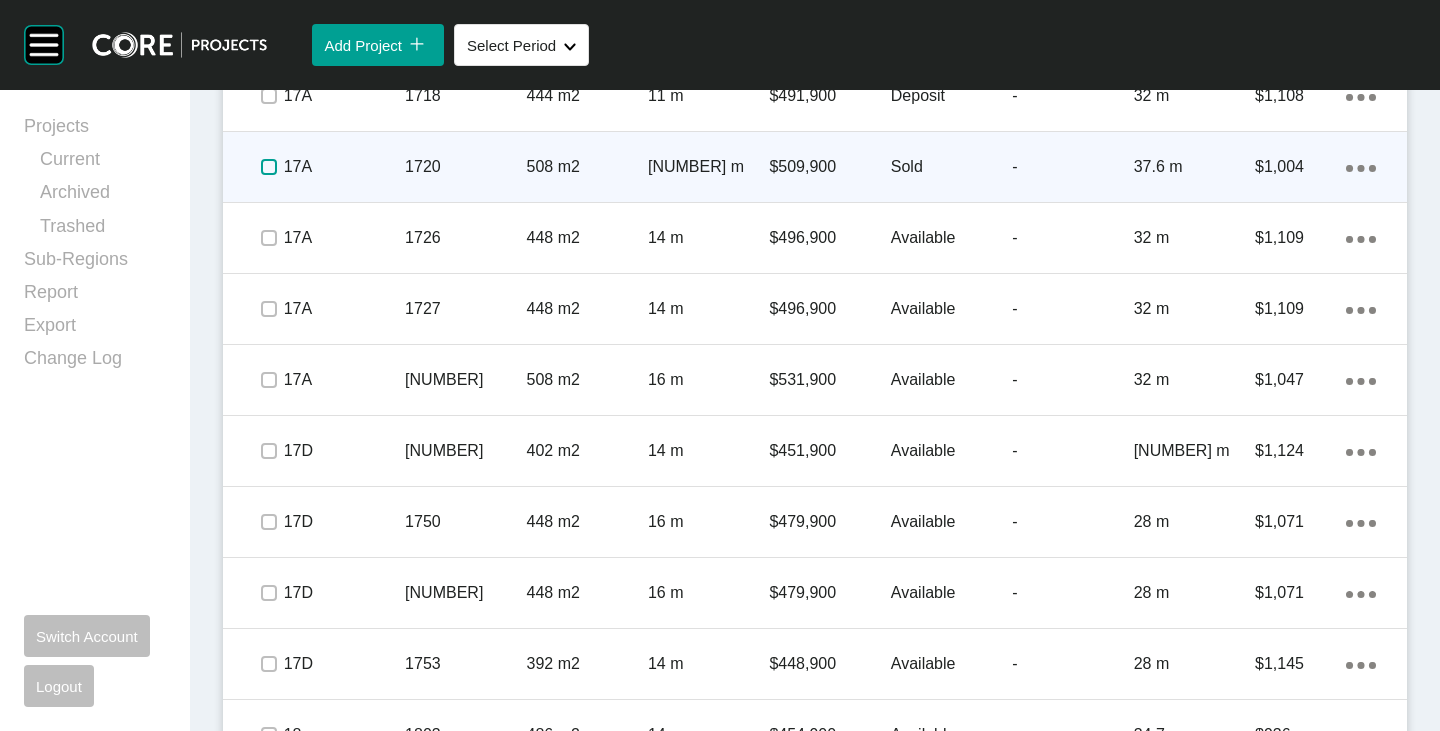 scroll, scrollTop: 3396, scrollLeft: 0, axis: vertical 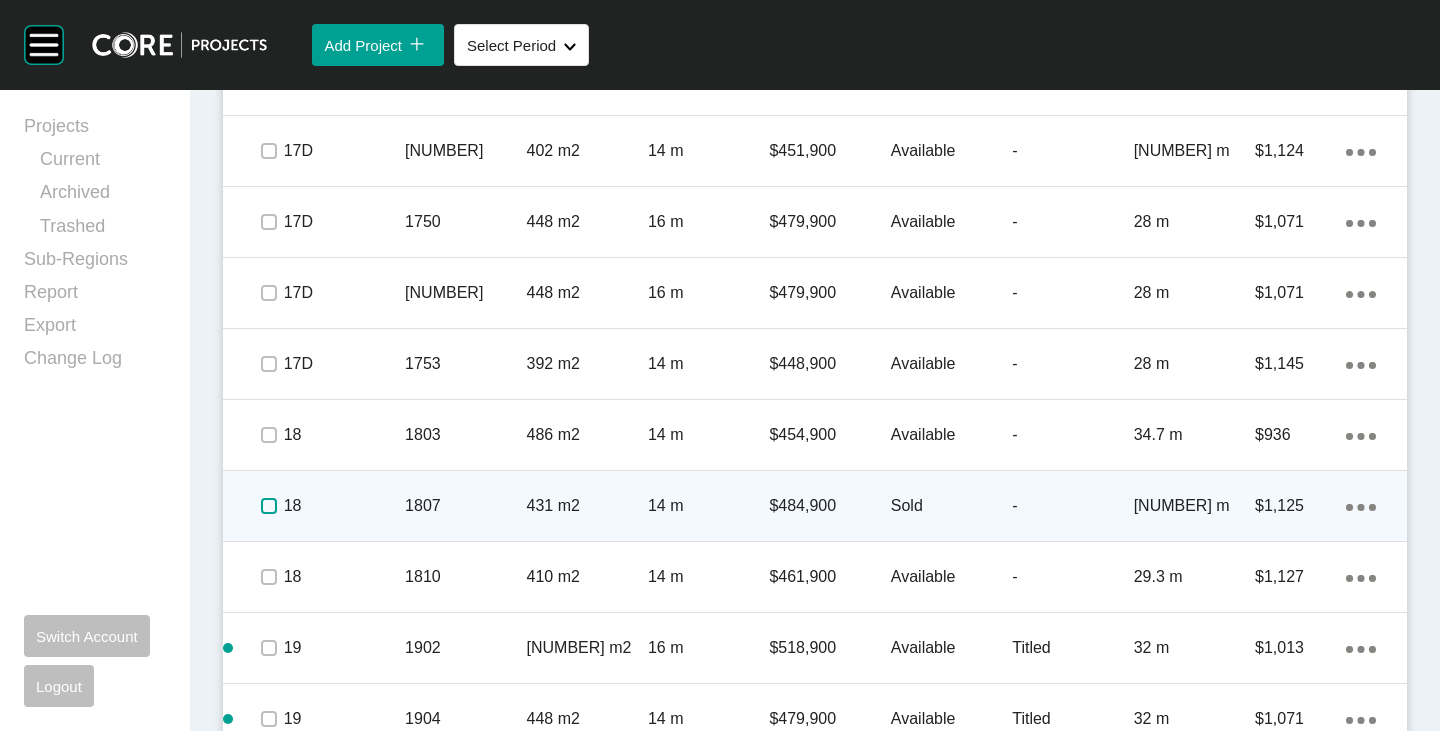 drag, startPoint x: 264, startPoint y: 501, endPoint x: 349, endPoint y: 471, distance: 90.13878 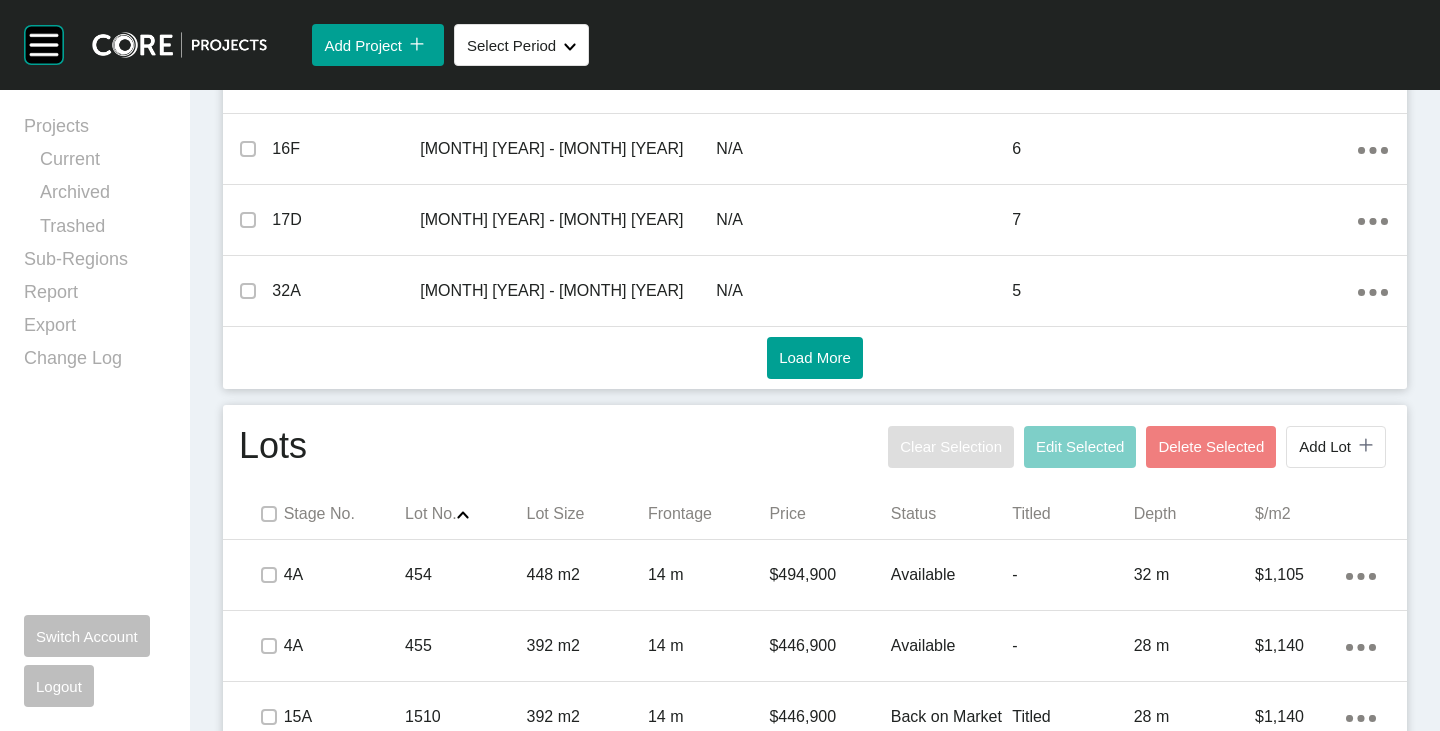 scroll, scrollTop: 996, scrollLeft: 0, axis: vertical 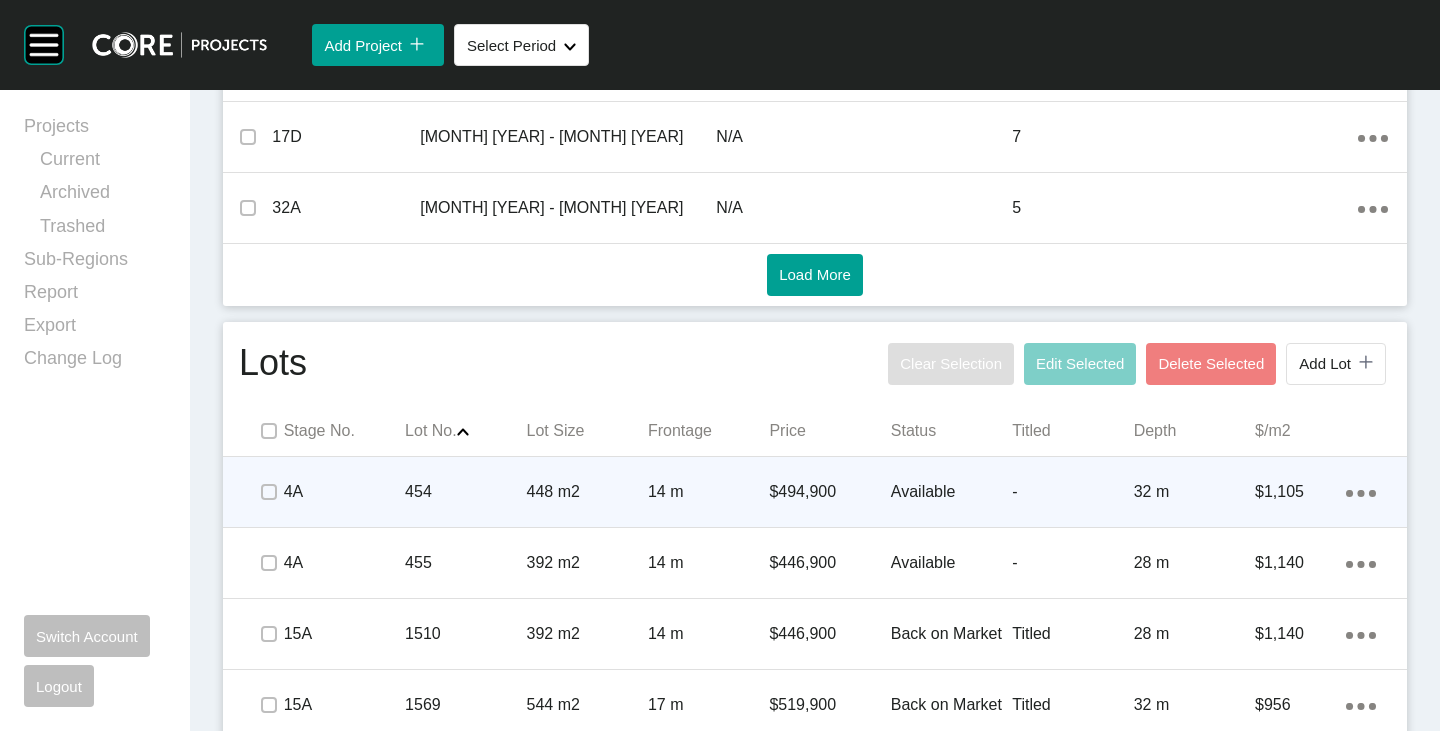 click on "$494,900" at bounding box center [829, 492] 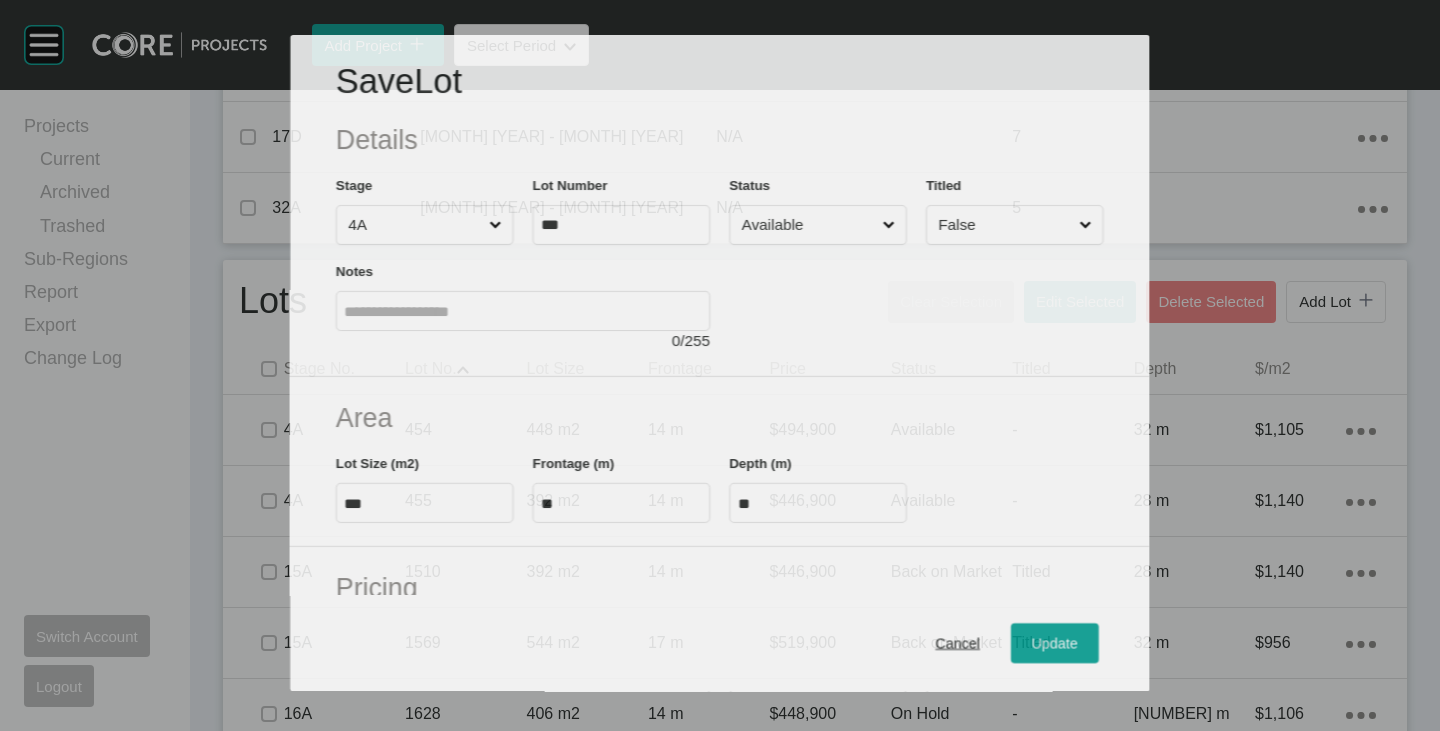 scroll, scrollTop: 300, scrollLeft: 0, axis: vertical 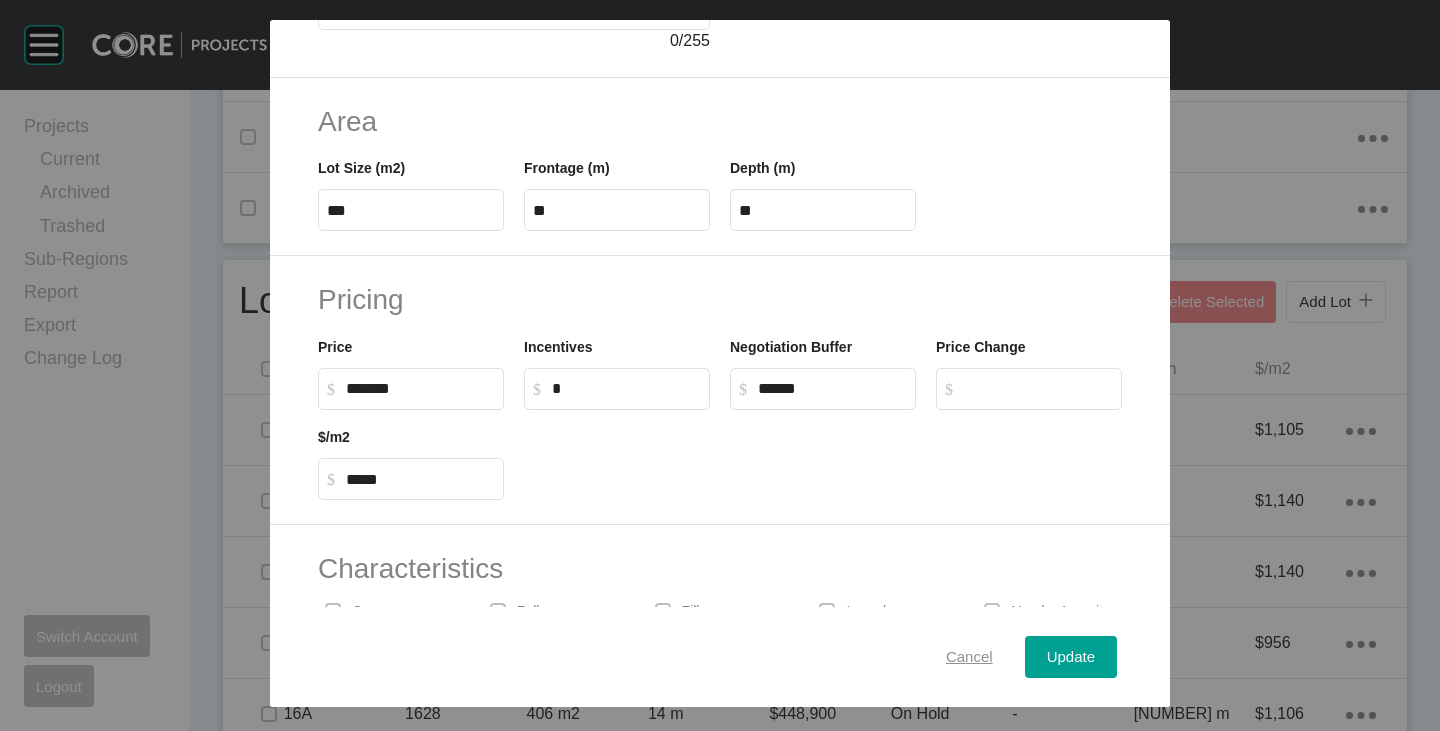click on "Cancel" at bounding box center (969, 657) 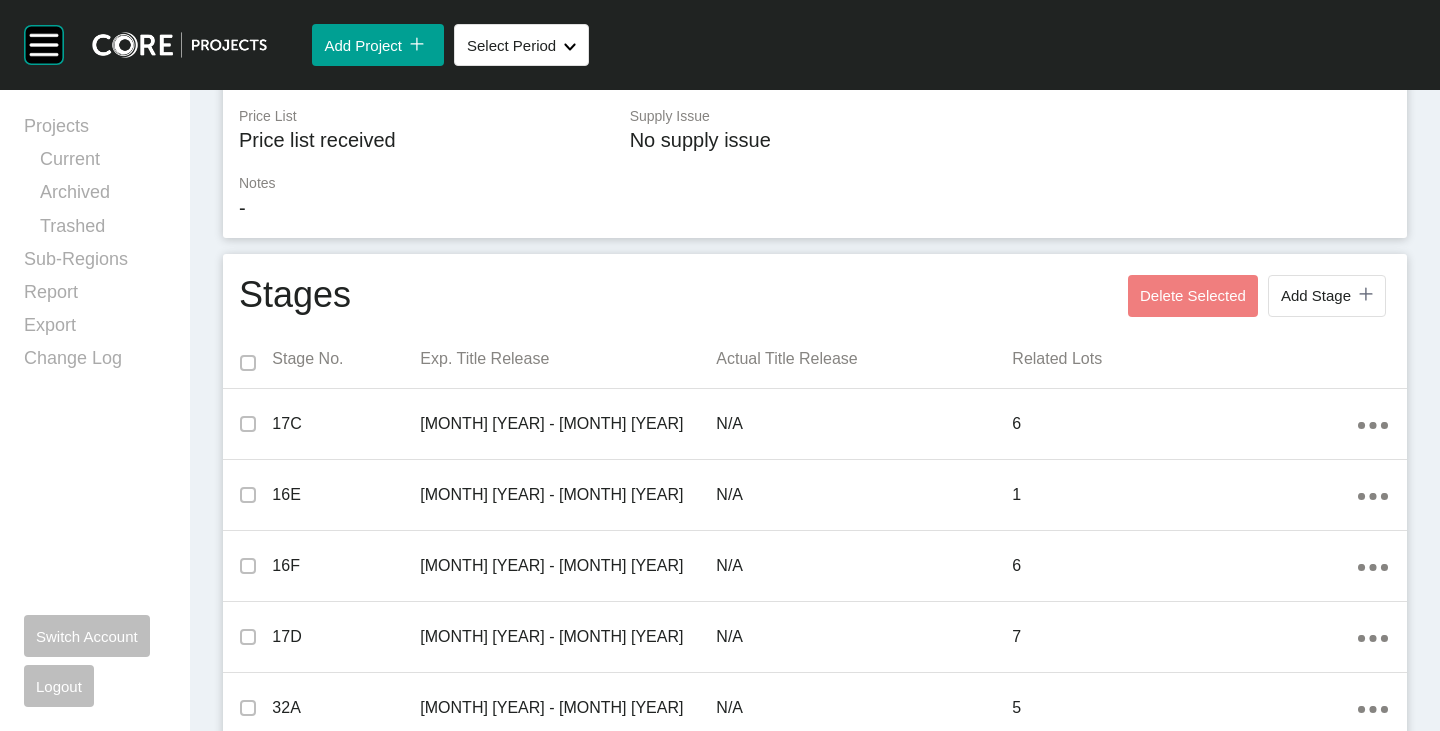 scroll, scrollTop: 0, scrollLeft: 0, axis: both 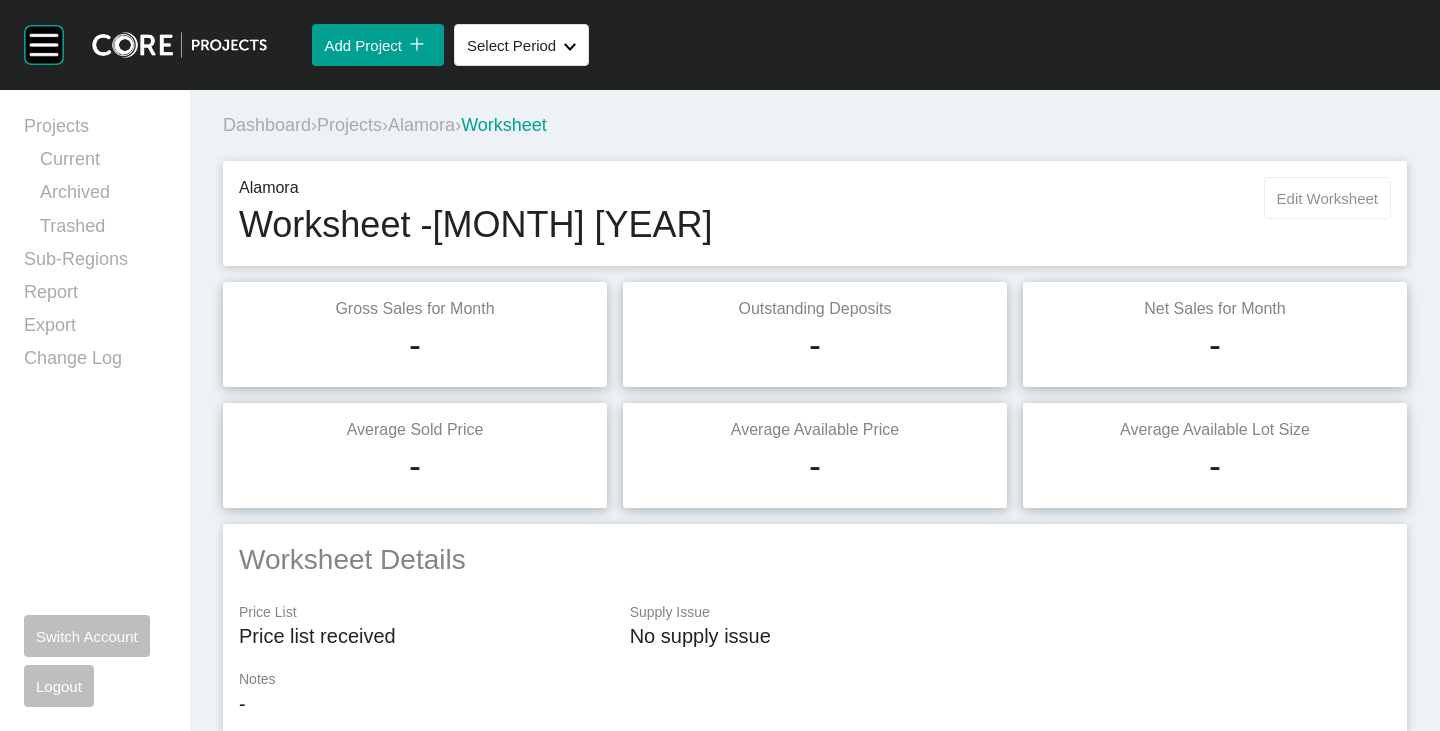 click on "Edit Worksheet" at bounding box center [1327, 198] 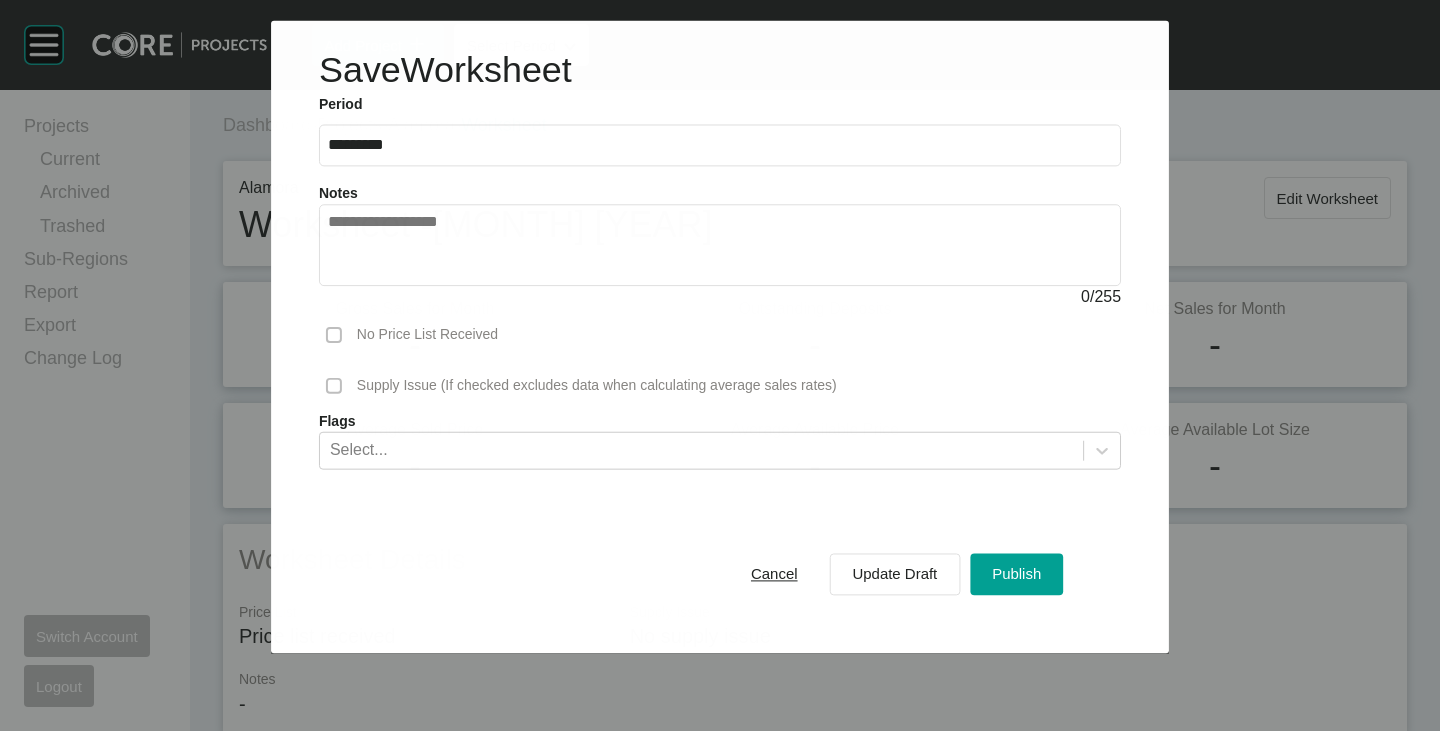 click at bounding box center [720, 246] 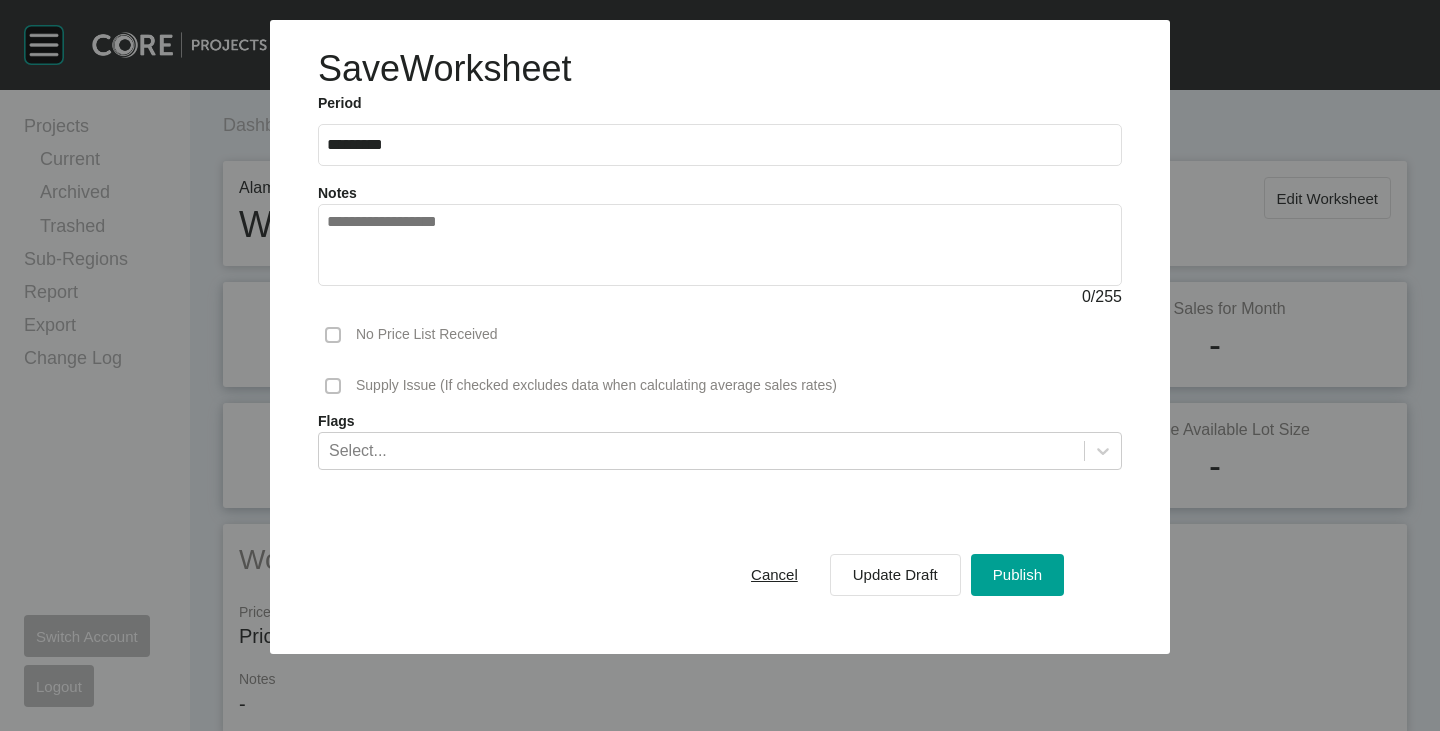 click on "Cancel Update Draft Publish" at bounding box center [896, 575] 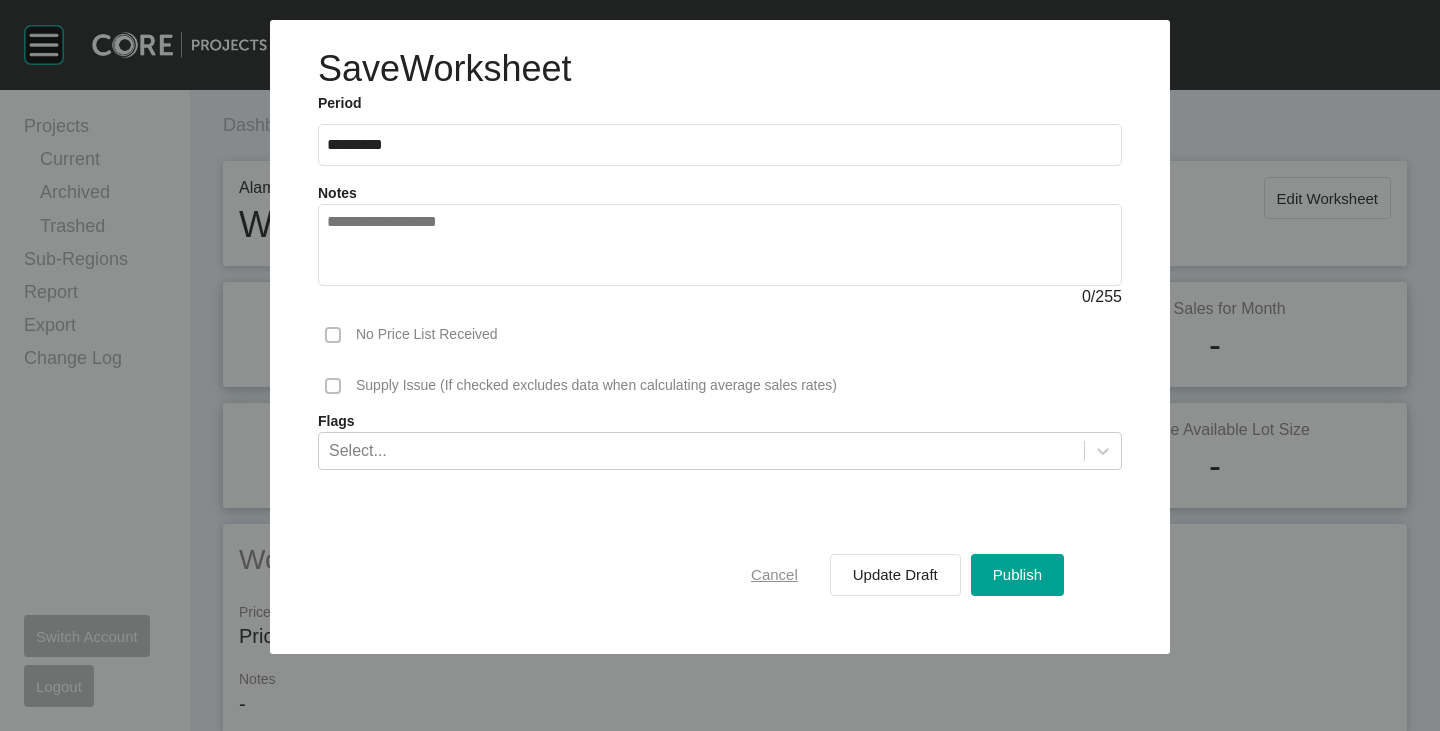 click on "Cancel" at bounding box center [774, 574] 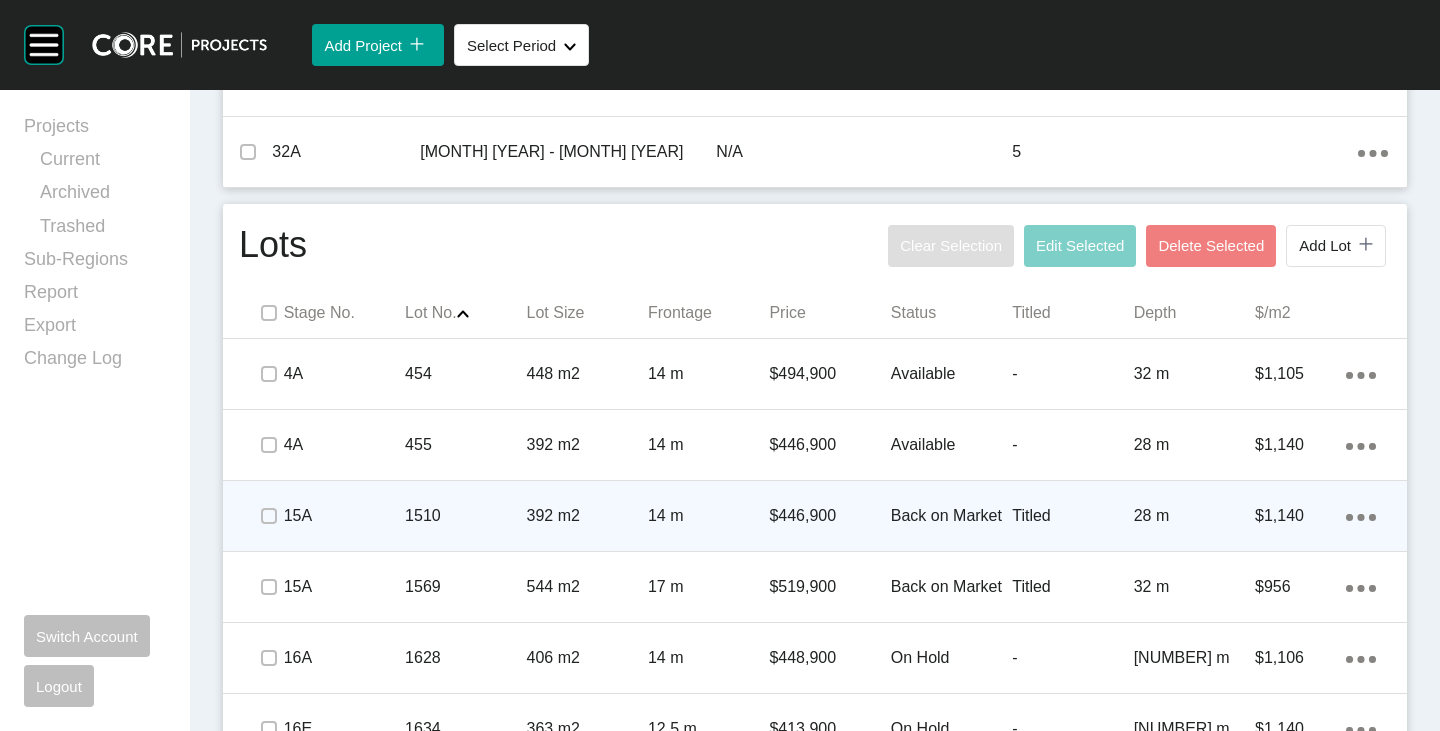 scroll, scrollTop: 1100, scrollLeft: 0, axis: vertical 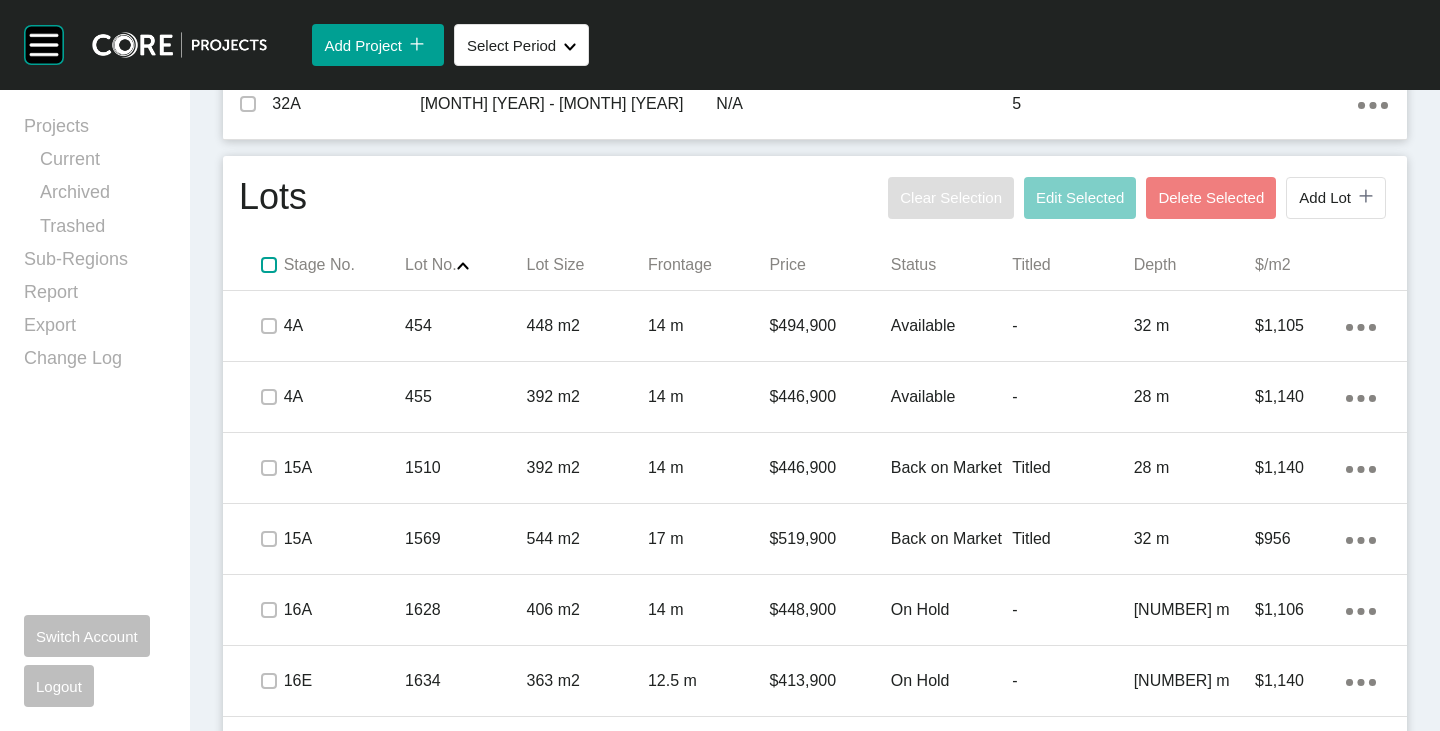 click at bounding box center [269, 265] 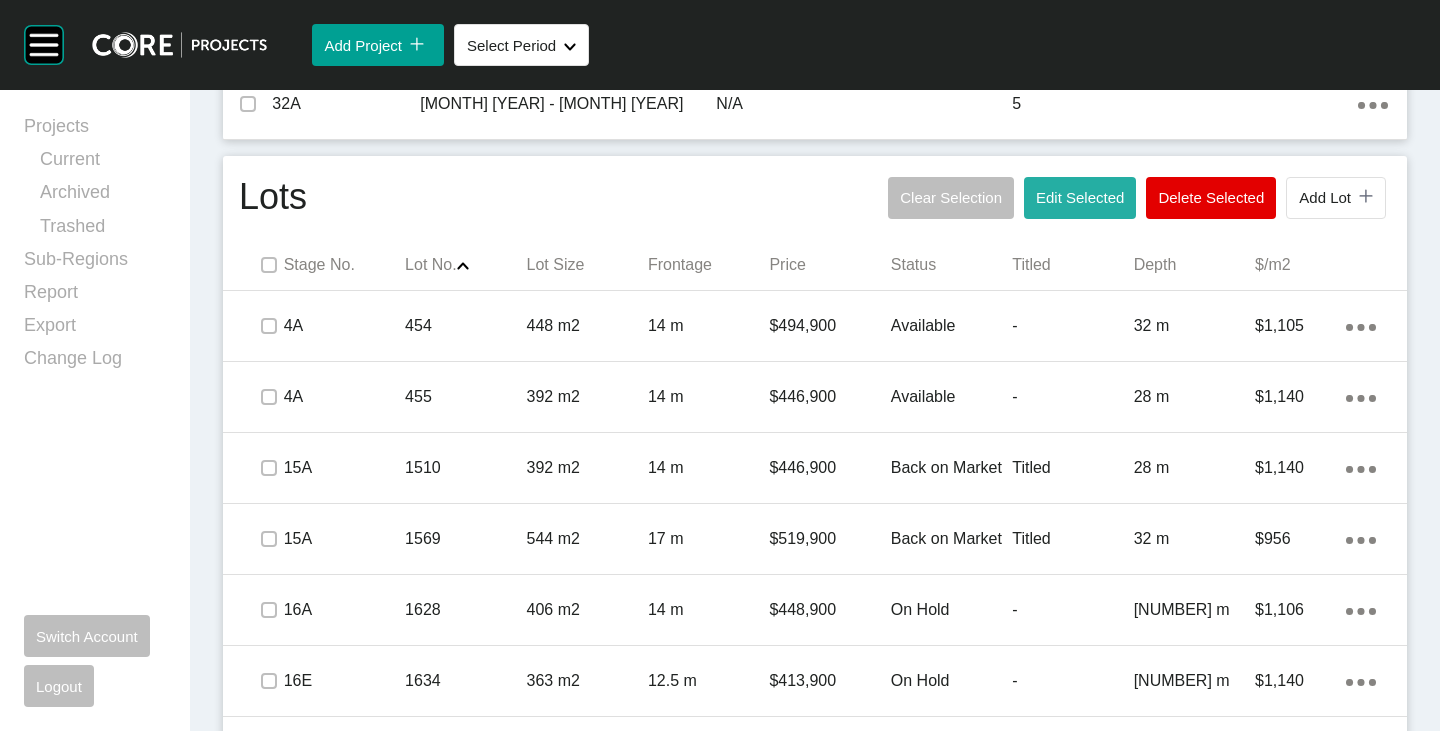 click on "Edit Selected" at bounding box center [1080, 197] 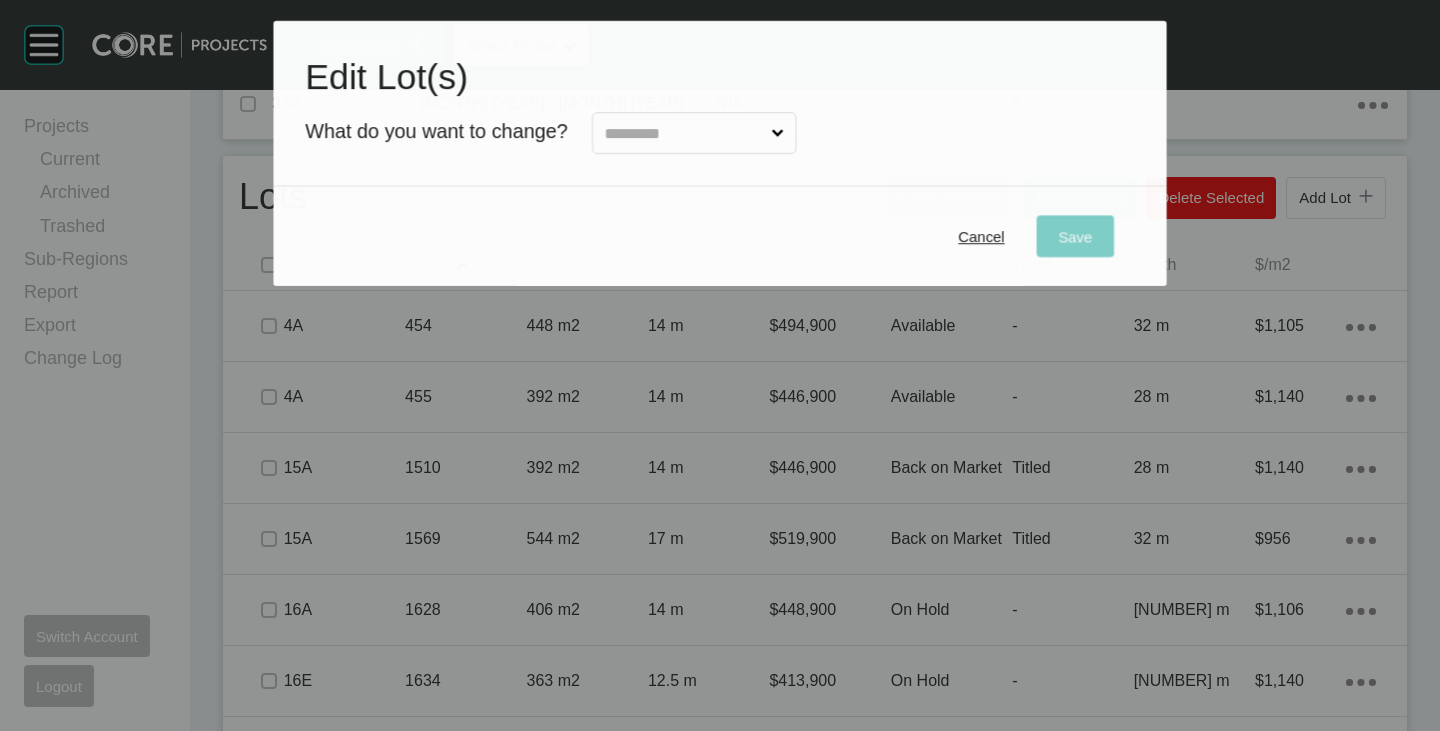 click at bounding box center (684, 134) 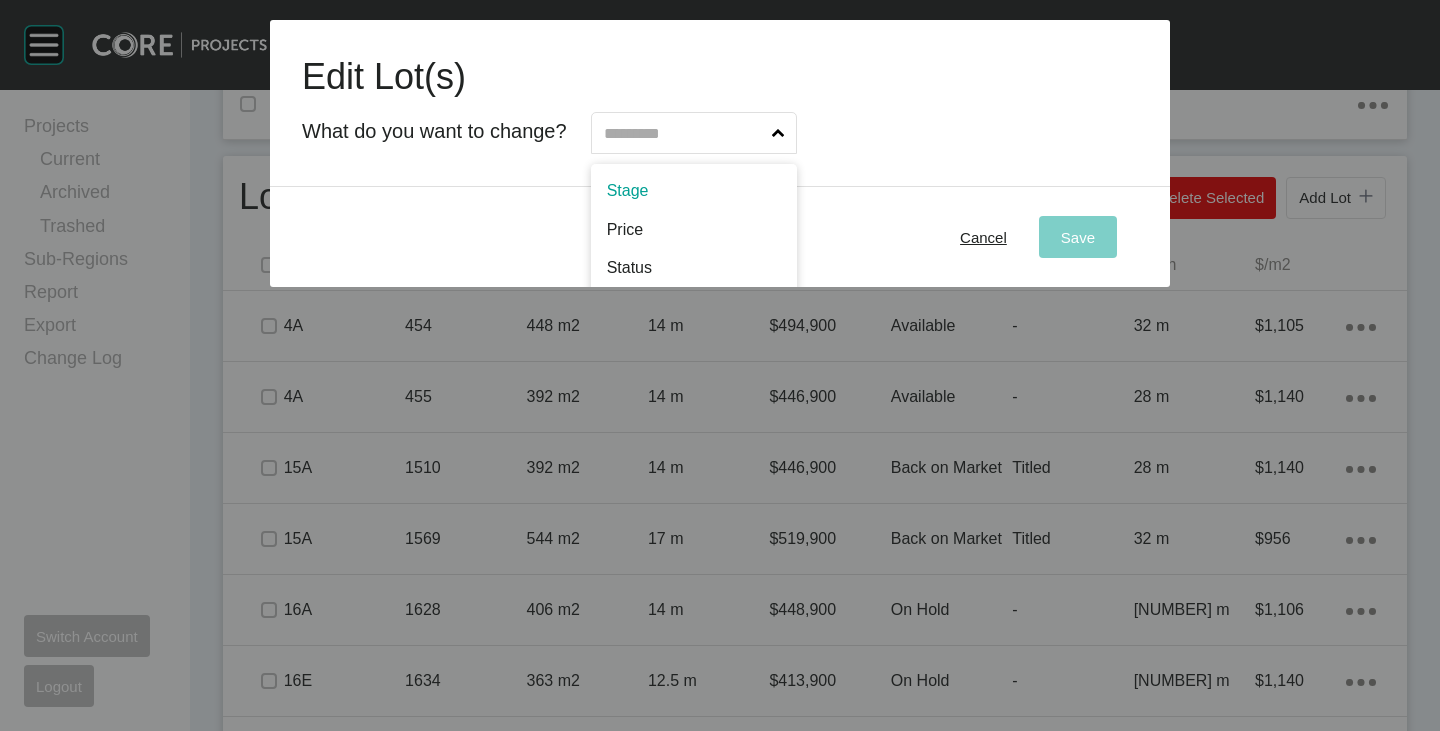 scroll, scrollTop: 102, scrollLeft: 0, axis: vertical 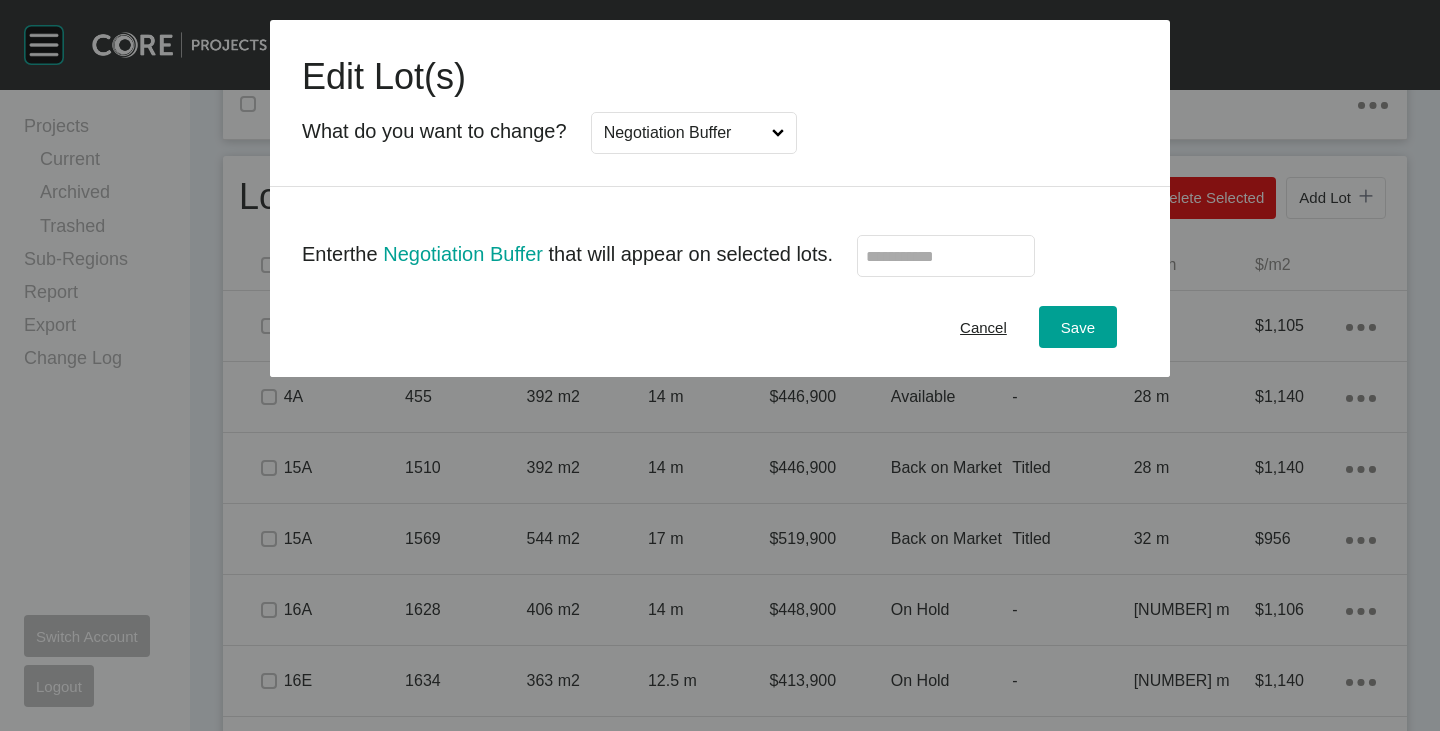 click at bounding box center [946, 256] 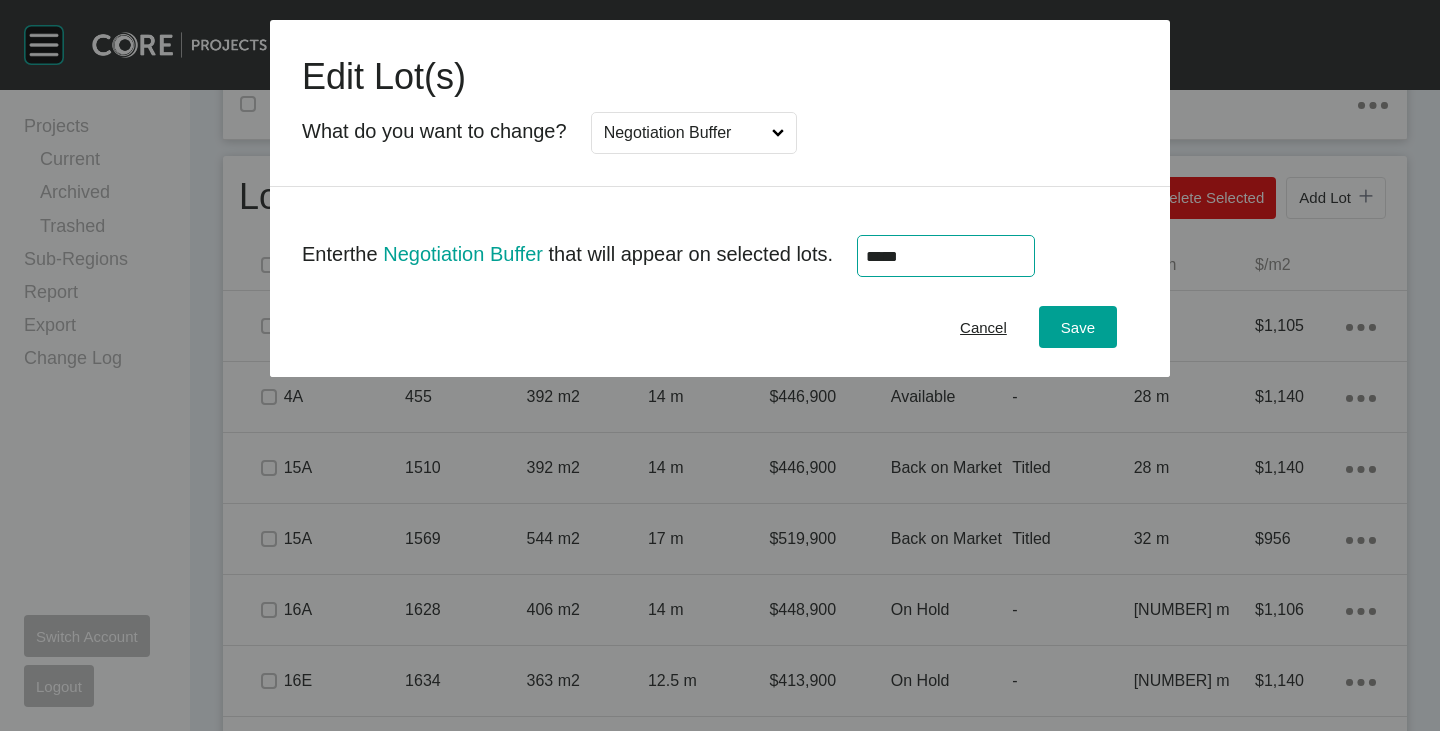 type on "******" 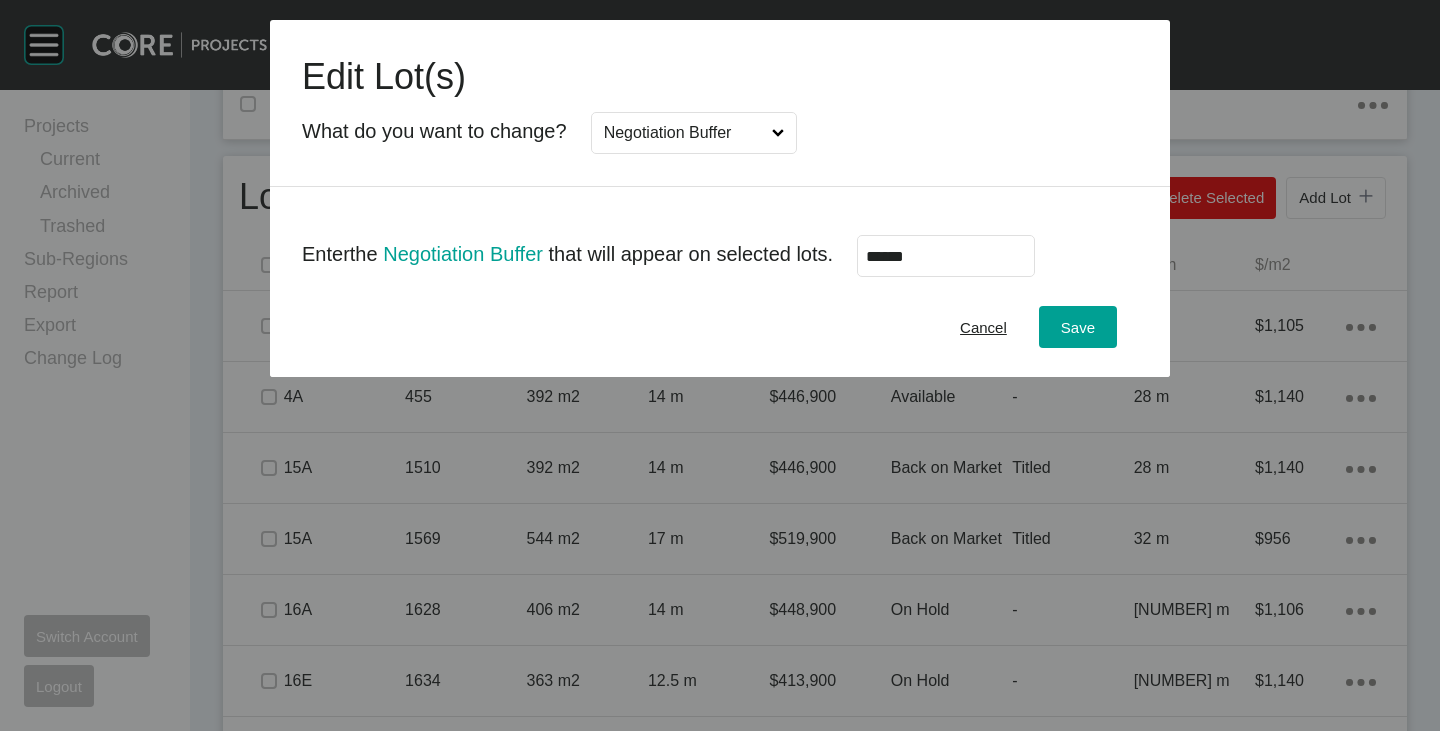 click on "Cancel Save" at bounding box center (720, 327) 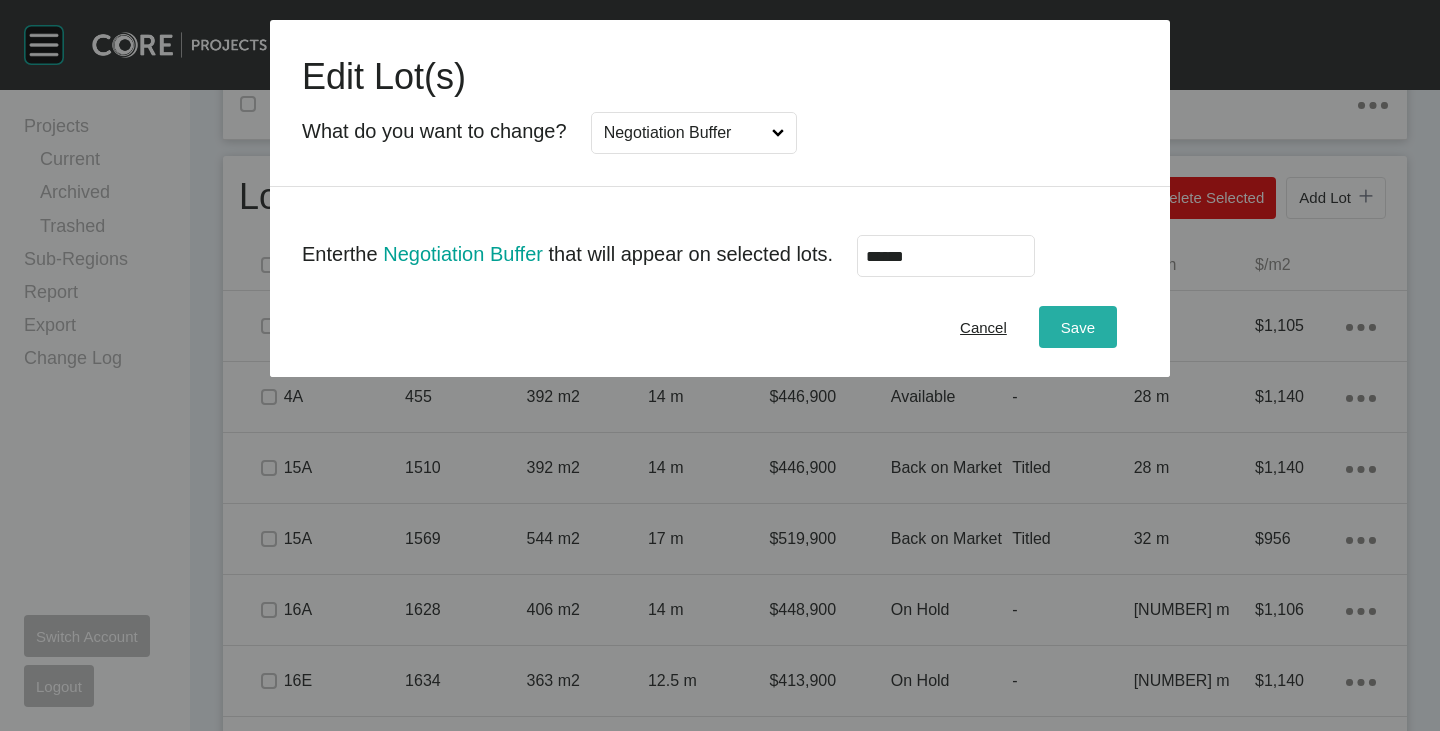 click on "Save" at bounding box center [1078, 327] 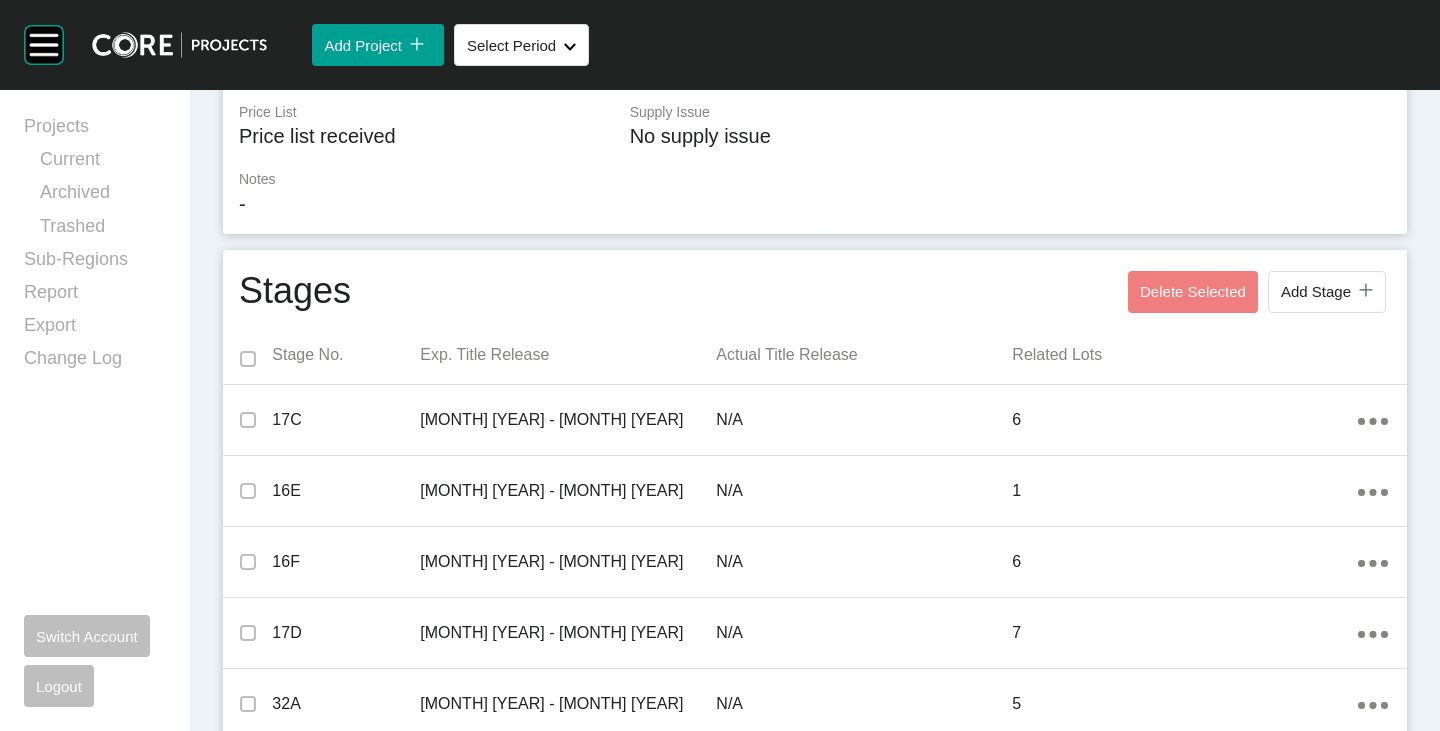scroll, scrollTop: 0, scrollLeft: 0, axis: both 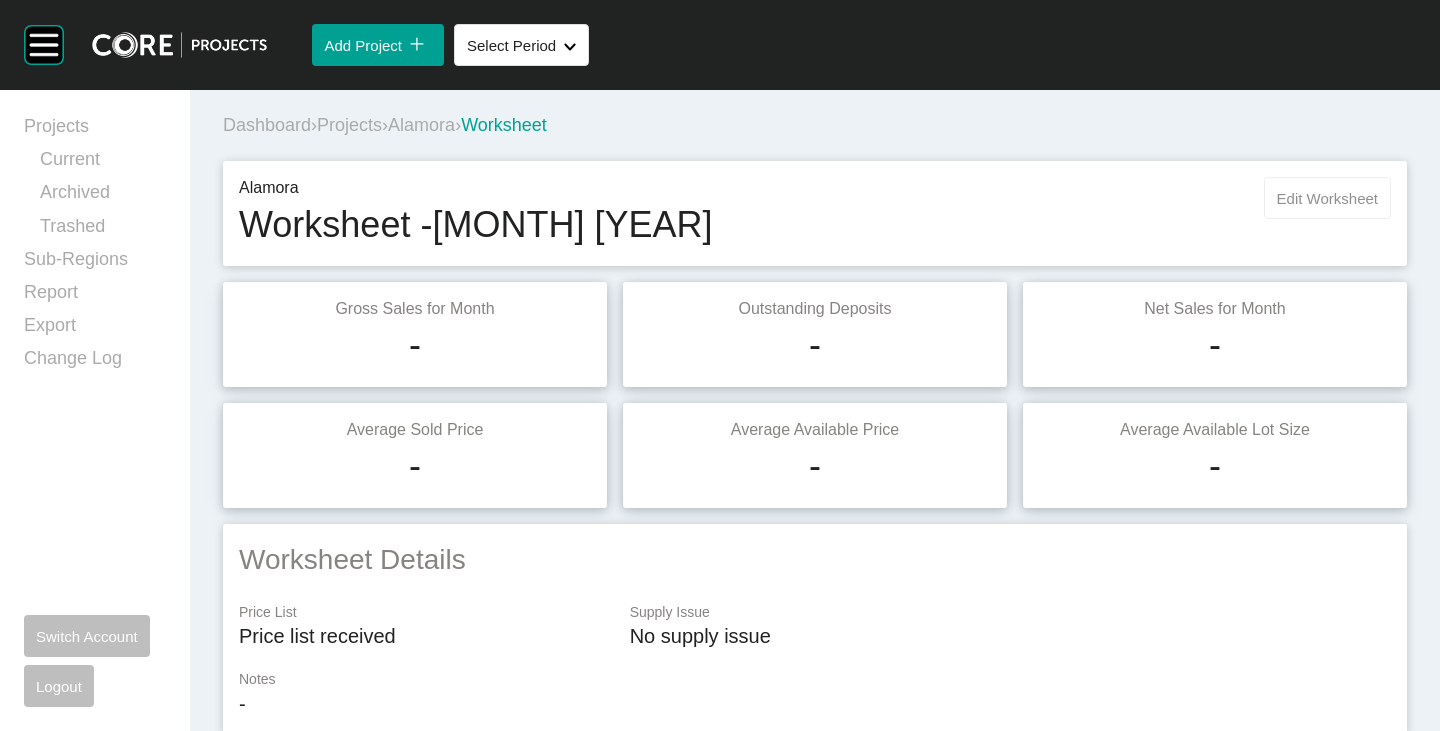 click on "Edit Worksheet" at bounding box center (1327, 198) 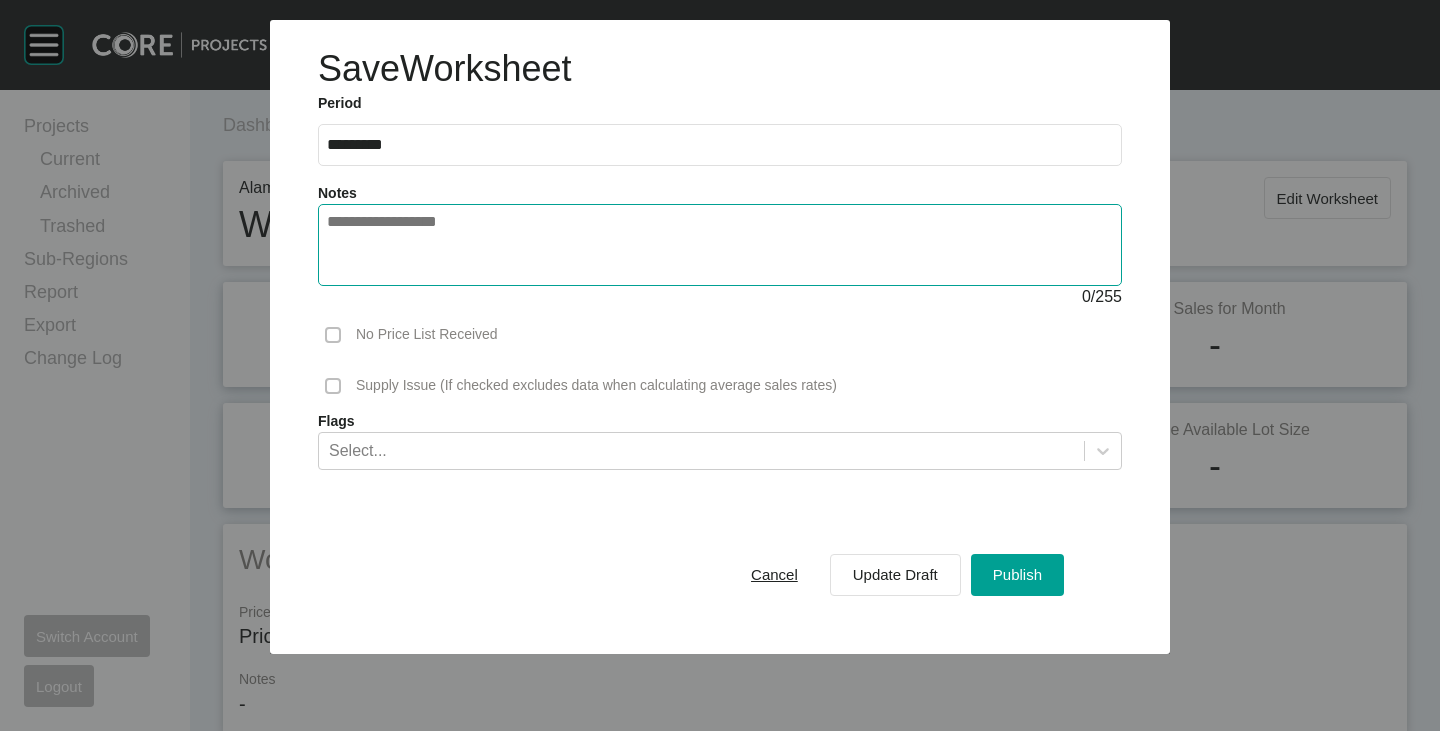 click at bounding box center [720, 245] 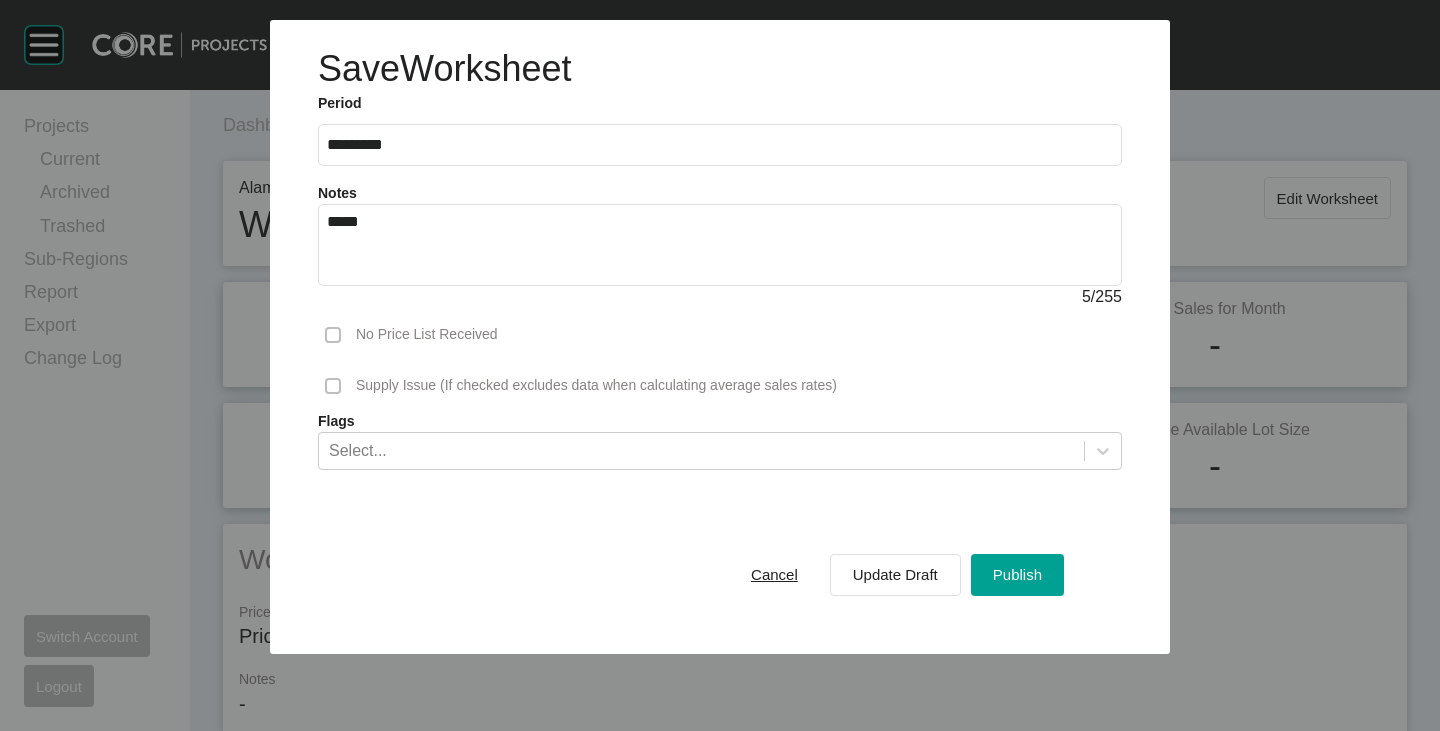click on "****" at bounding box center [720, 245] 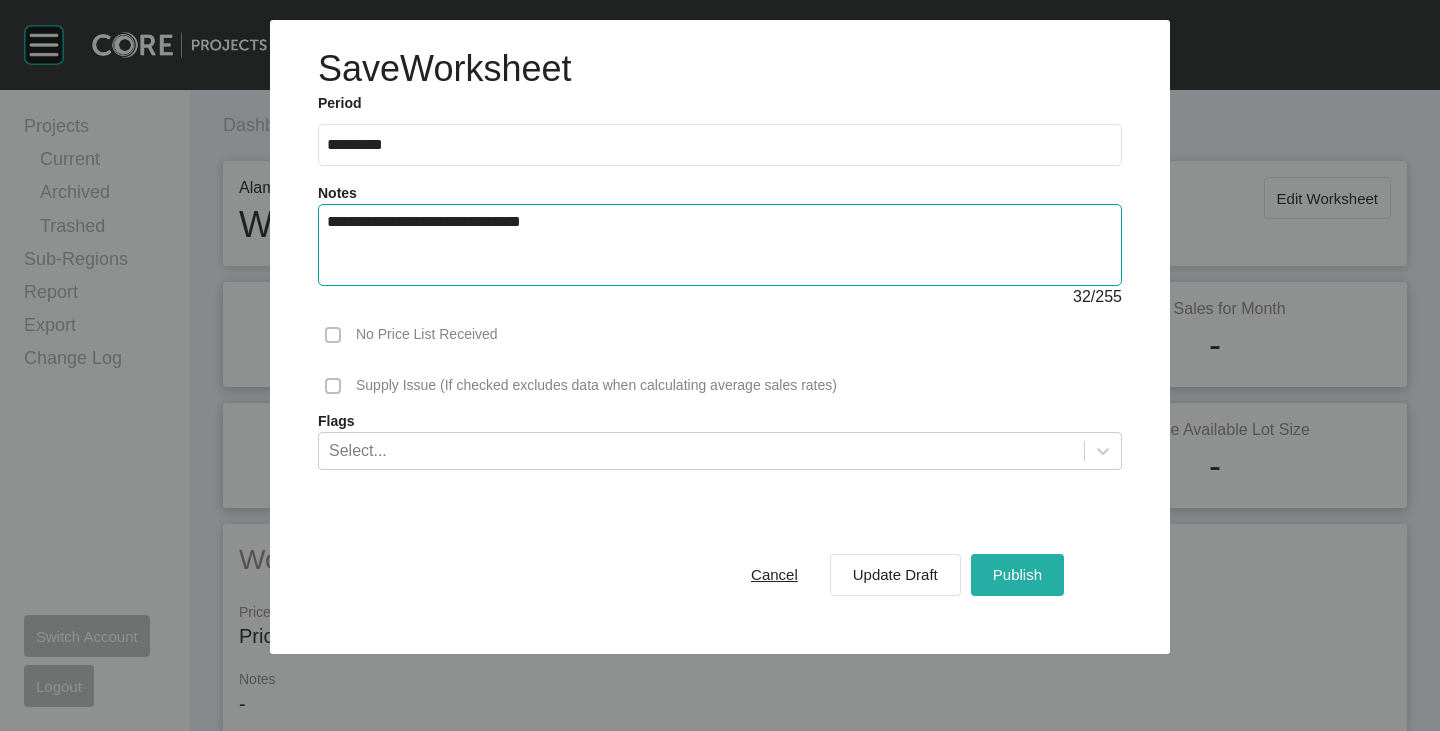 type on "**********" 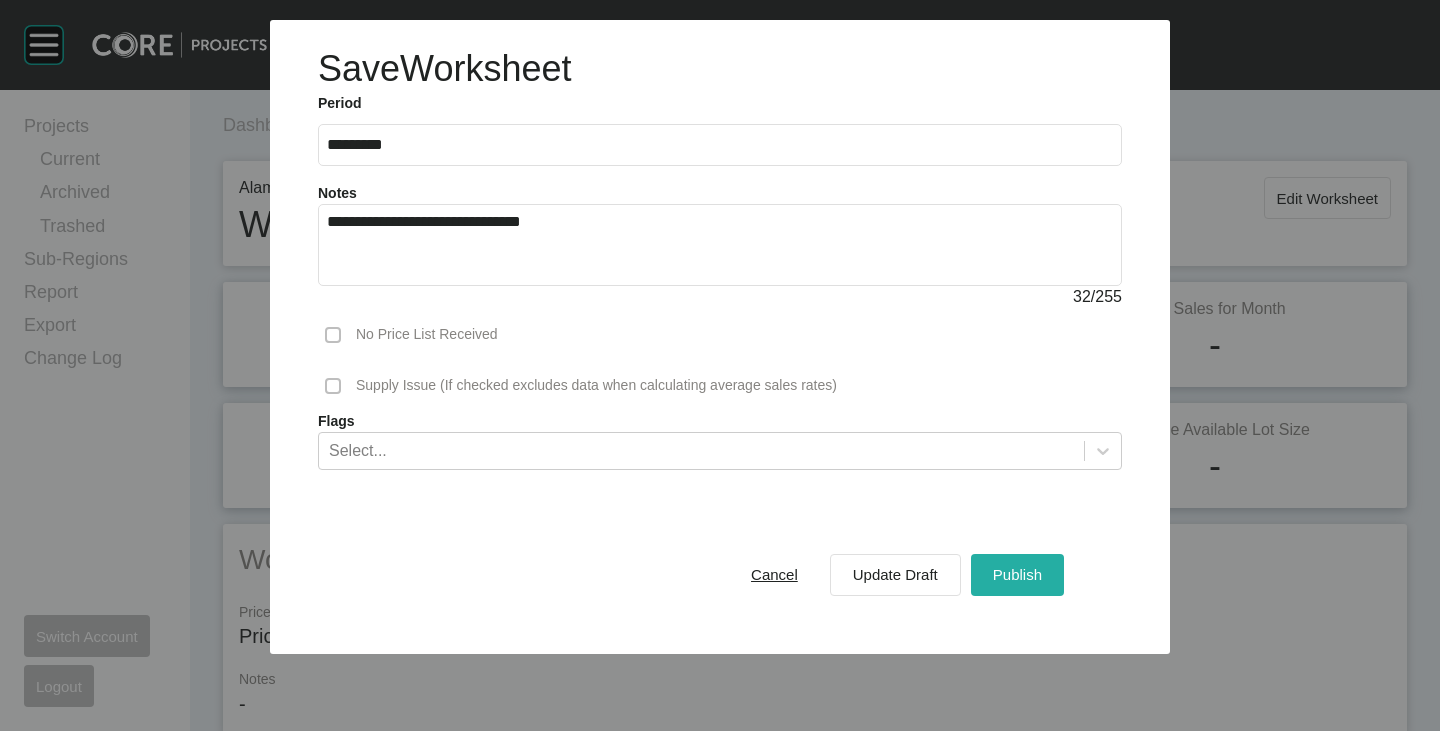 click on "Publish" at bounding box center [1017, 574] 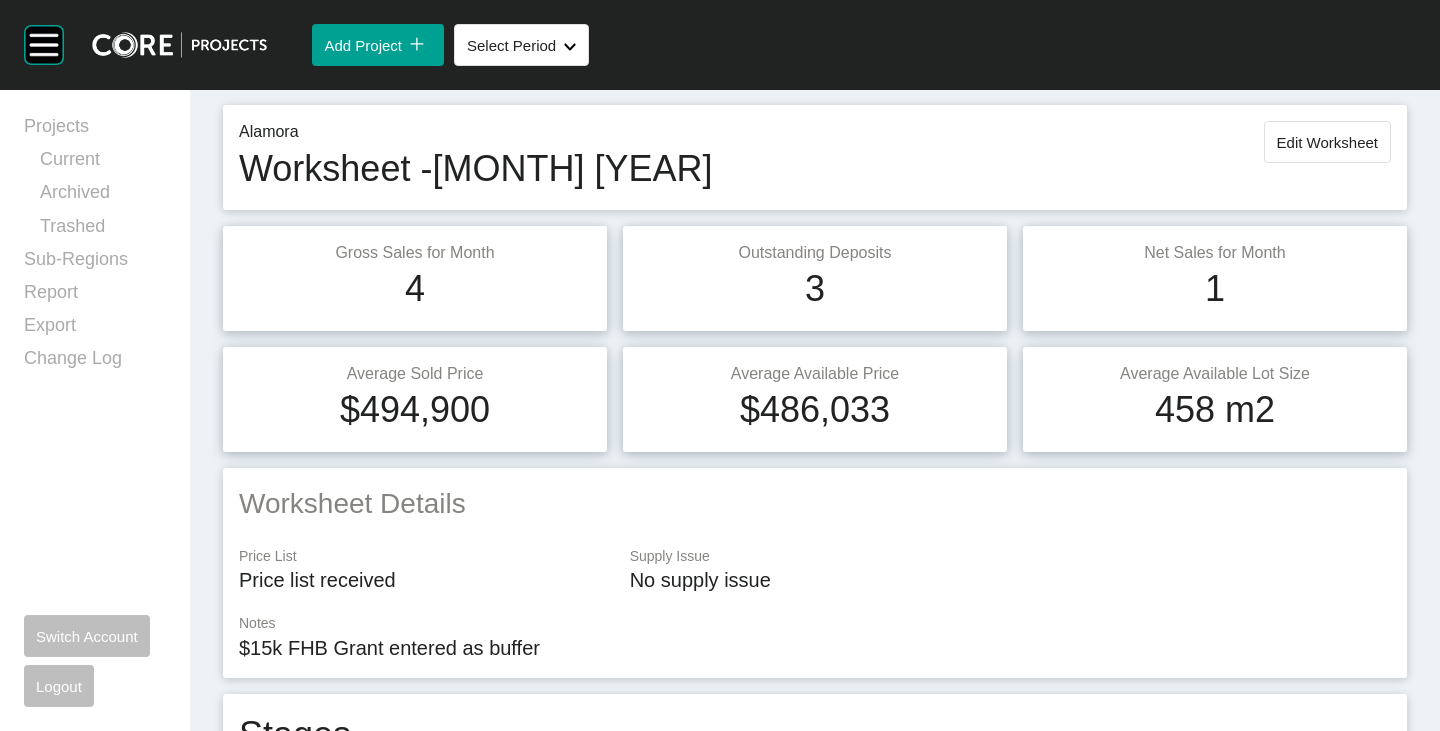 scroll, scrollTop: 0, scrollLeft: 0, axis: both 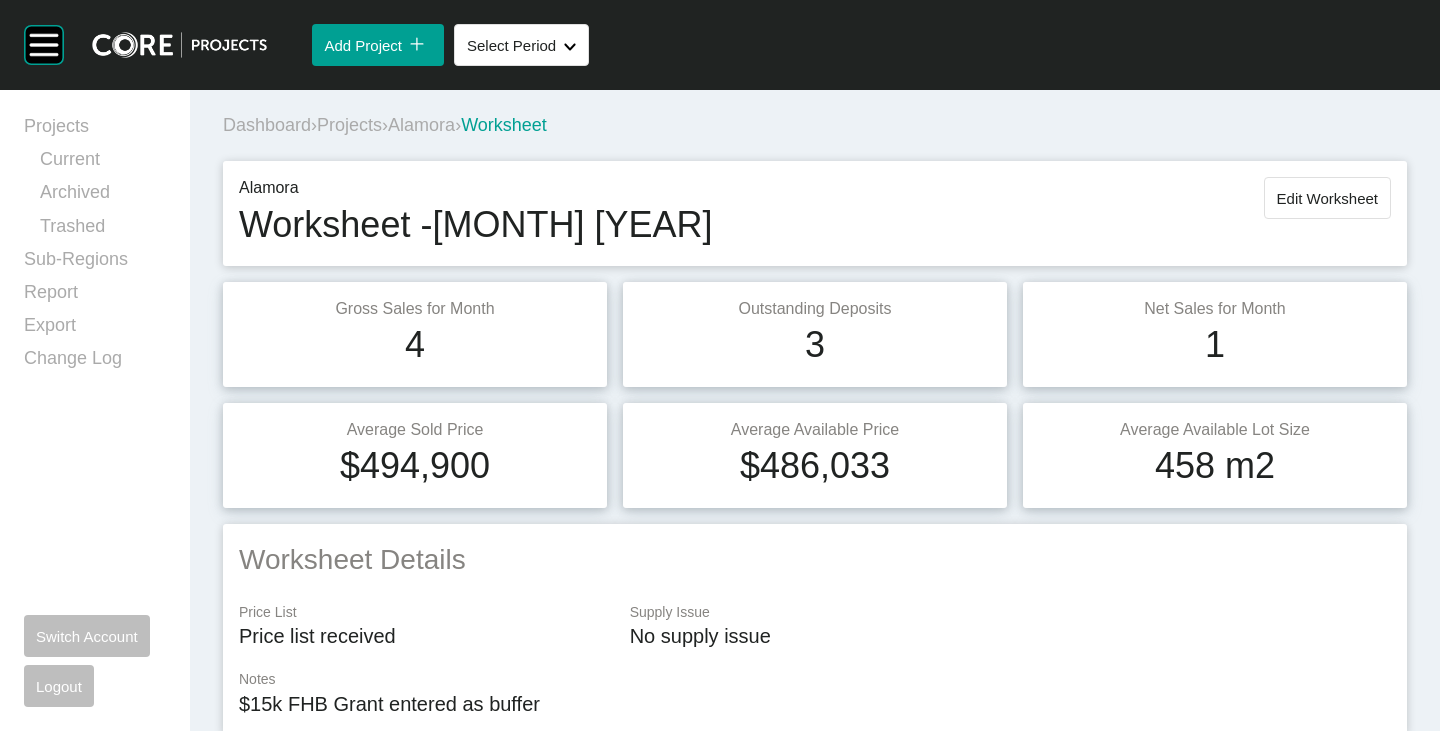click on "Alamora" at bounding box center [421, 125] 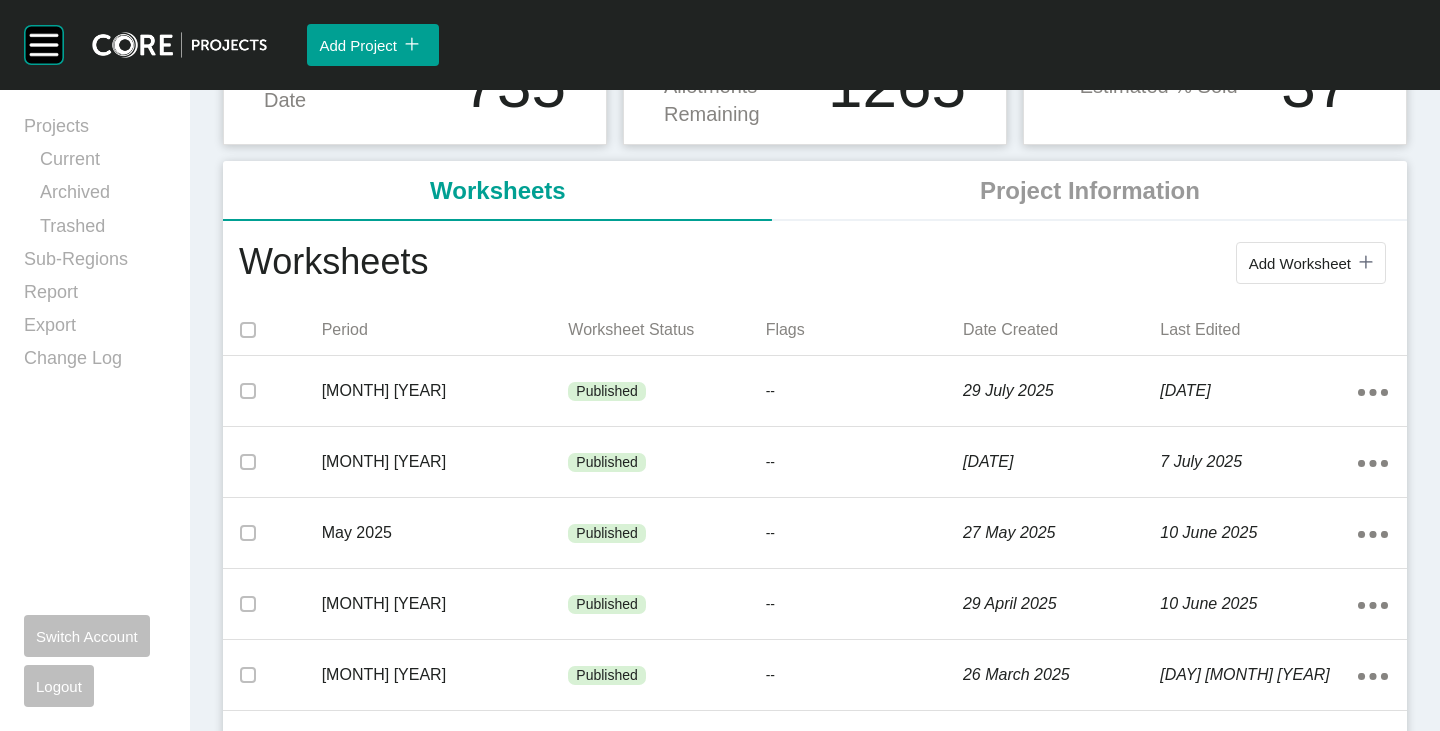 scroll, scrollTop: 0, scrollLeft: 0, axis: both 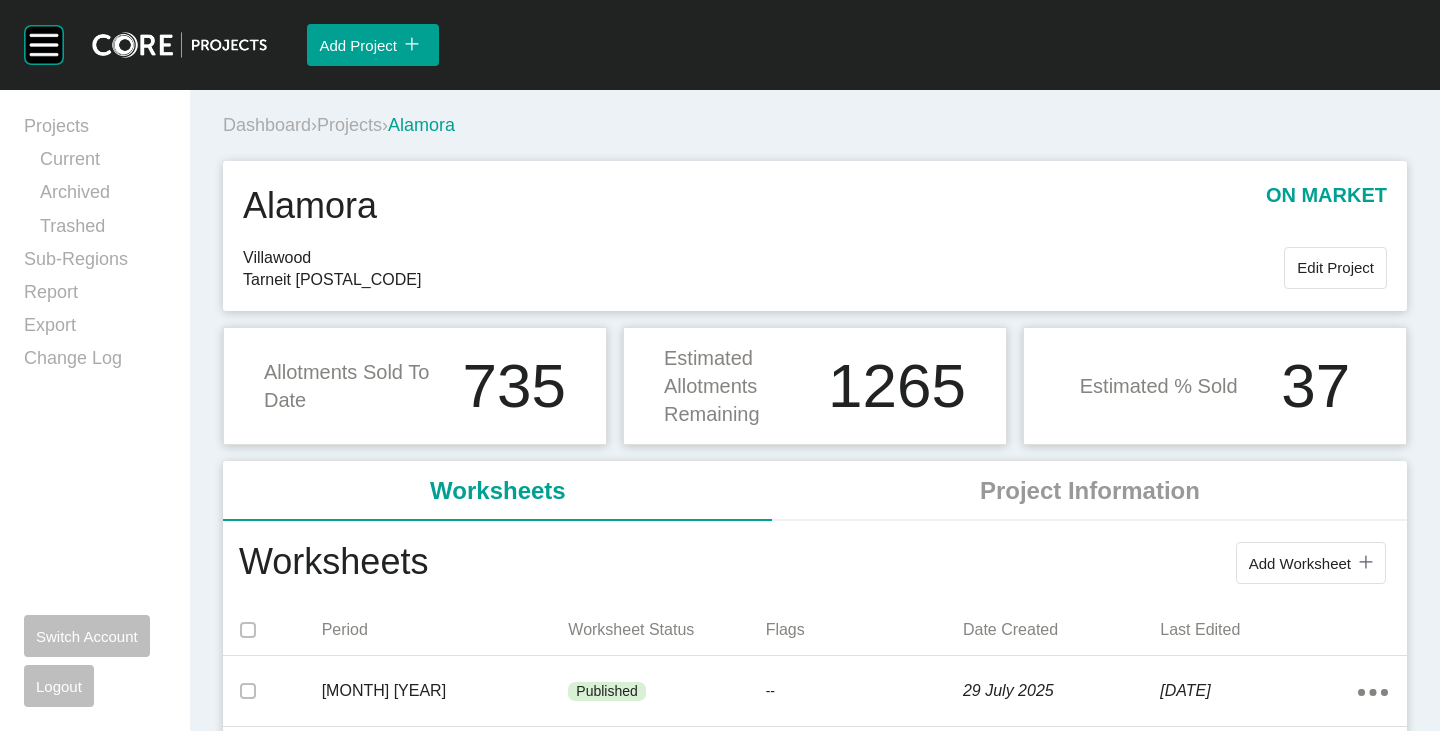 click on "Projects" at bounding box center [349, 125] 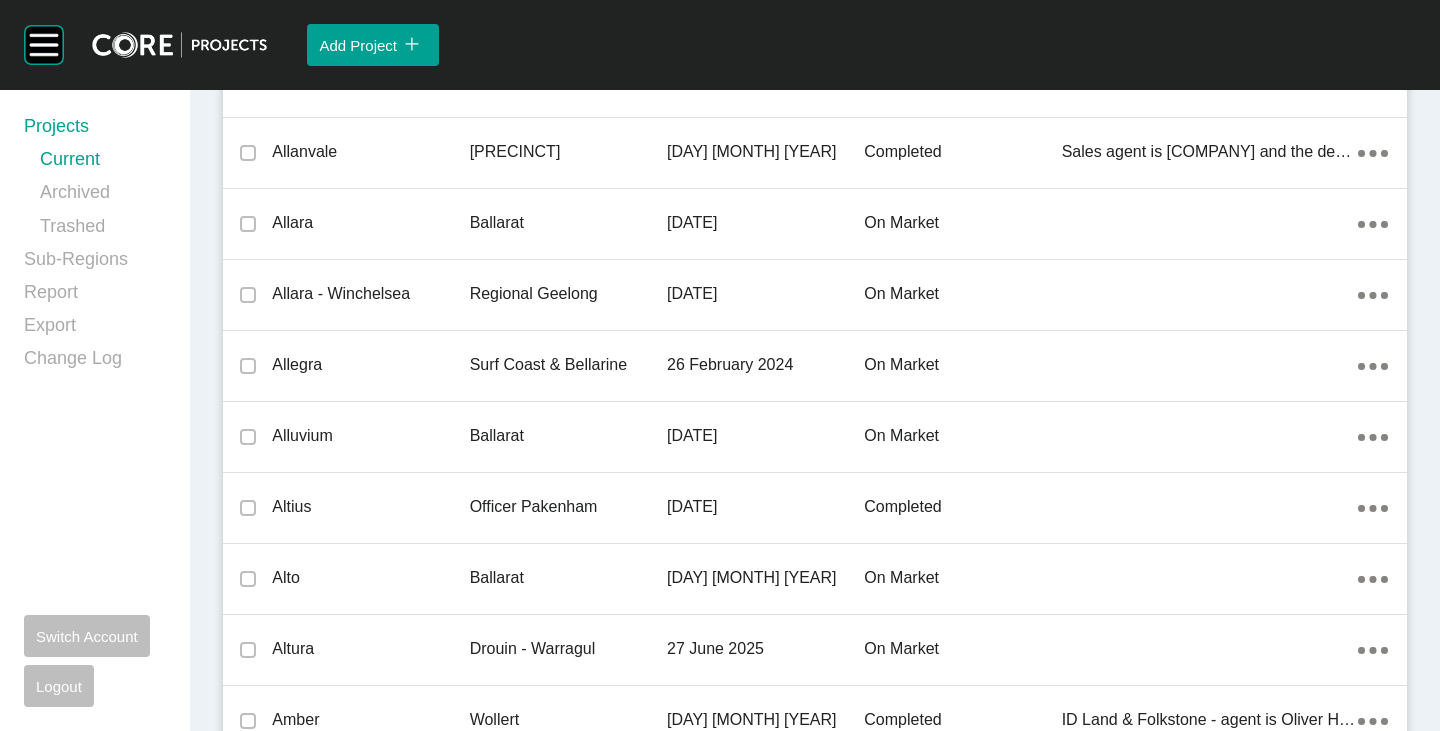 scroll, scrollTop: 13320, scrollLeft: 0, axis: vertical 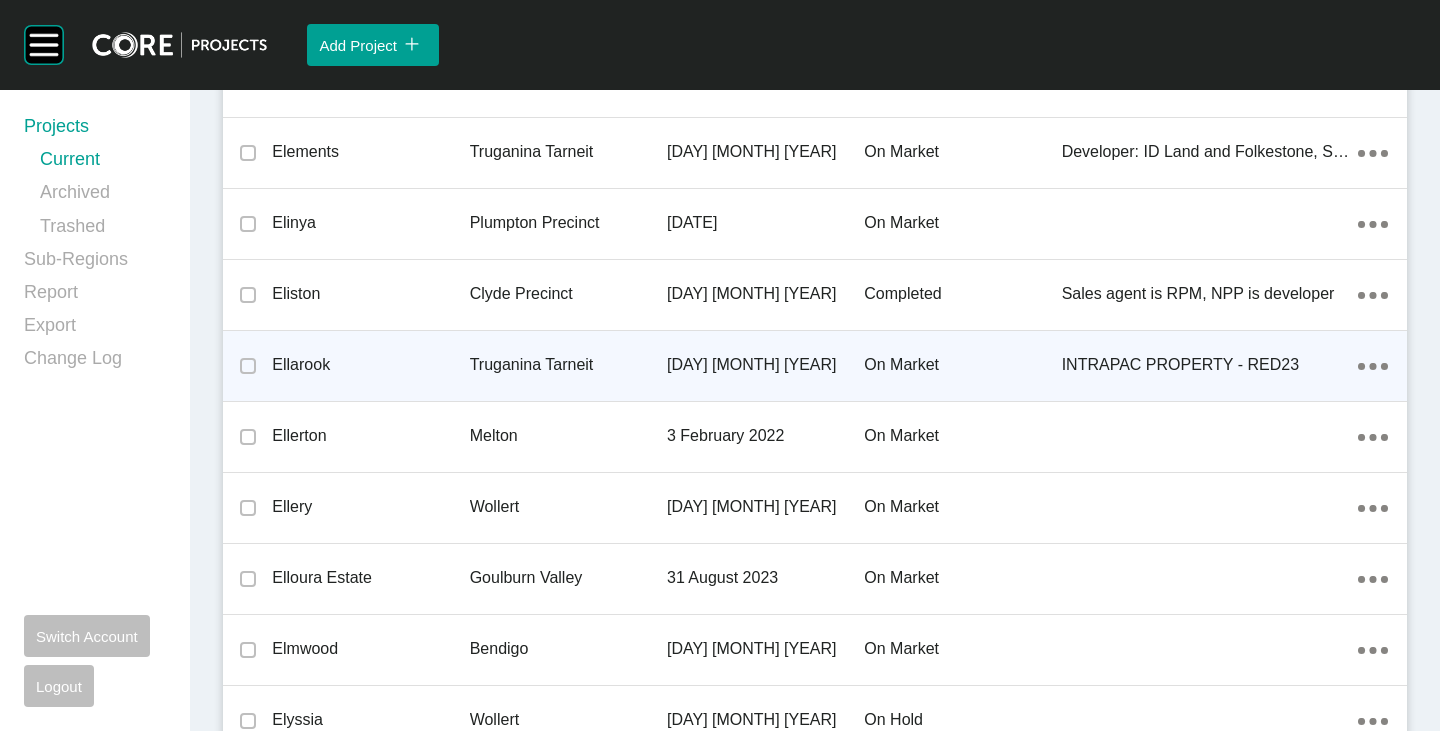 click on "Ellarook" at bounding box center [370, 365] 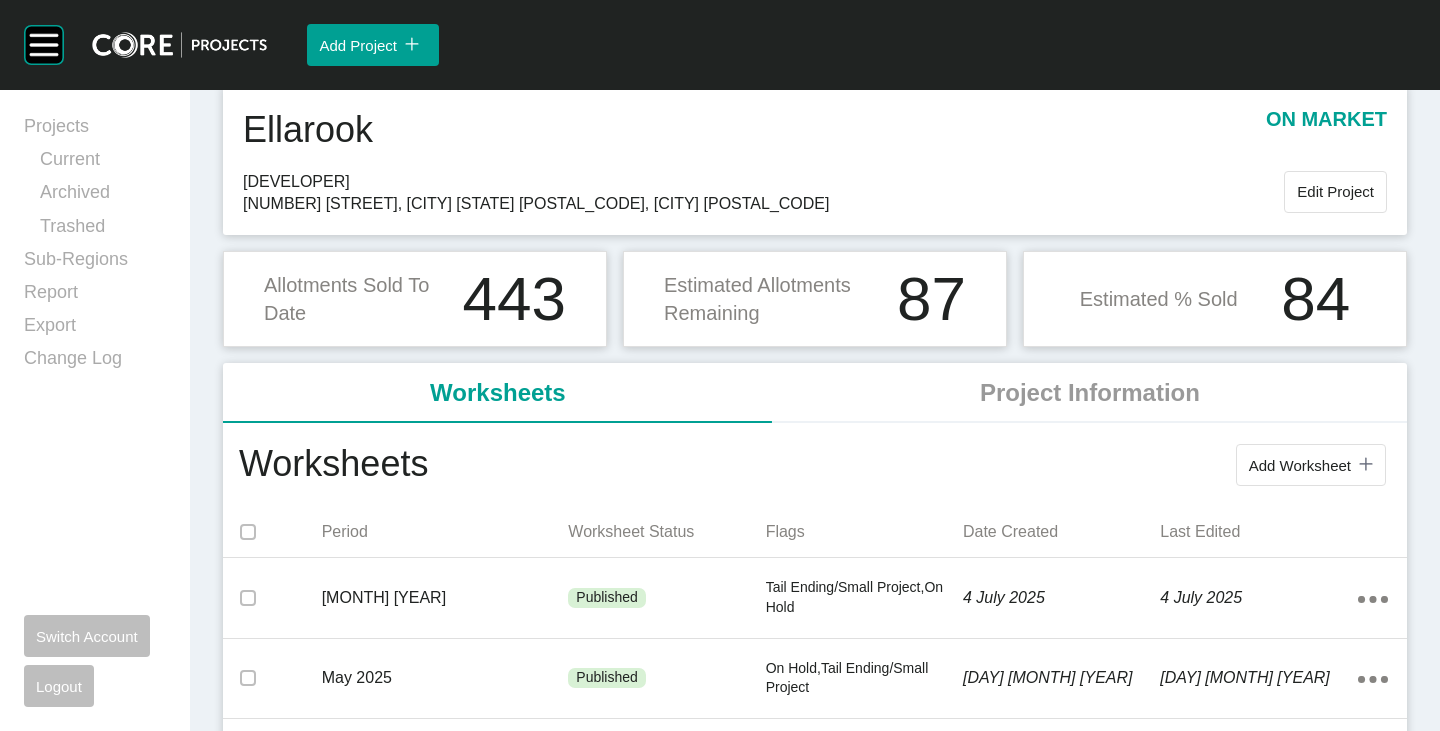 scroll, scrollTop: 100, scrollLeft: 0, axis: vertical 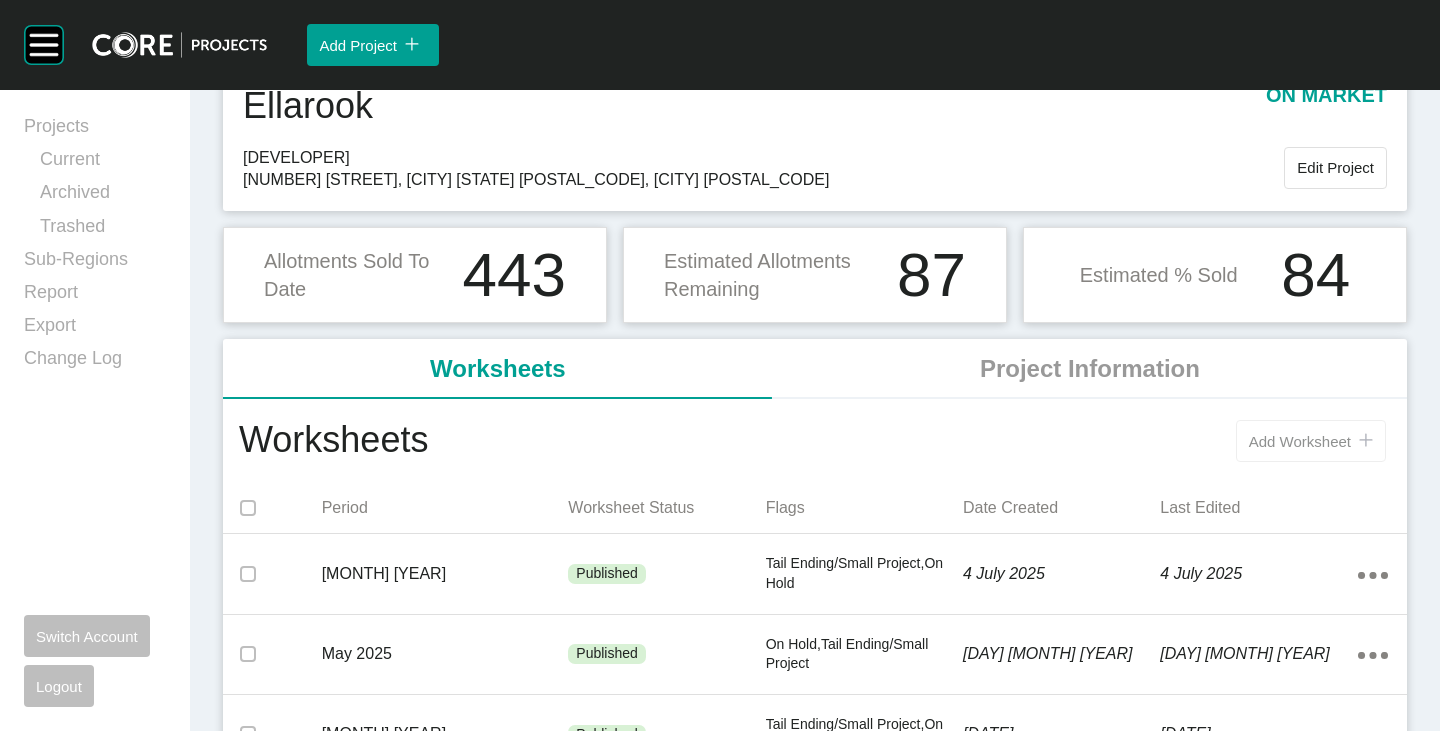 click on "Add Worksheet" at bounding box center (1300, 441) 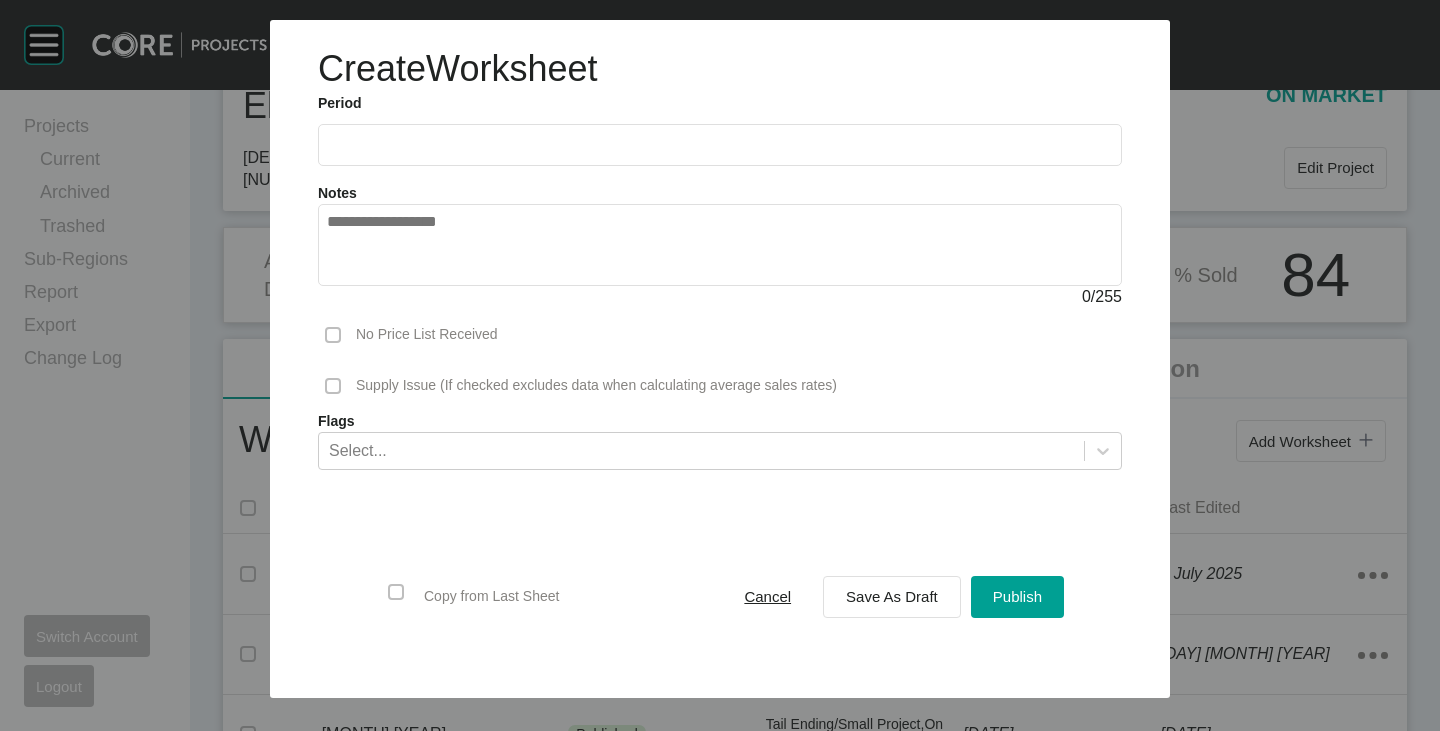 click at bounding box center (720, 144) 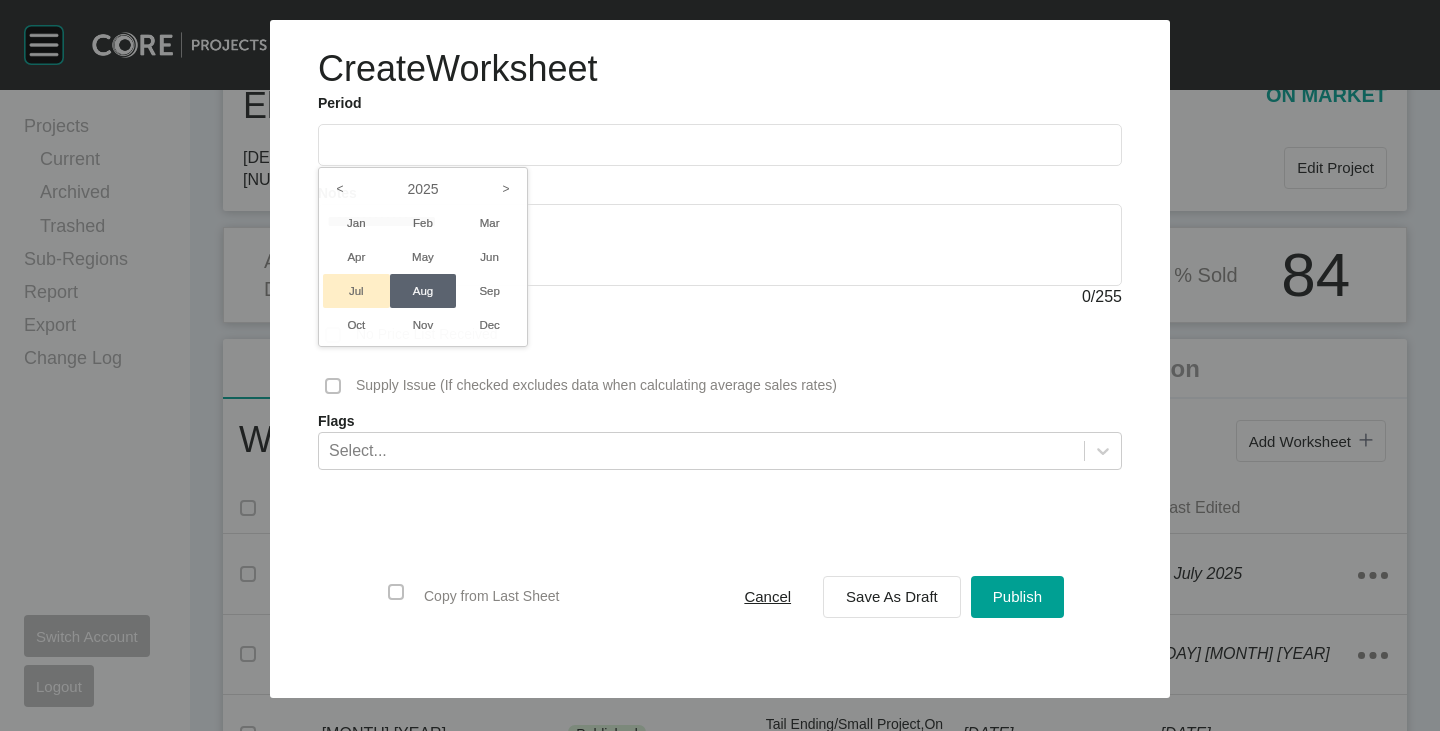click on "Jul" at bounding box center [356, 291] 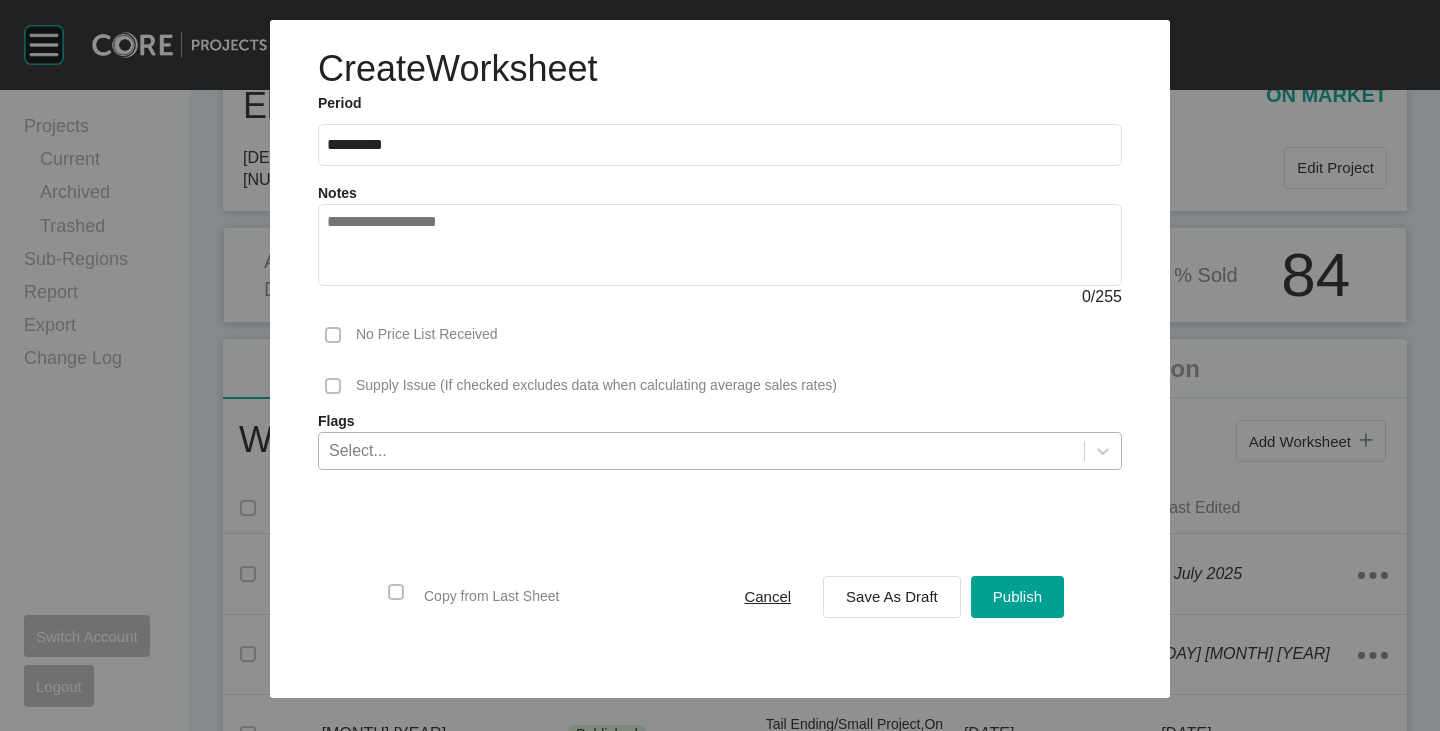 click on "Select..." at bounding box center (720, 451) 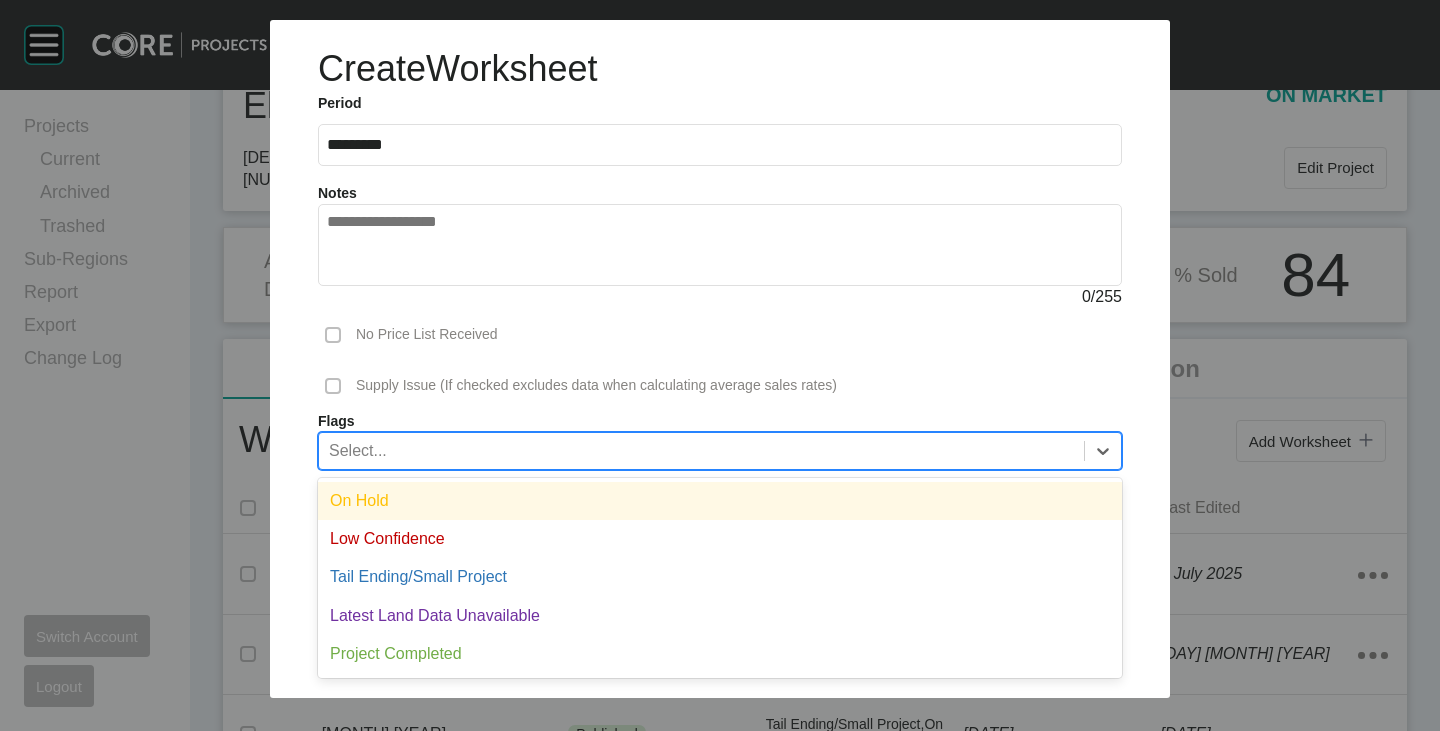 click on "On Hold" at bounding box center (720, 501) 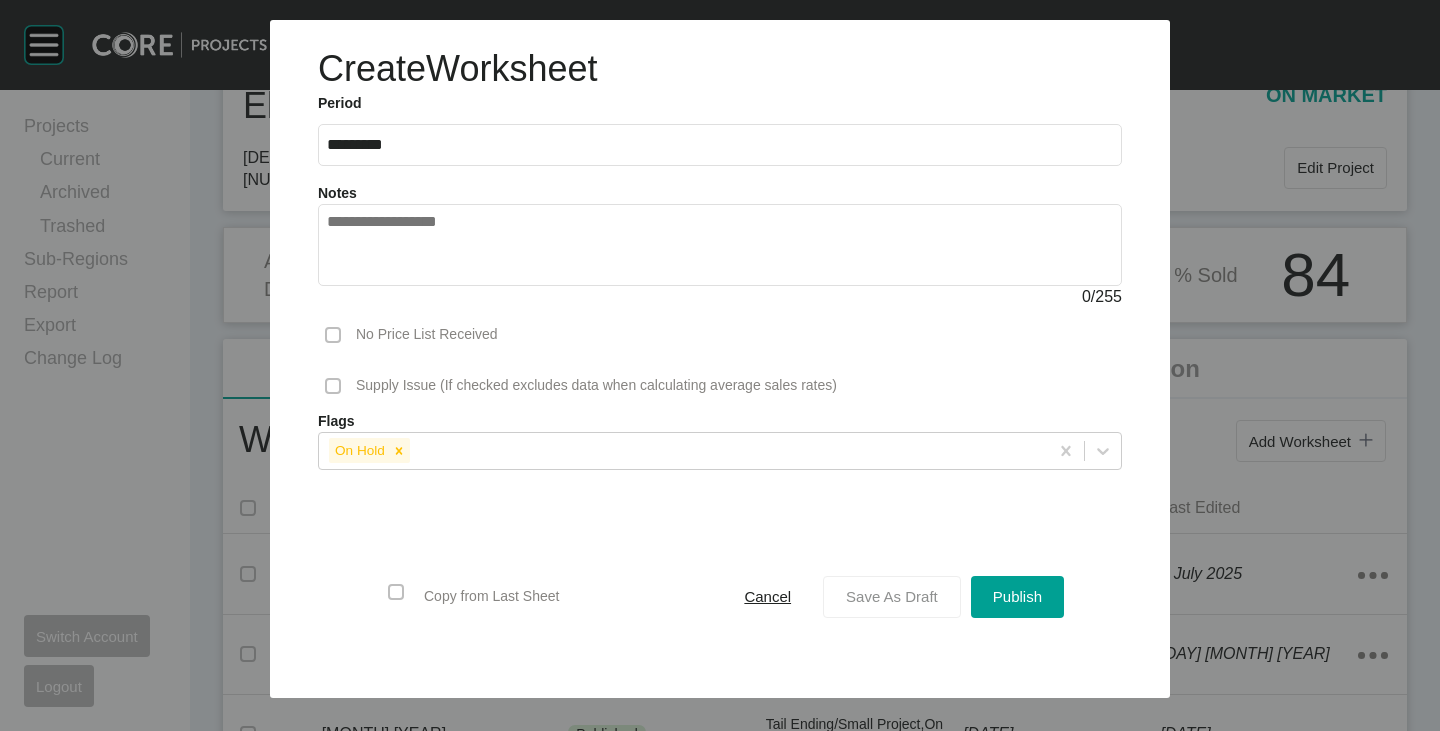 click on "Save As Draft" at bounding box center (892, 597) 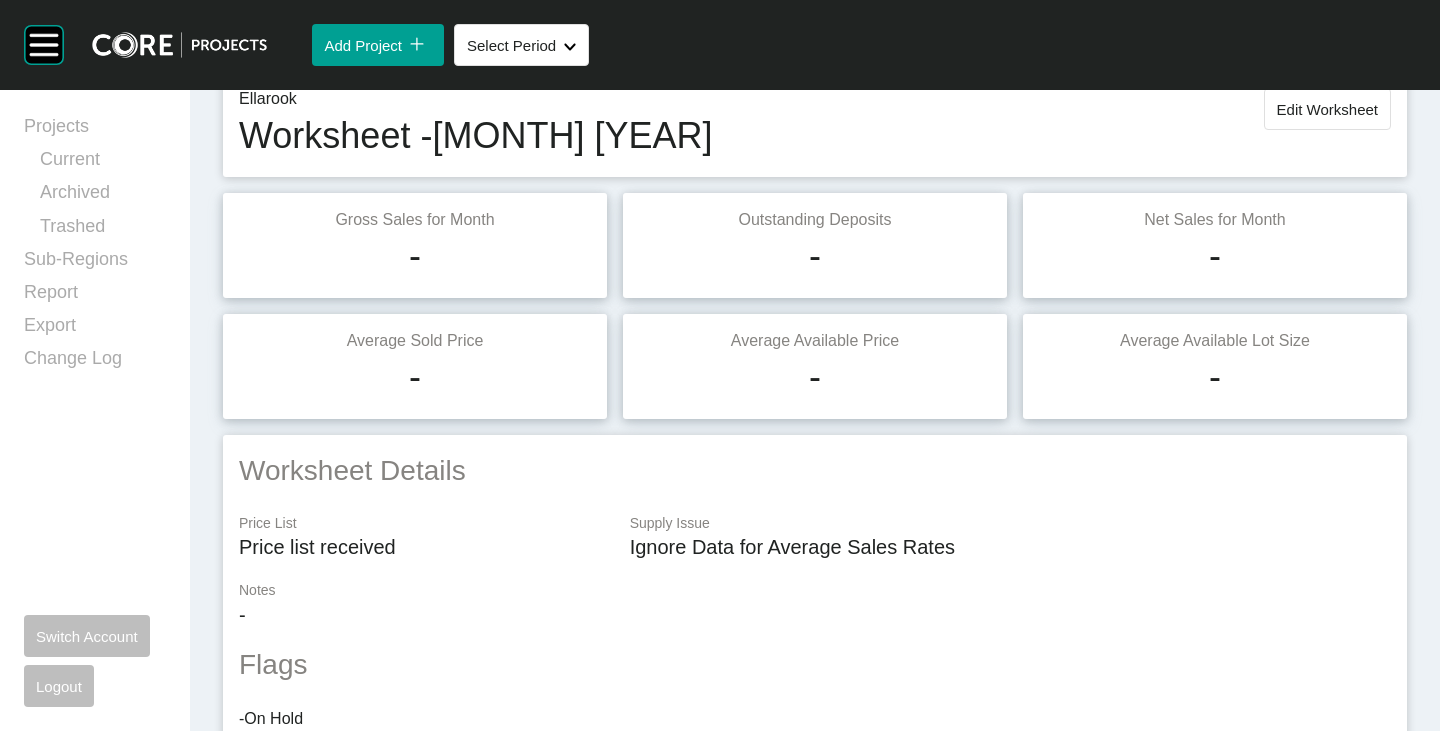 scroll, scrollTop: 0, scrollLeft: 0, axis: both 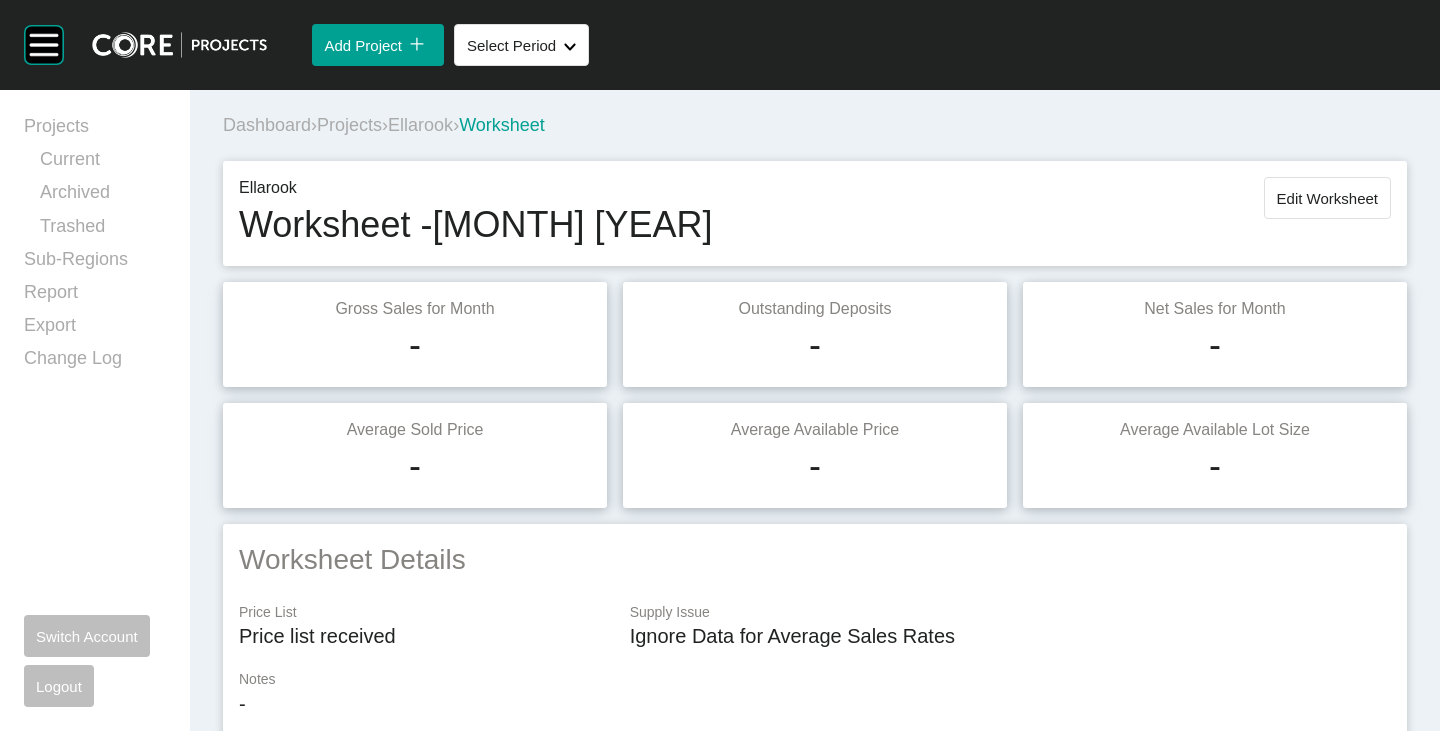 click on "Edit Worksheet" at bounding box center (1327, 198) 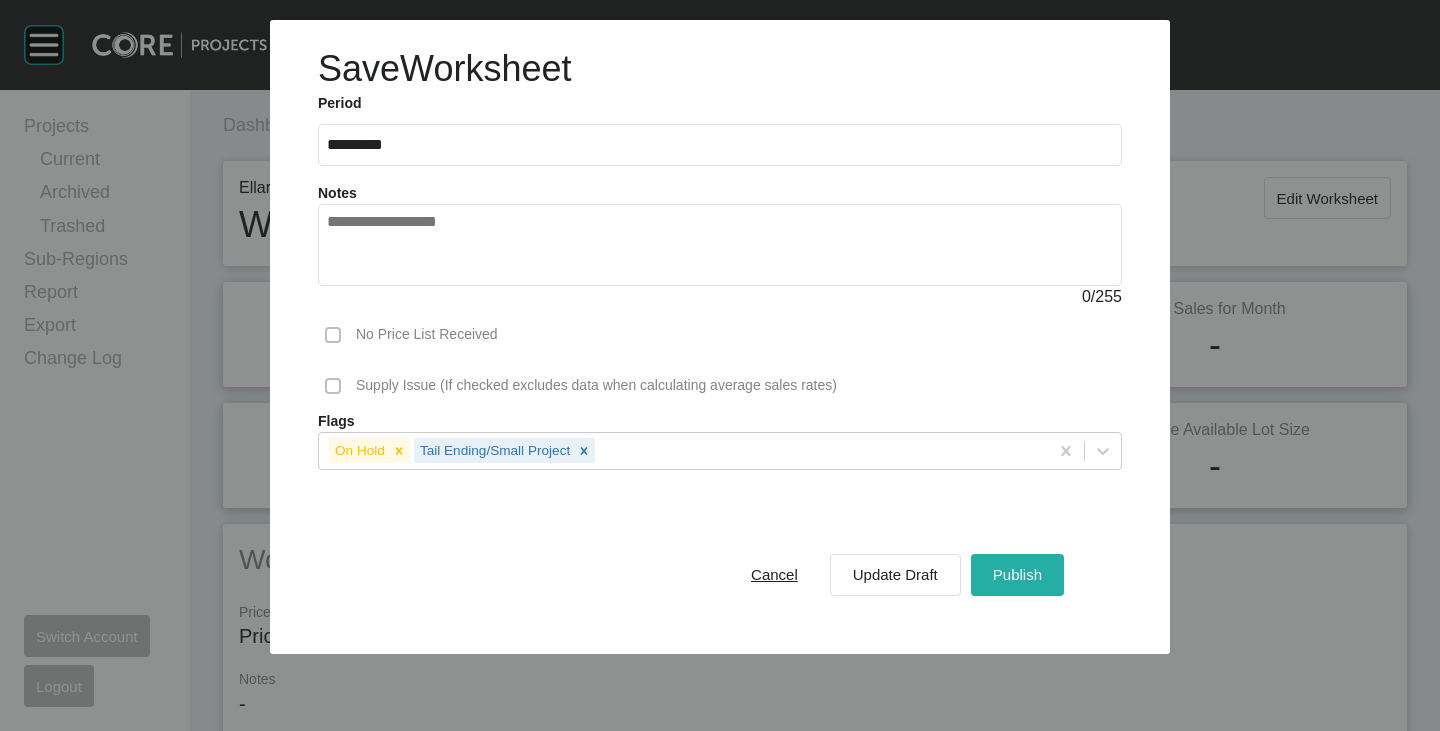 click on "Publish" at bounding box center (1017, 574) 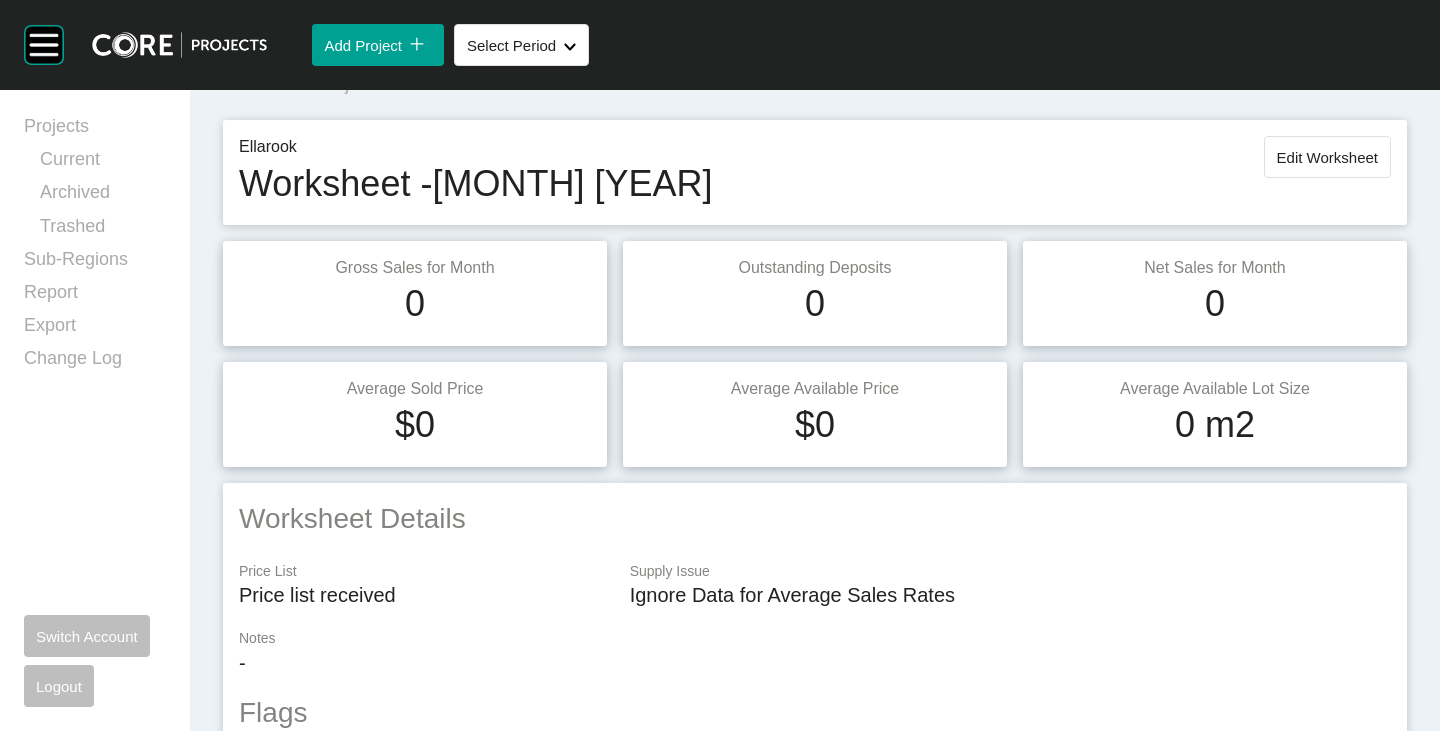 scroll, scrollTop: 0, scrollLeft: 0, axis: both 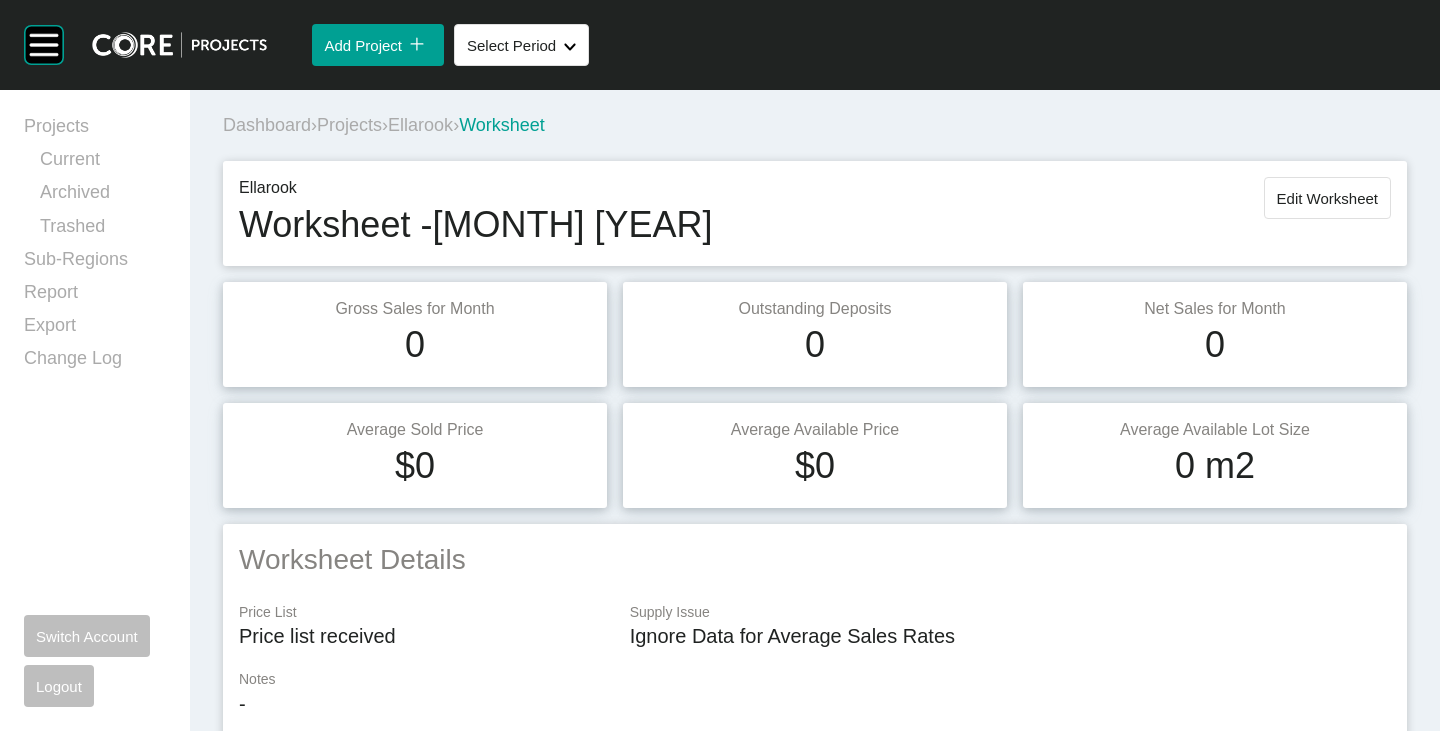 click on "Ellarook" at bounding box center [420, 125] 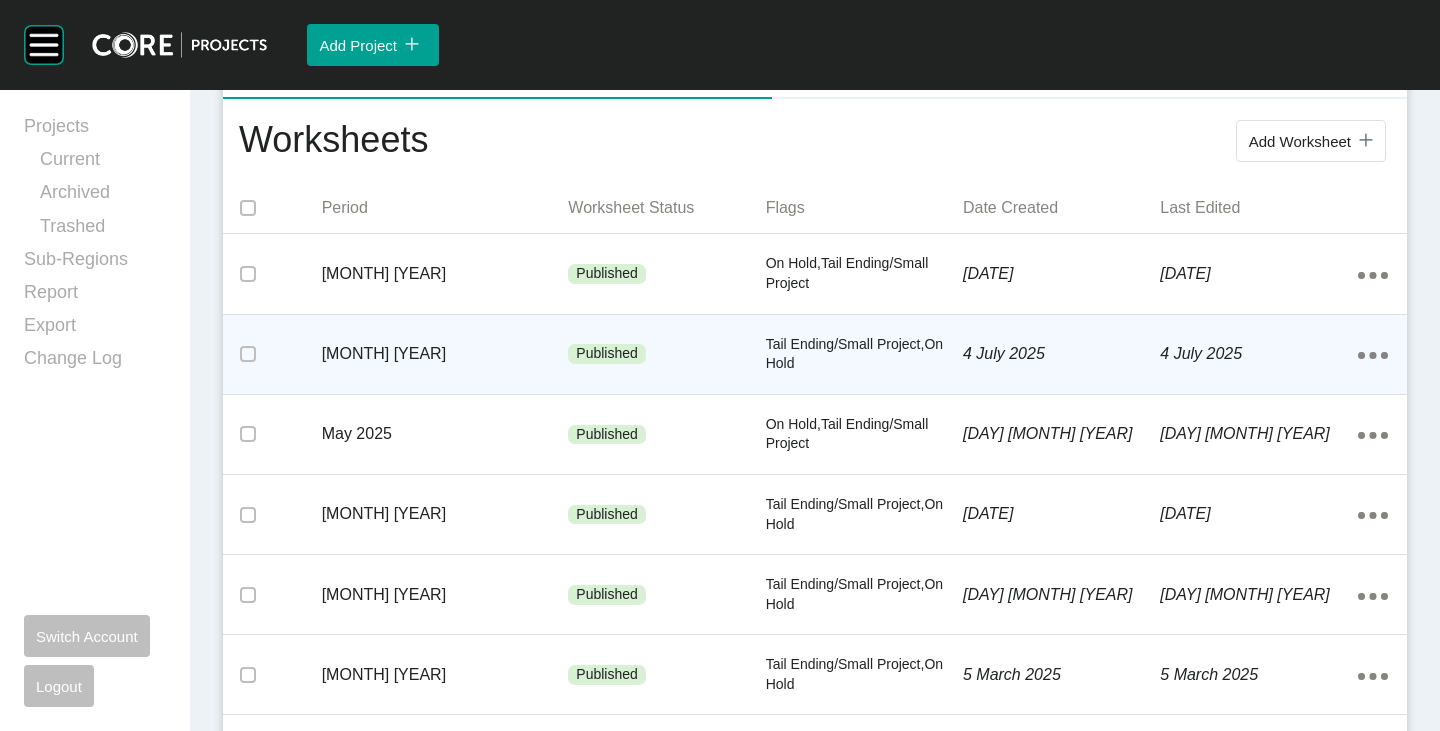 scroll, scrollTop: 0, scrollLeft: 0, axis: both 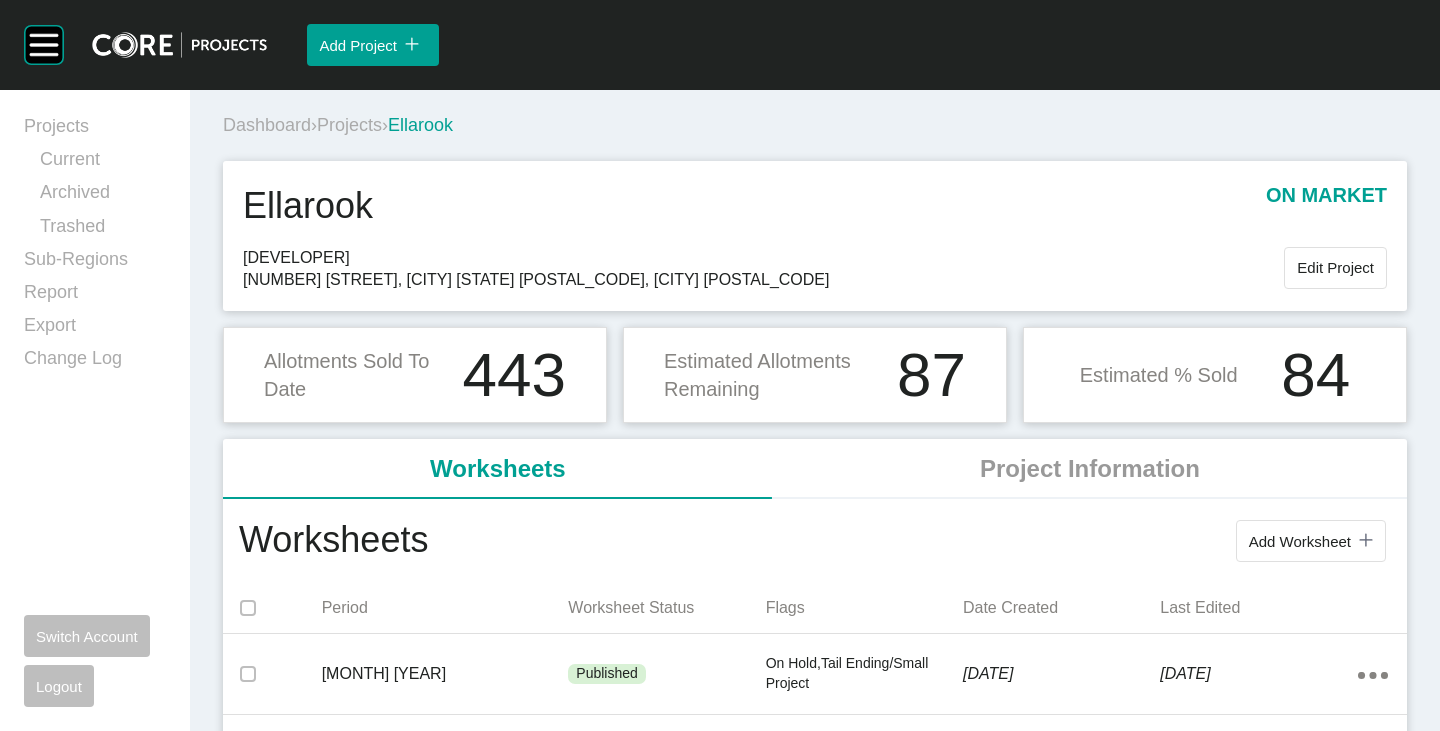 click on "Projects" at bounding box center [349, 125] 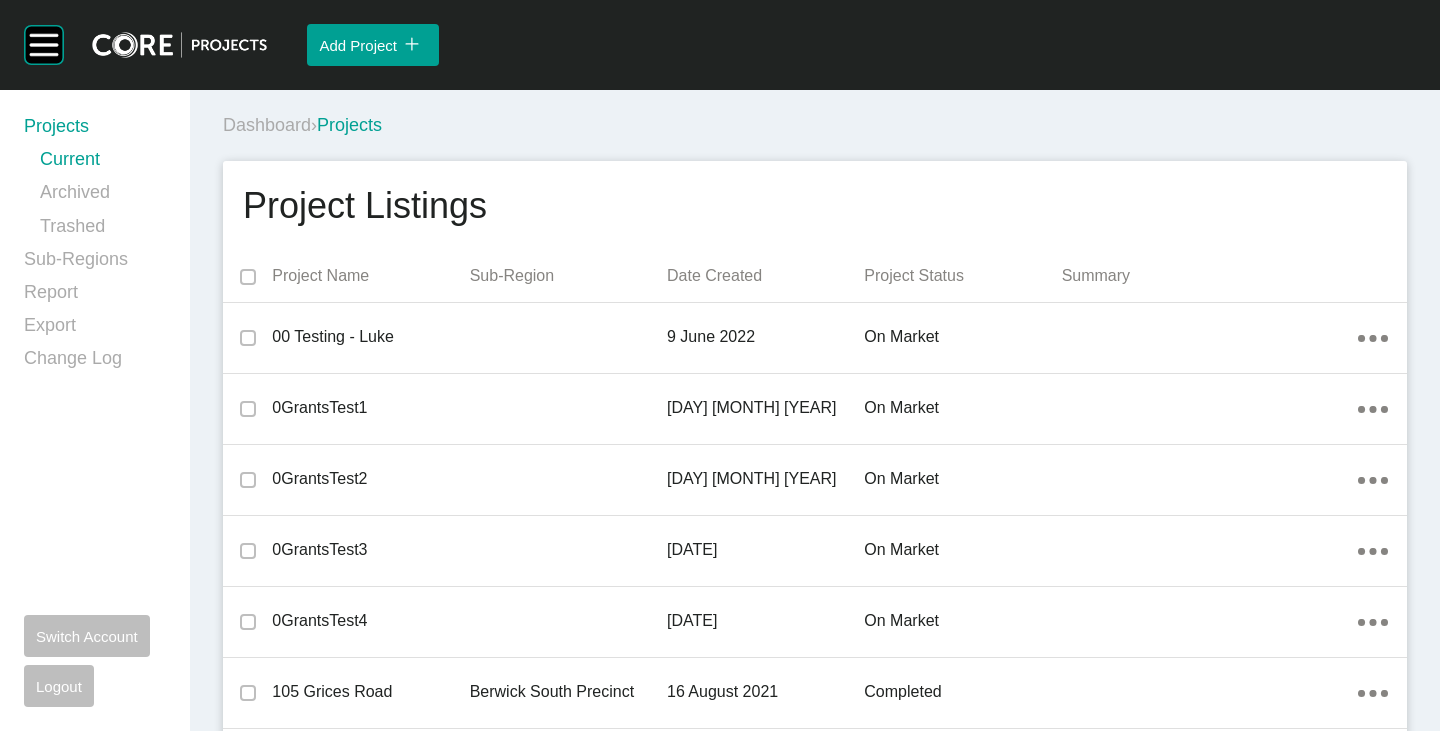 scroll, scrollTop: 30147, scrollLeft: 0, axis: vertical 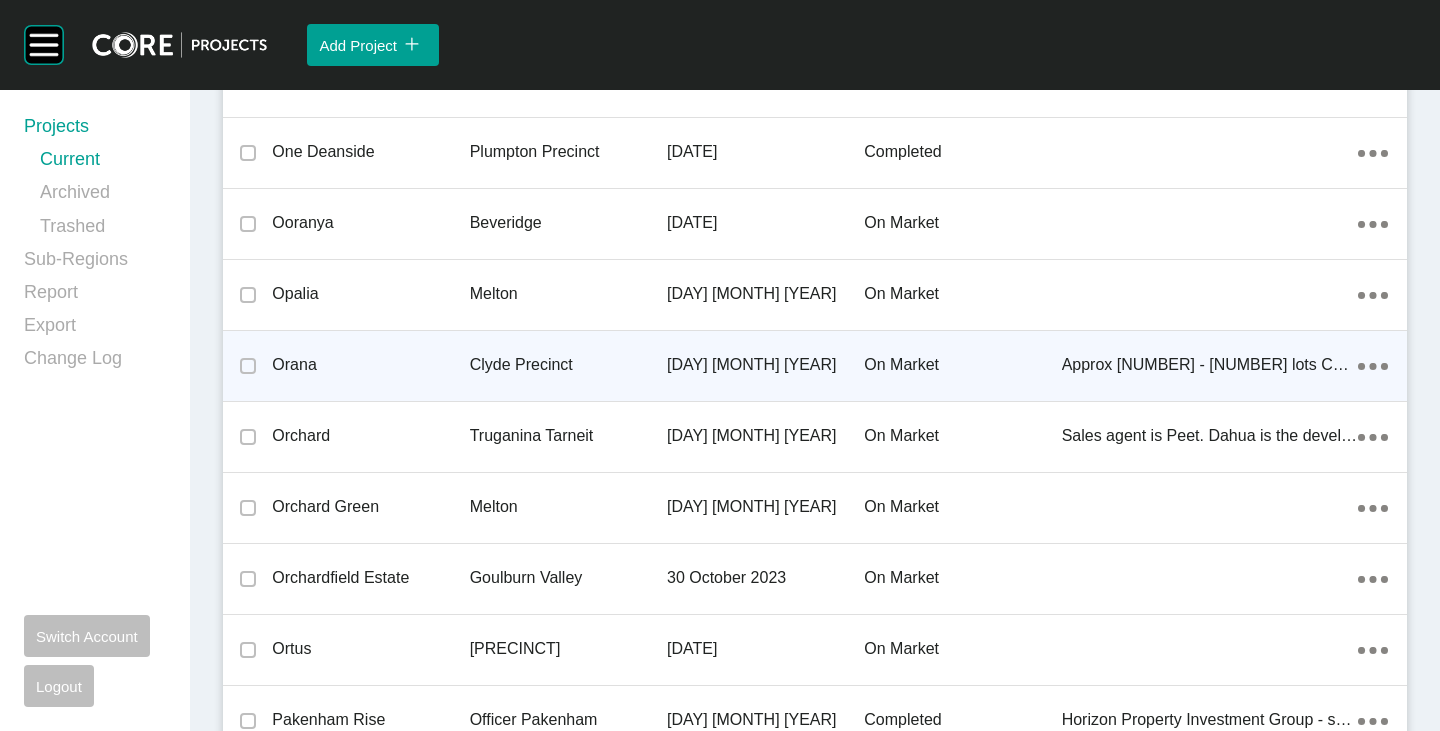 click on "Orana" at bounding box center (370, 365) 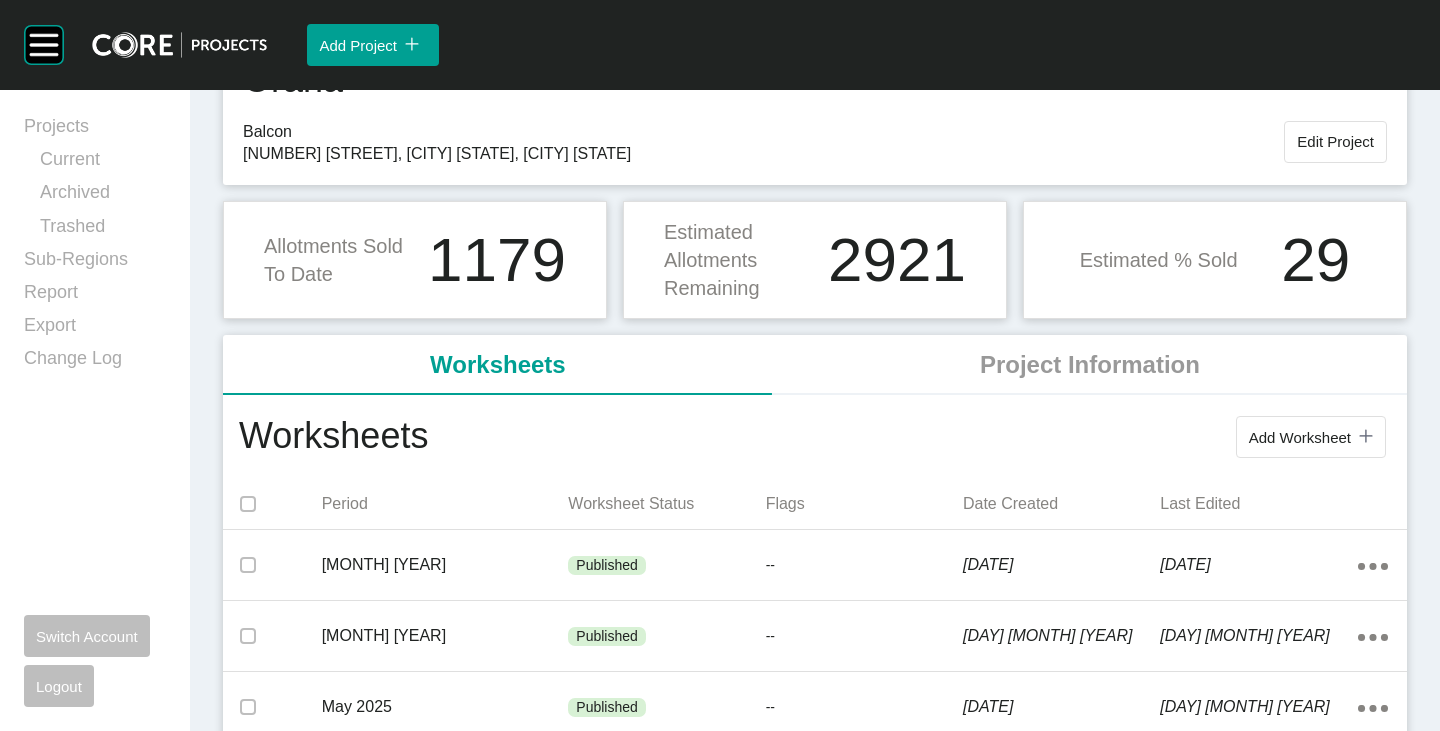 scroll, scrollTop: 200, scrollLeft: 0, axis: vertical 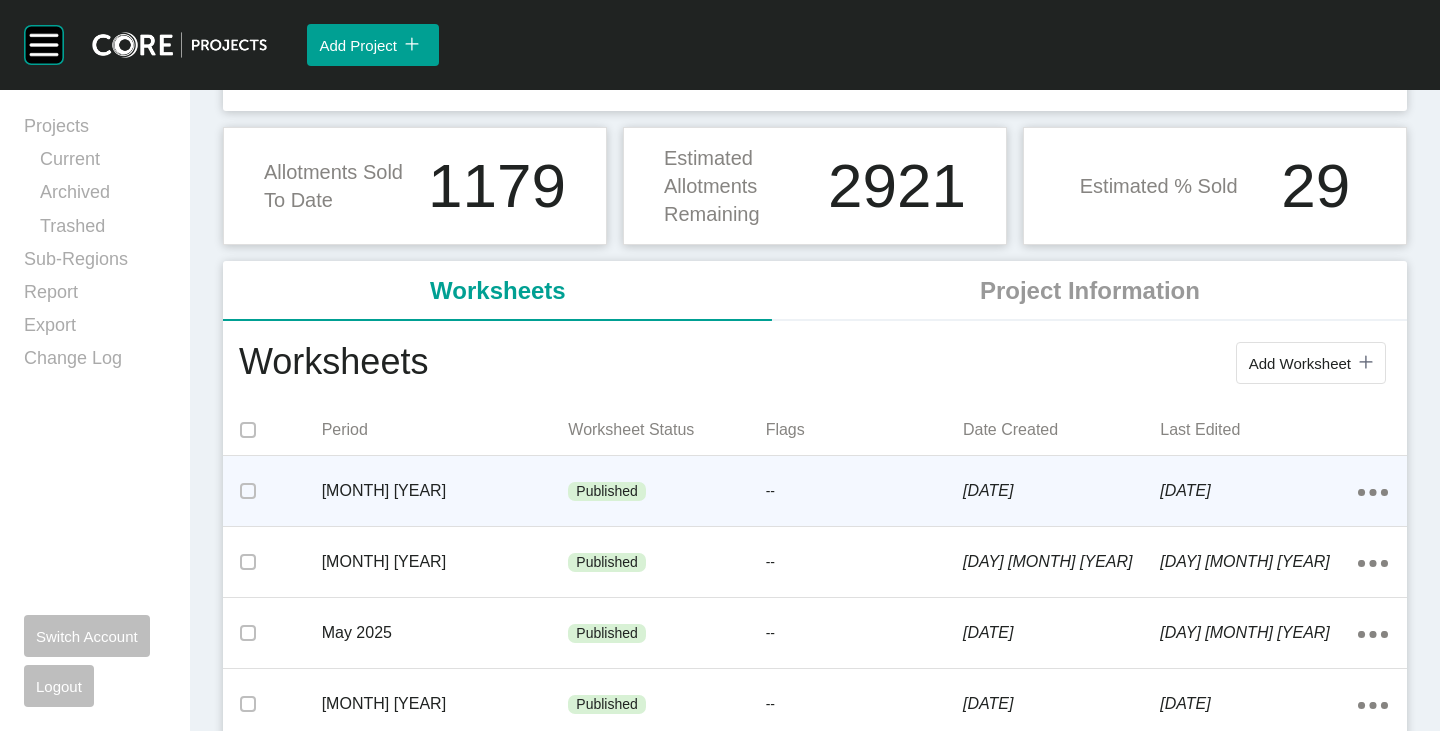 click on "[MONTH] [YEAR]" at bounding box center [445, 491] 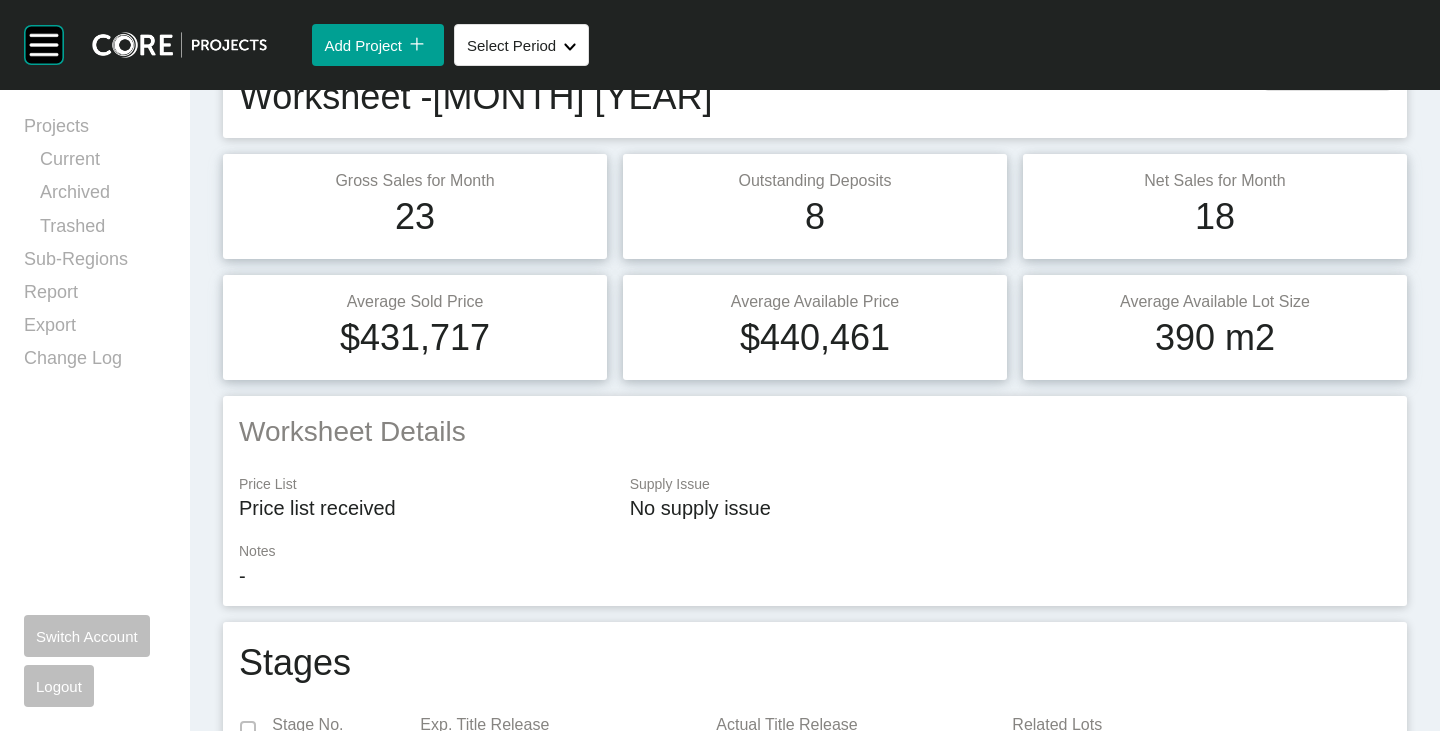 scroll, scrollTop: 0, scrollLeft: 0, axis: both 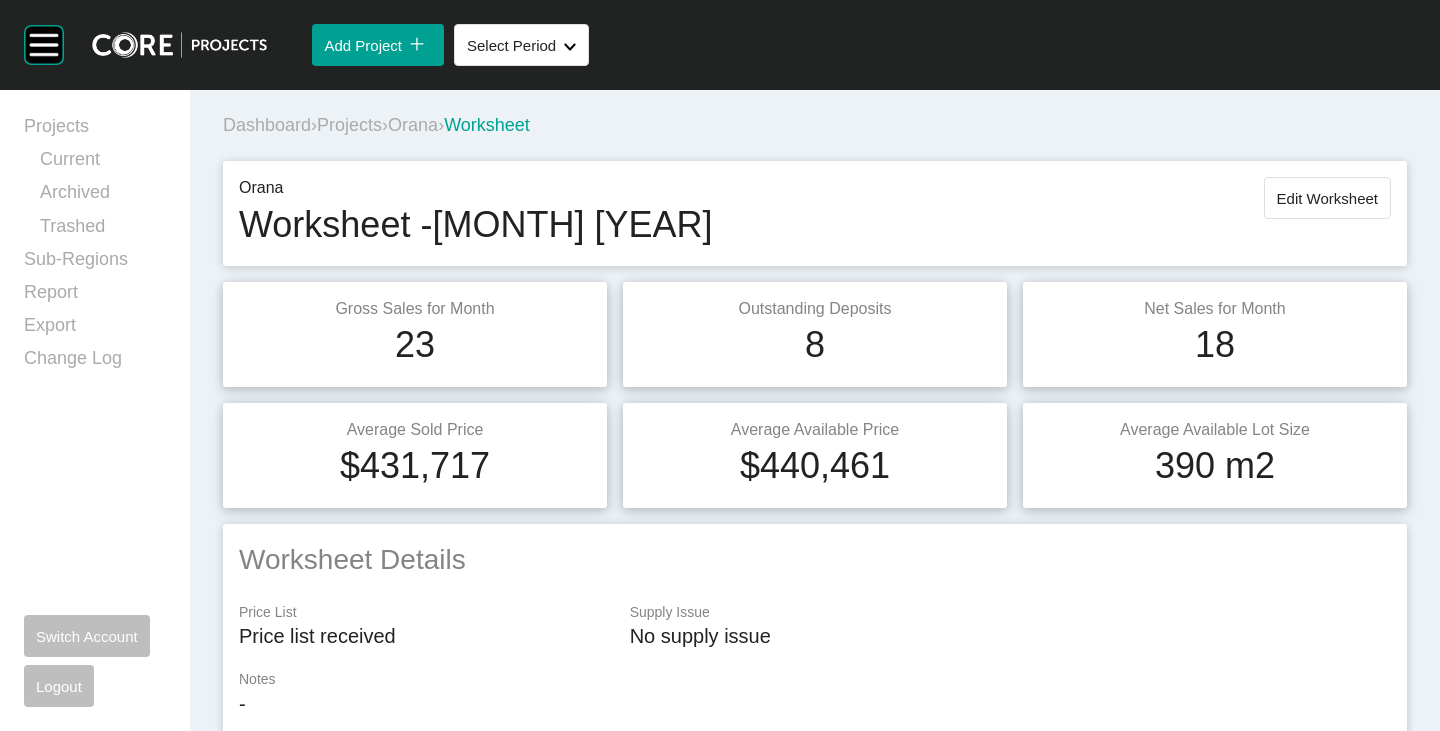 click on "Projects" at bounding box center (349, 125) 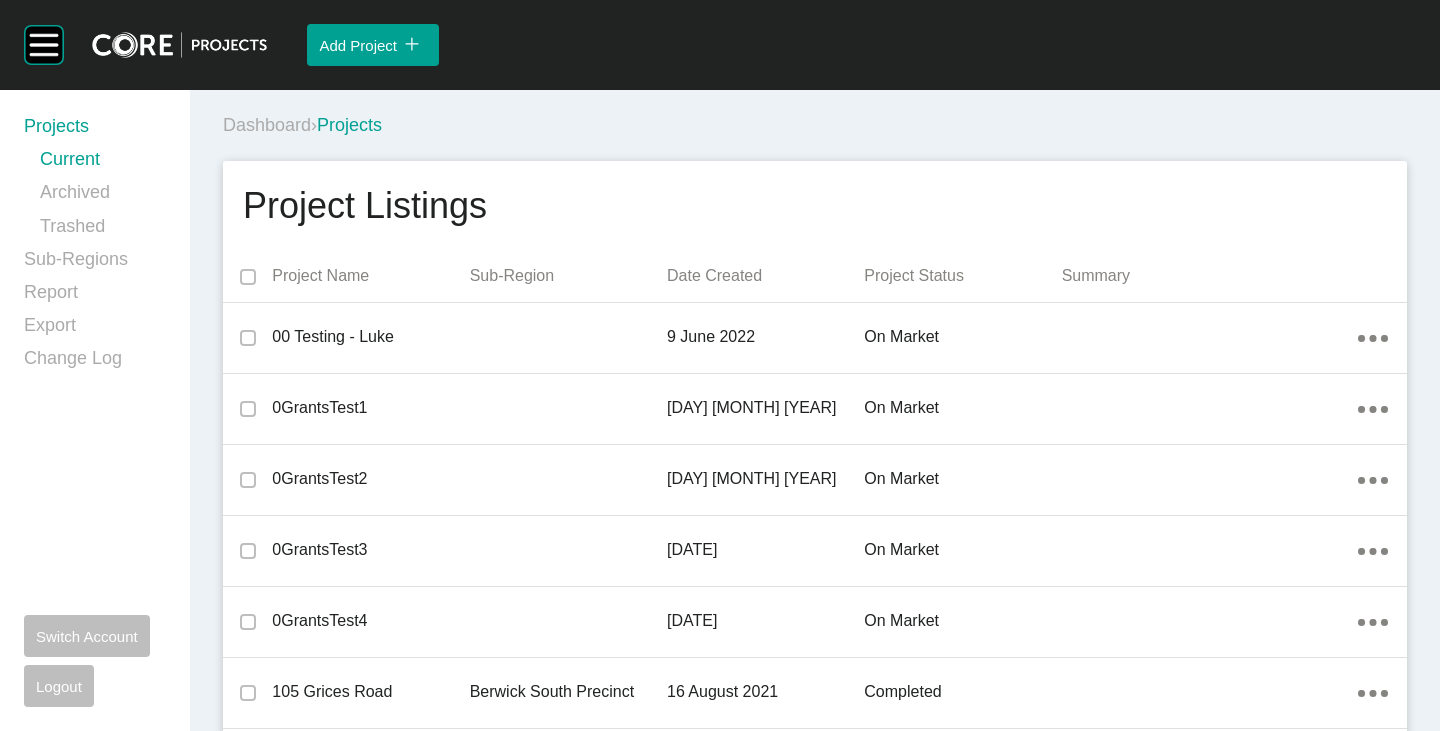 click on "Dashboard  ›  Projects" at bounding box center (819, 125) 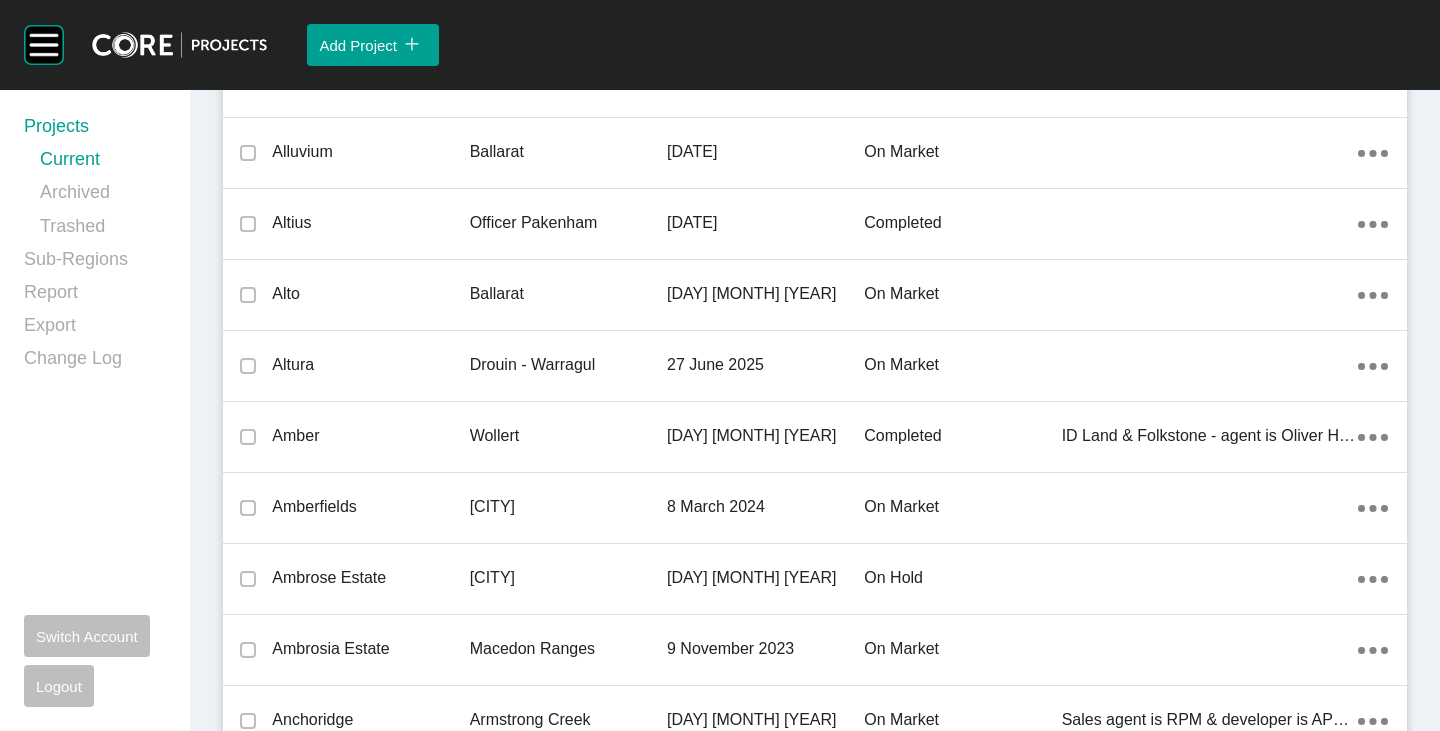 scroll, scrollTop: 44915, scrollLeft: 0, axis: vertical 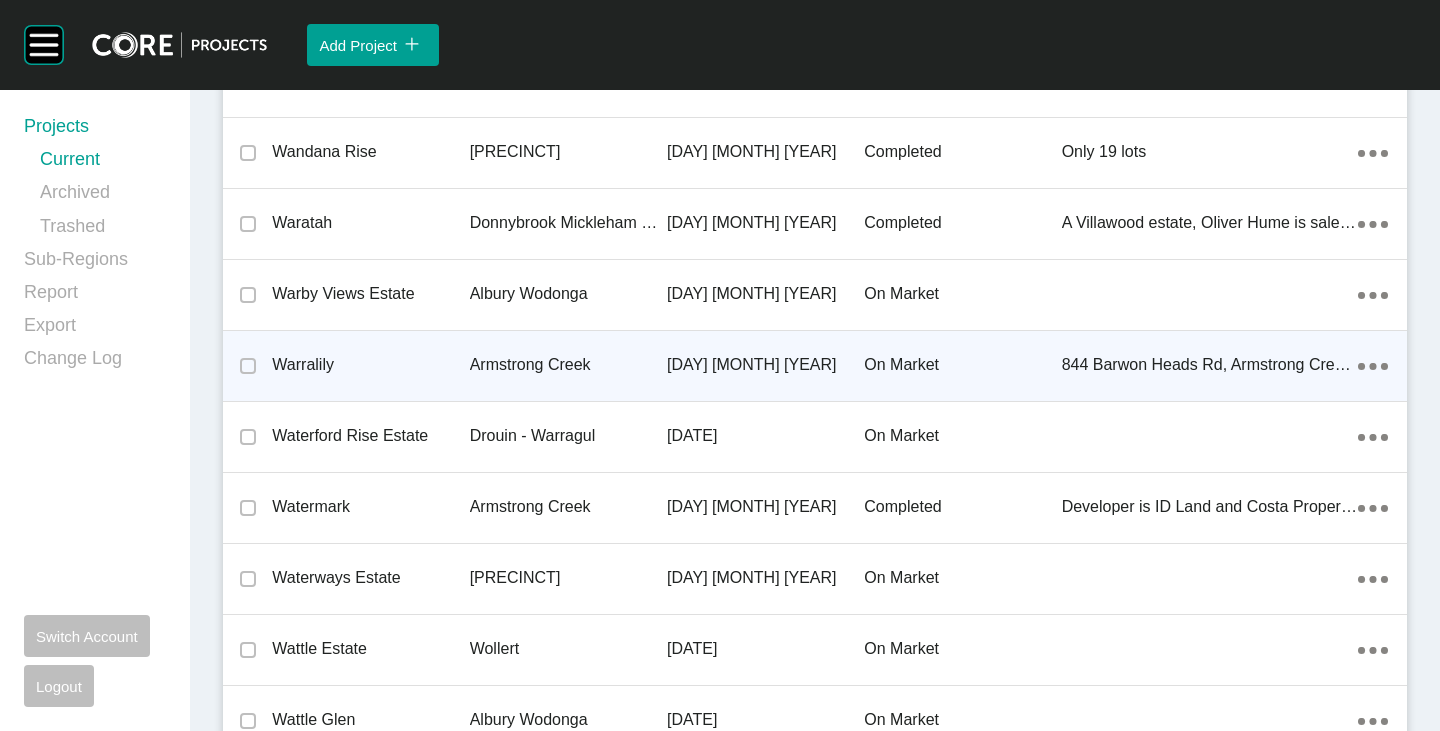 click on "Warralily" at bounding box center [370, 365] 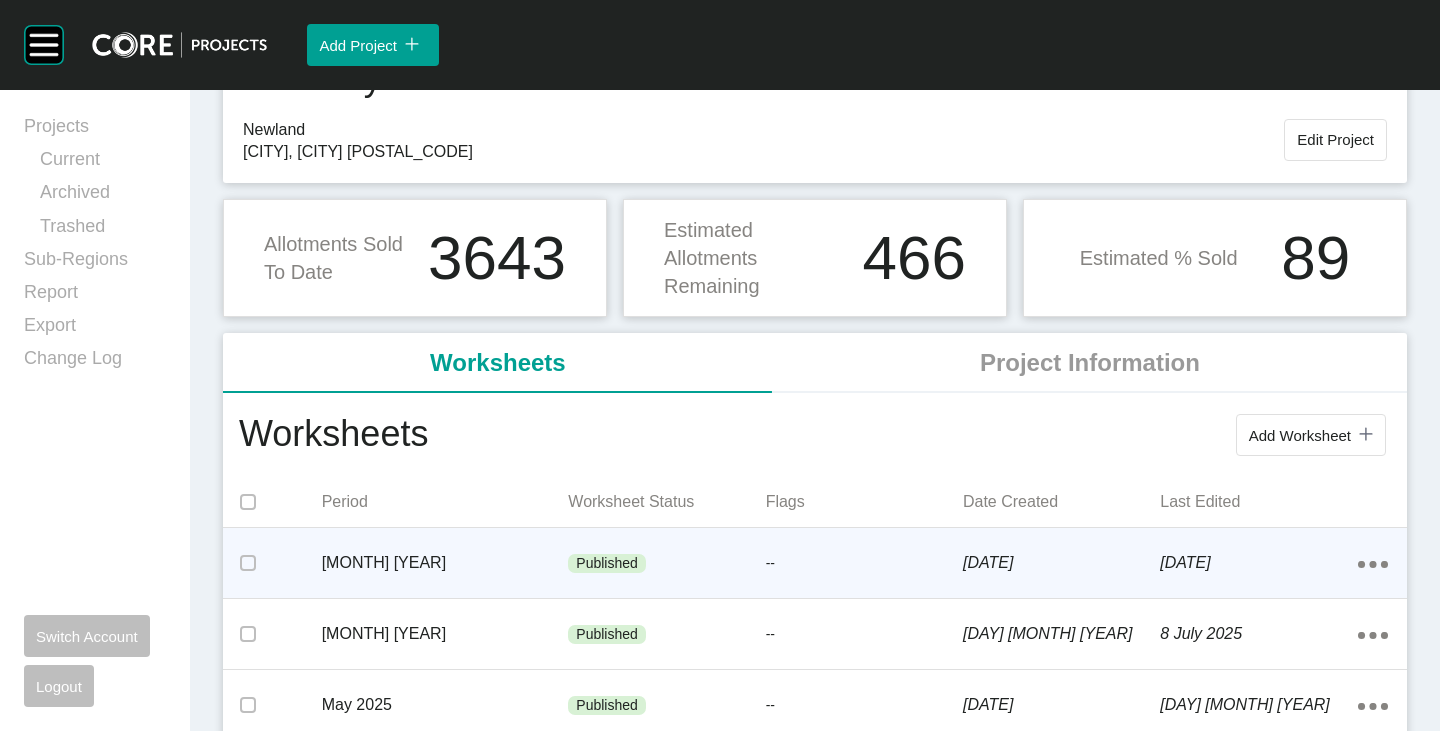 scroll, scrollTop: 300, scrollLeft: 0, axis: vertical 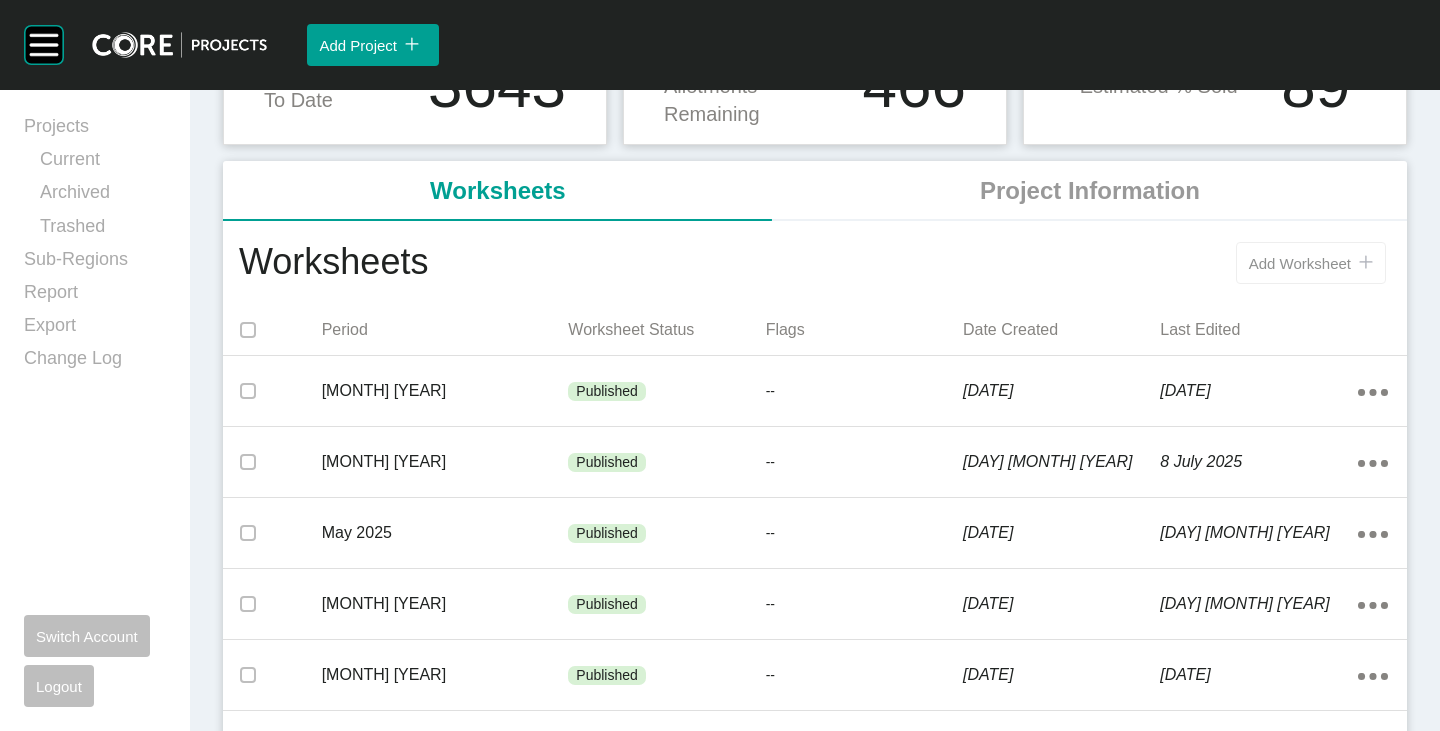 click on "Add Worksheet" at bounding box center [1300, 263] 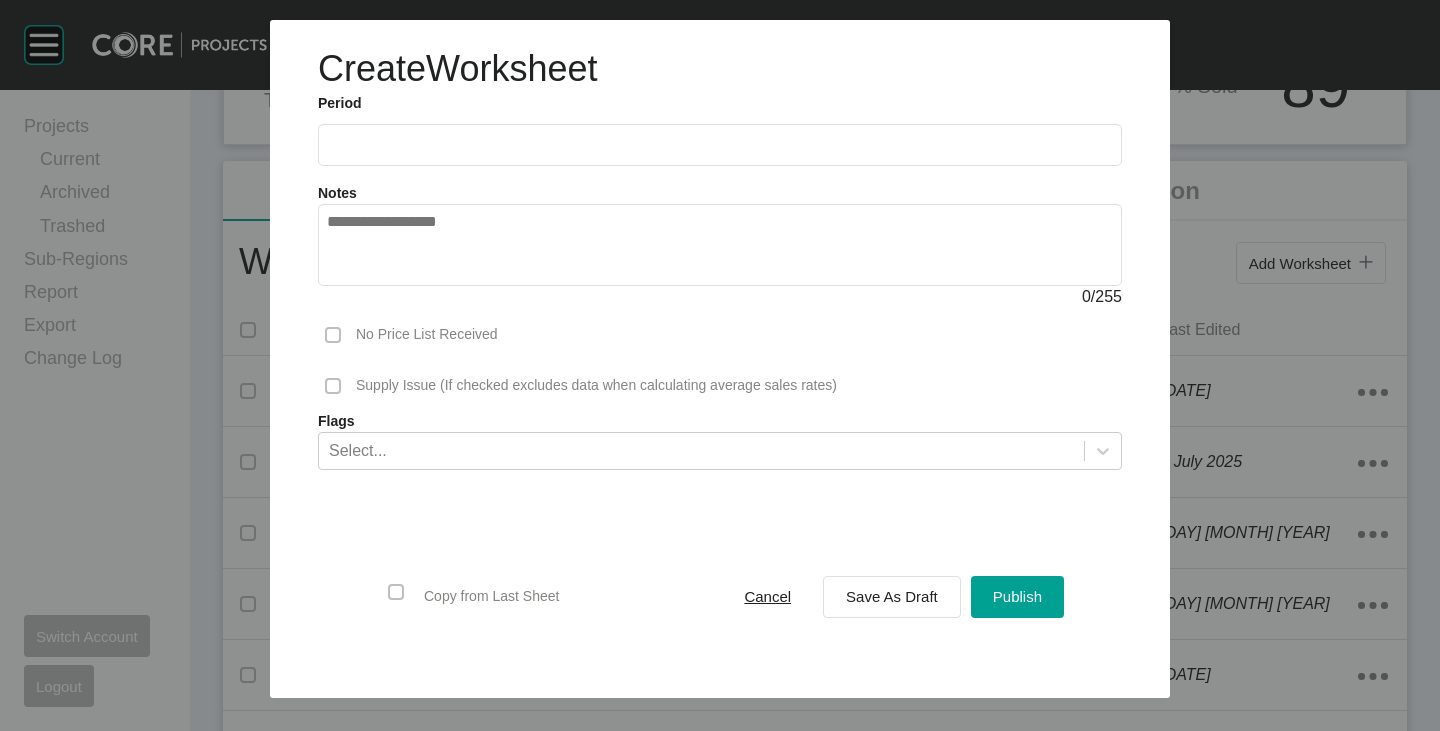 click at bounding box center (720, 144) 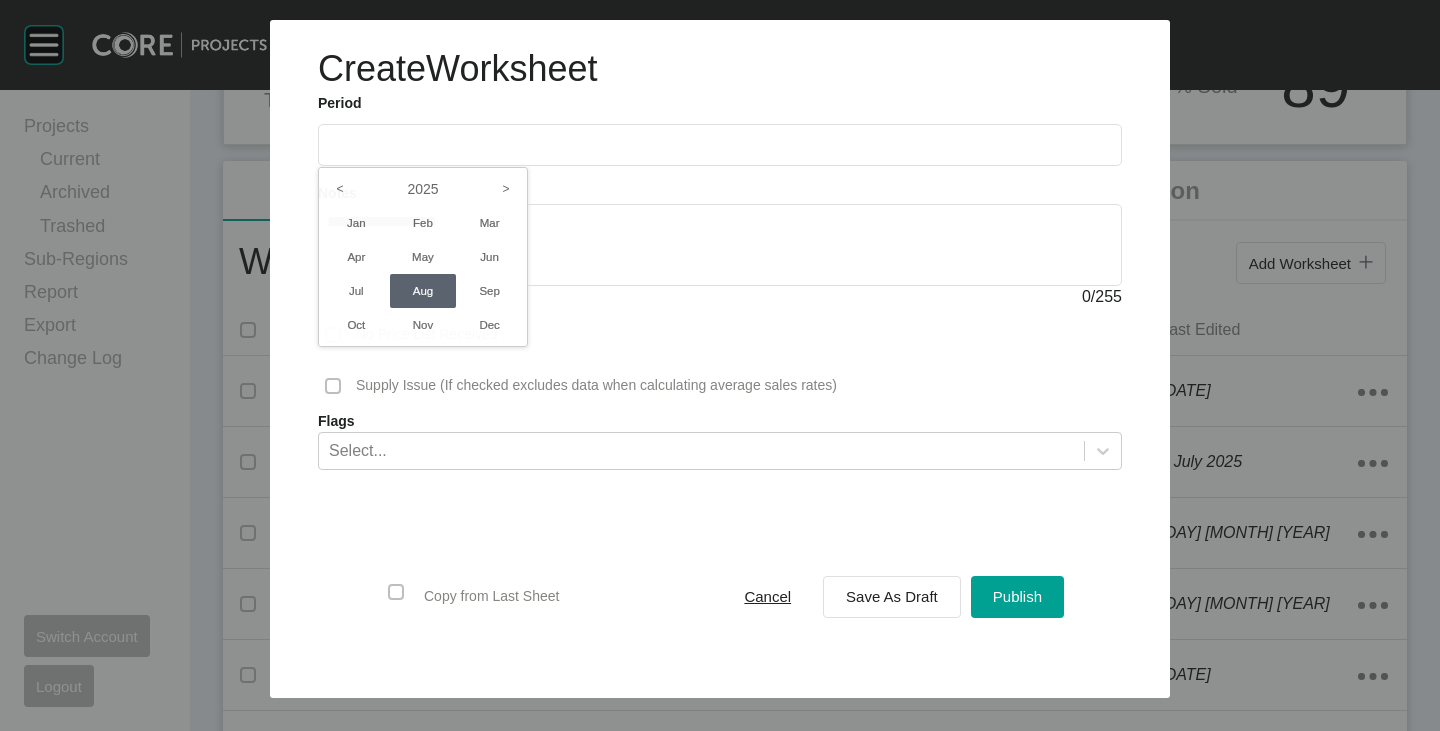 click at bounding box center [720, 349] 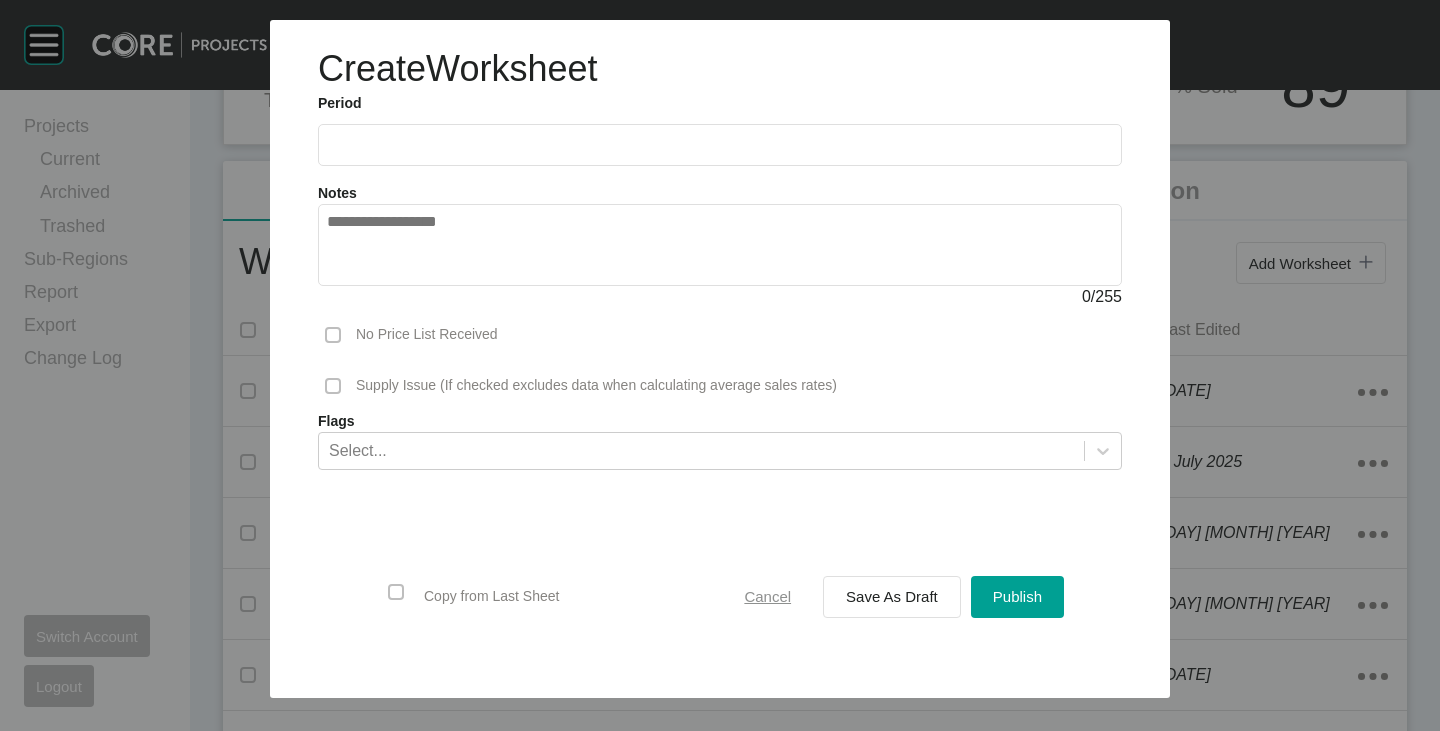 click on "Cancel" at bounding box center [767, 596] 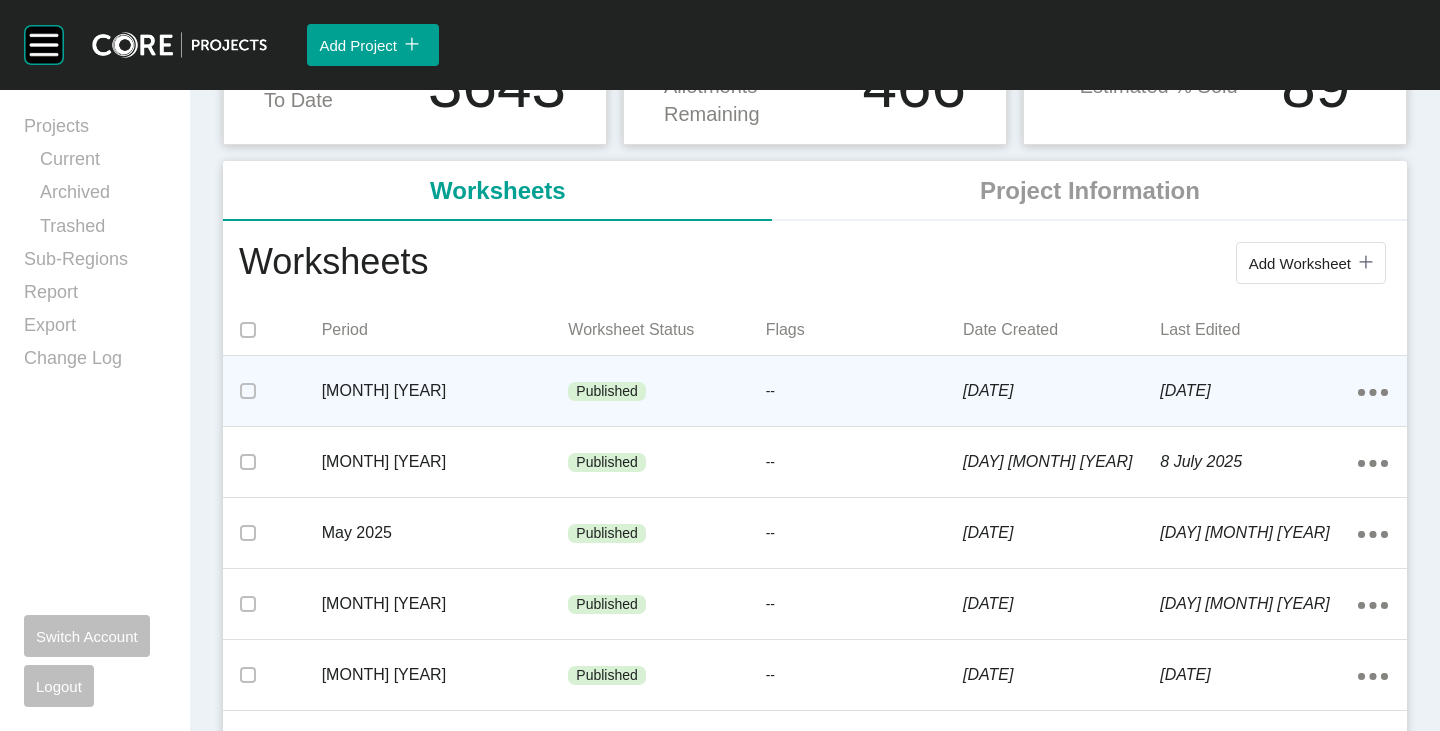 click on "Published" at bounding box center [666, 392] 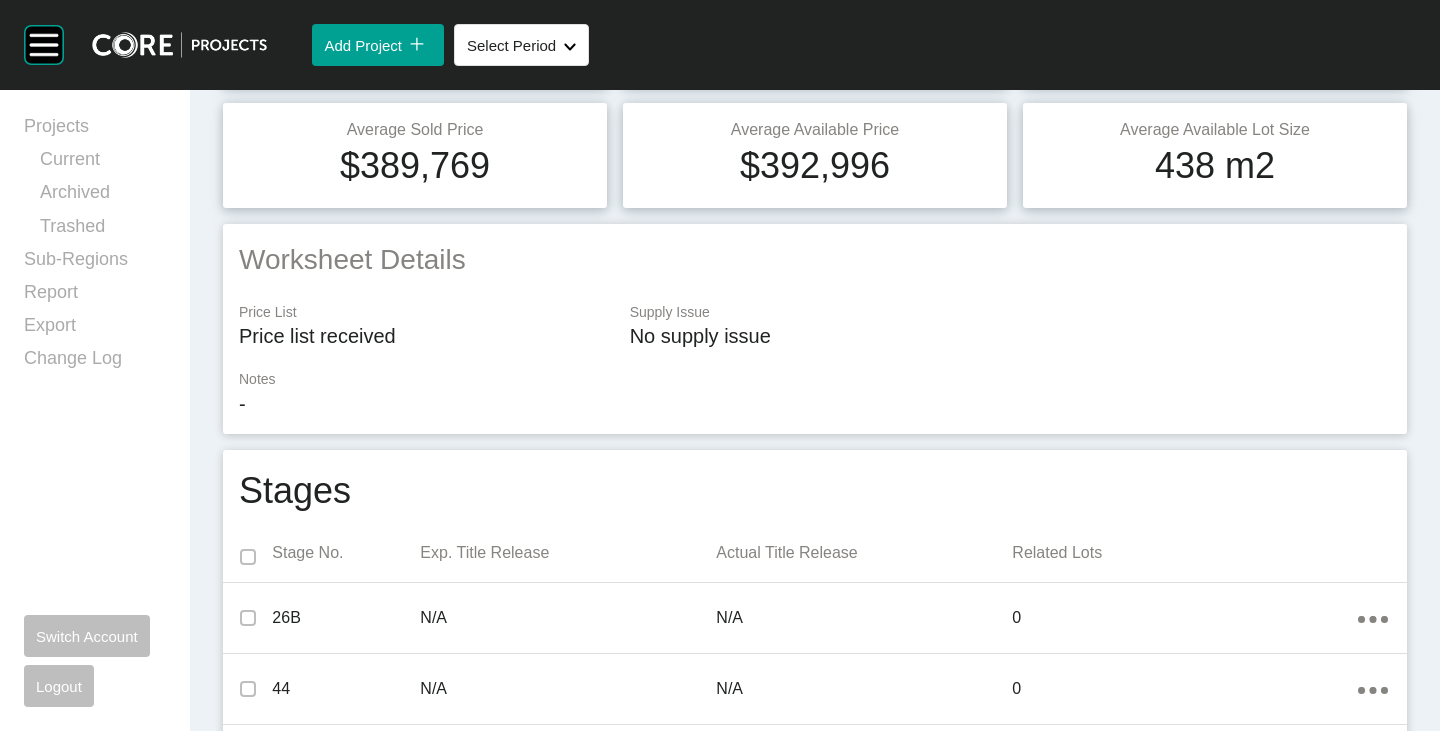 scroll, scrollTop: 0, scrollLeft: 0, axis: both 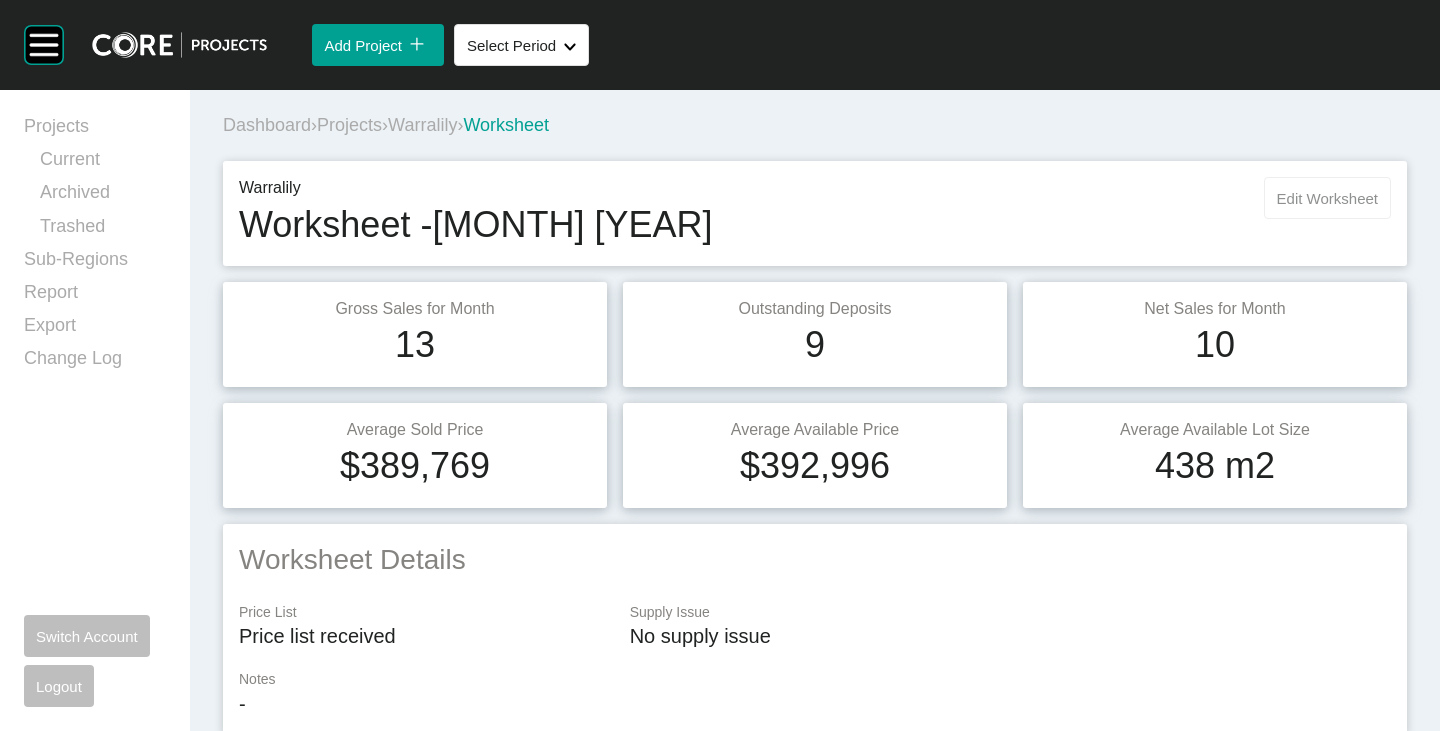click on "Edit Worksheet" at bounding box center [1327, 198] 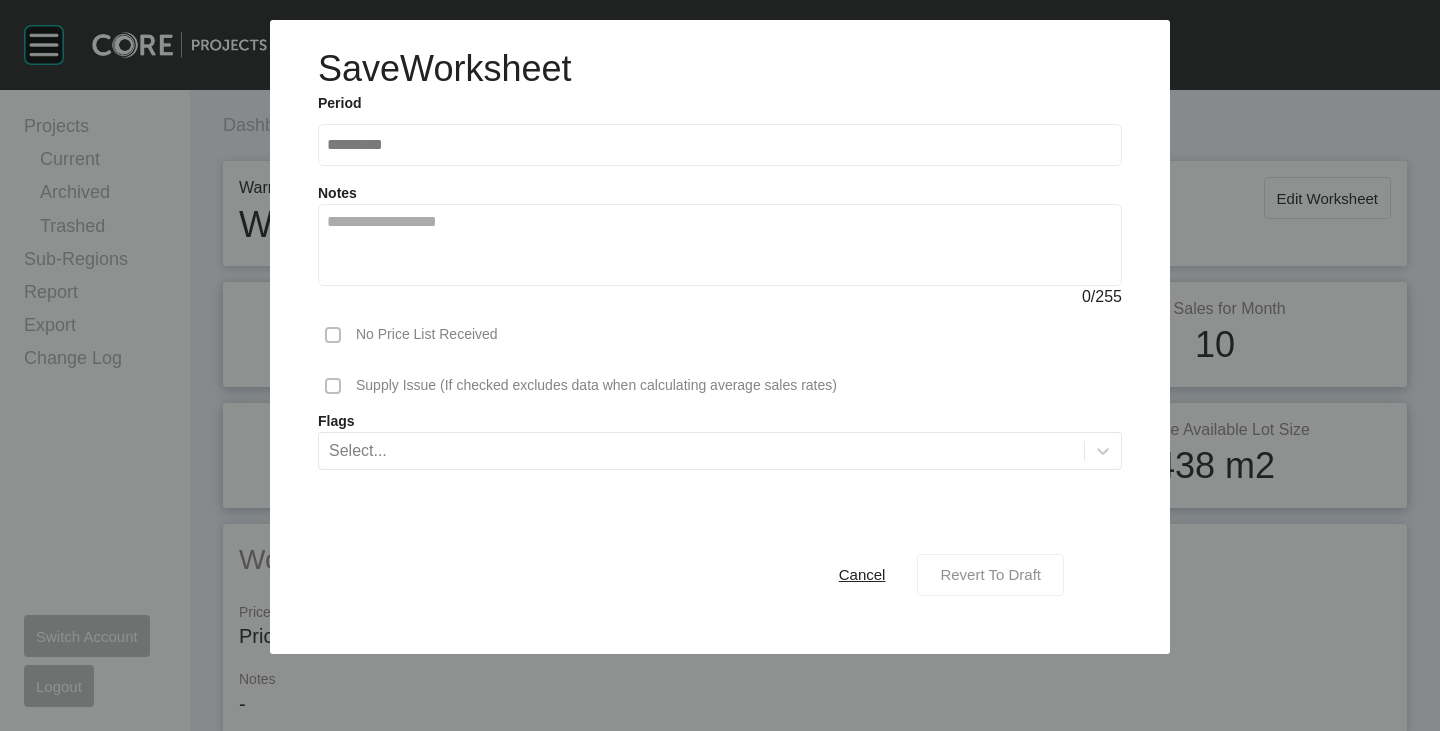 click on "Revert To Draft" at bounding box center [990, 574] 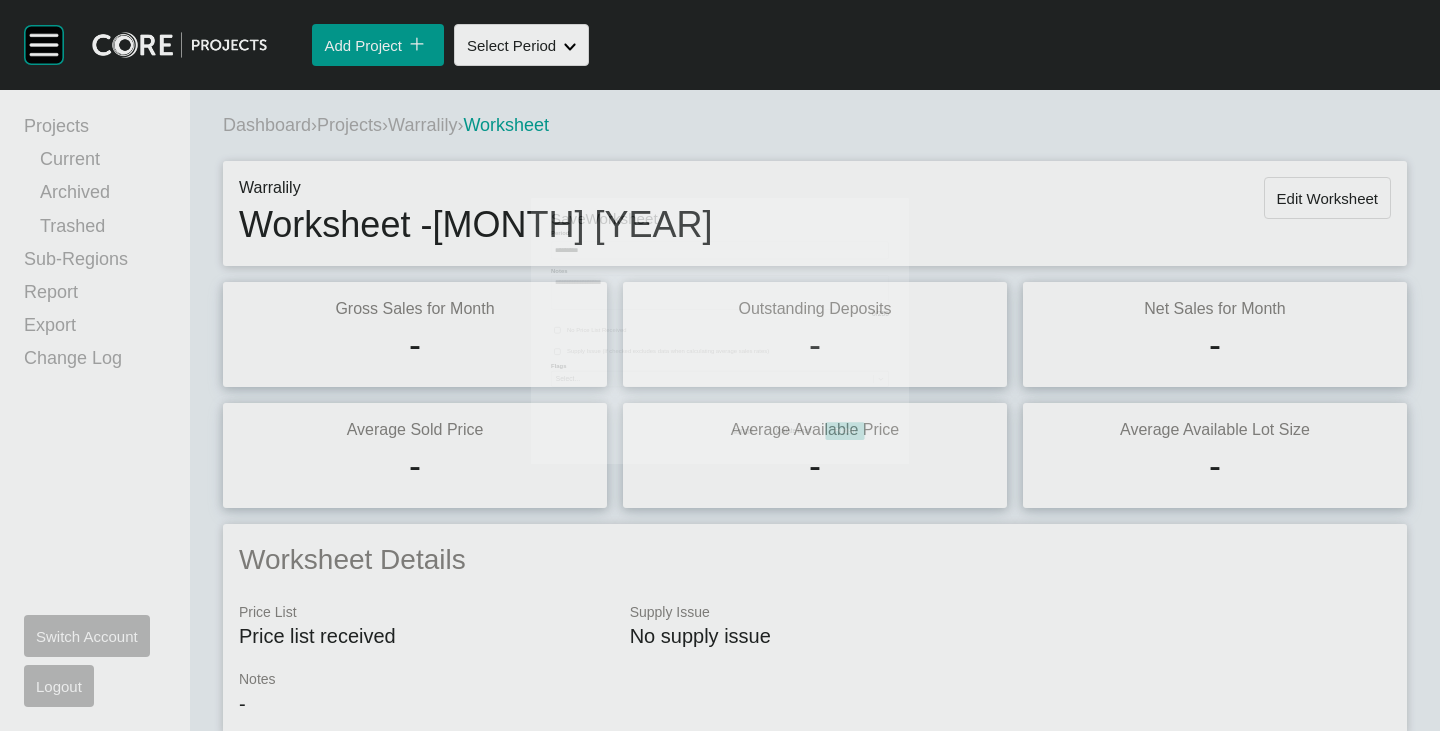 scroll, scrollTop: 1100, scrollLeft: 0, axis: vertical 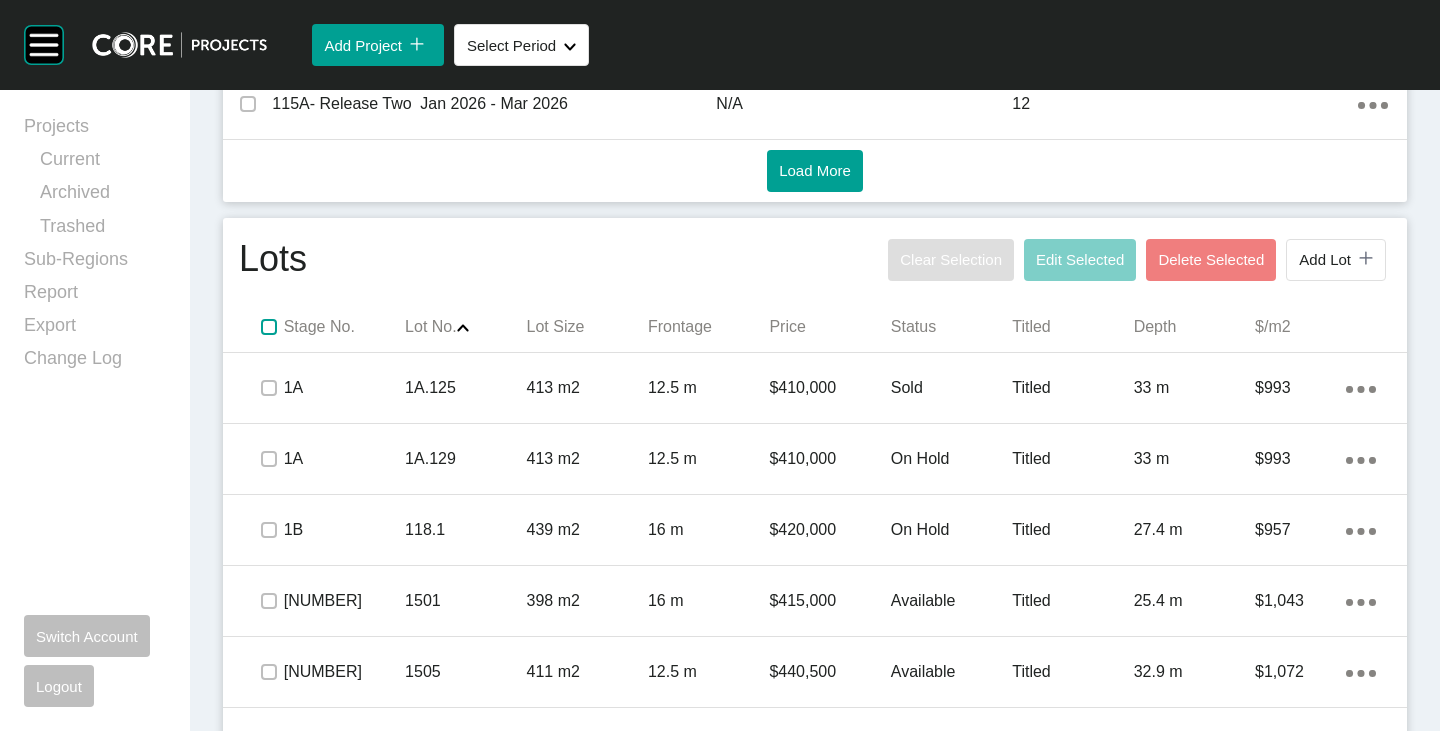 click at bounding box center (269, 327) 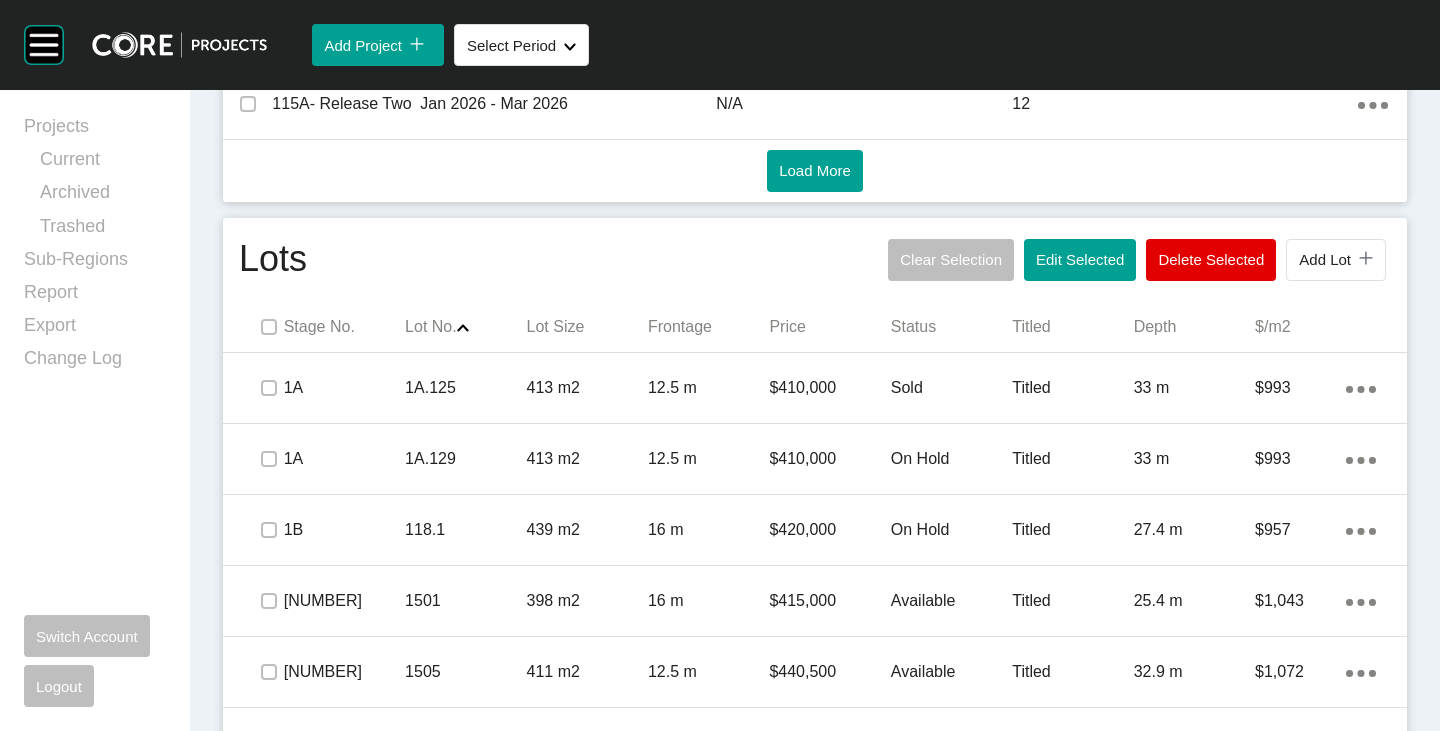 click on "Edit Selected" at bounding box center (1080, 259) 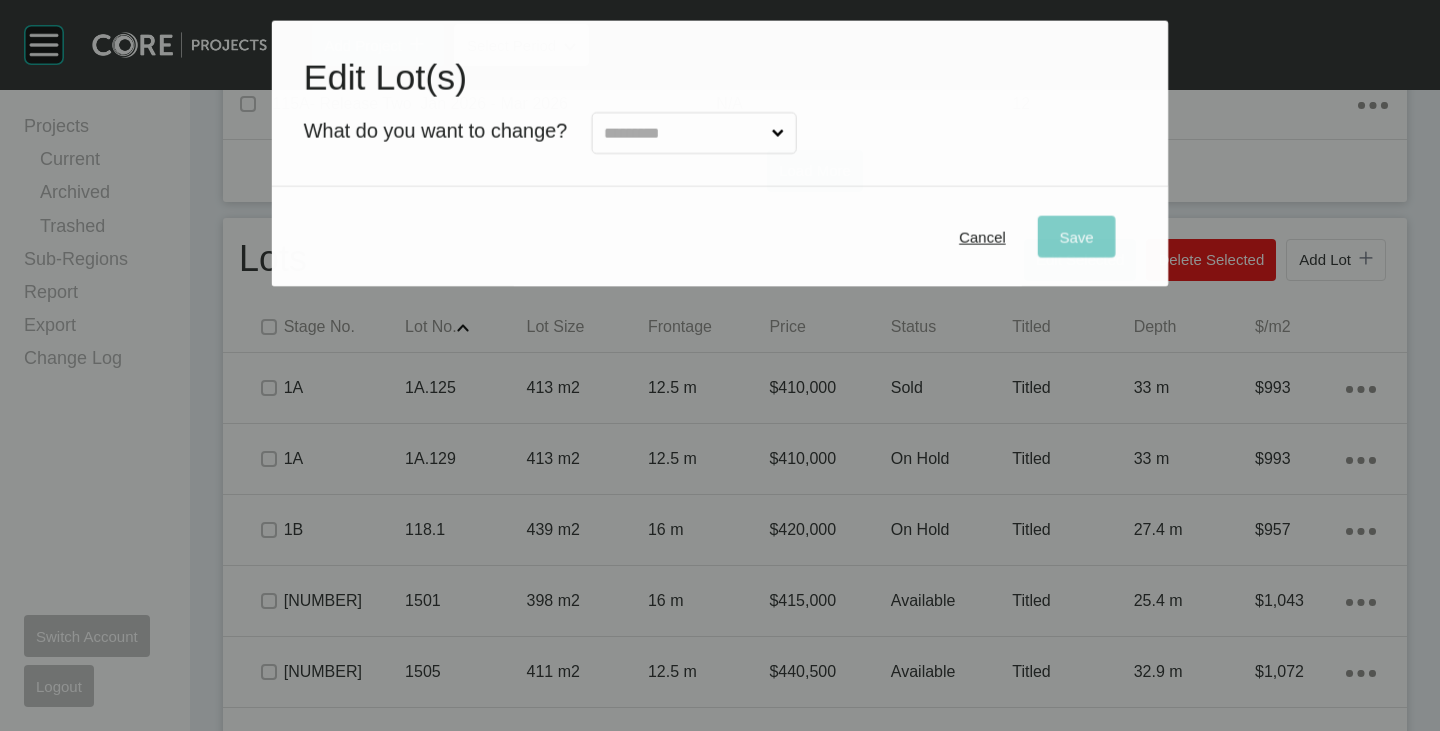 click at bounding box center [683, 134] 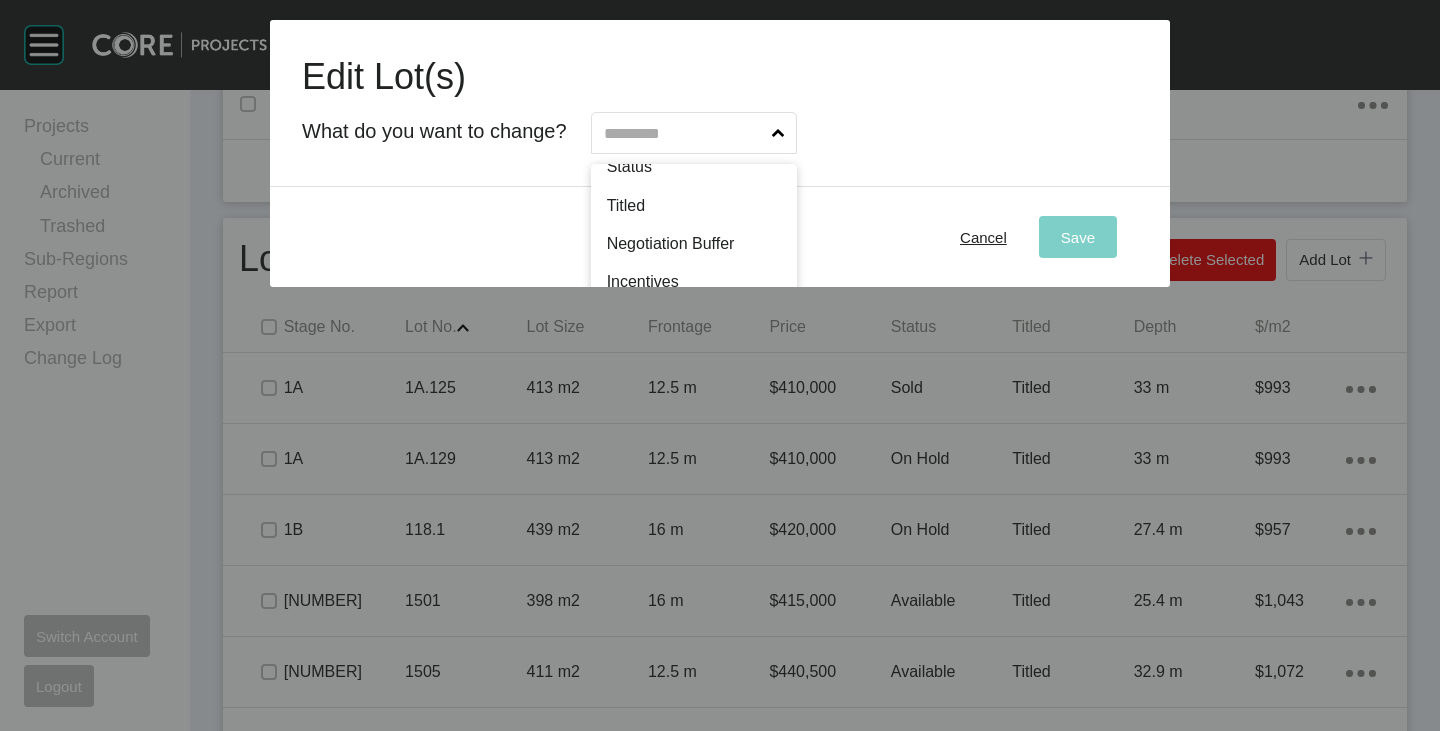 scroll, scrollTop: 102, scrollLeft: 0, axis: vertical 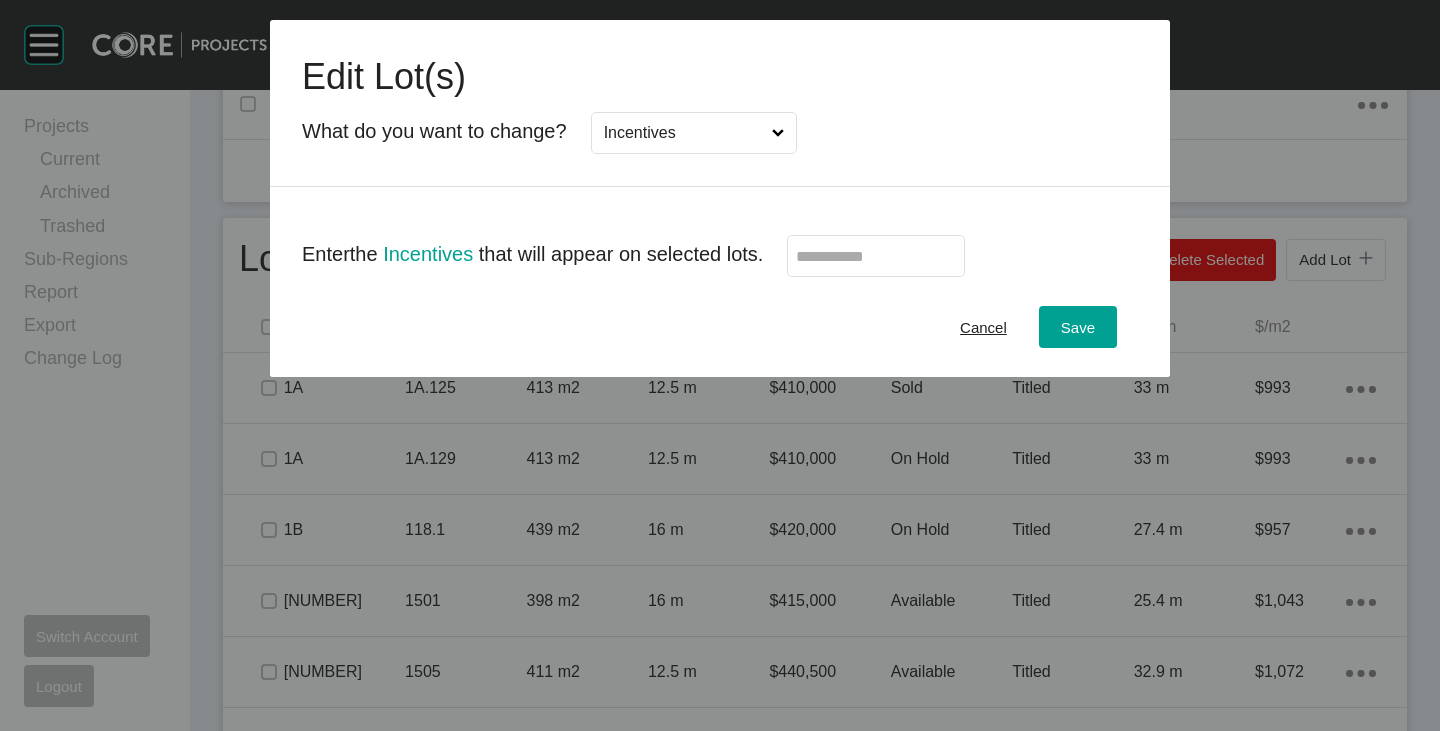click at bounding box center [876, 256] 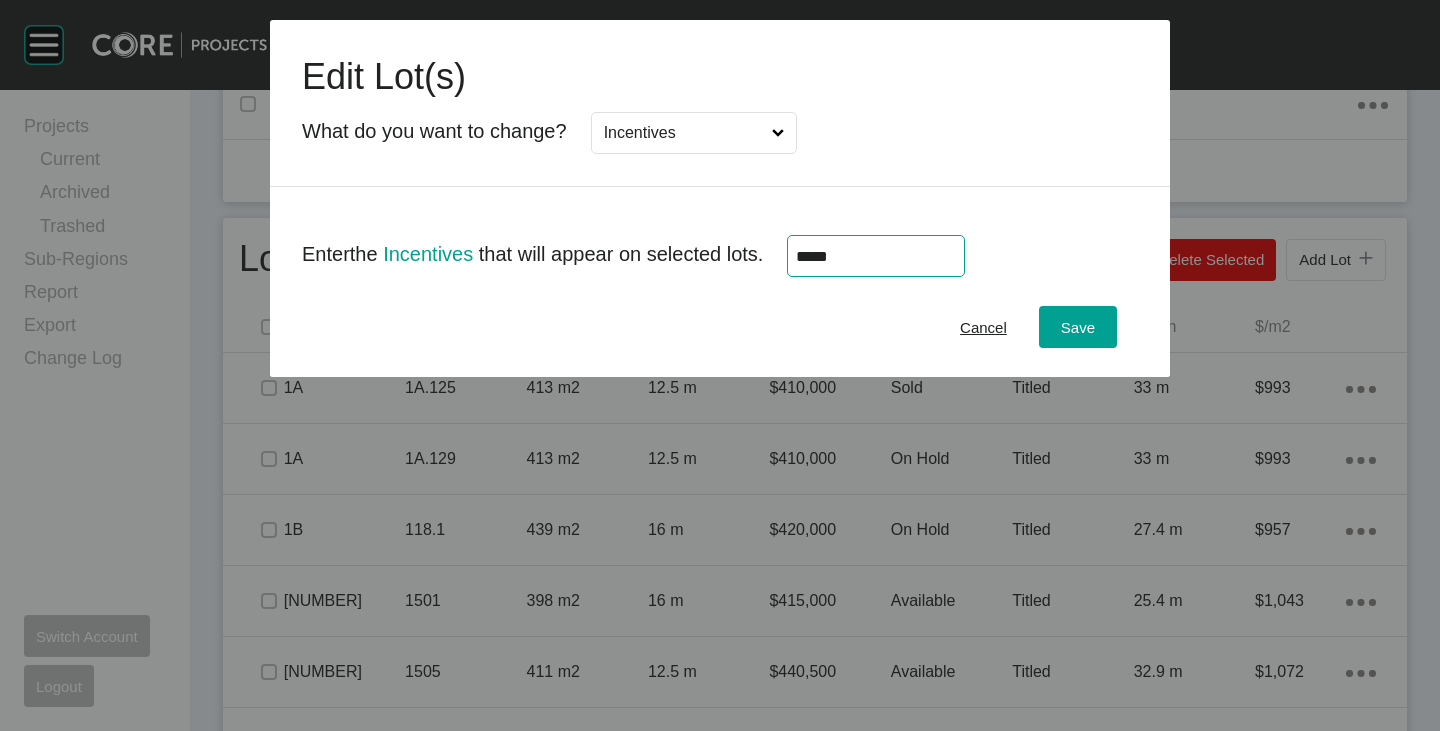 type on "******" 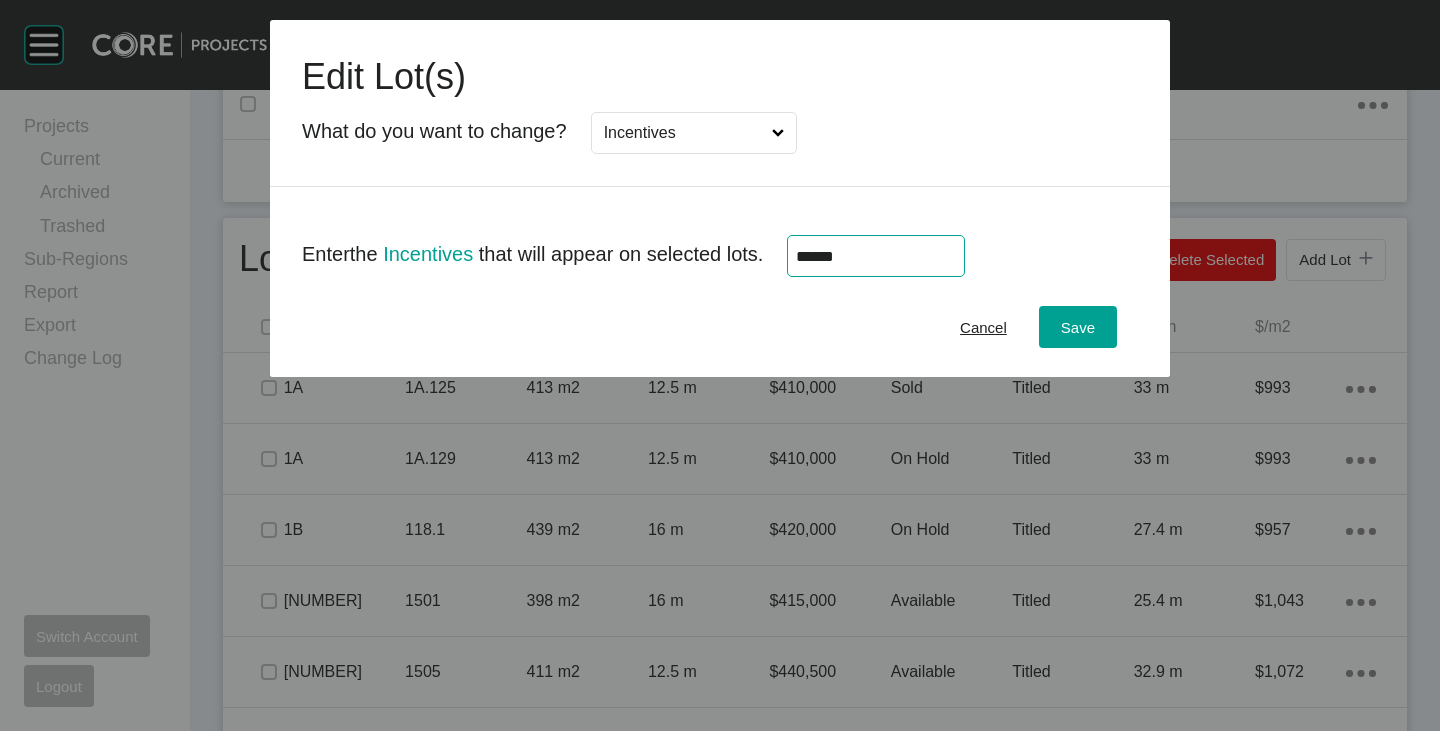 click on "Cancel Save" at bounding box center (720, 327) 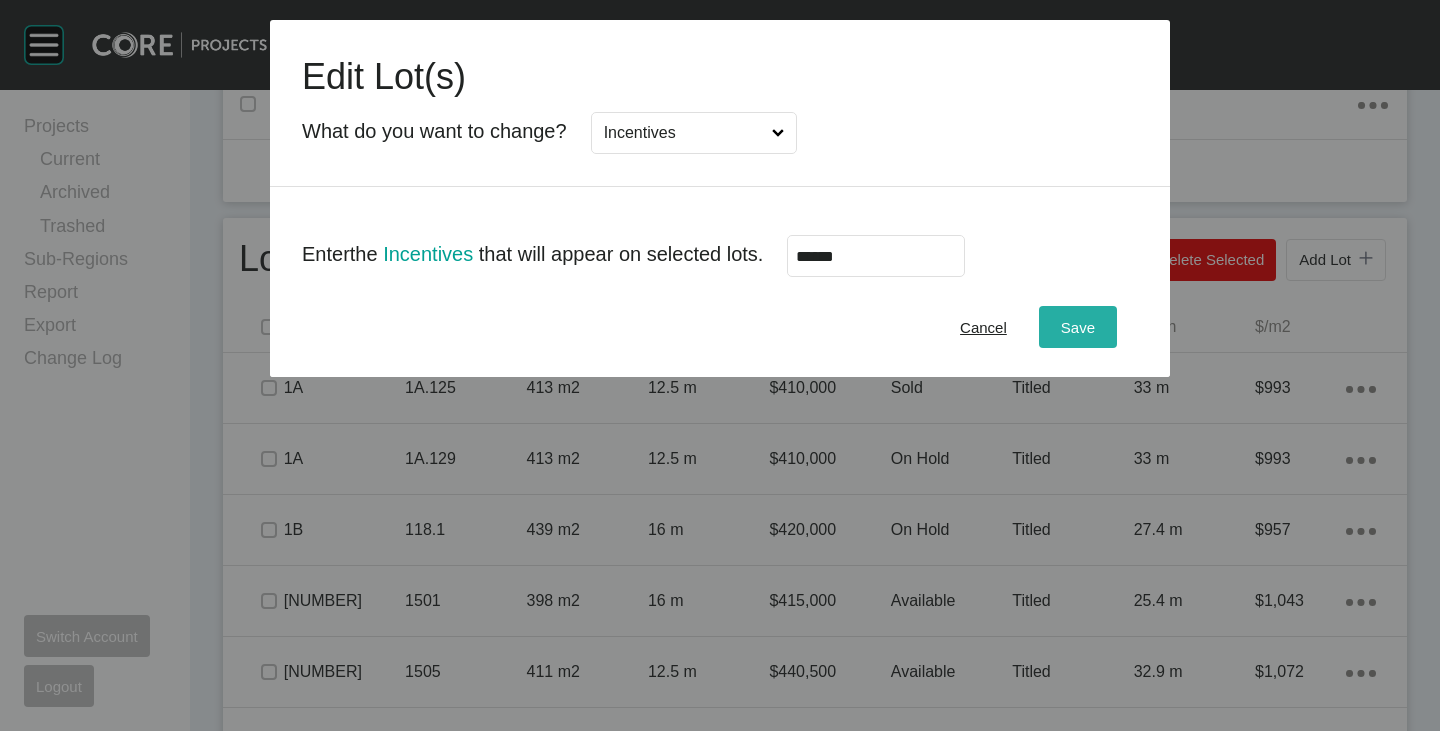 click on "Save" at bounding box center [1078, 327] 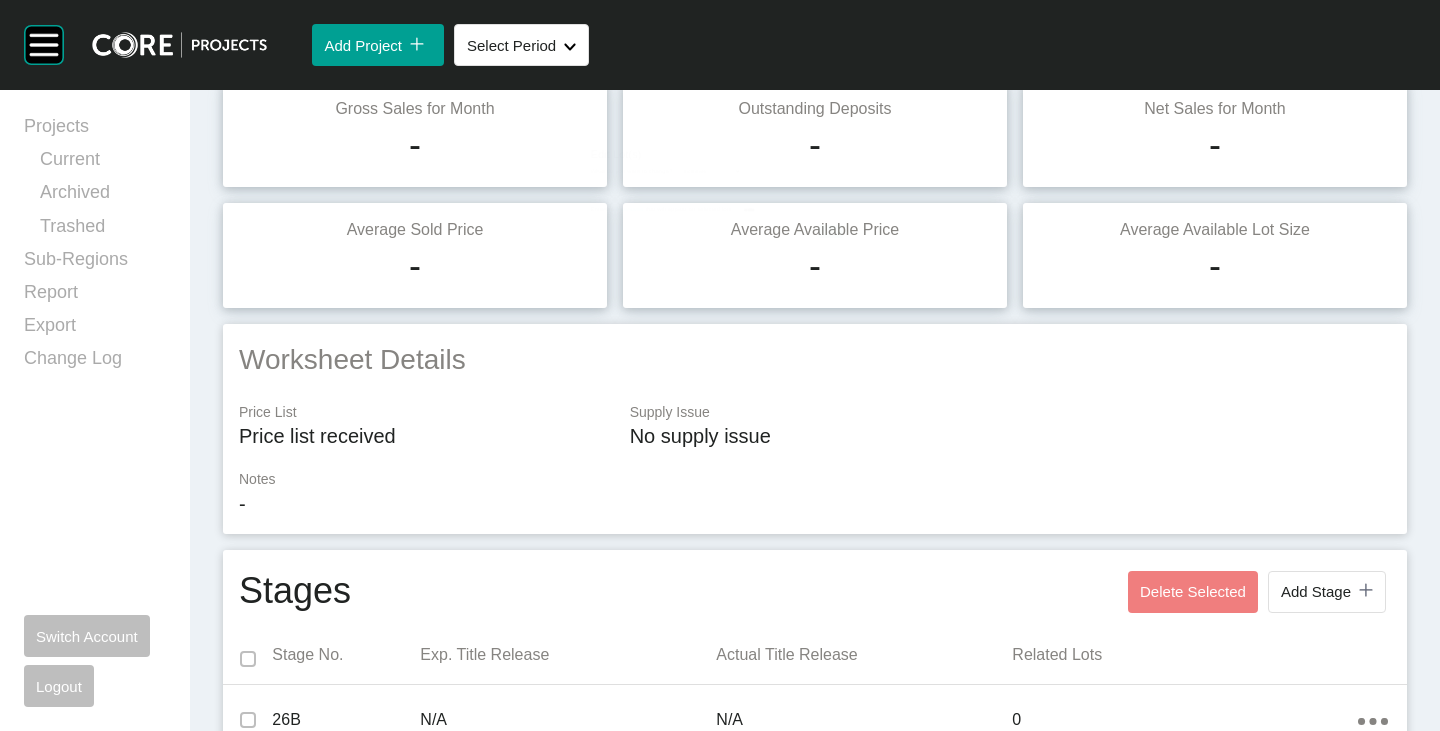 scroll, scrollTop: 0, scrollLeft: 0, axis: both 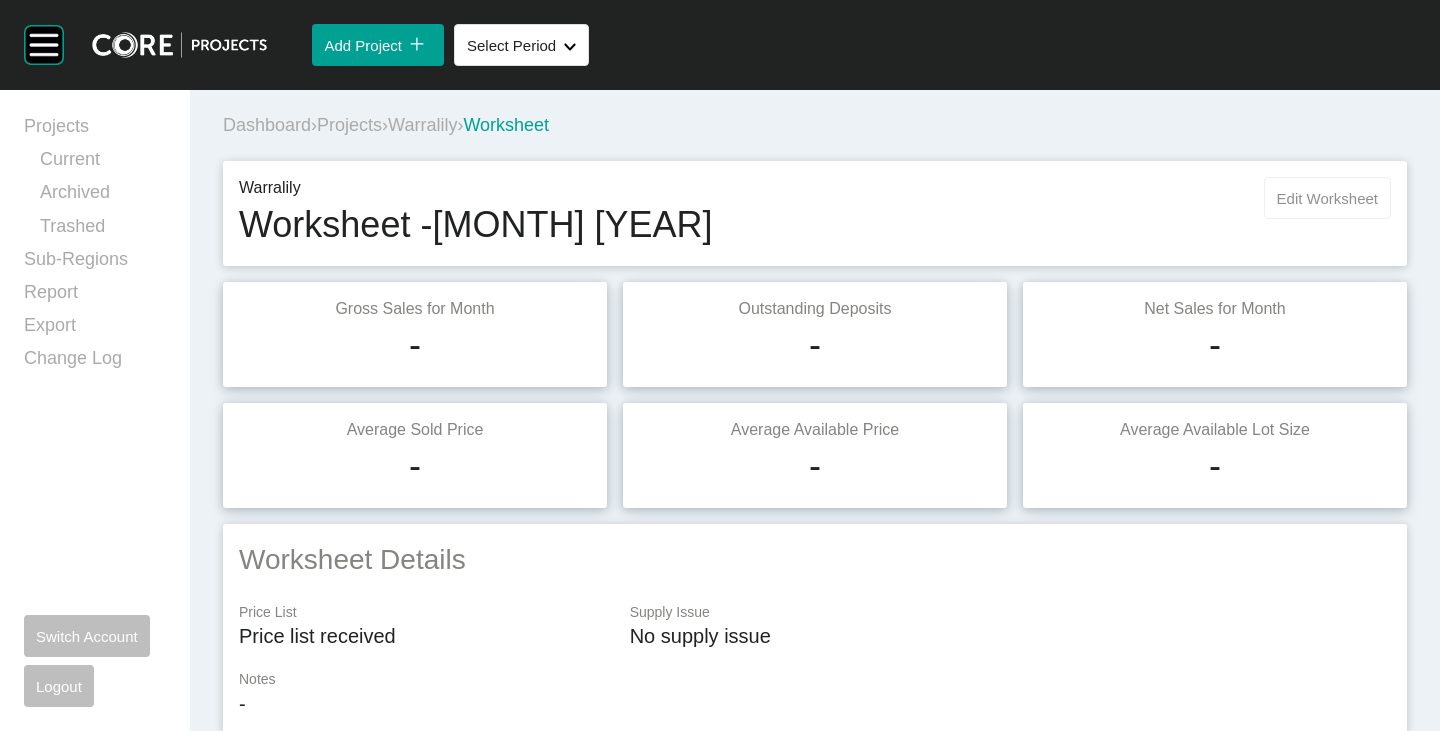 click on "Edit Worksheet" at bounding box center [1327, 198] 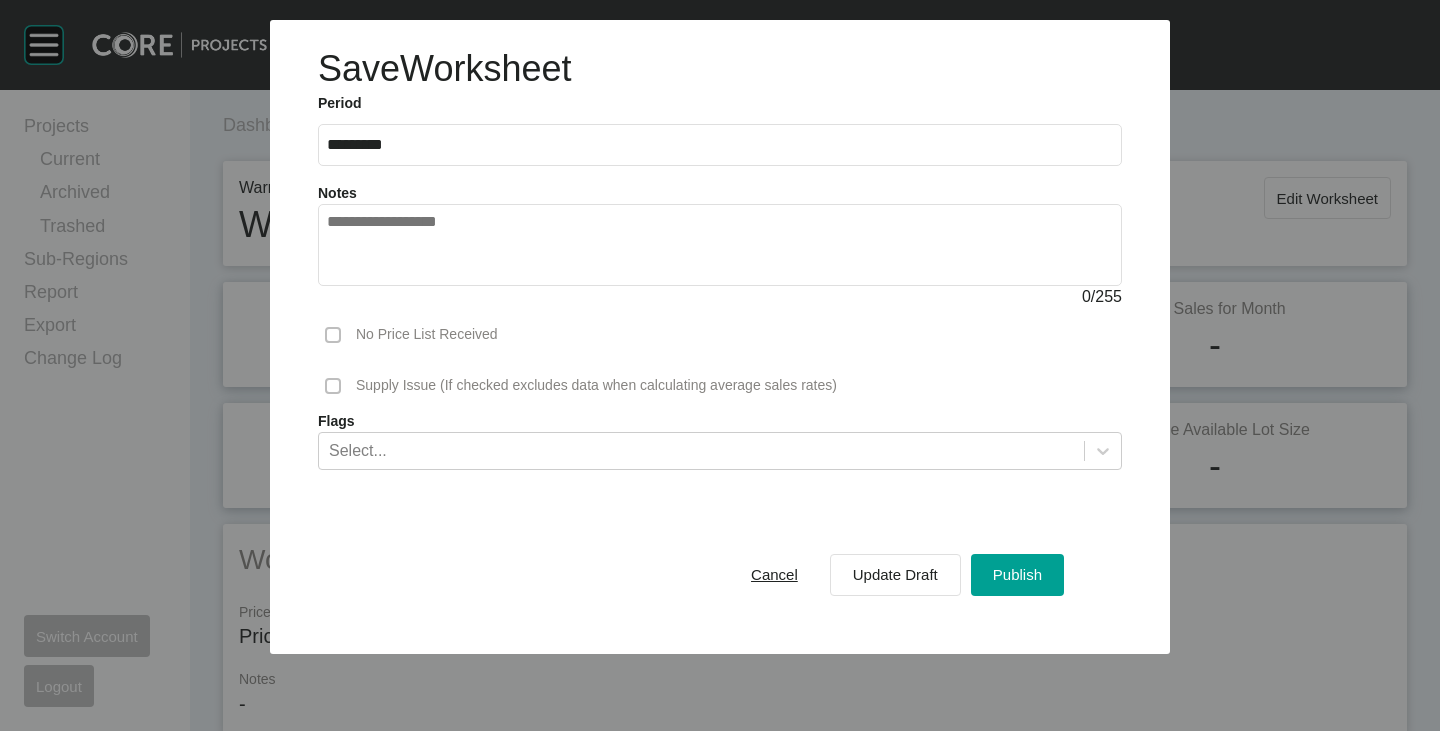 click at bounding box center (720, 245) 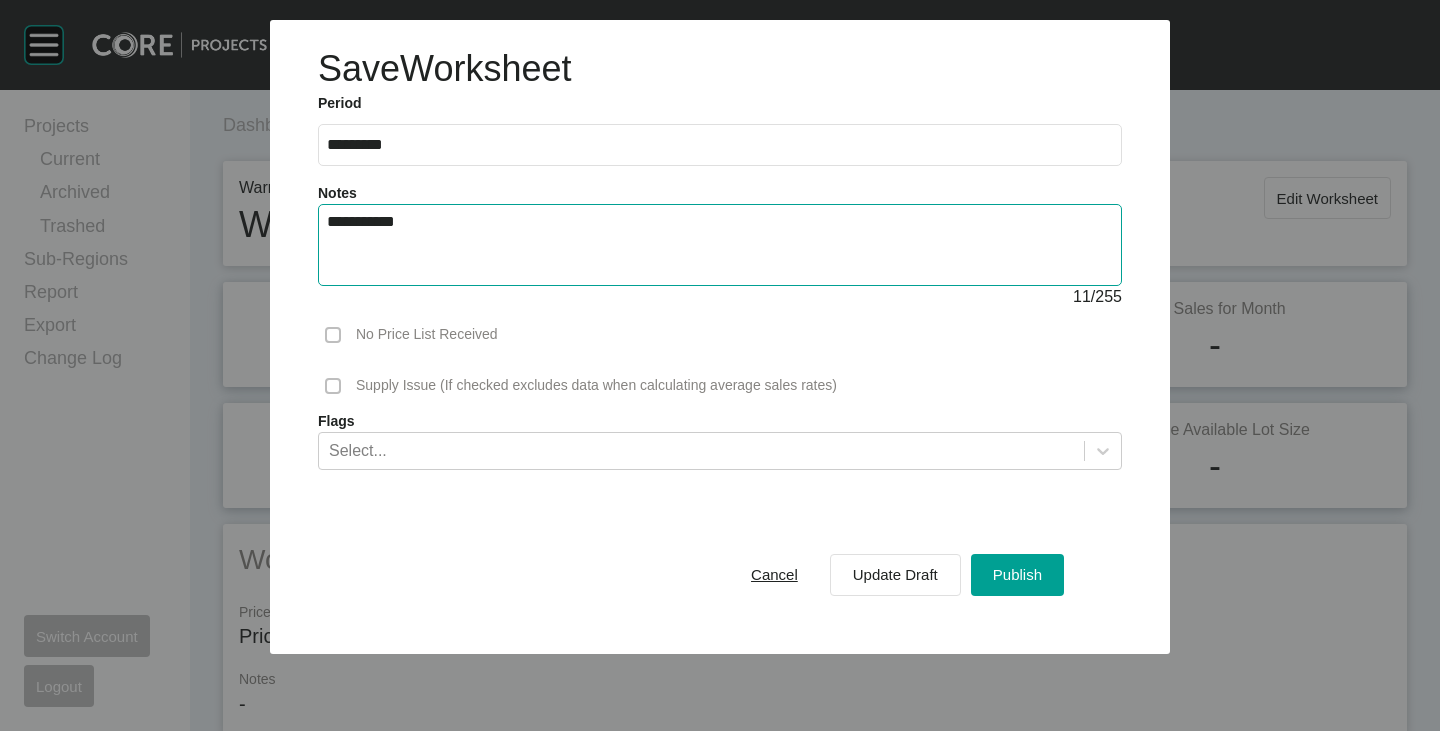 type on "**********" 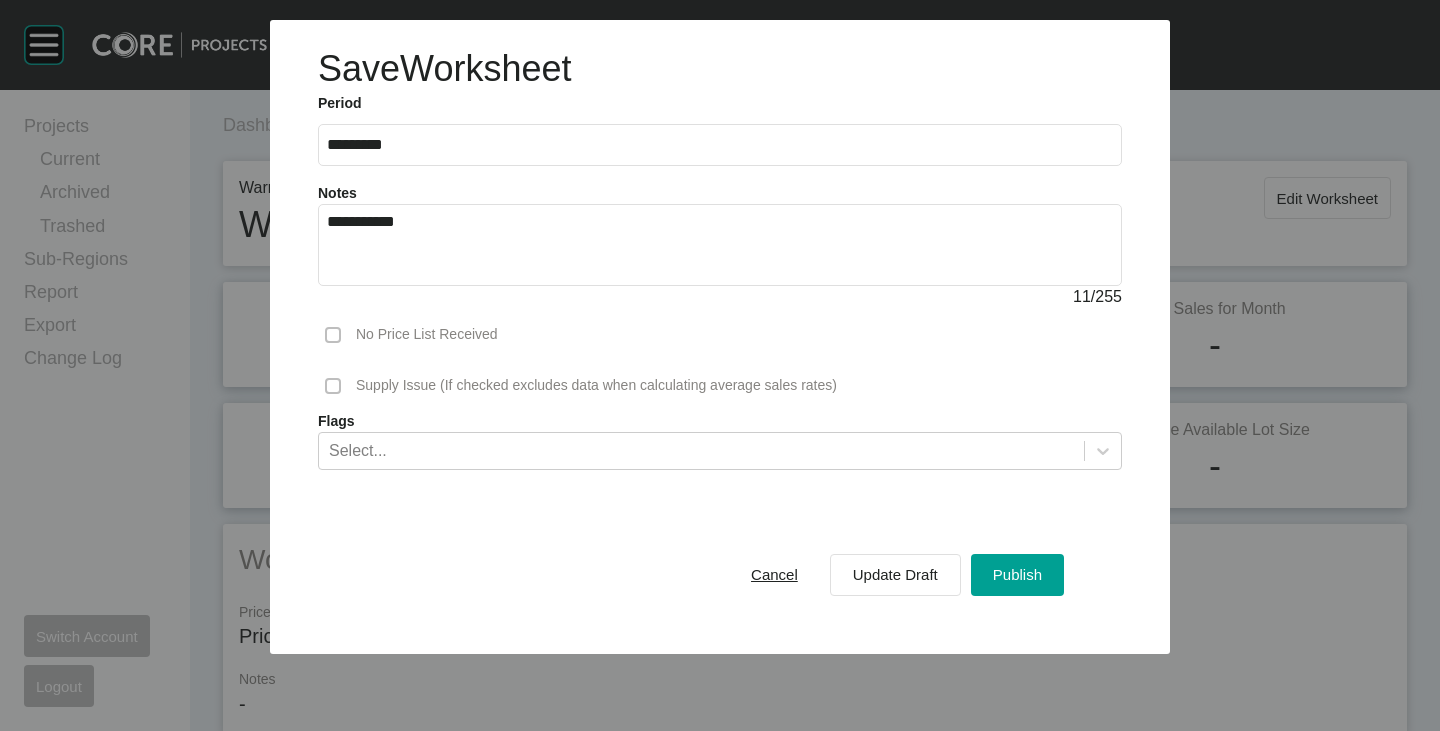 click on "**********" at bounding box center (720, 245) 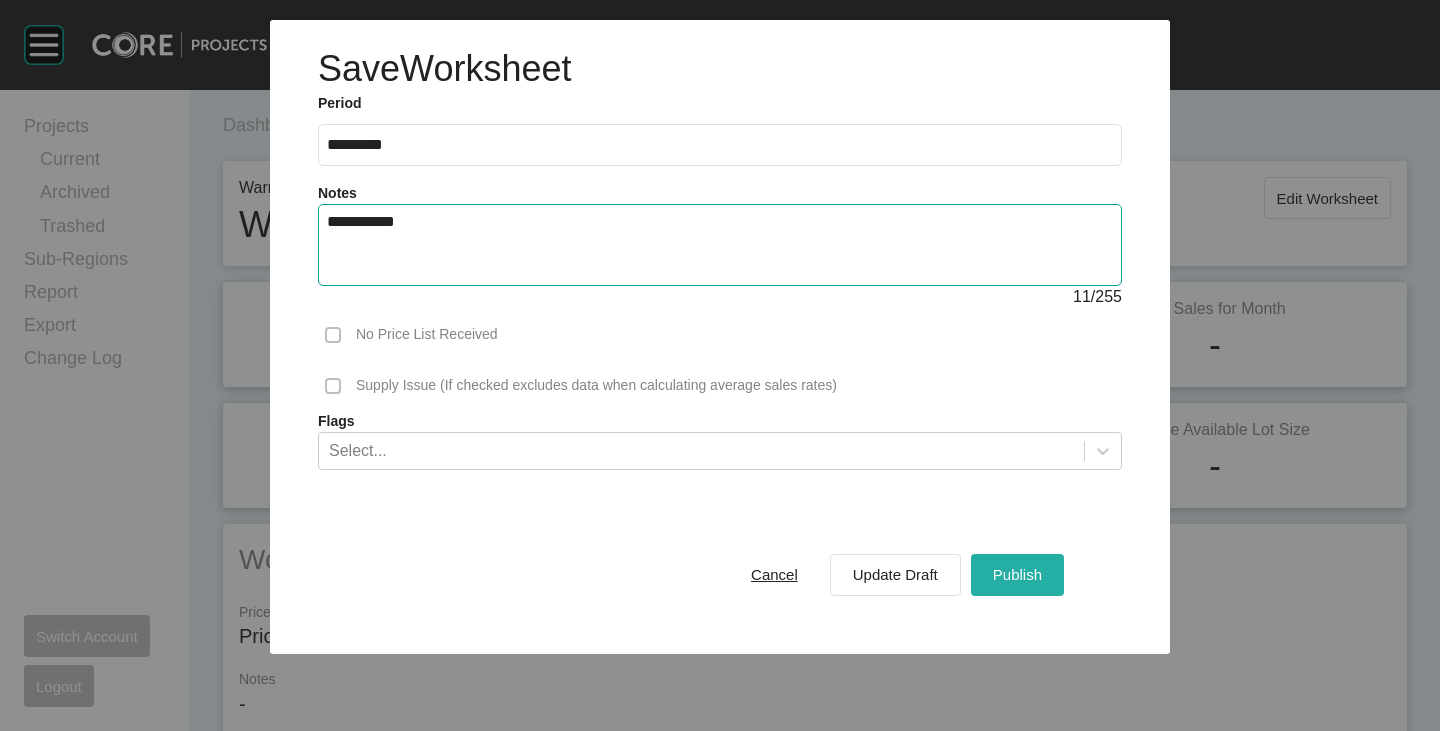 click on "Publish" at bounding box center (1017, 574) 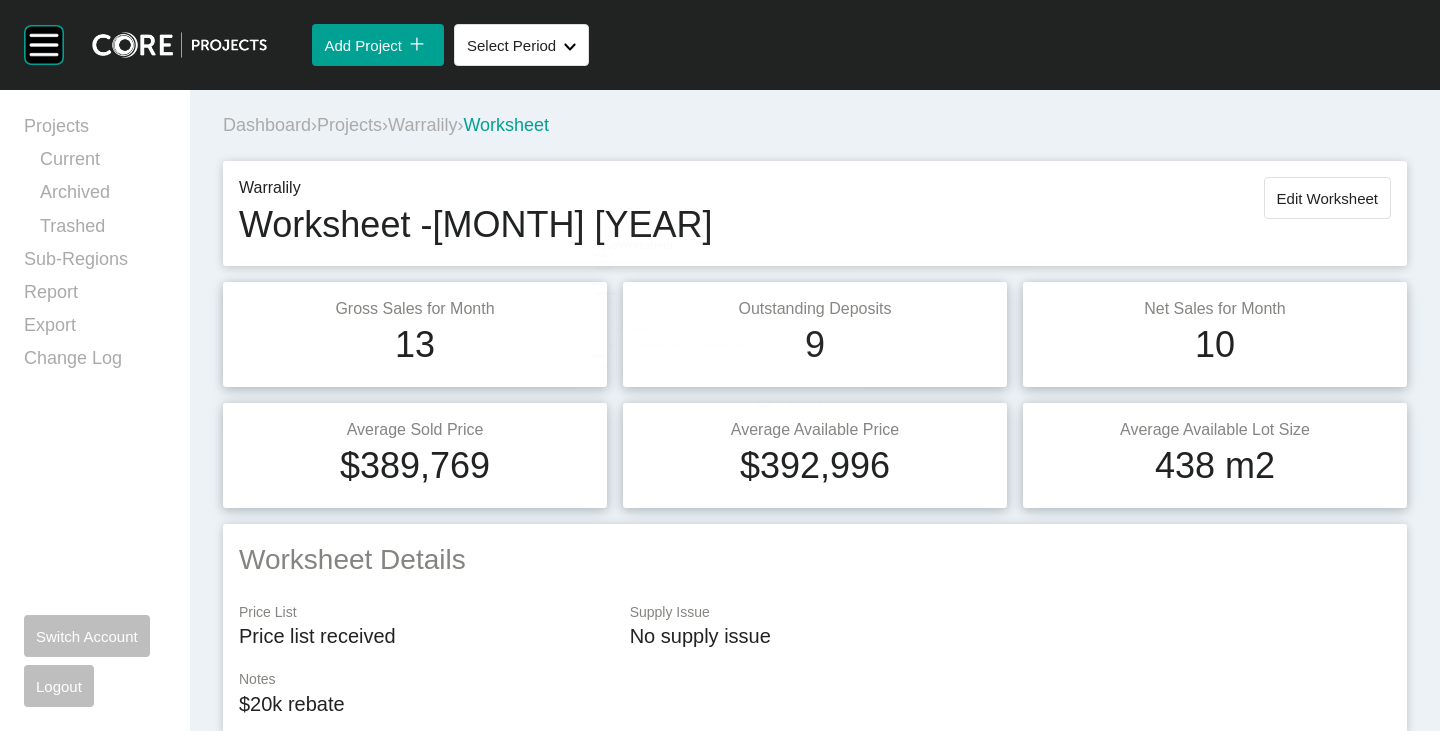 click on "Warralily" at bounding box center [422, 125] 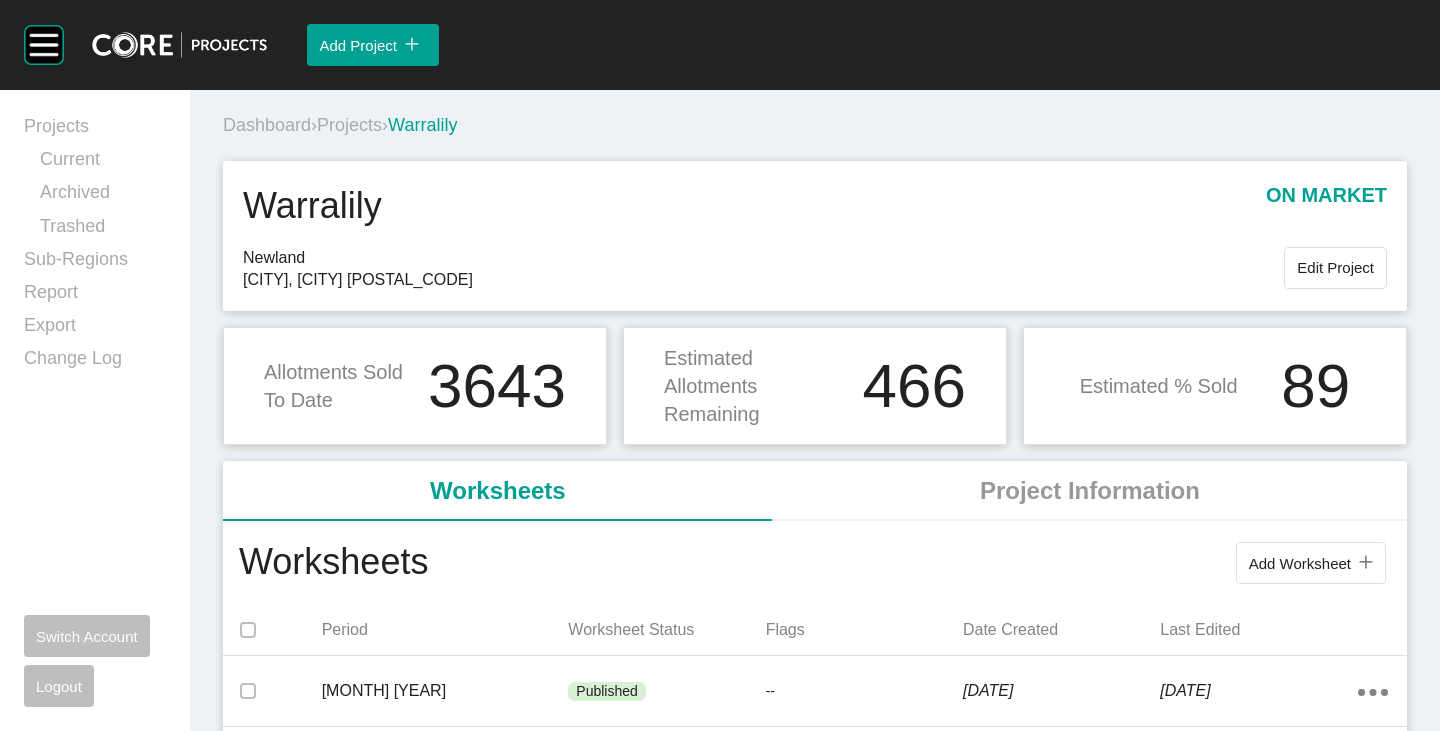 click on "Projects" at bounding box center (349, 125) 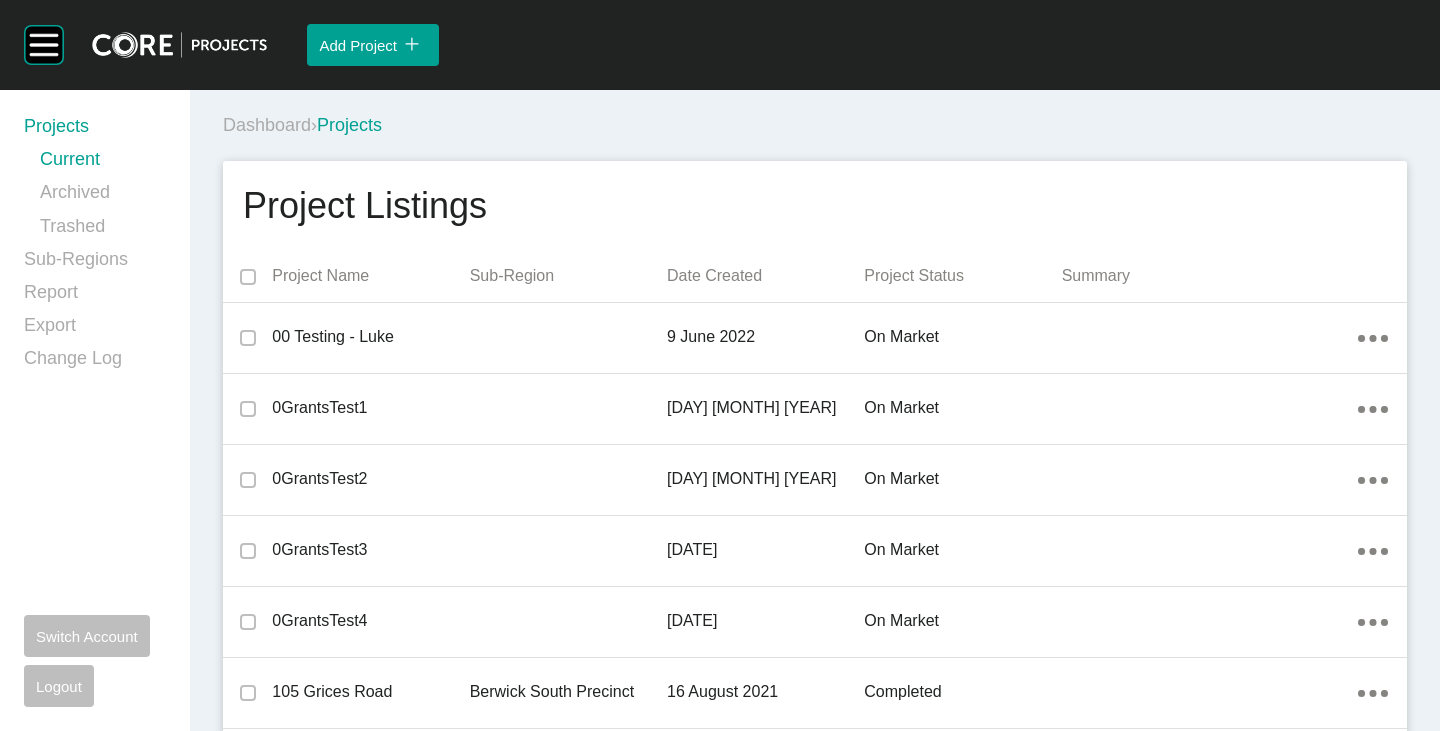 scroll, scrollTop: 15308, scrollLeft: 0, axis: vertical 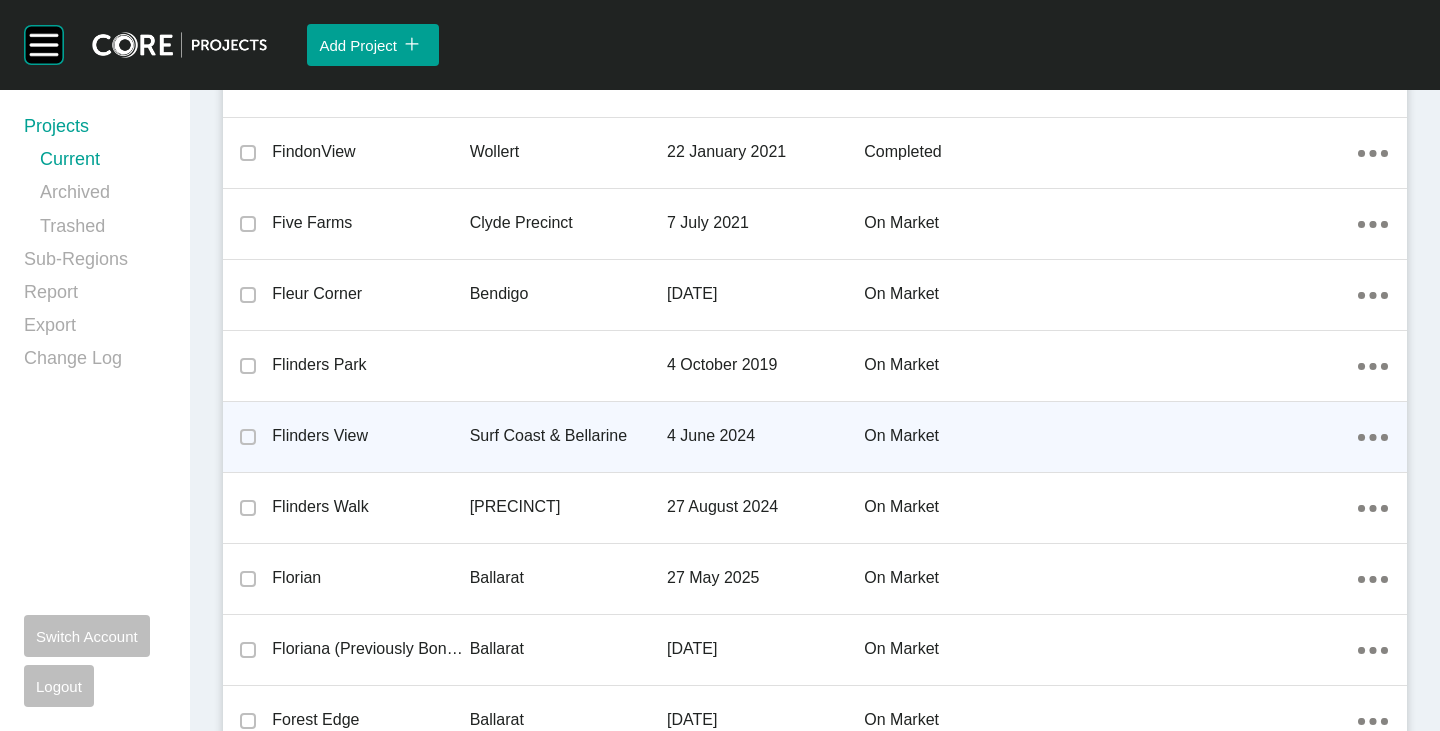 click on "Flinders View" at bounding box center [370, 436] 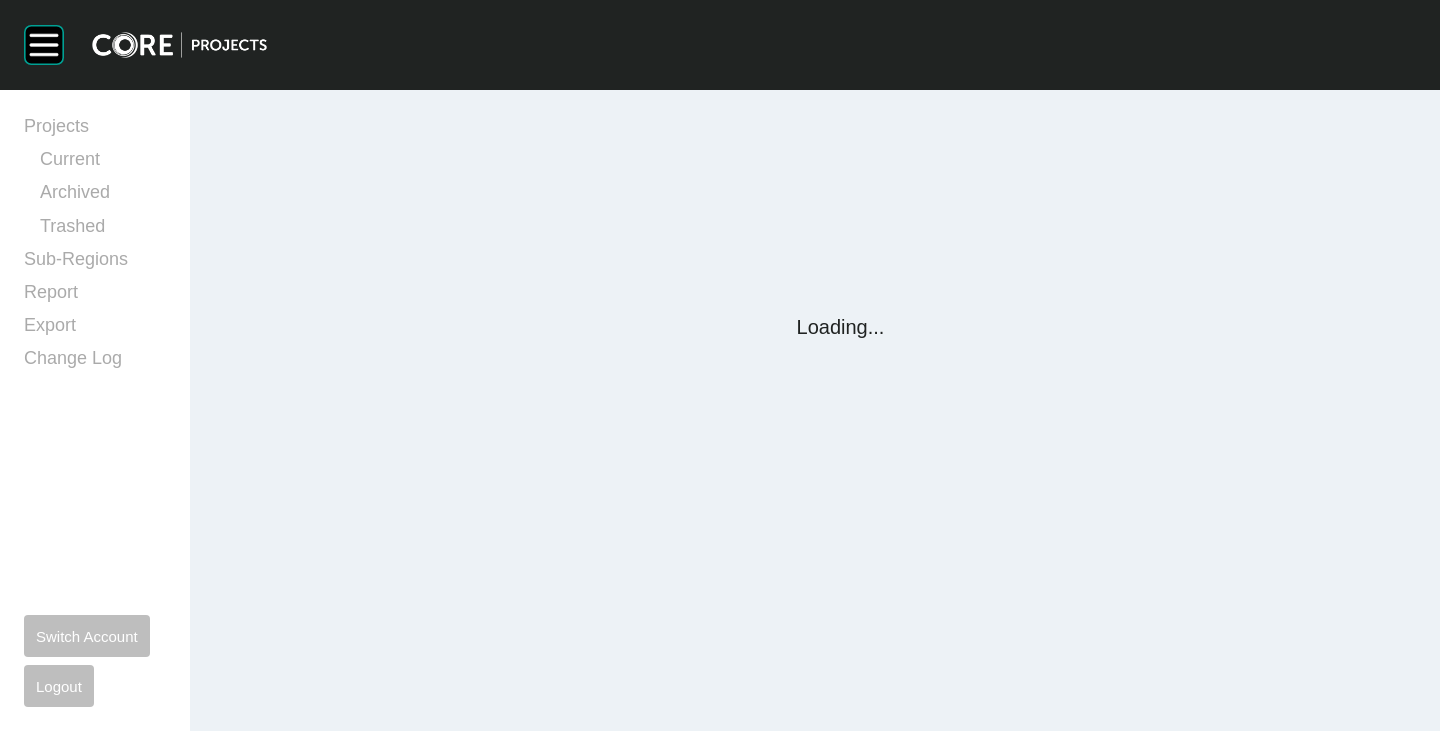 scroll, scrollTop: 0, scrollLeft: 0, axis: both 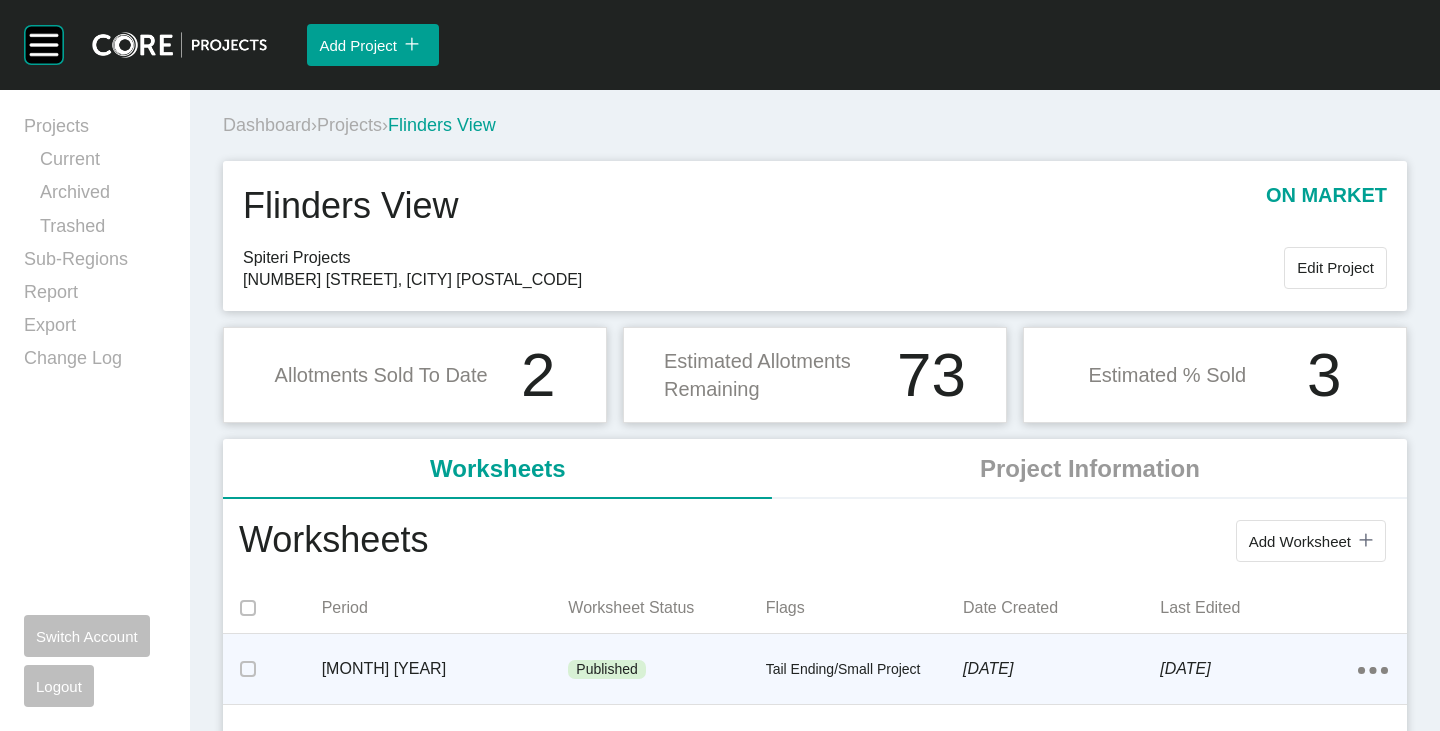 click on "Published" at bounding box center (666, 670) 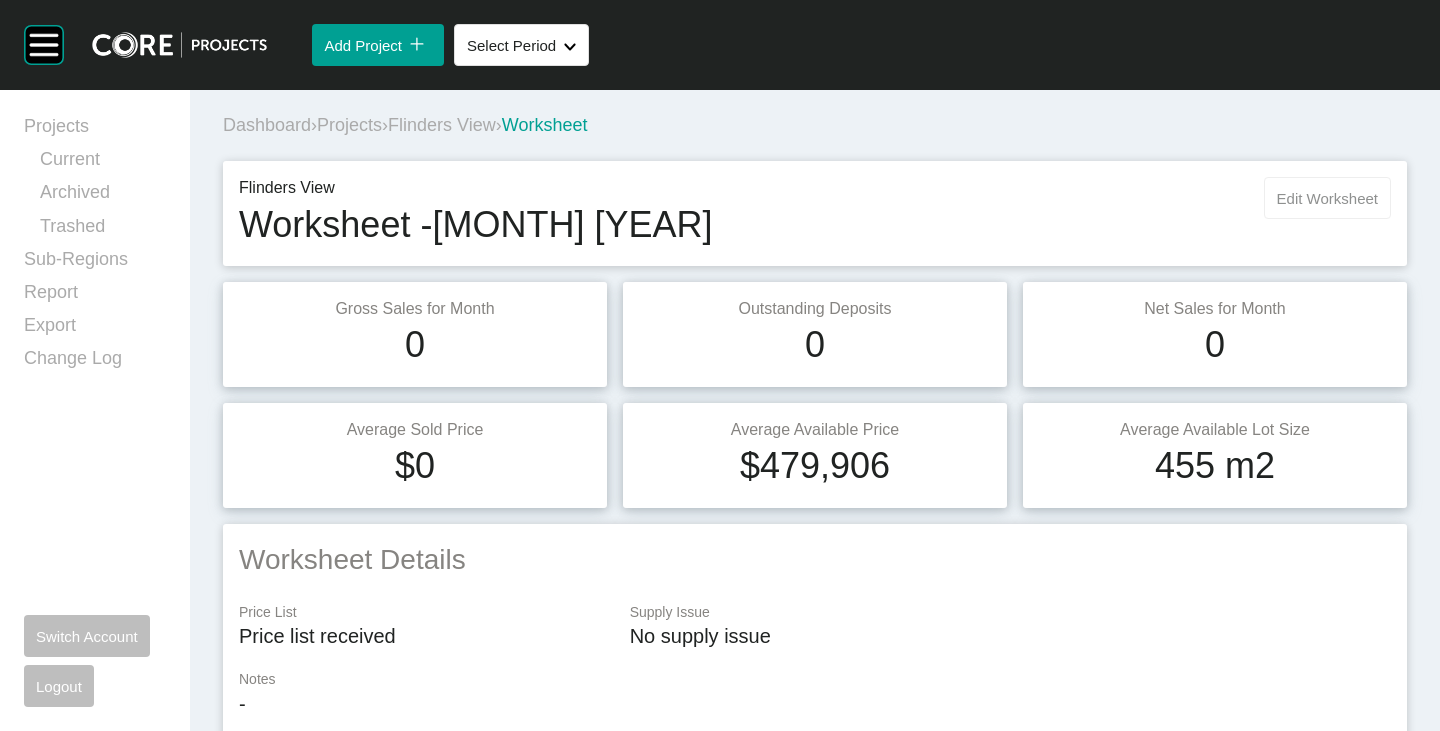 click on "Edit Worksheet" at bounding box center [1327, 198] 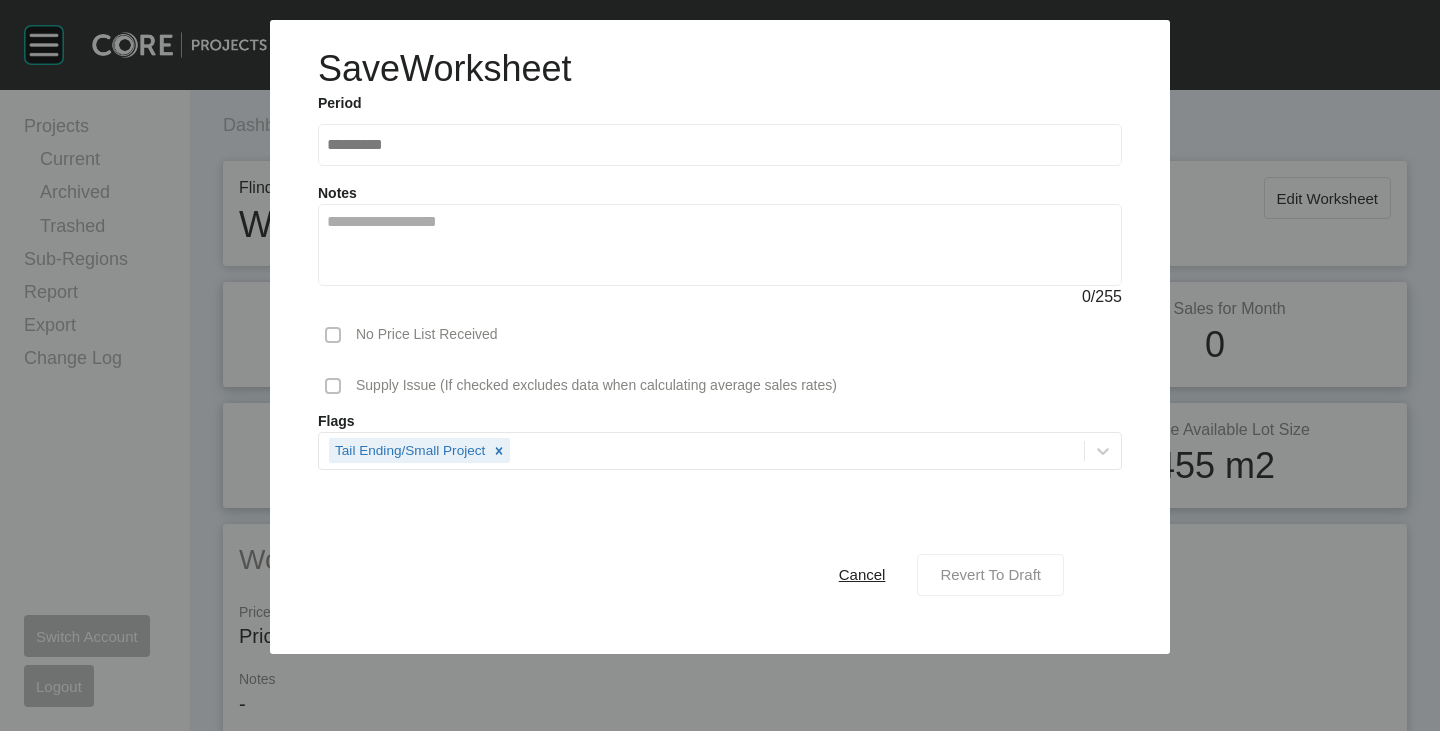 click on "Revert To Draft" at bounding box center (990, 574) 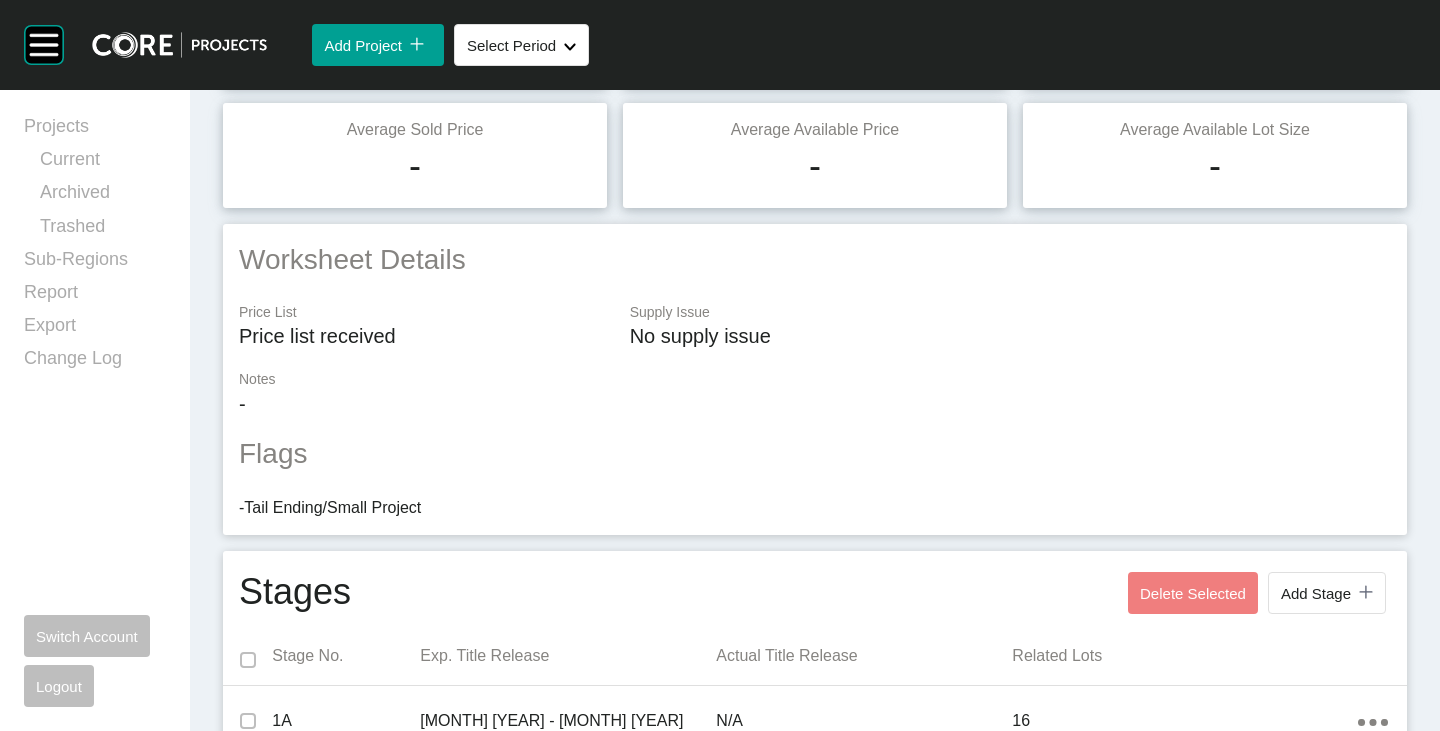 scroll, scrollTop: 0, scrollLeft: 0, axis: both 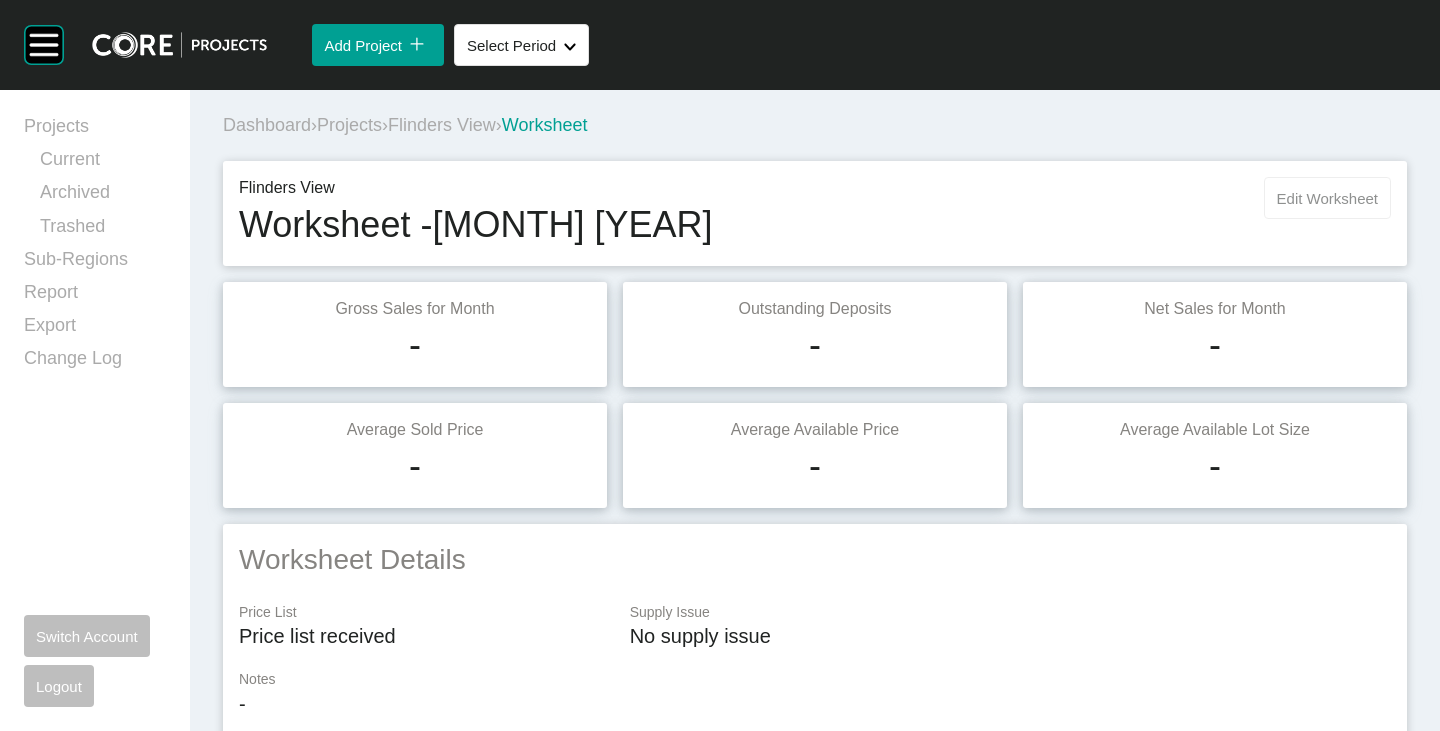click on "Edit Worksheet" at bounding box center (1327, 198) 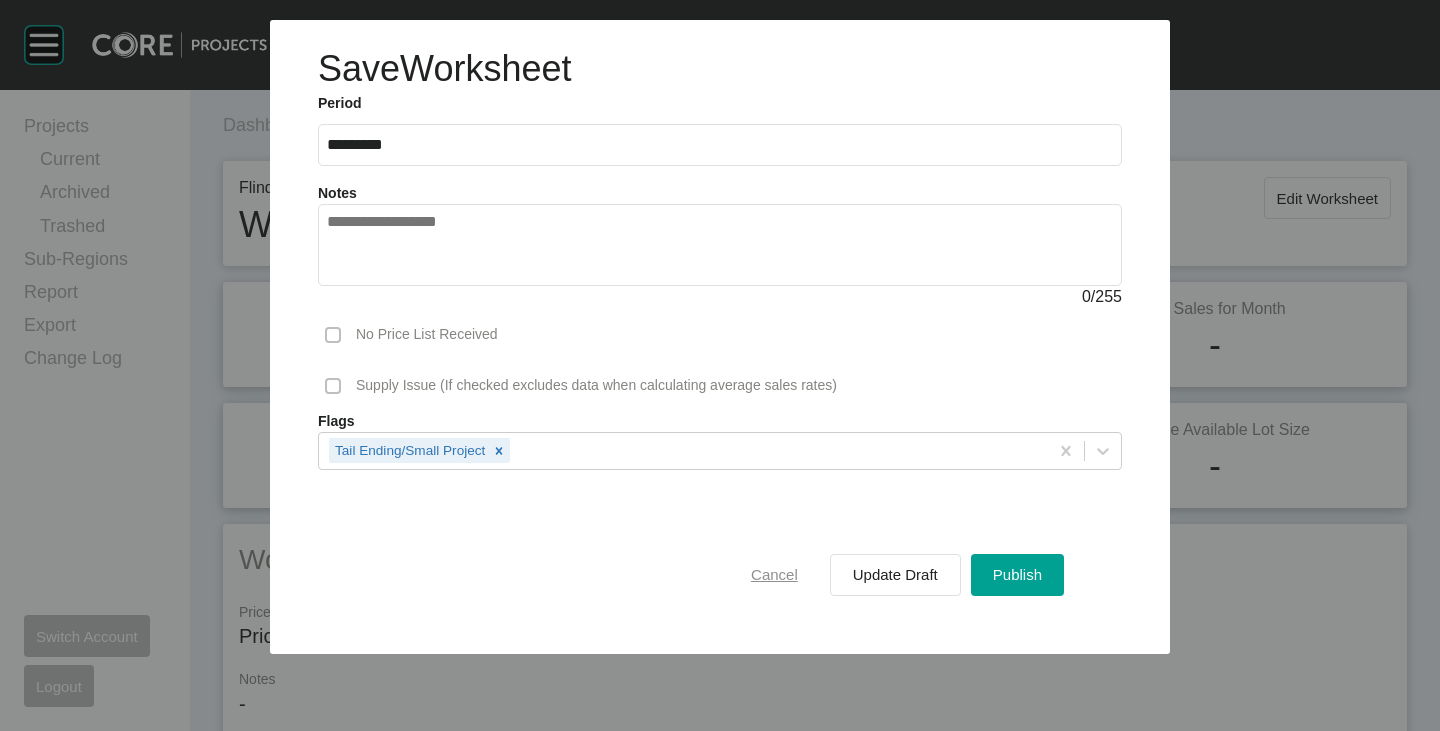 click on "Cancel" at bounding box center (774, 574) 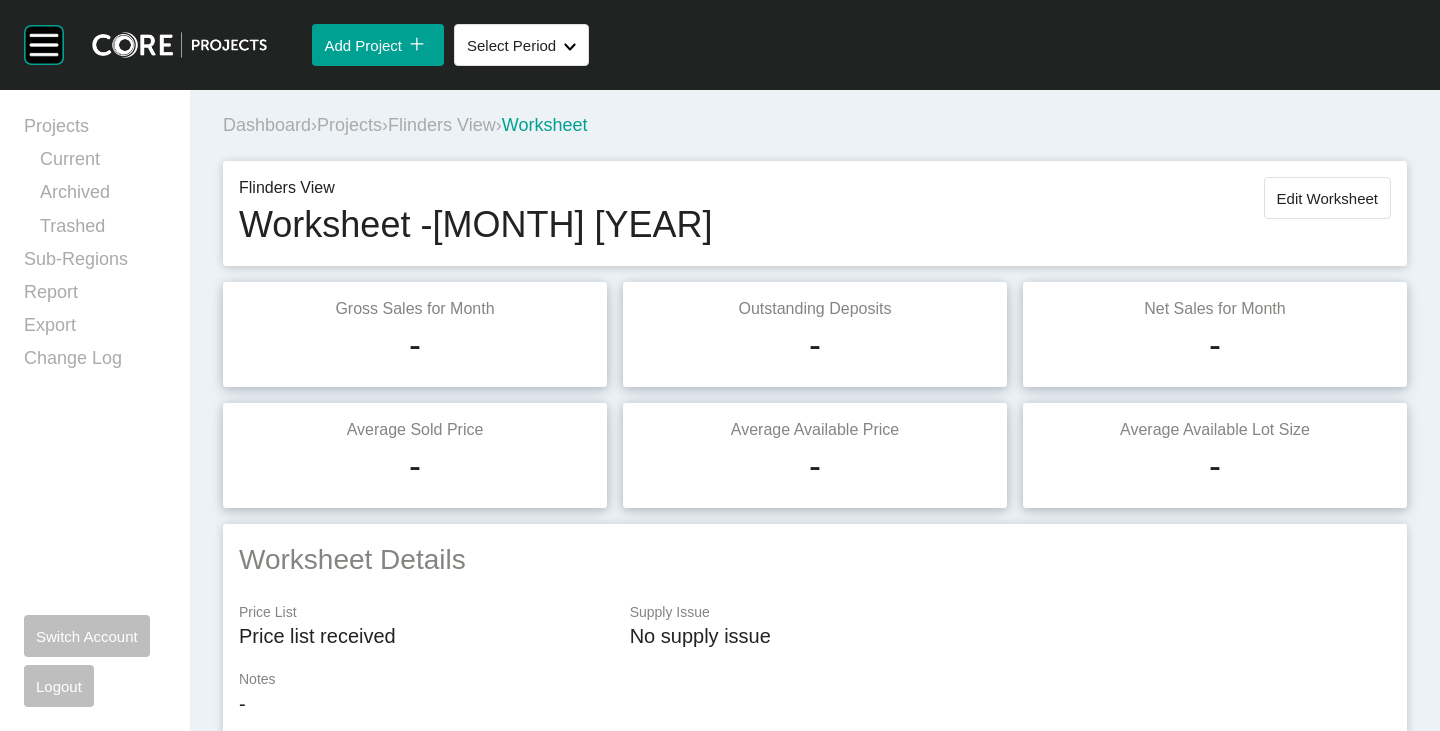 scroll, scrollTop: 600, scrollLeft: 0, axis: vertical 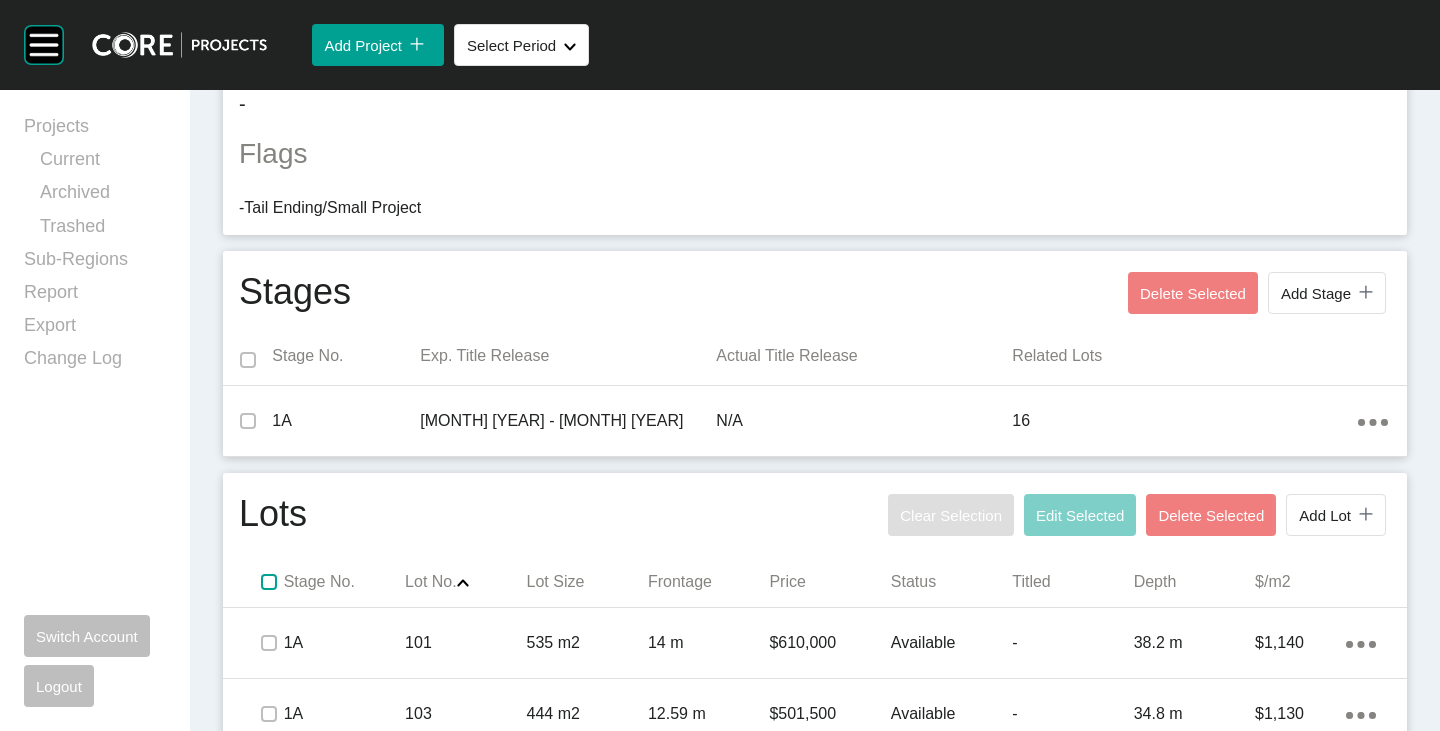 click at bounding box center (269, 582) 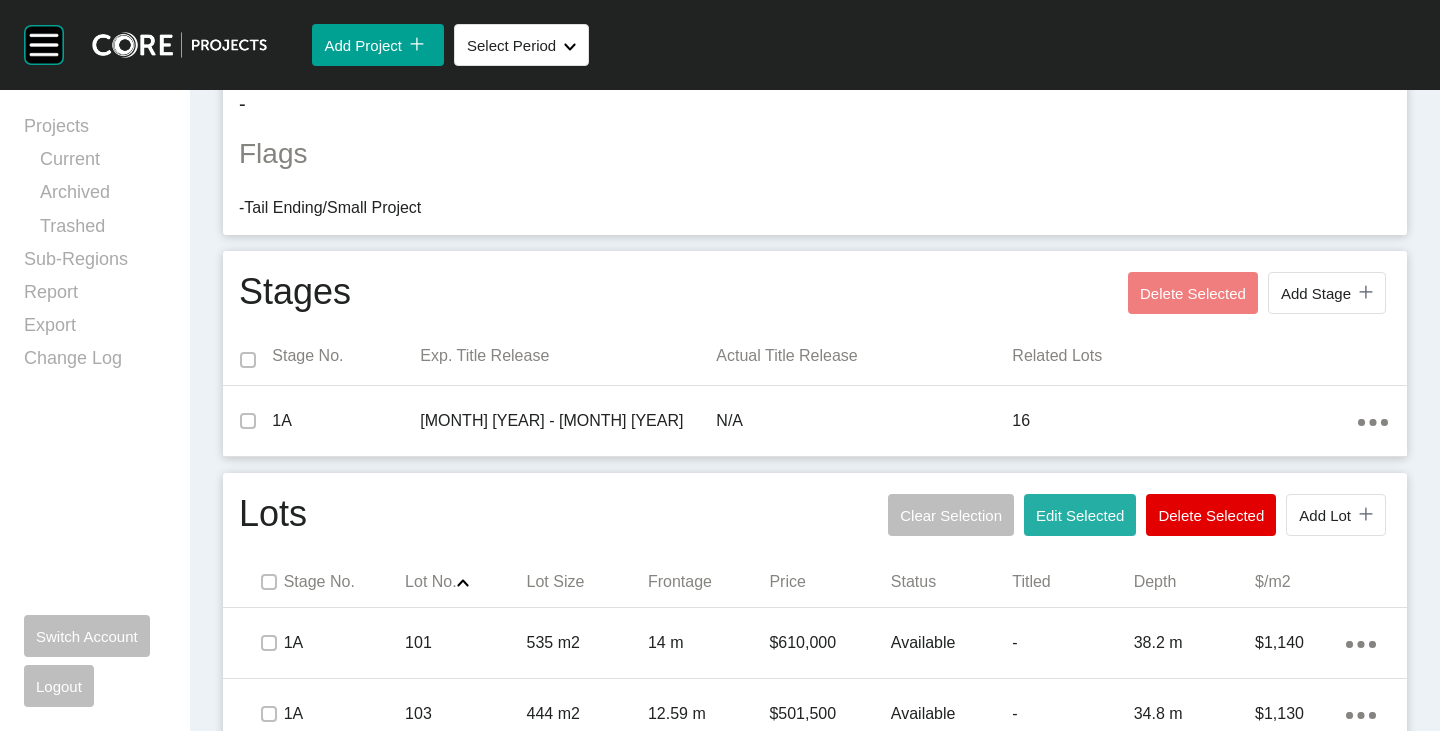 click on "Edit Selected" at bounding box center (1080, 515) 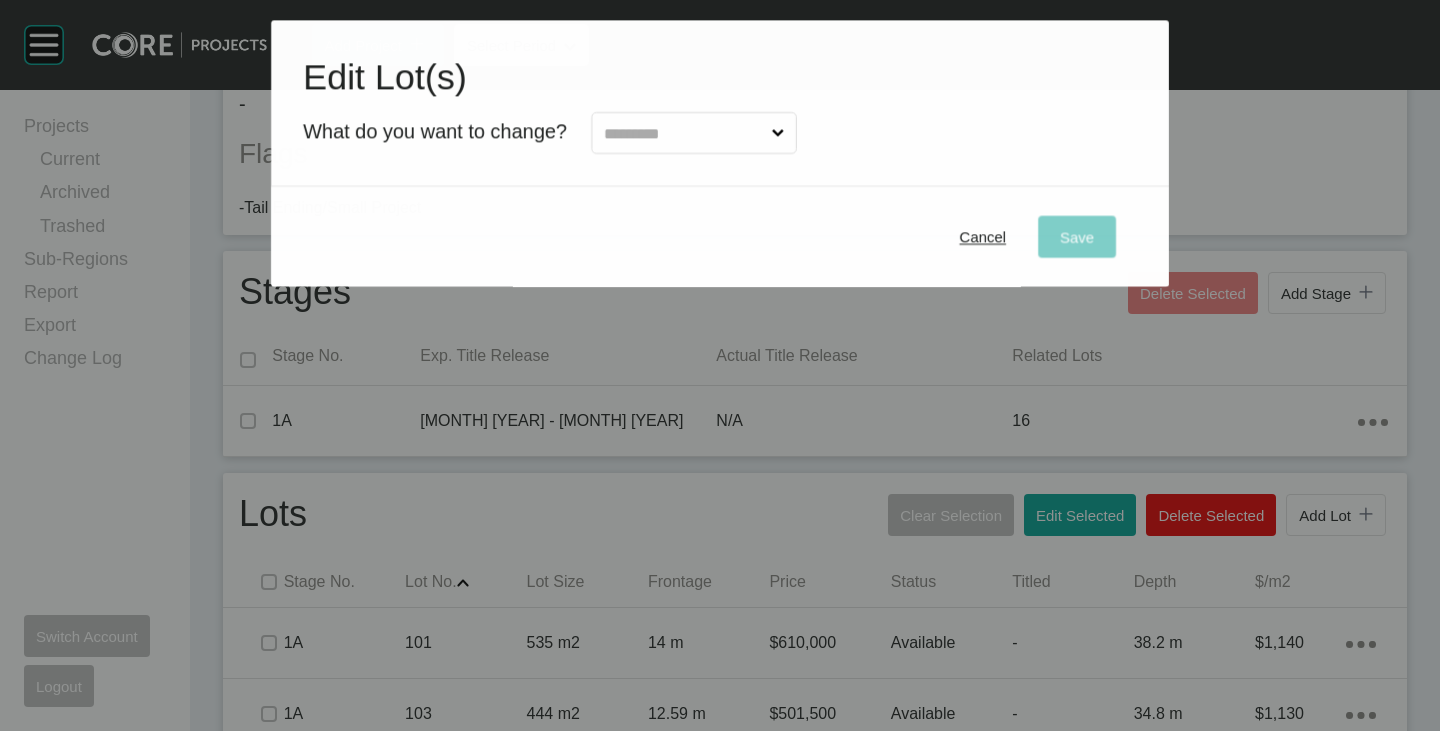 click at bounding box center [684, 133] 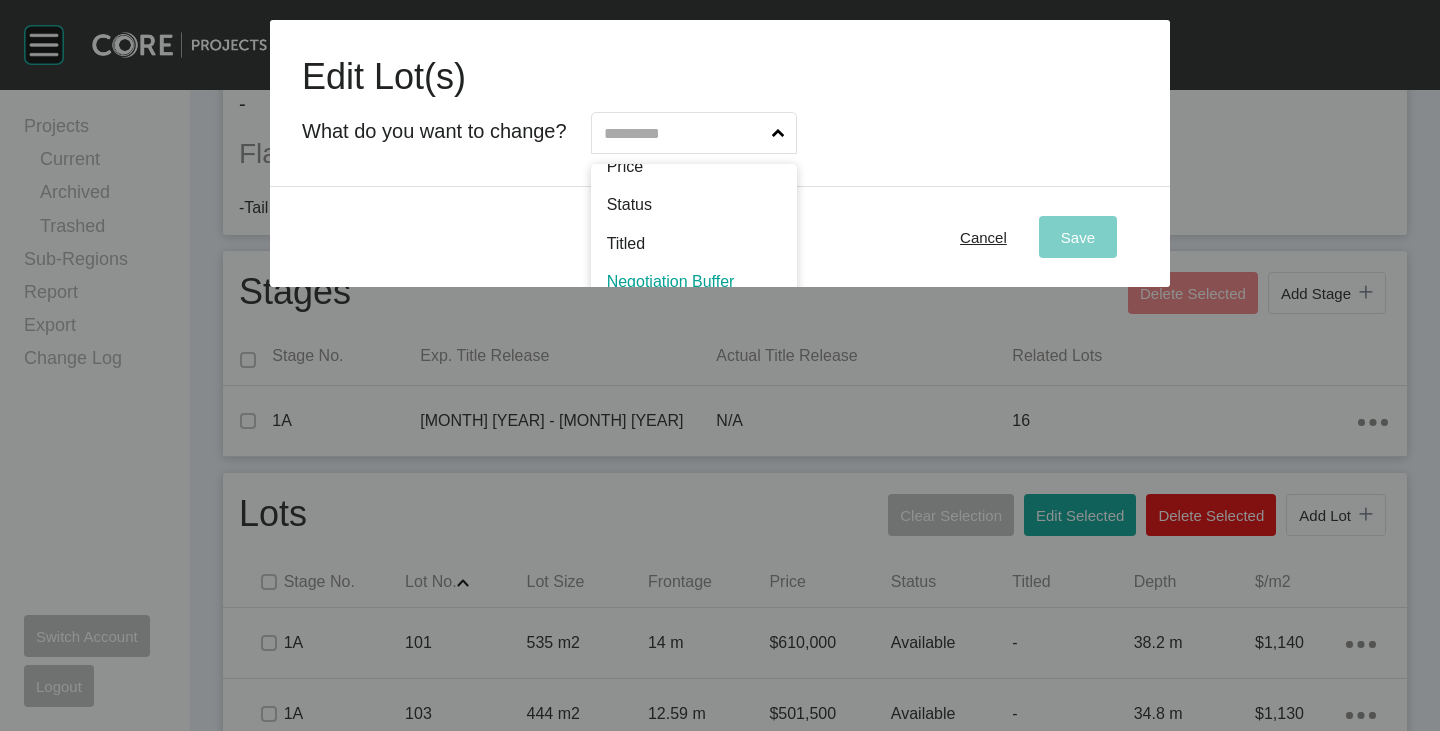 scroll, scrollTop: 102, scrollLeft: 0, axis: vertical 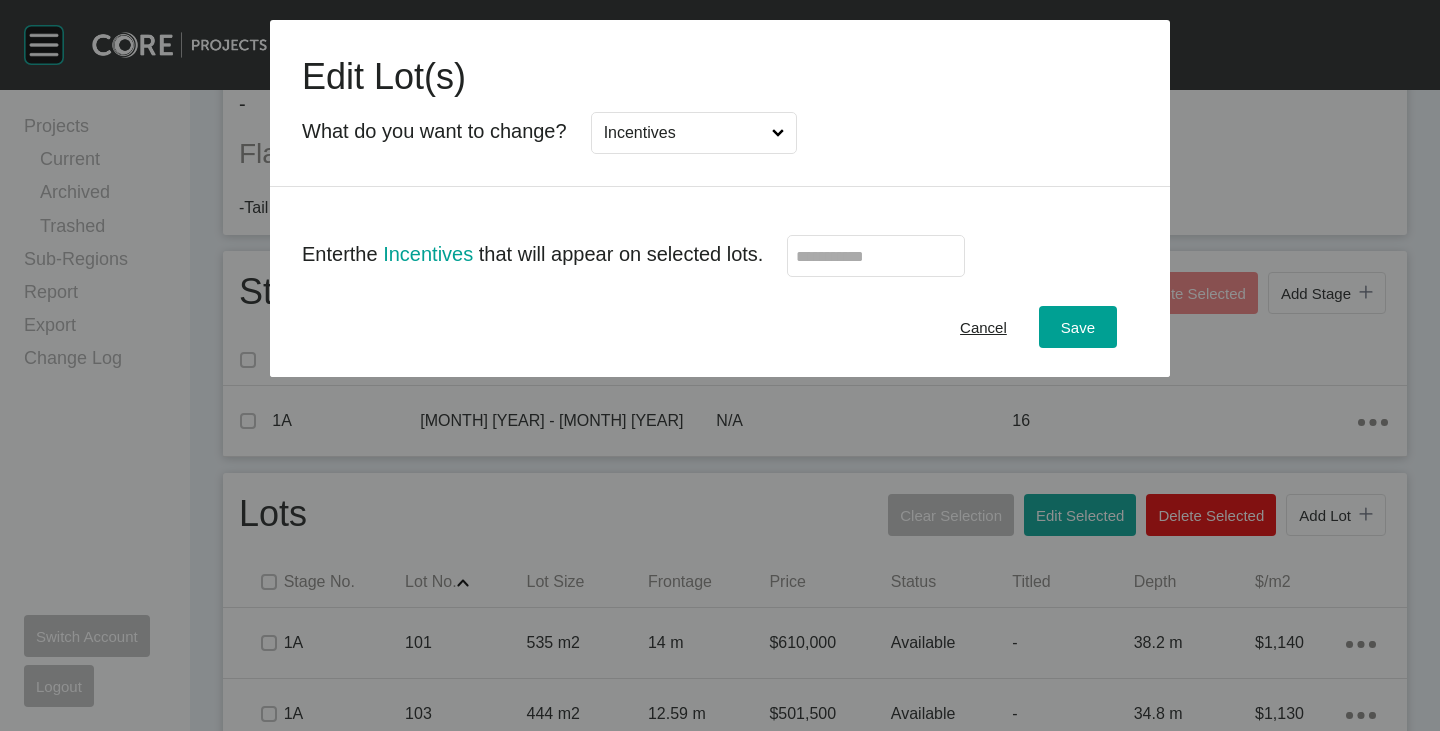 click at bounding box center (876, 256) 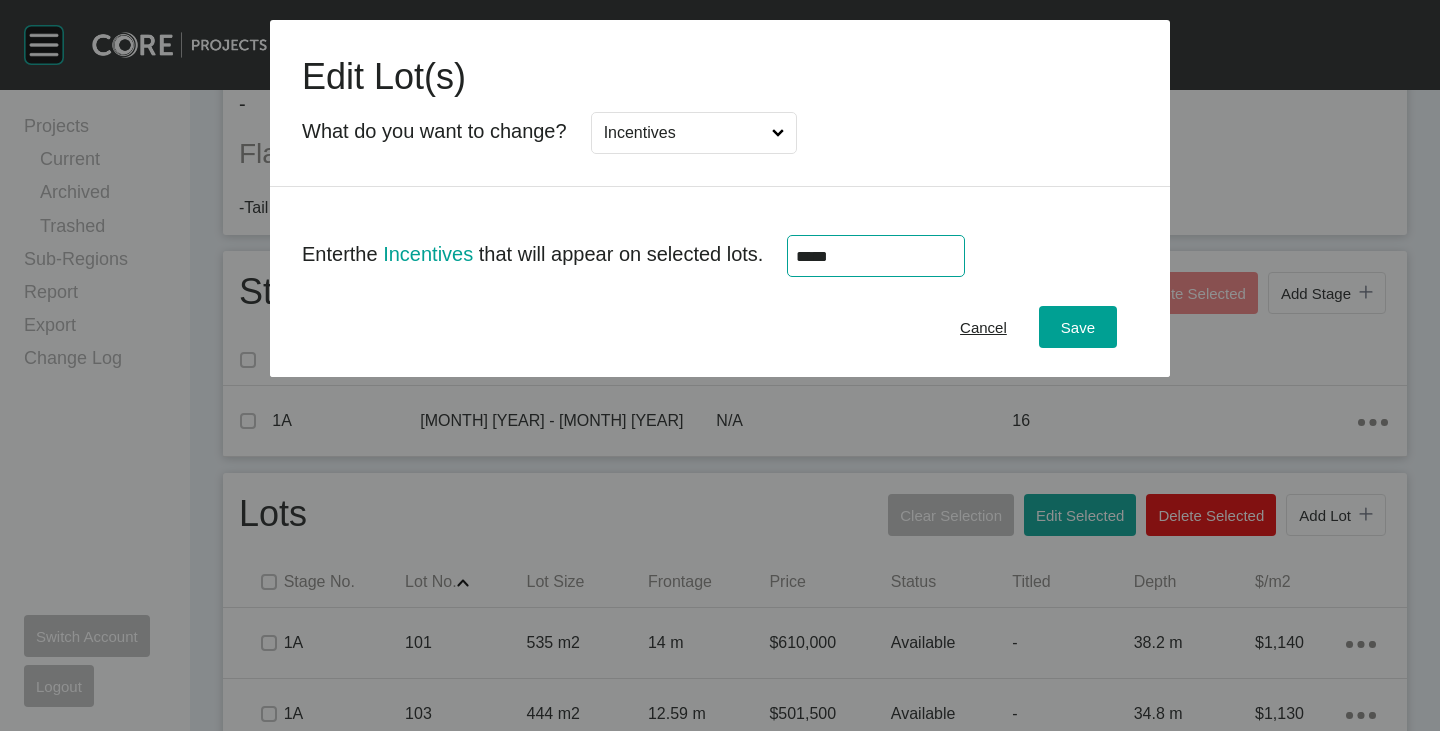 type on "******" 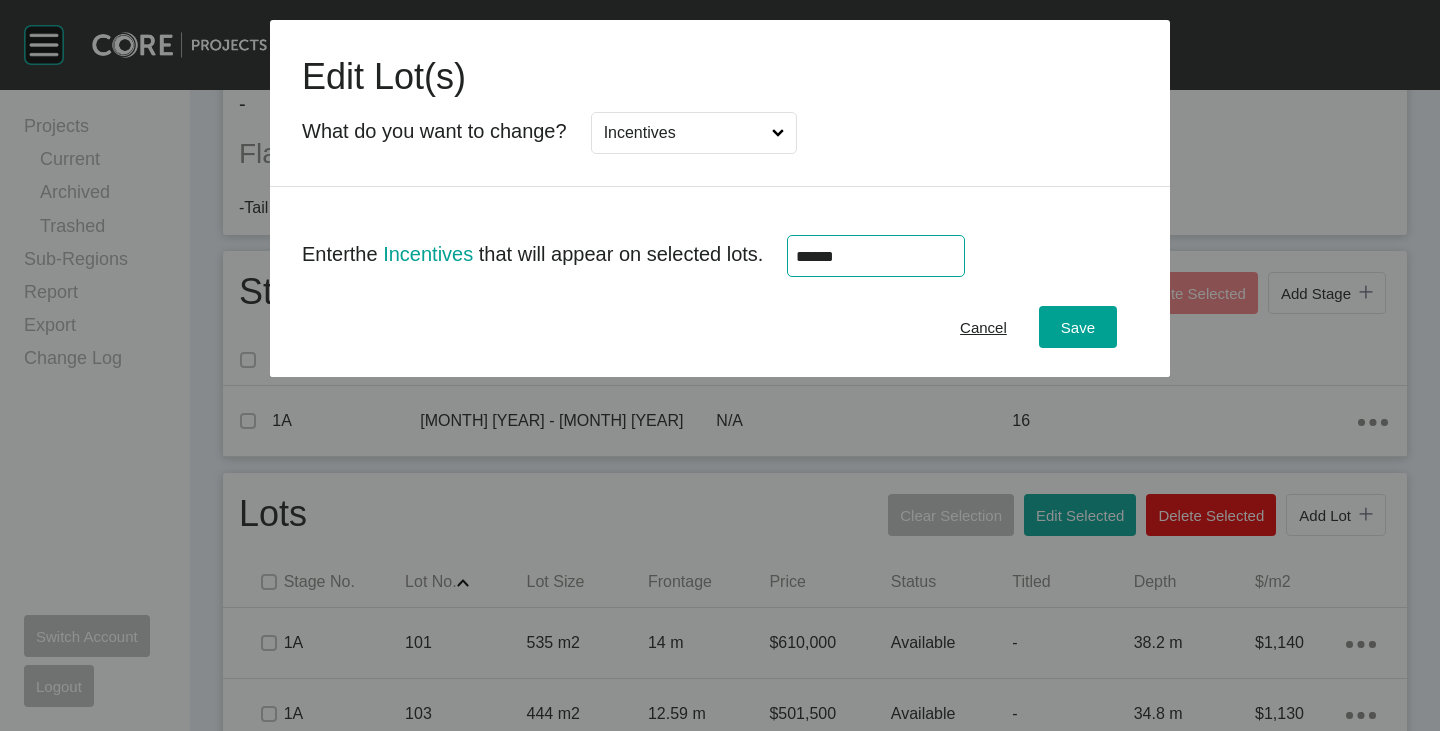 click on "Cancel Save" at bounding box center (720, 327) 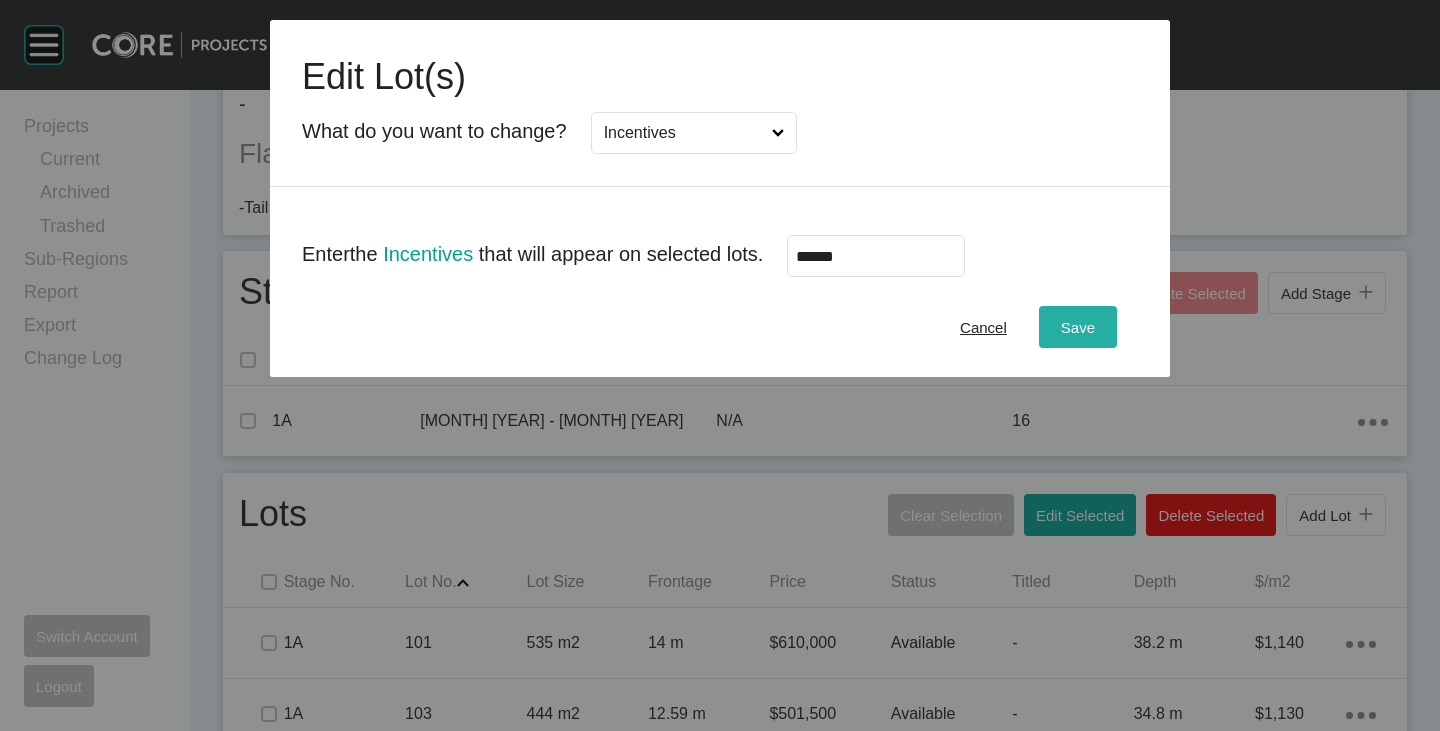 click on "Save" at bounding box center (1078, 327) 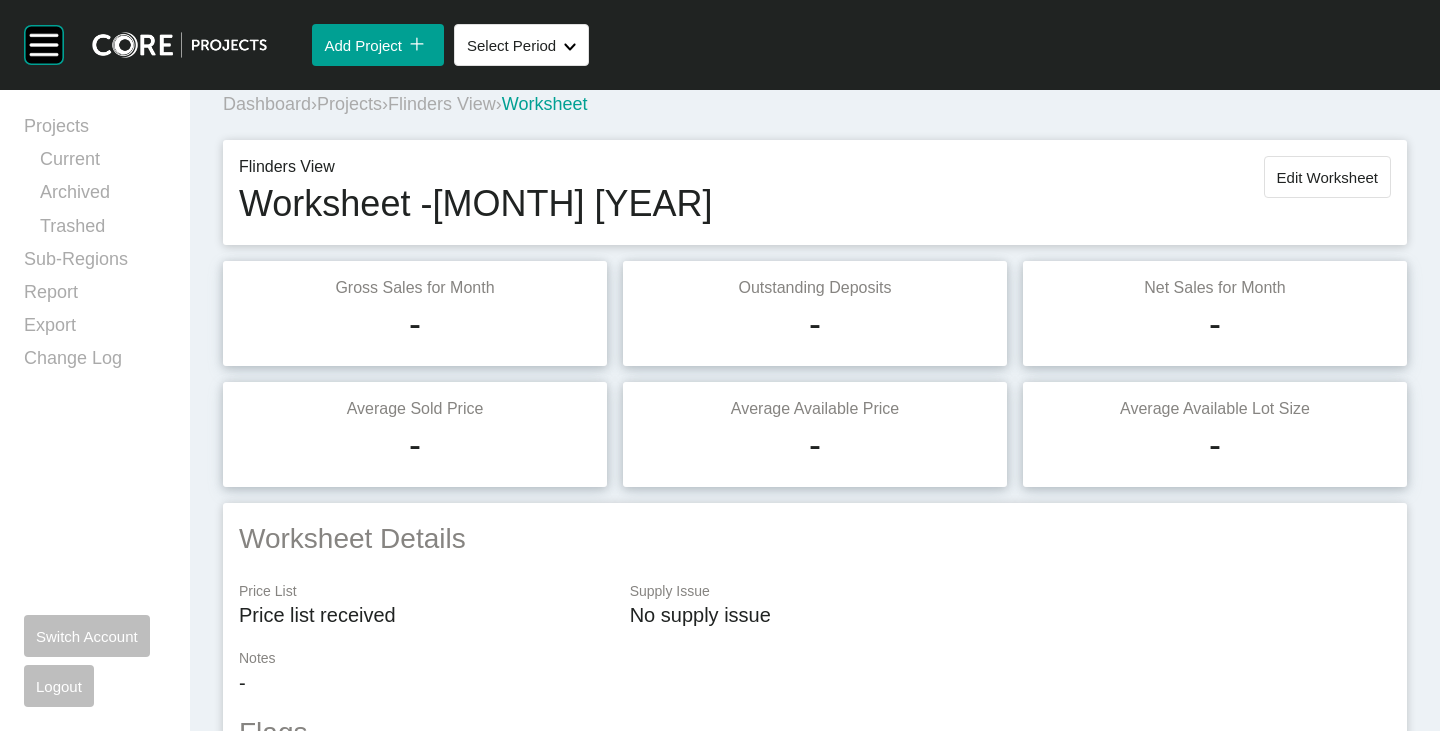 scroll, scrollTop: 0, scrollLeft: 0, axis: both 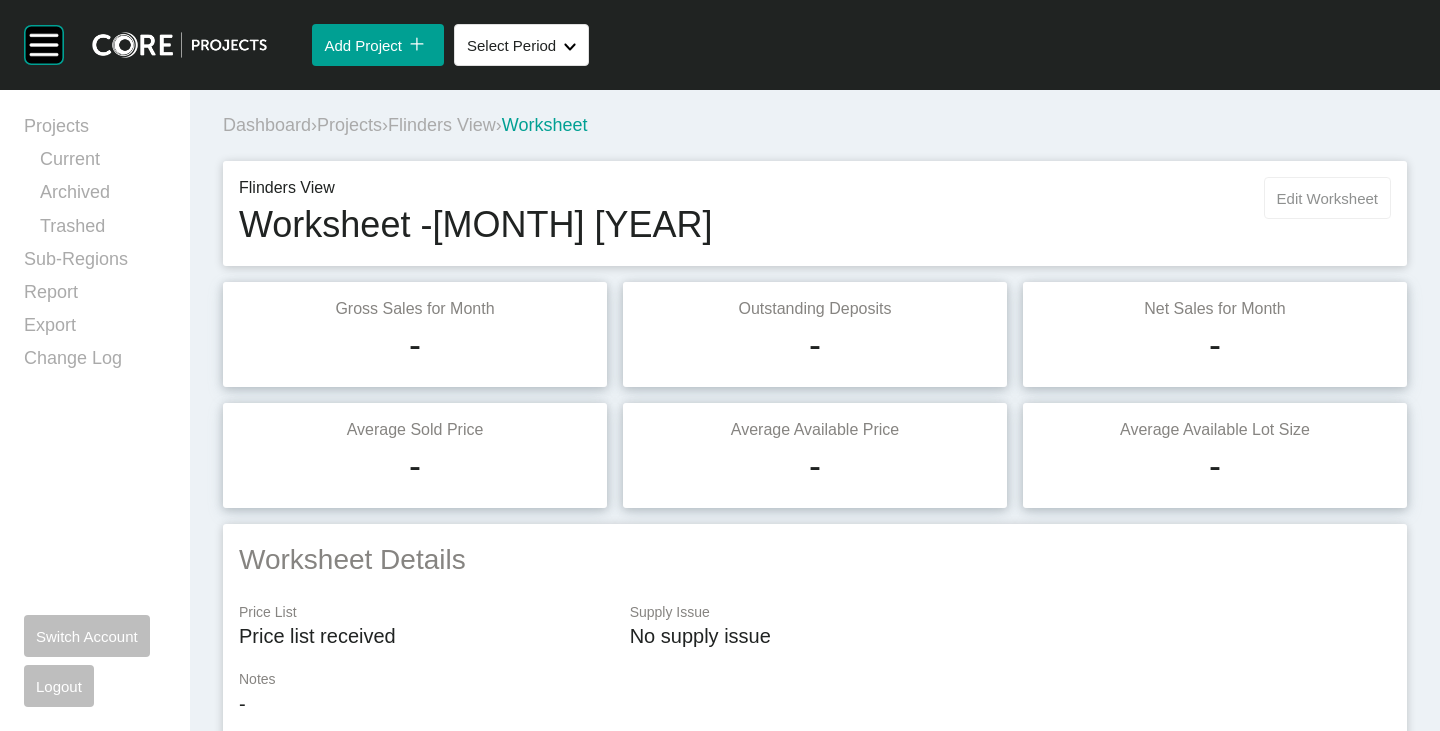 click on "Edit Worksheet" at bounding box center (1327, 198) 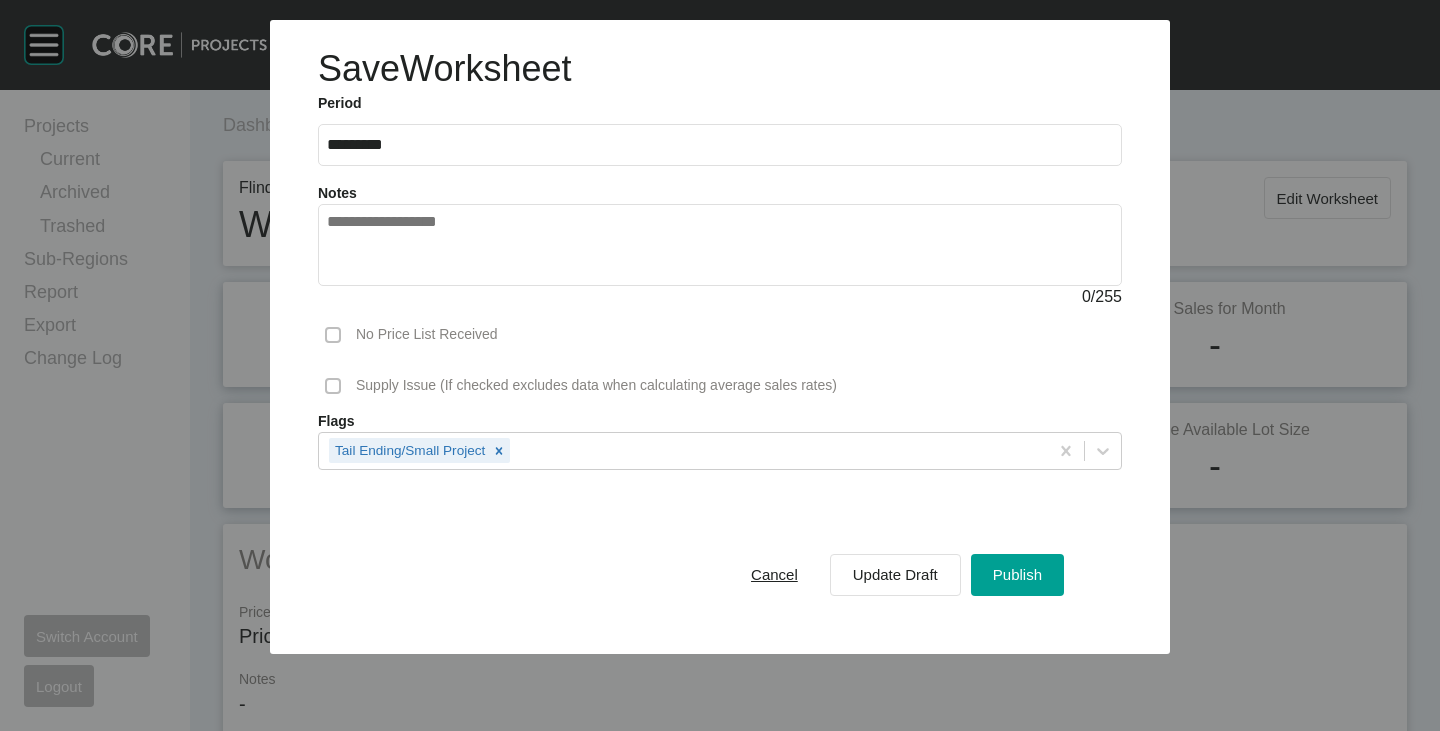 click at bounding box center (720, 245) 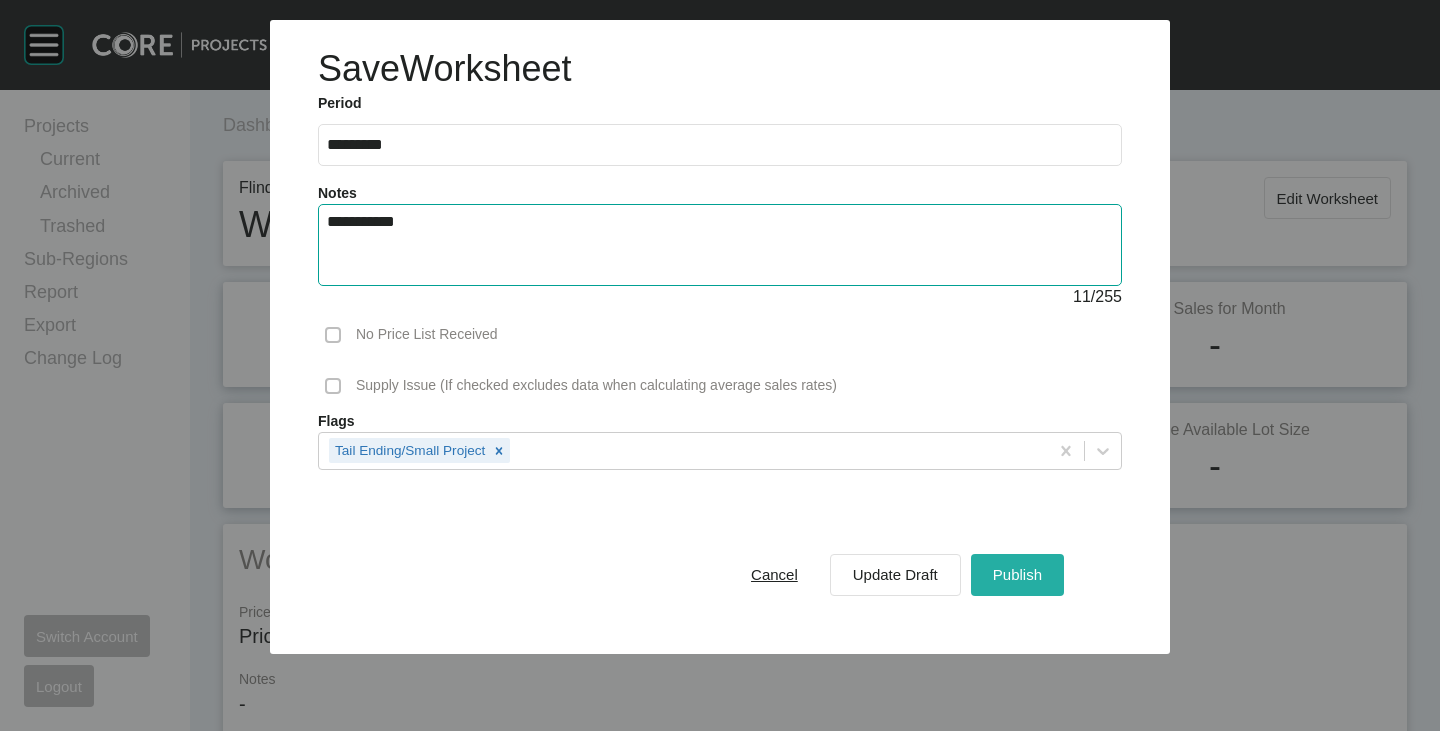 type on "**********" 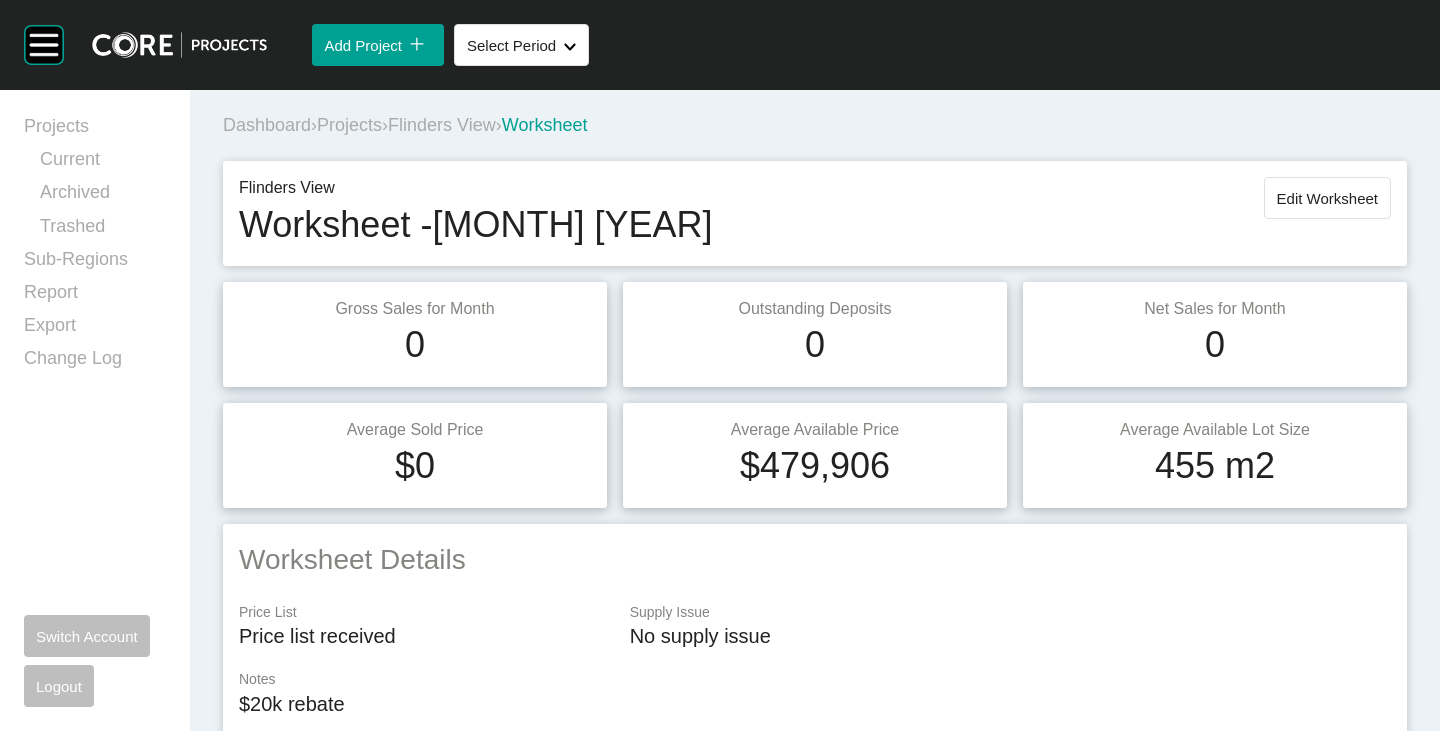 click on "Flinders View" at bounding box center (442, 125) 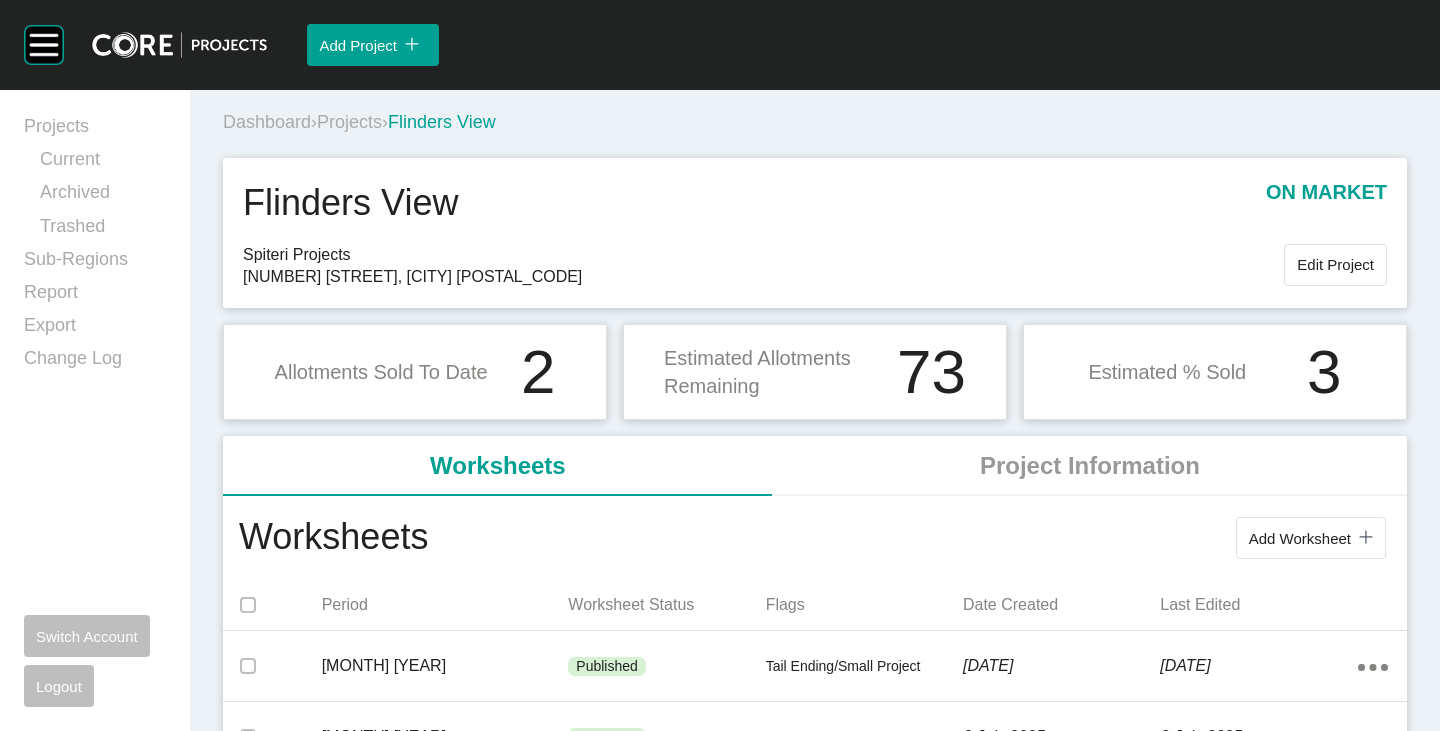 scroll, scrollTop: 0, scrollLeft: 0, axis: both 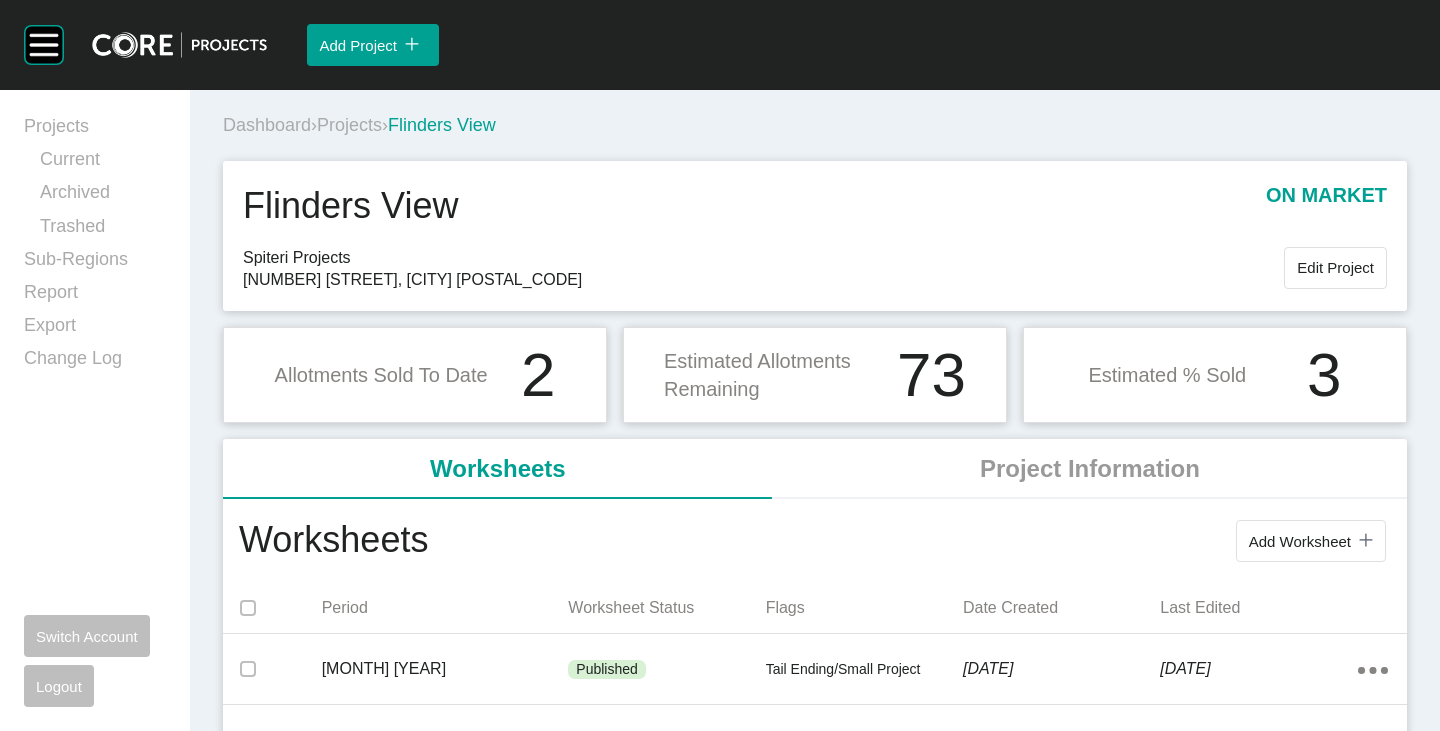 click on "Projects" at bounding box center (349, 125) 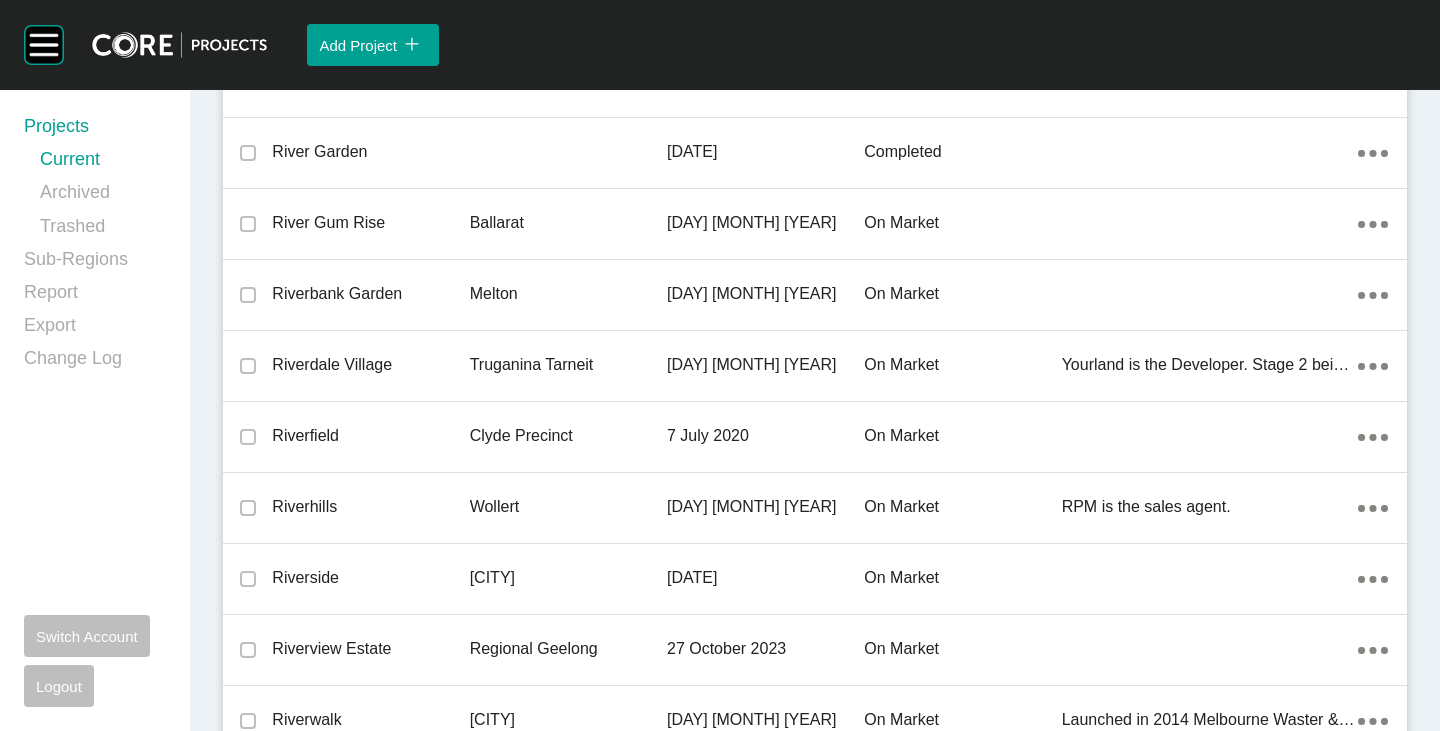 scroll, scrollTop: 44063, scrollLeft: 0, axis: vertical 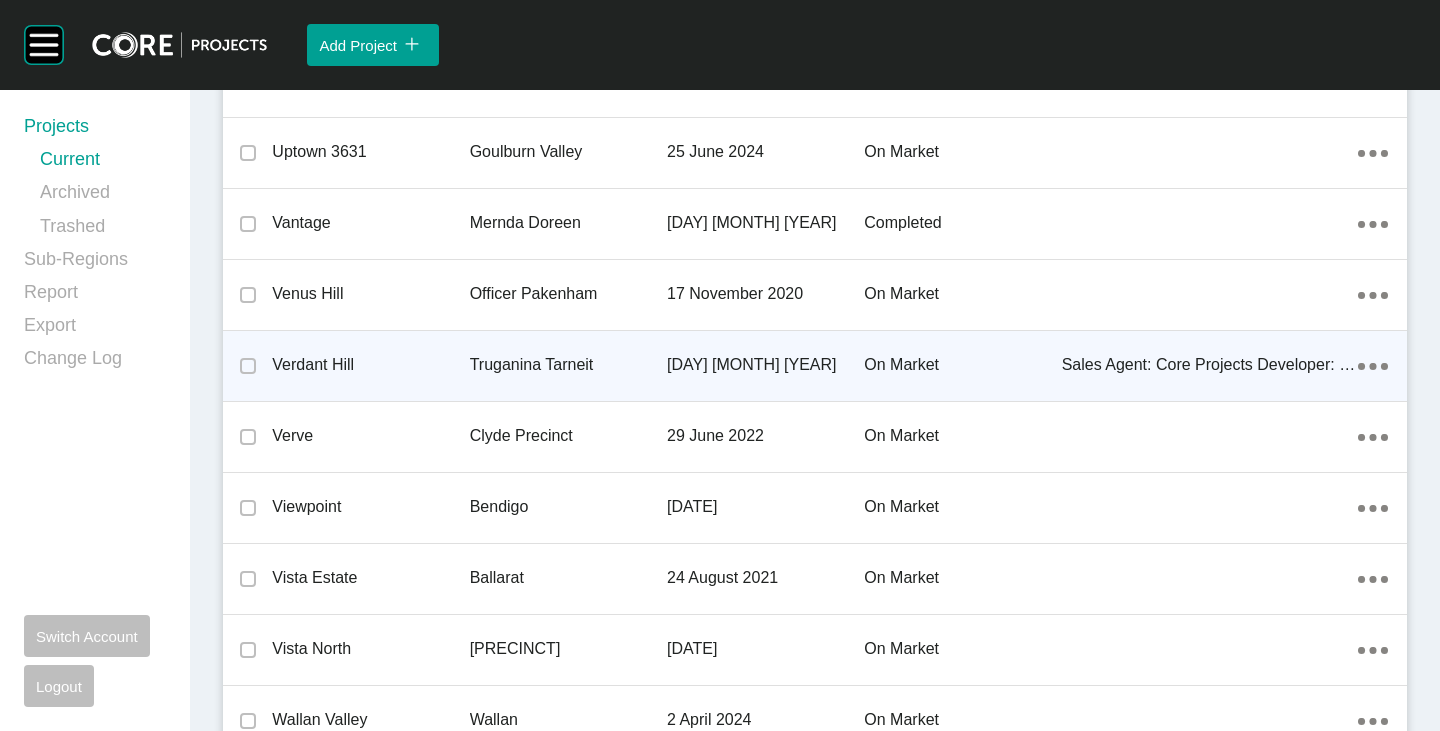 click on "Verdant Hill" at bounding box center (370, 365) 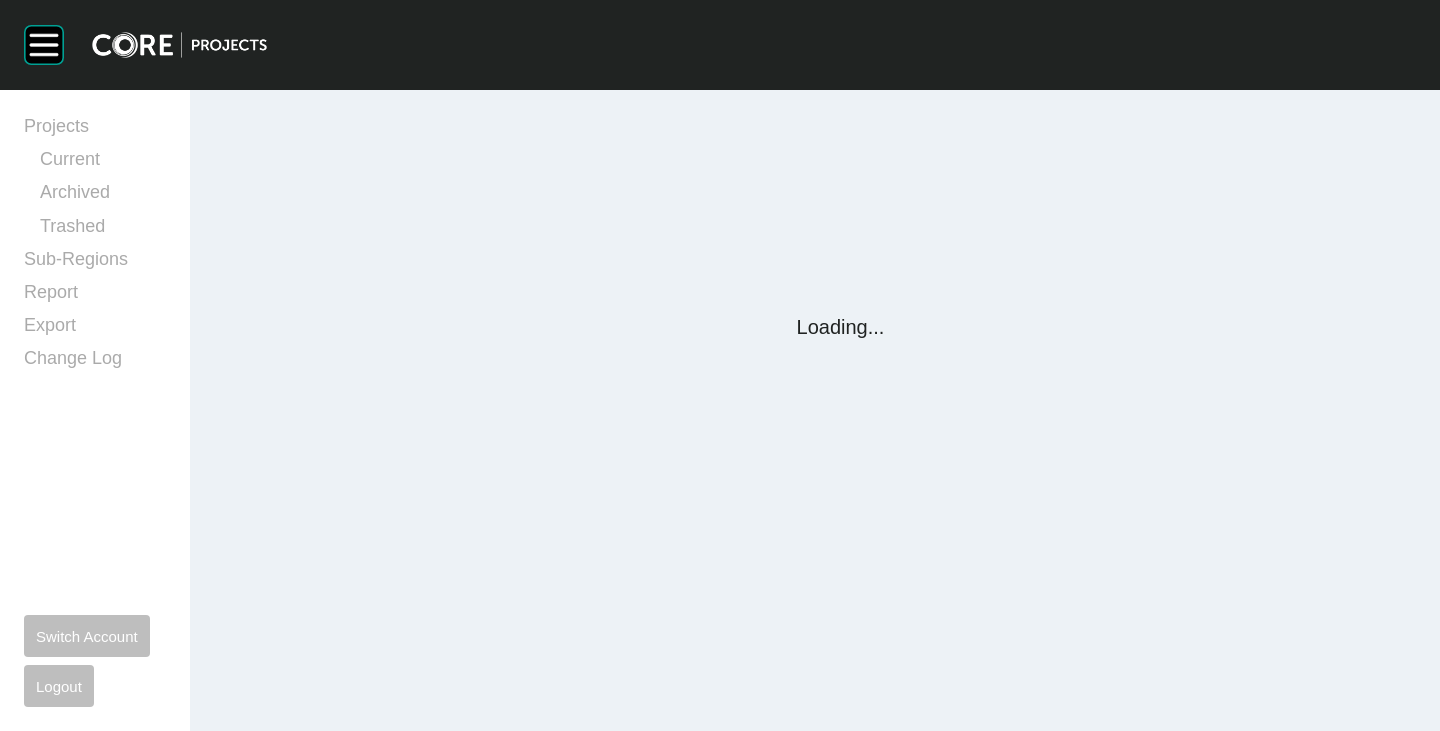 scroll, scrollTop: 0, scrollLeft: 0, axis: both 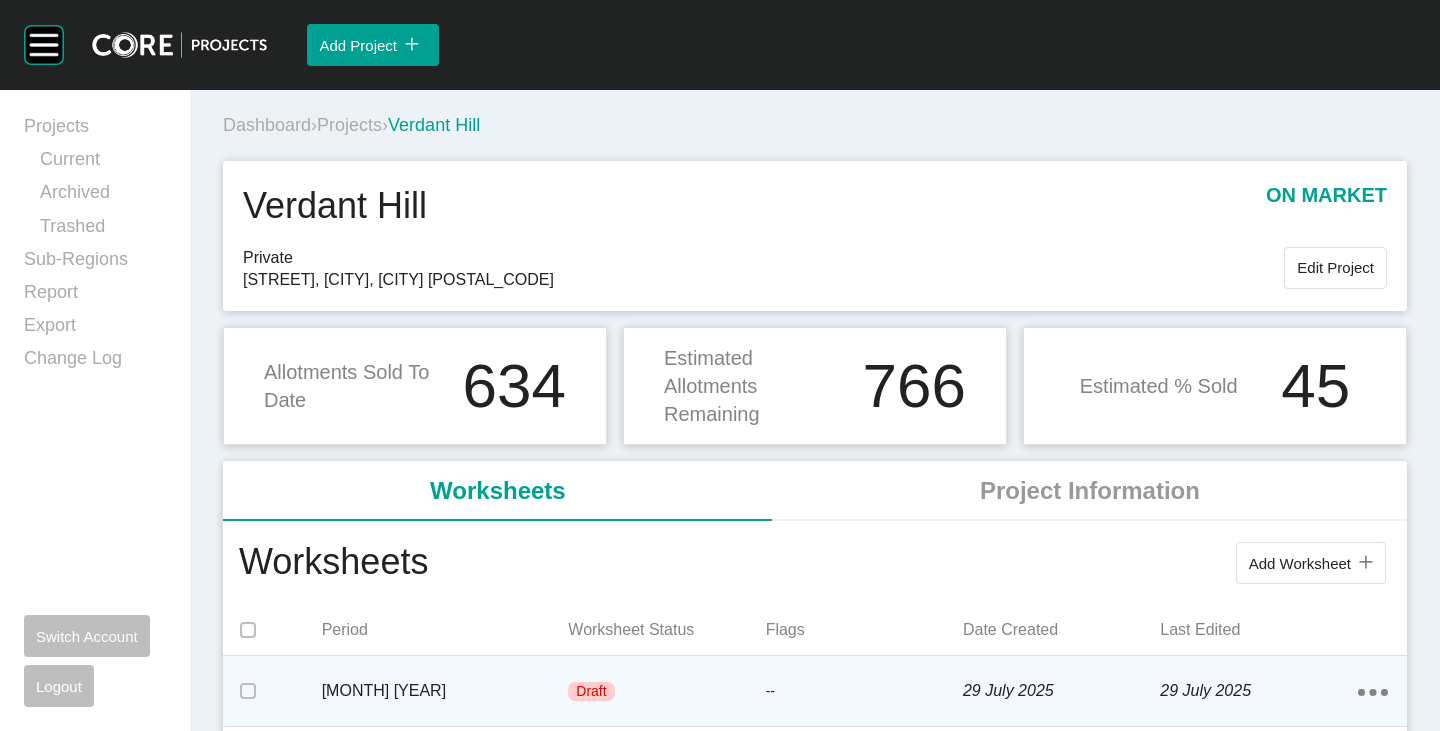 click on "[MONTH] [YEAR]" at bounding box center (445, 691) 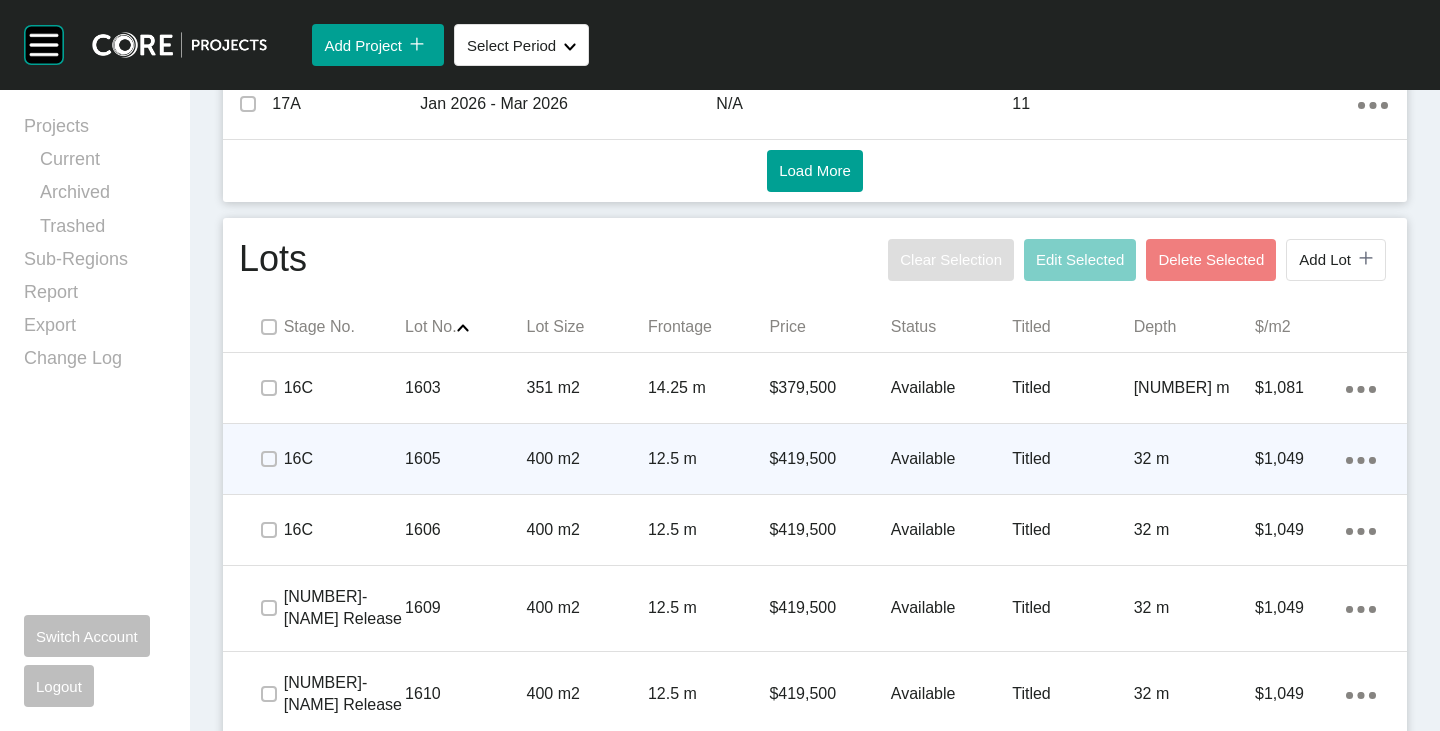 scroll, scrollTop: 1500, scrollLeft: 0, axis: vertical 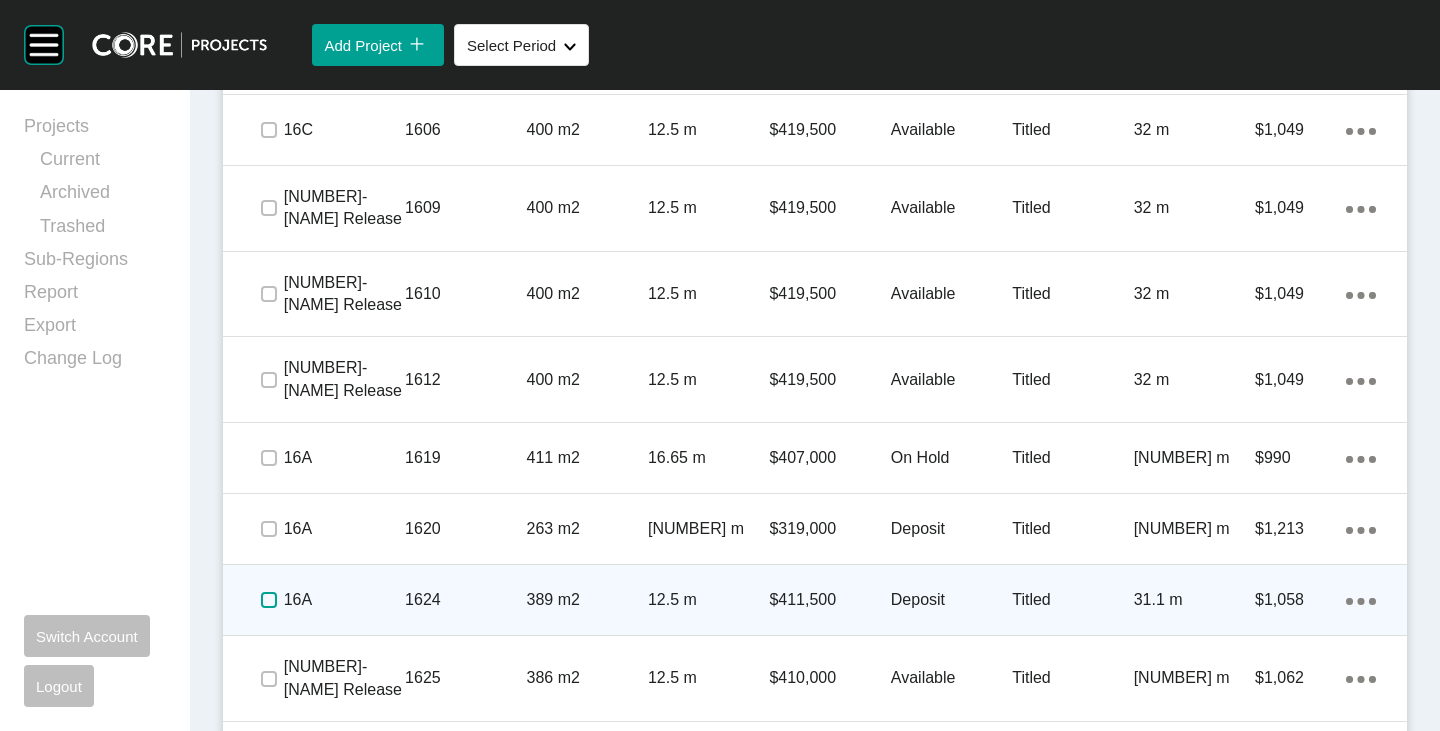 click at bounding box center (269, 600) 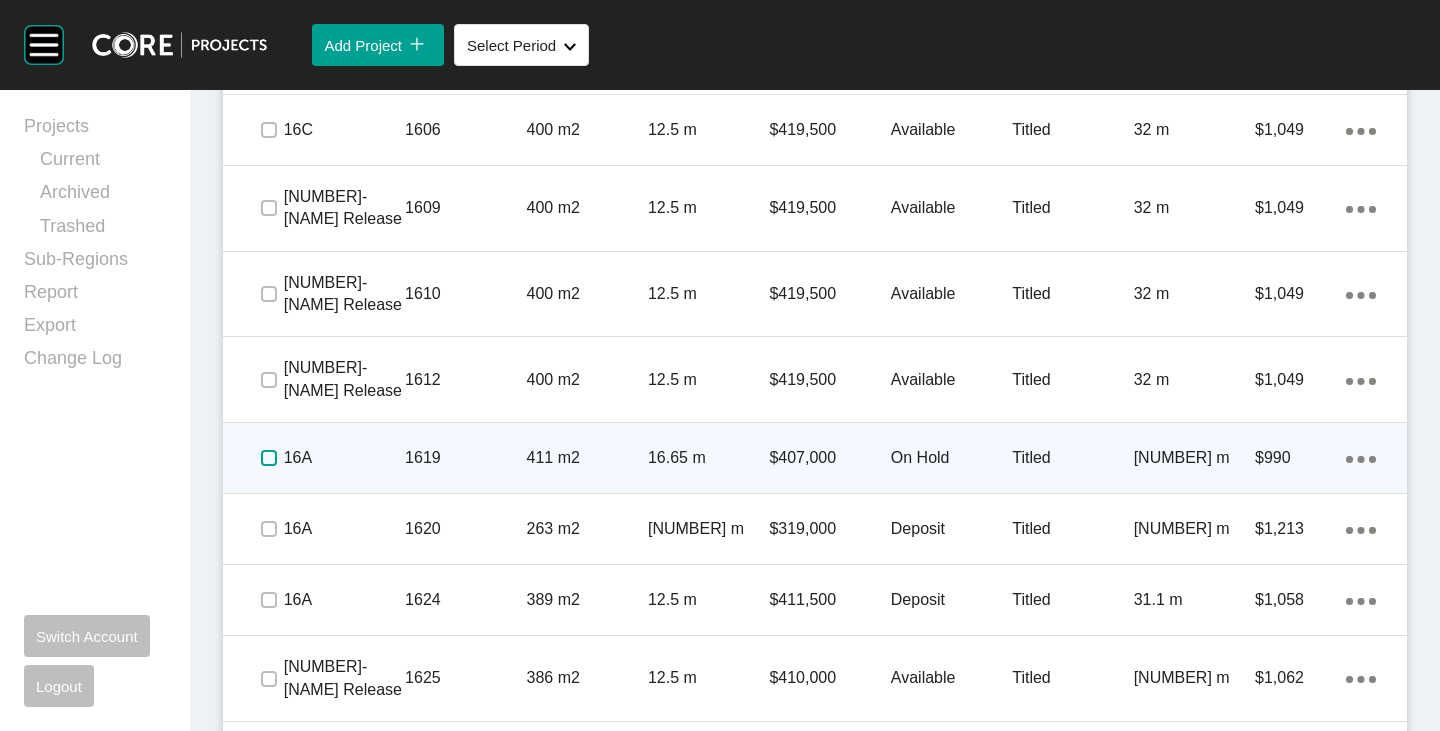 click at bounding box center [269, 458] 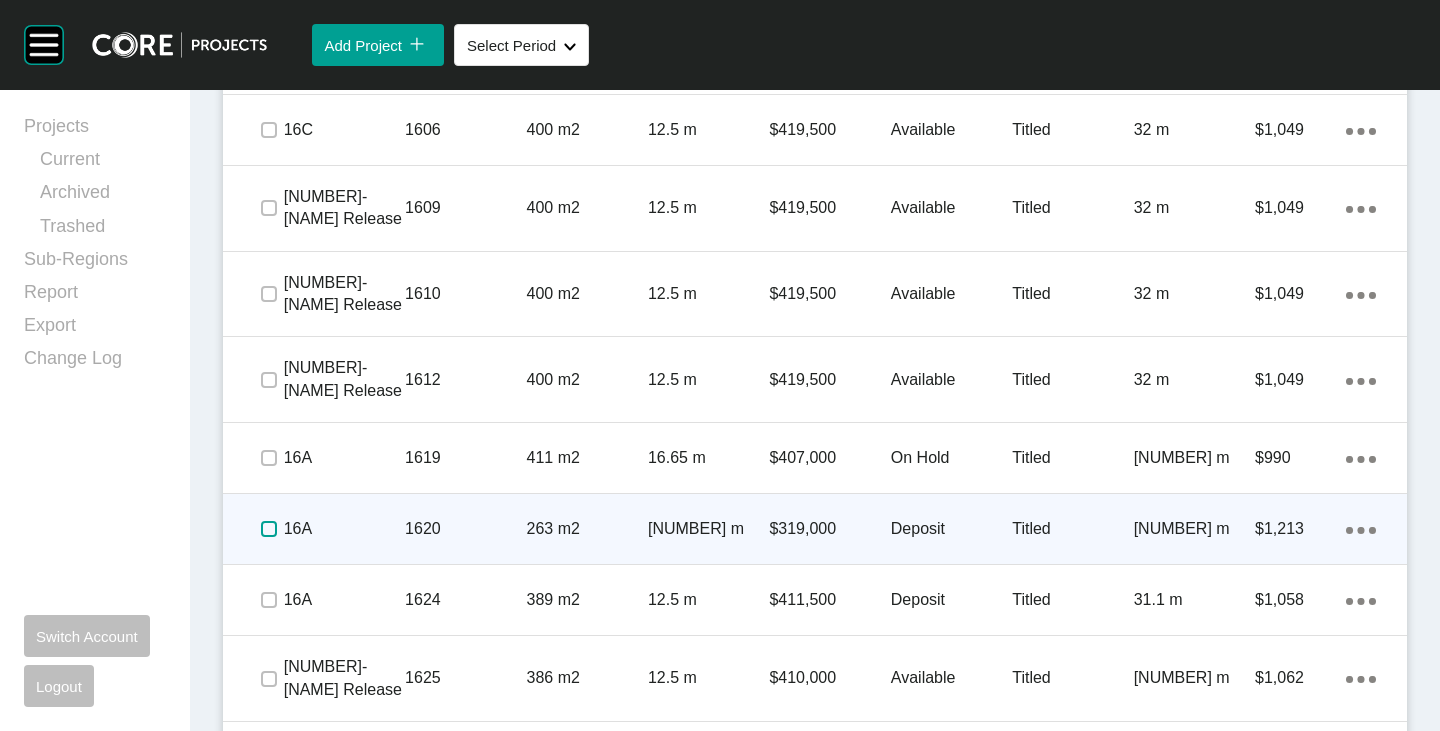 click at bounding box center [269, 529] 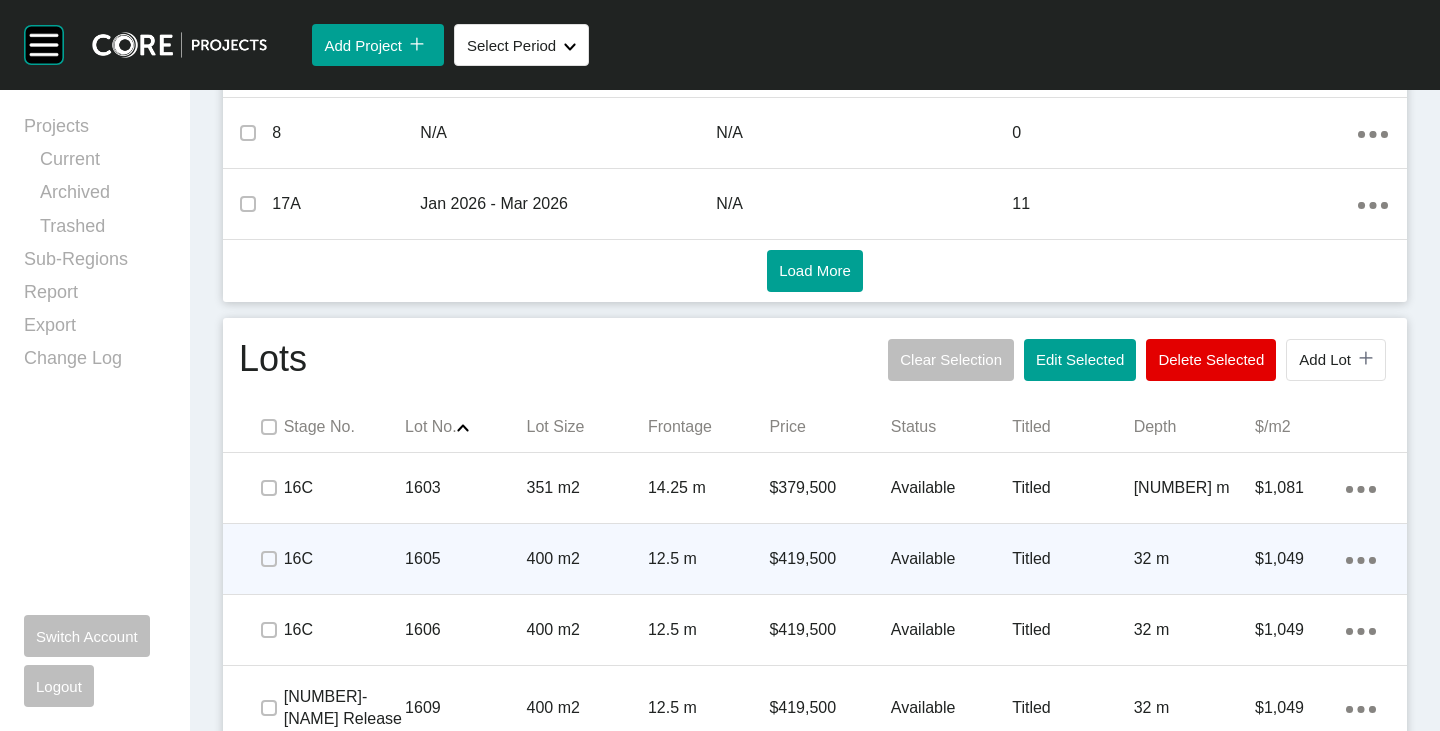scroll, scrollTop: 800, scrollLeft: 0, axis: vertical 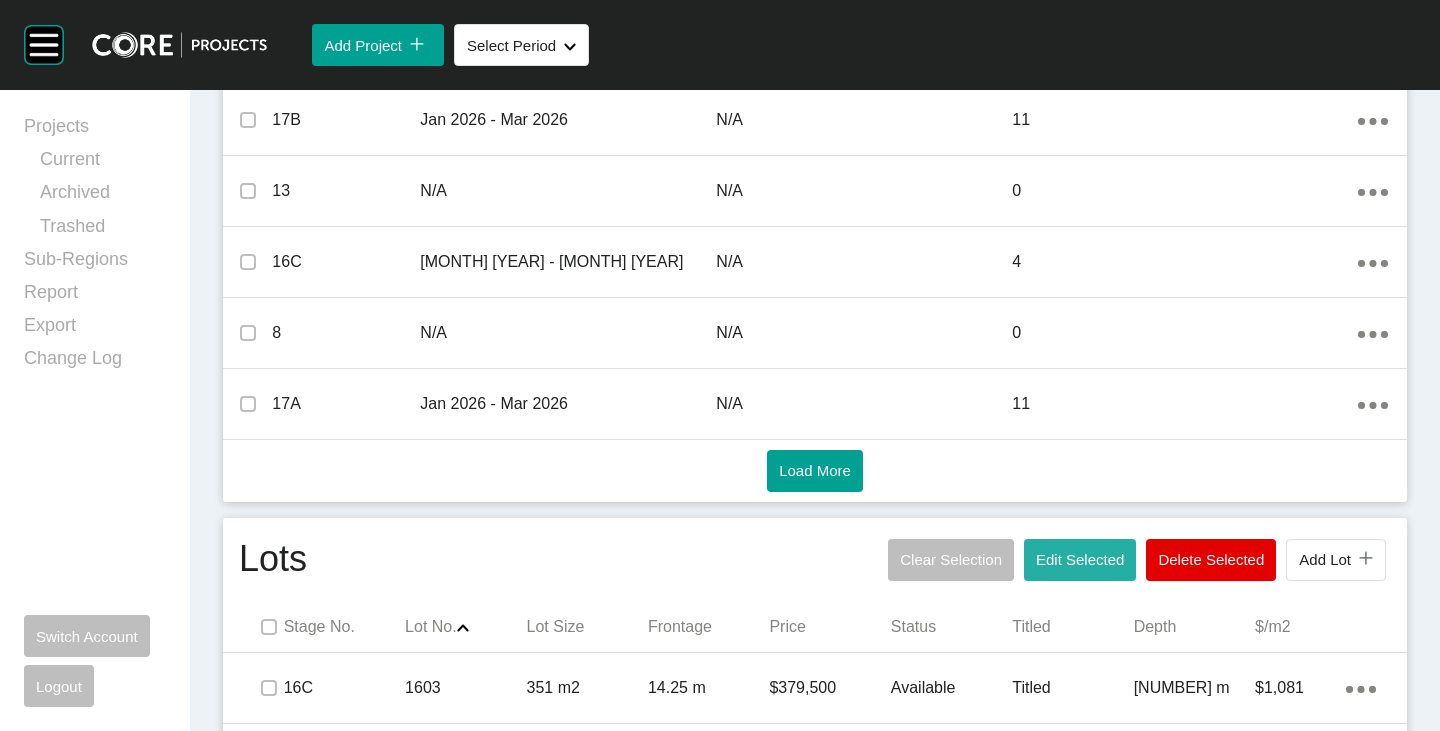 click on "Edit Selected" at bounding box center [1080, 560] 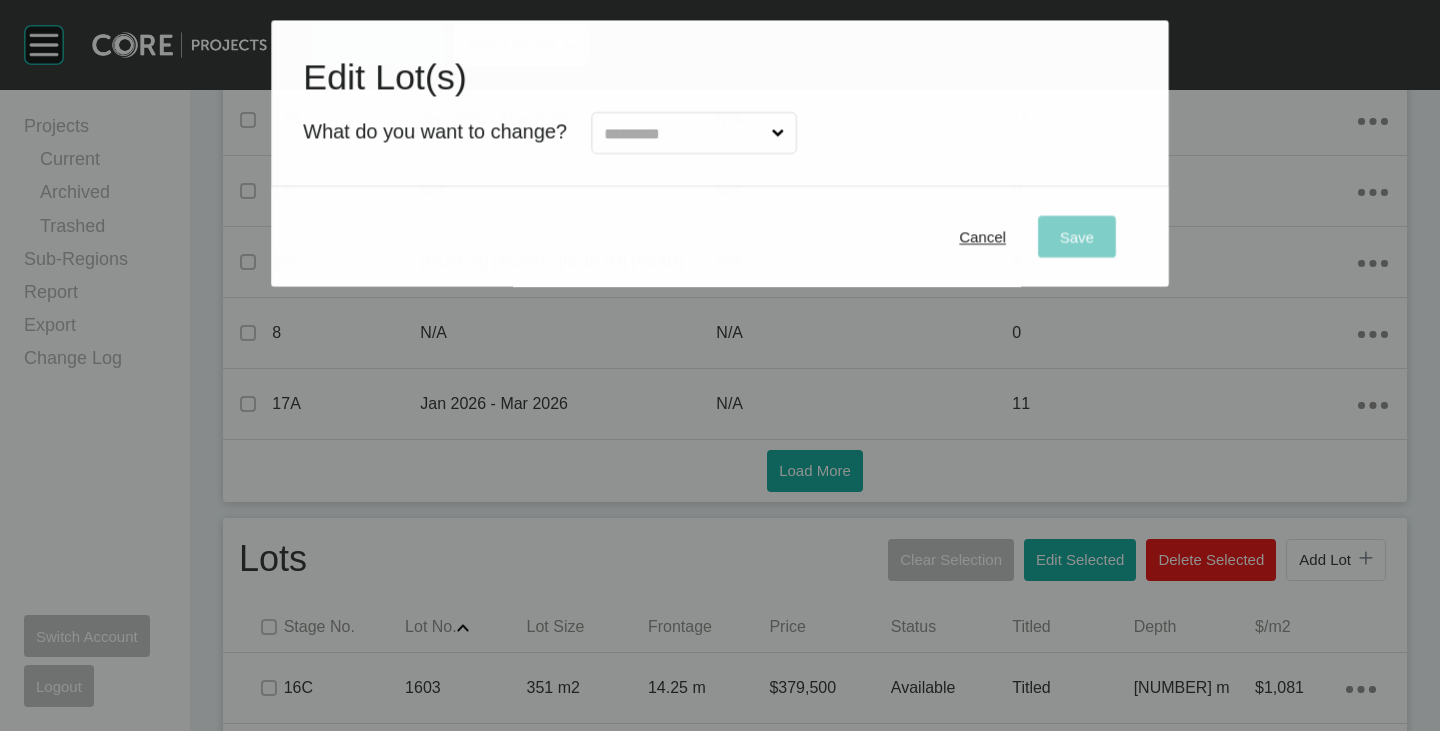 click at bounding box center [683, 133] 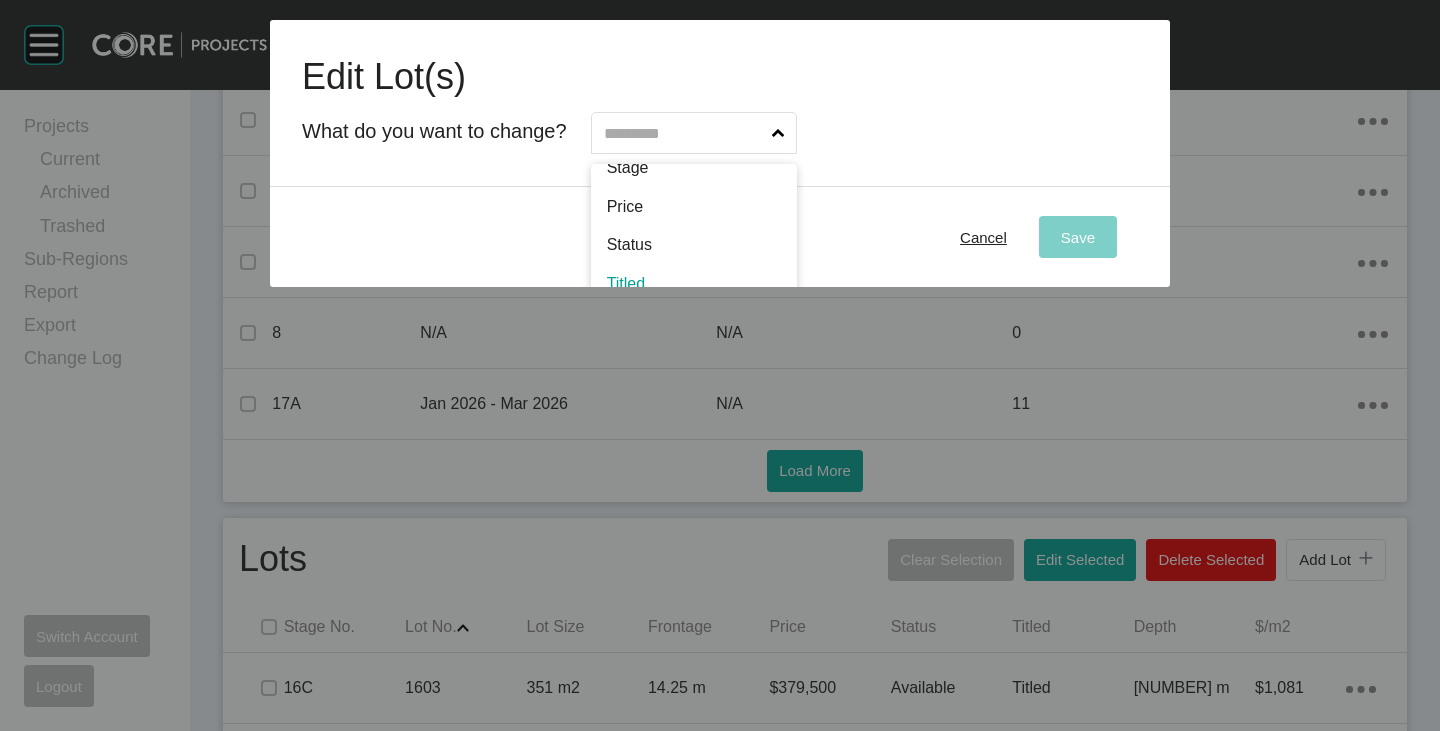 scroll, scrollTop: 0, scrollLeft: 0, axis: both 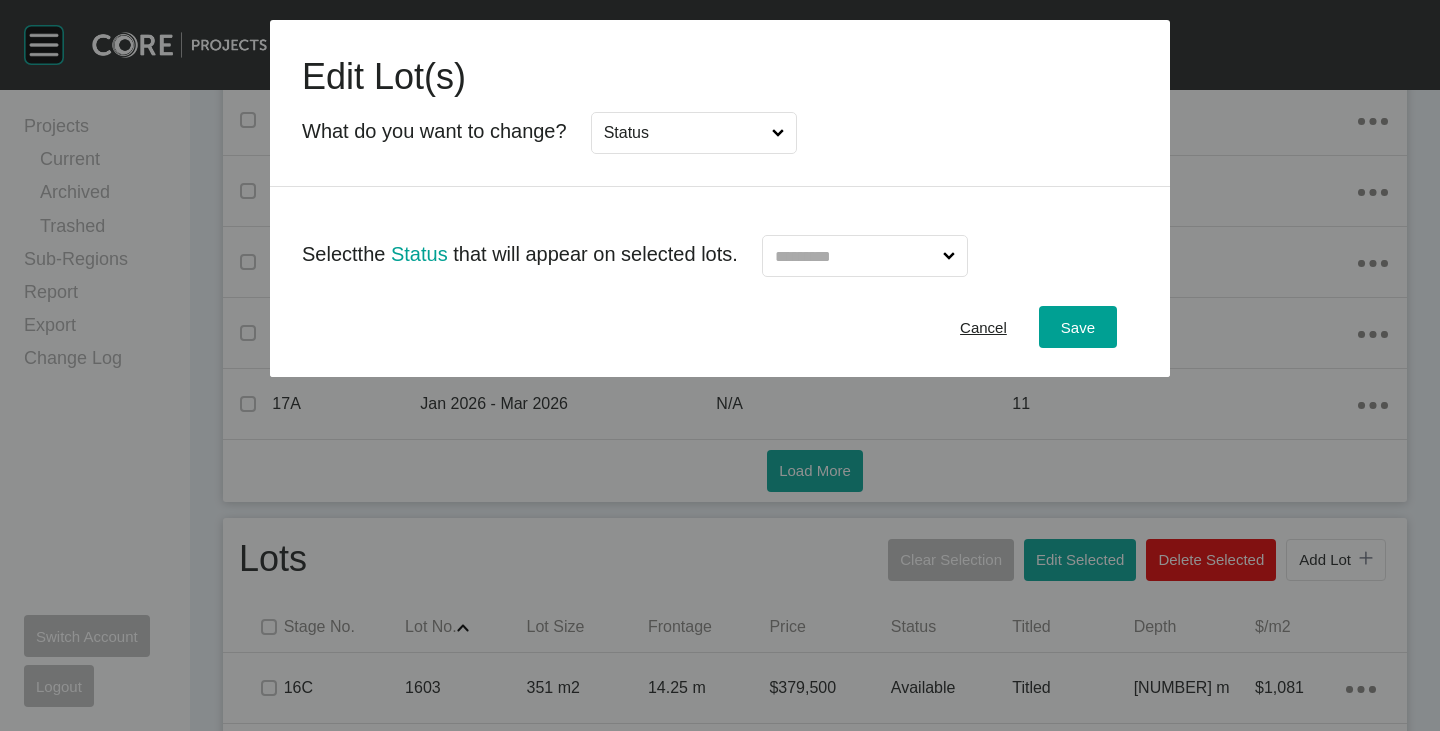 click at bounding box center [855, 256] 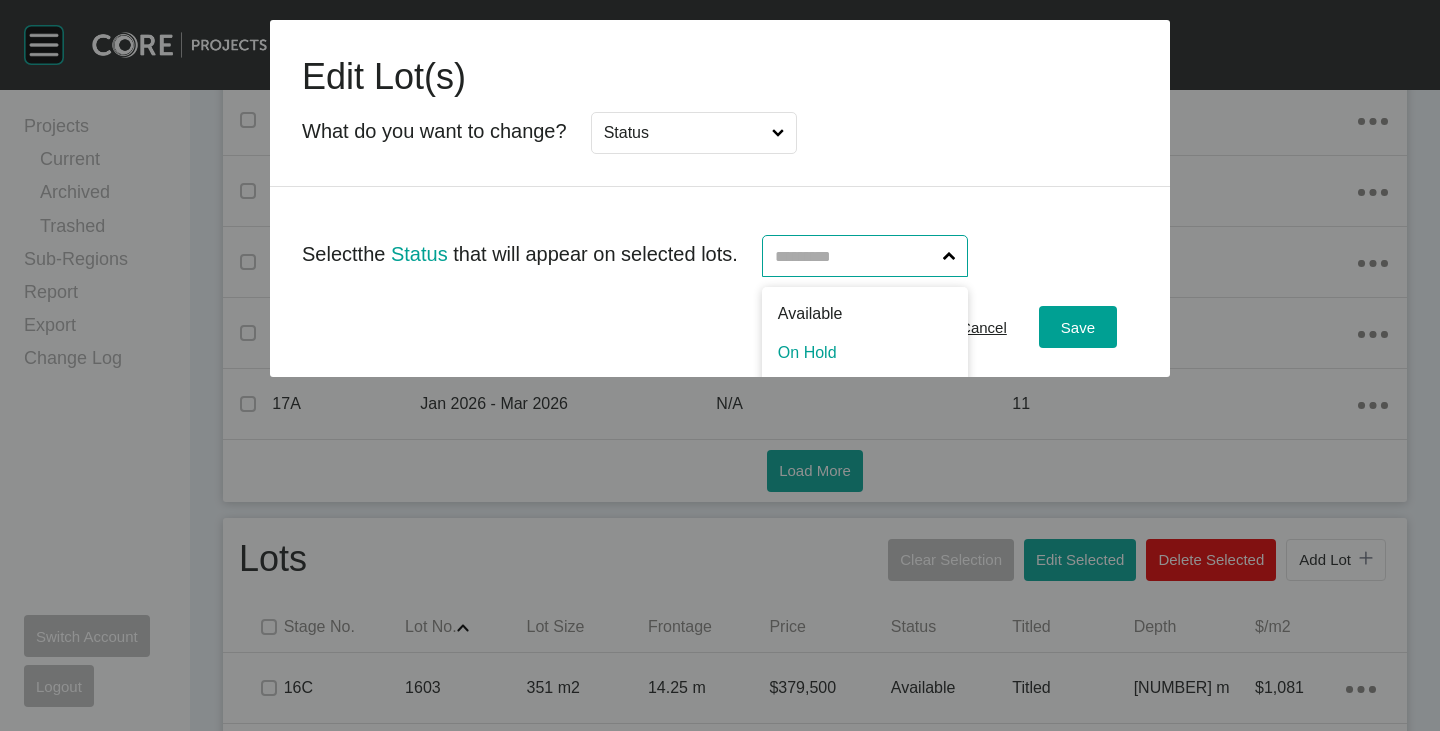 scroll, scrollTop: 100, scrollLeft: 0, axis: vertical 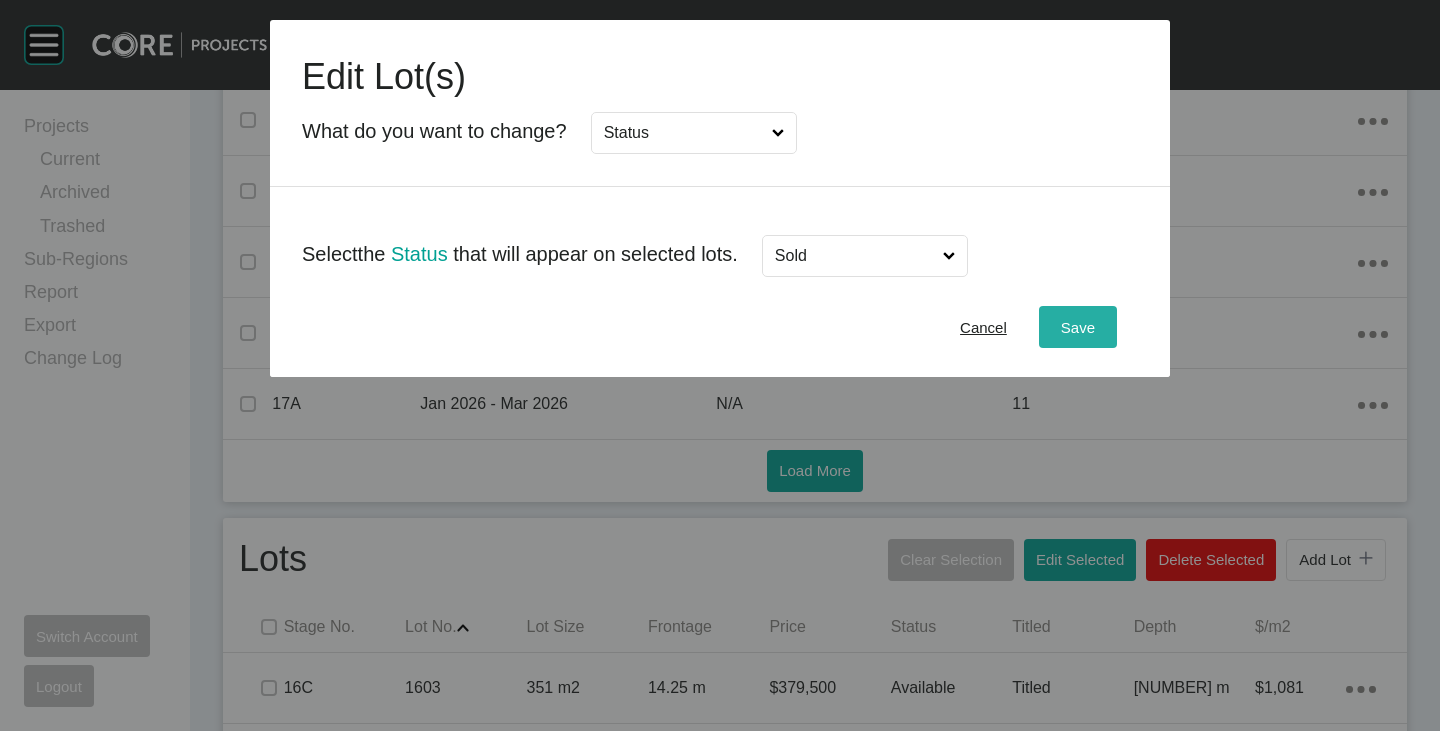 click on "Save" at bounding box center (1078, 327) 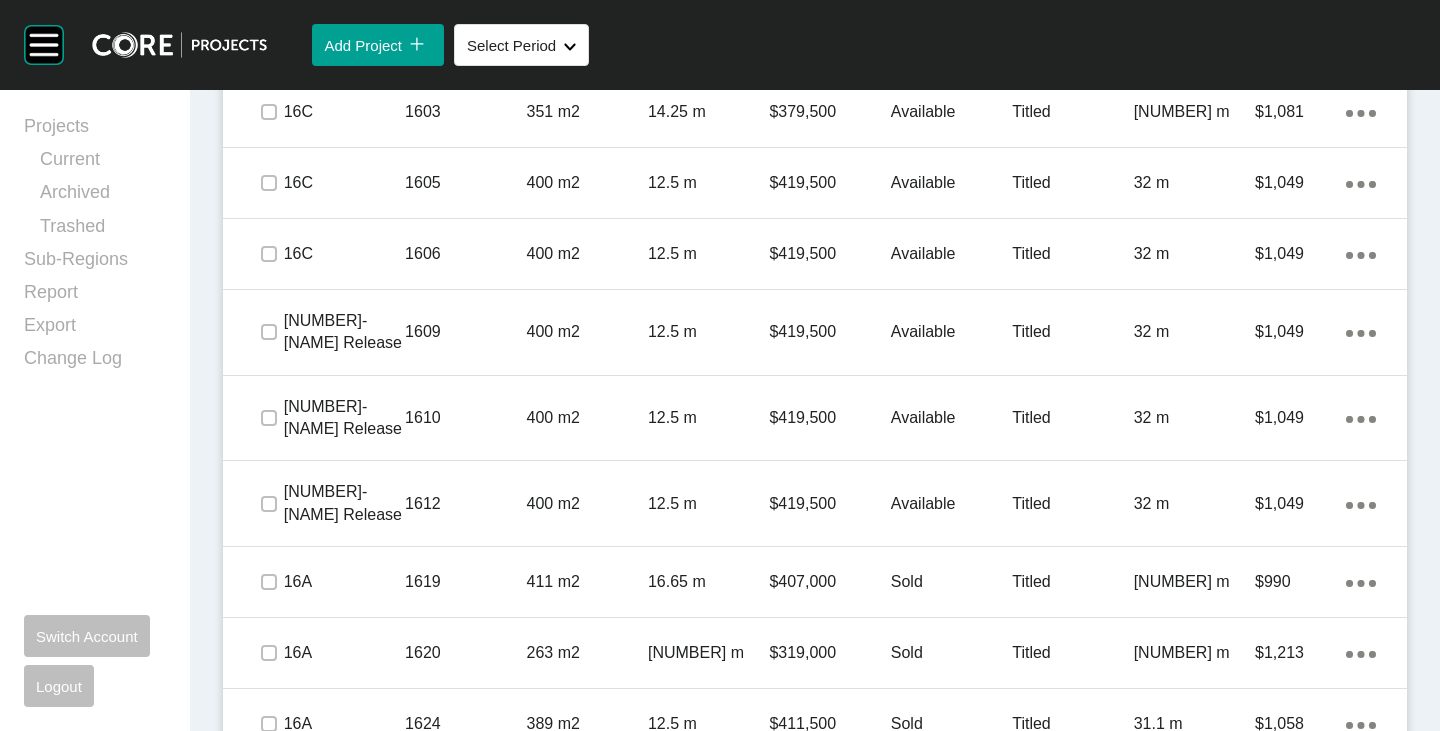 scroll, scrollTop: 1100, scrollLeft: 0, axis: vertical 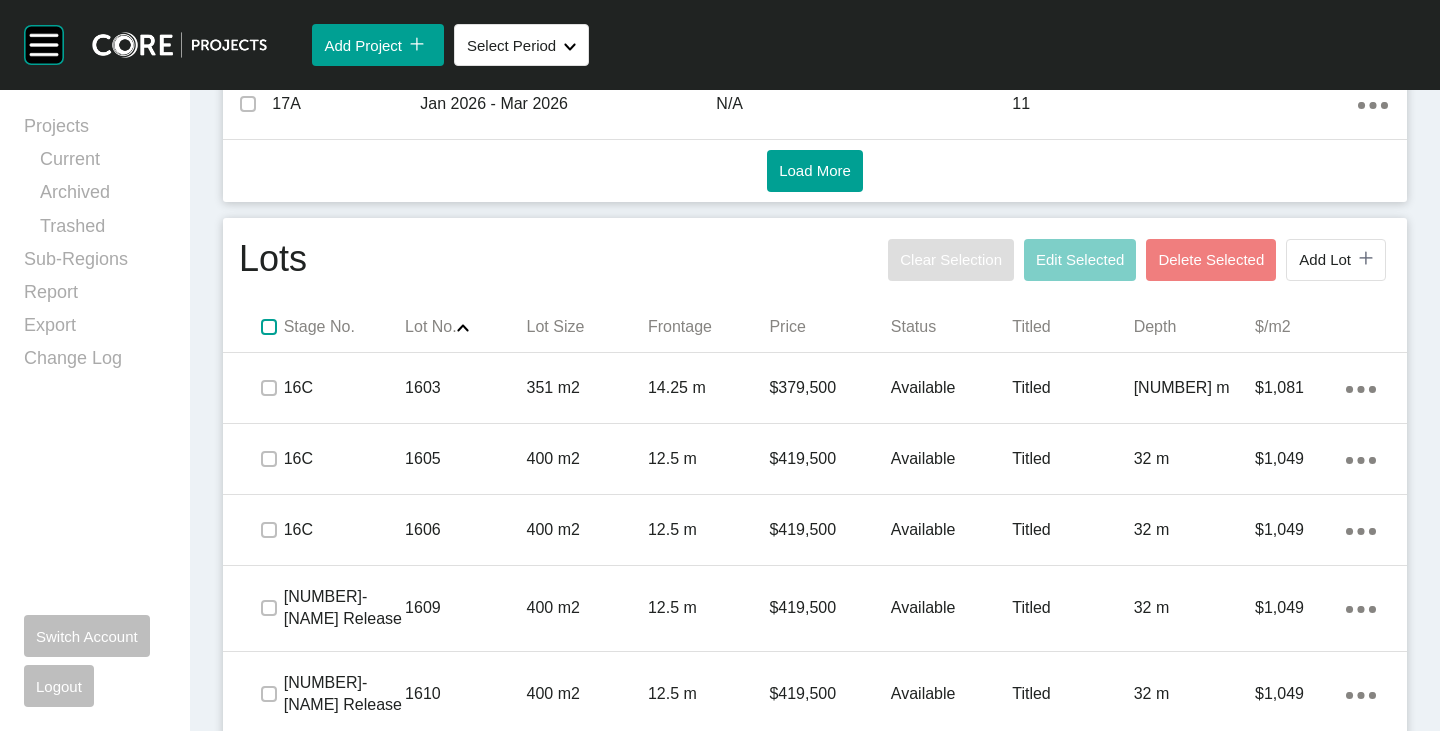 drag, startPoint x: 264, startPoint y: 323, endPoint x: 272, endPoint y: 312, distance: 13.601471 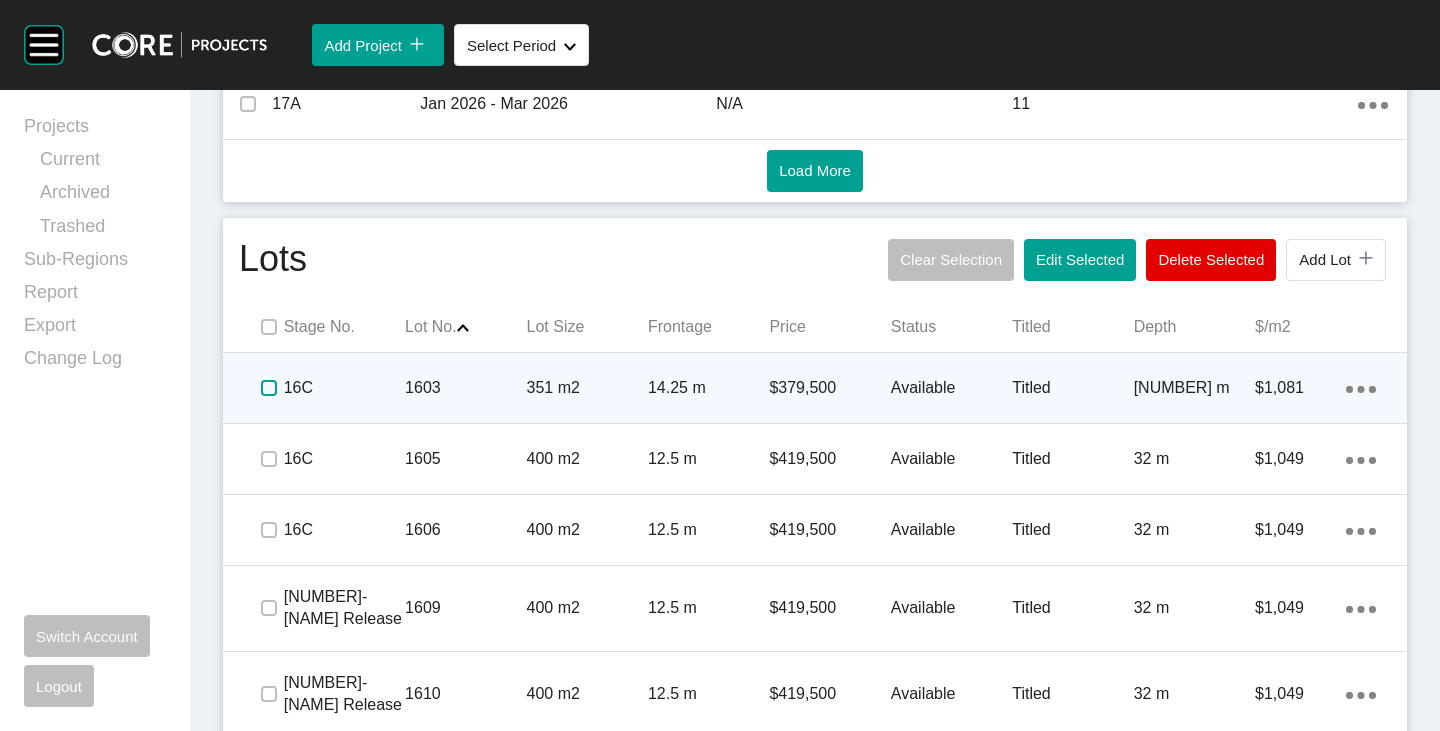 click at bounding box center (269, 388) 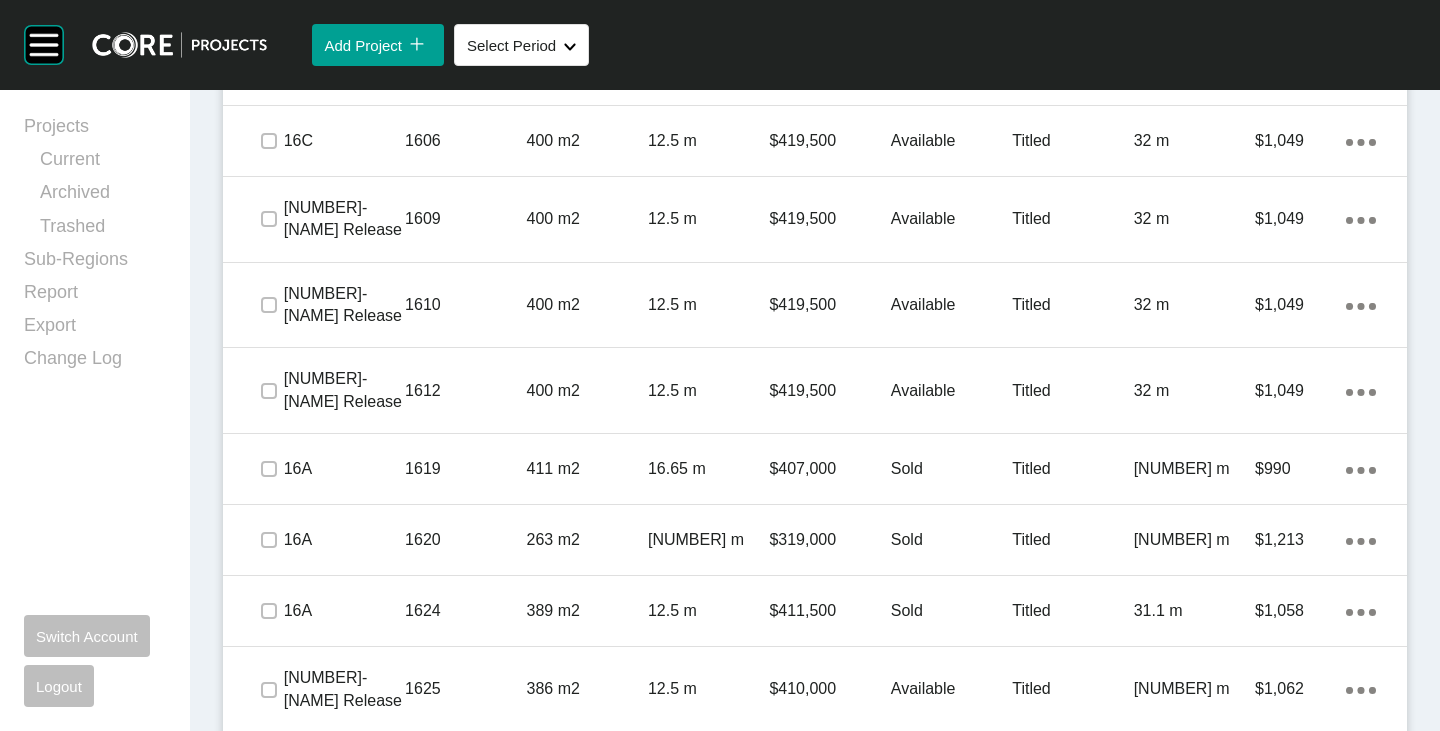 scroll, scrollTop: 989, scrollLeft: 0, axis: vertical 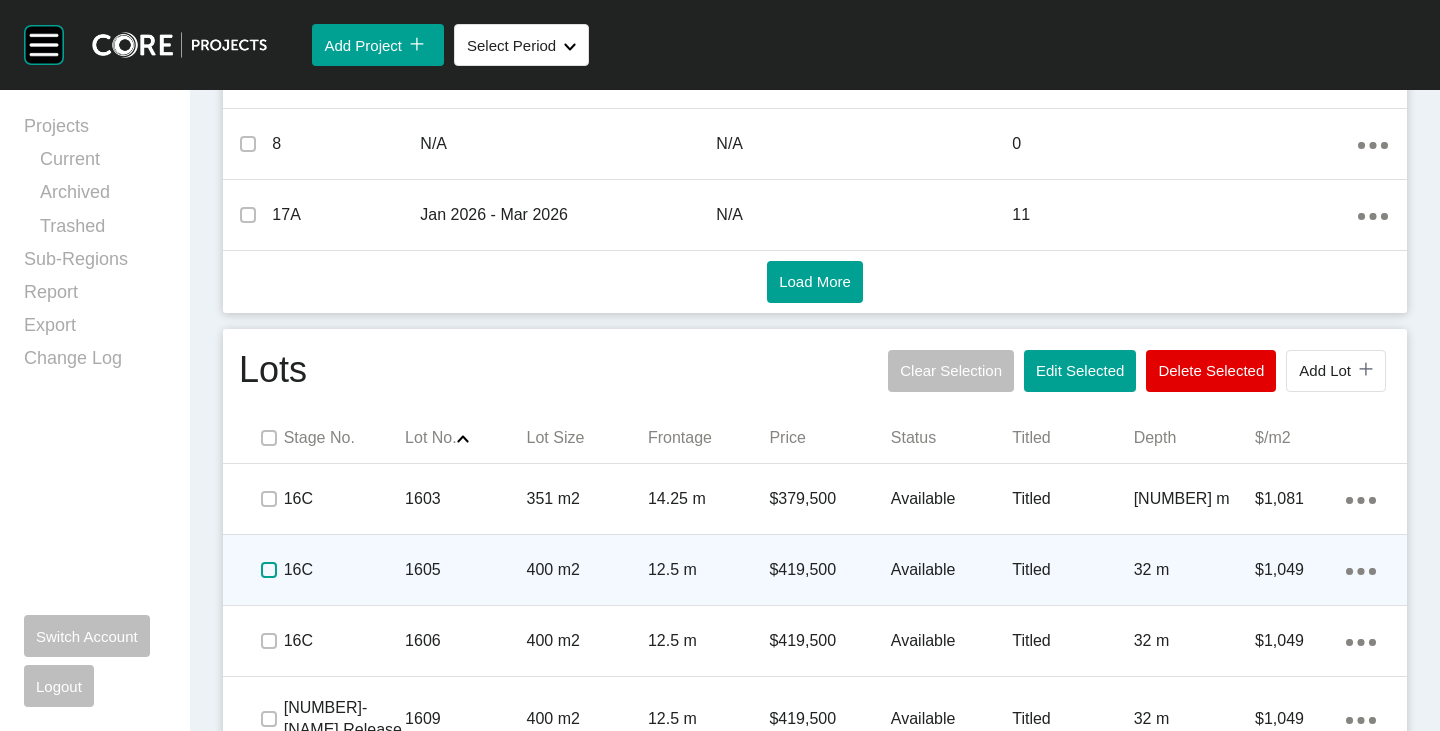 click at bounding box center (269, 570) 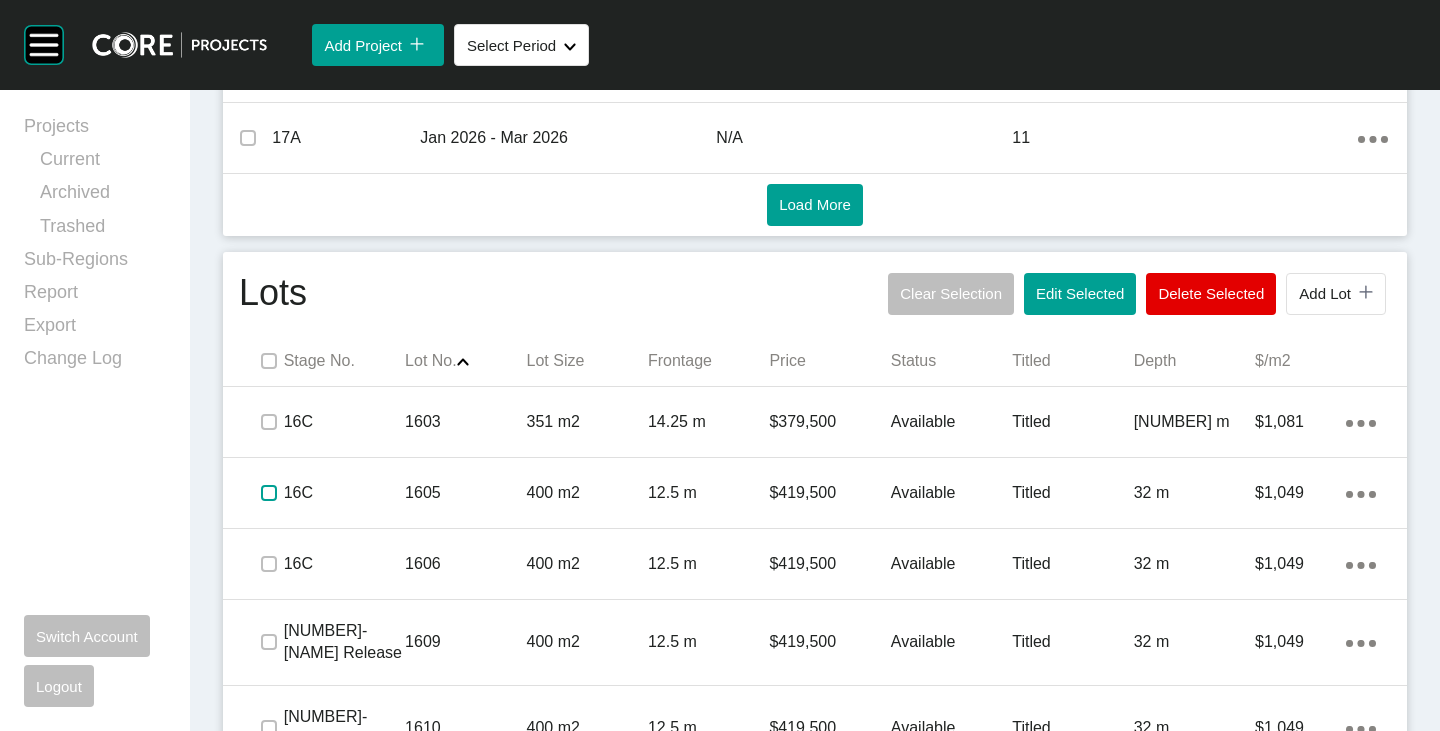 scroll, scrollTop: 1089, scrollLeft: 0, axis: vertical 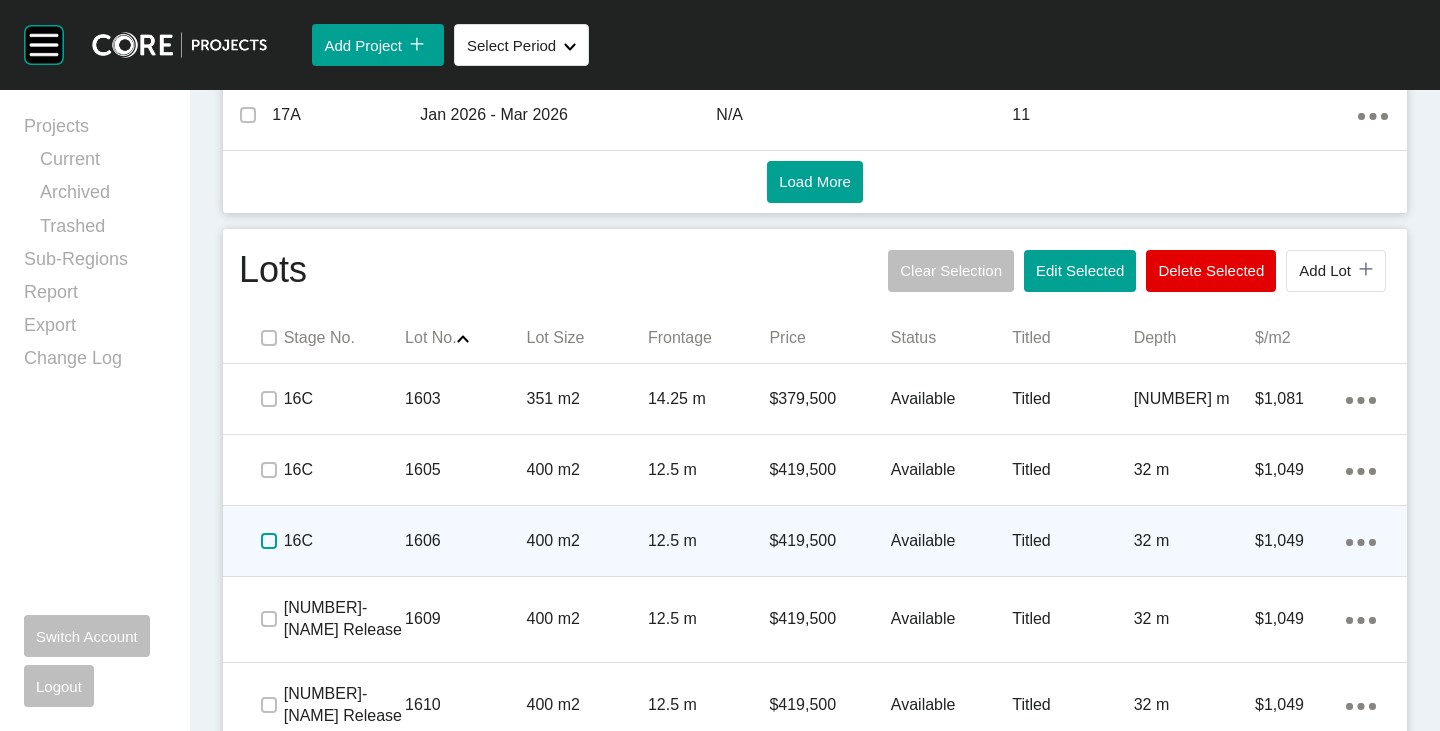 click at bounding box center (269, 541) 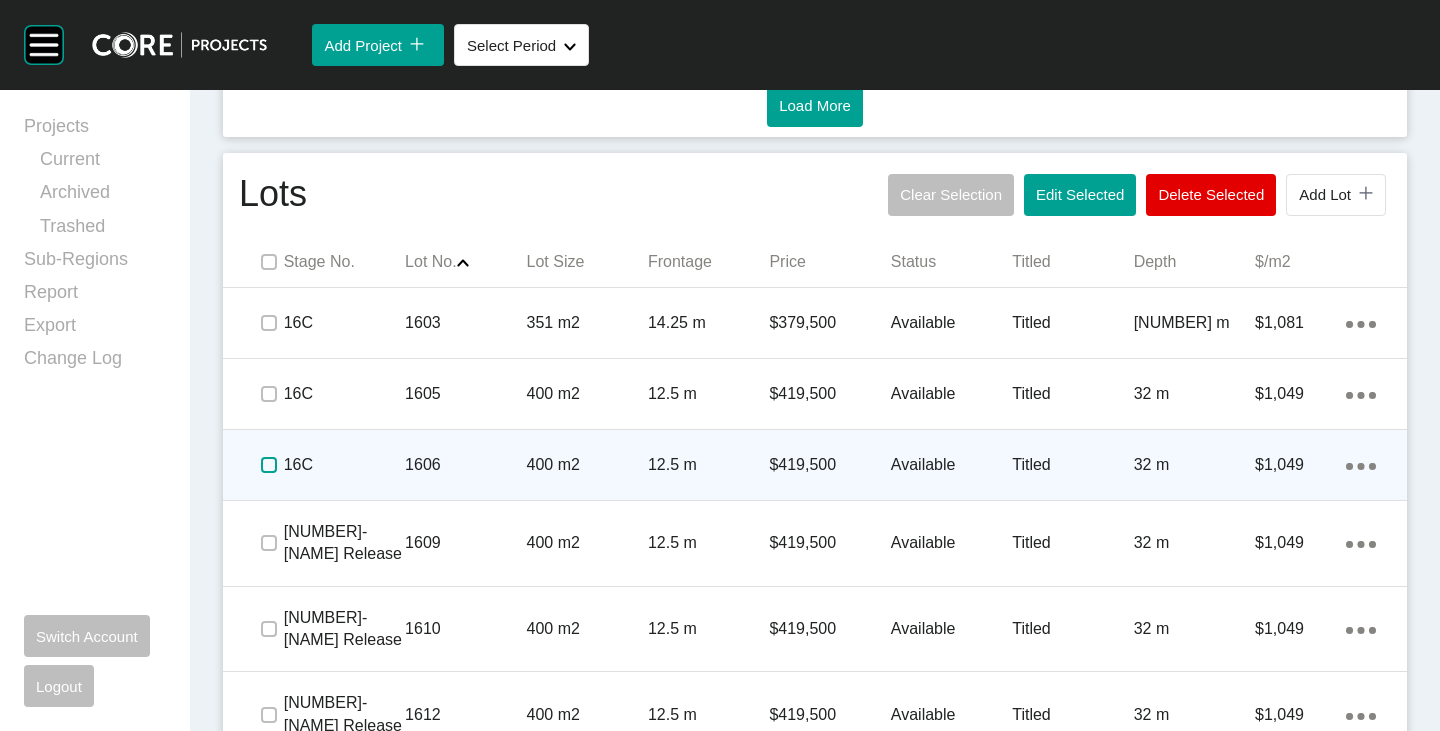 scroll, scrollTop: 1189, scrollLeft: 0, axis: vertical 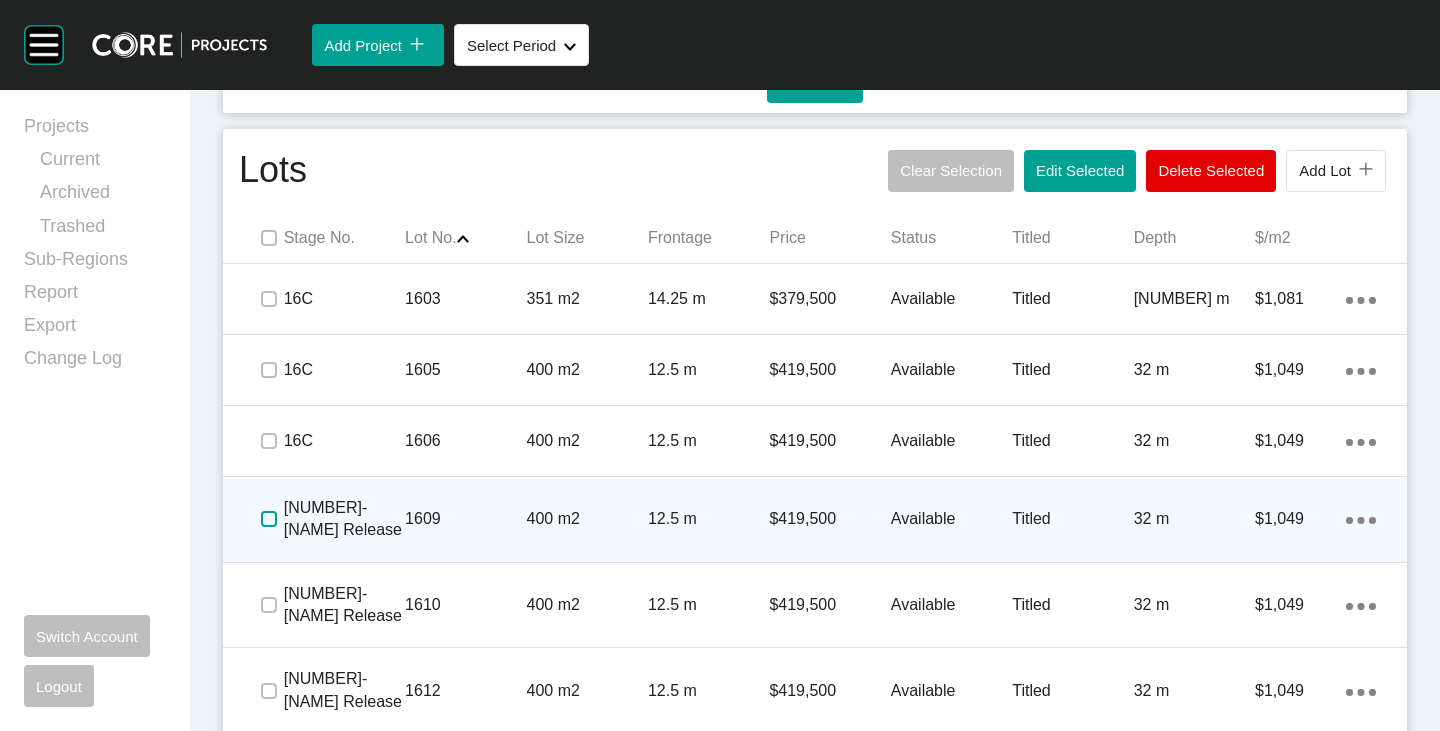 click at bounding box center [269, 519] 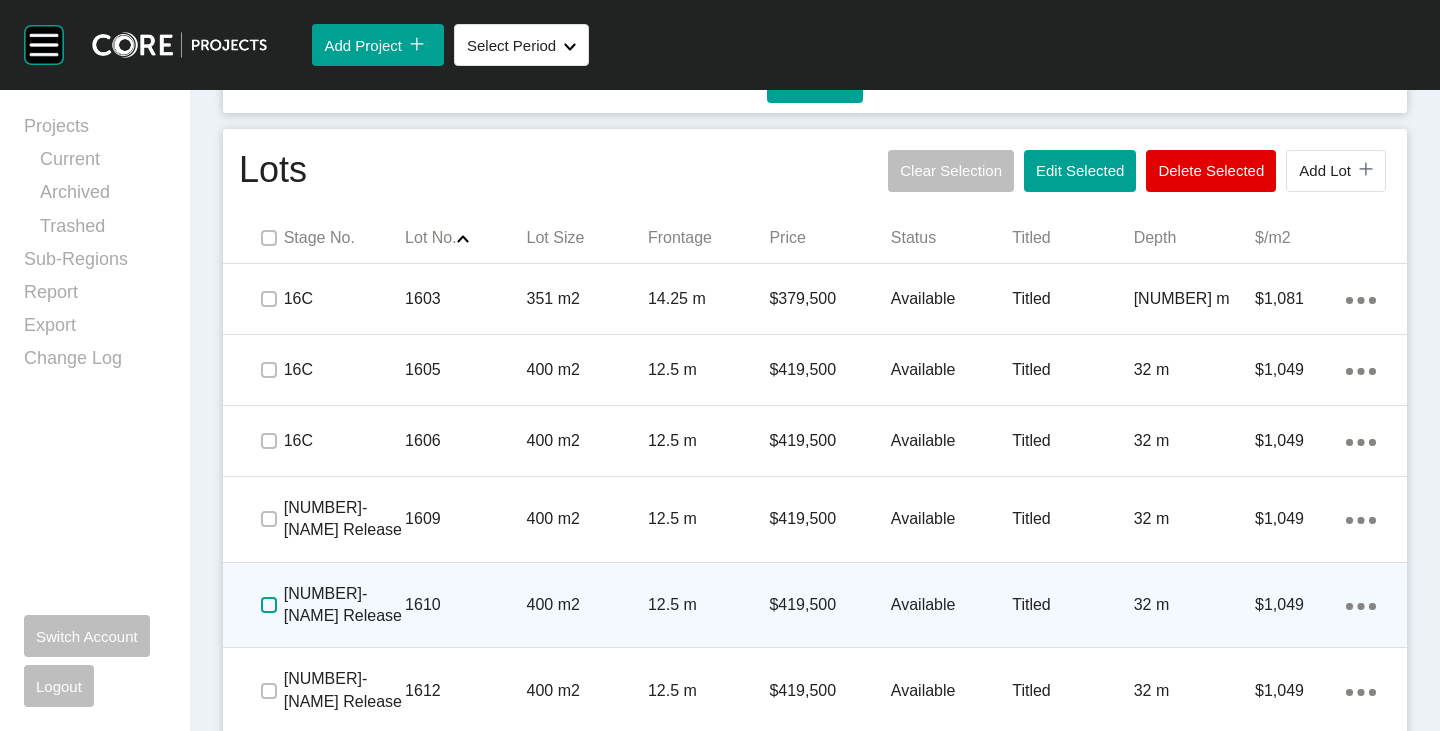 click at bounding box center [269, 605] 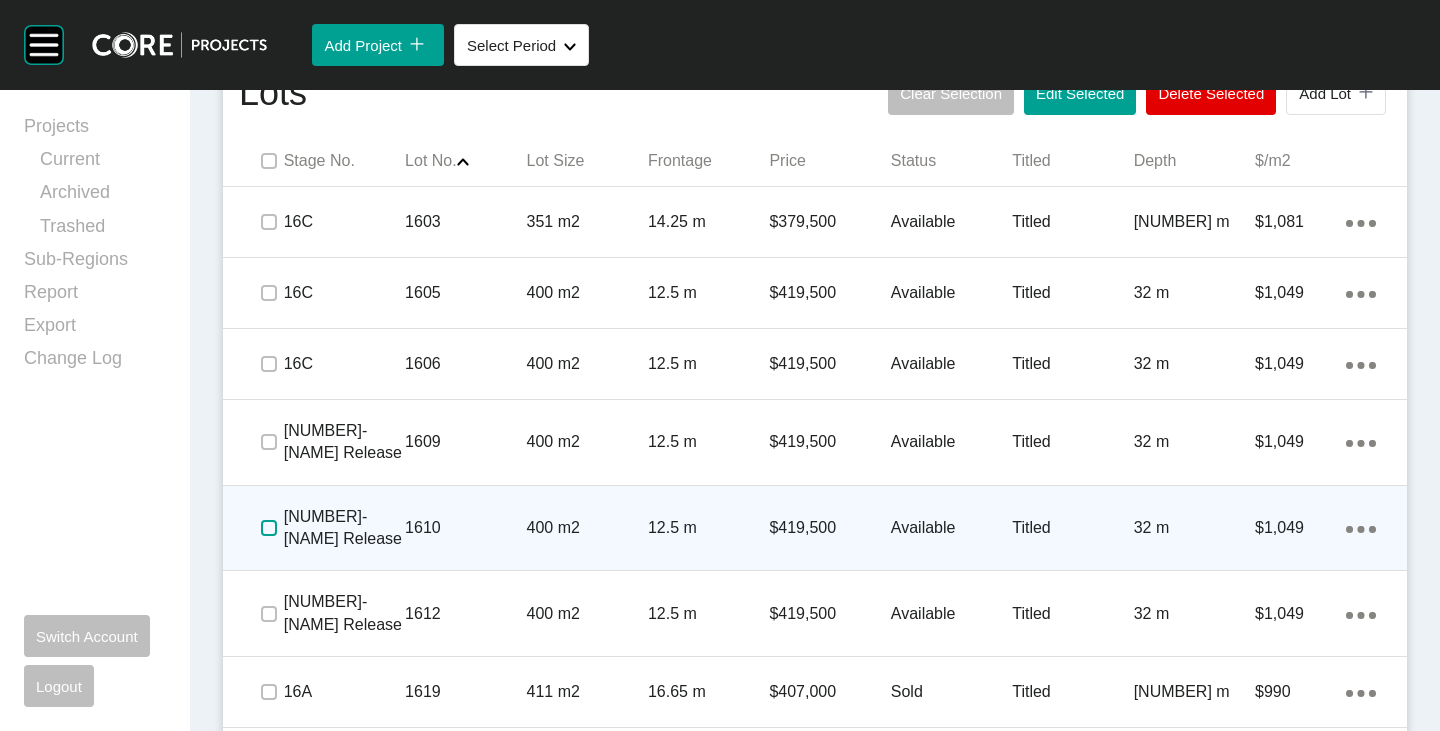 scroll, scrollTop: 1289, scrollLeft: 0, axis: vertical 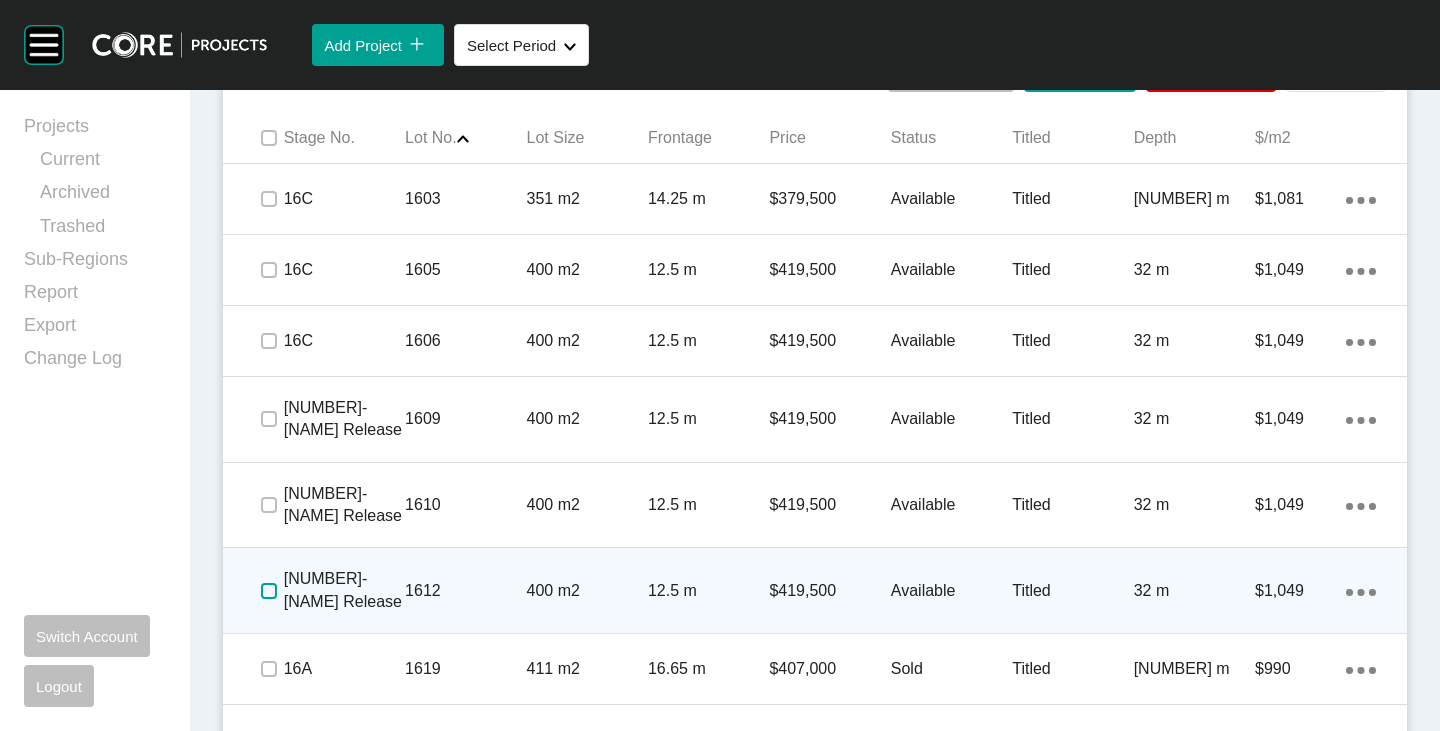 click at bounding box center [269, 591] 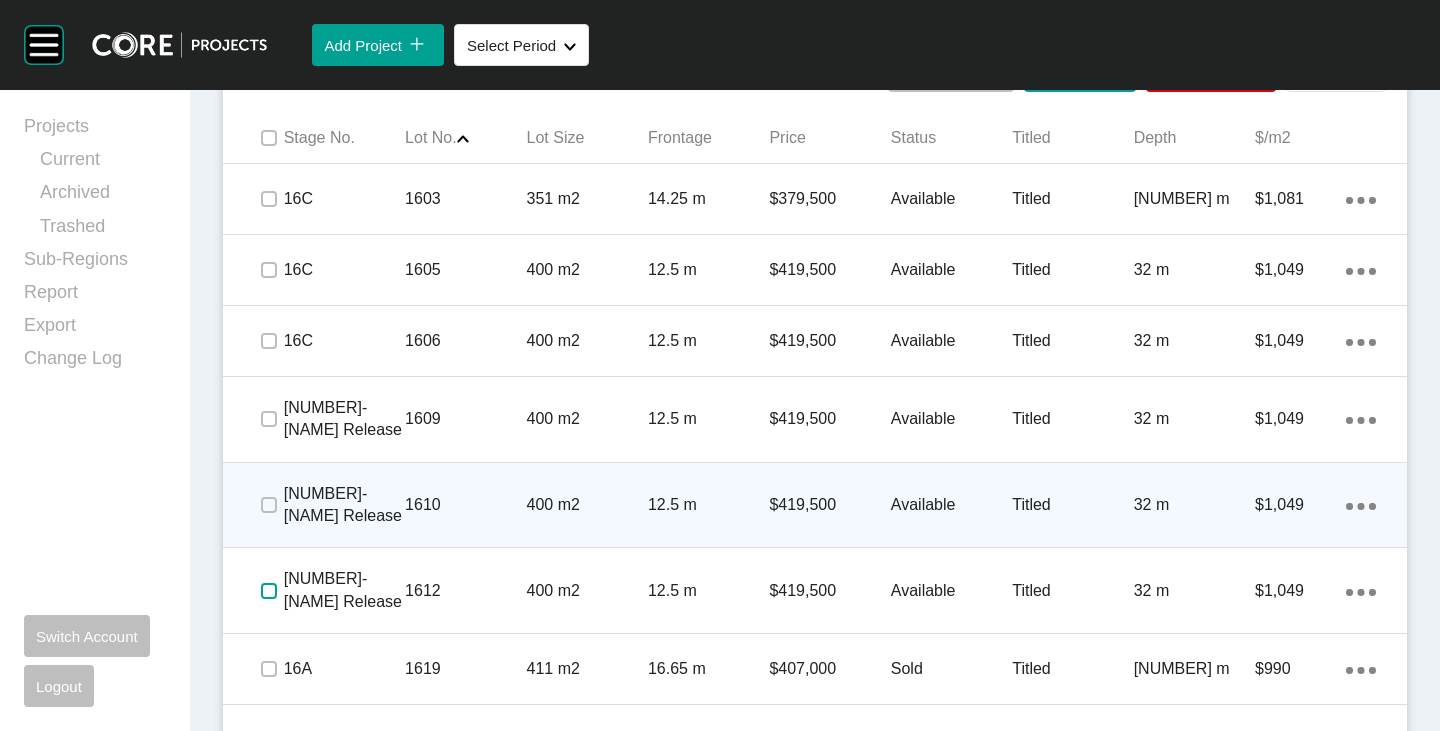 scroll, scrollTop: 1589, scrollLeft: 0, axis: vertical 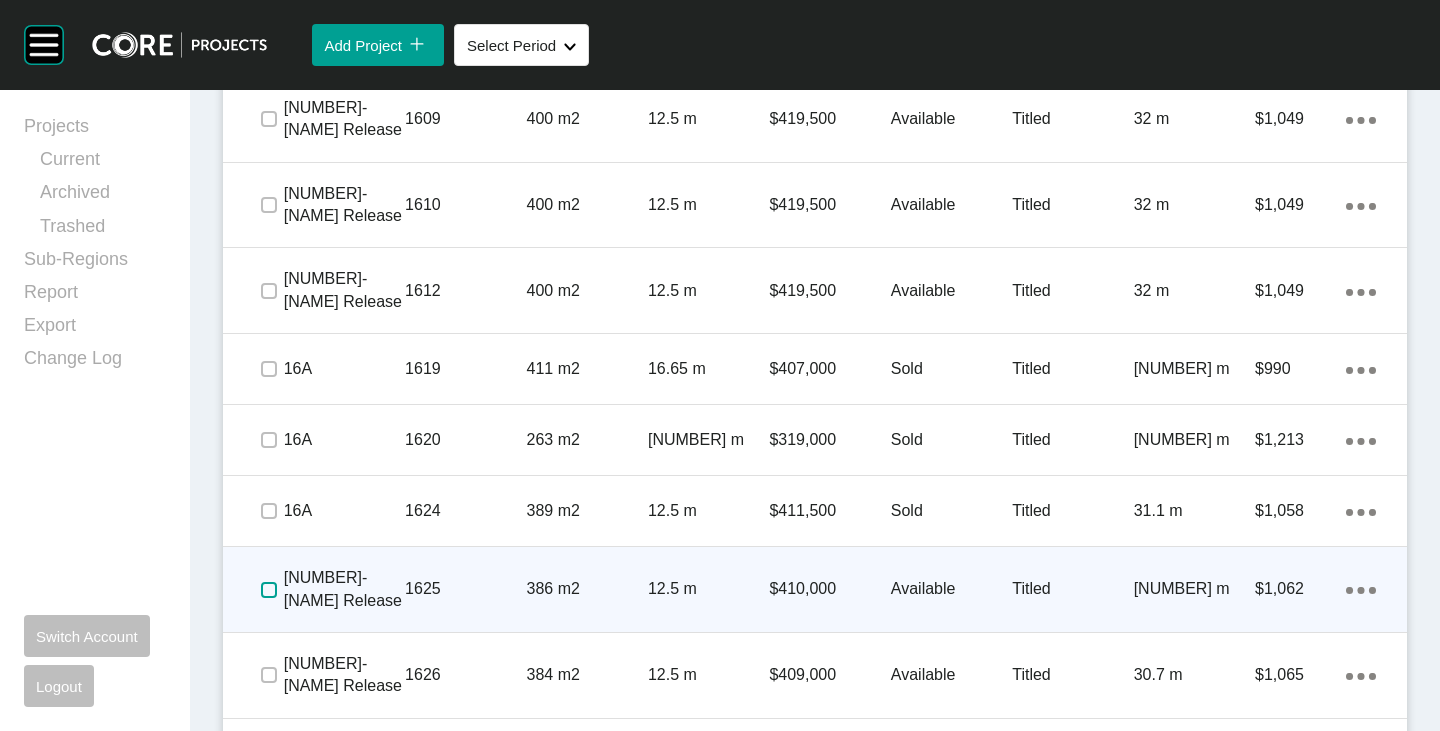 click at bounding box center [269, 590] 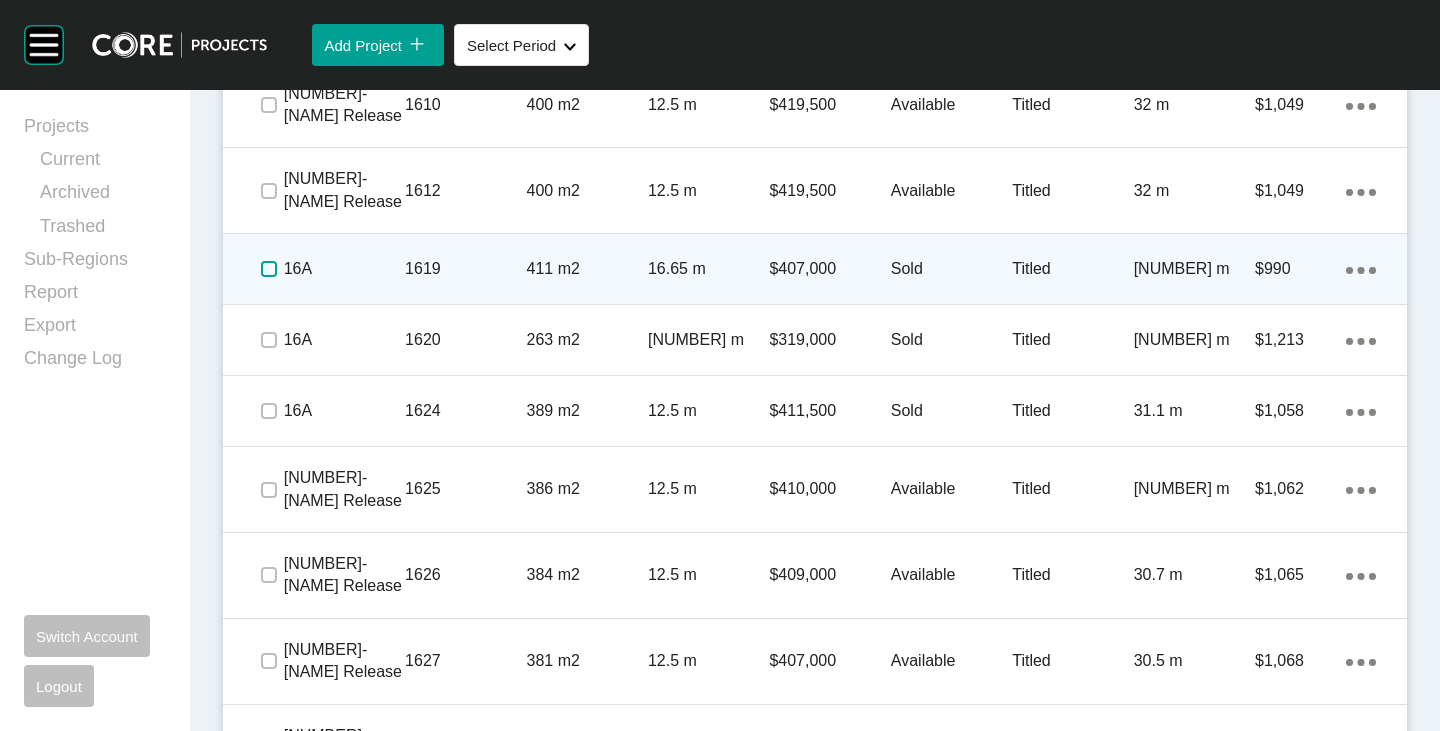 click at bounding box center (269, 269) 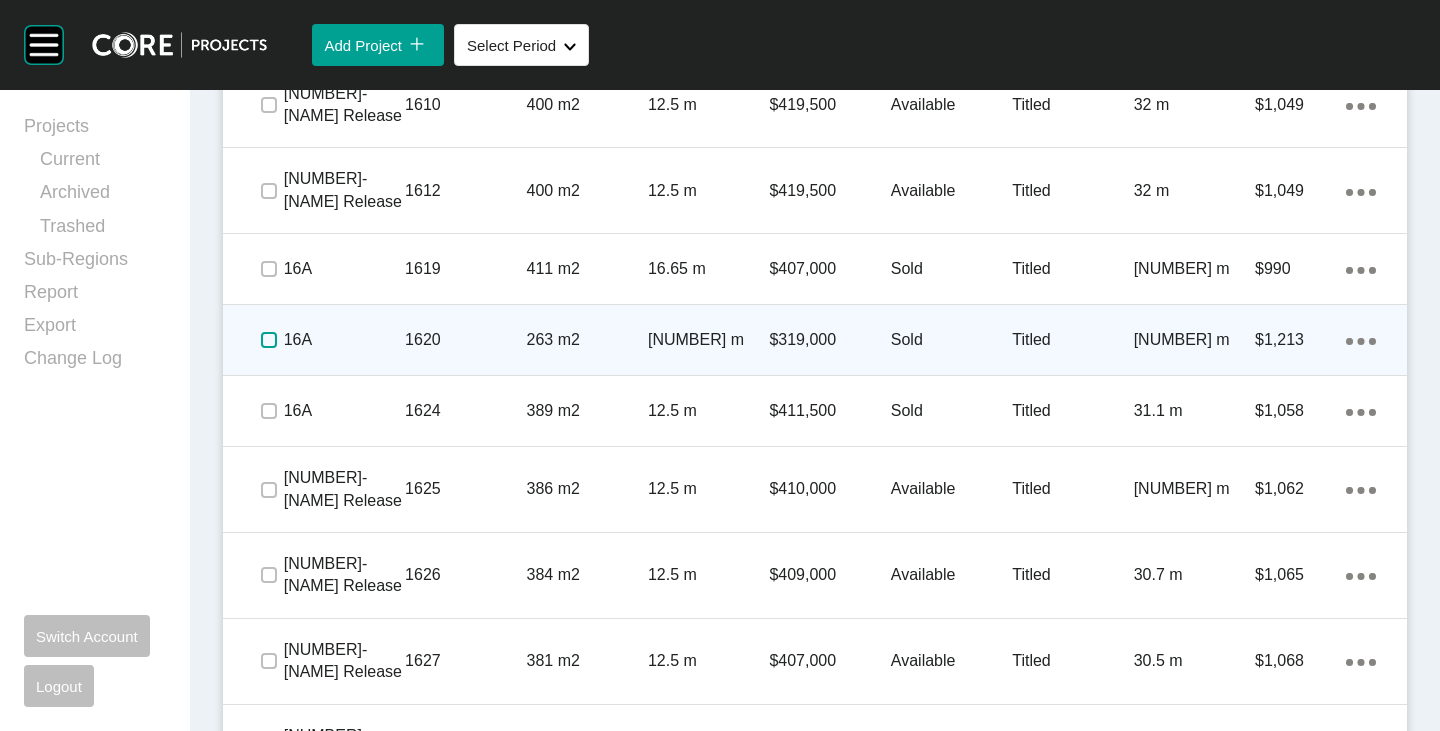 click at bounding box center [269, 340] 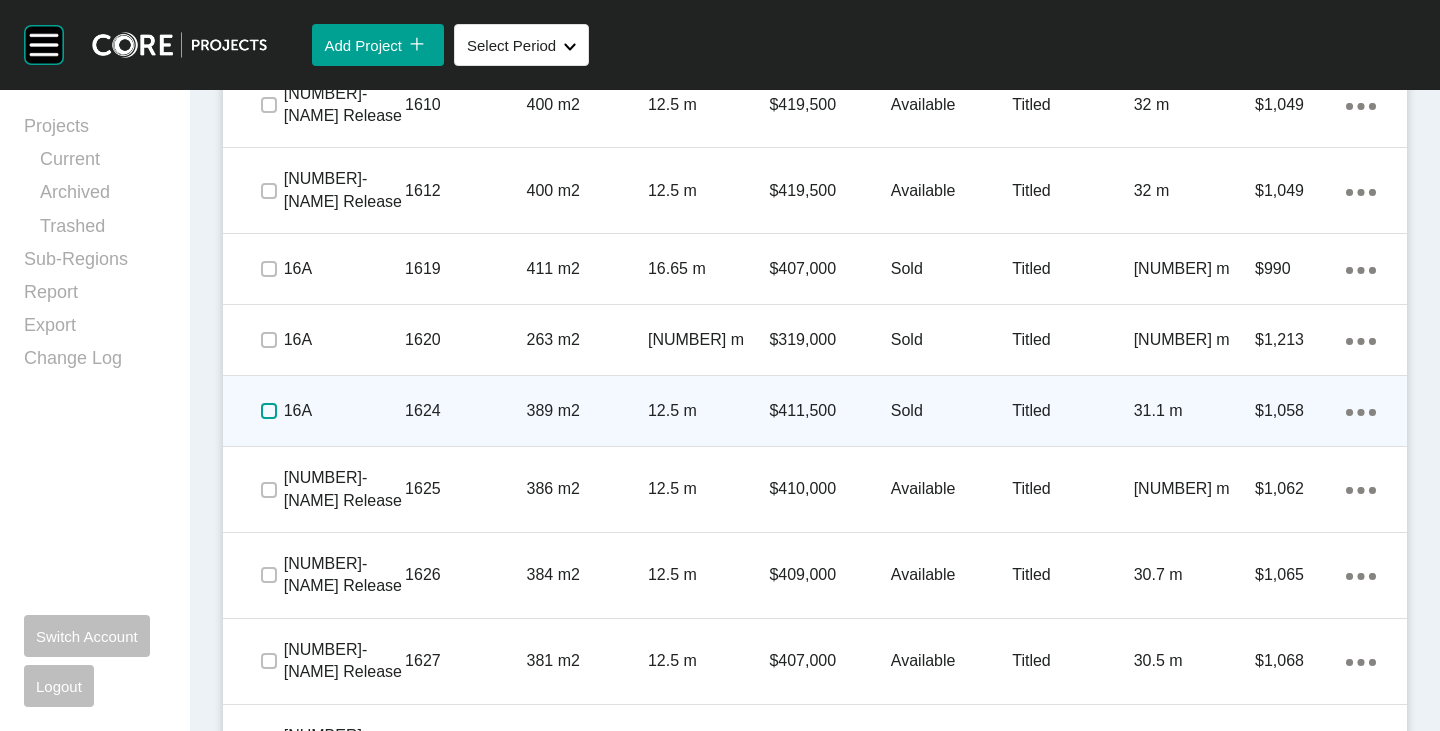 click at bounding box center (269, 411) 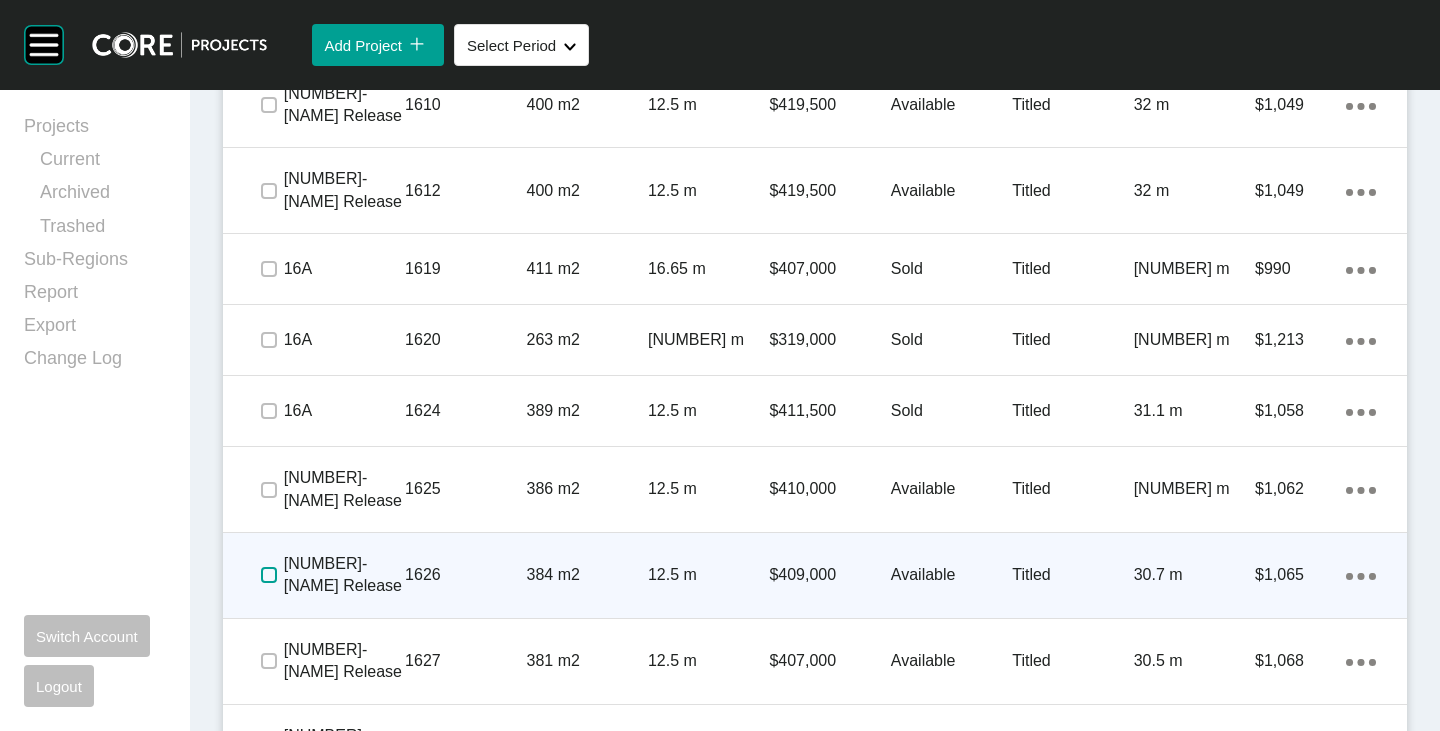 click at bounding box center [269, 575] 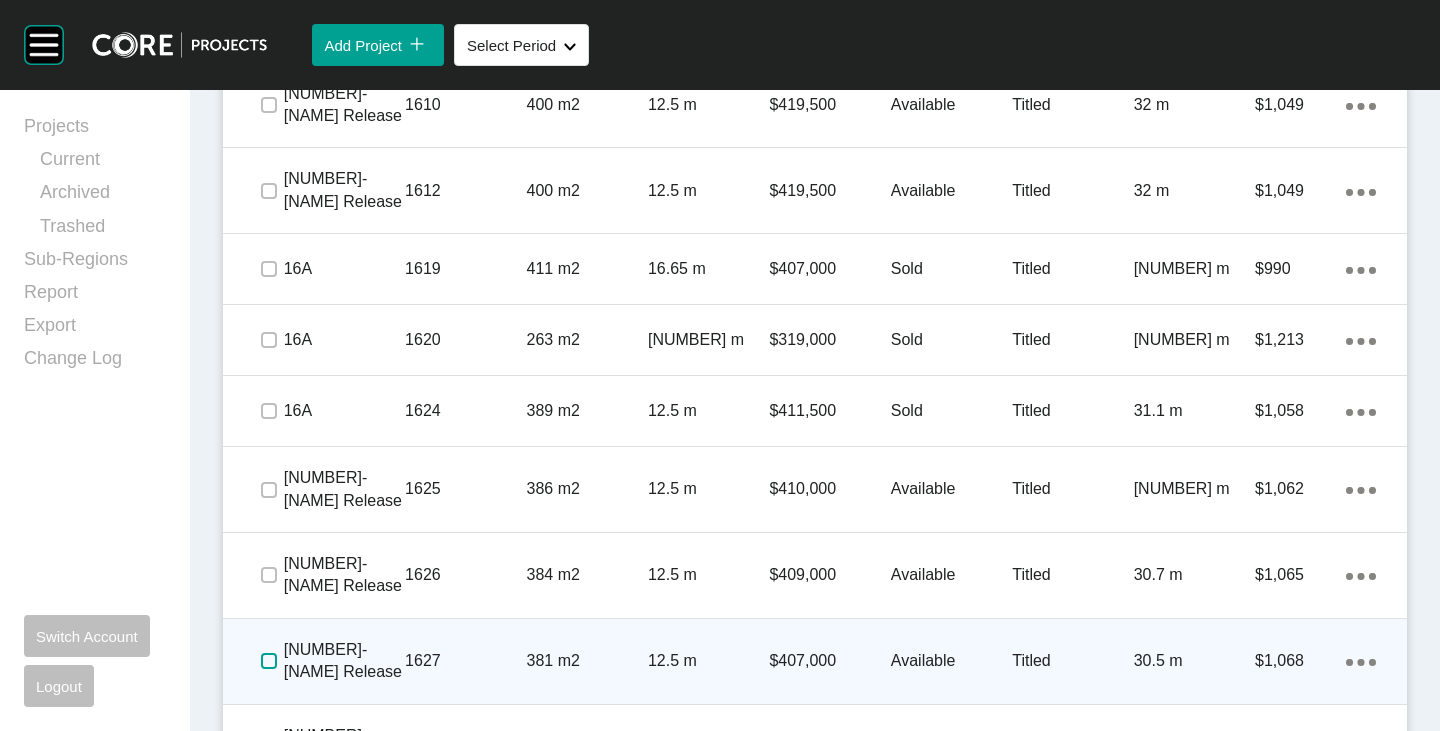 click at bounding box center [269, 661] 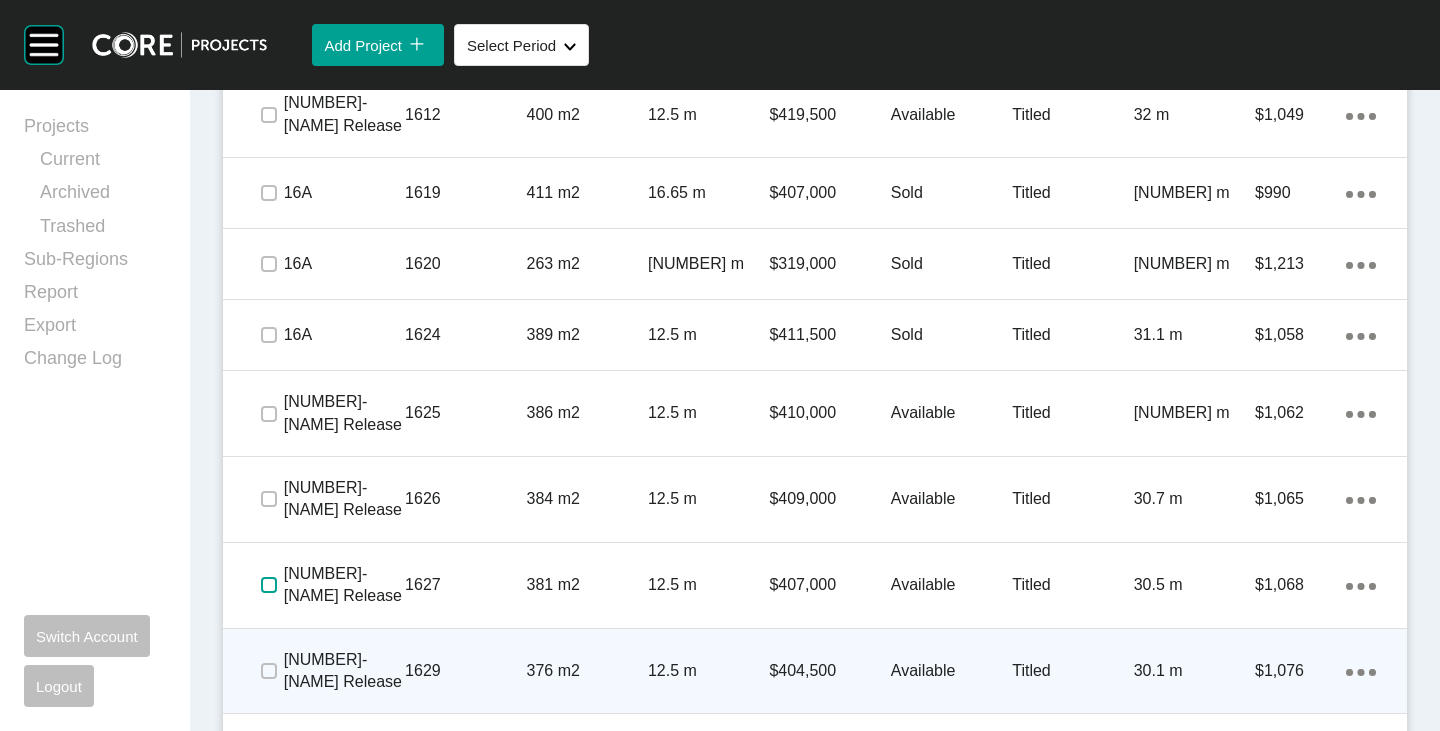 scroll, scrollTop: 1789, scrollLeft: 0, axis: vertical 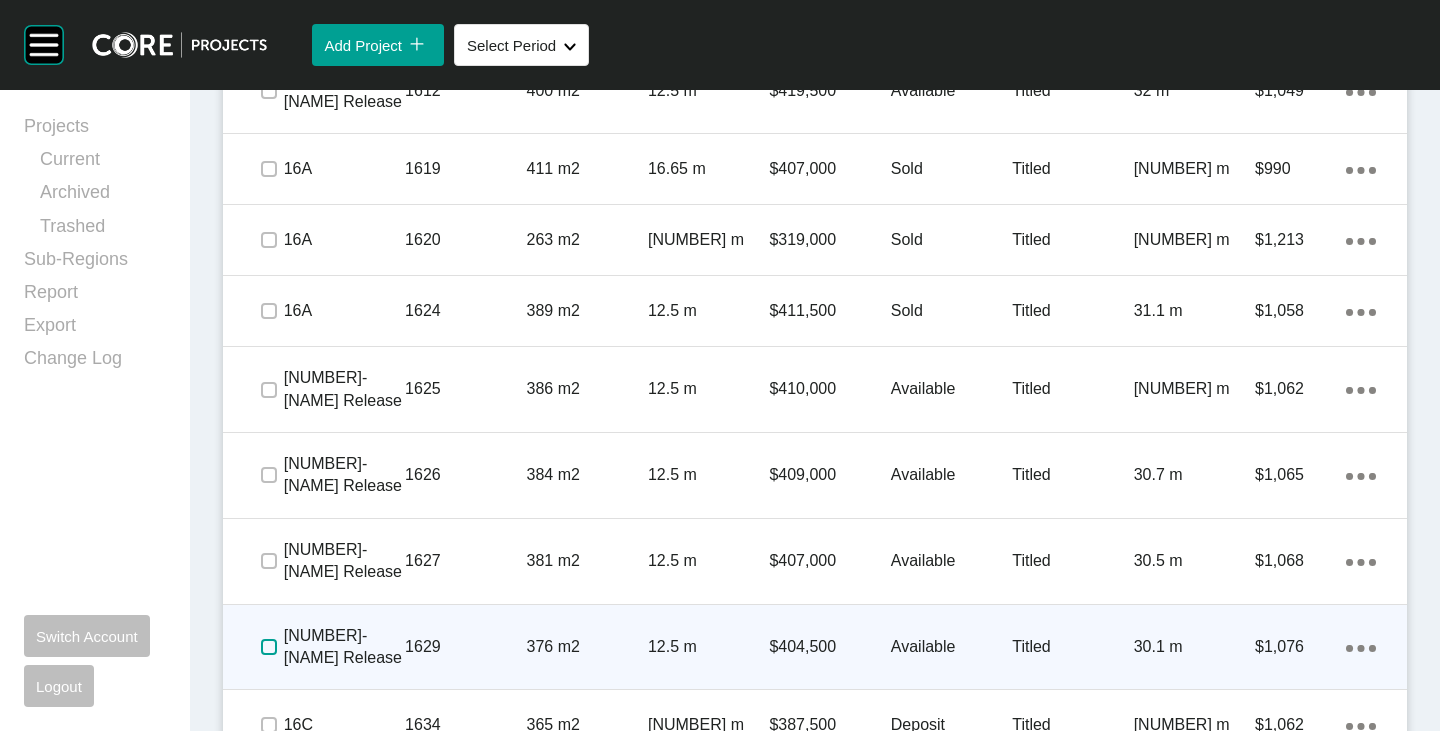 click at bounding box center (269, 647) 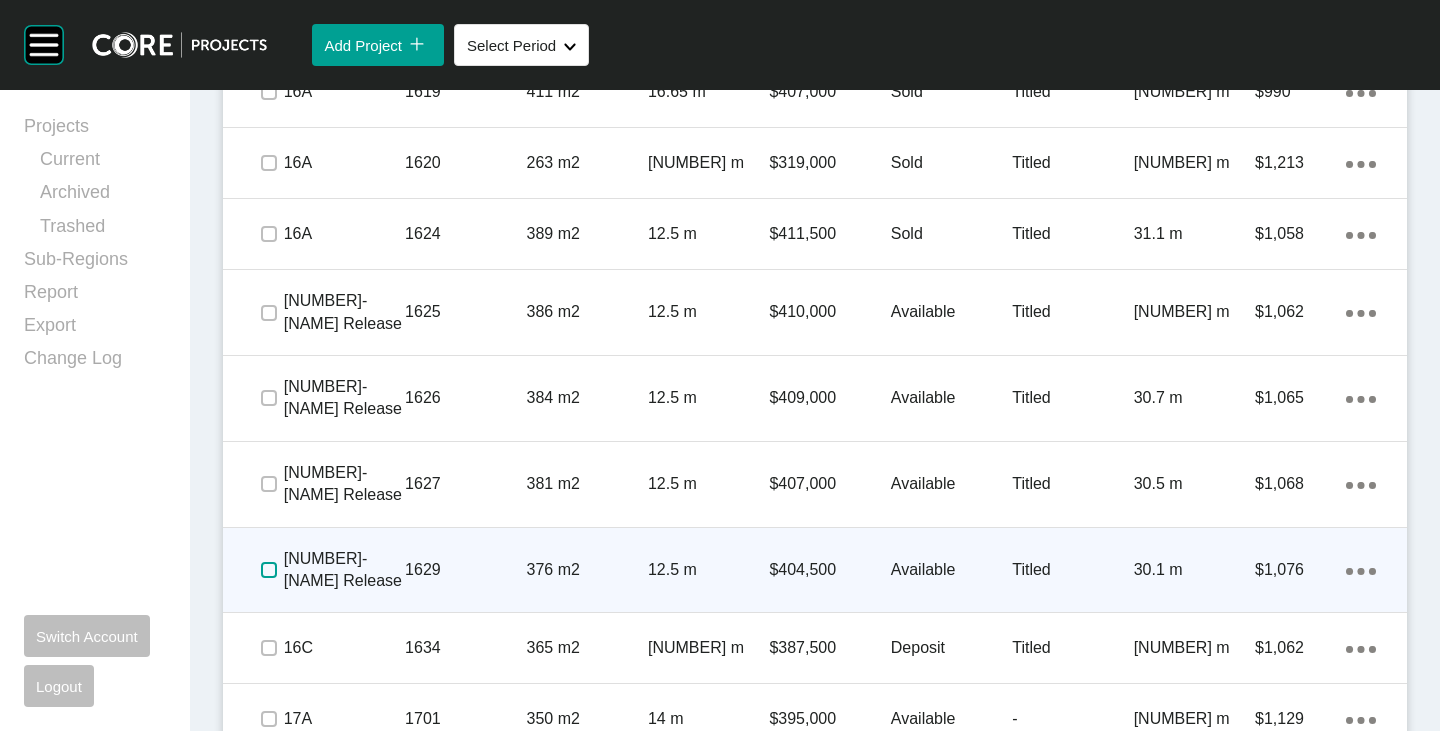 scroll, scrollTop: 1889, scrollLeft: 0, axis: vertical 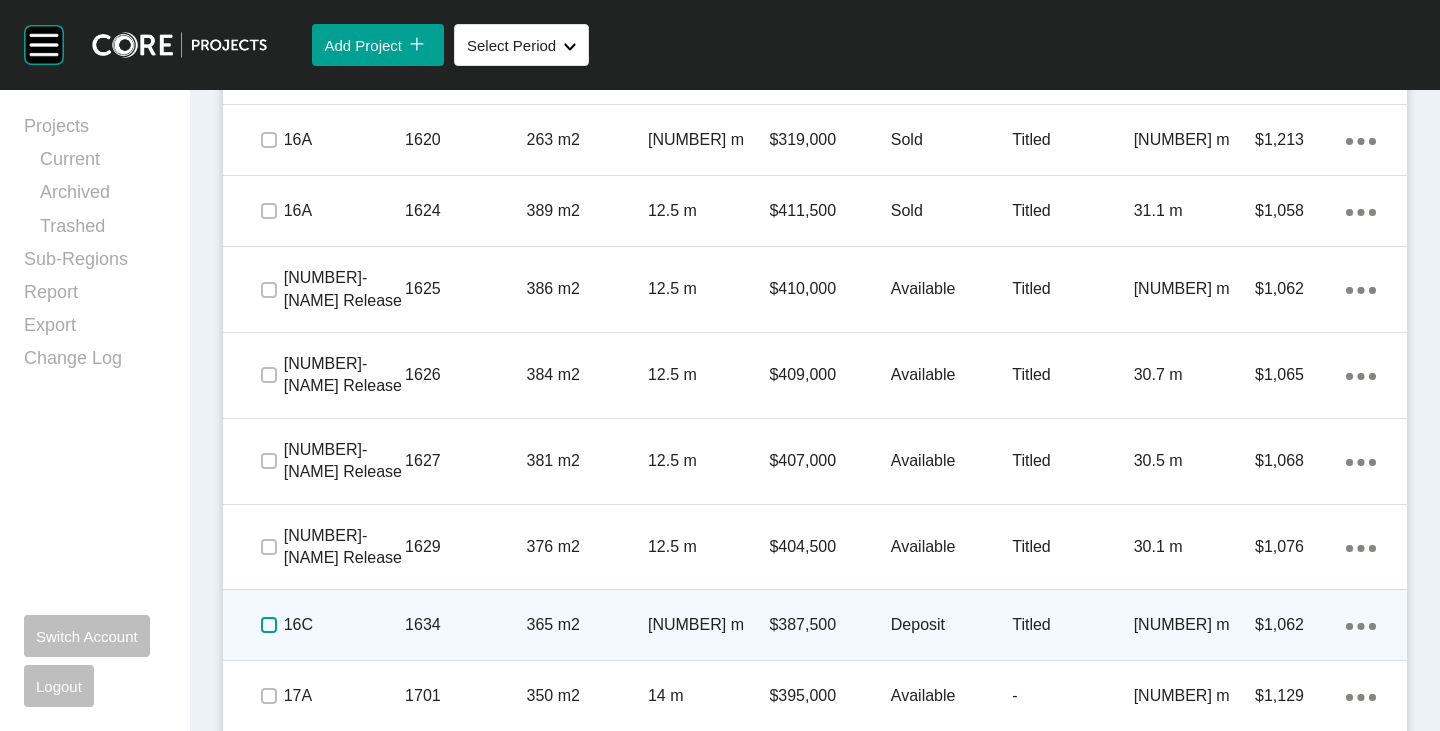 click at bounding box center (269, 625) 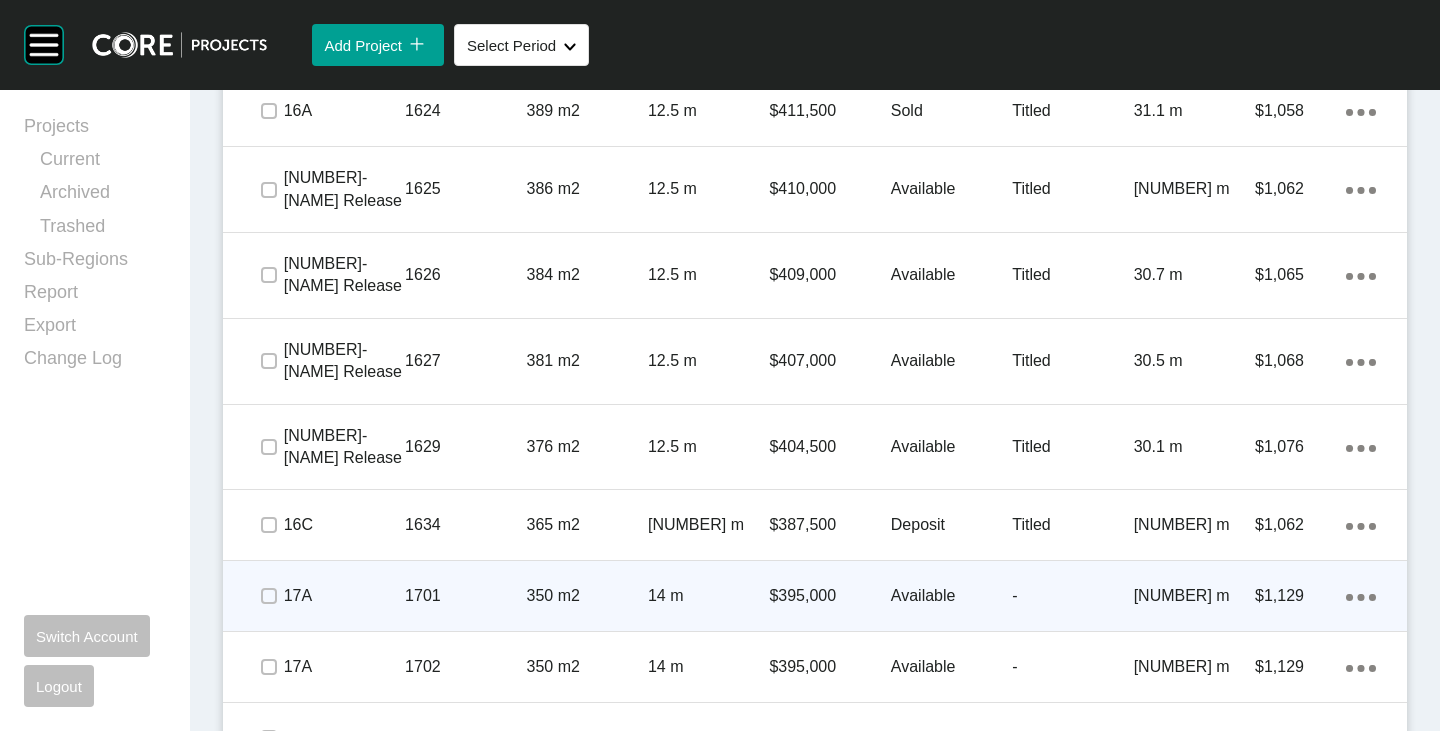 click at bounding box center [268, 596] 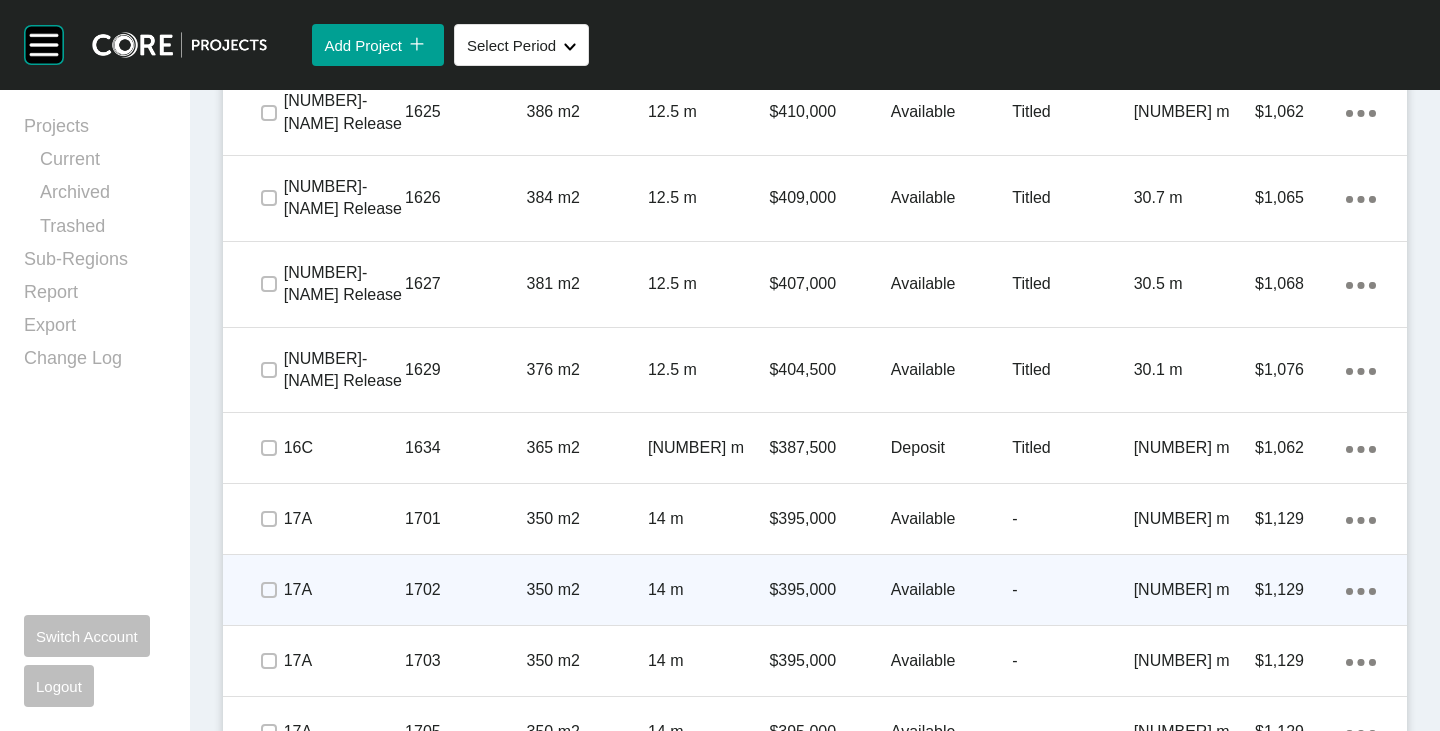 scroll, scrollTop: 2089, scrollLeft: 0, axis: vertical 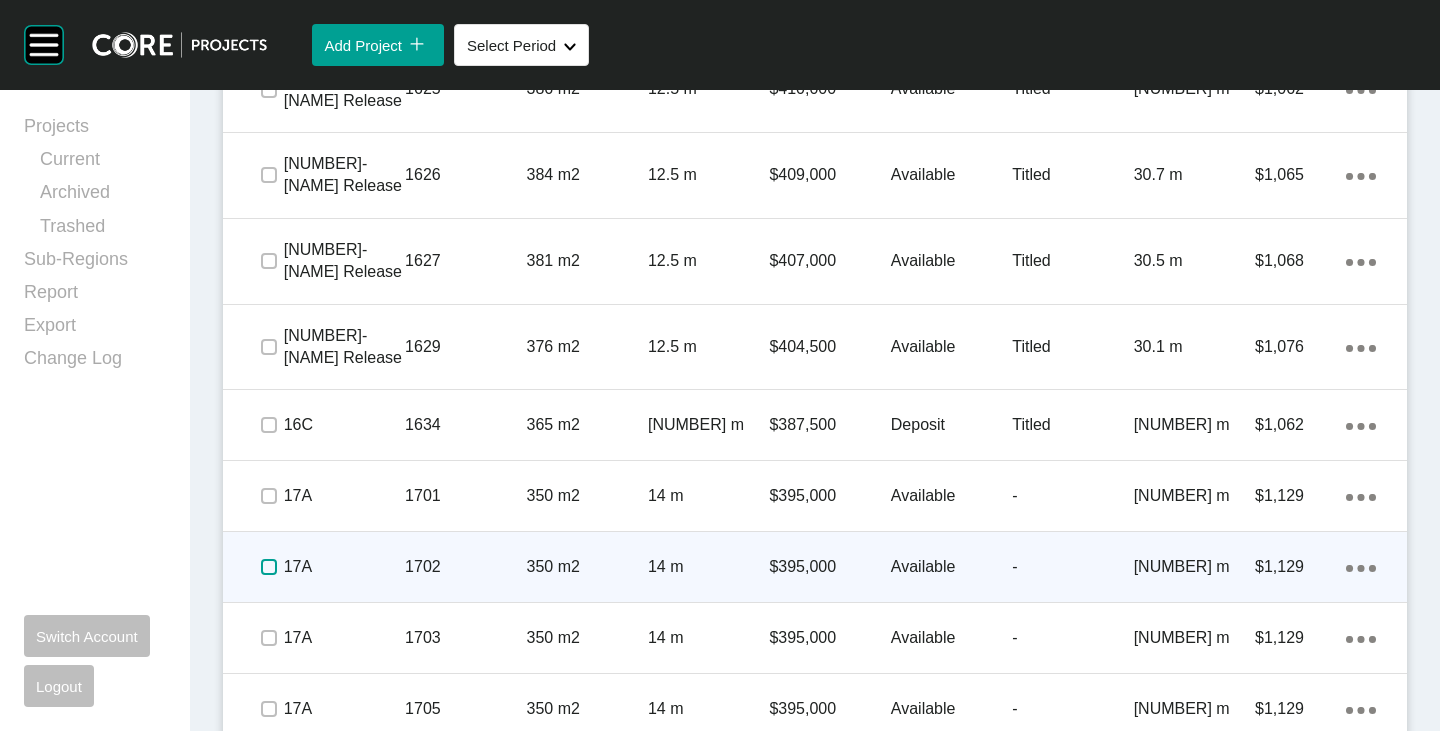 click at bounding box center (269, 567) 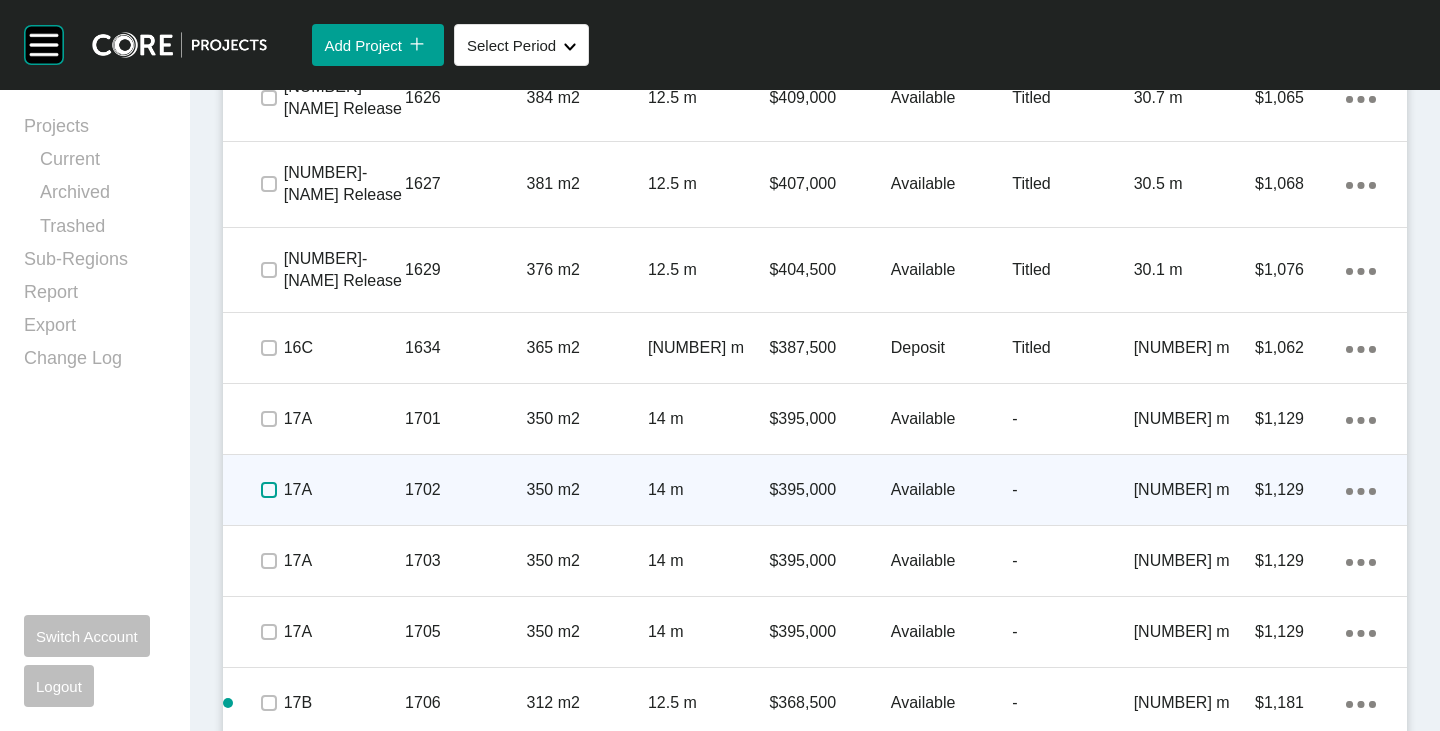 scroll, scrollTop: 2189, scrollLeft: 0, axis: vertical 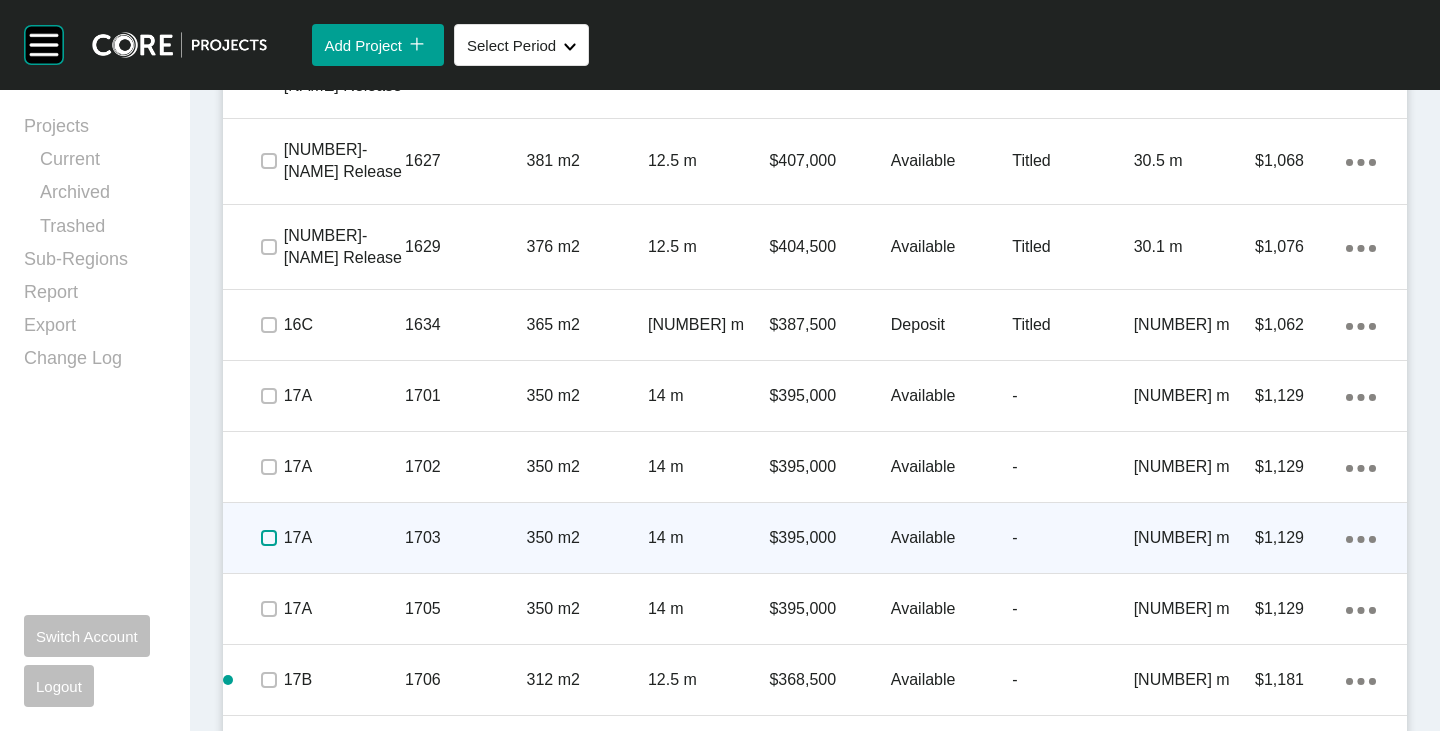 click at bounding box center [269, 538] 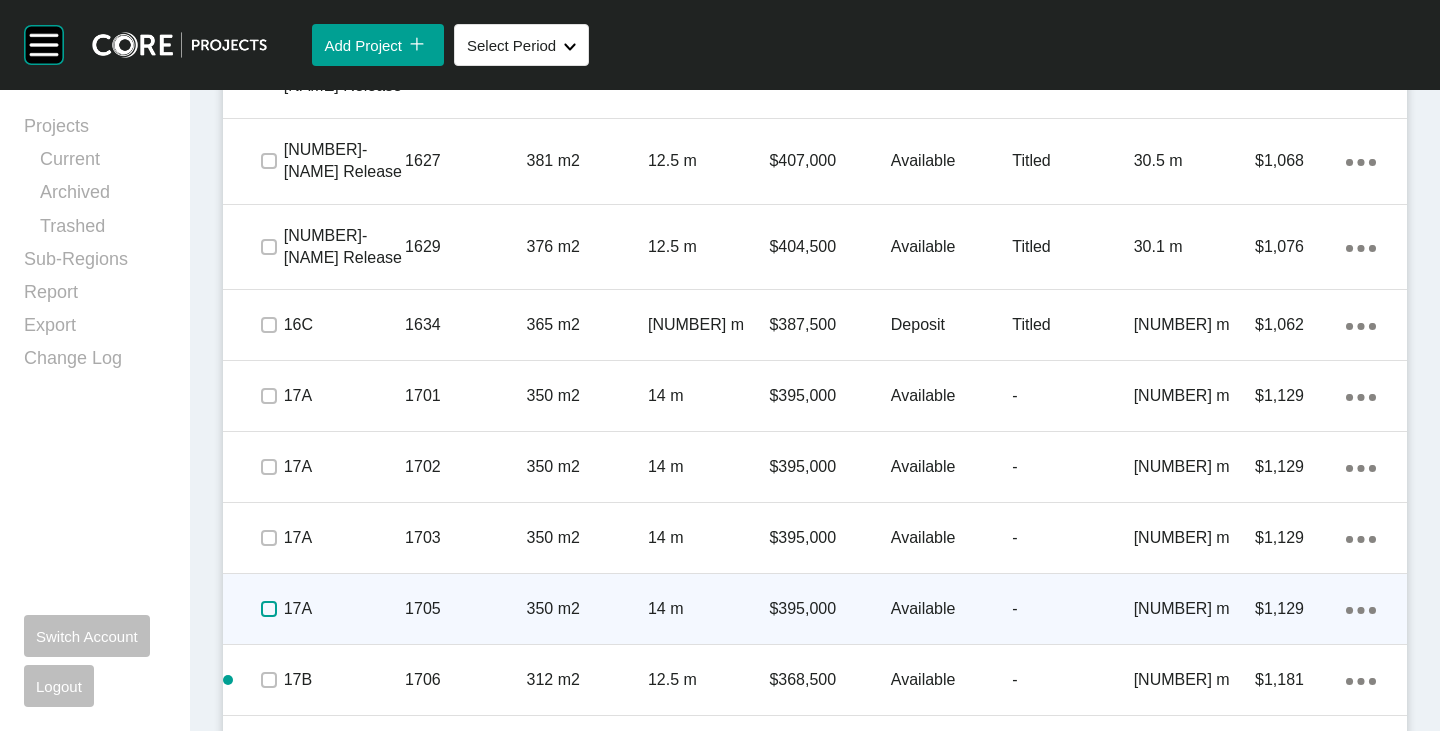 click at bounding box center [269, 609] 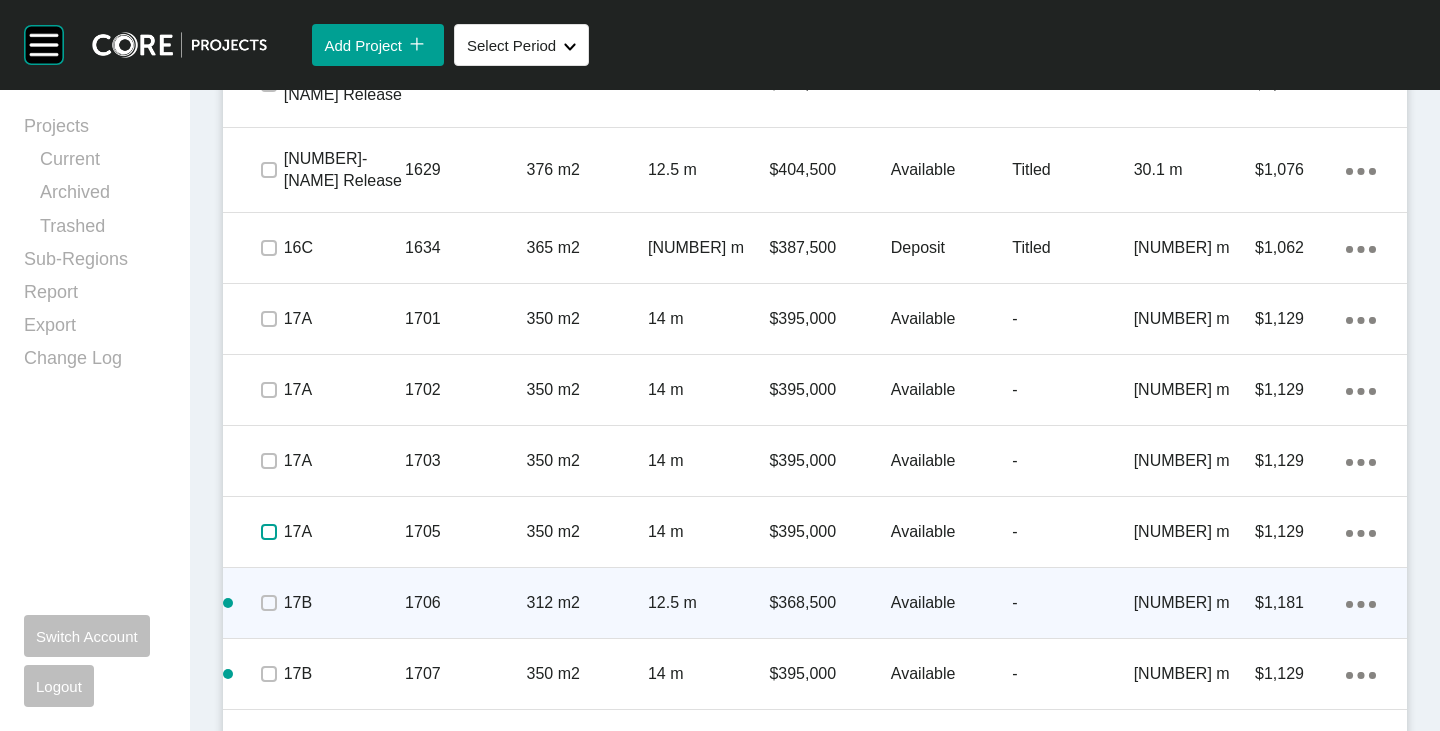 scroll, scrollTop: 2289, scrollLeft: 0, axis: vertical 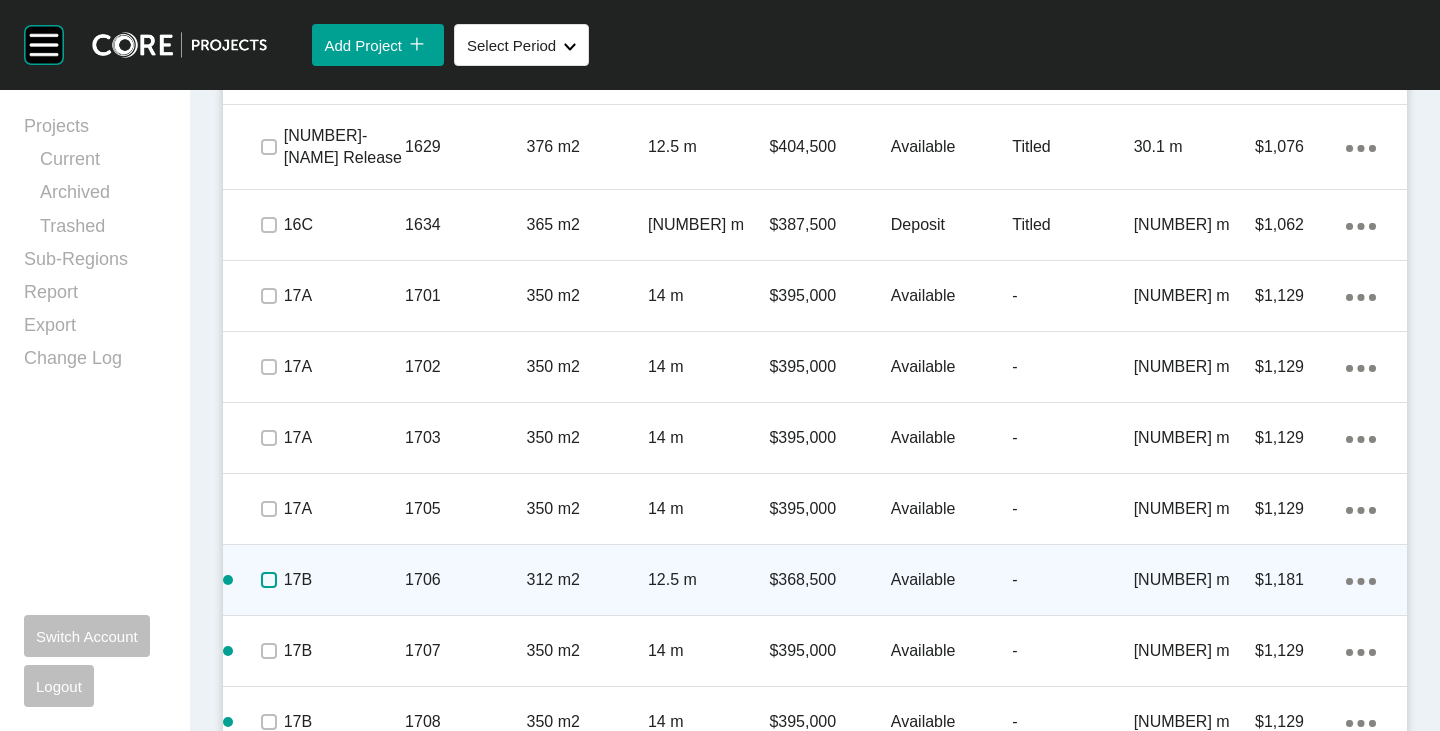 click at bounding box center (269, 580) 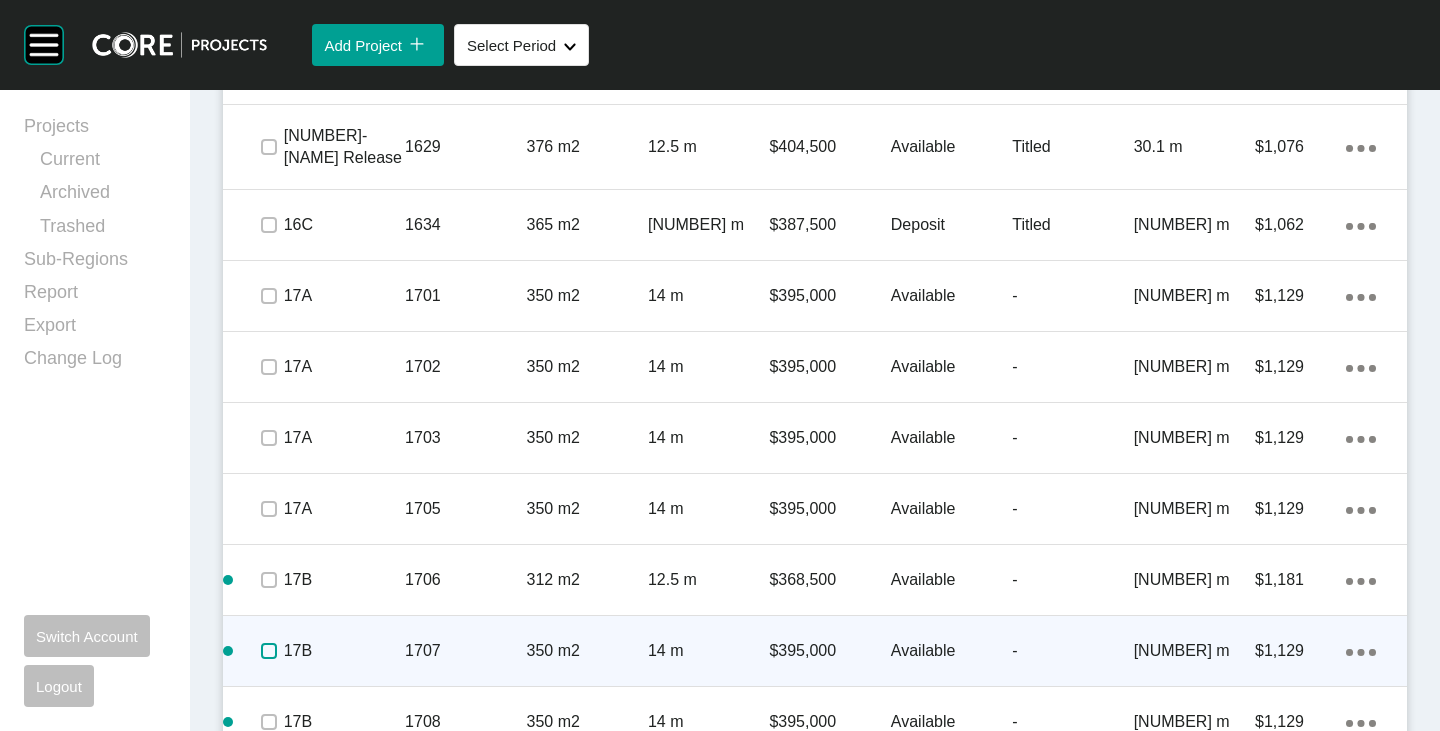 click at bounding box center [269, 651] 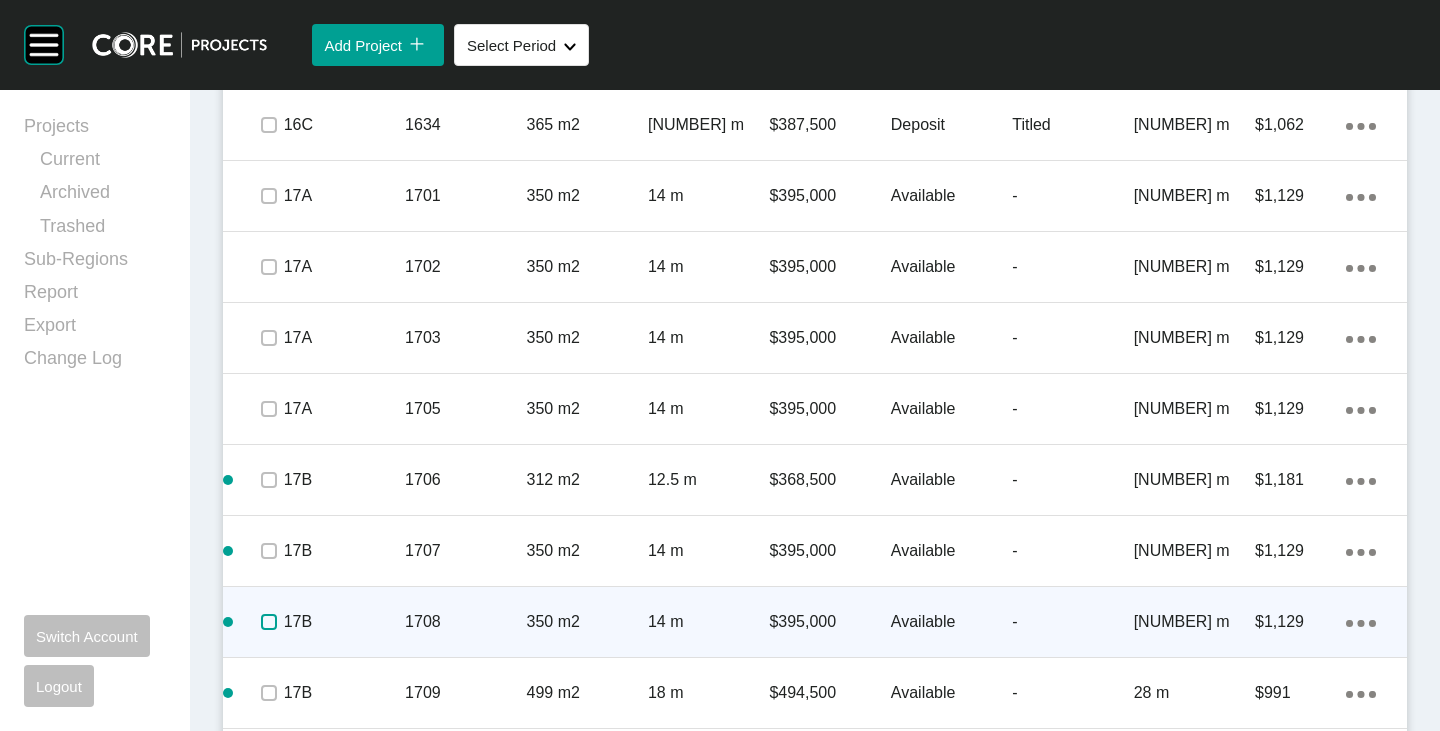 click at bounding box center [269, 622] 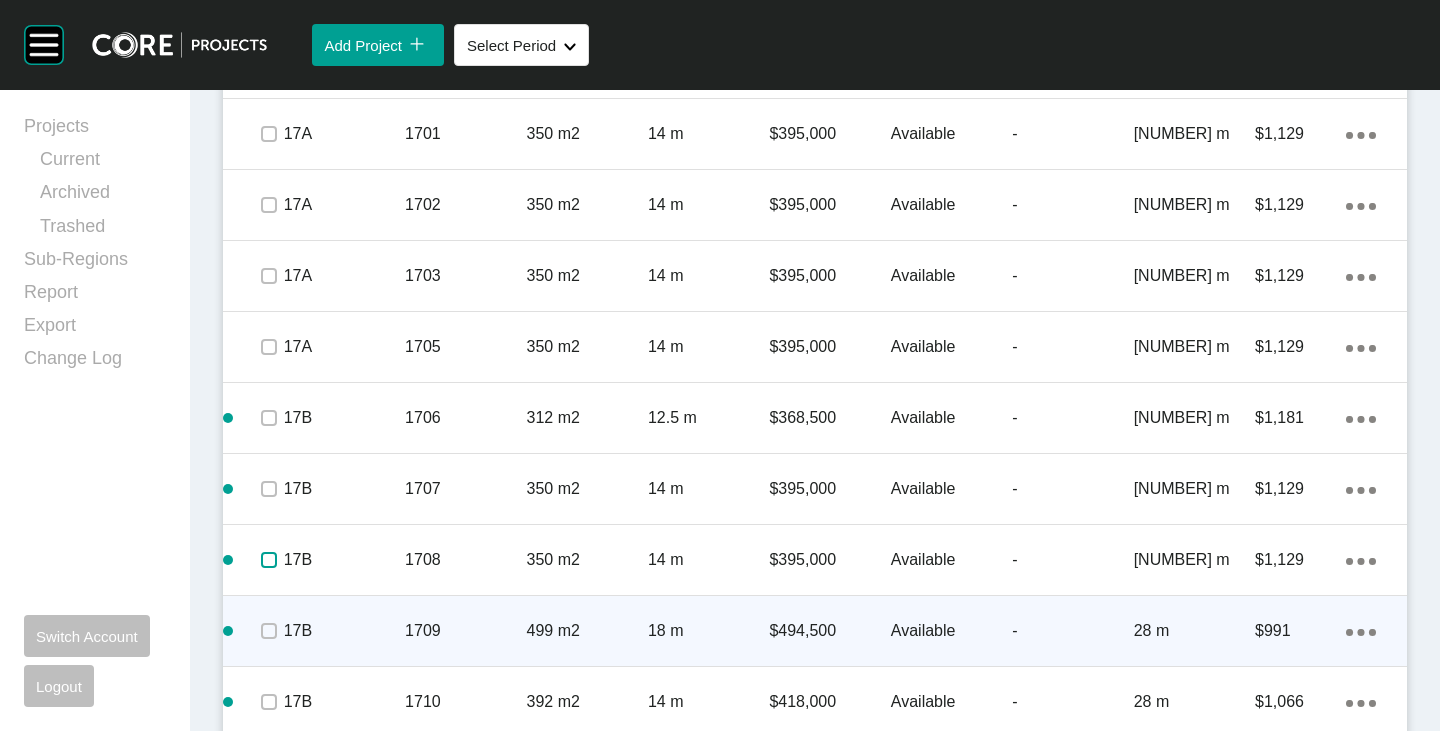 scroll, scrollTop: 2489, scrollLeft: 0, axis: vertical 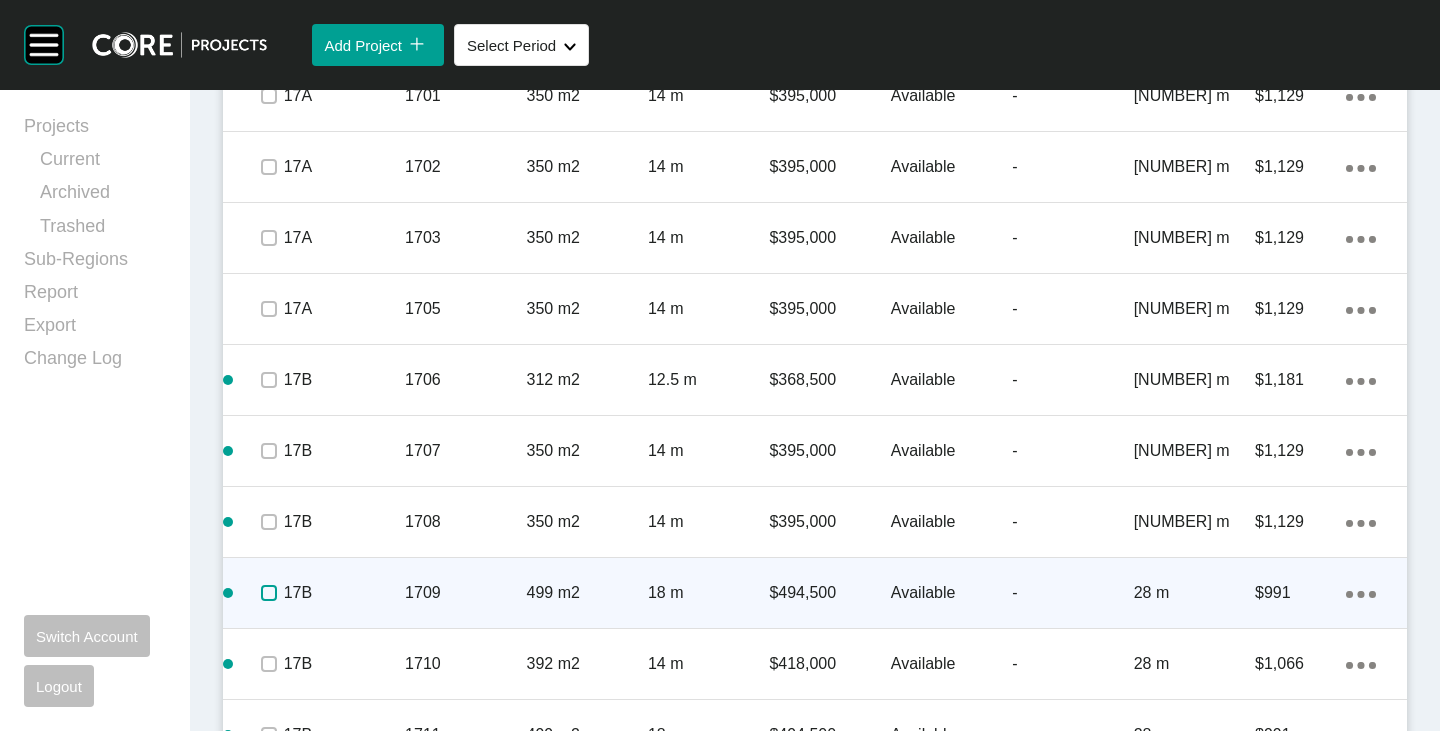 click at bounding box center (269, 593) 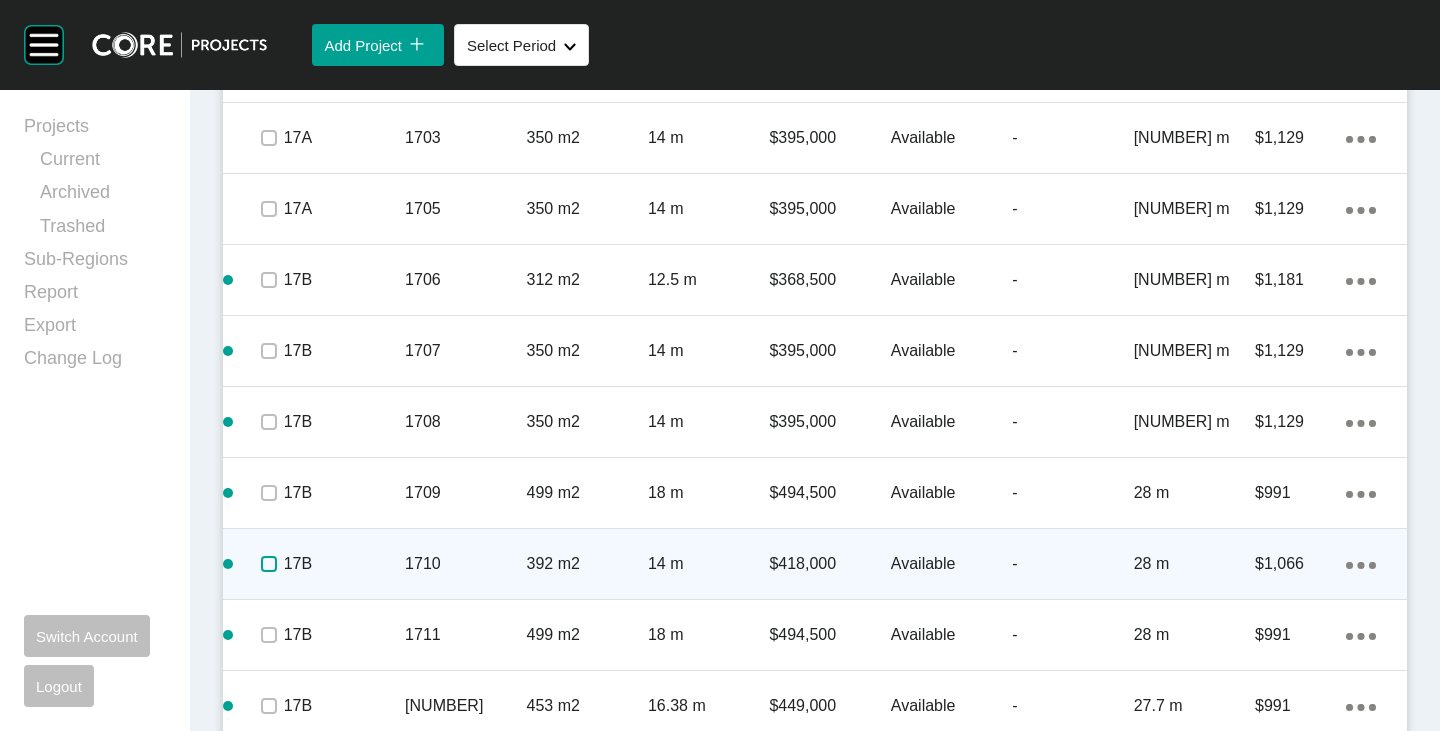 click at bounding box center [269, 564] 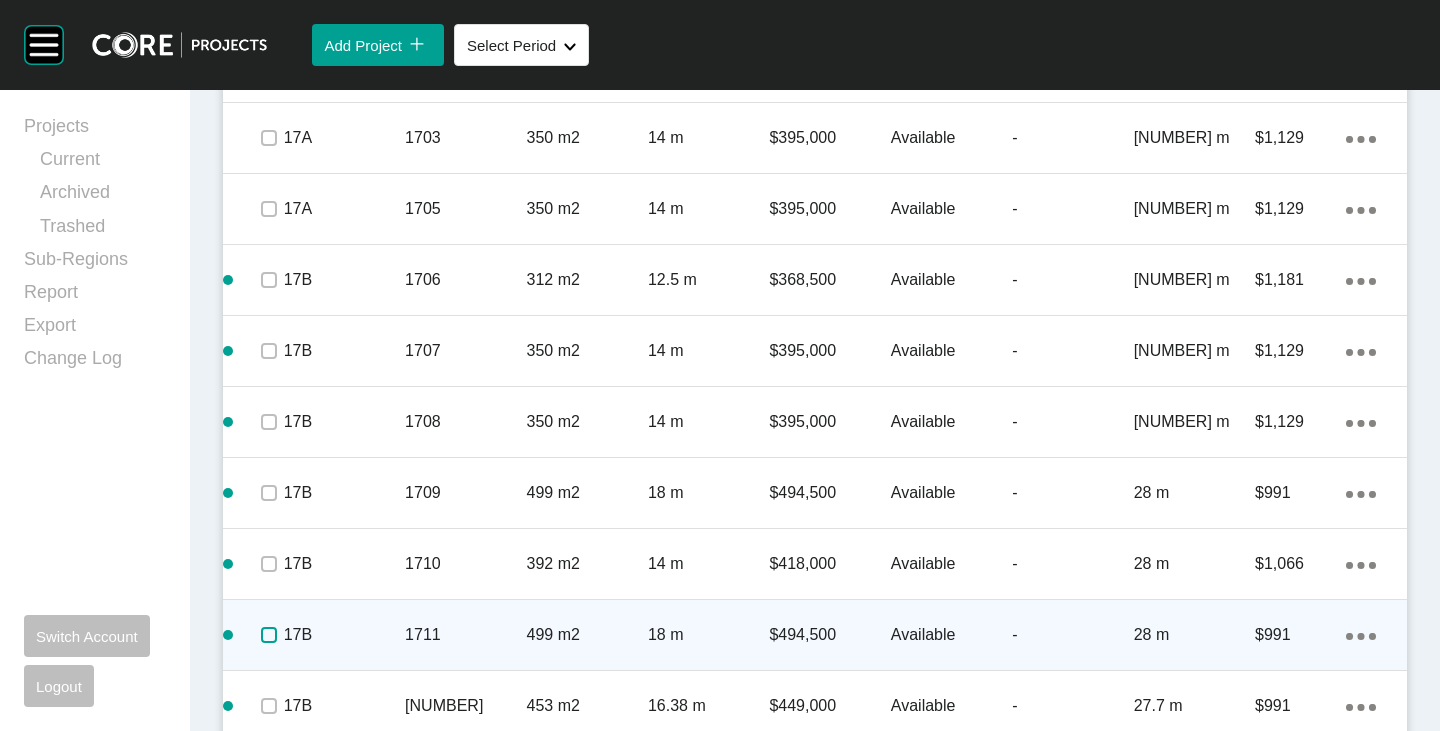click at bounding box center [269, 635] 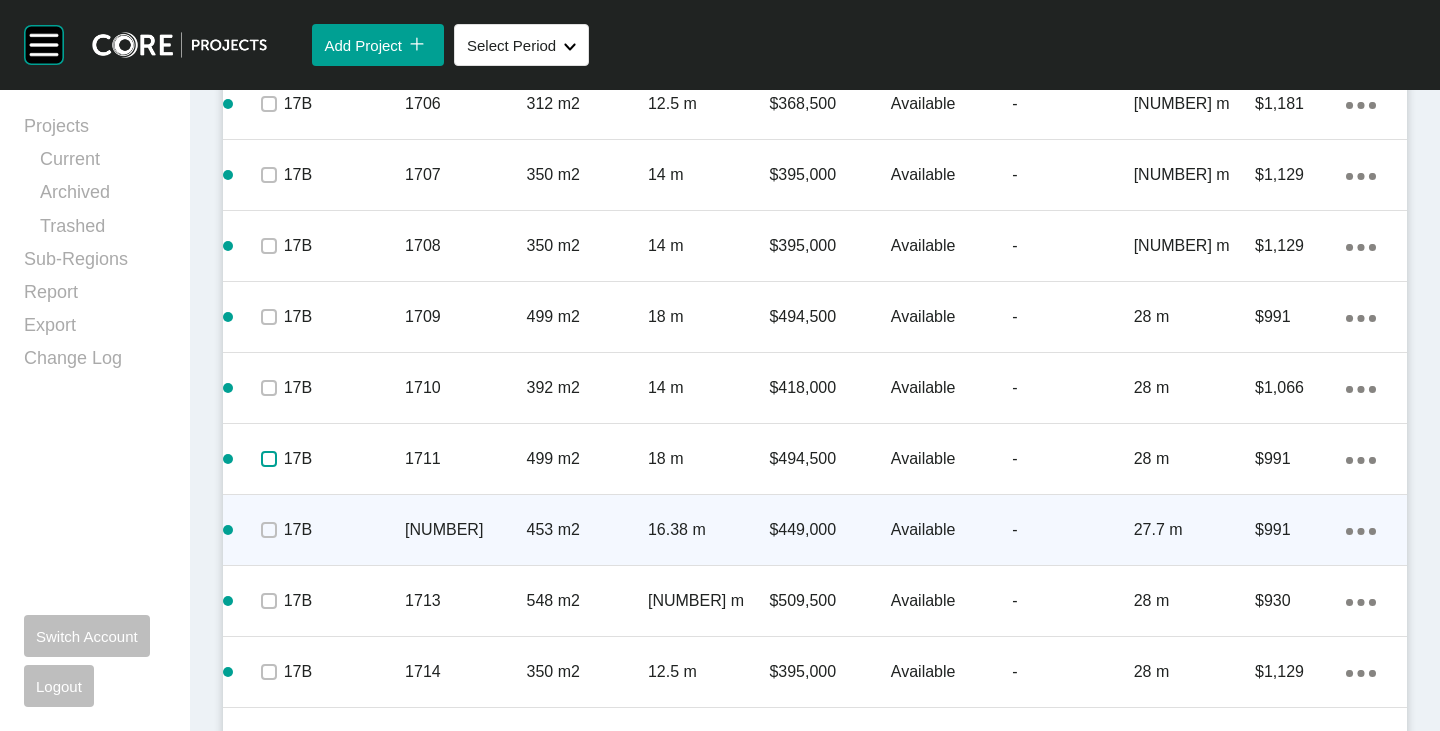 scroll, scrollTop: 2789, scrollLeft: 0, axis: vertical 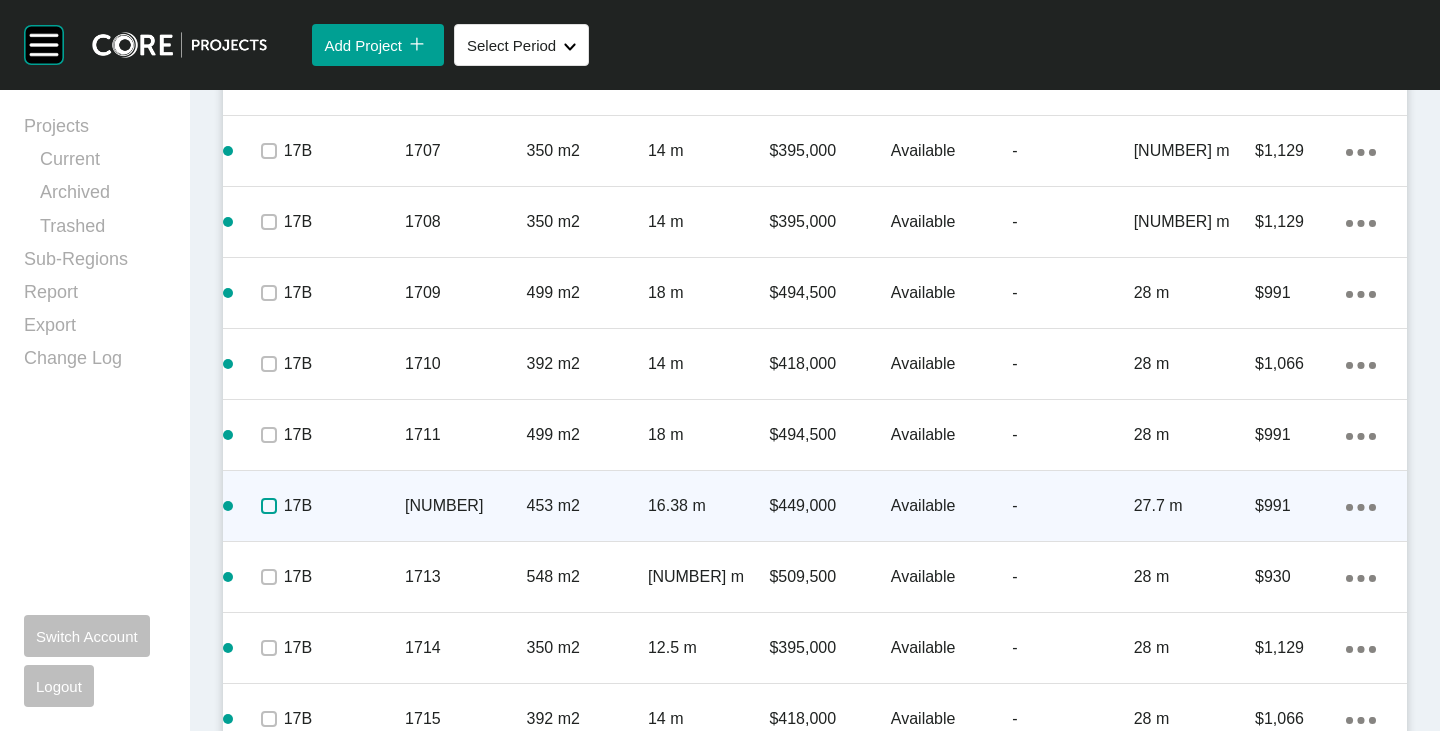 click at bounding box center (269, 506) 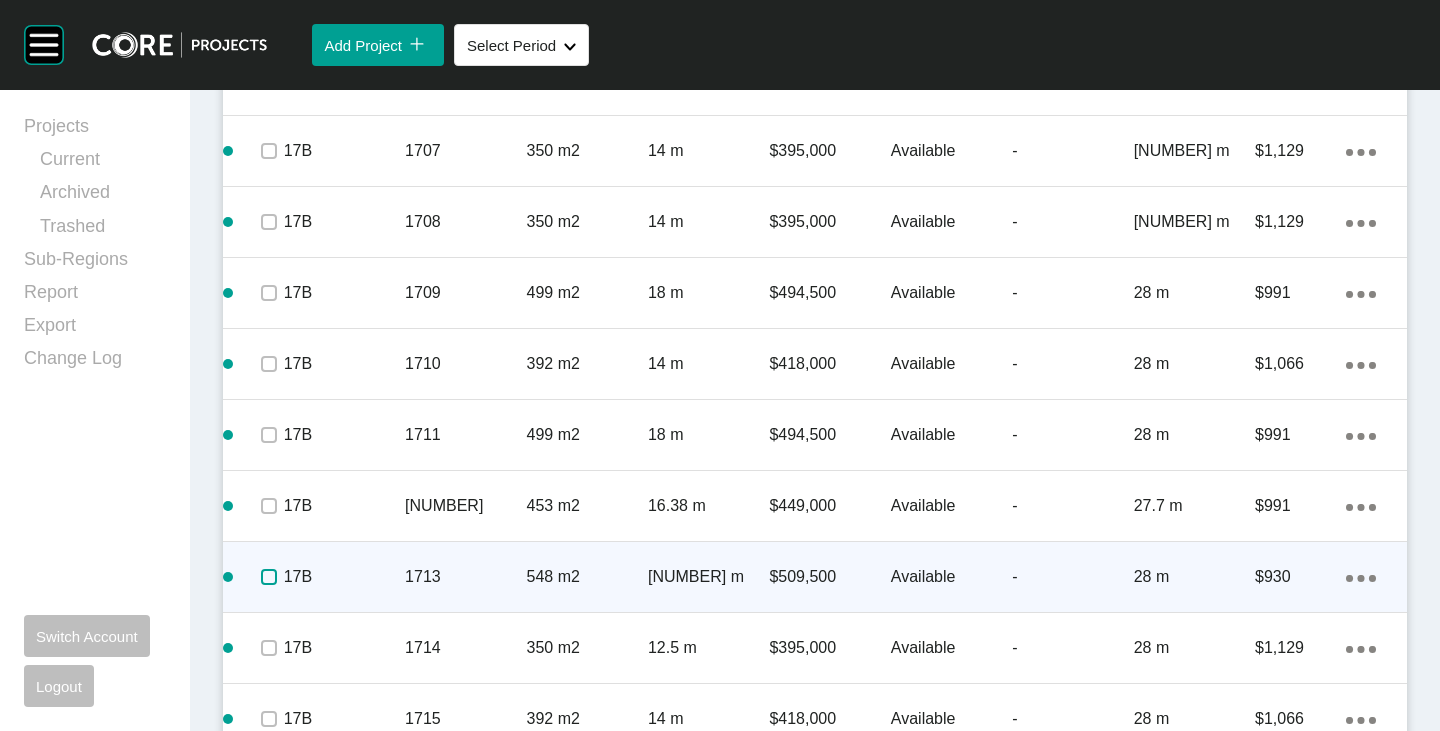 click at bounding box center [269, 577] 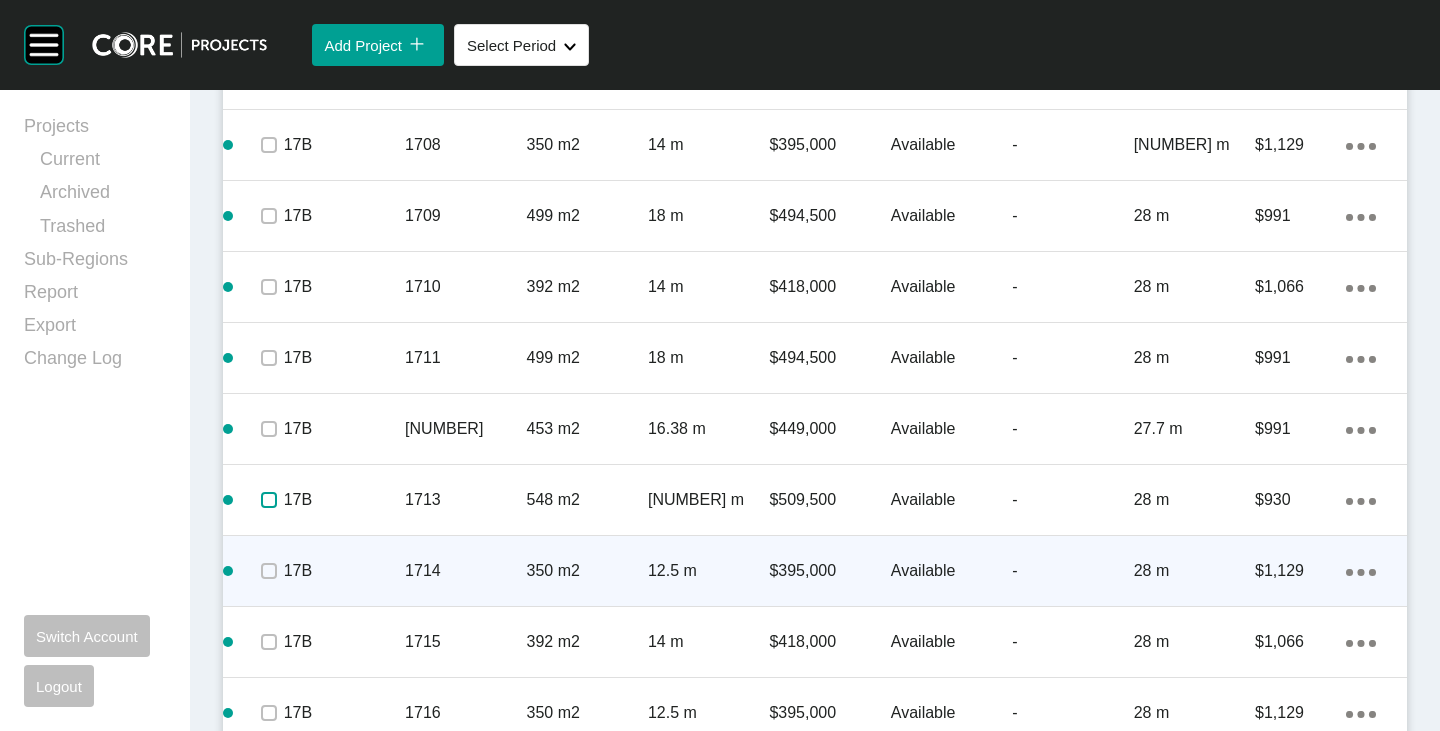 scroll, scrollTop: 2889, scrollLeft: 0, axis: vertical 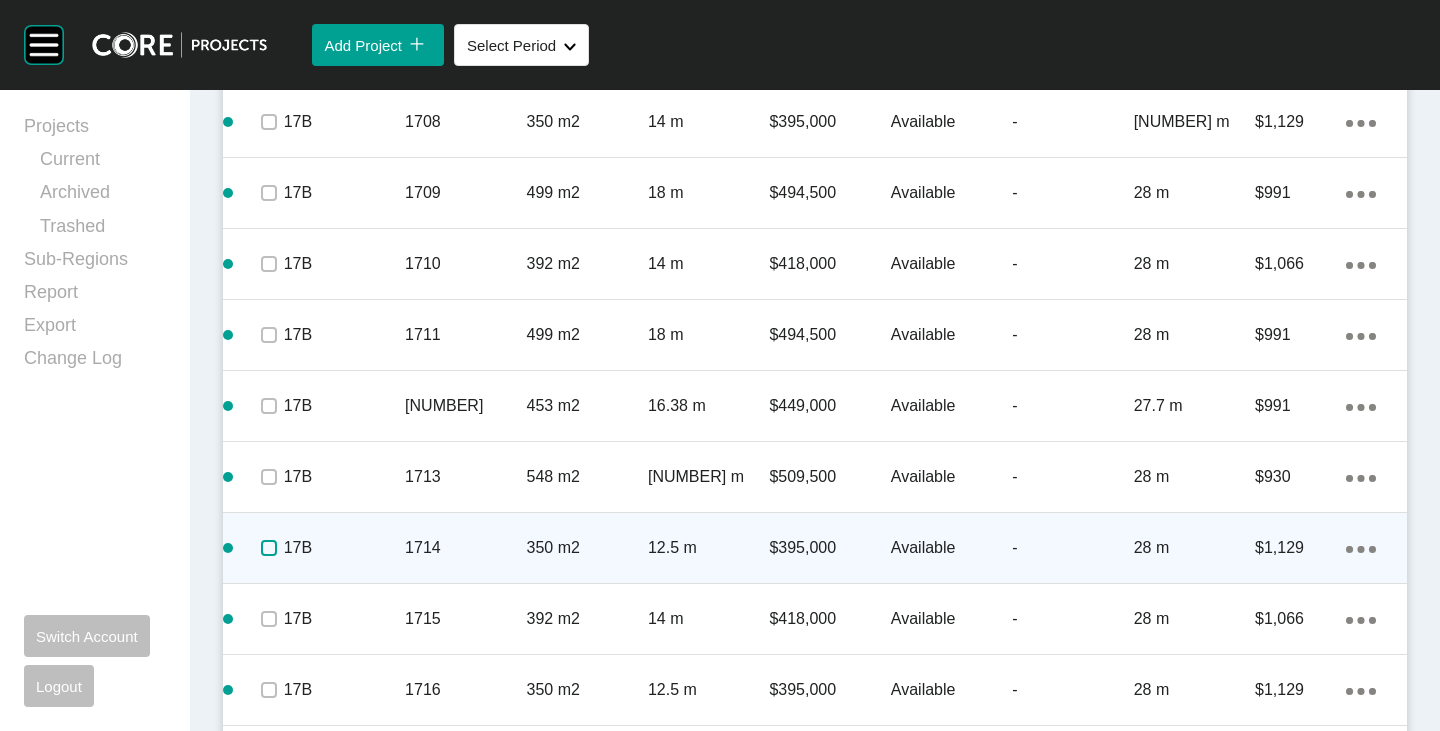 click at bounding box center (269, 548) 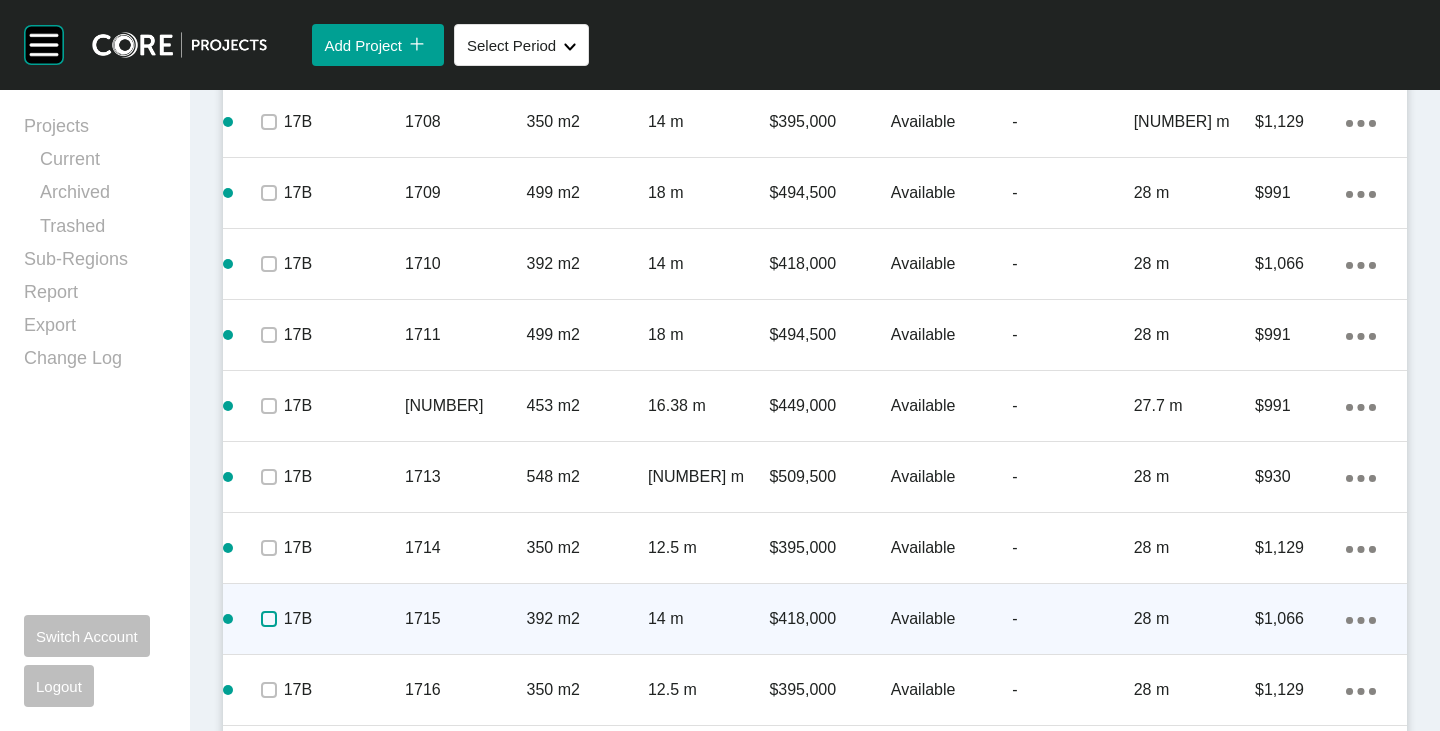 click at bounding box center [269, 619] 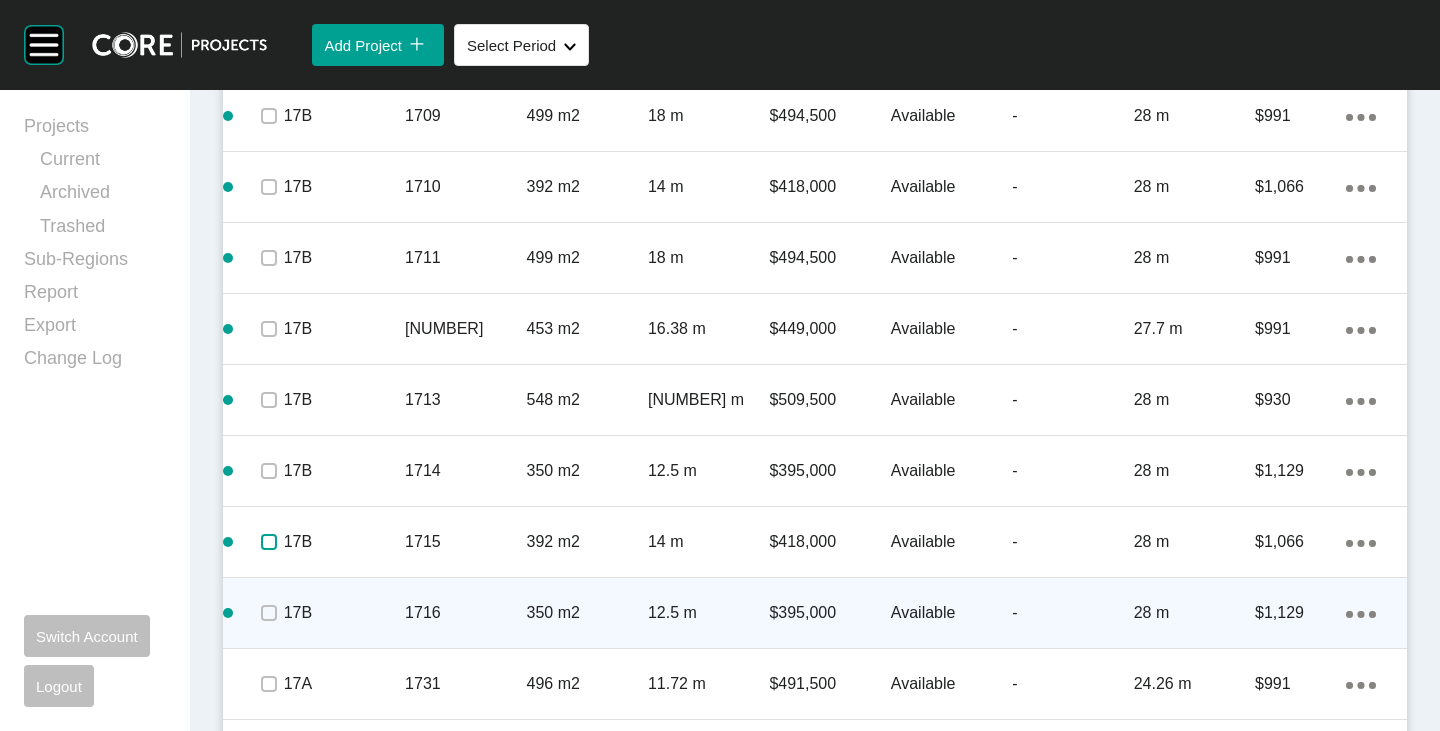 scroll, scrollTop: 2989, scrollLeft: 0, axis: vertical 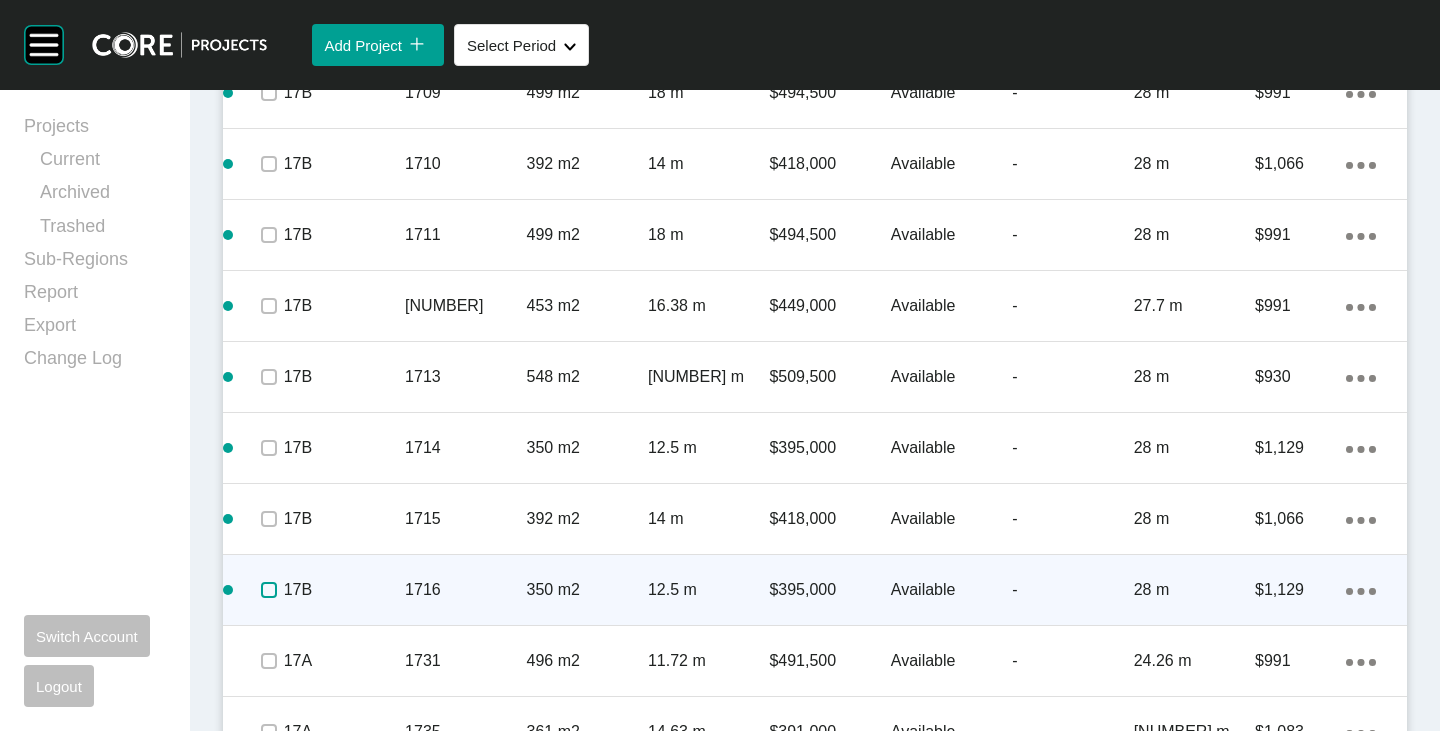 click at bounding box center [269, 590] 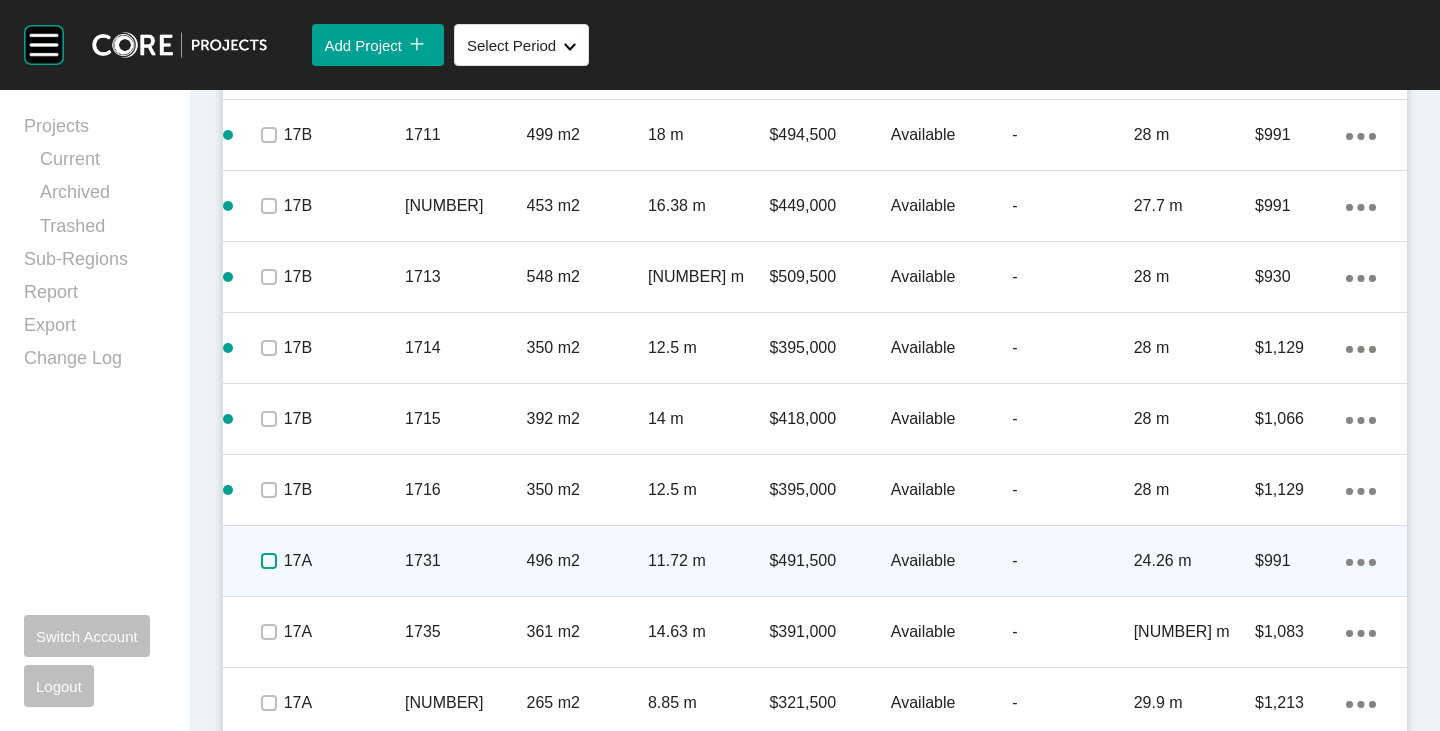 click at bounding box center (269, 561) 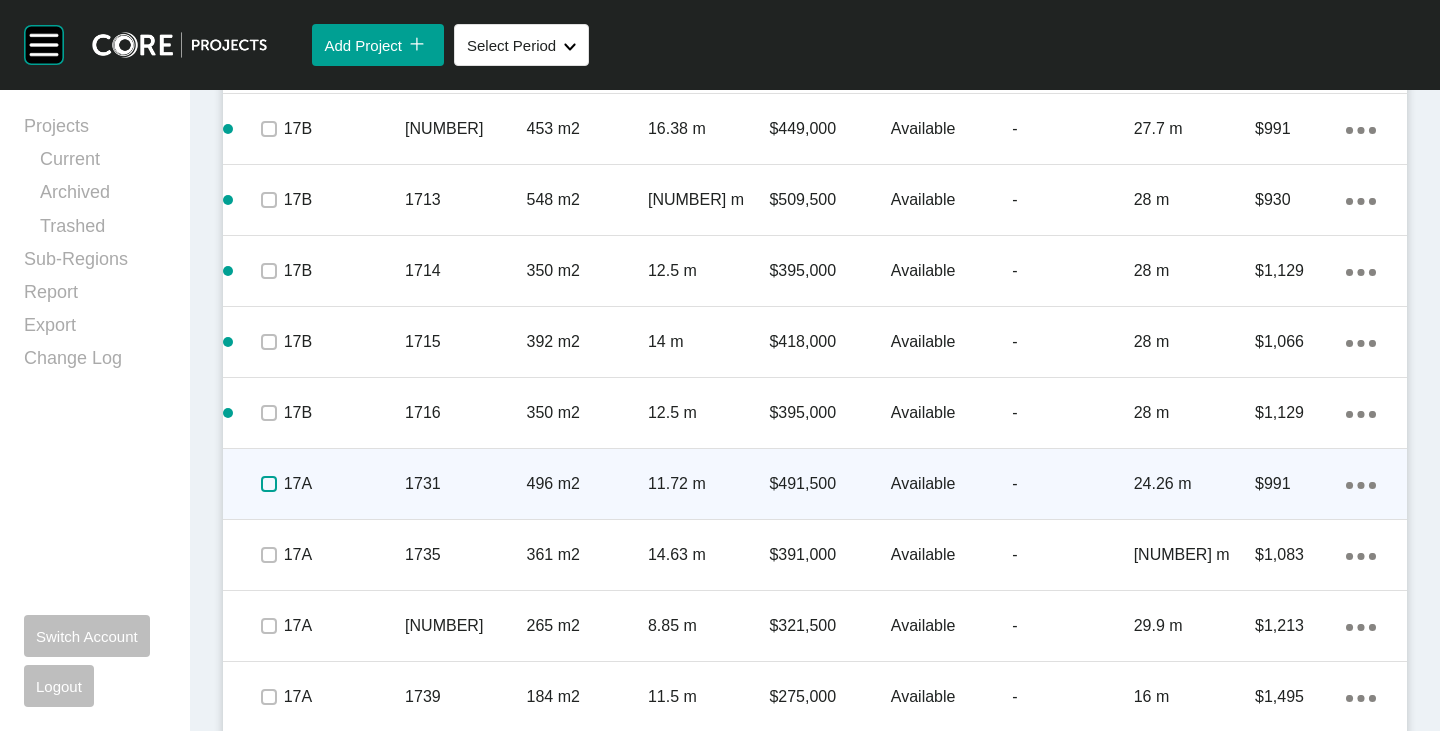 scroll, scrollTop: 3189, scrollLeft: 0, axis: vertical 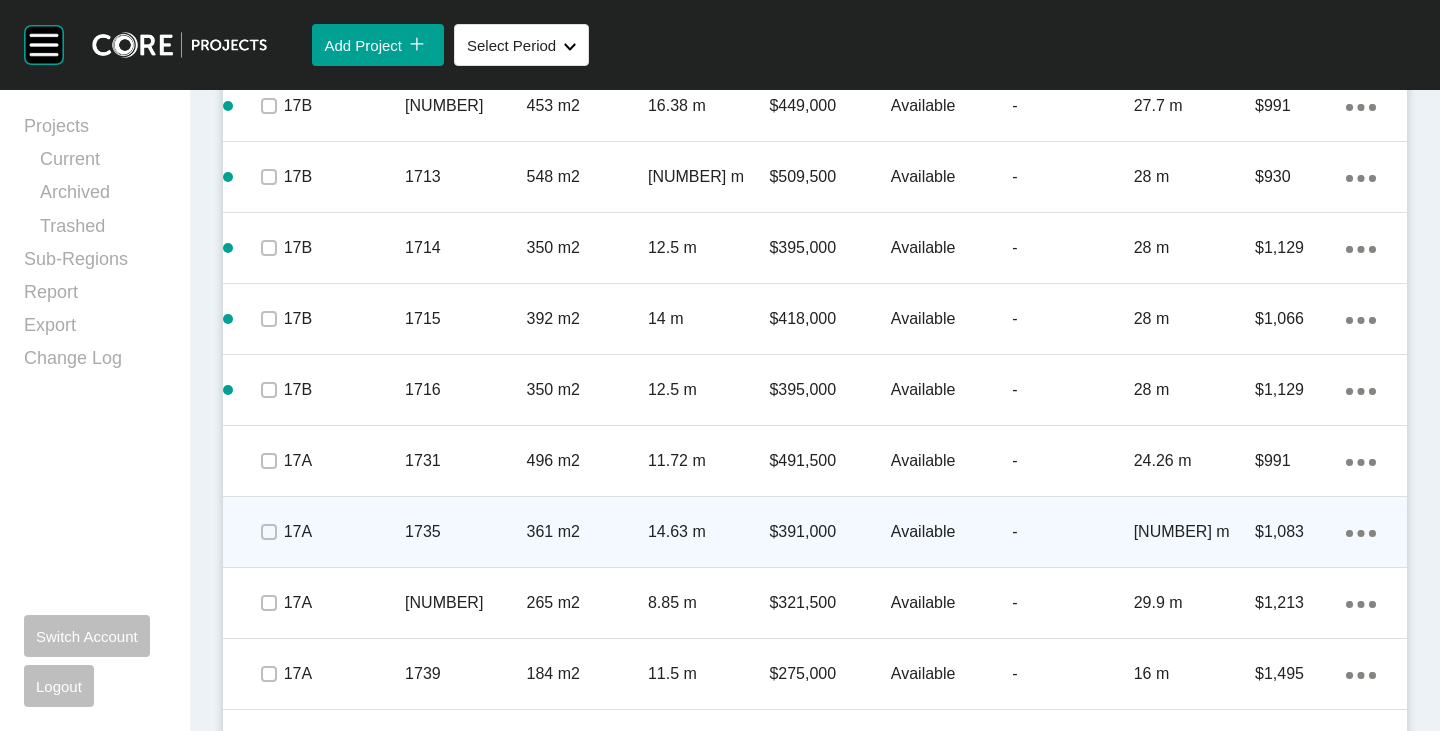 click on "Available" at bounding box center [951, 532] 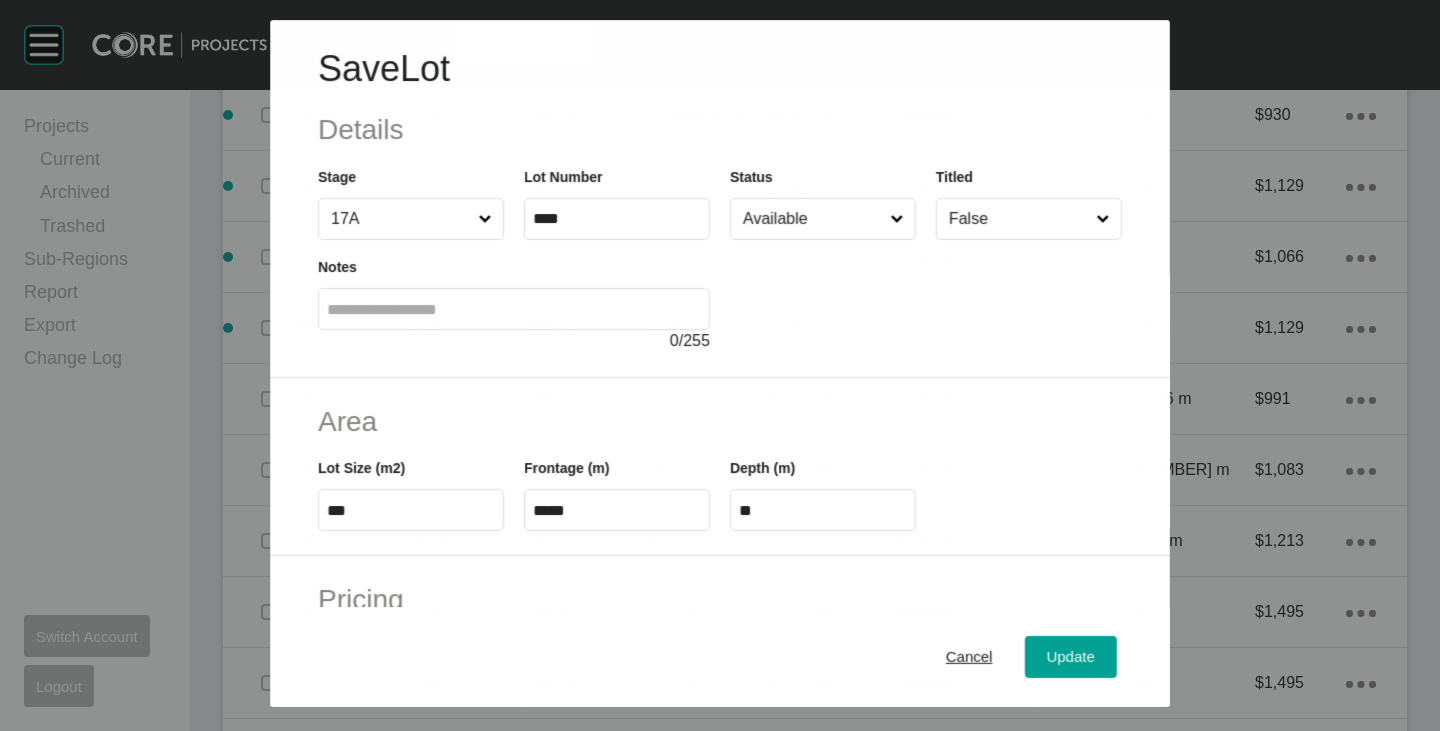 scroll, scrollTop: 3127, scrollLeft: 0, axis: vertical 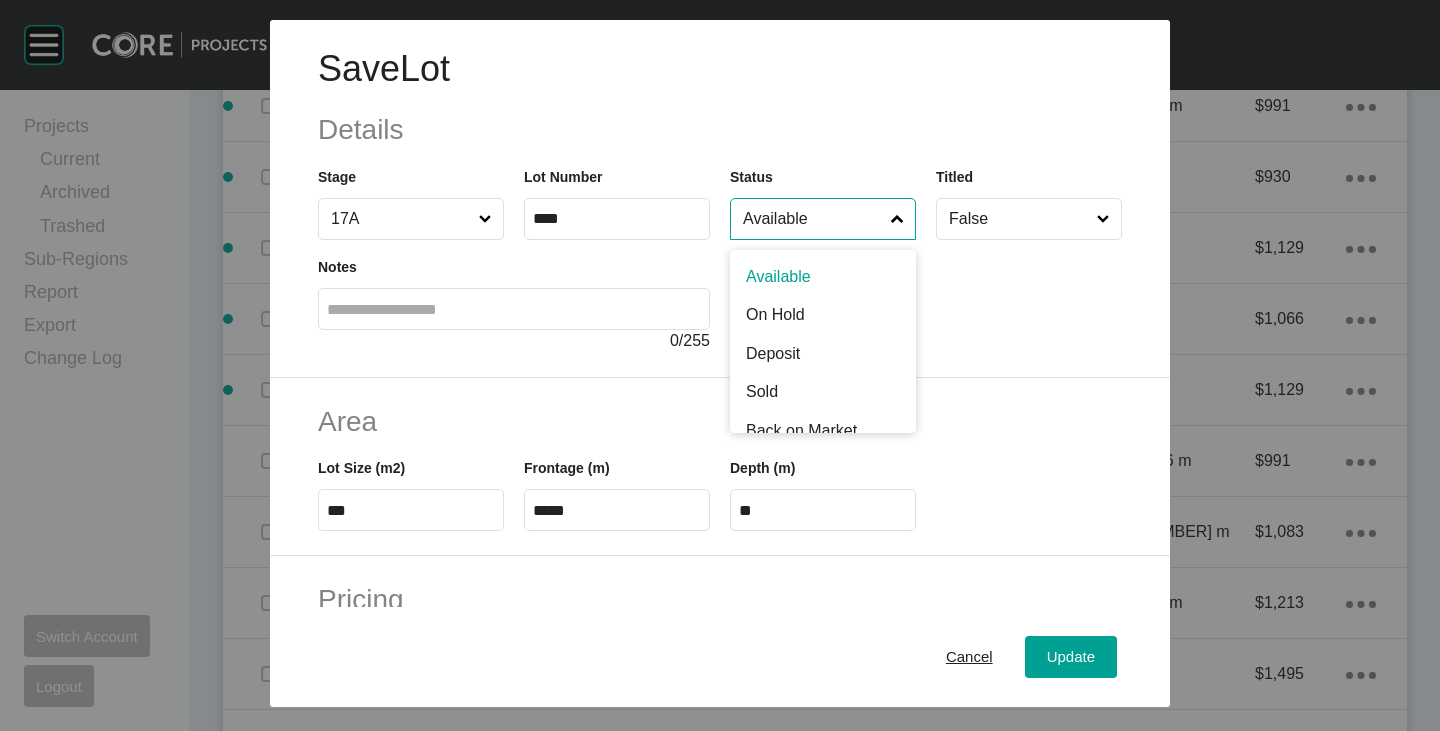 click on "Available" at bounding box center [813, 219] 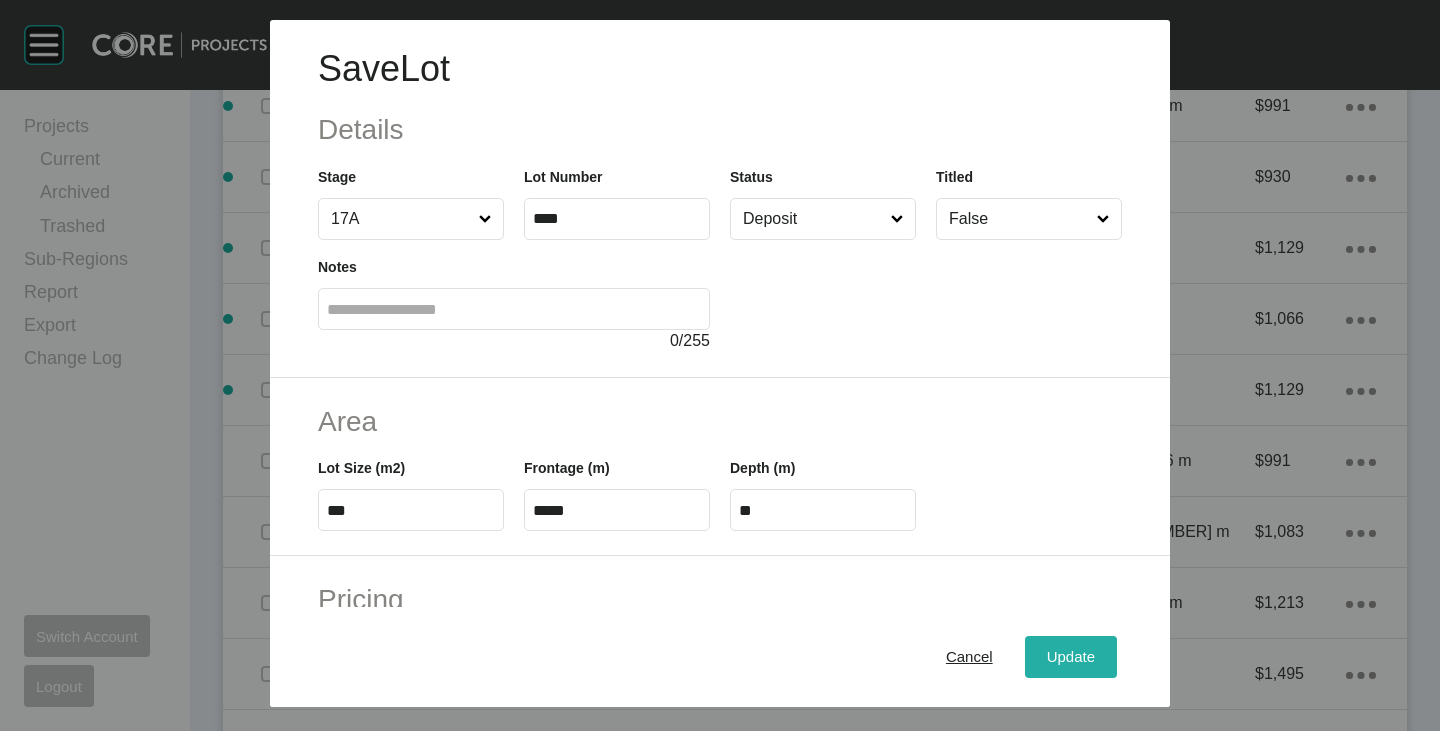 click on "Update" at bounding box center (1071, 657) 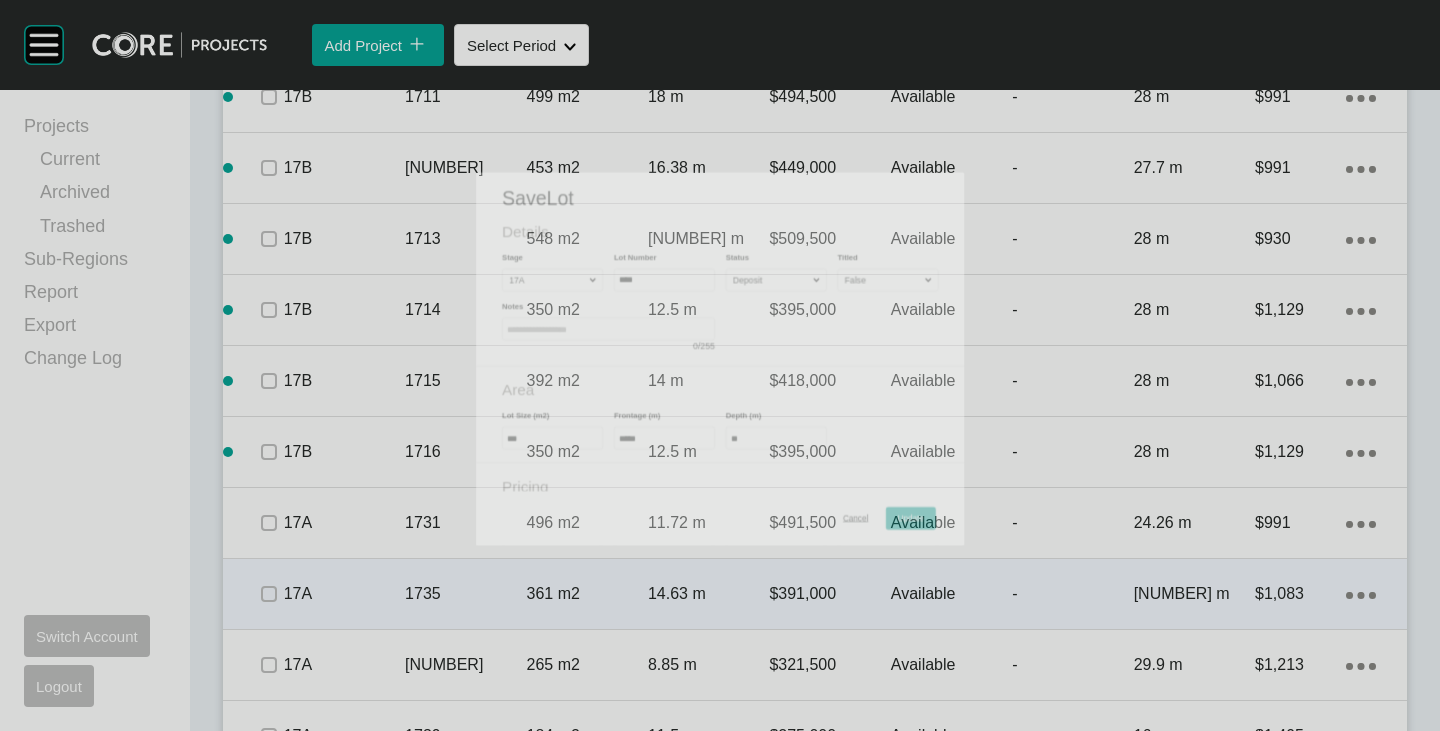 scroll, scrollTop: 3189, scrollLeft: 0, axis: vertical 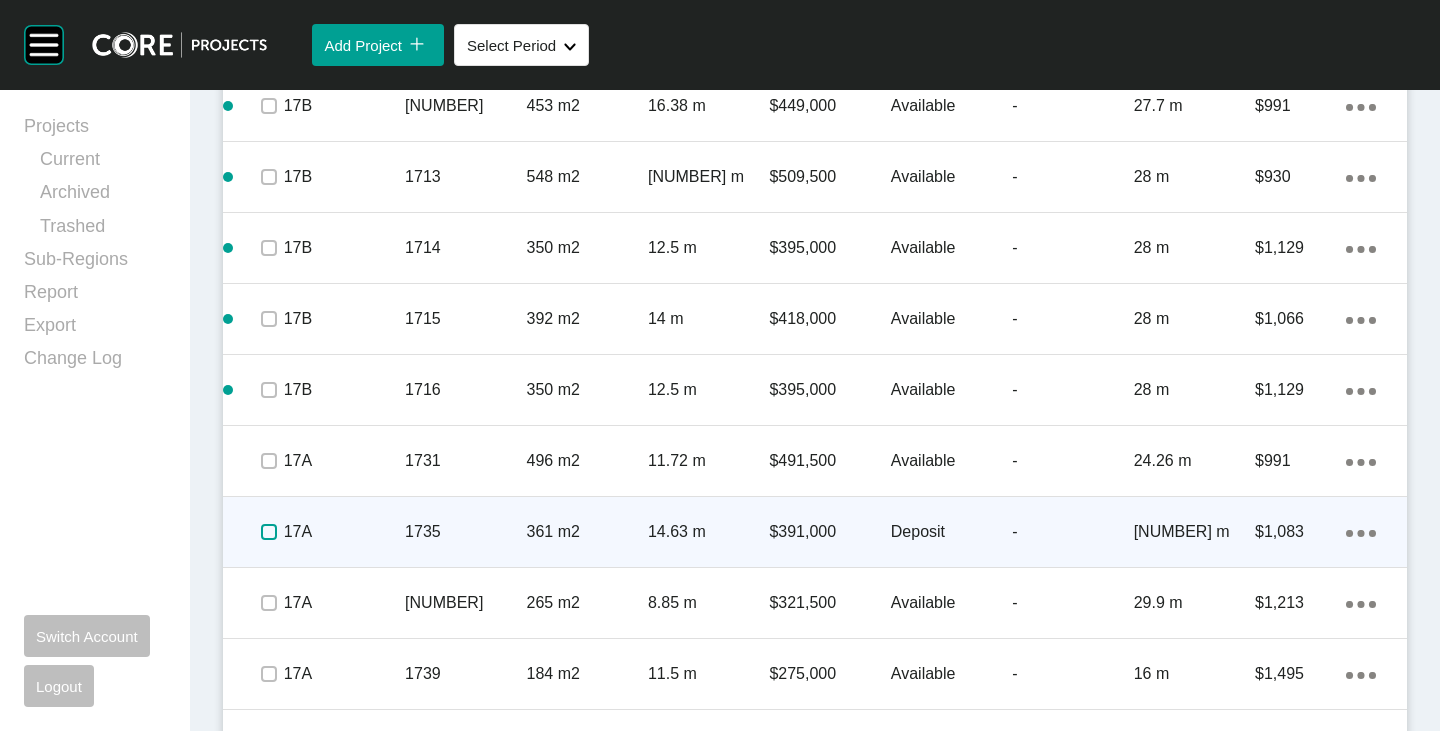 click at bounding box center [269, 532] 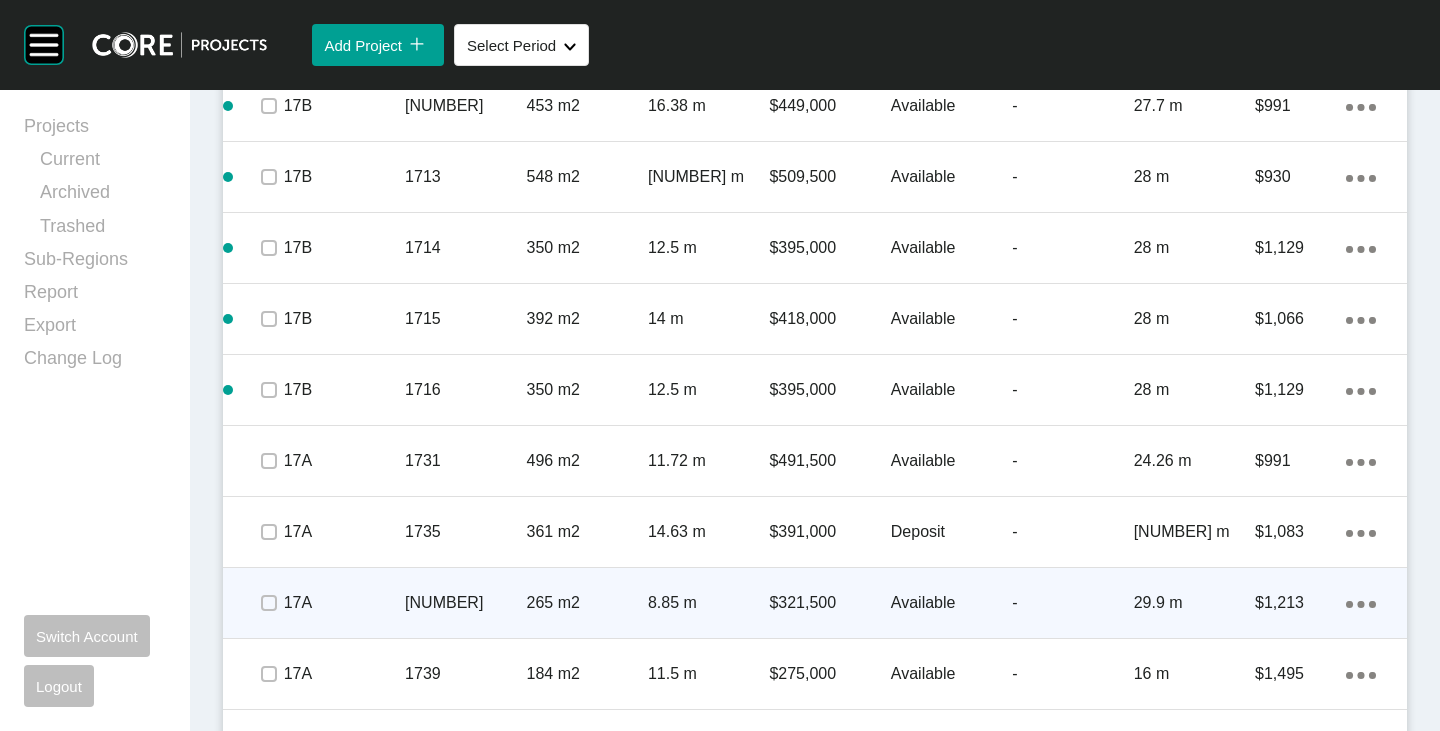 click on "Available" at bounding box center (951, 603) 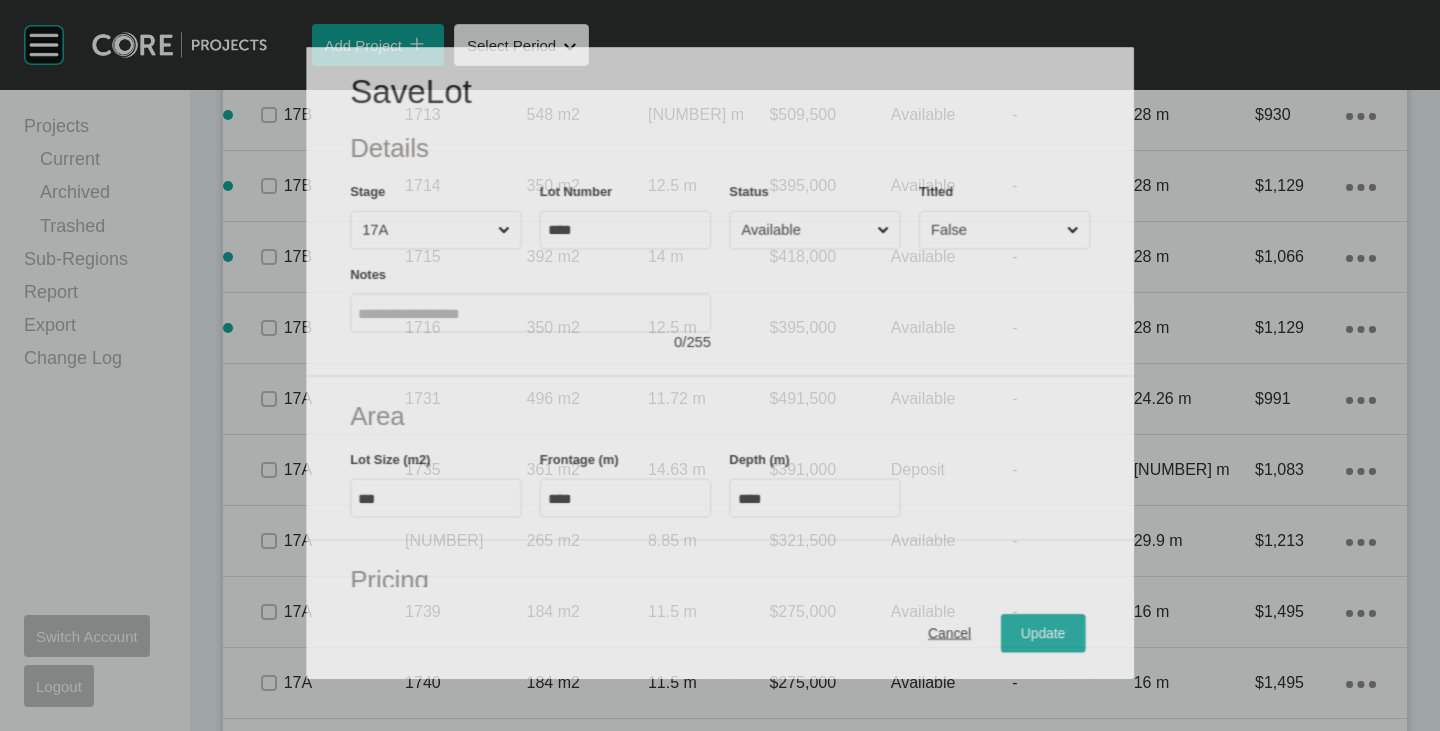 scroll, scrollTop: 3127, scrollLeft: 0, axis: vertical 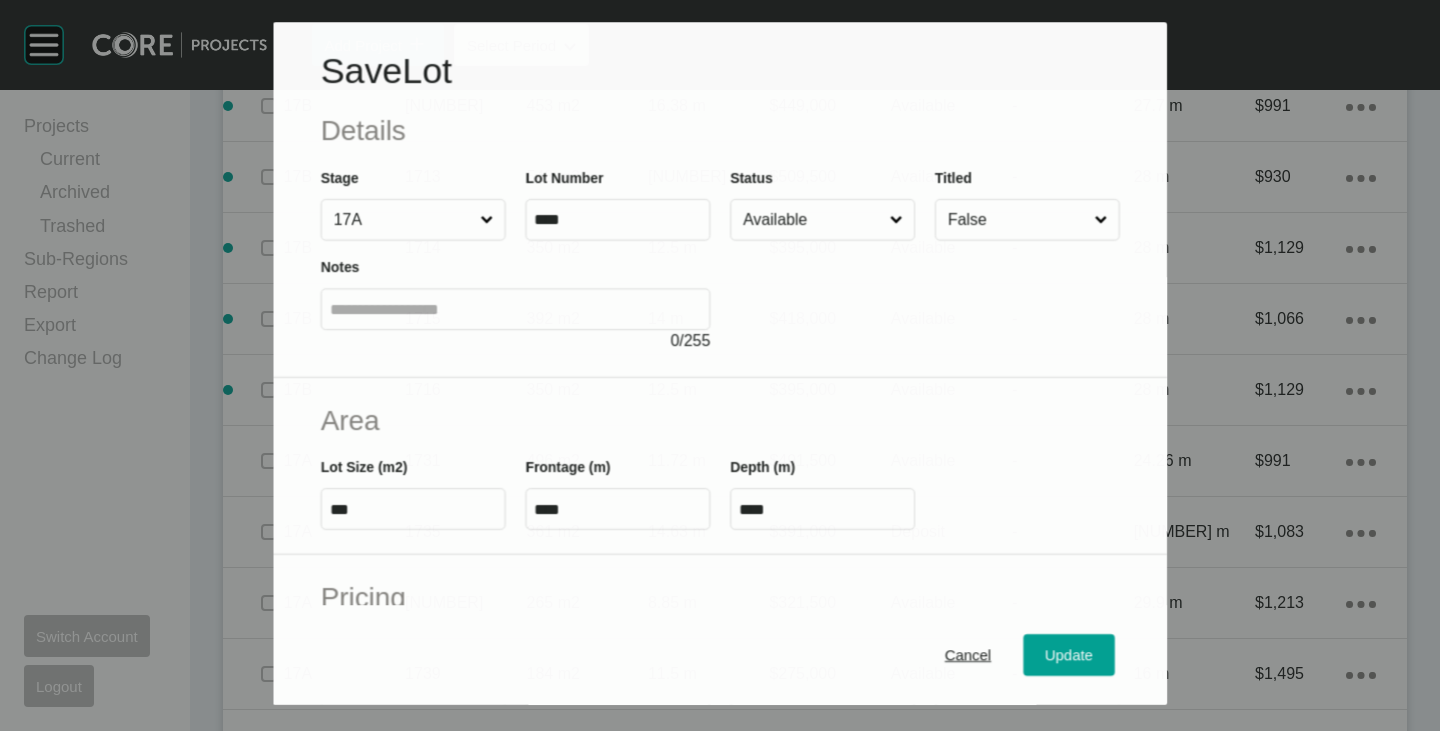 click on "Available" at bounding box center [812, 220] 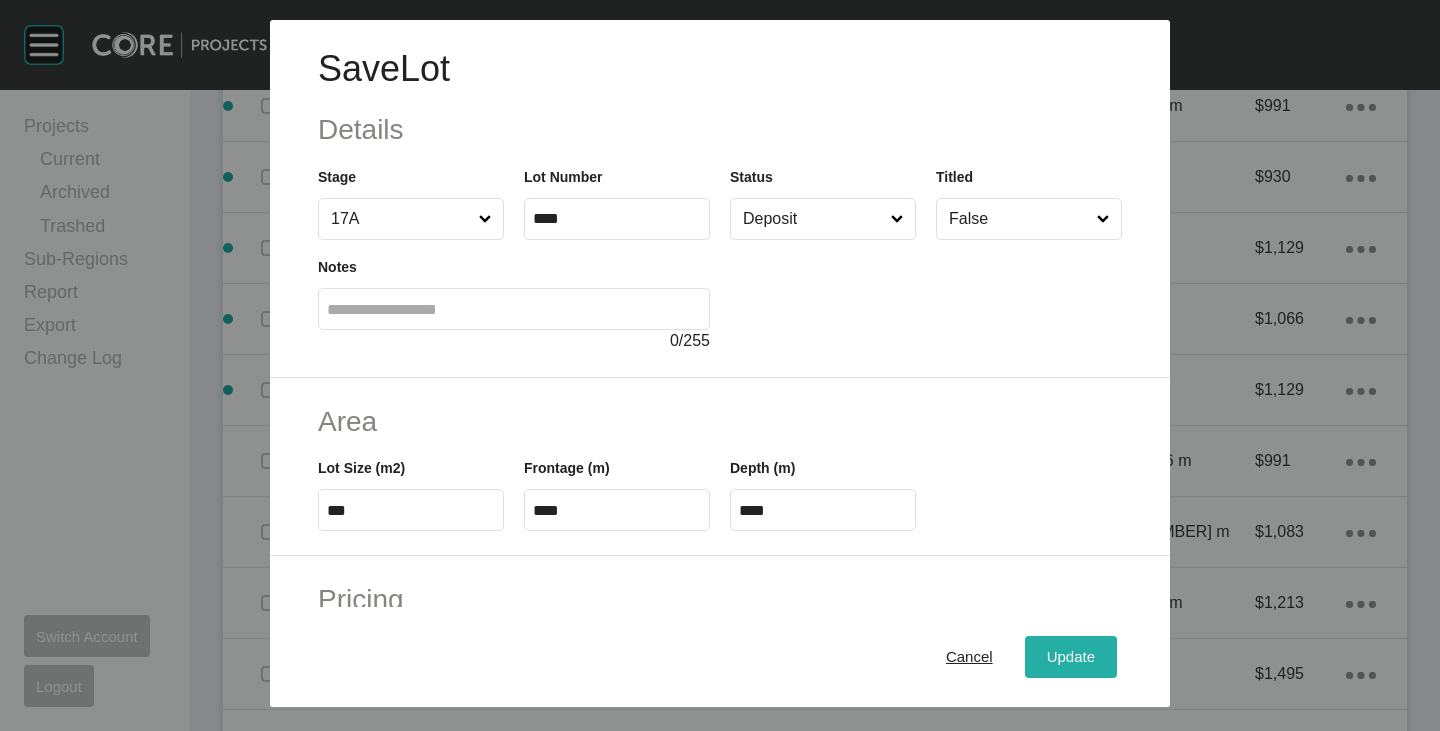 click on "Update" at bounding box center (1071, 657) 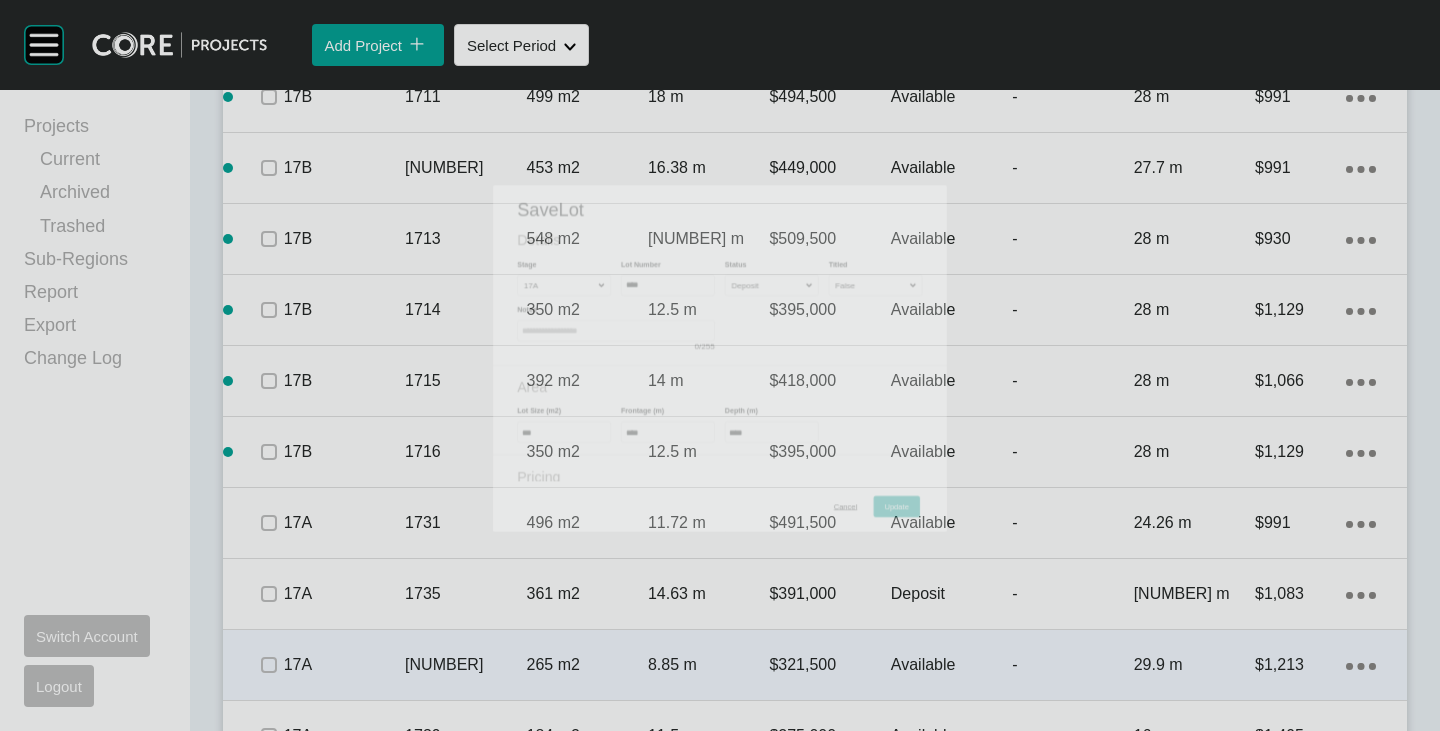 scroll, scrollTop: 3189, scrollLeft: 0, axis: vertical 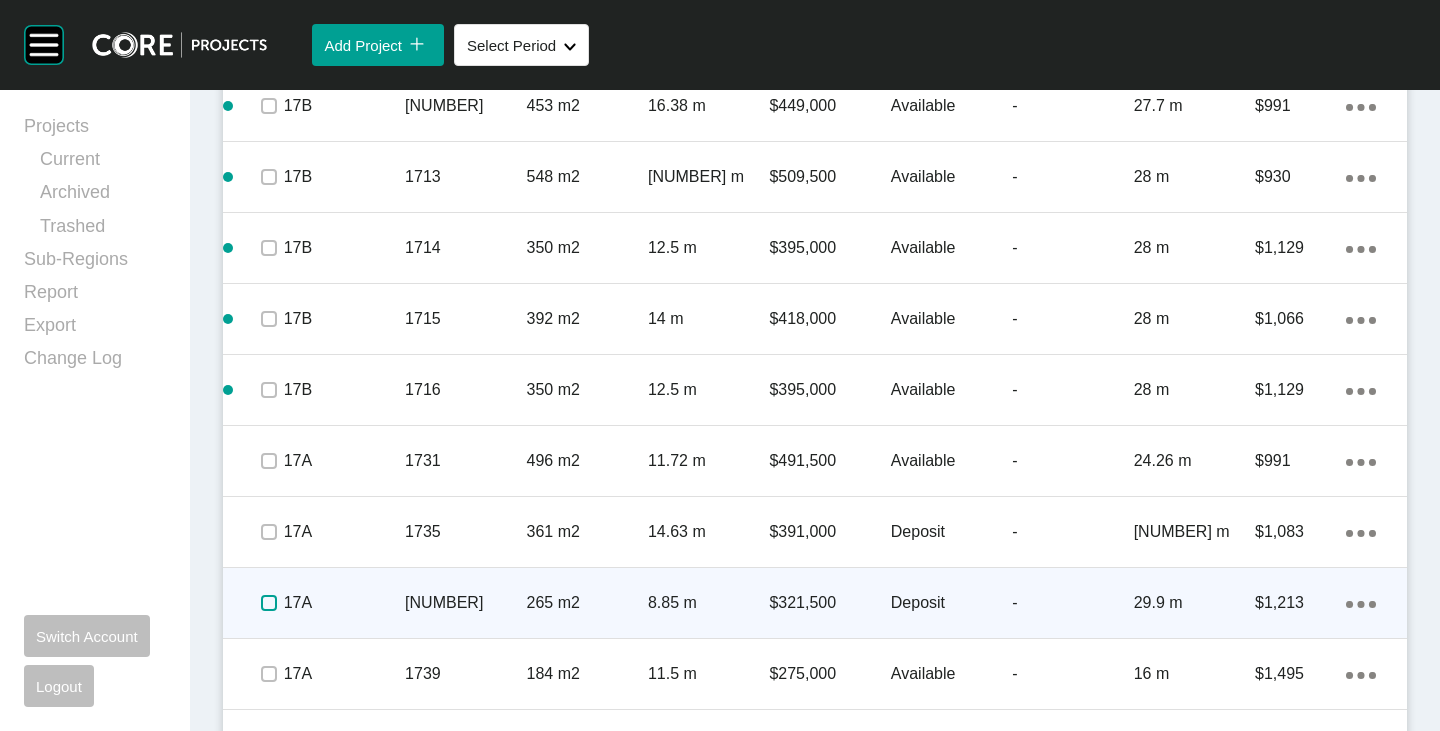 click at bounding box center (269, 603) 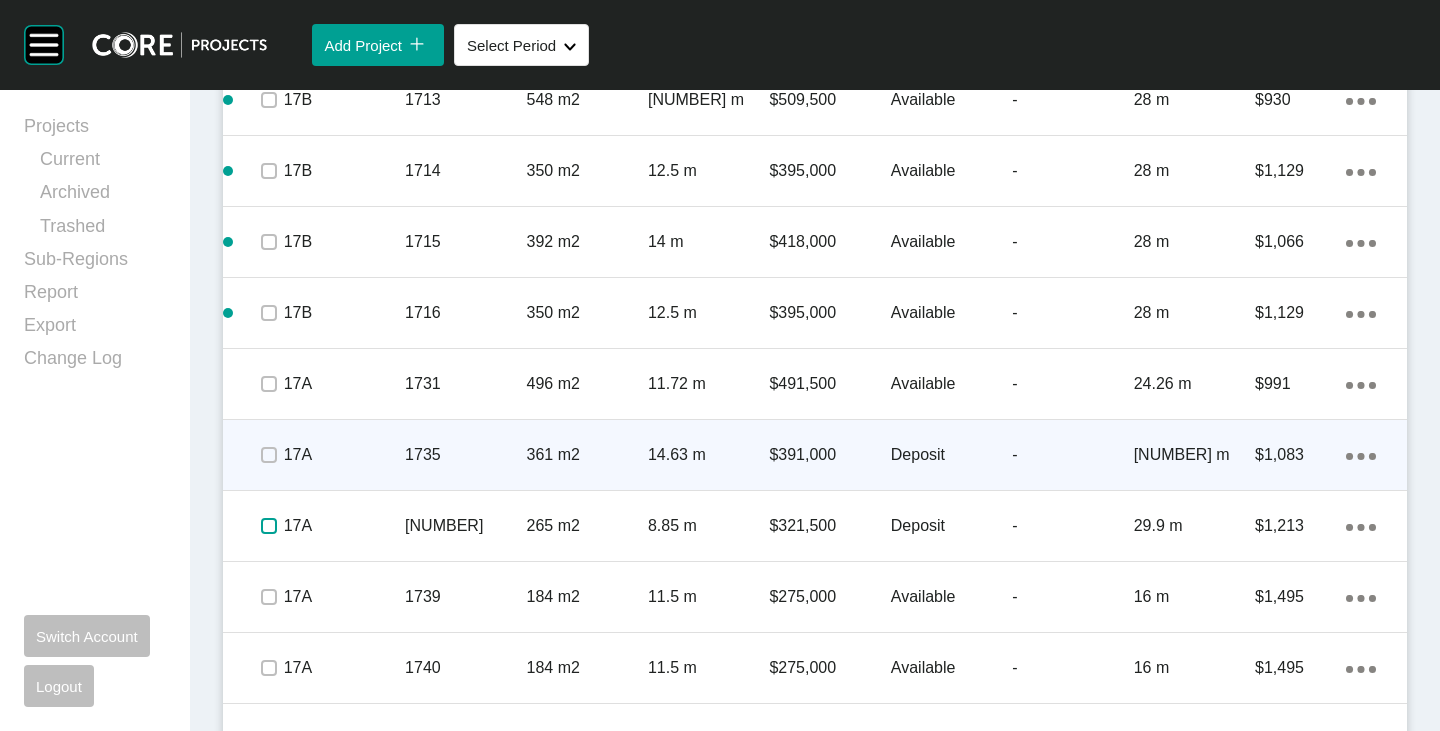 scroll, scrollTop: 3289, scrollLeft: 0, axis: vertical 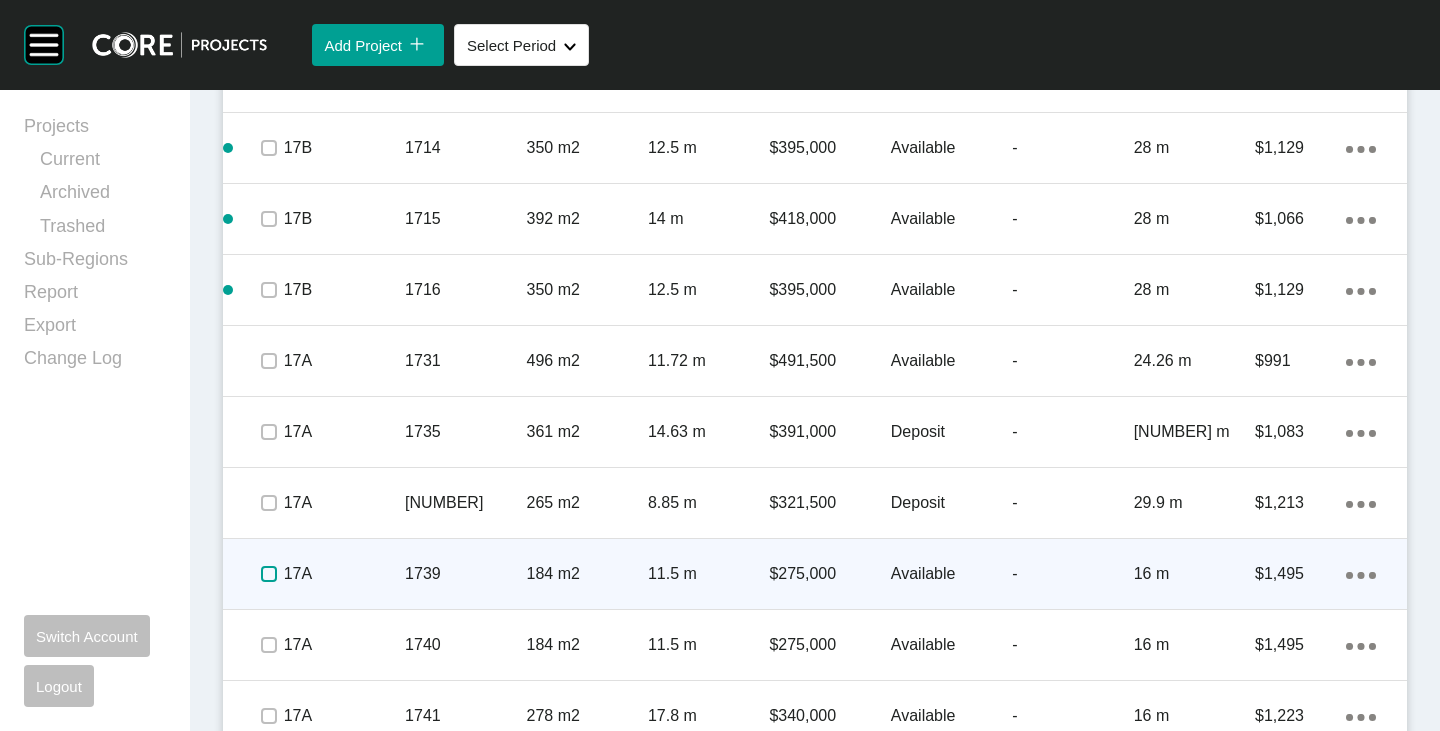 click at bounding box center (269, 574) 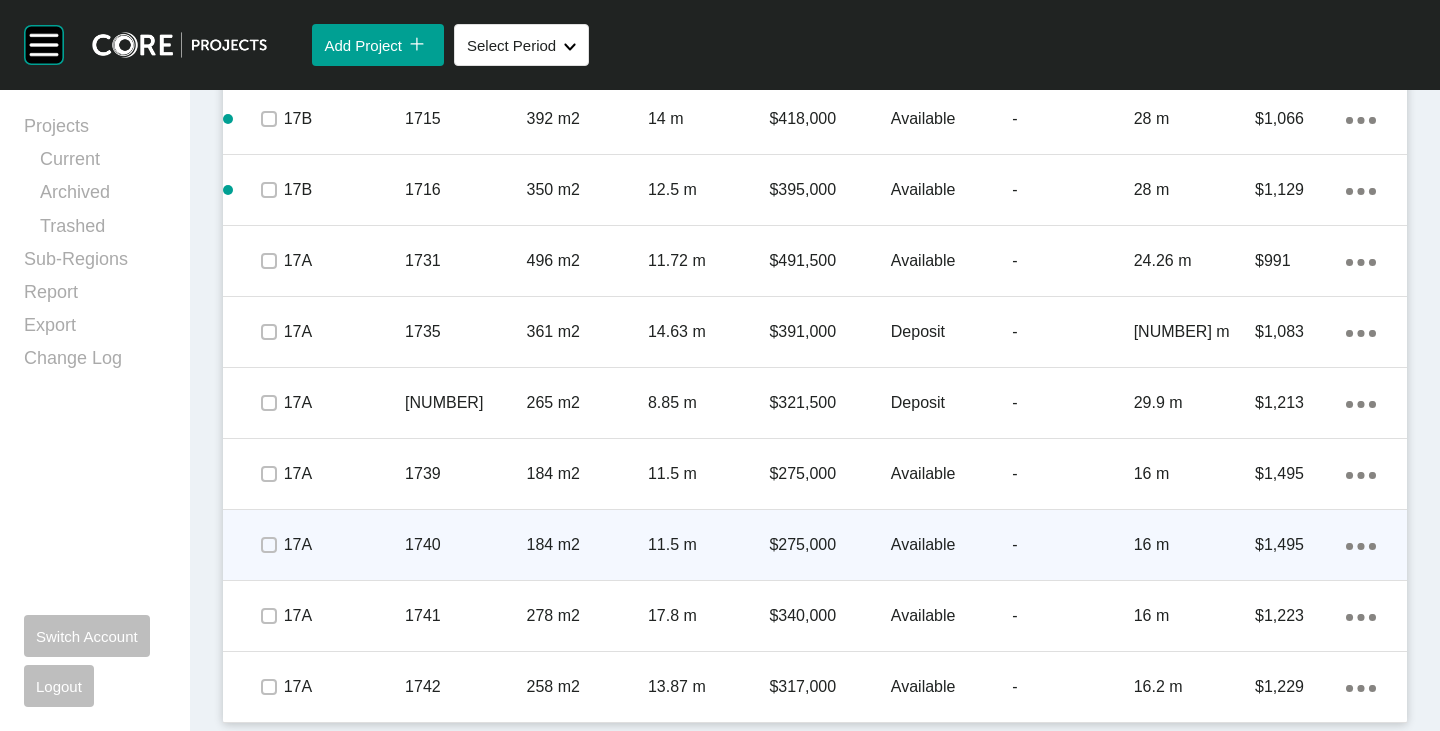 click at bounding box center [268, 545] 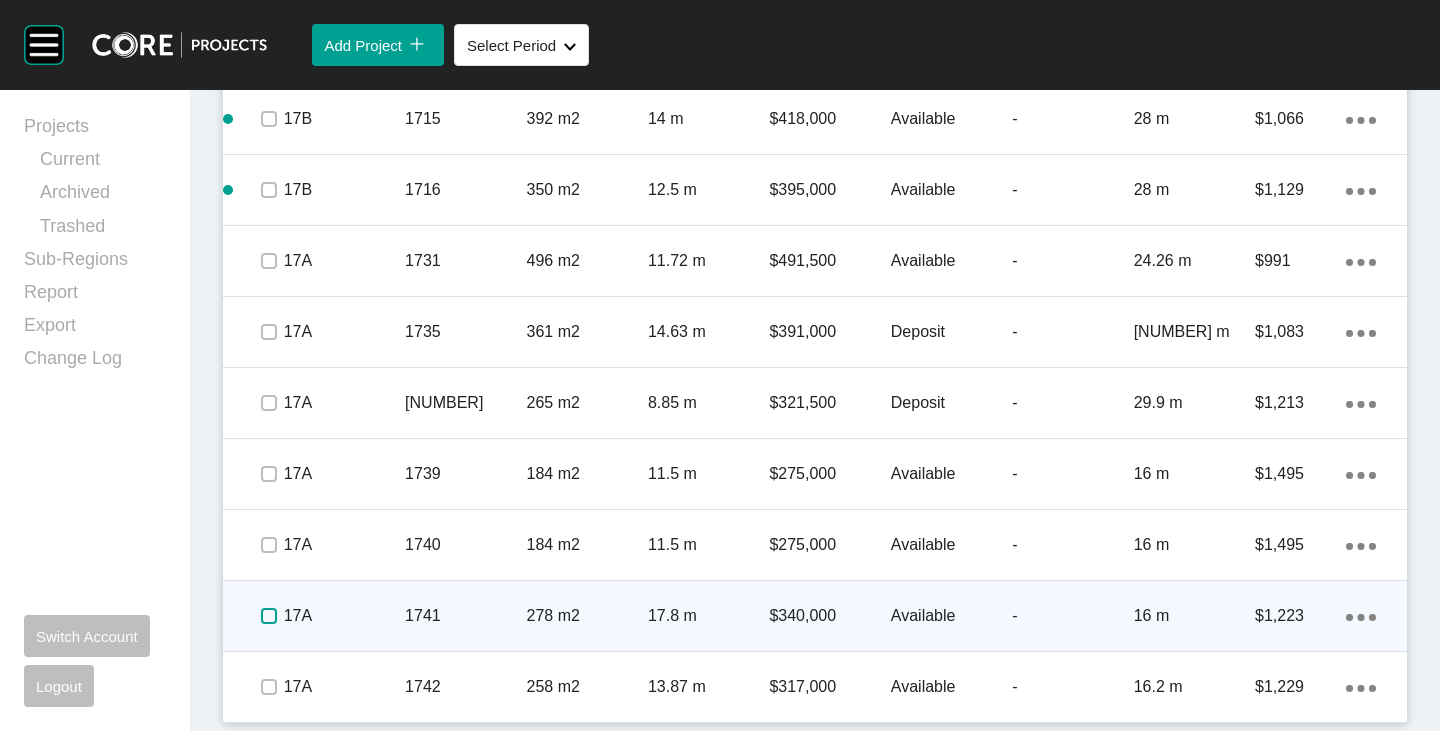 click at bounding box center [269, 616] 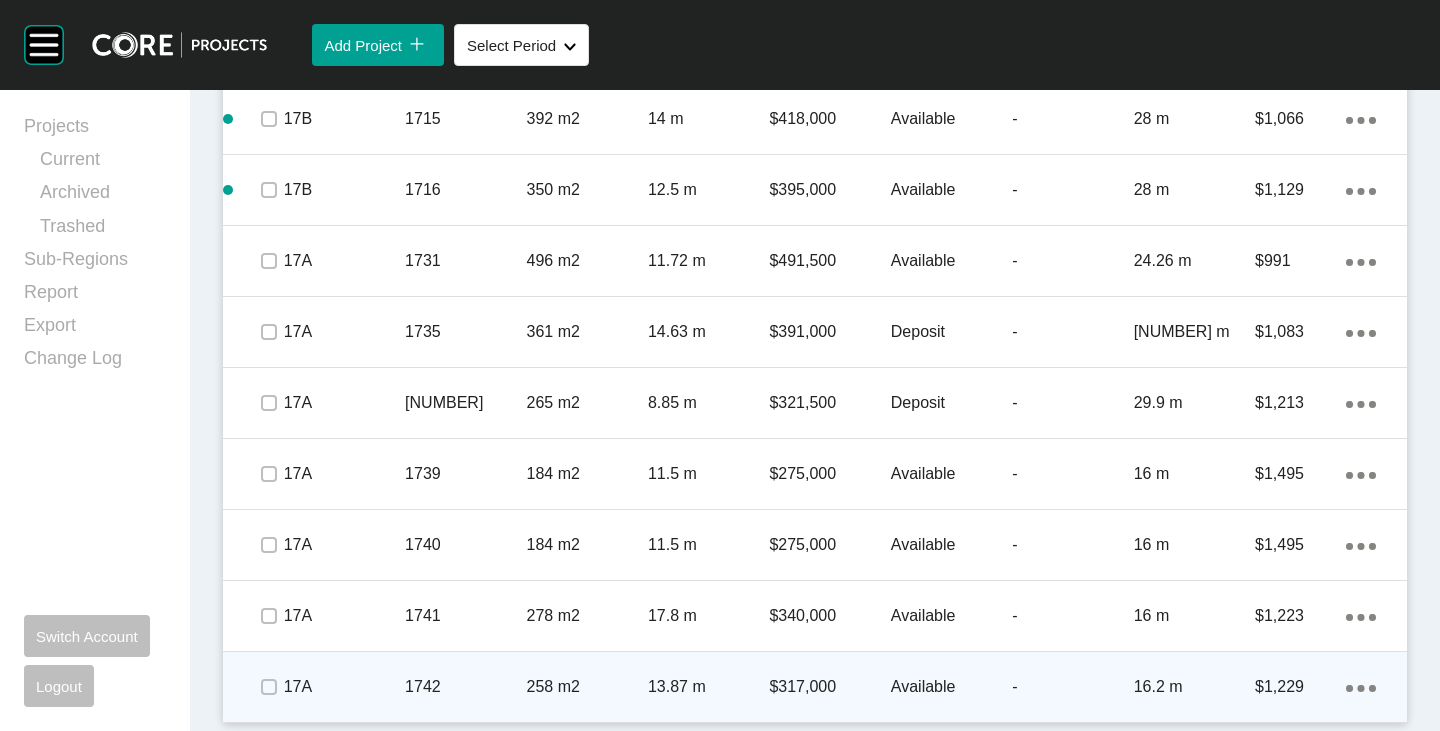 click at bounding box center (268, 687) 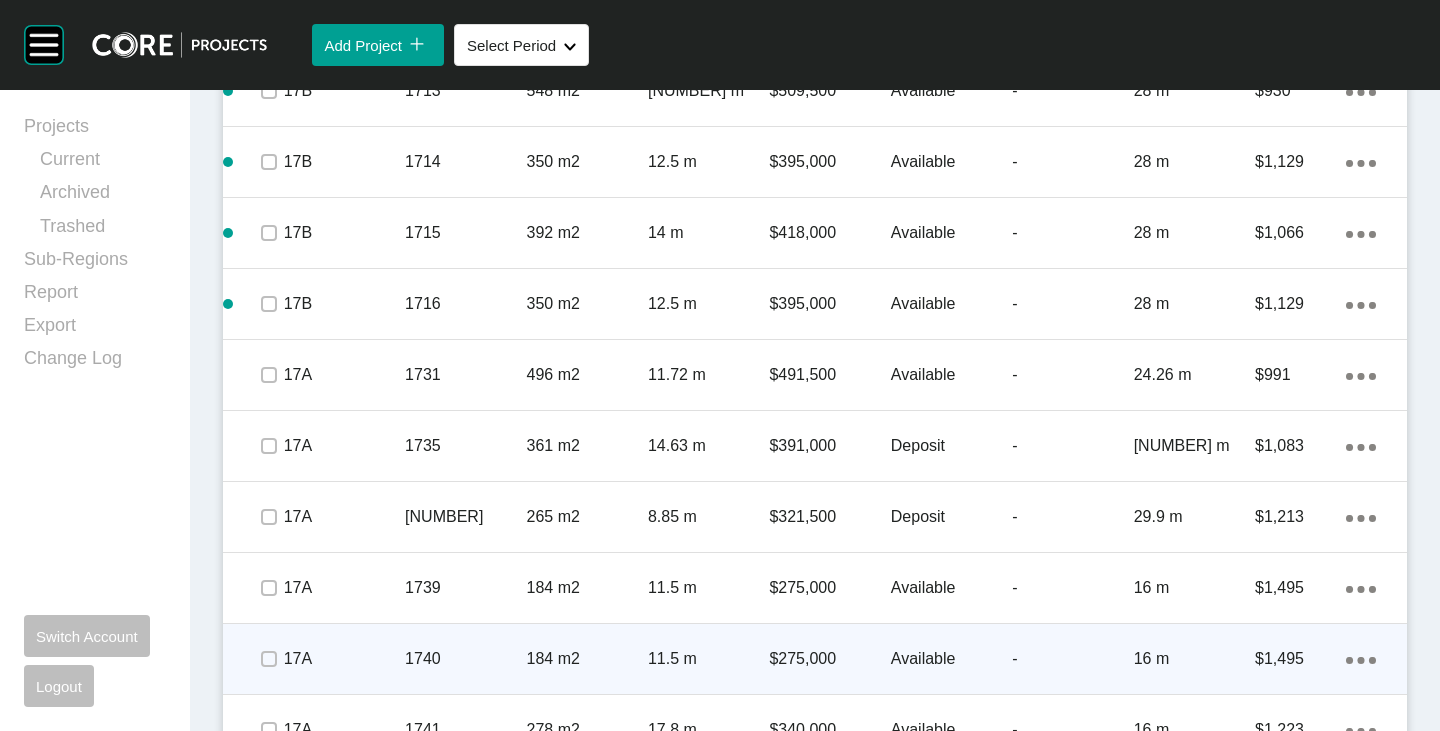 scroll, scrollTop: 3189, scrollLeft: 0, axis: vertical 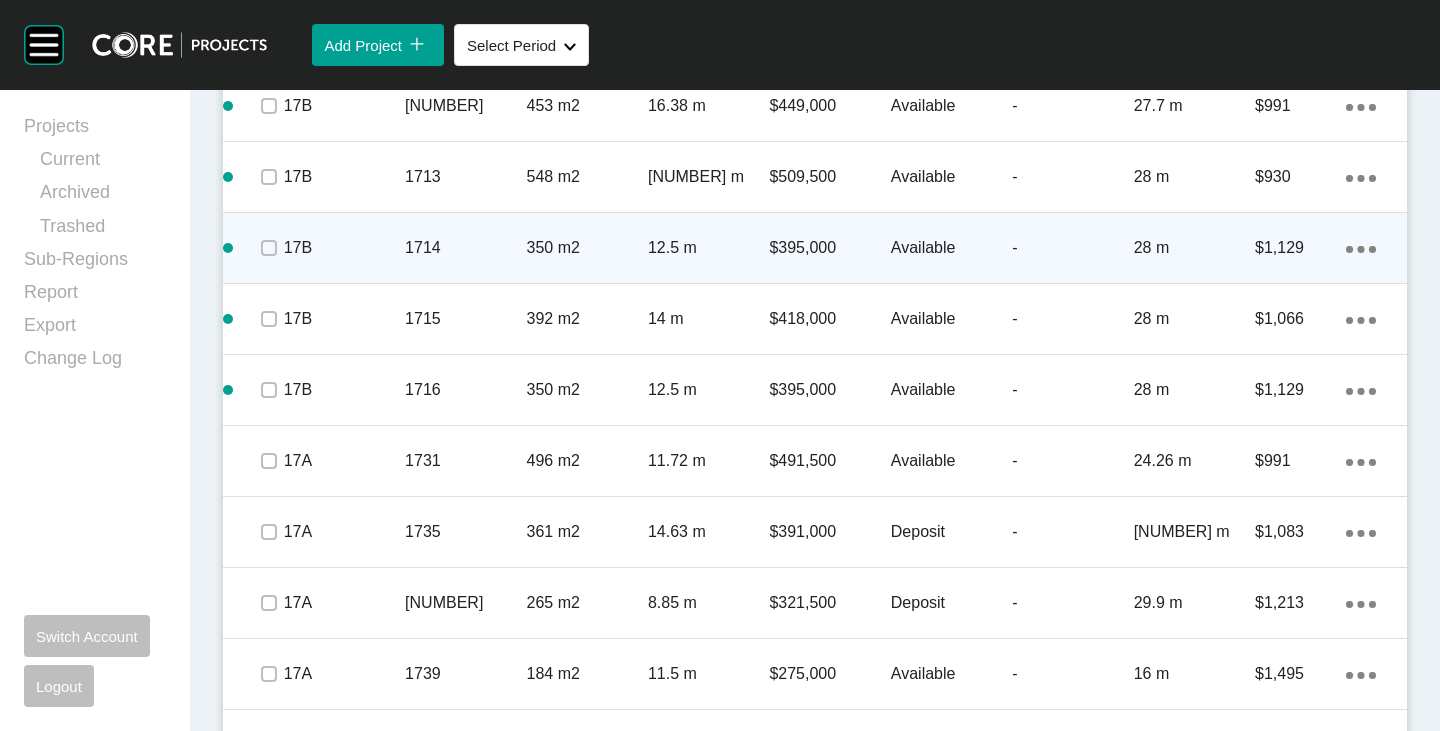 click on "Available" at bounding box center [951, 248] 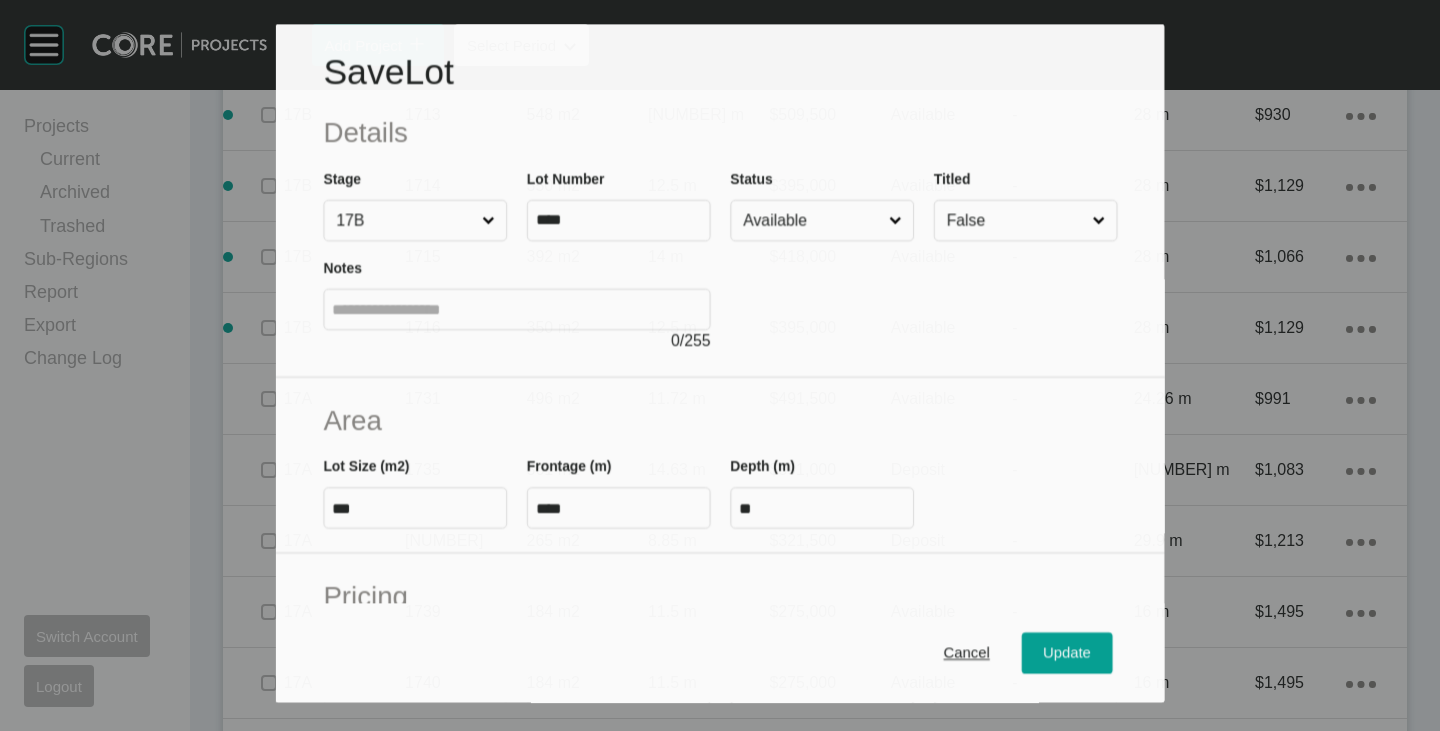 scroll, scrollTop: 200, scrollLeft: 0, axis: vertical 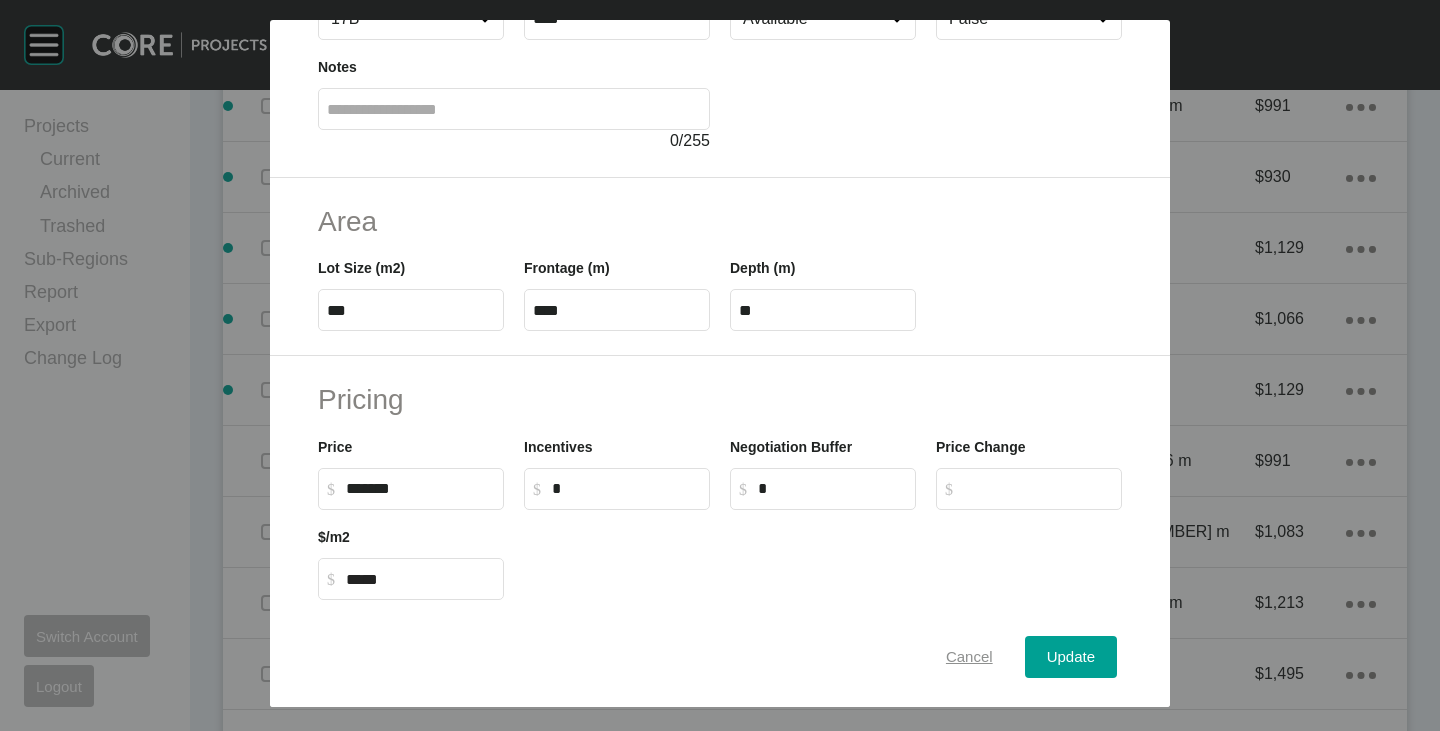 click on "Cancel" at bounding box center (969, 657) 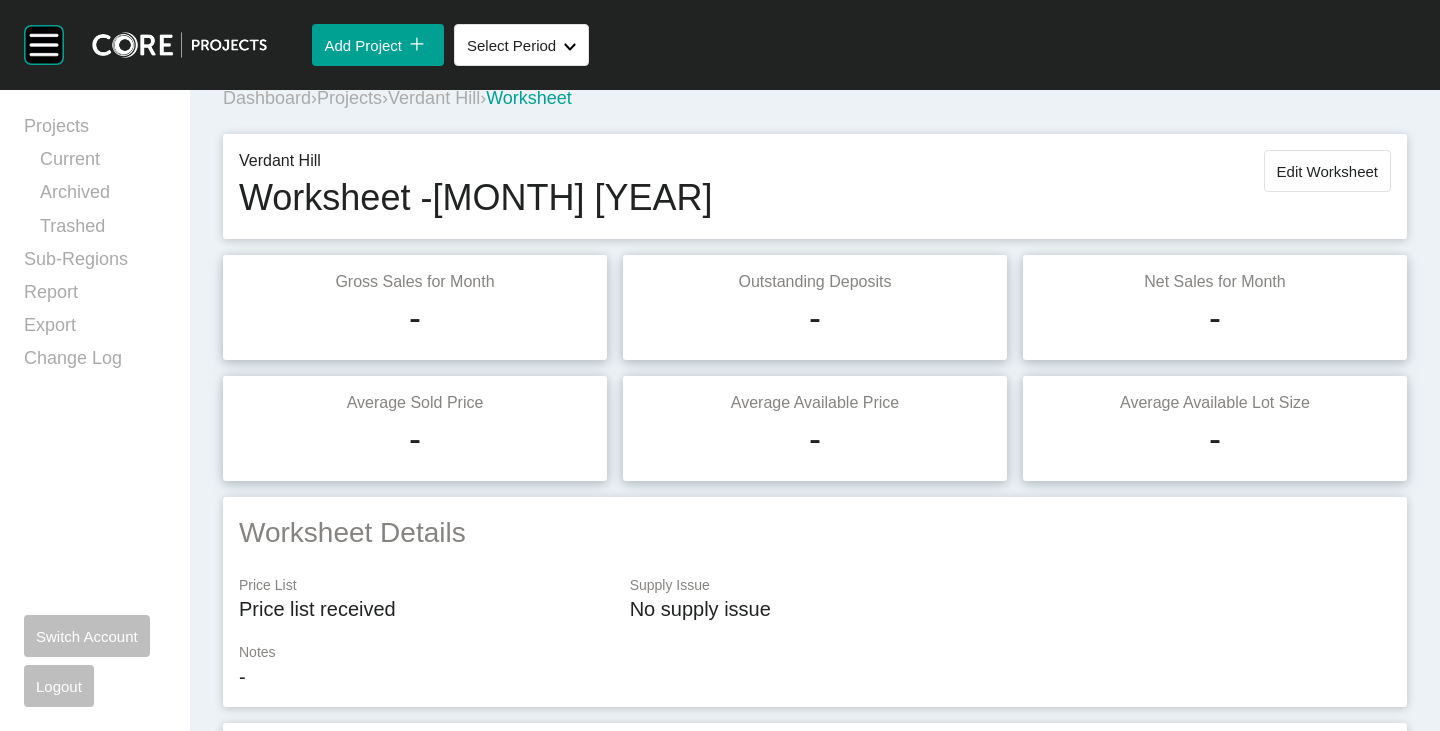 scroll, scrollTop: 0, scrollLeft: 0, axis: both 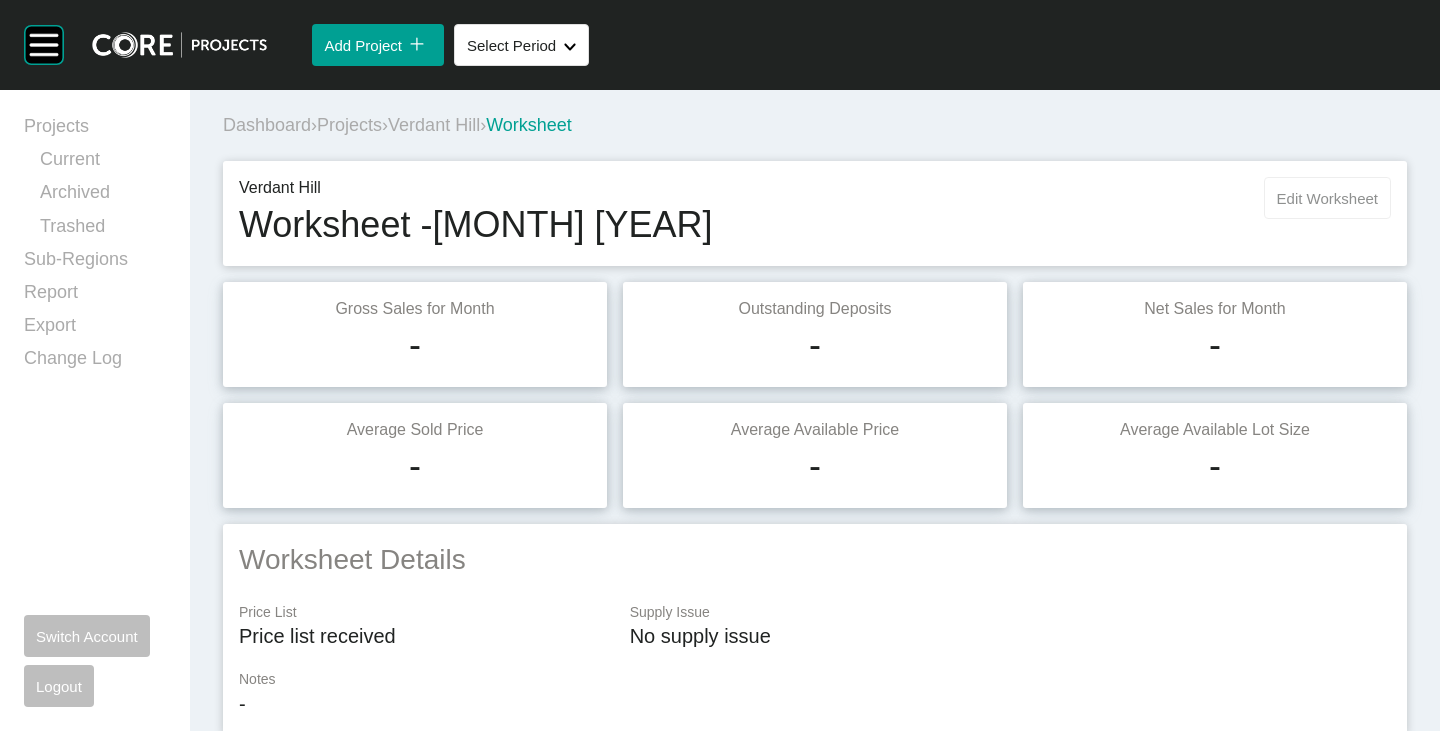 click on "Edit Worksheet" at bounding box center [1327, 198] 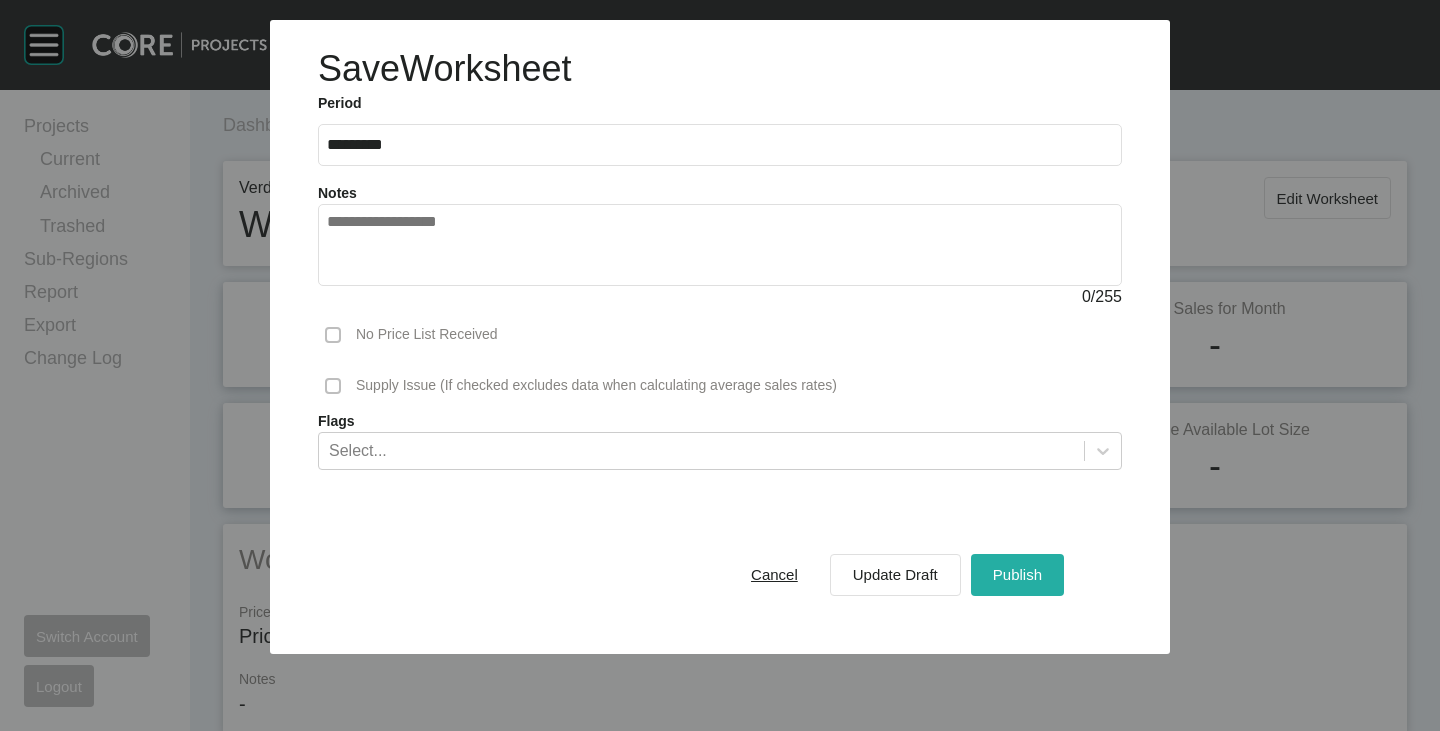 click on "Publish" at bounding box center [1017, 574] 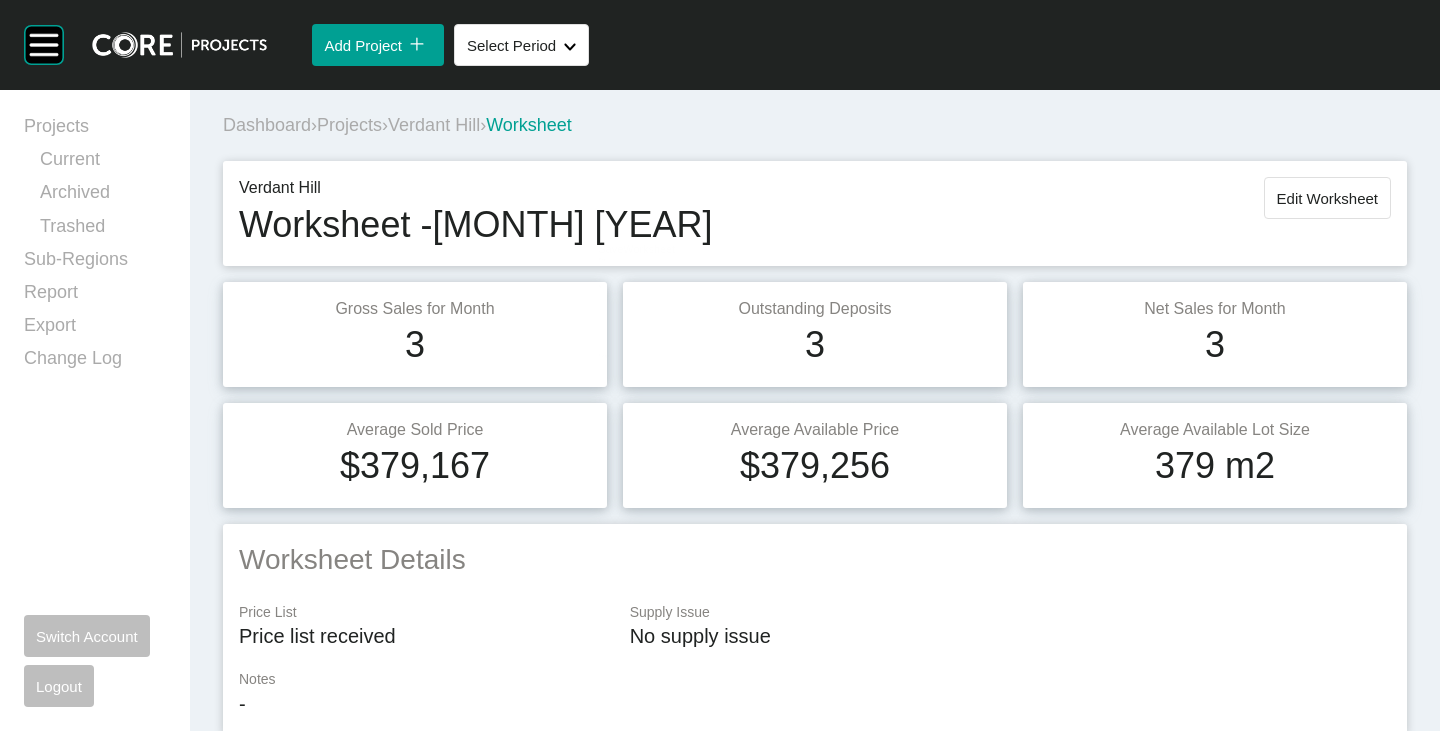 click on "Verdant Hill" at bounding box center (434, 125) 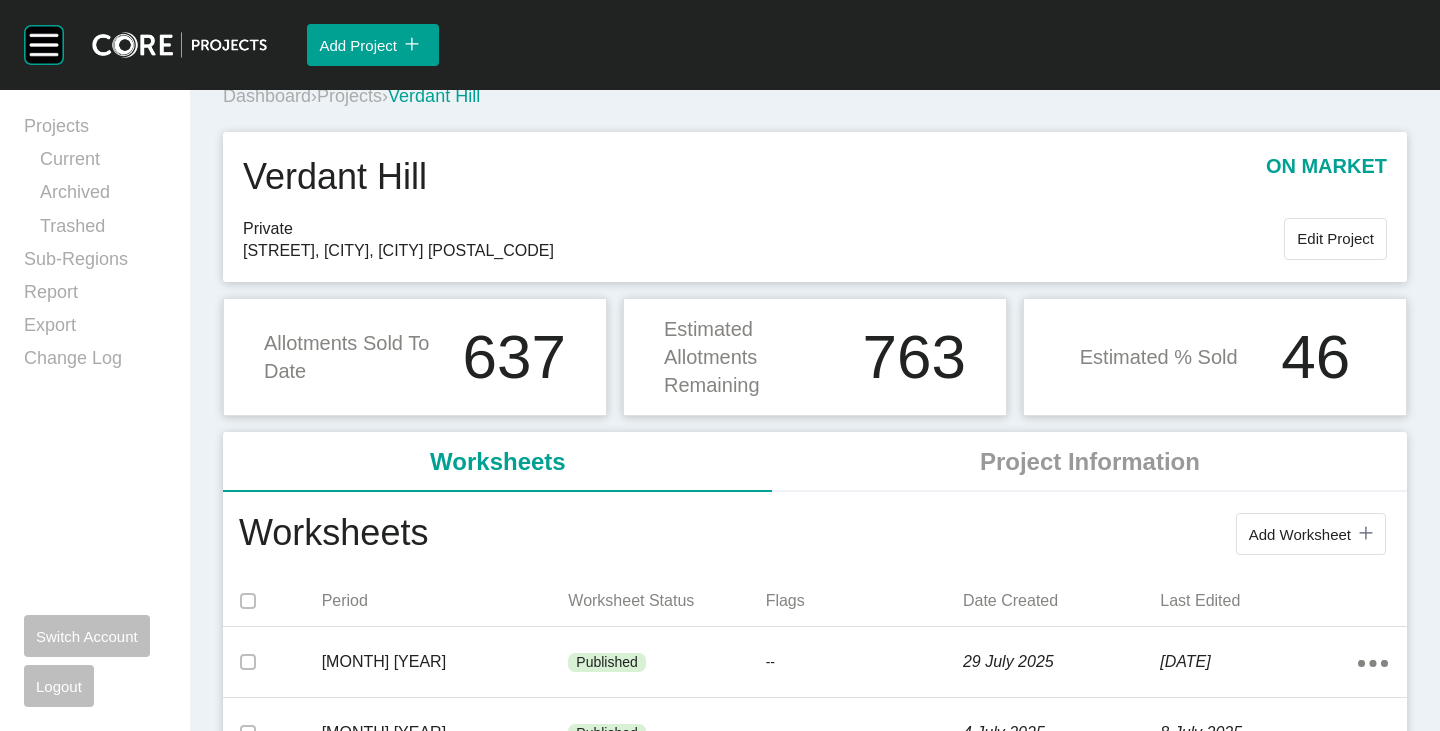 scroll, scrollTop: 0, scrollLeft: 0, axis: both 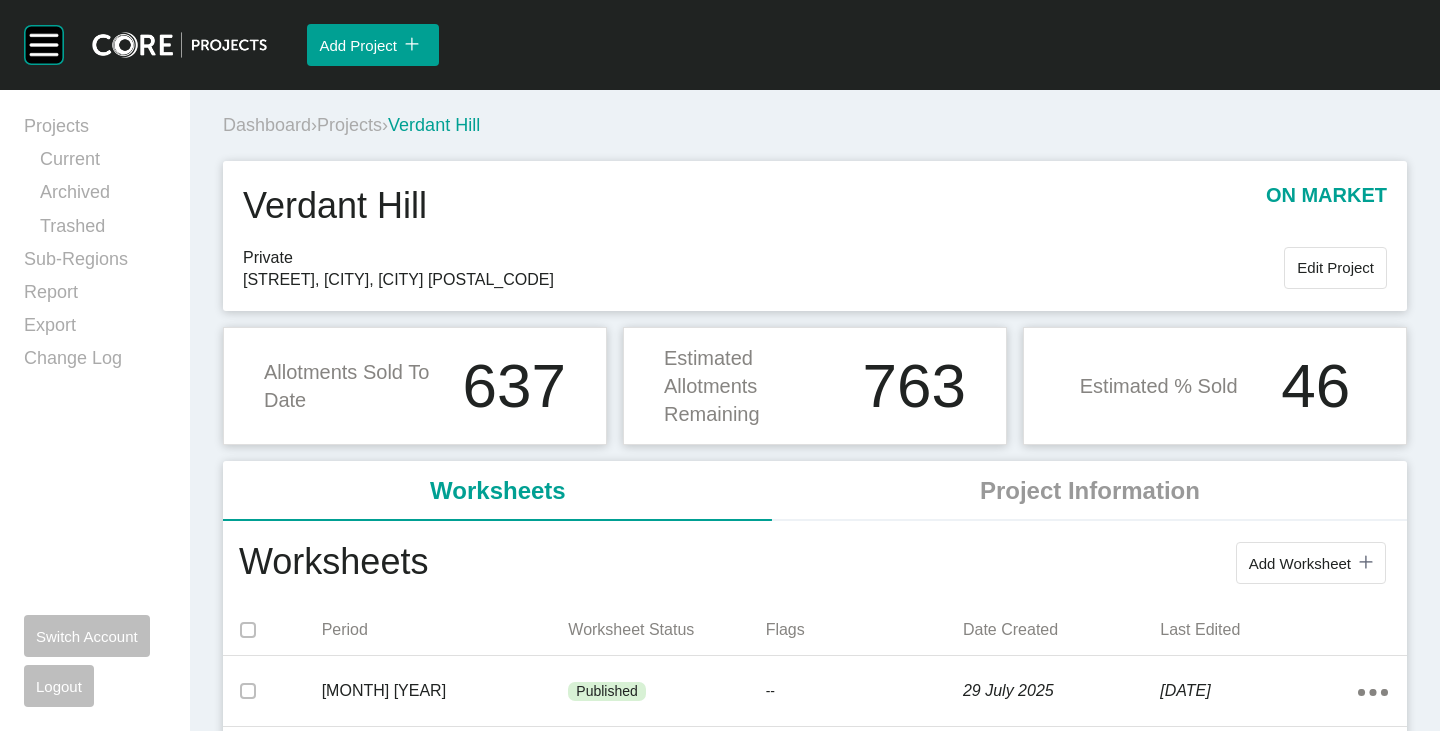 click on "Projects" at bounding box center (349, 125) 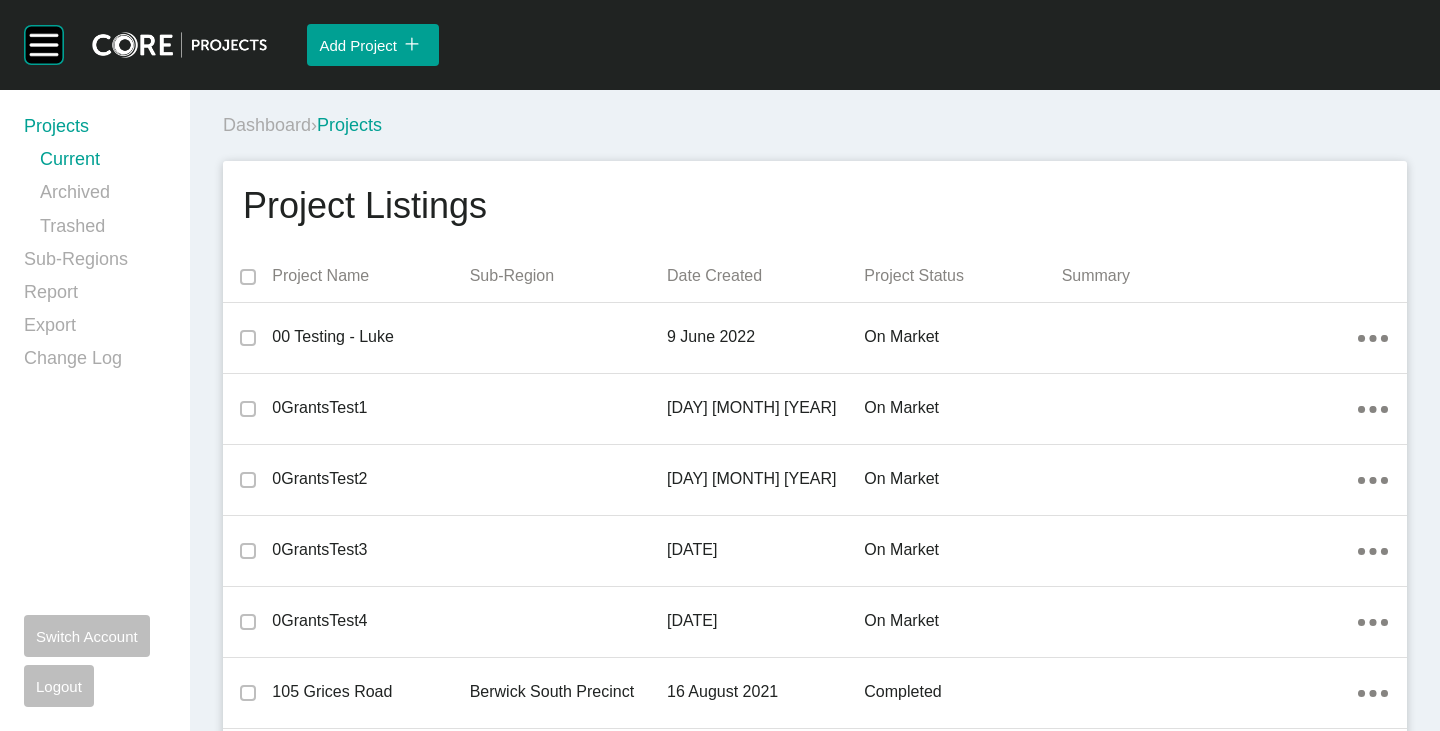 scroll, scrollTop: 7143, scrollLeft: 0, axis: vertical 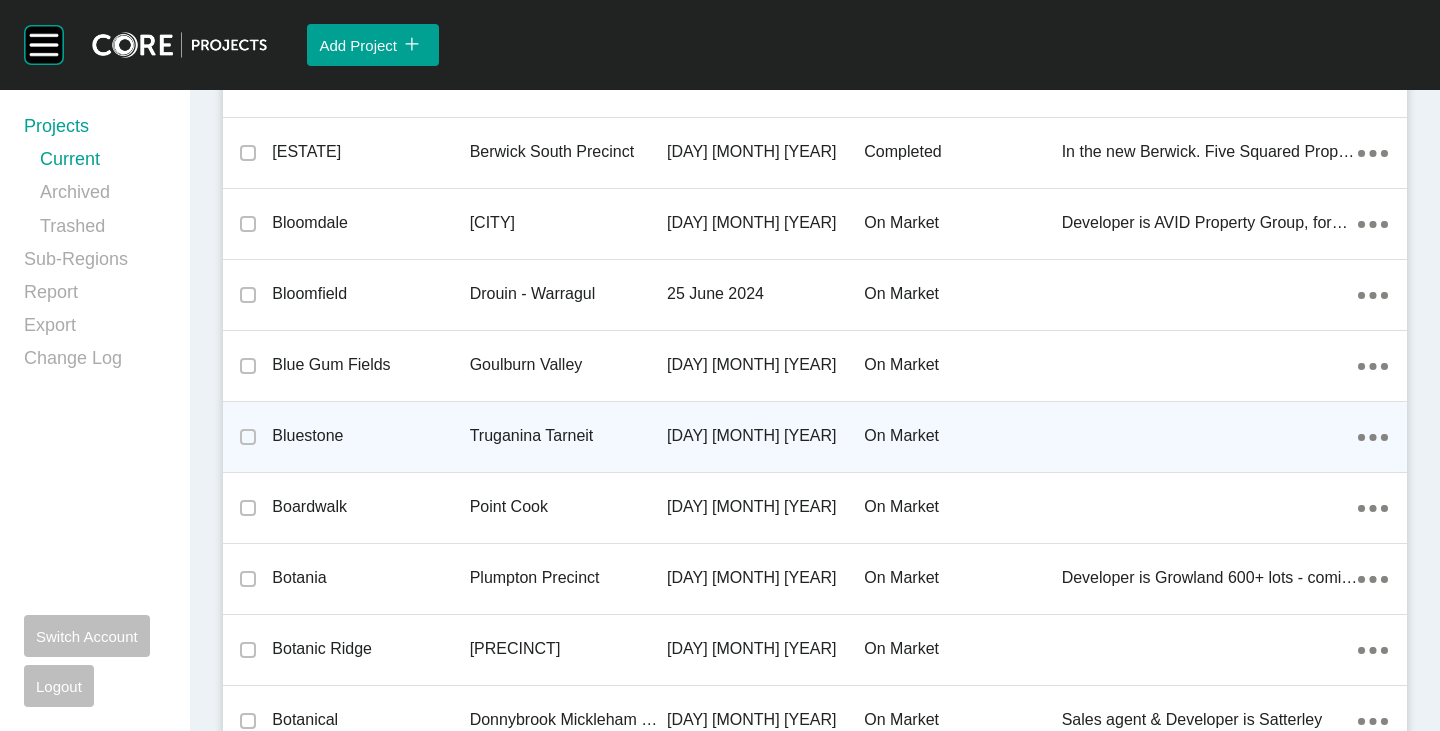 click on "Bluestone" at bounding box center [370, 436] 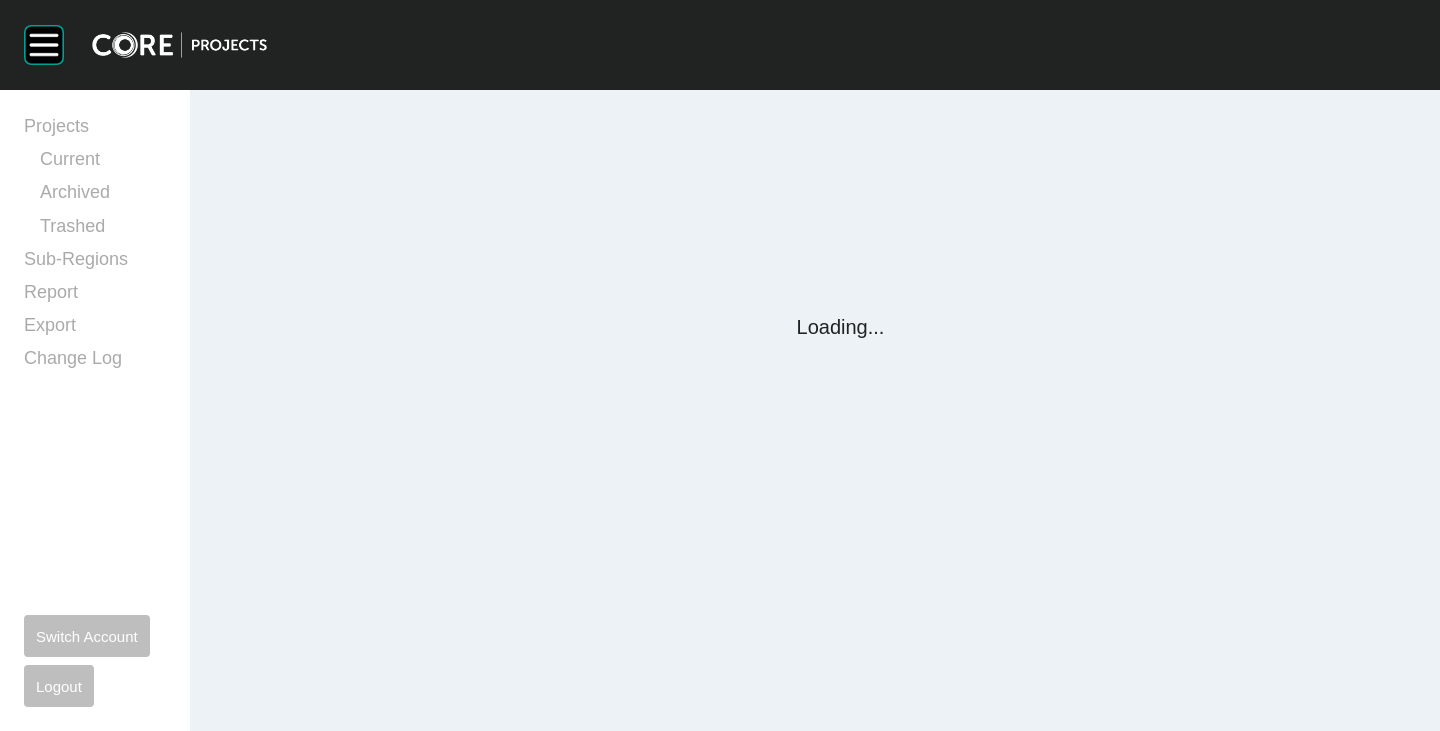 scroll, scrollTop: 0, scrollLeft: 0, axis: both 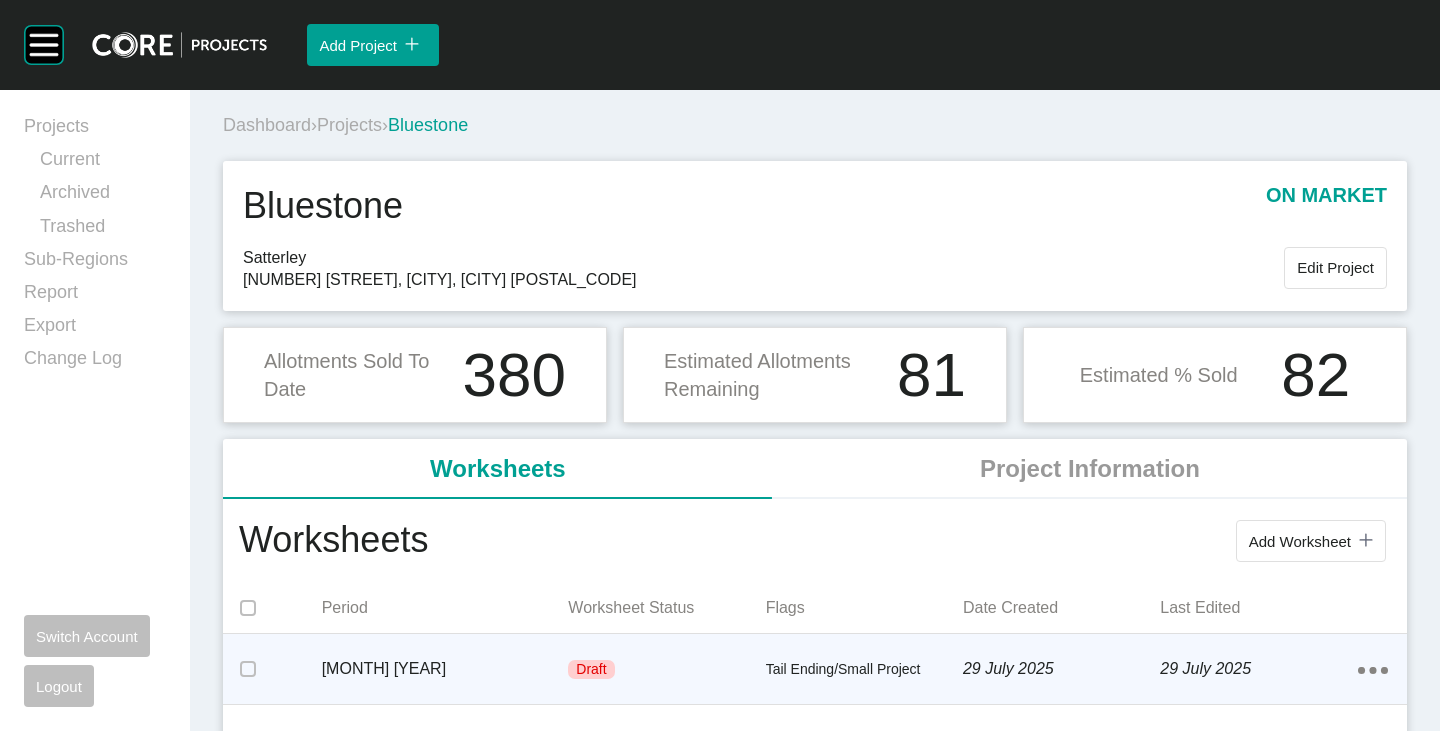 click on "[MONTH] [YEAR]" at bounding box center (445, 669) 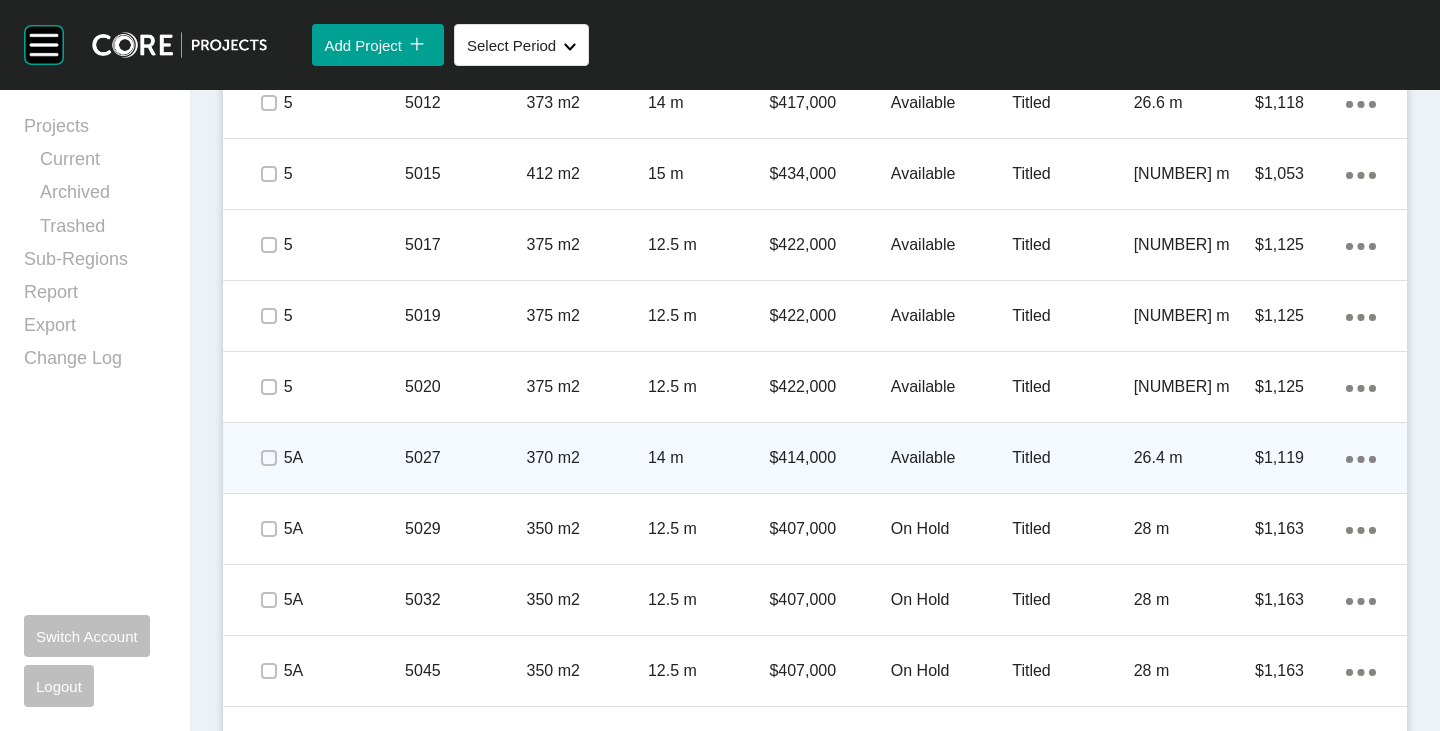 scroll, scrollTop: 3800, scrollLeft: 0, axis: vertical 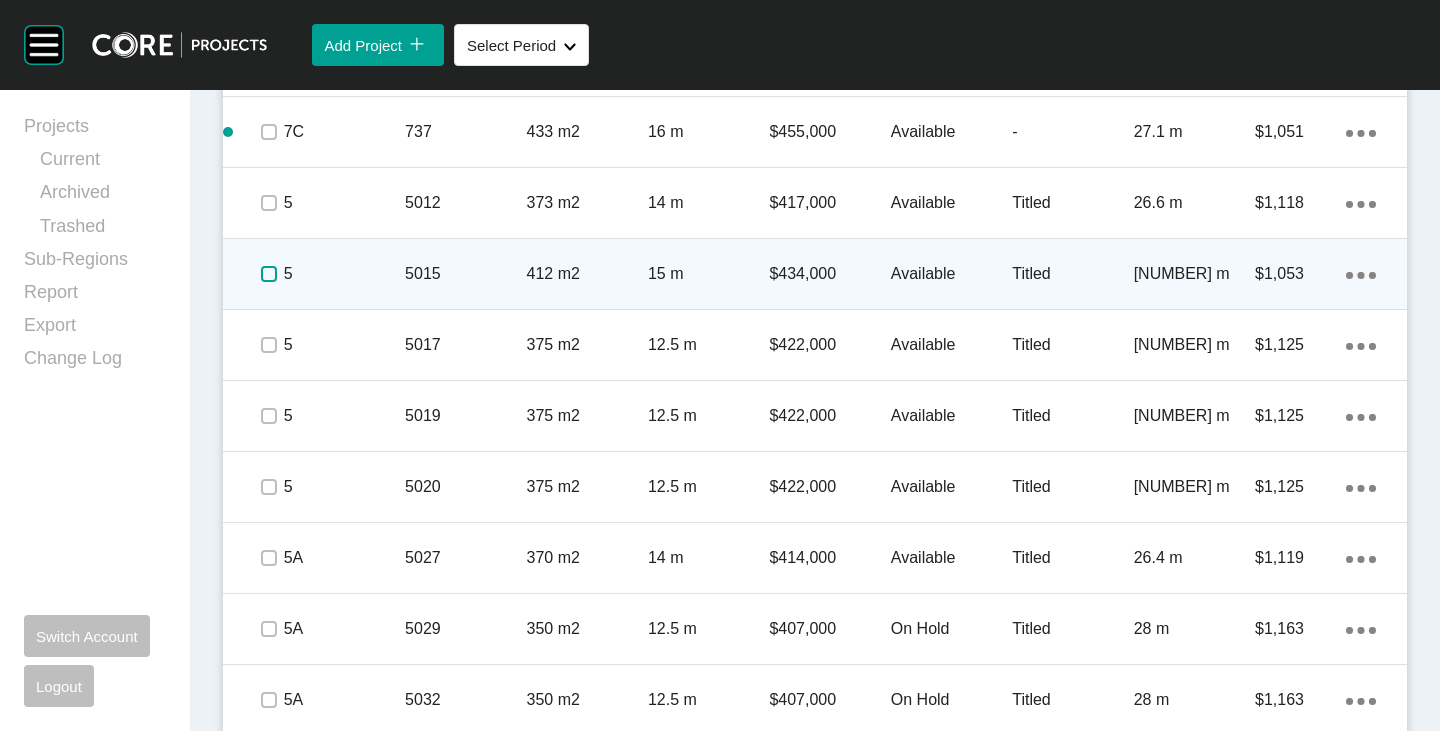 click at bounding box center [269, 274] 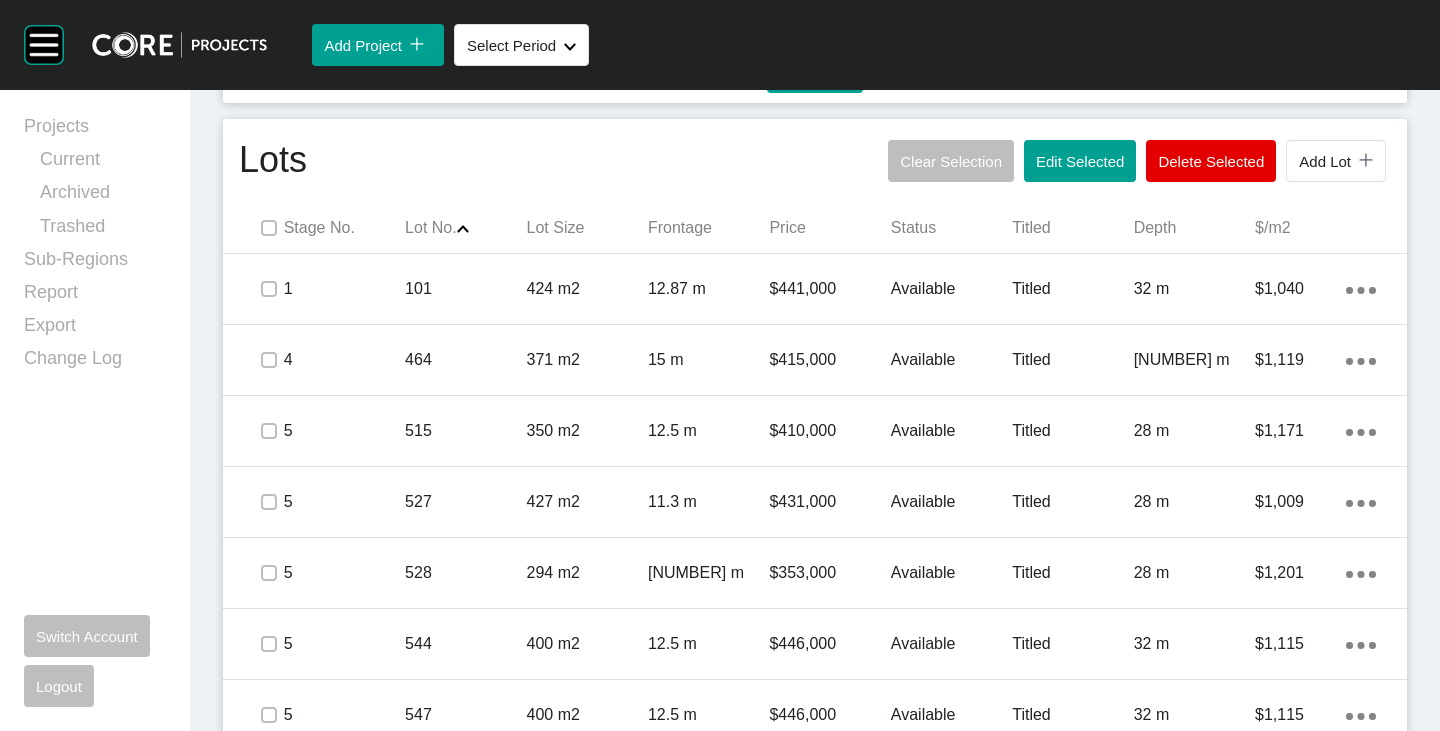 scroll, scrollTop: 1200, scrollLeft: 0, axis: vertical 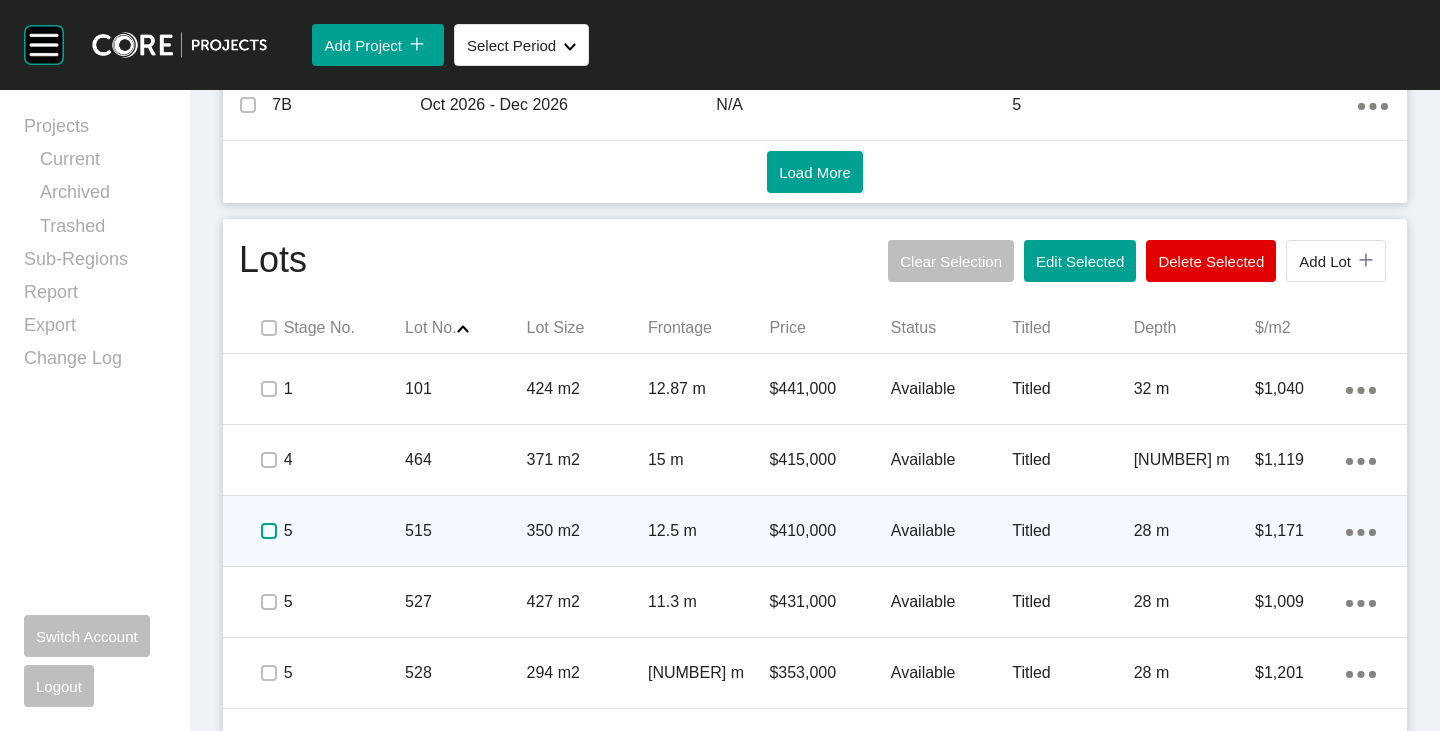 click at bounding box center [269, 531] 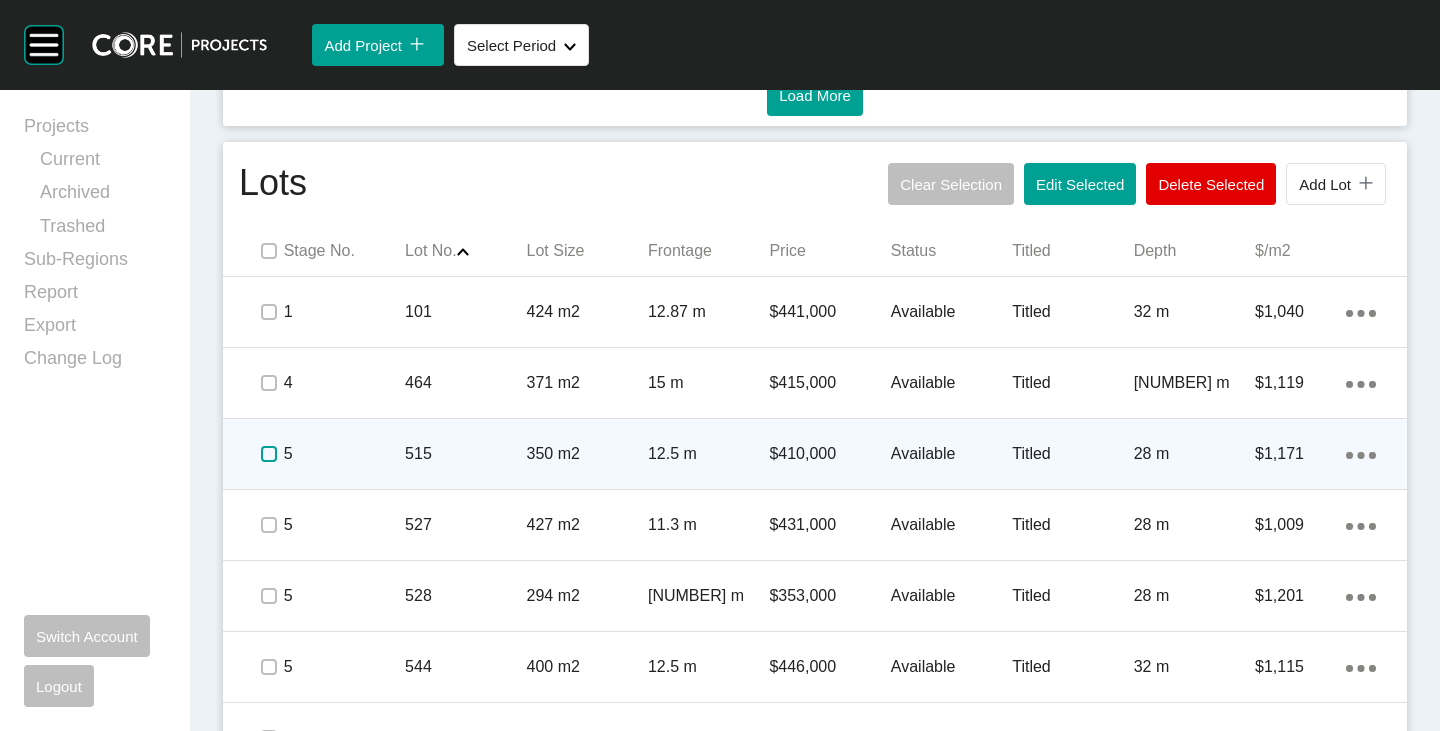 scroll, scrollTop: 1300, scrollLeft: 0, axis: vertical 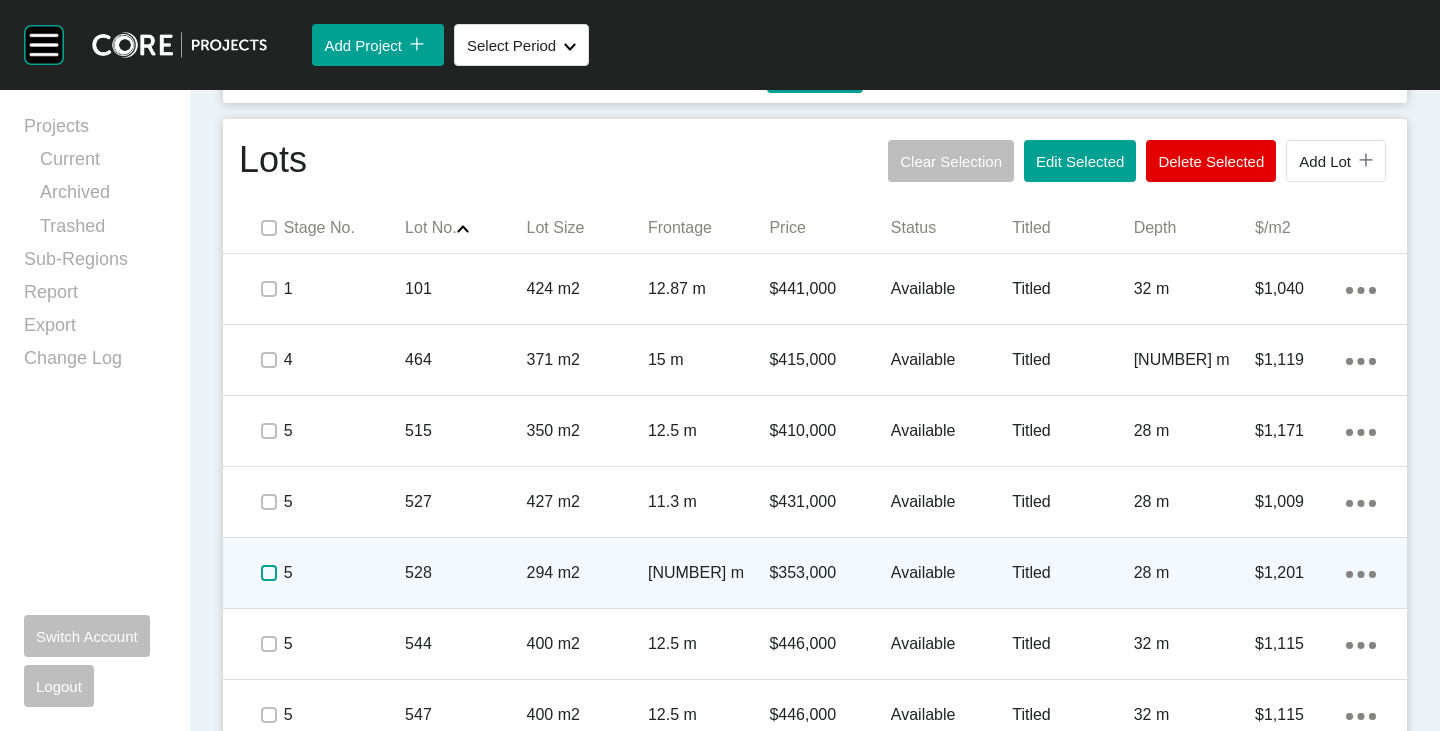 click at bounding box center (269, 573) 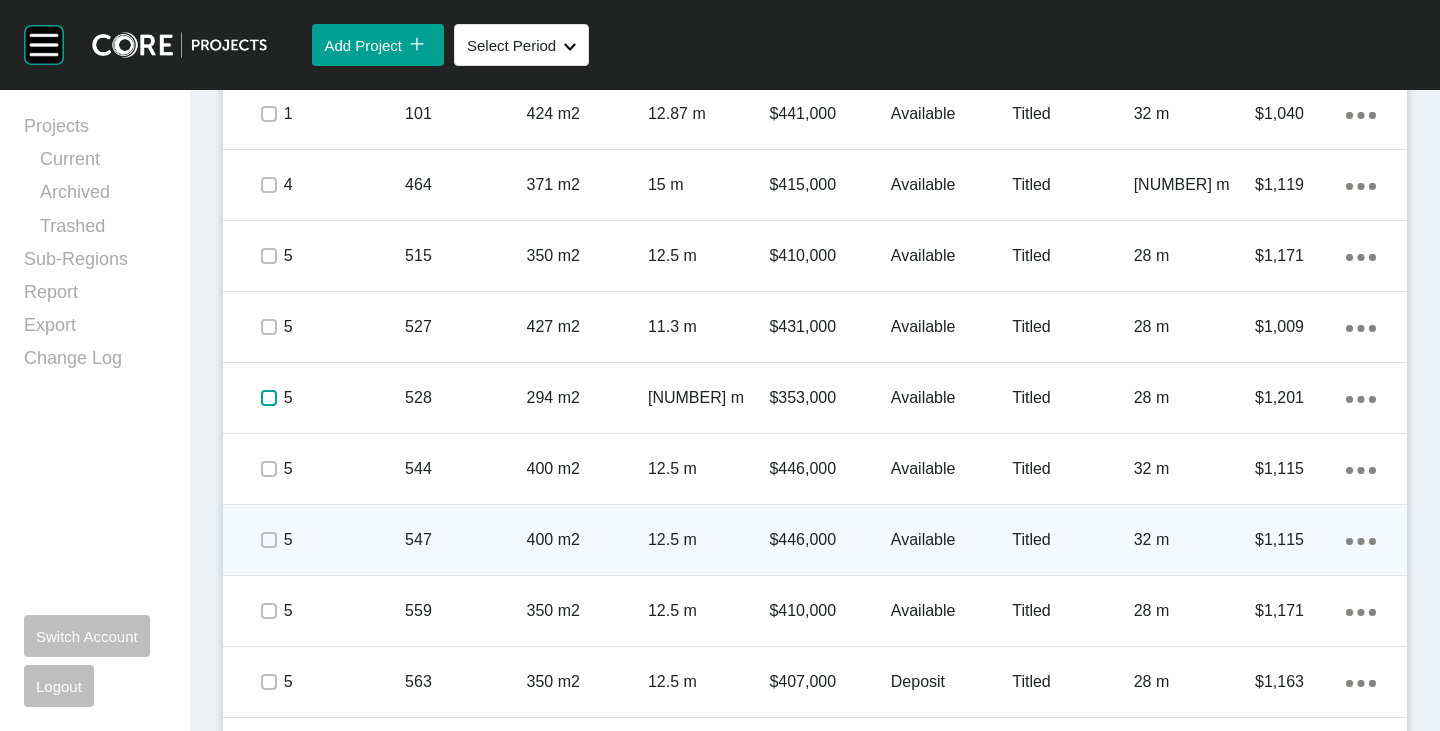 scroll, scrollTop: 1500, scrollLeft: 0, axis: vertical 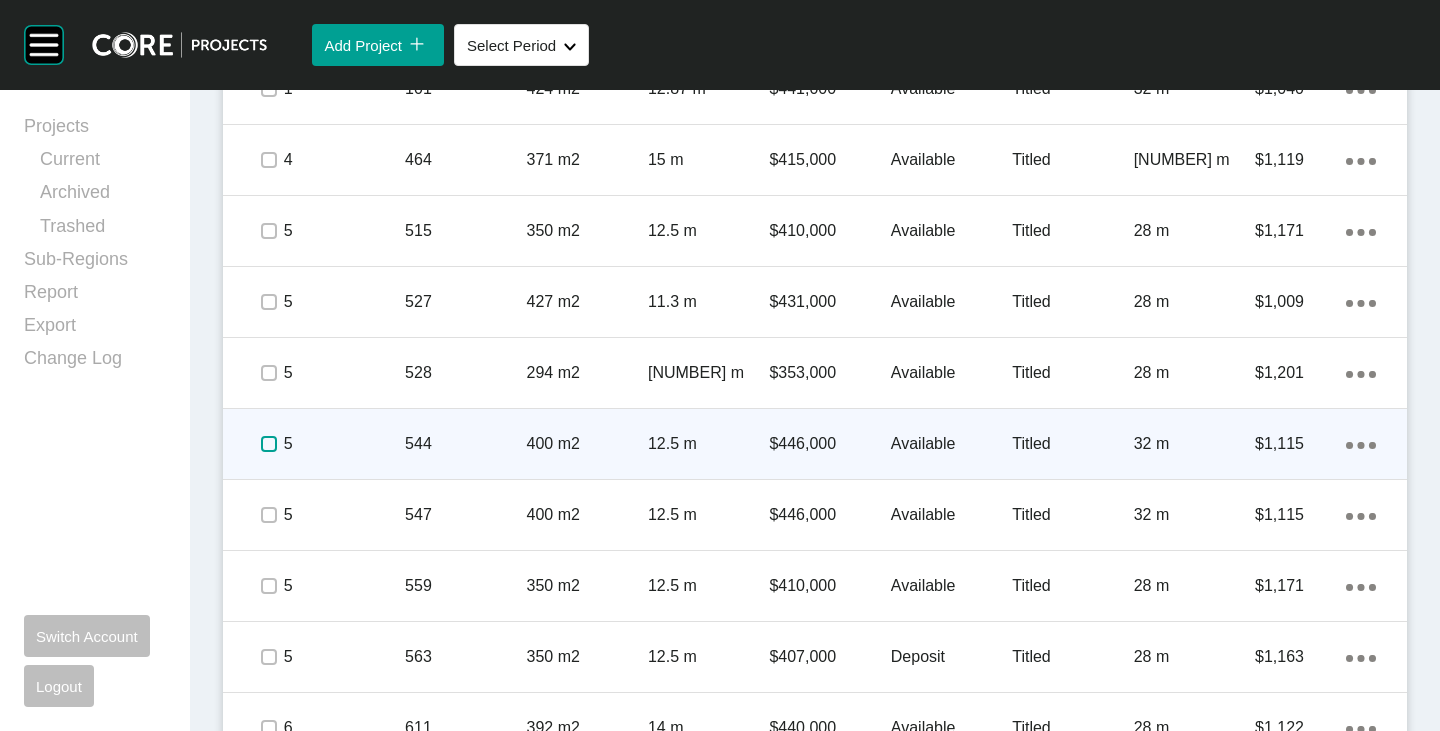 click at bounding box center (269, 444) 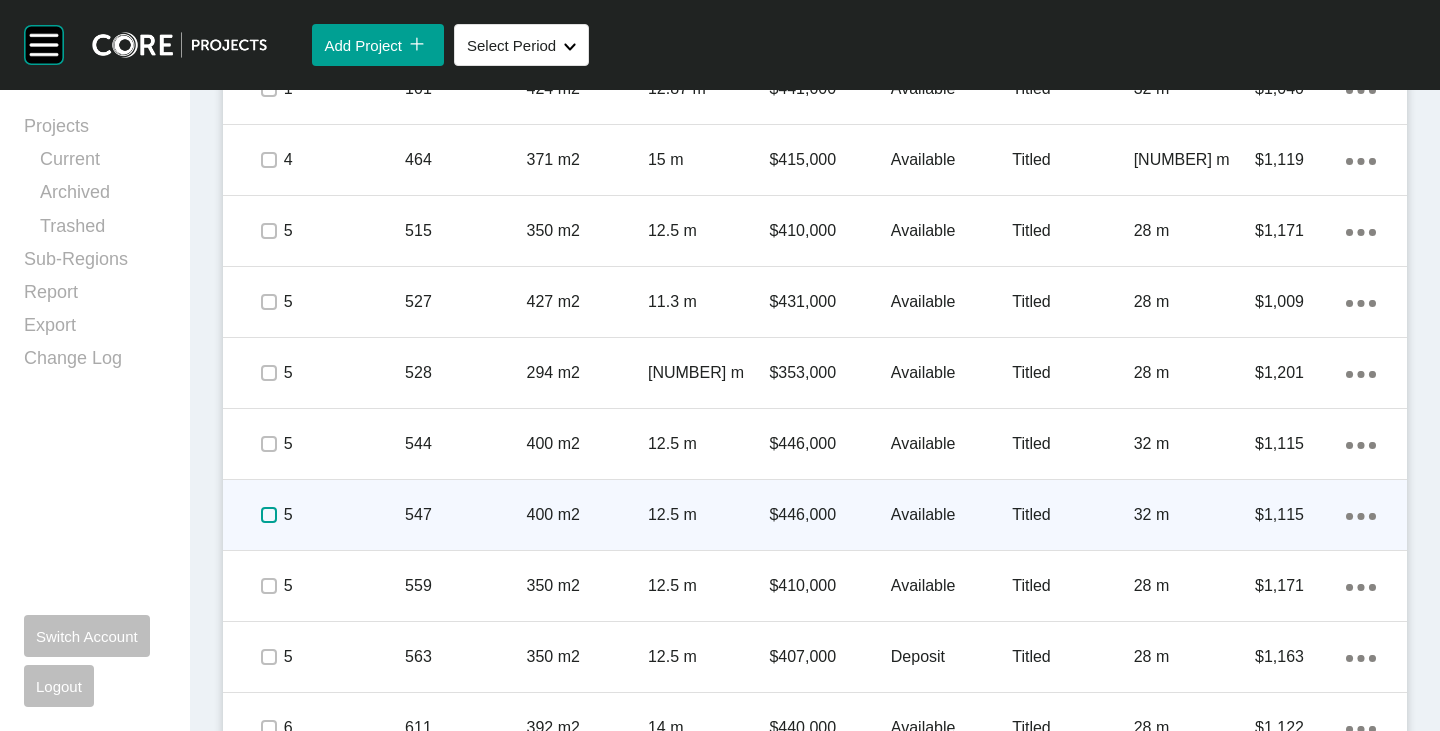 click at bounding box center (269, 515) 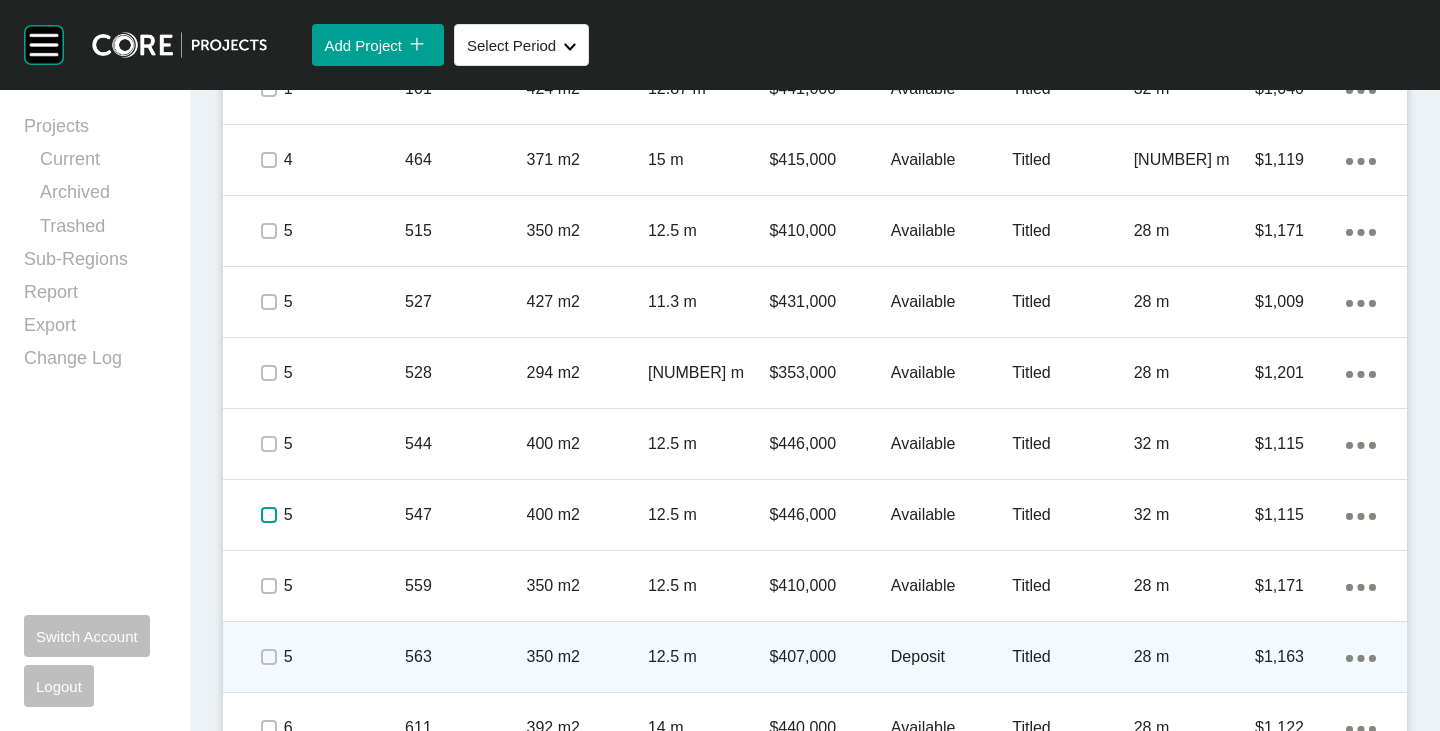 scroll, scrollTop: 1600, scrollLeft: 0, axis: vertical 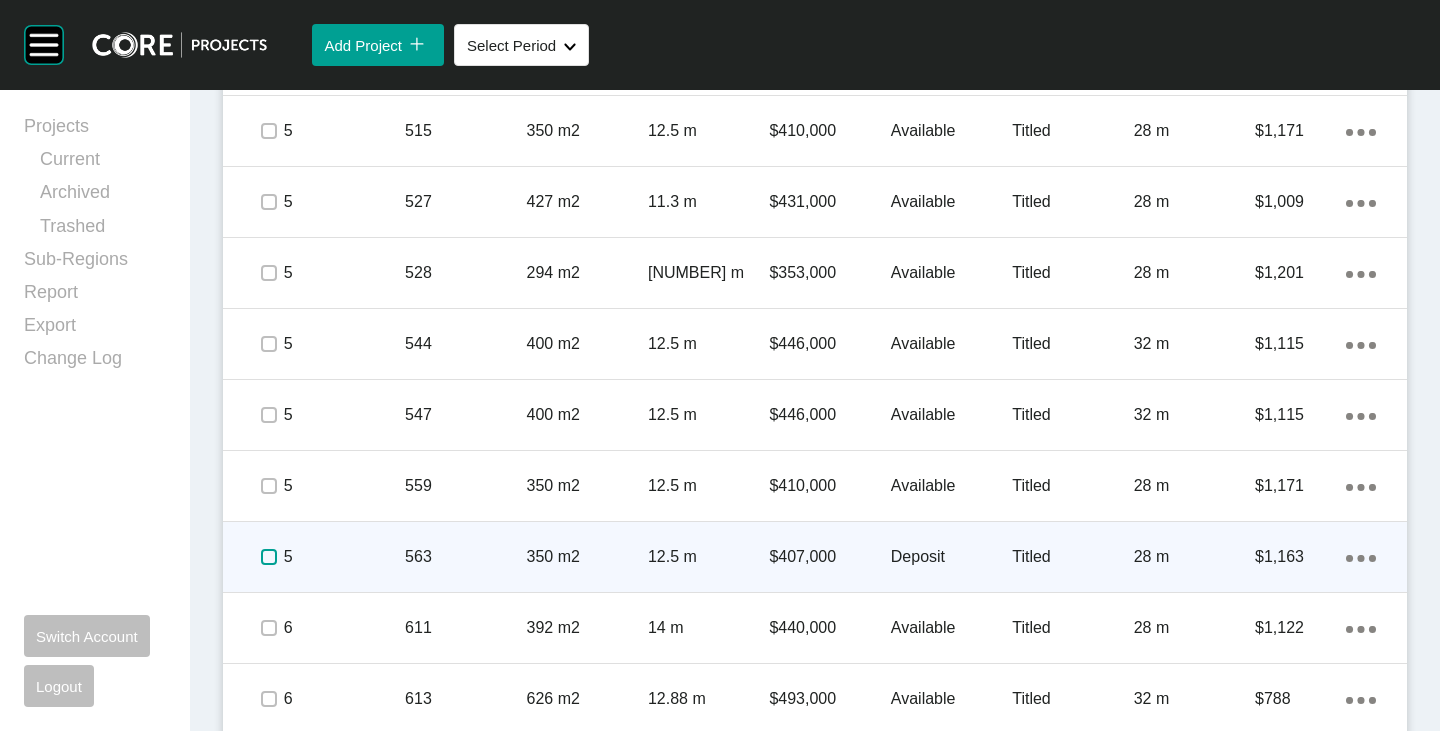 click at bounding box center [269, 557] 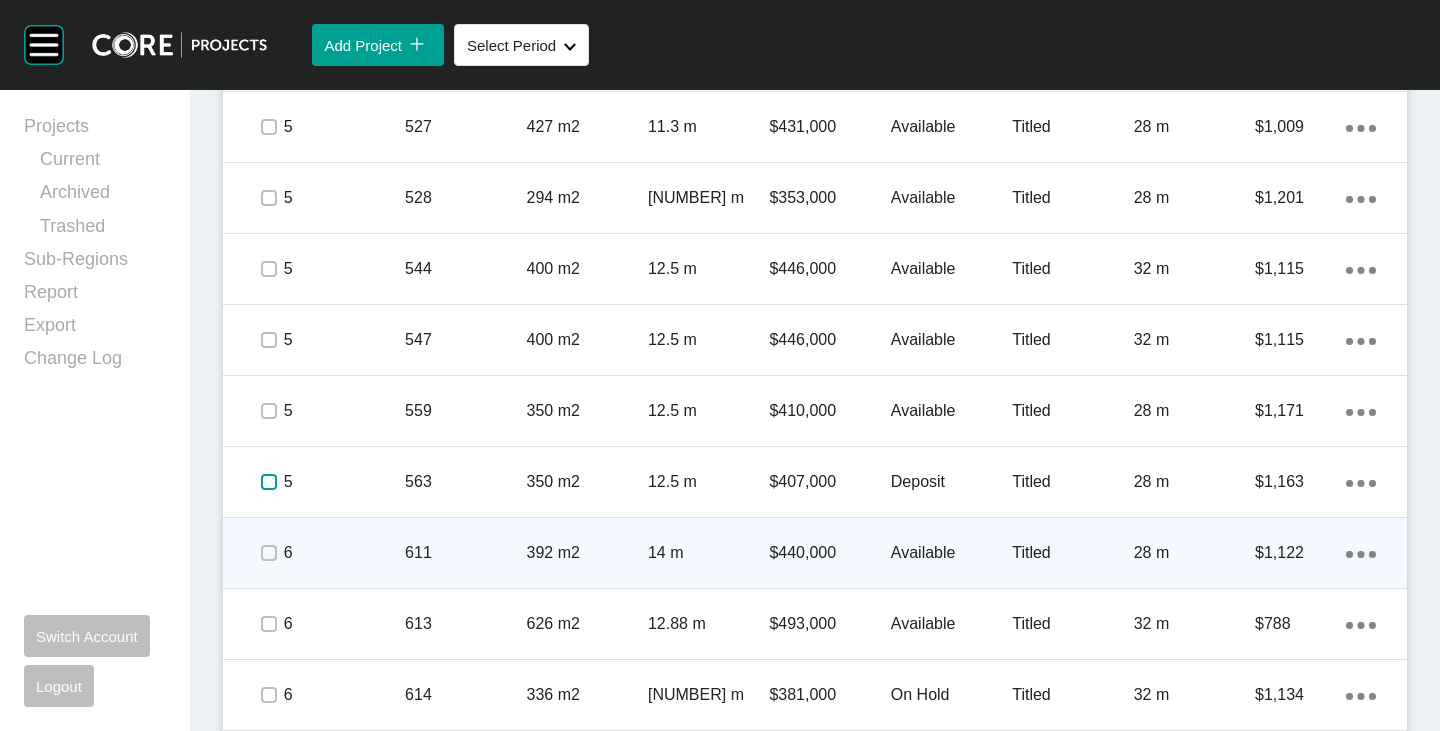 scroll, scrollTop: 1700, scrollLeft: 0, axis: vertical 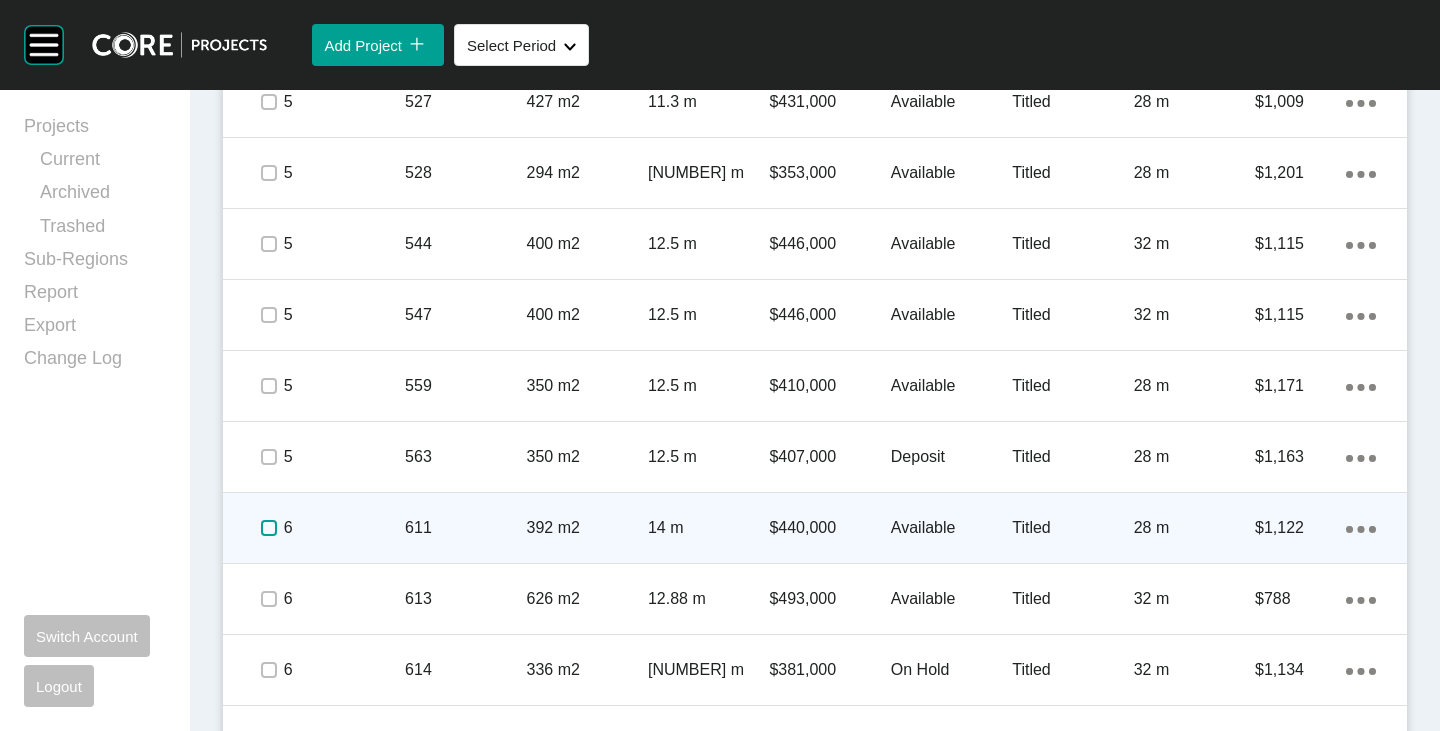 click at bounding box center [269, 528] 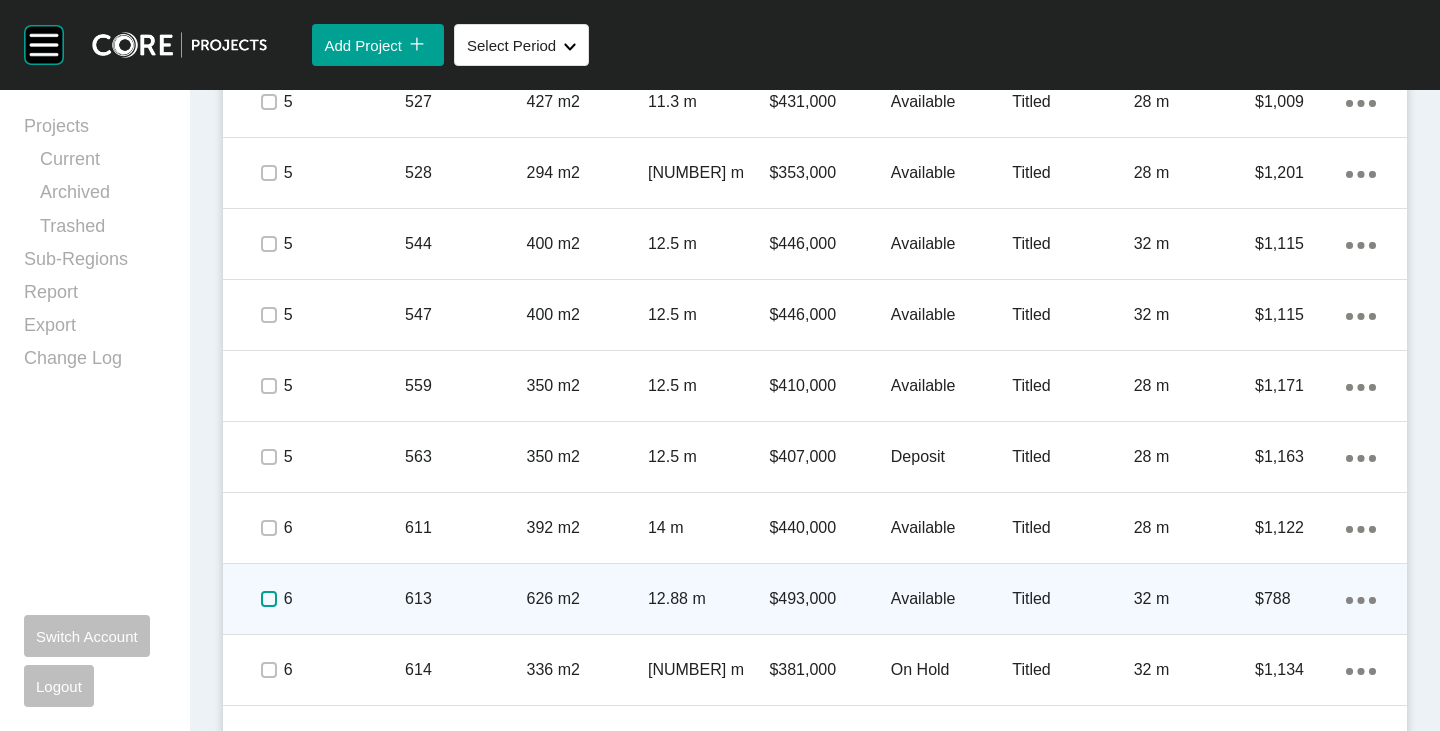 click at bounding box center (269, 599) 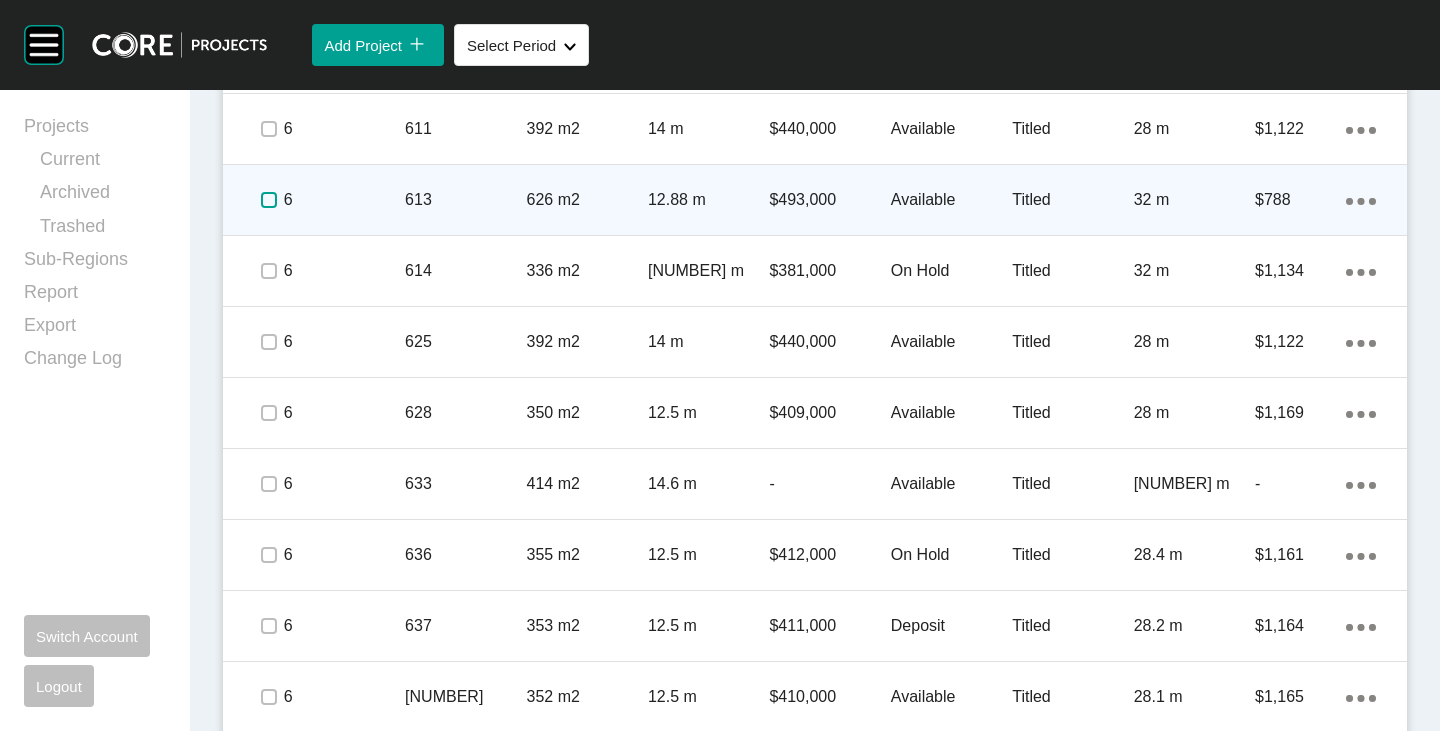 scroll, scrollTop: 2100, scrollLeft: 0, axis: vertical 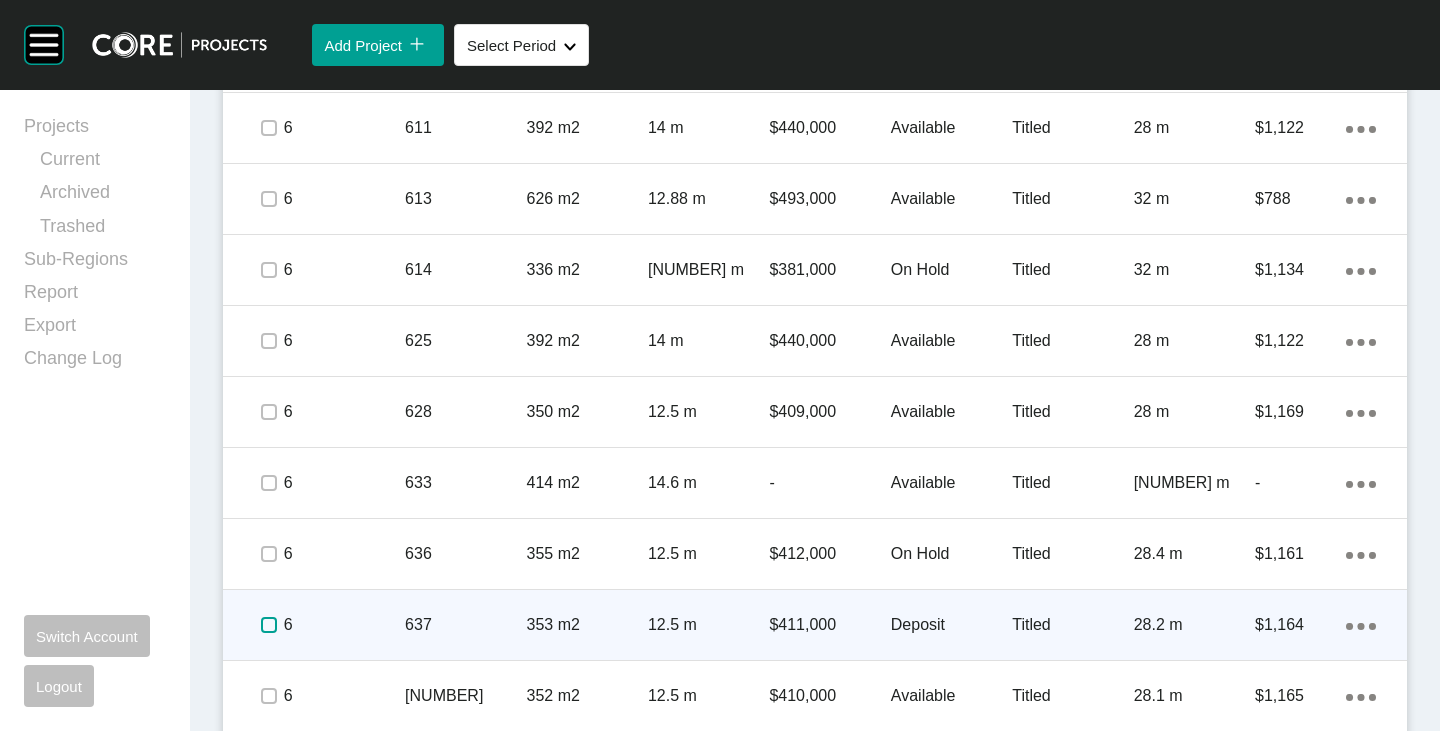 click at bounding box center (269, 625) 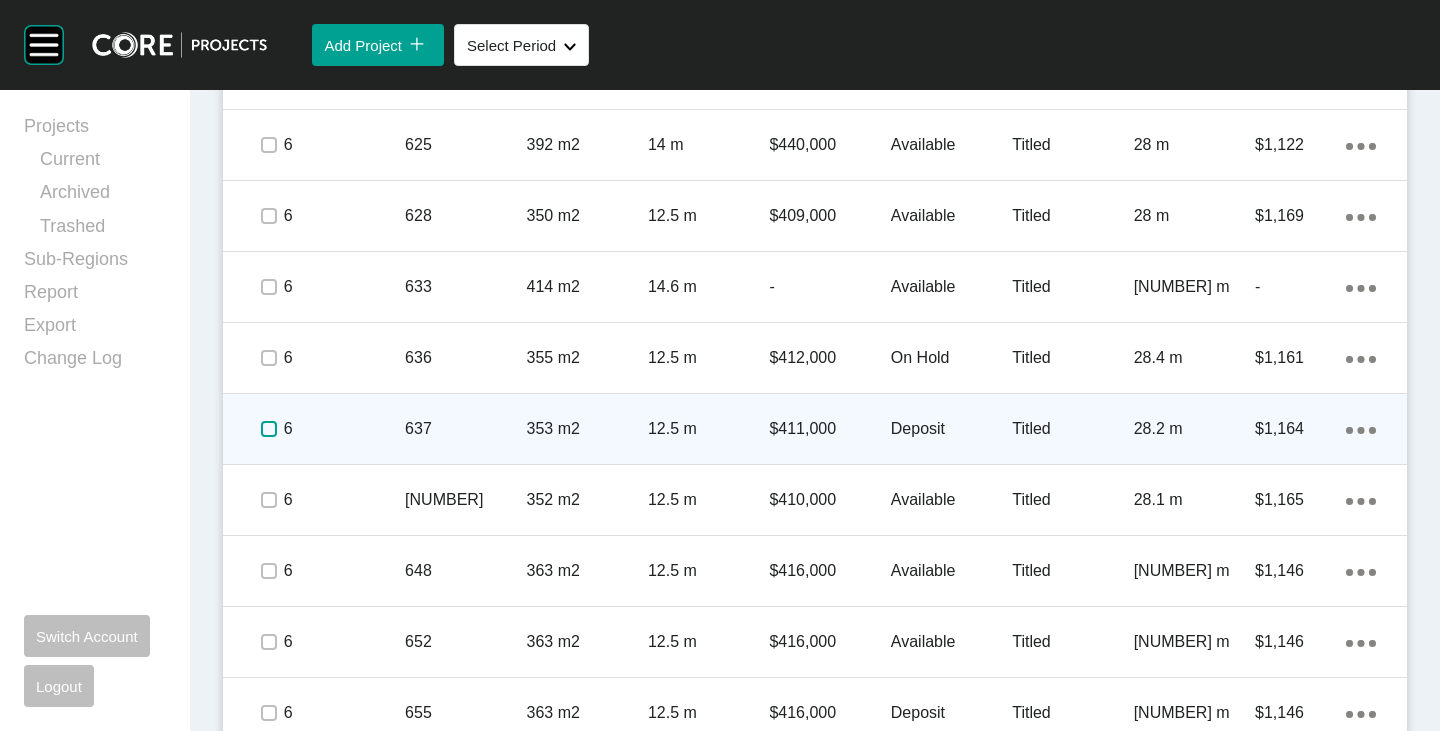 scroll, scrollTop: 2300, scrollLeft: 0, axis: vertical 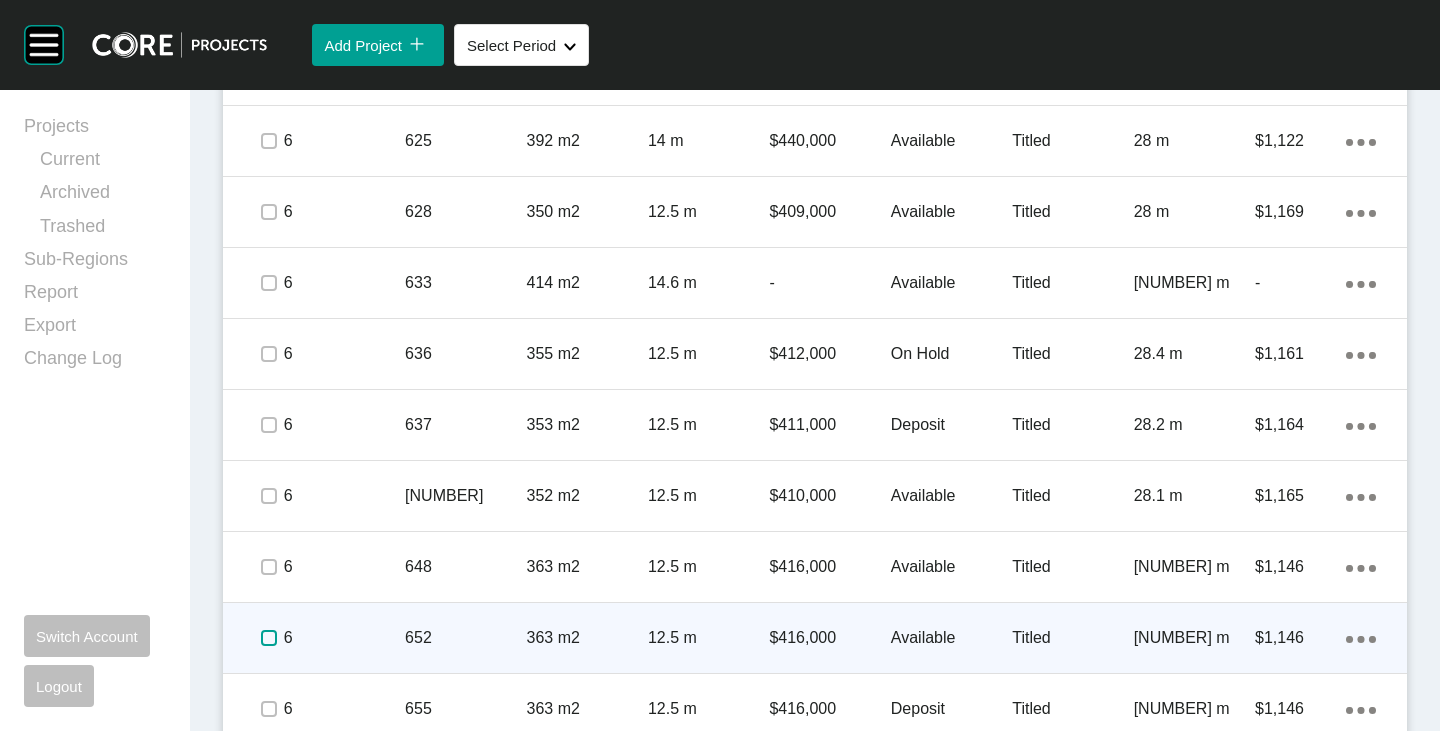 click at bounding box center (269, 638) 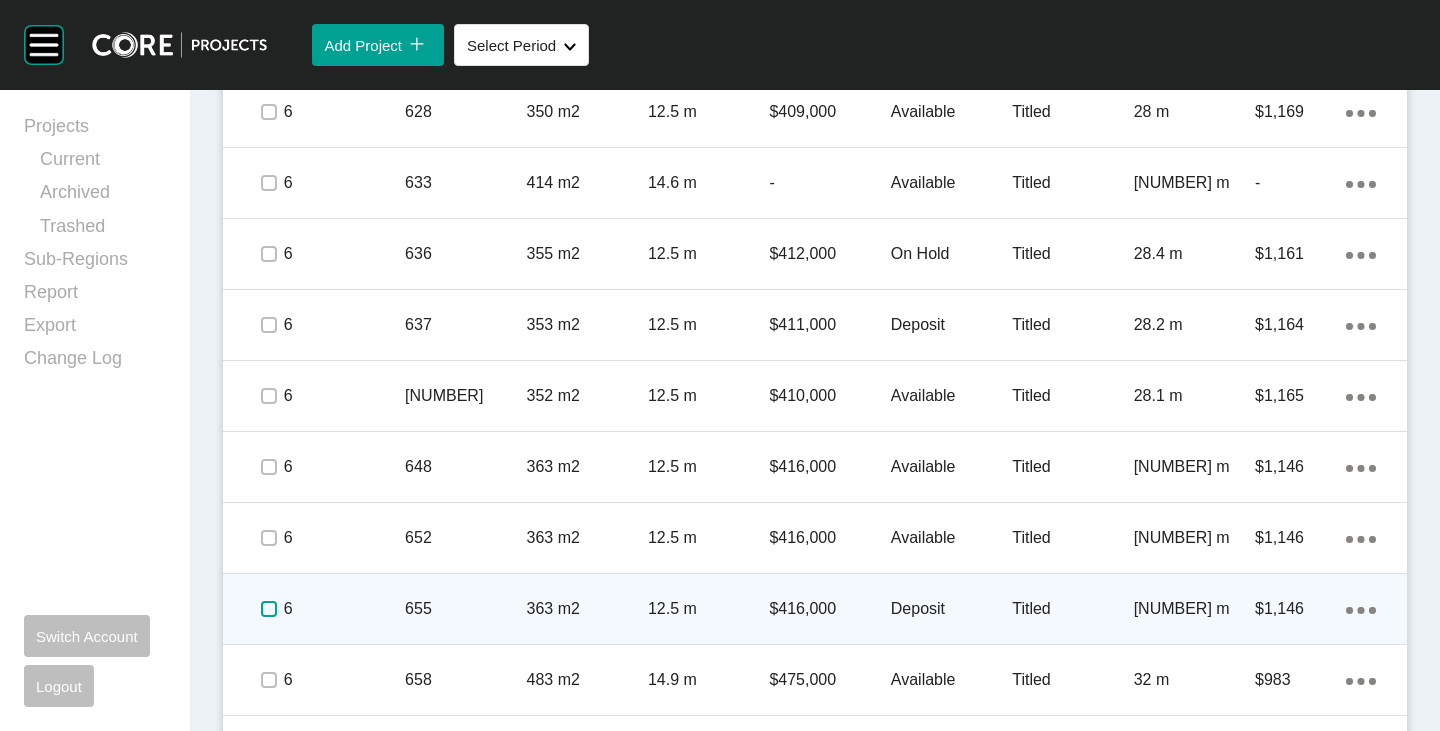 click at bounding box center [269, 609] 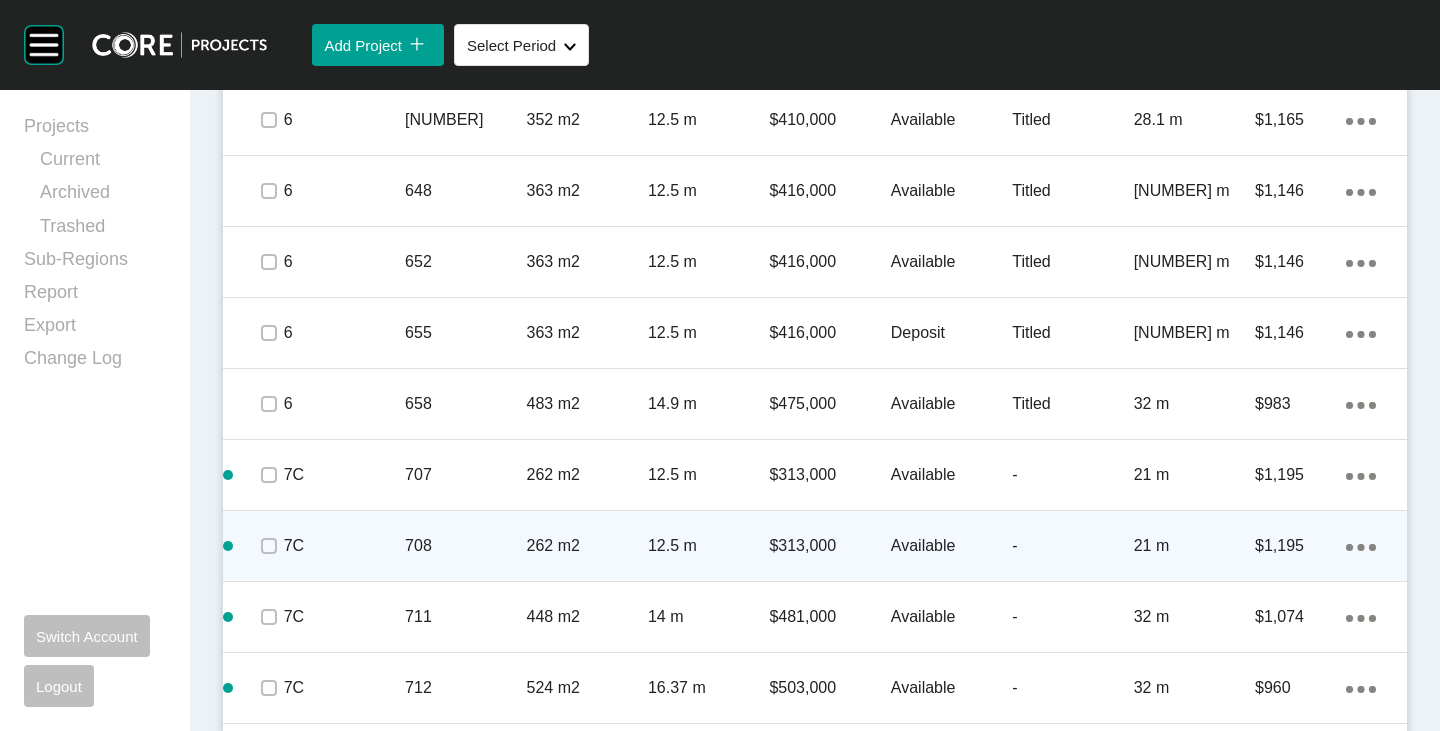scroll, scrollTop: 2700, scrollLeft: 0, axis: vertical 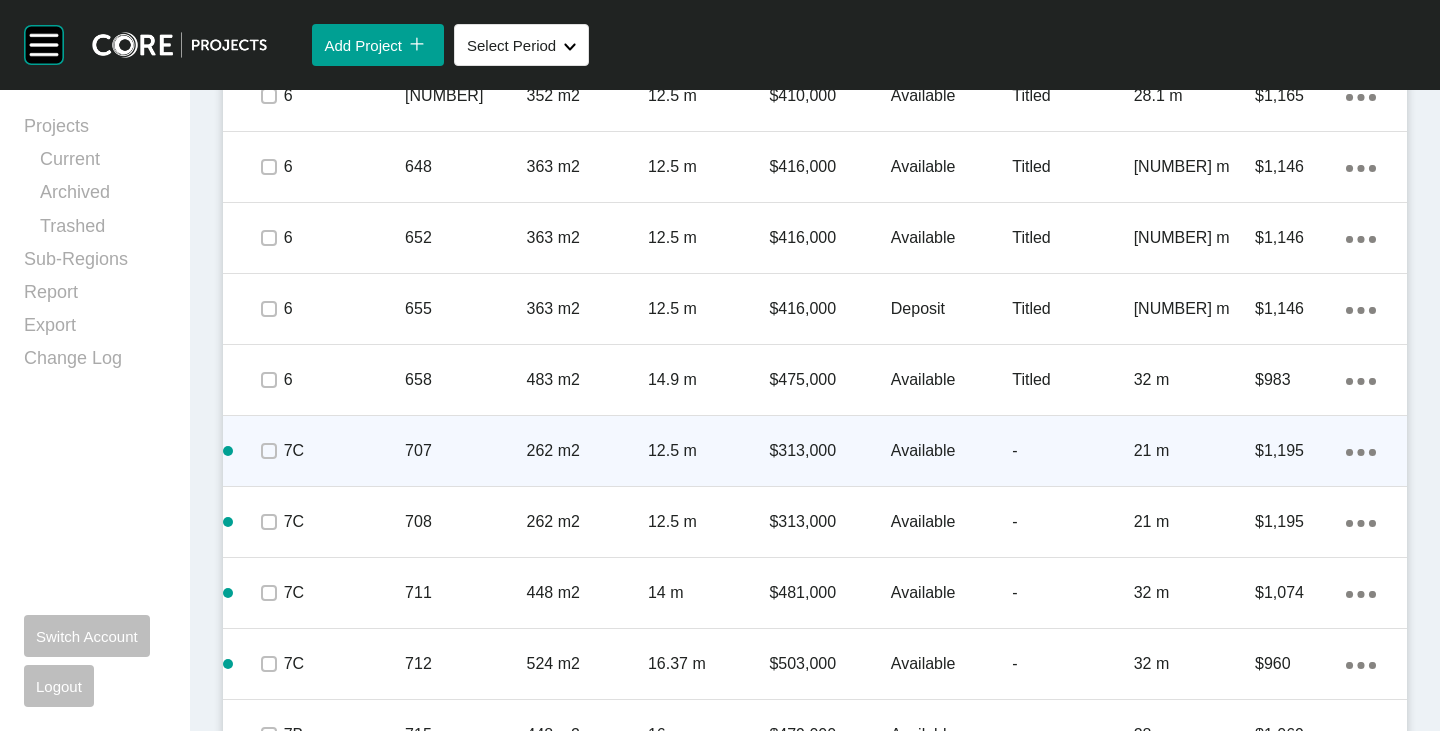 click on "262 m2" at bounding box center (587, 451) 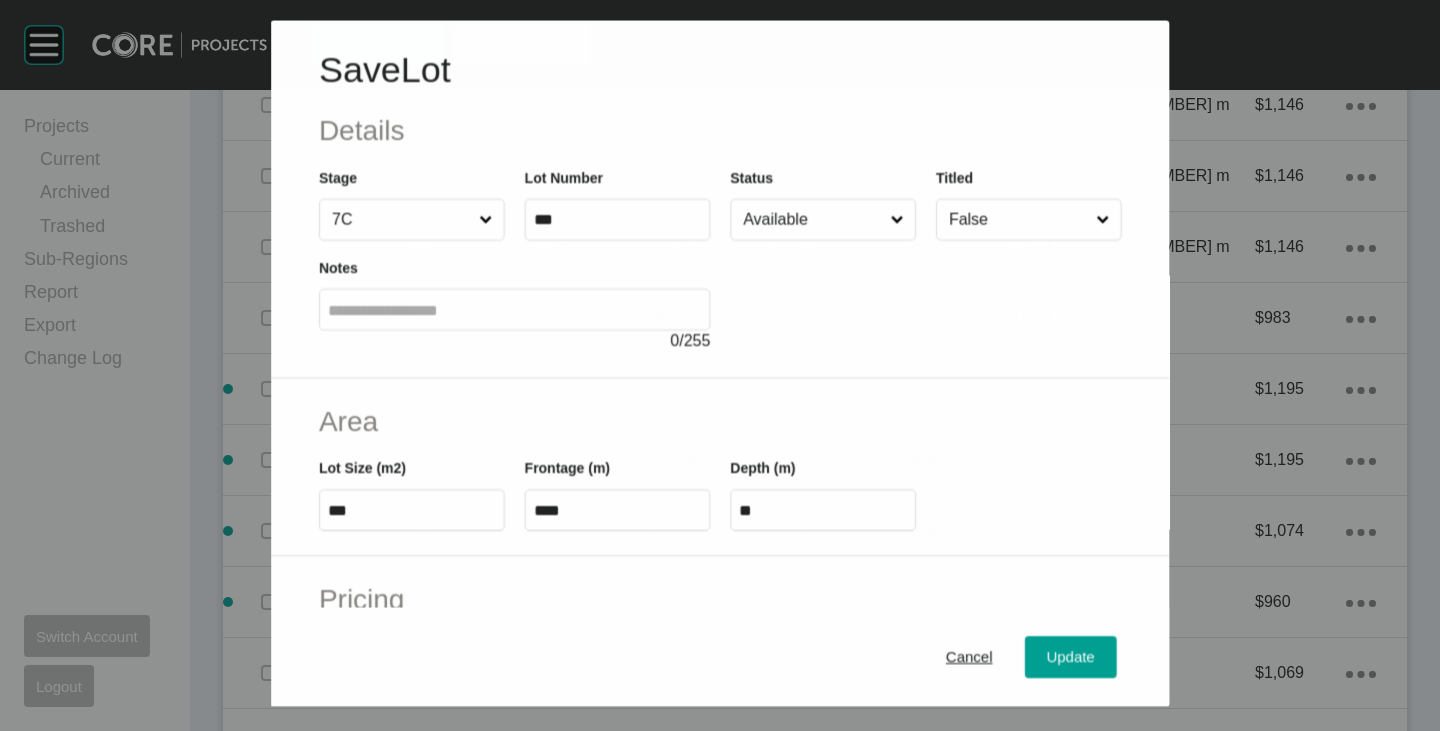 scroll, scrollTop: 200, scrollLeft: 0, axis: vertical 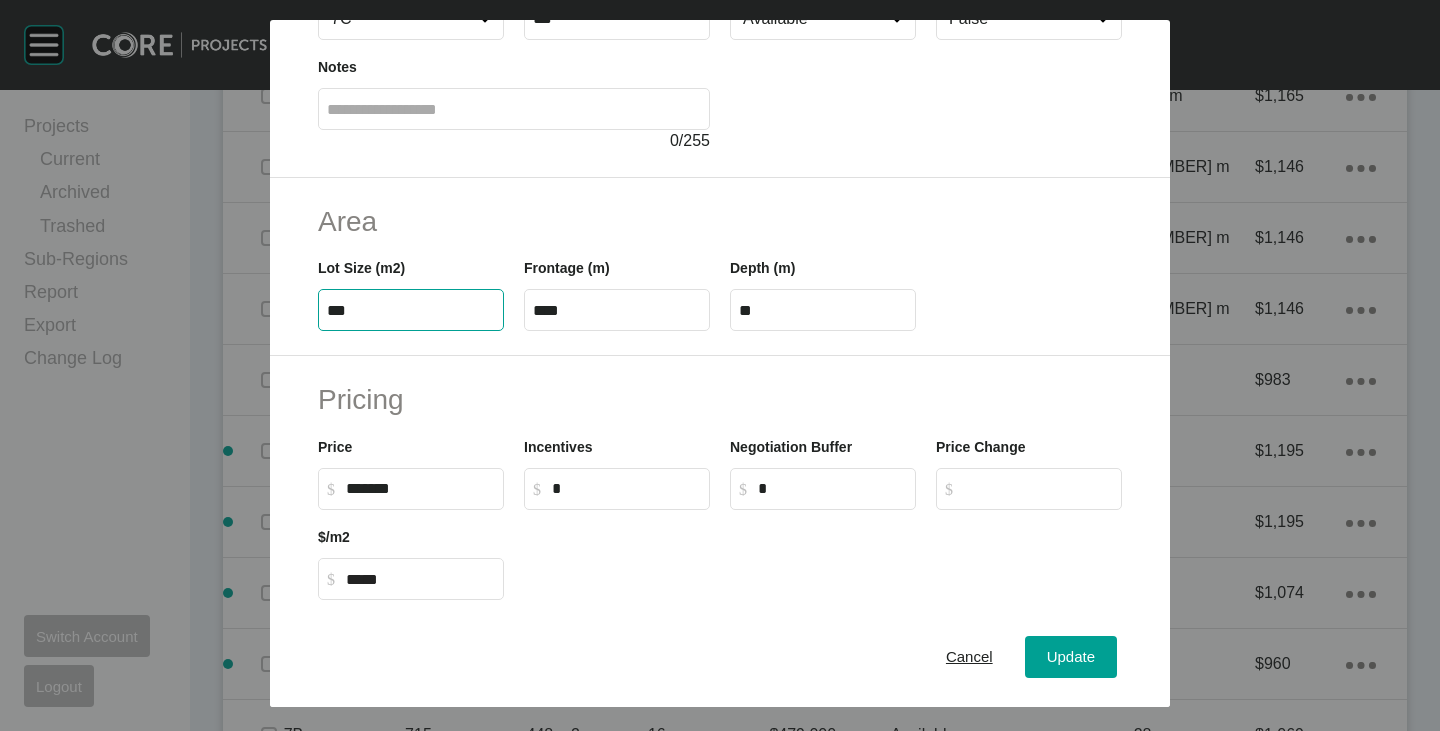 click on "***" at bounding box center (411, 310) 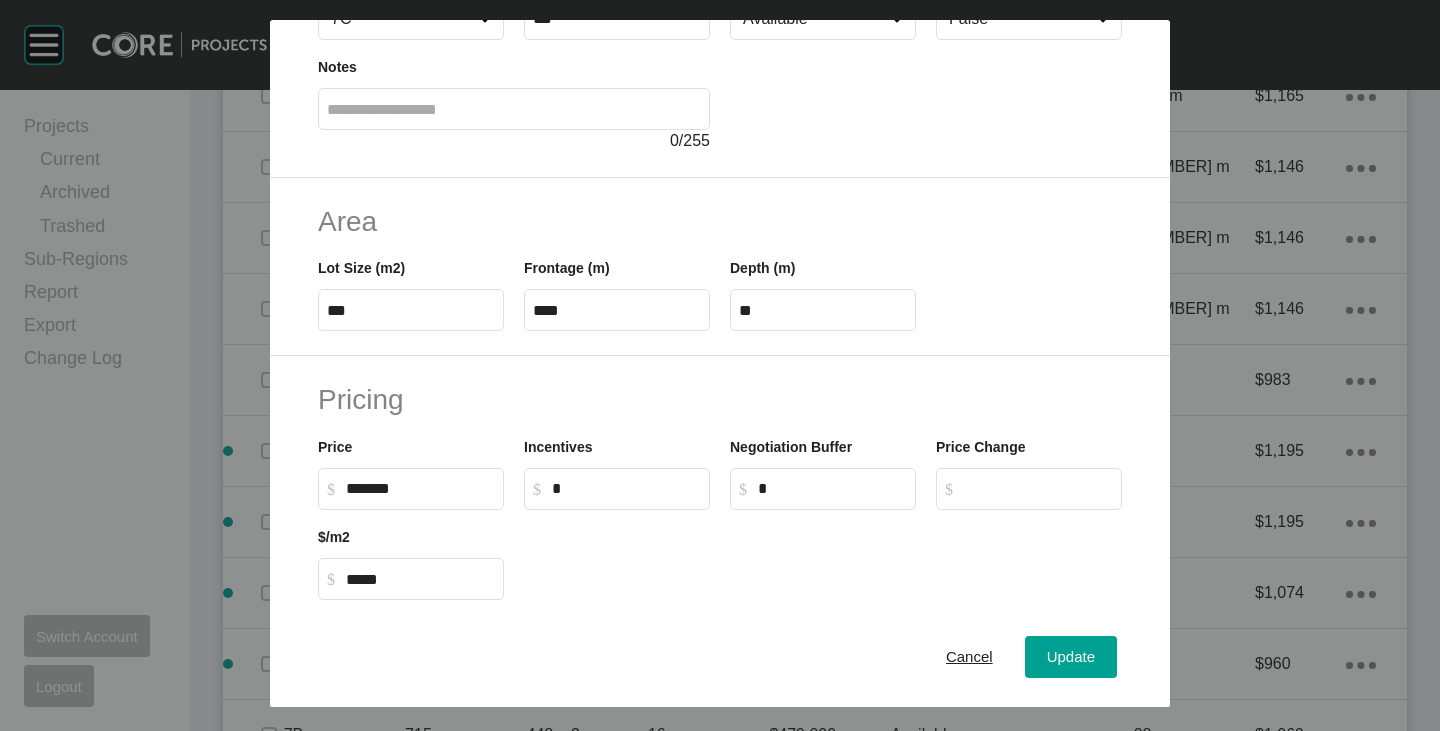 scroll, scrollTop: 0, scrollLeft: 0, axis: both 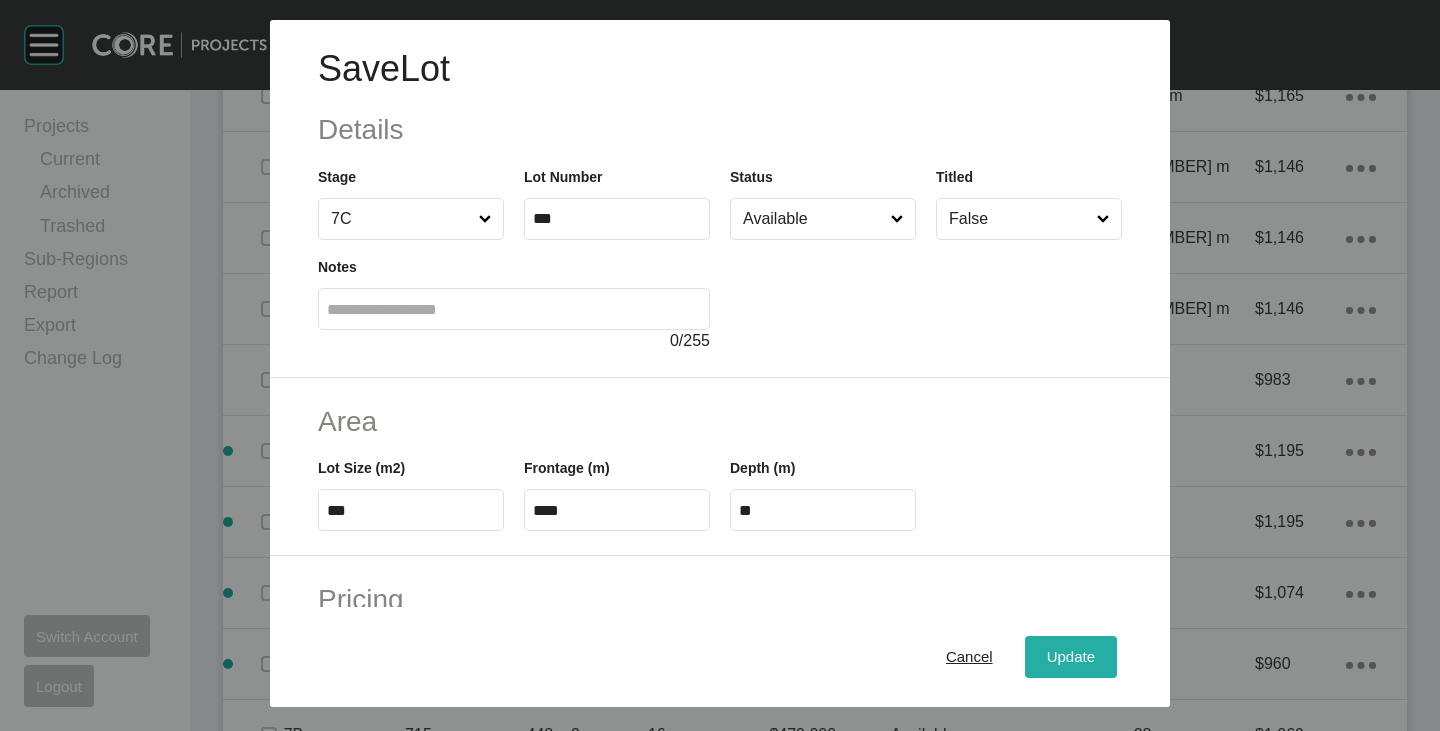 click on "Update" at bounding box center (1071, 657) 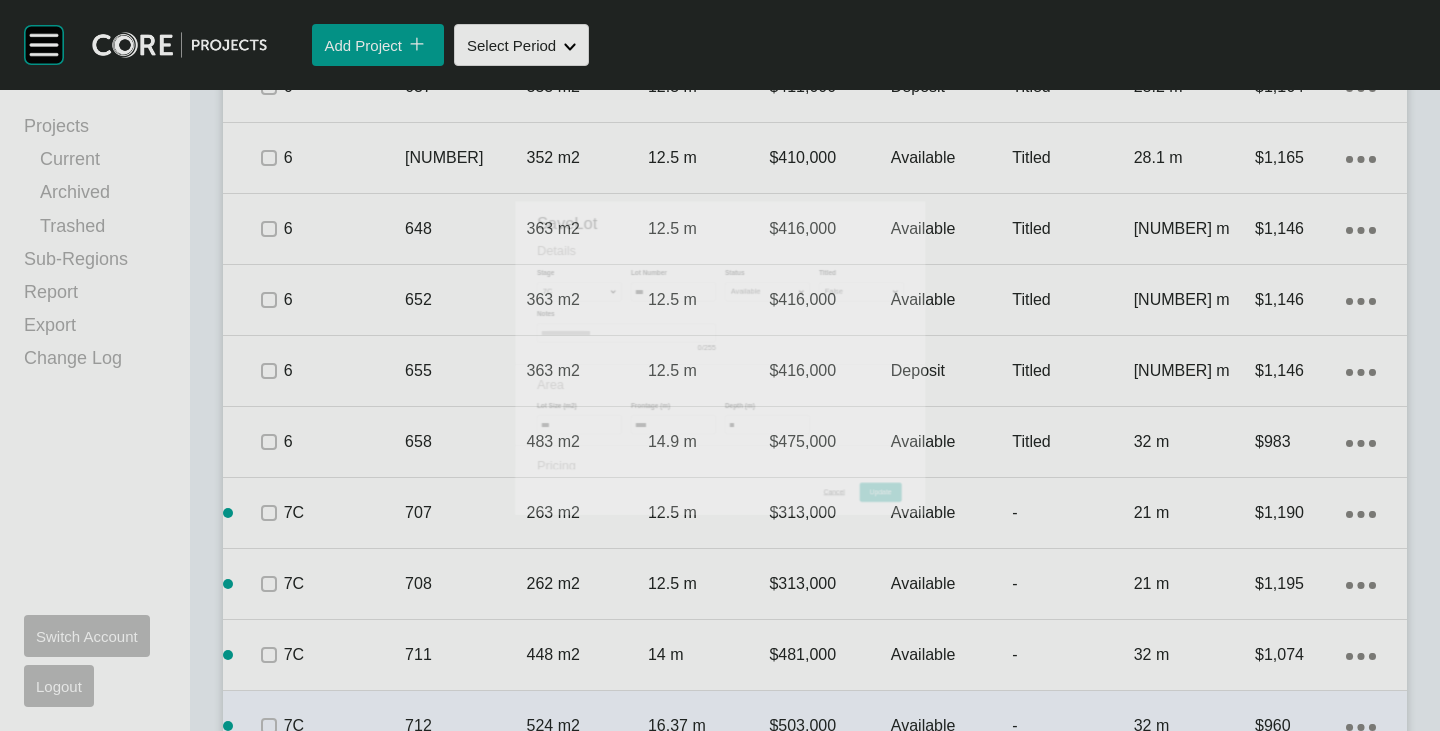 scroll, scrollTop: 2700, scrollLeft: 0, axis: vertical 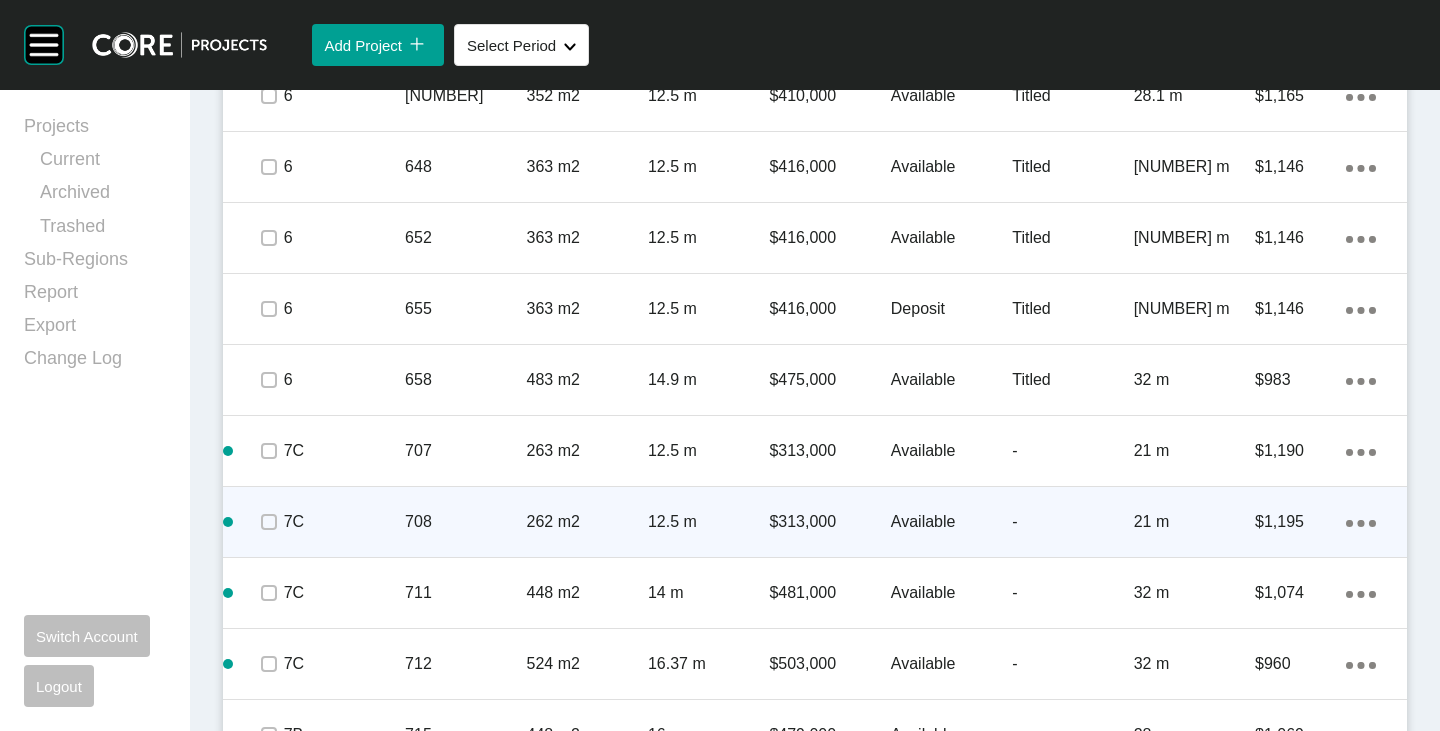 click on "262 m2" at bounding box center (587, 522) 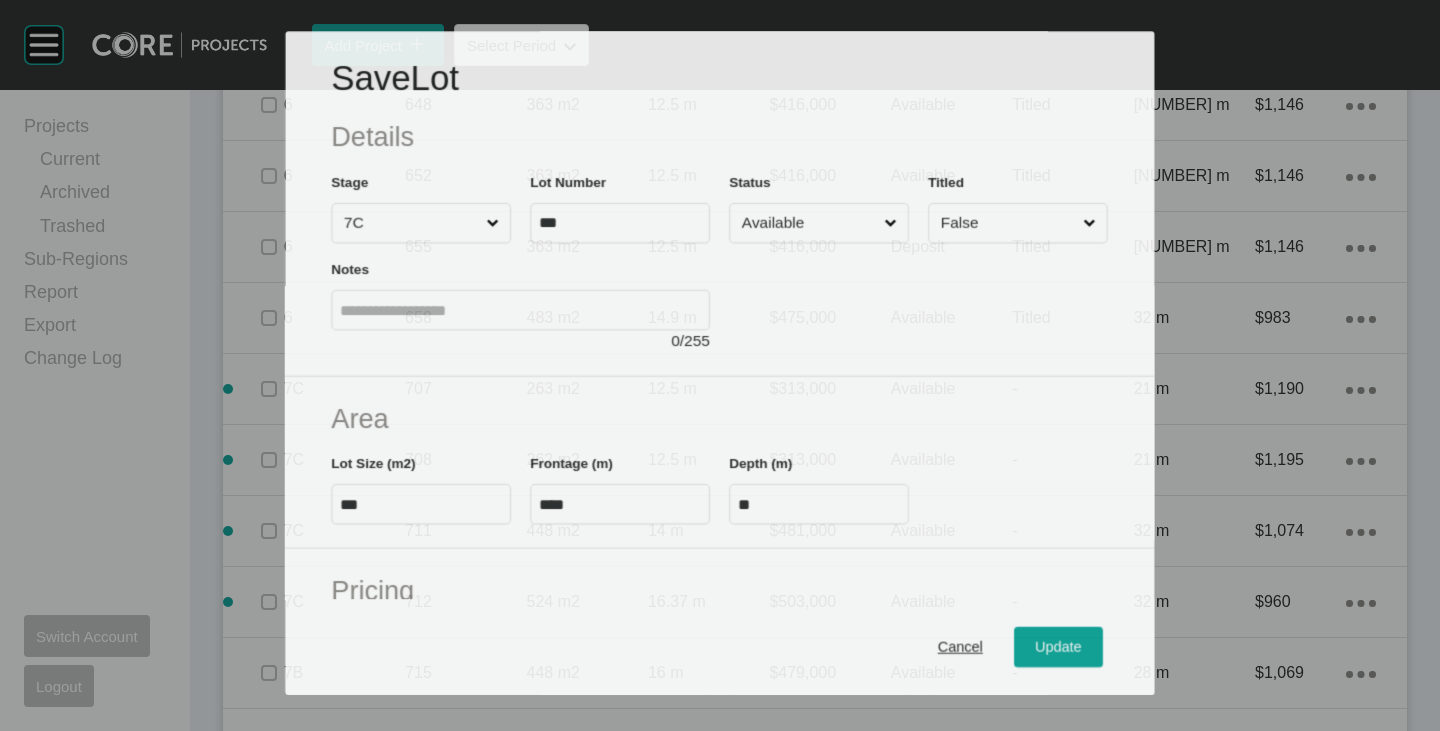 scroll, scrollTop: 2638, scrollLeft: 0, axis: vertical 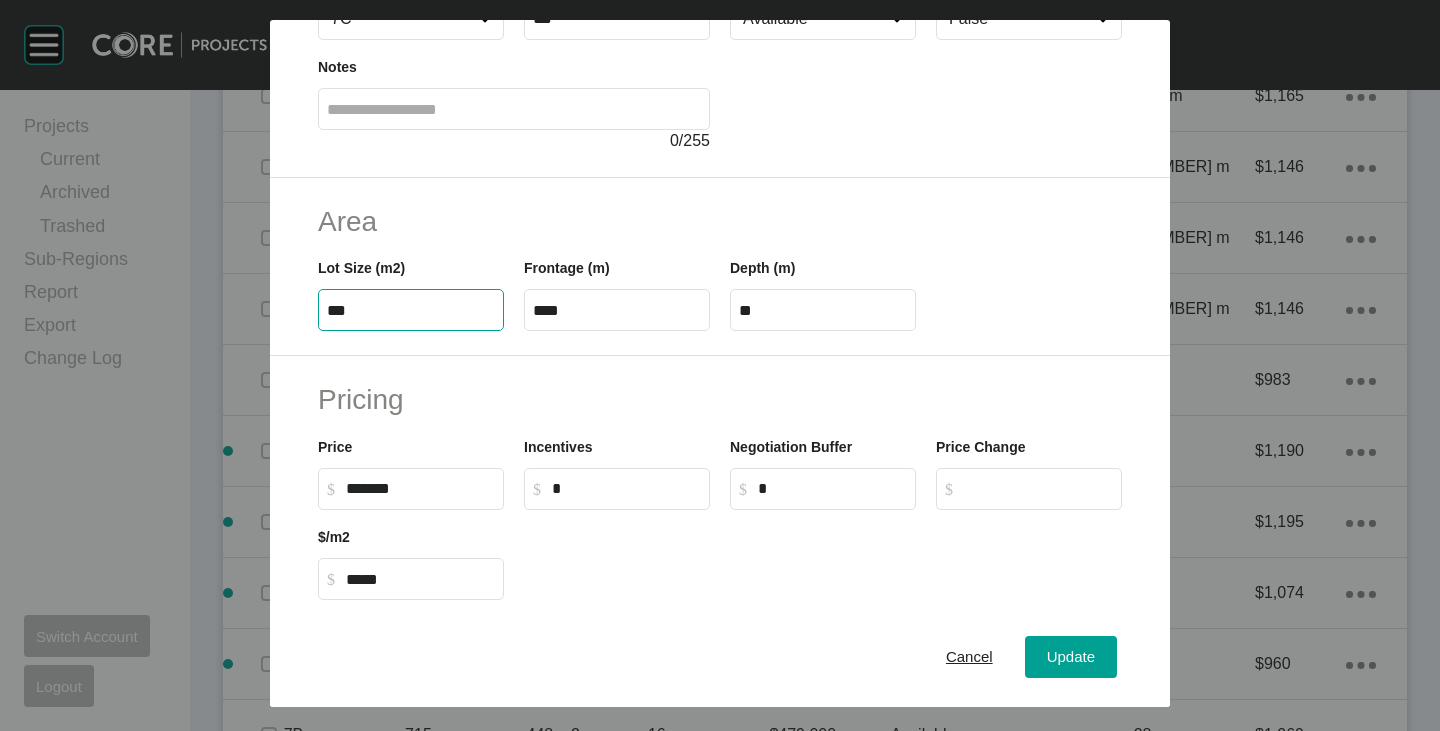 click on "***" at bounding box center (411, 310) 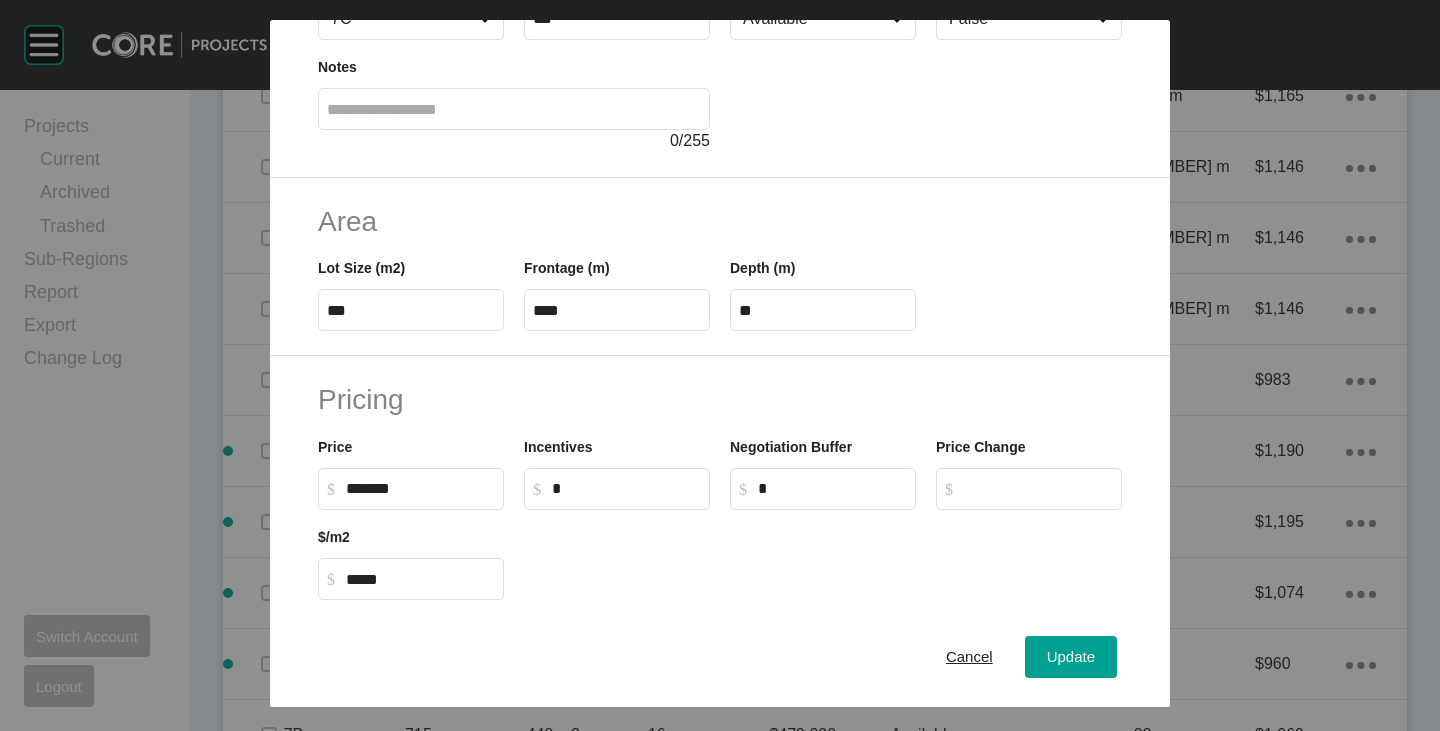 scroll, scrollTop: 0, scrollLeft: 0, axis: both 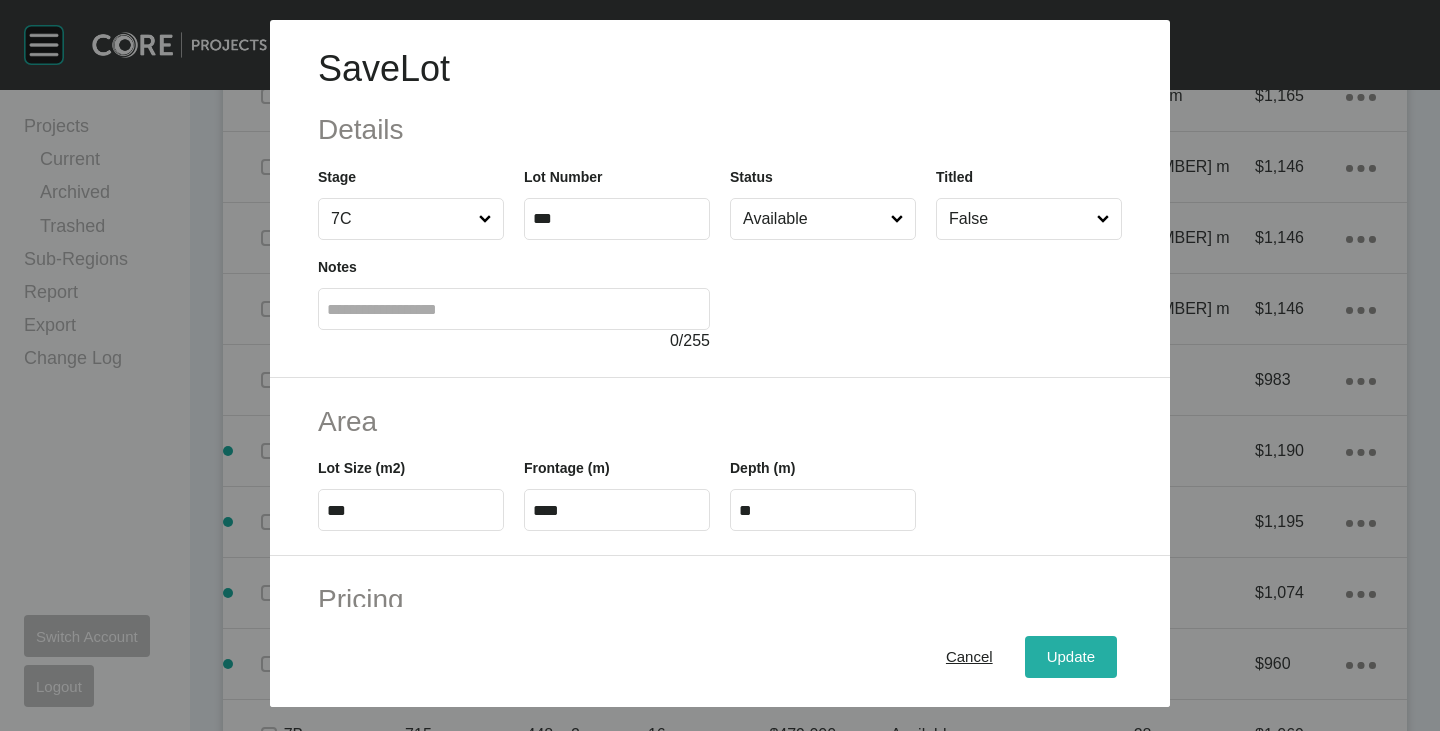 click on "Update" at bounding box center (1071, 657) 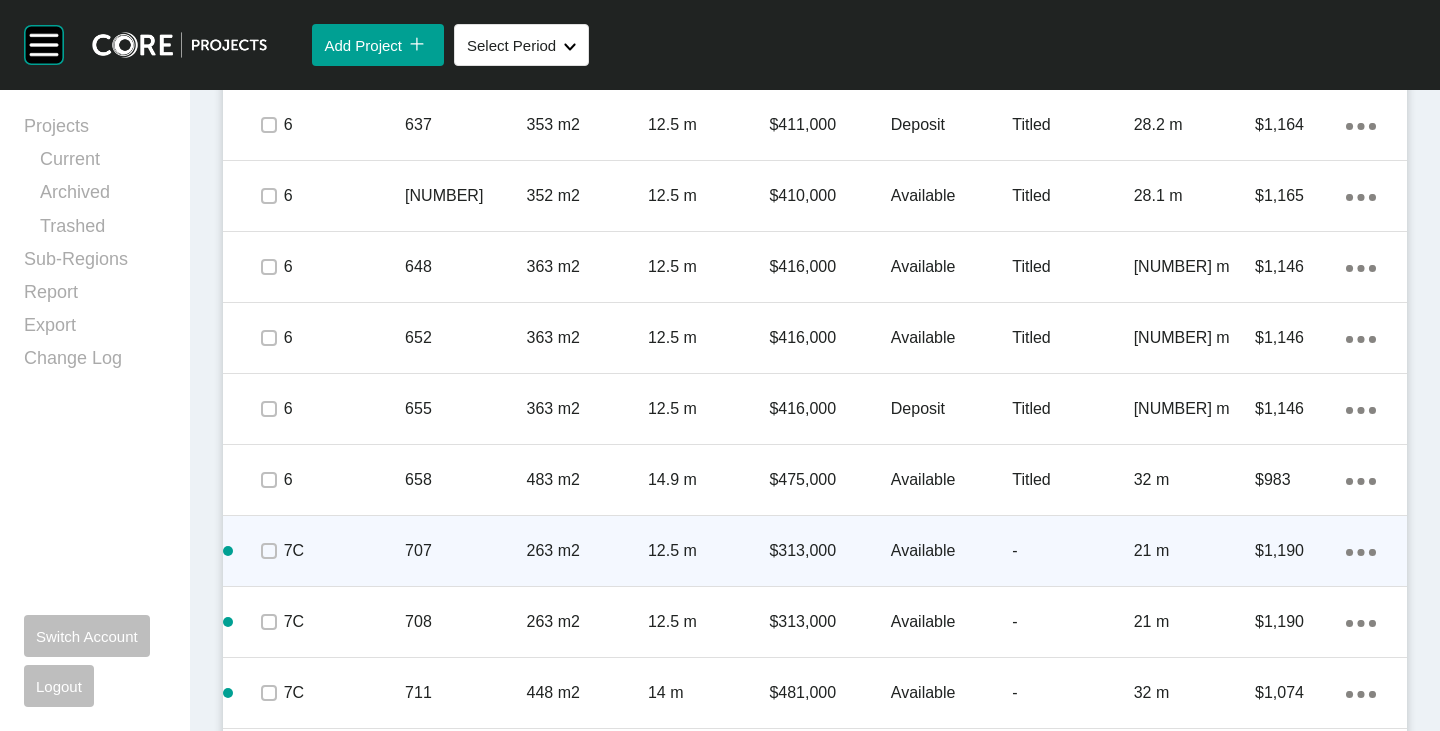 scroll, scrollTop: 2700, scrollLeft: 0, axis: vertical 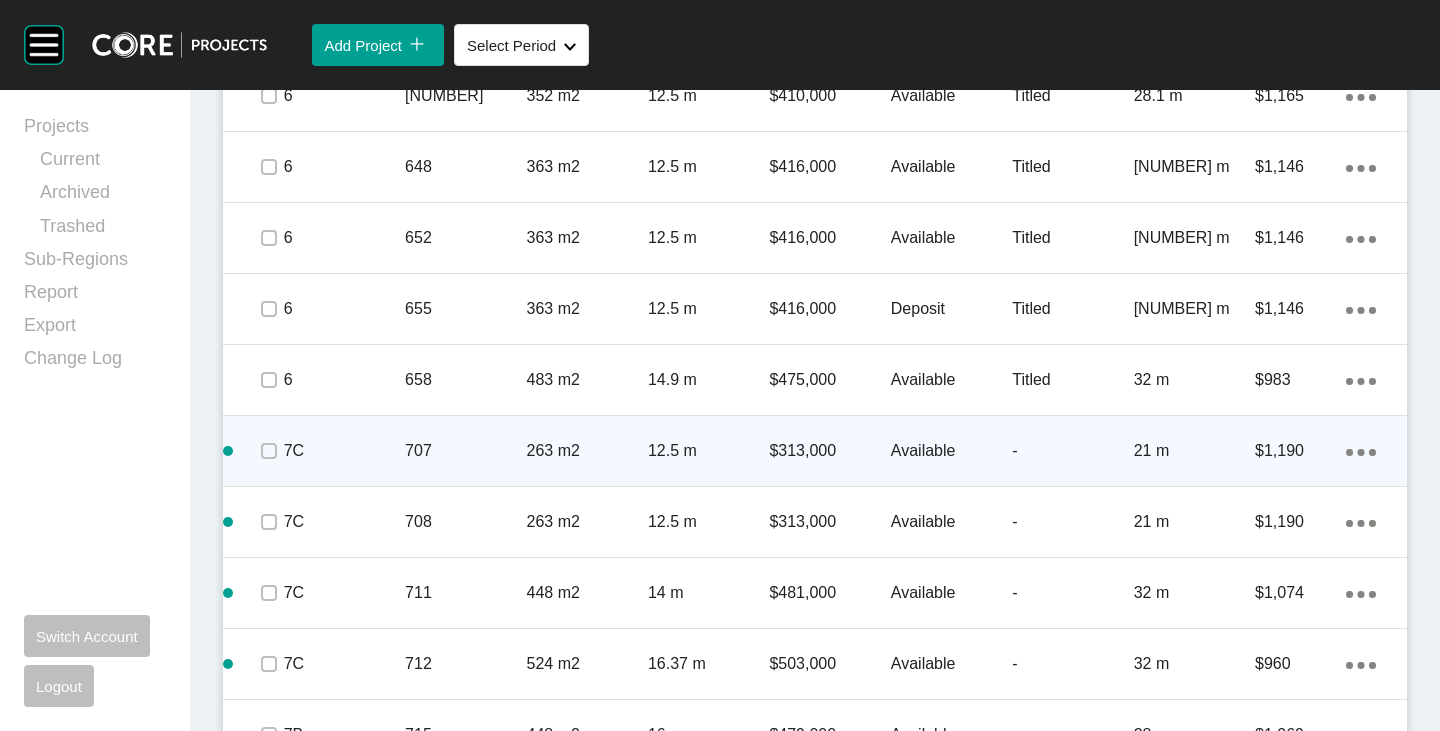 click 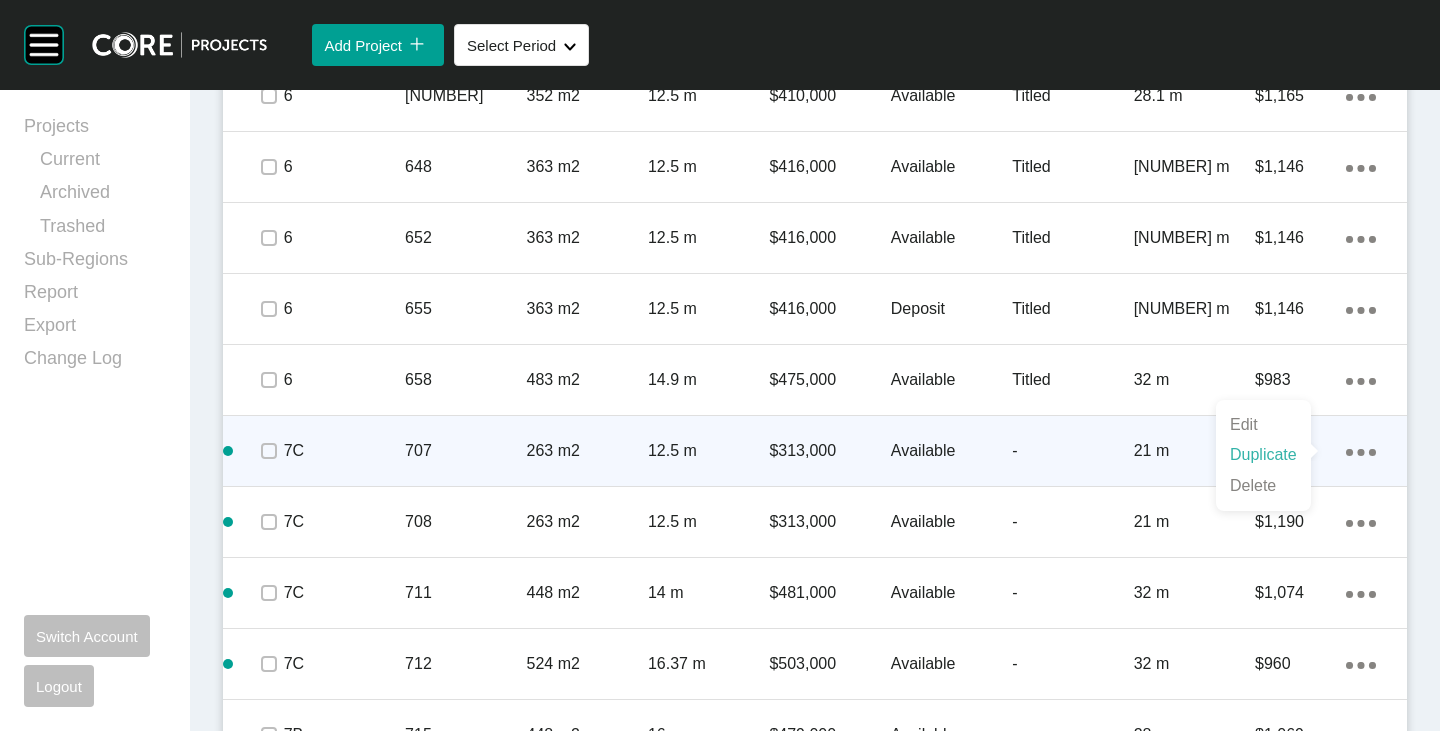 click on "Duplicate" at bounding box center (1263, 455) 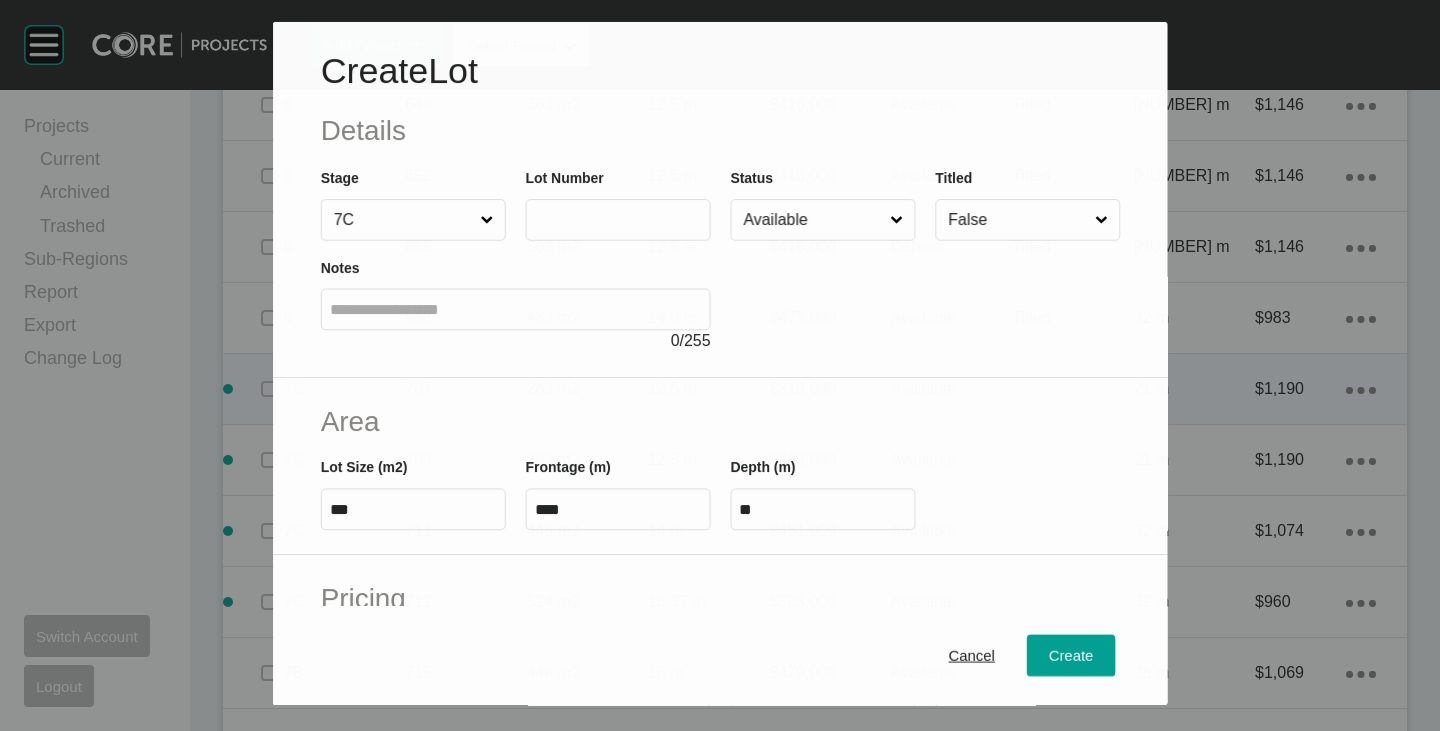 scroll, scrollTop: 2638, scrollLeft: 0, axis: vertical 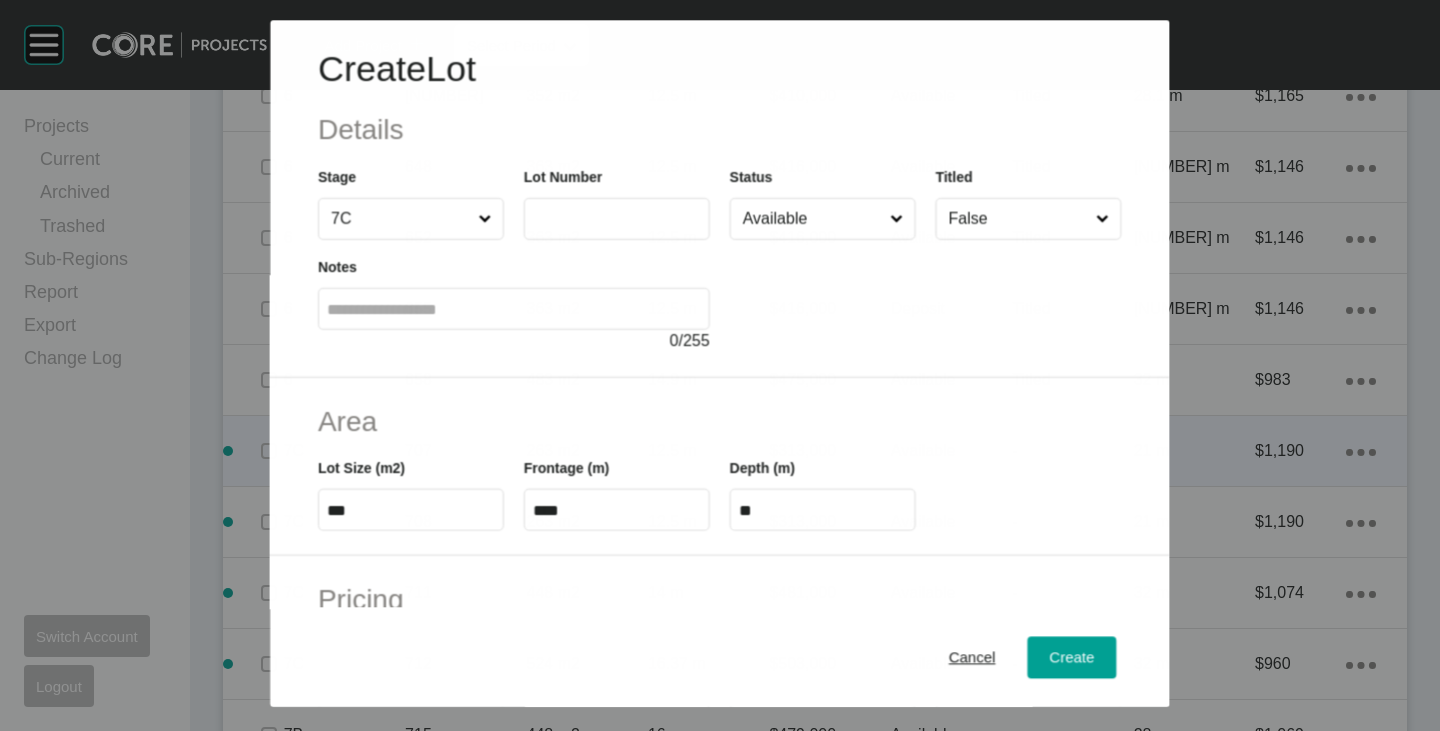 click at bounding box center [617, 219] 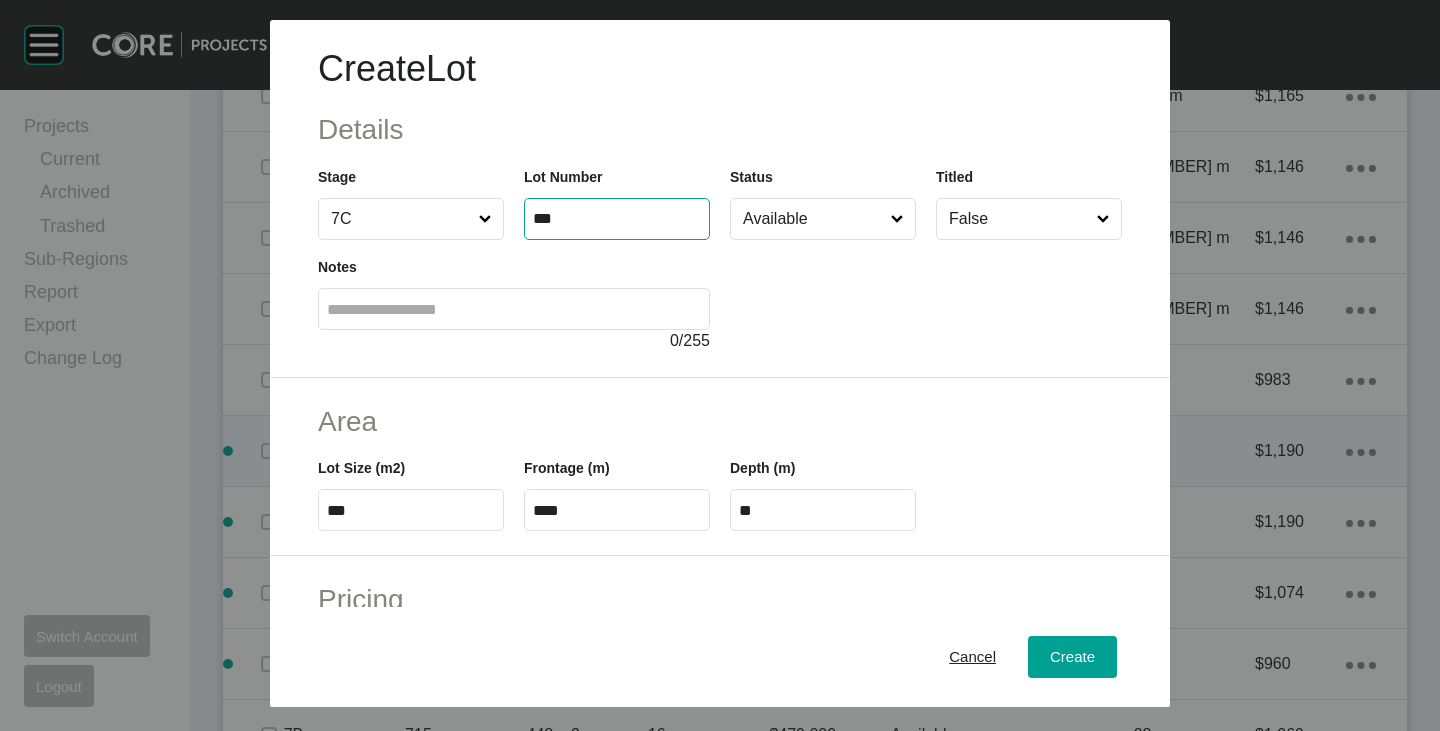 type on "***" 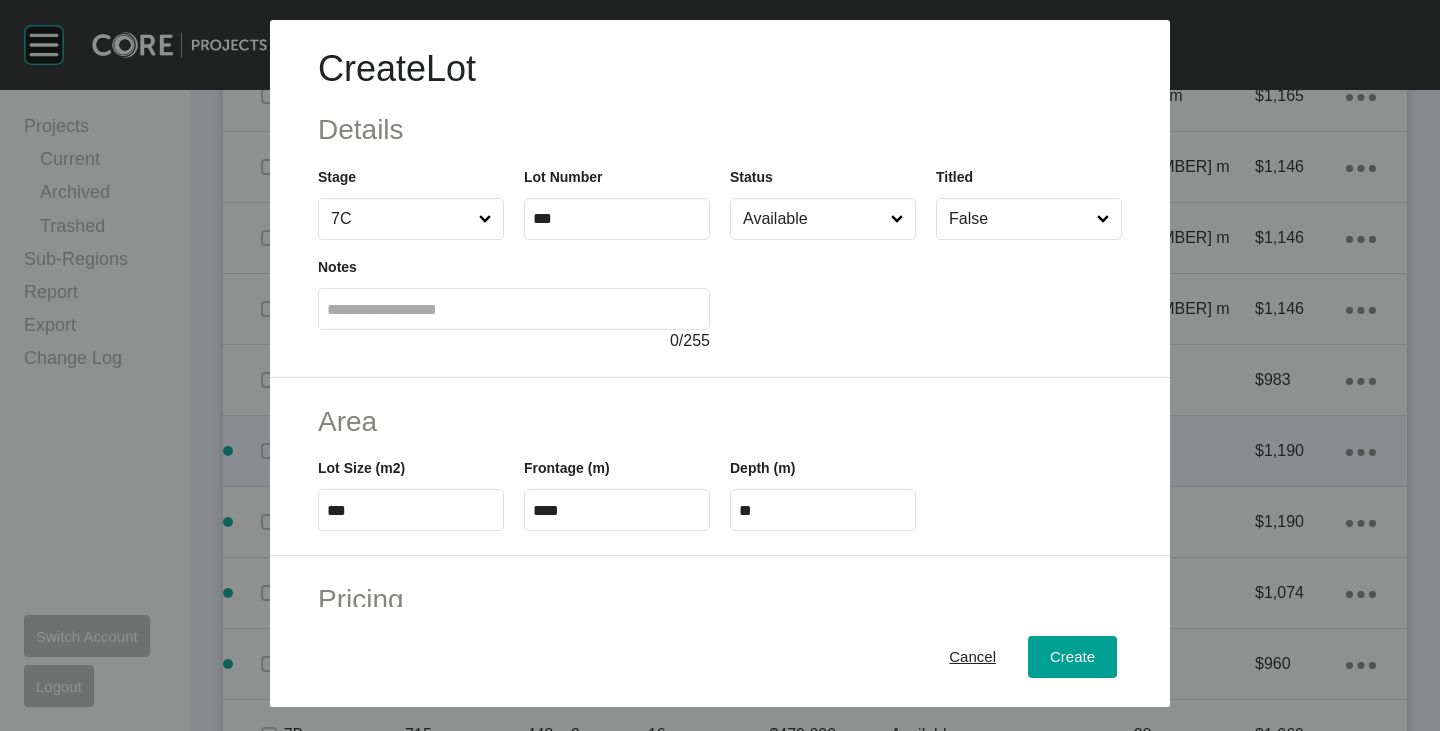 click at bounding box center [926, 296] 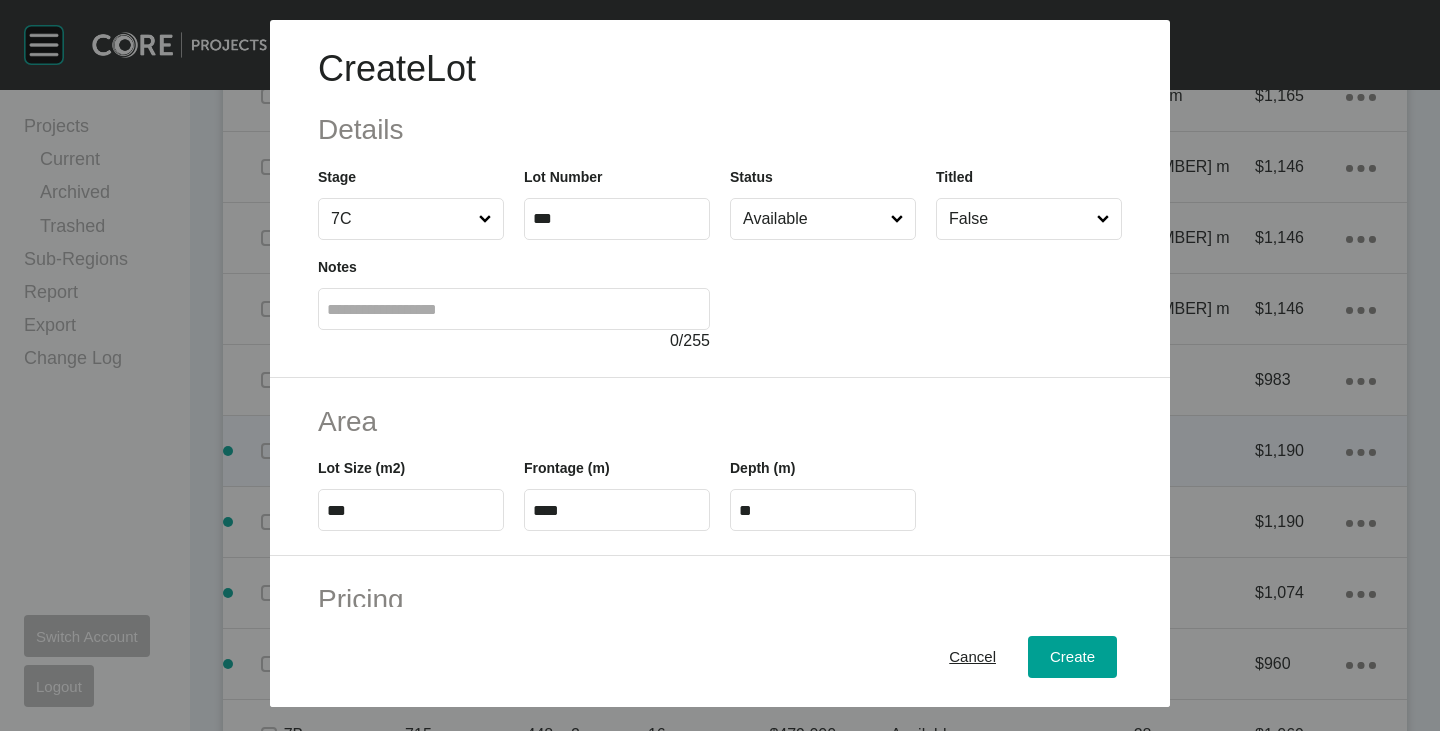scroll, scrollTop: 200, scrollLeft: 0, axis: vertical 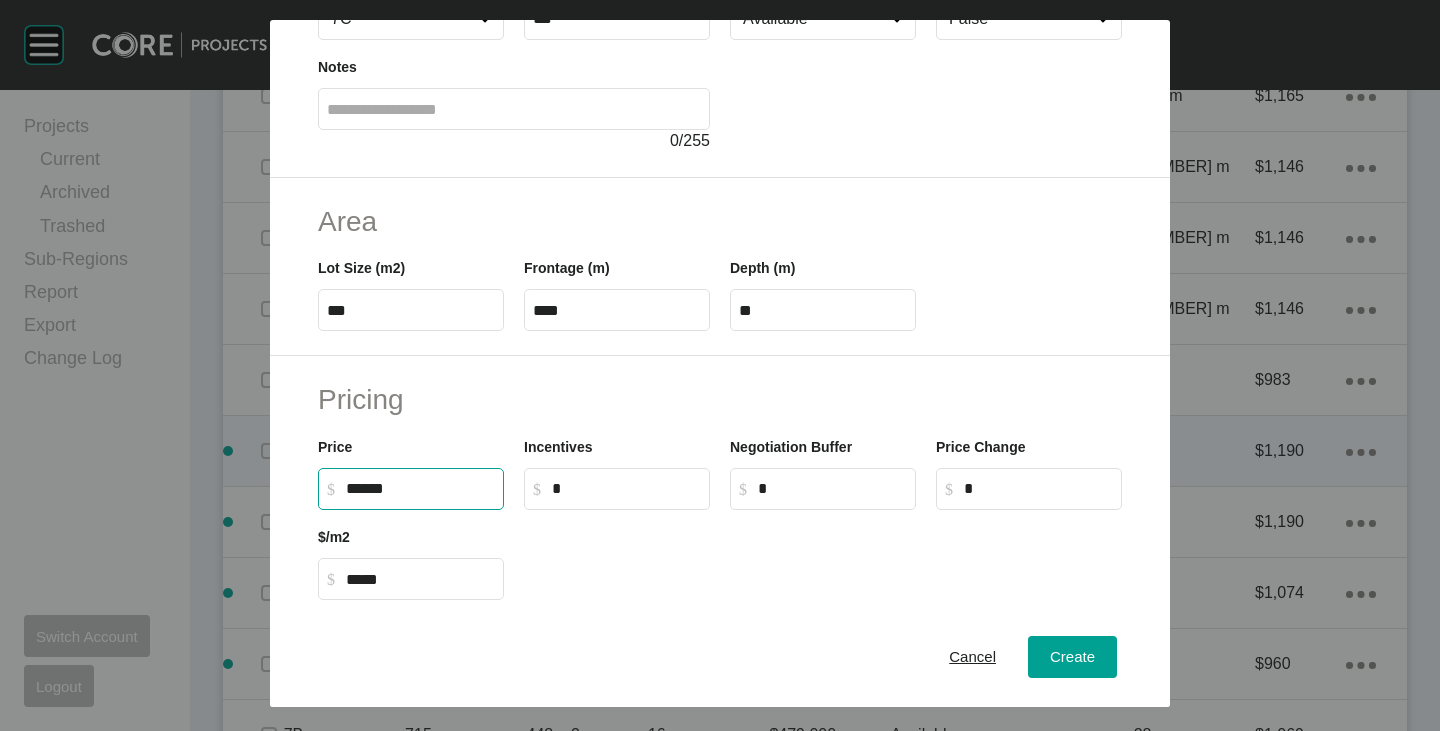 click on "******" at bounding box center (420, 488) 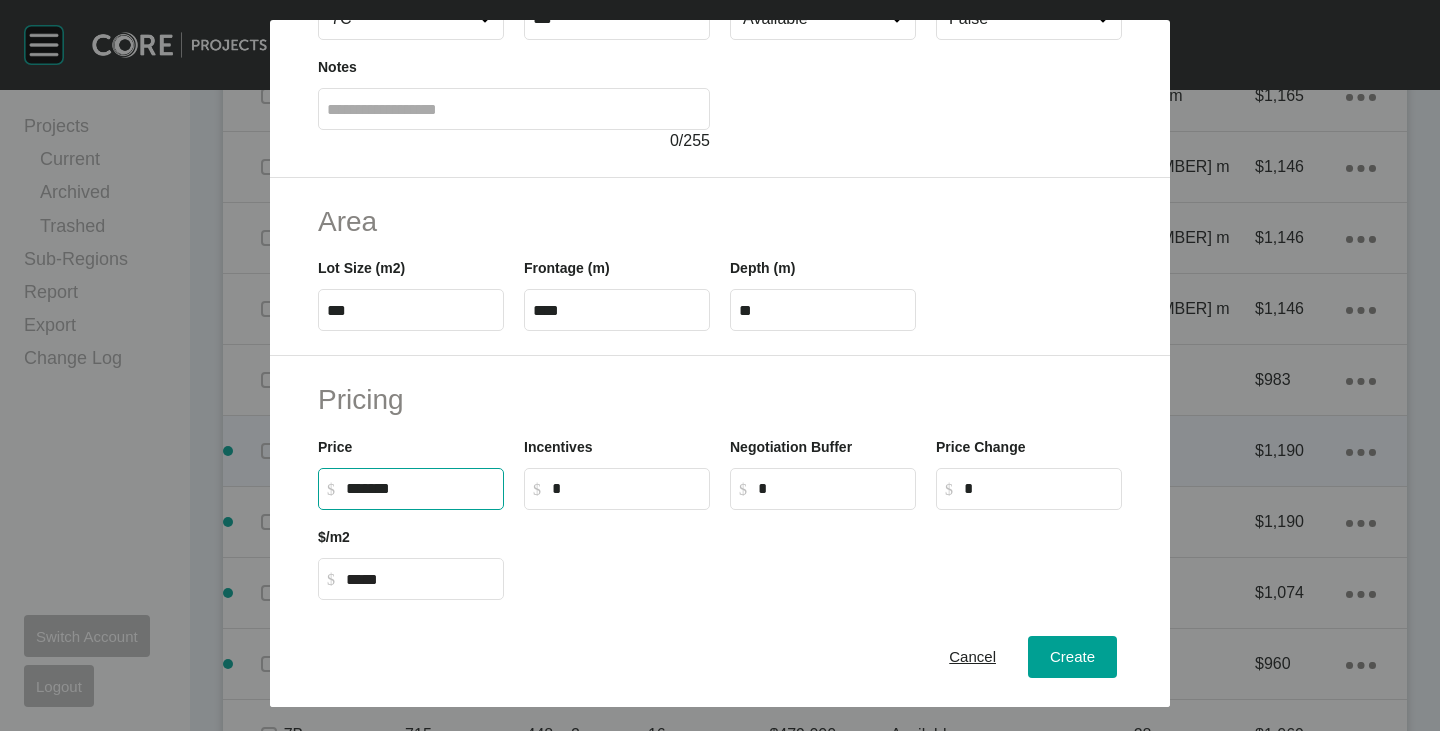 click on "Price $ Created with Sketch. $ *******" at bounding box center [411, 465] 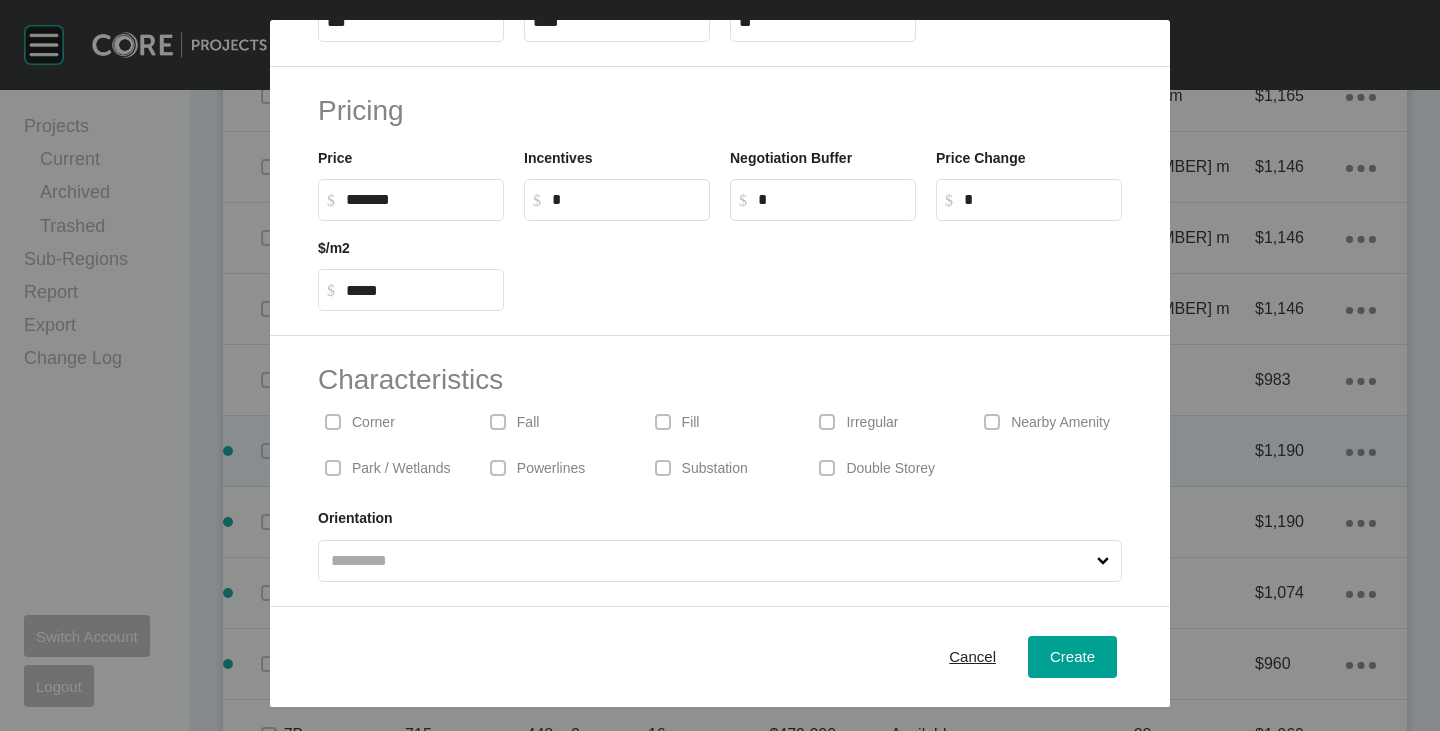 scroll, scrollTop: 0, scrollLeft: 0, axis: both 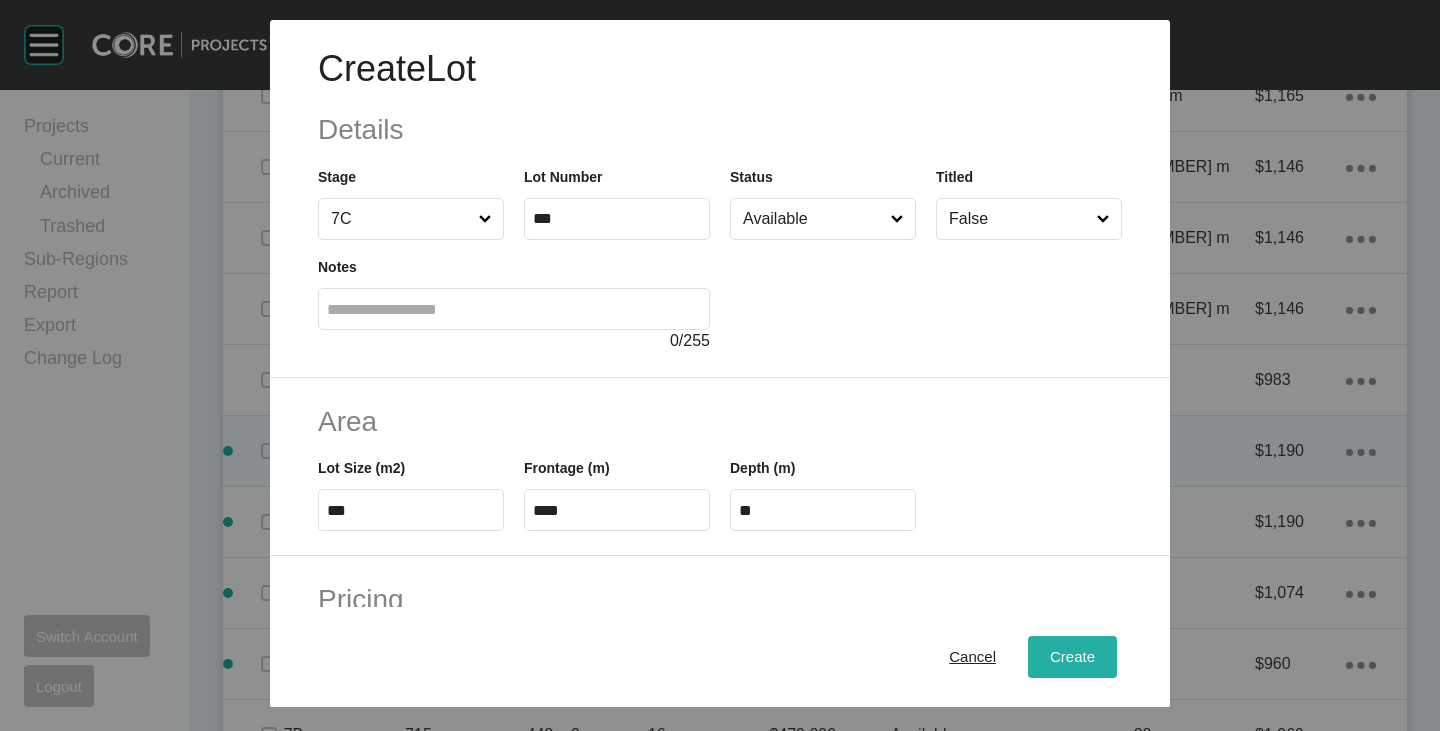 click on "Create" at bounding box center (1072, 657) 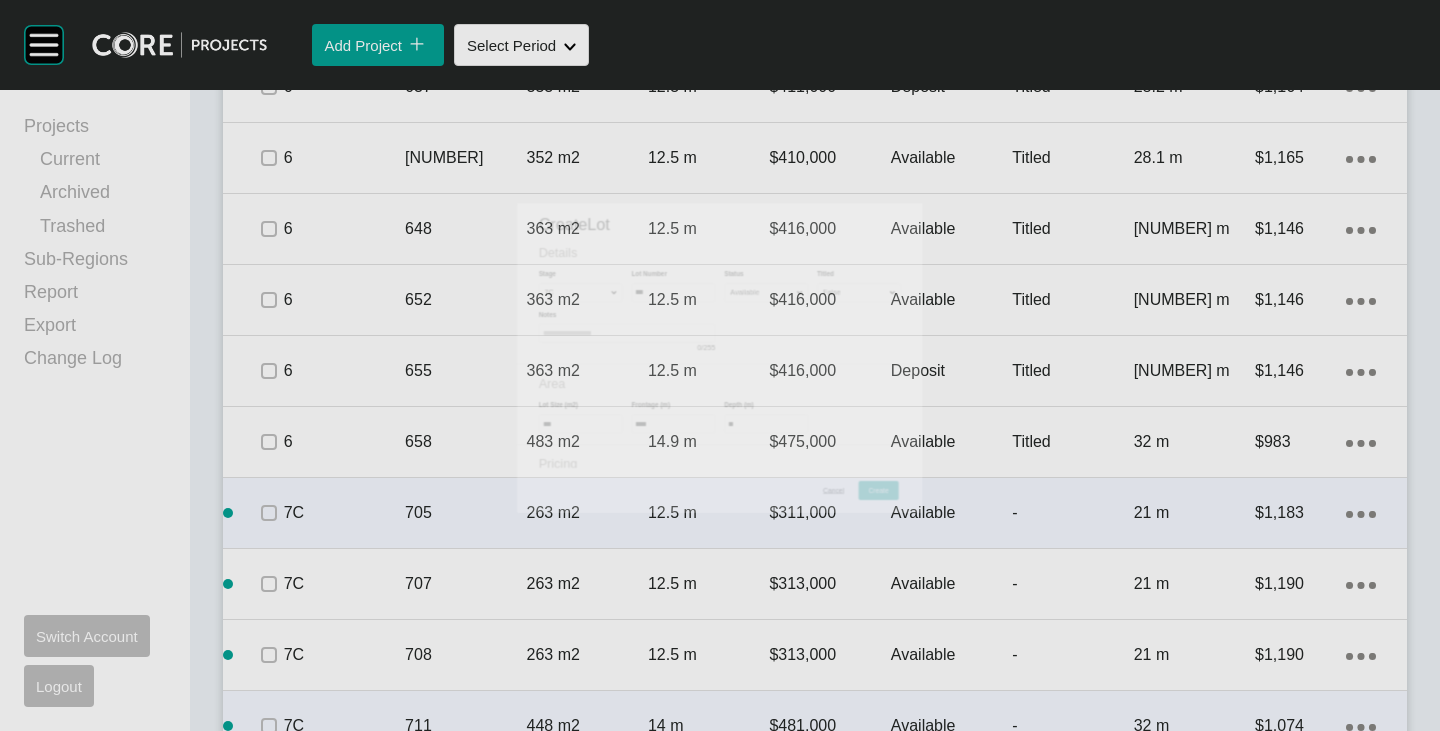 scroll, scrollTop: 2700, scrollLeft: 0, axis: vertical 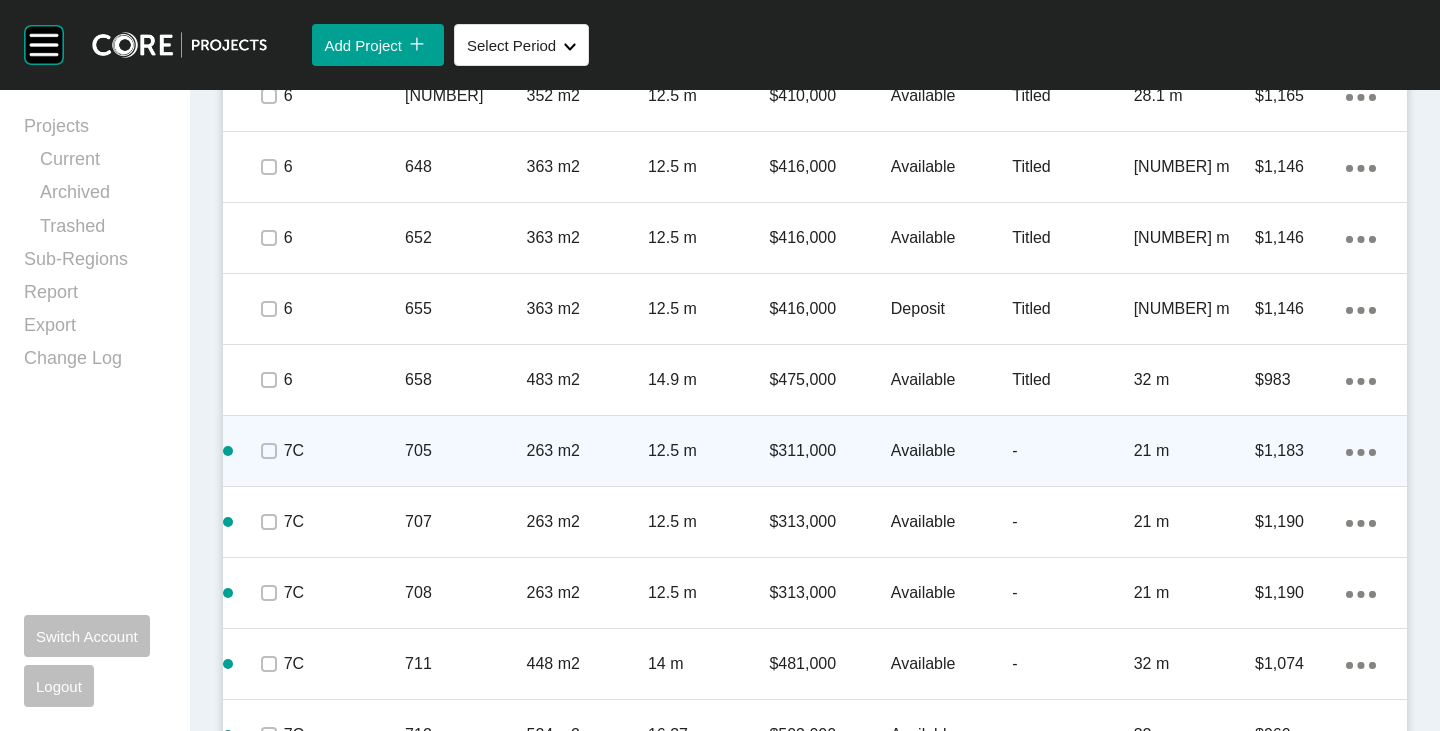 click on "Action Menu Dots Copy 6 Created with Sketch." at bounding box center [1361, 451] 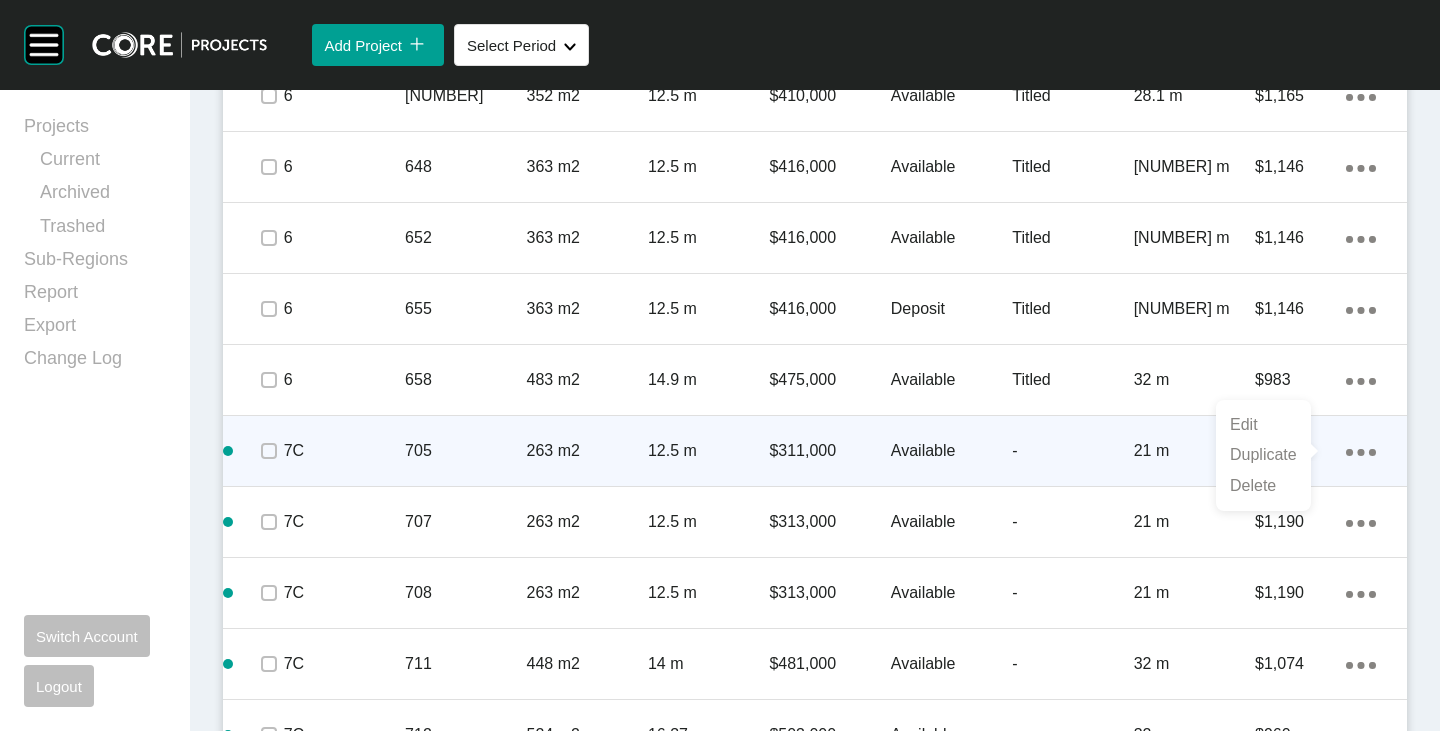 click on "Duplicate" at bounding box center [1263, 455] 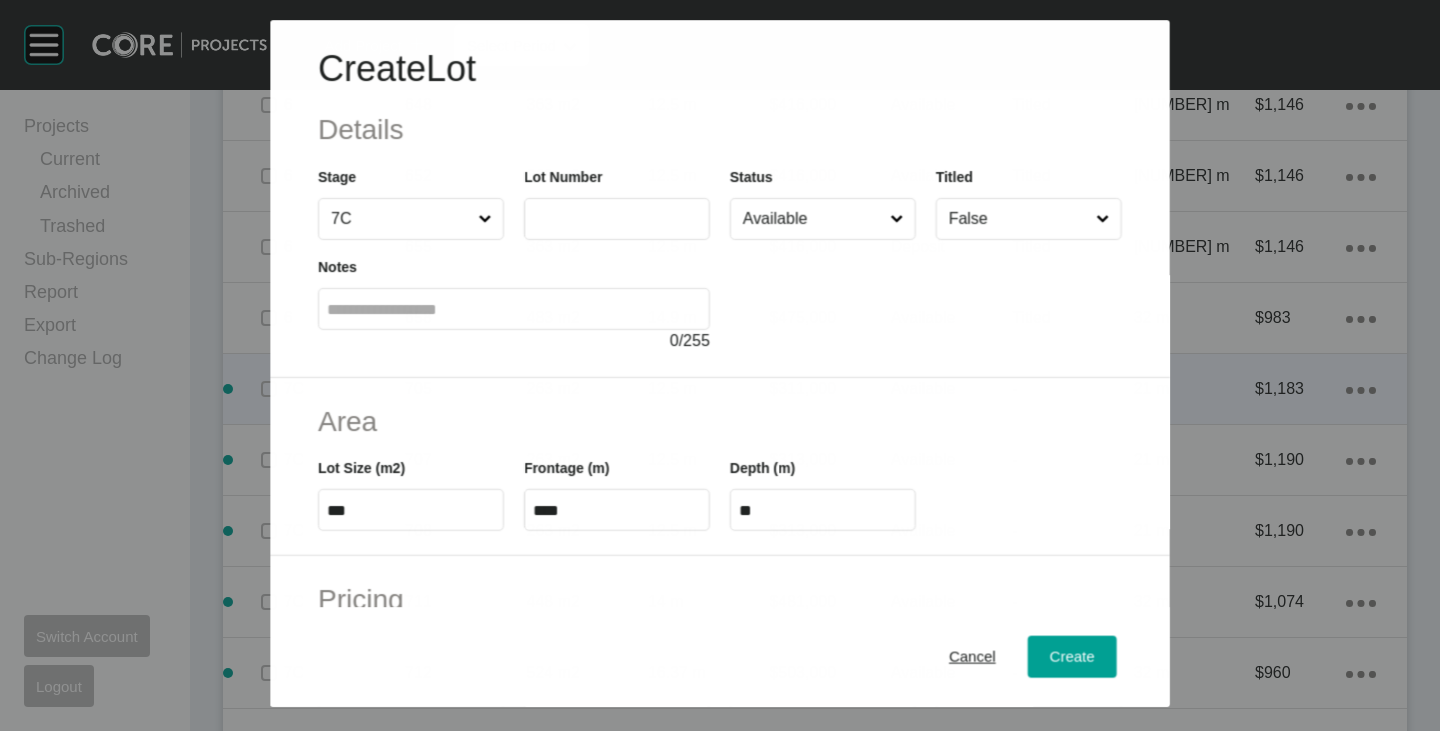 scroll, scrollTop: 2638, scrollLeft: 0, axis: vertical 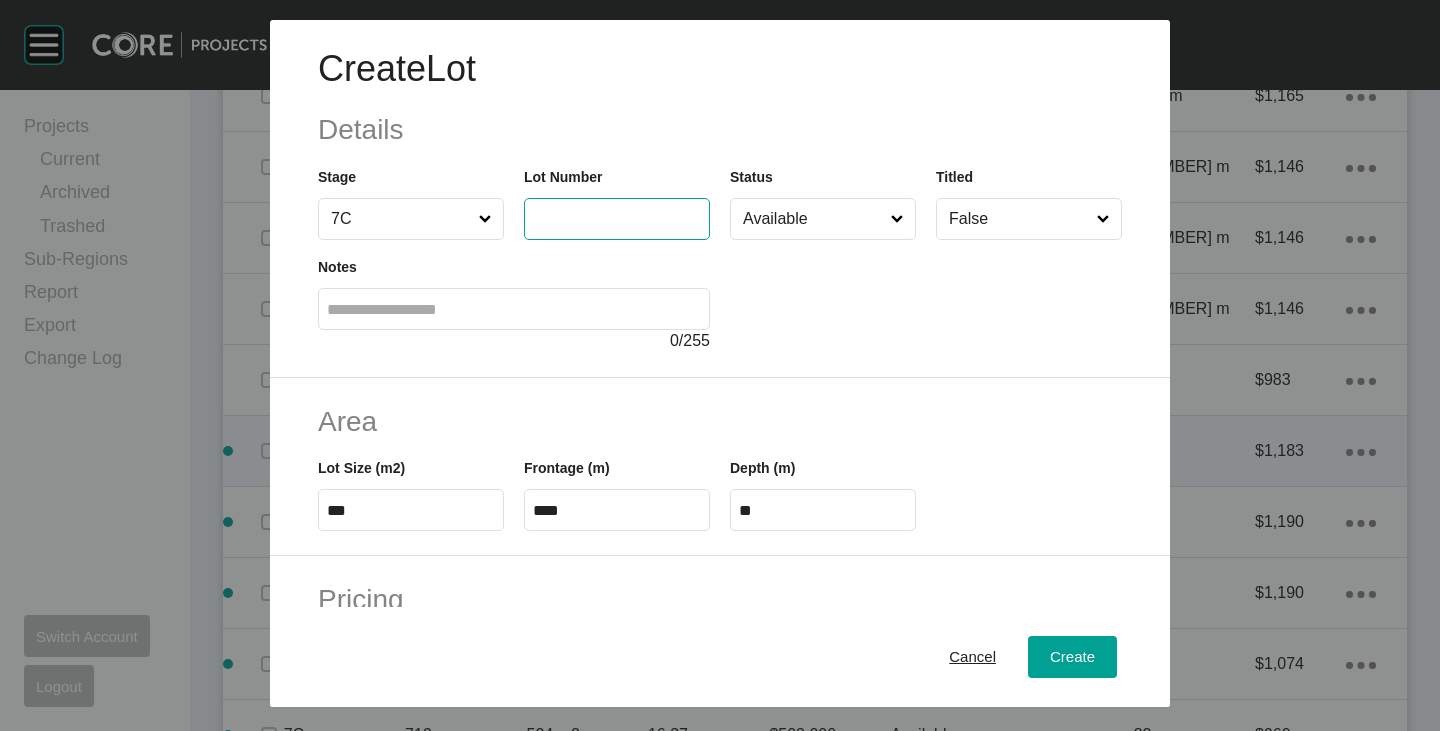 click at bounding box center [617, 218] 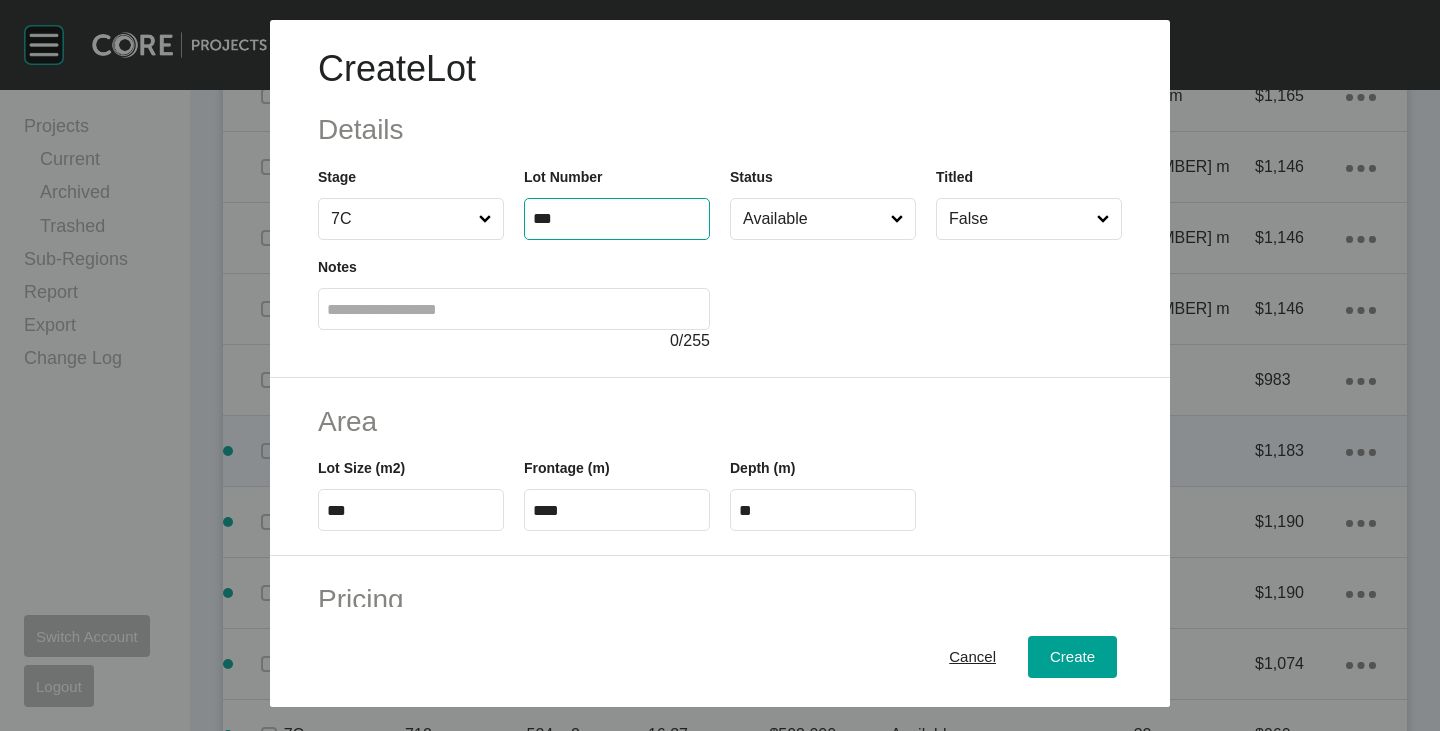 type on "***" 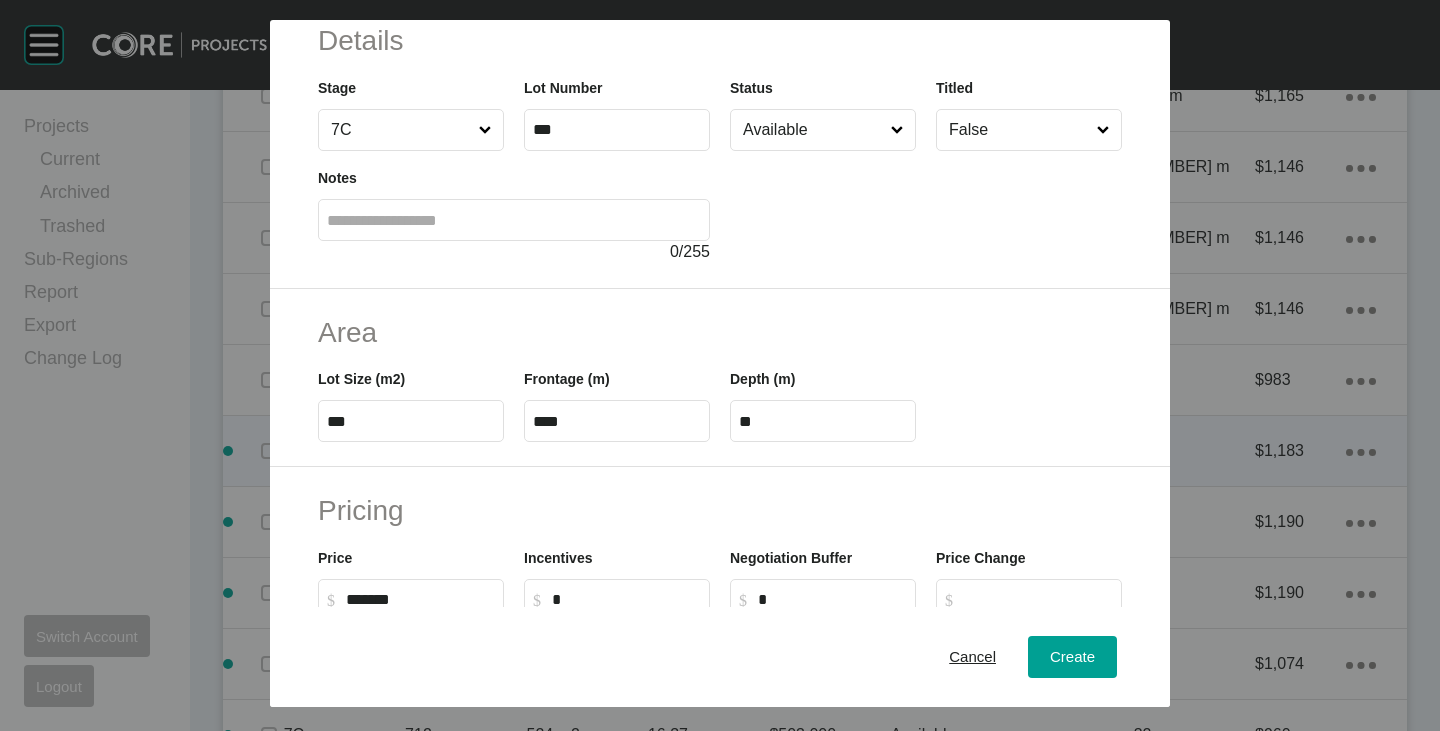 scroll, scrollTop: 0, scrollLeft: 0, axis: both 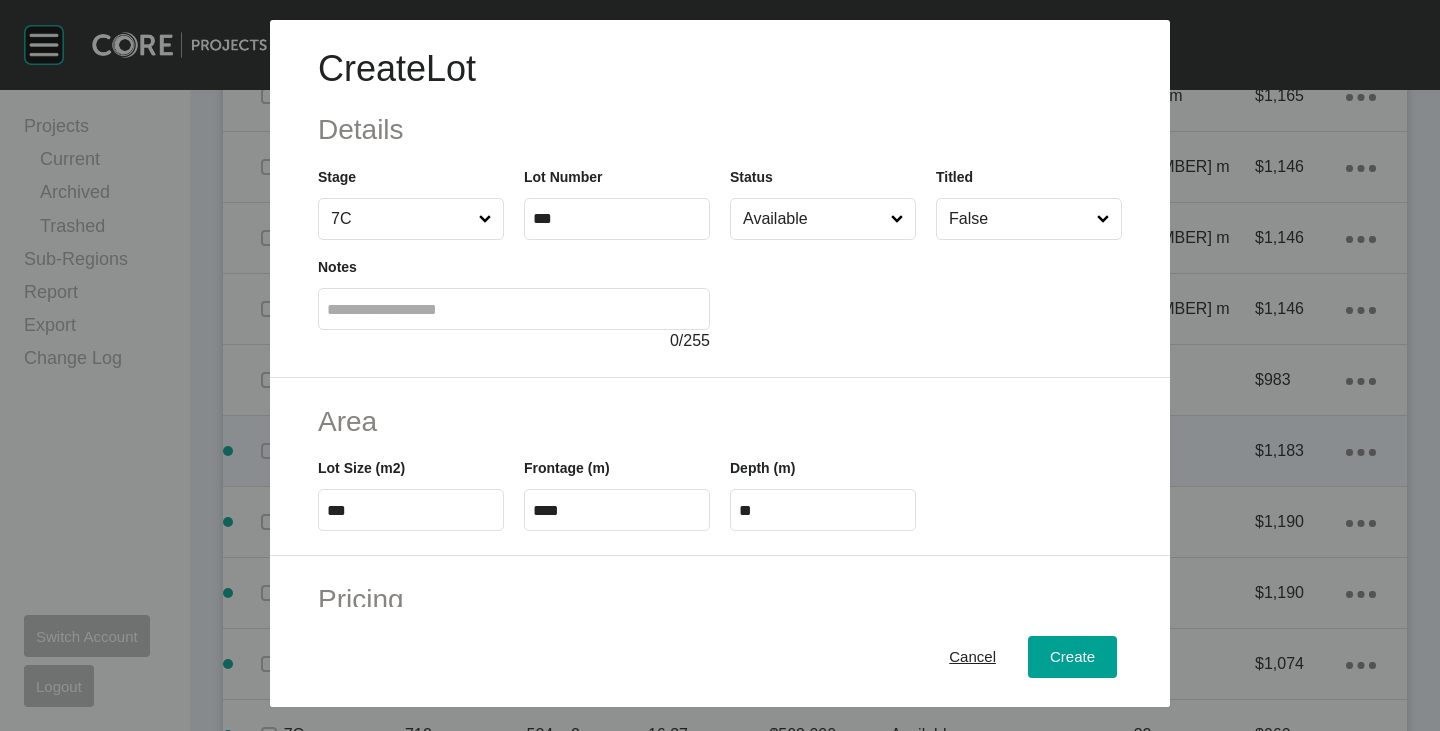 click on "Status Available" at bounding box center (823, 203) 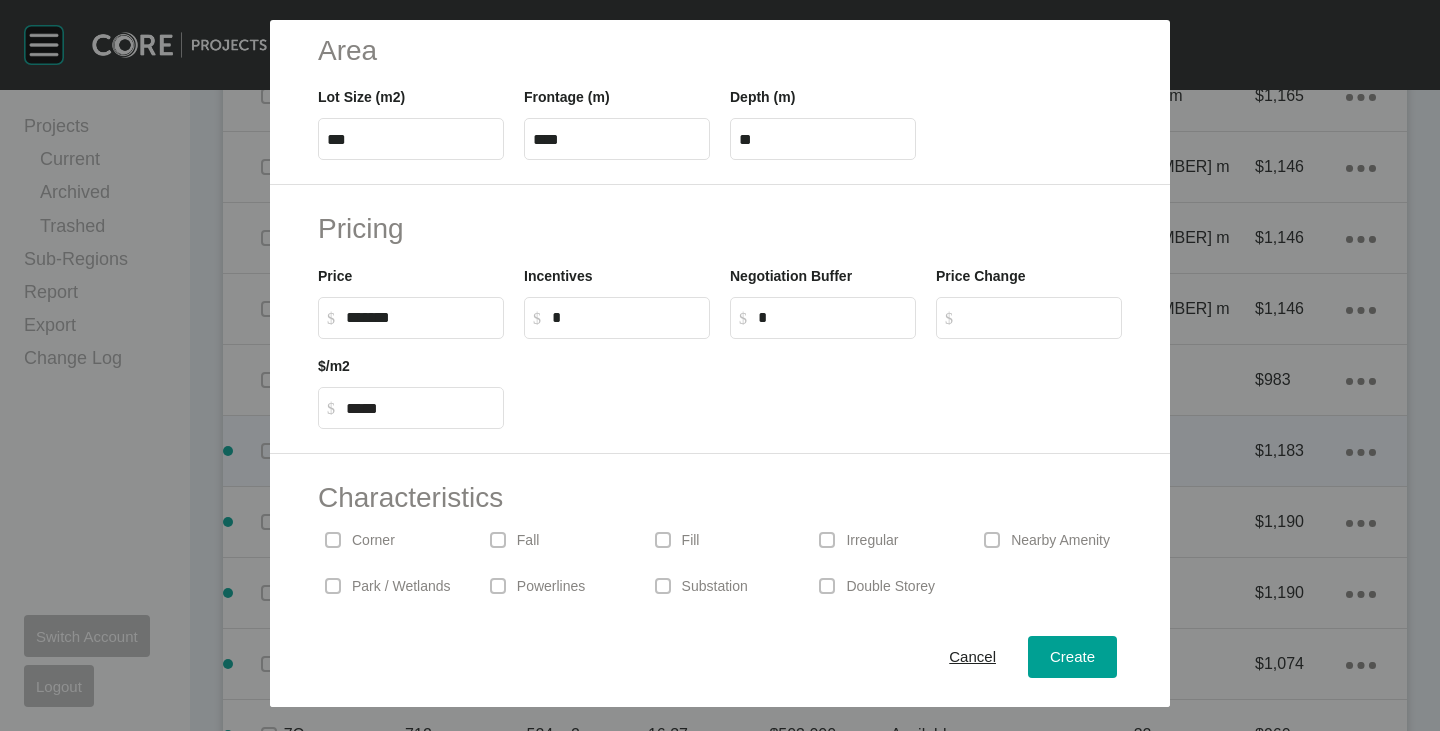 scroll, scrollTop: 489, scrollLeft: 0, axis: vertical 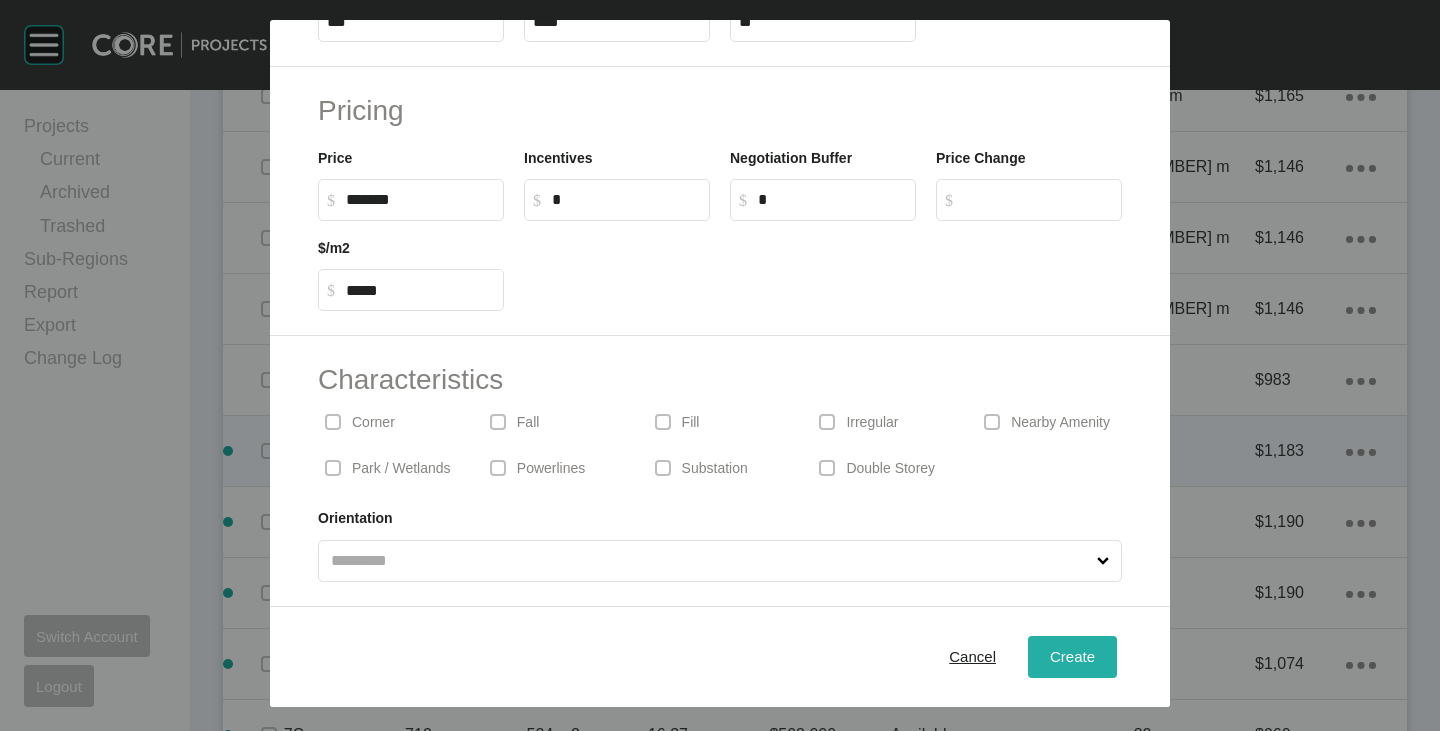 click on "Create" at bounding box center (1072, 656) 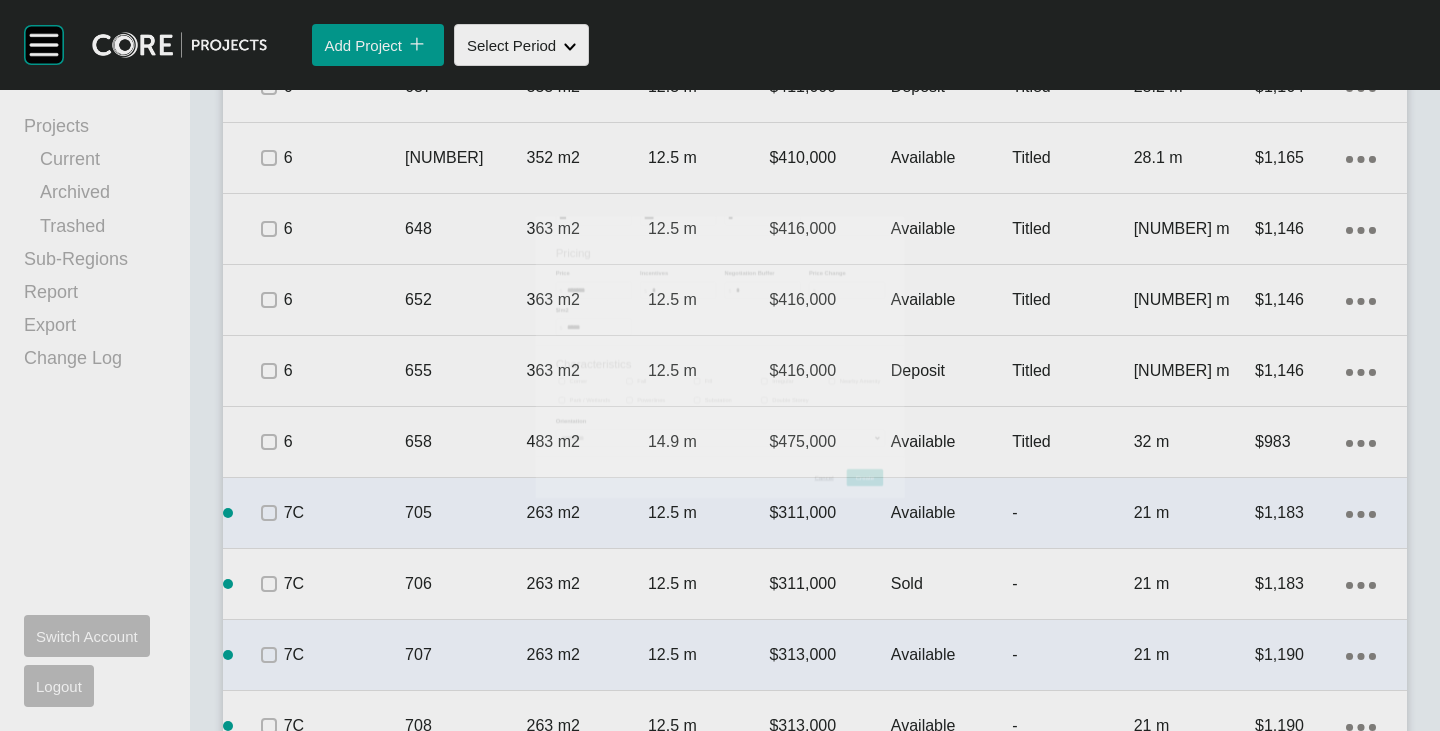 scroll, scrollTop: 2700, scrollLeft: 0, axis: vertical 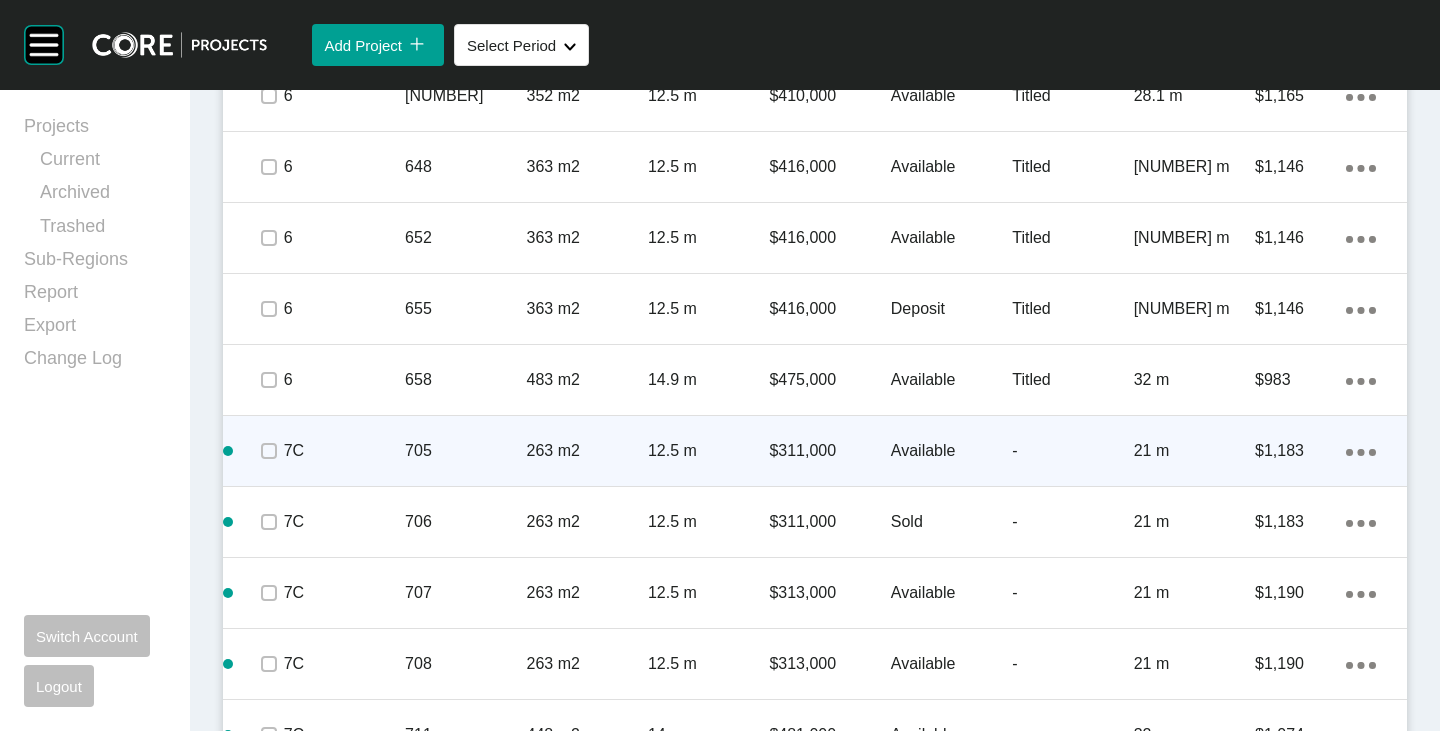 click on "Available" at bounding box center [951, 451] 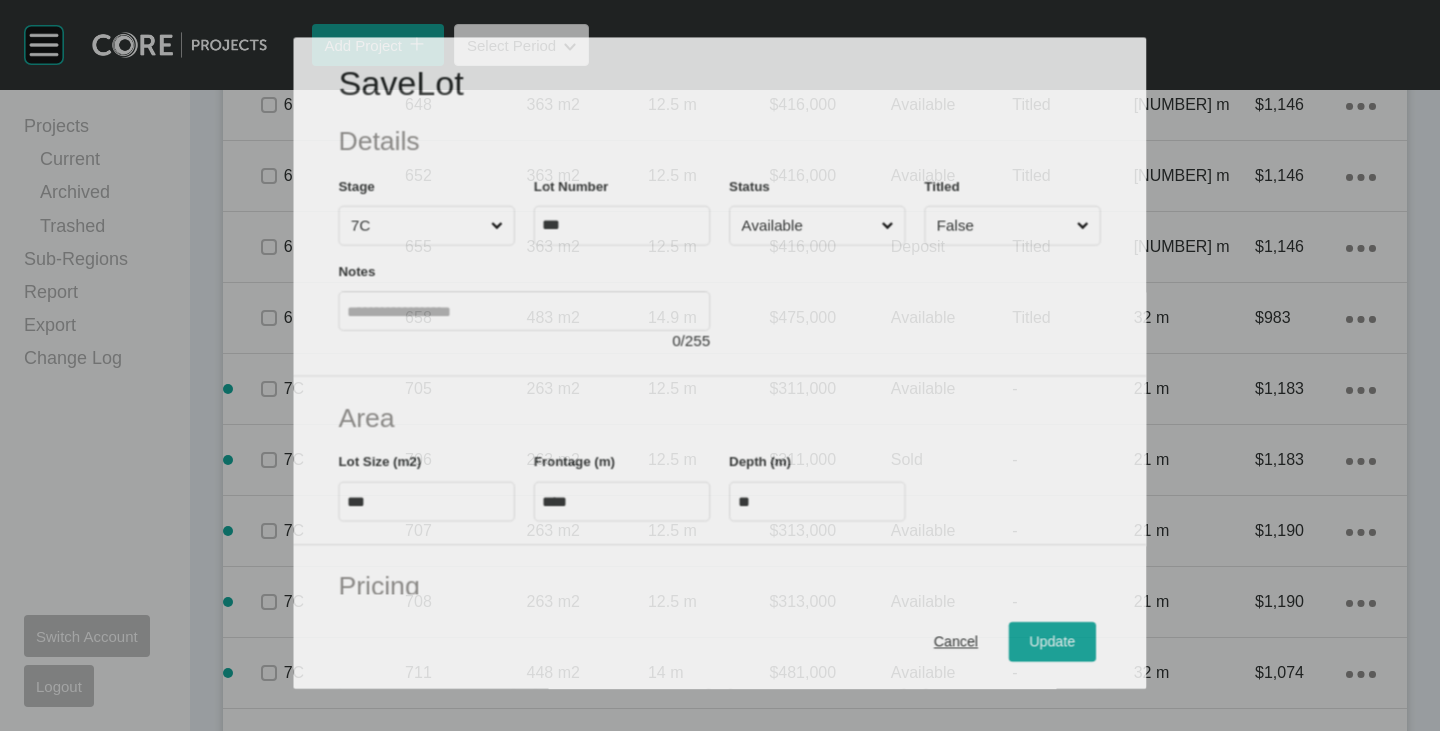 scroll, scrollTop: 2638, scrollLeft: 0, axis: vertical 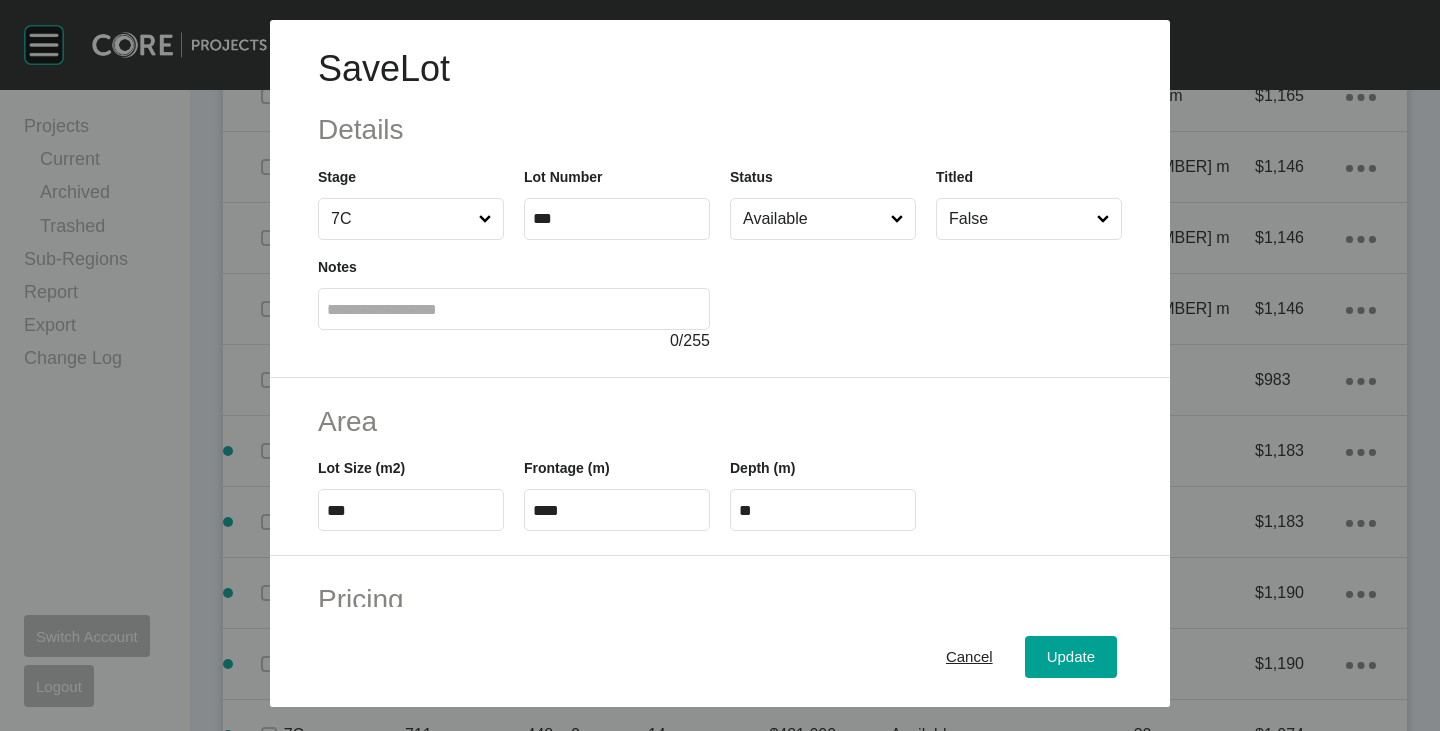 click on "Available" at bounding box center [813, 219] 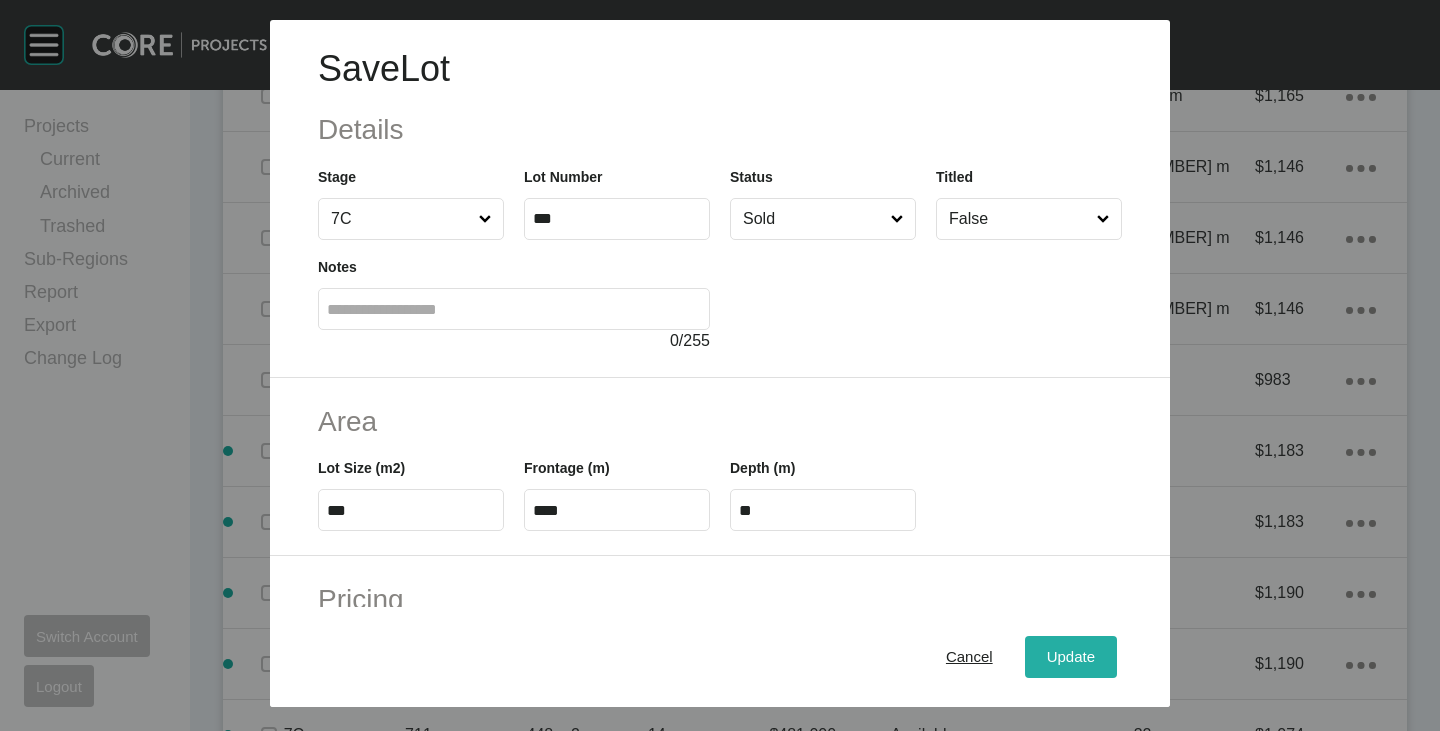 click on "Update" at bounding box center (1071, 657) 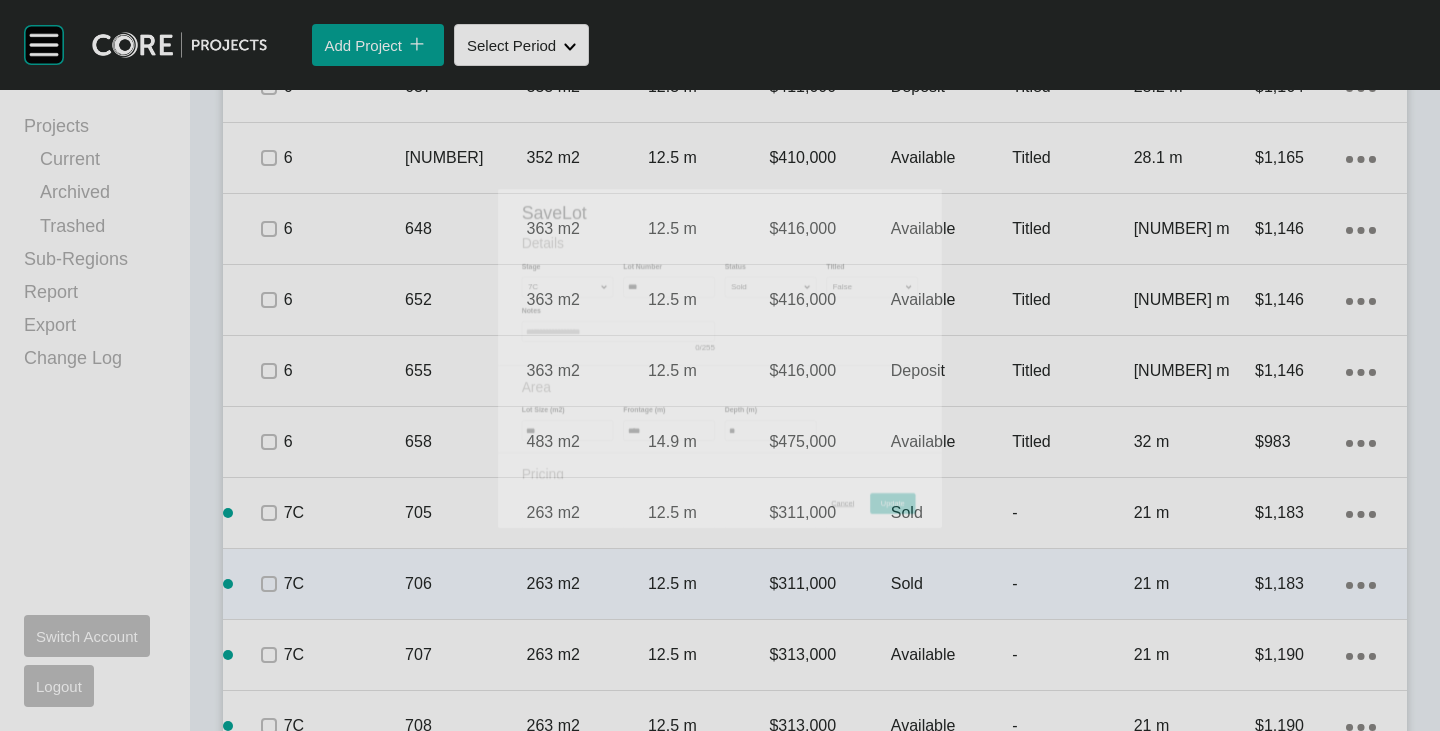 scroll, scrollTop: 2700, scrollLeft: 0, axis: vertical 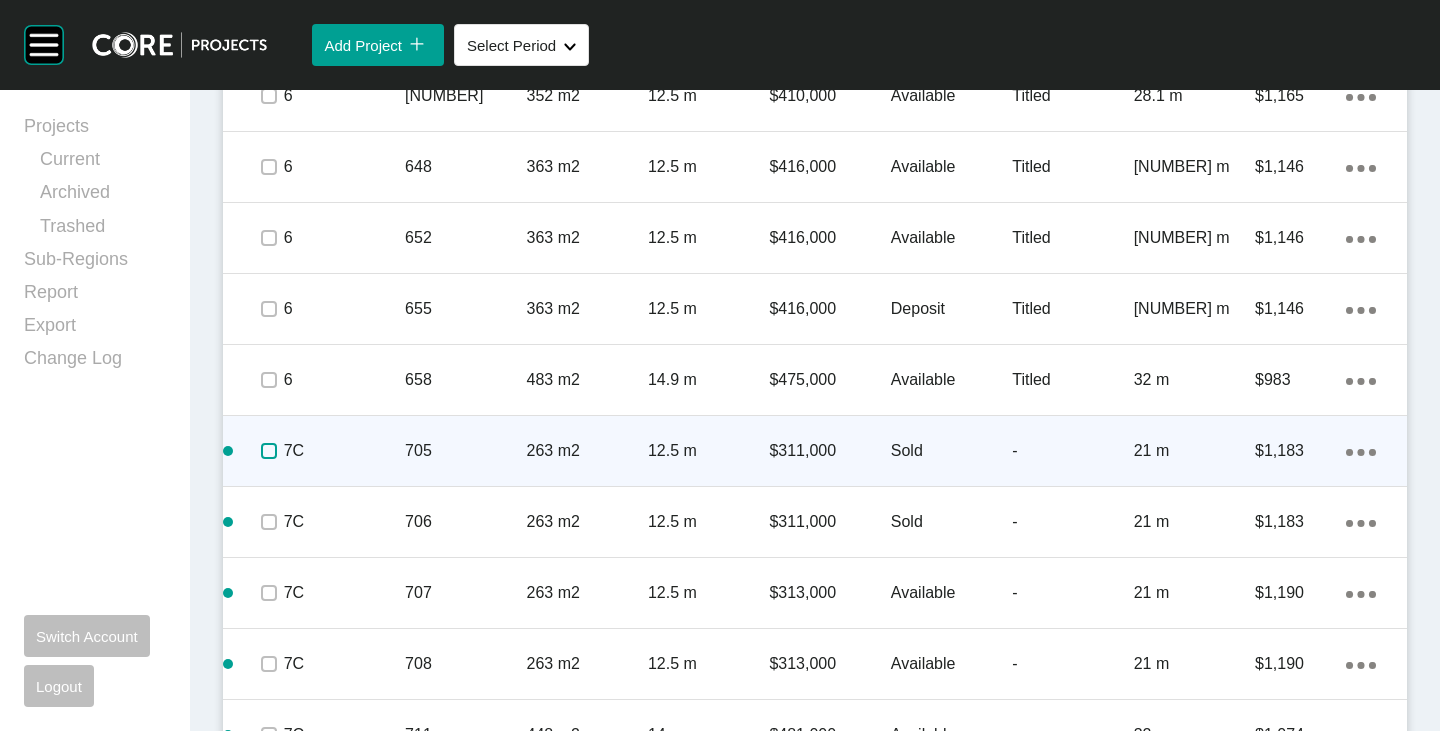 click at bounding box center [269, 451] 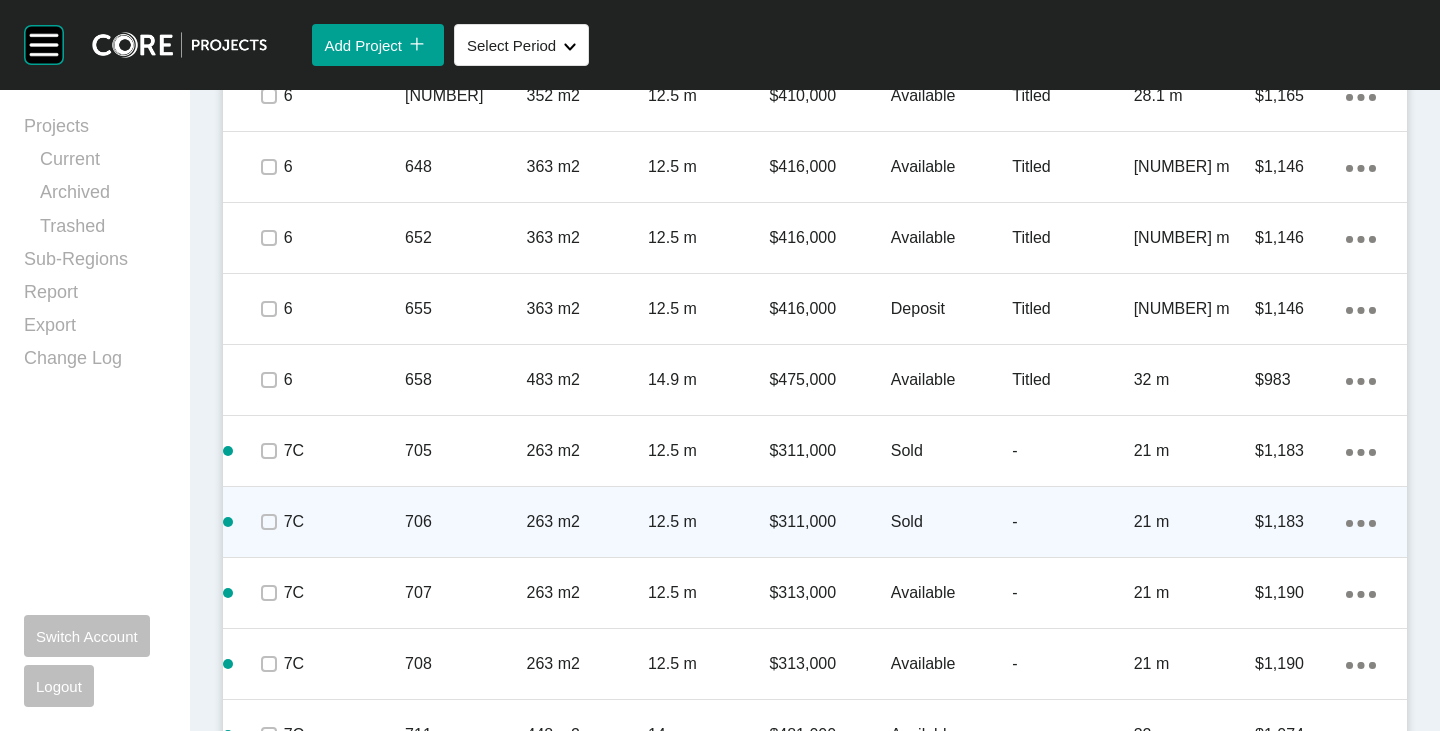 click at bounding box center (268, 522) 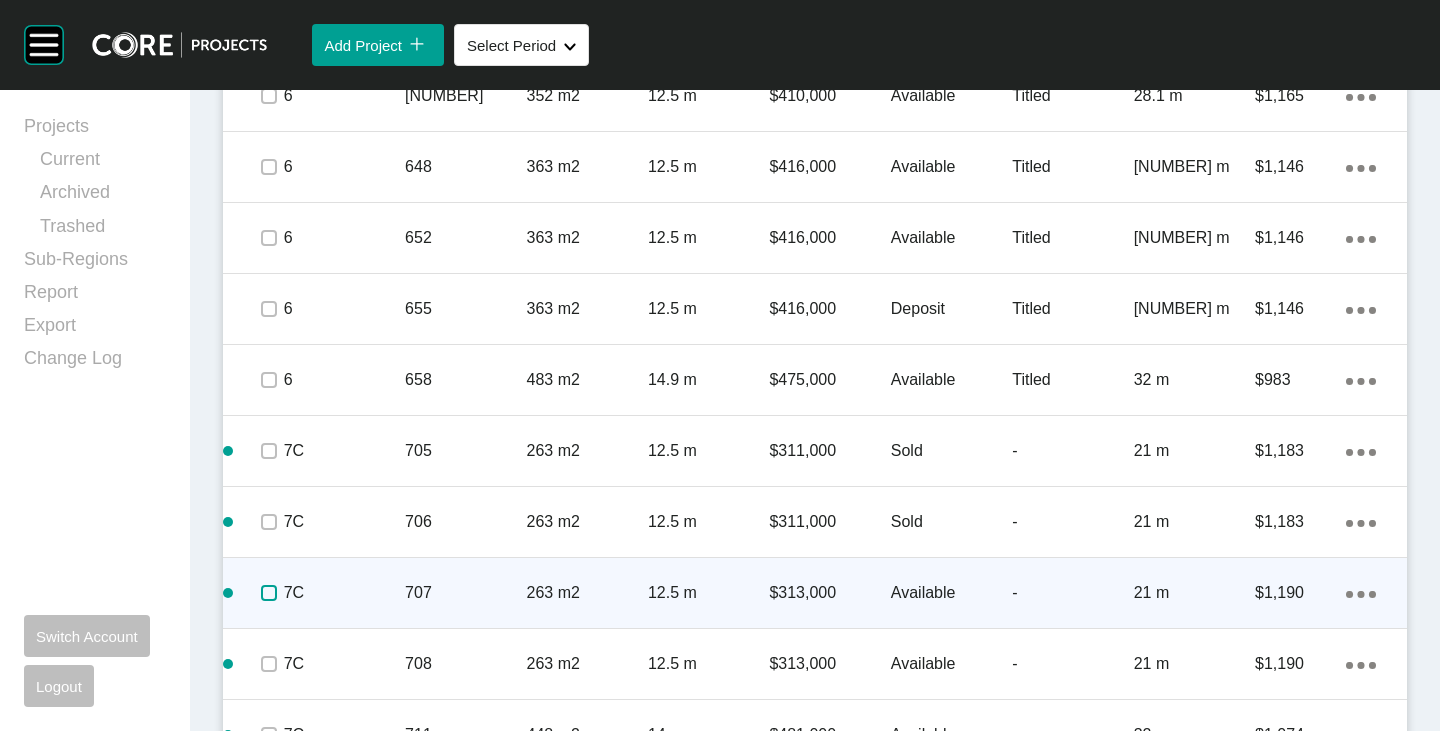 click at bounding box center (269, 593) 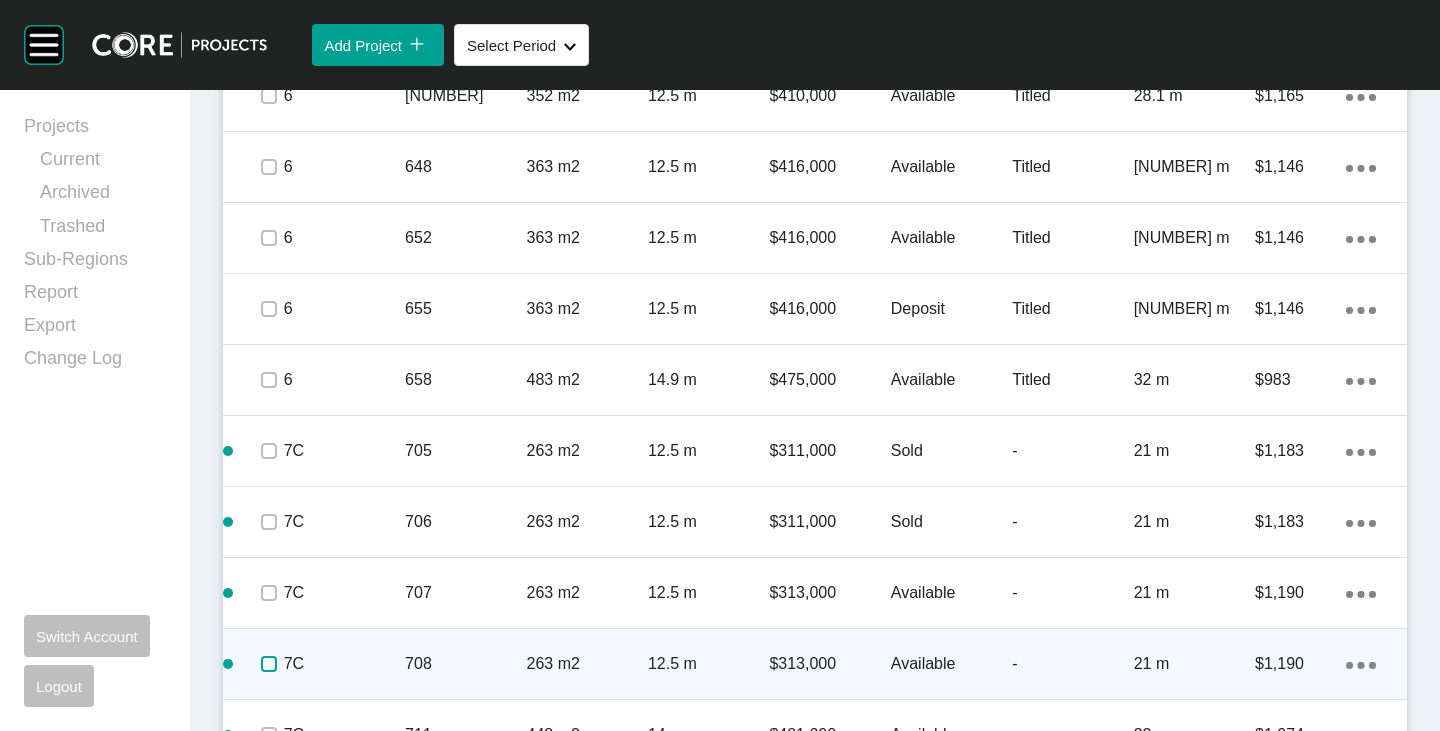 click at bounding box center [269, 664] 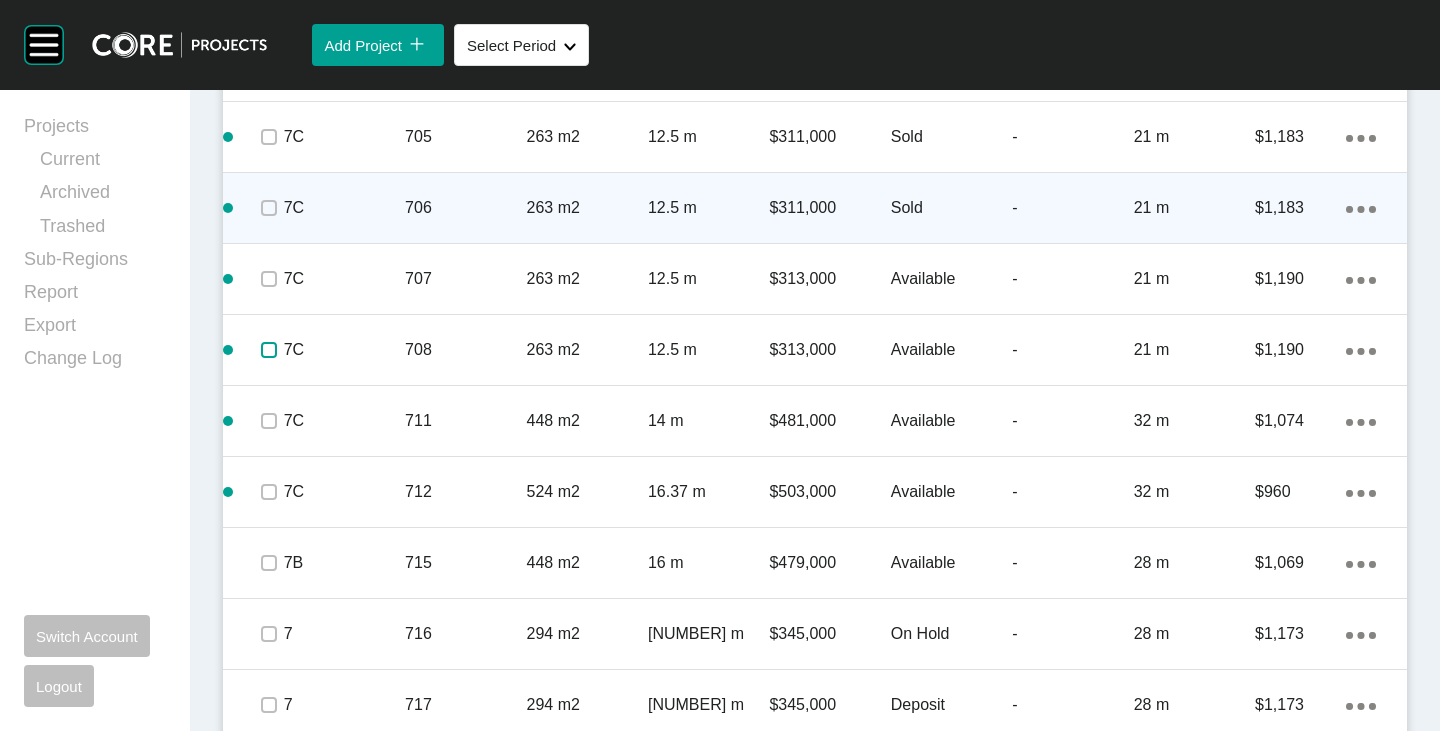 scroll, scrollTop: 3100, scrollLeft: 0, axis: vertical 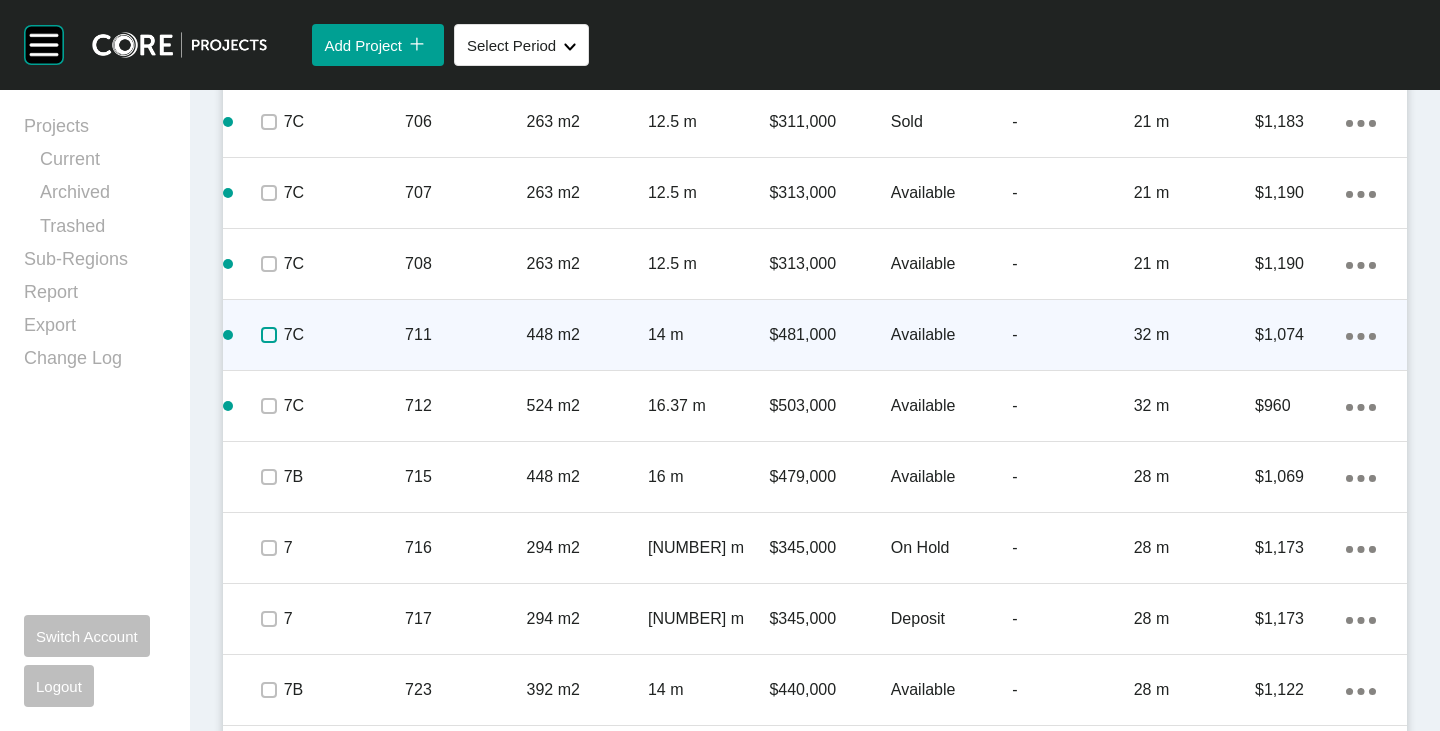 click at bounding box center [269, 335] 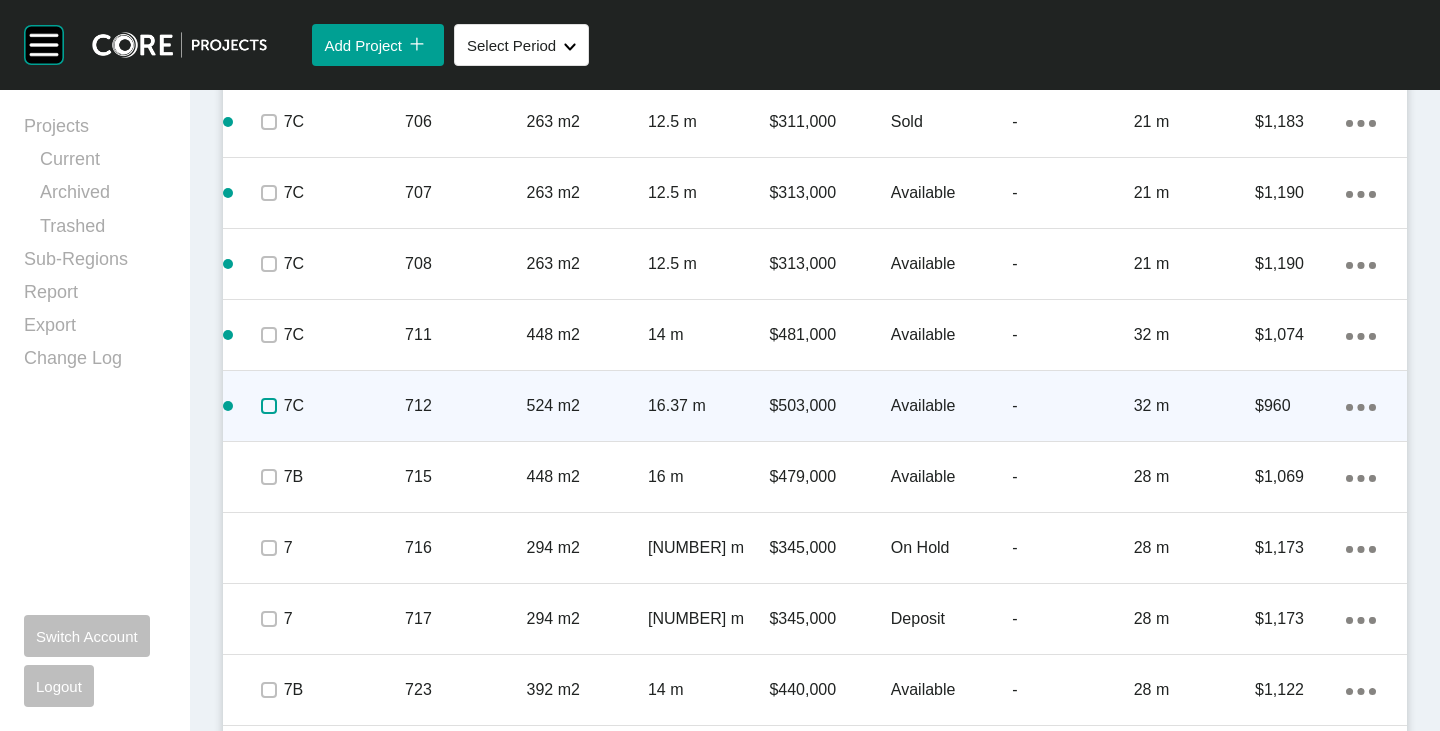 click at bounding box center [269, 406] 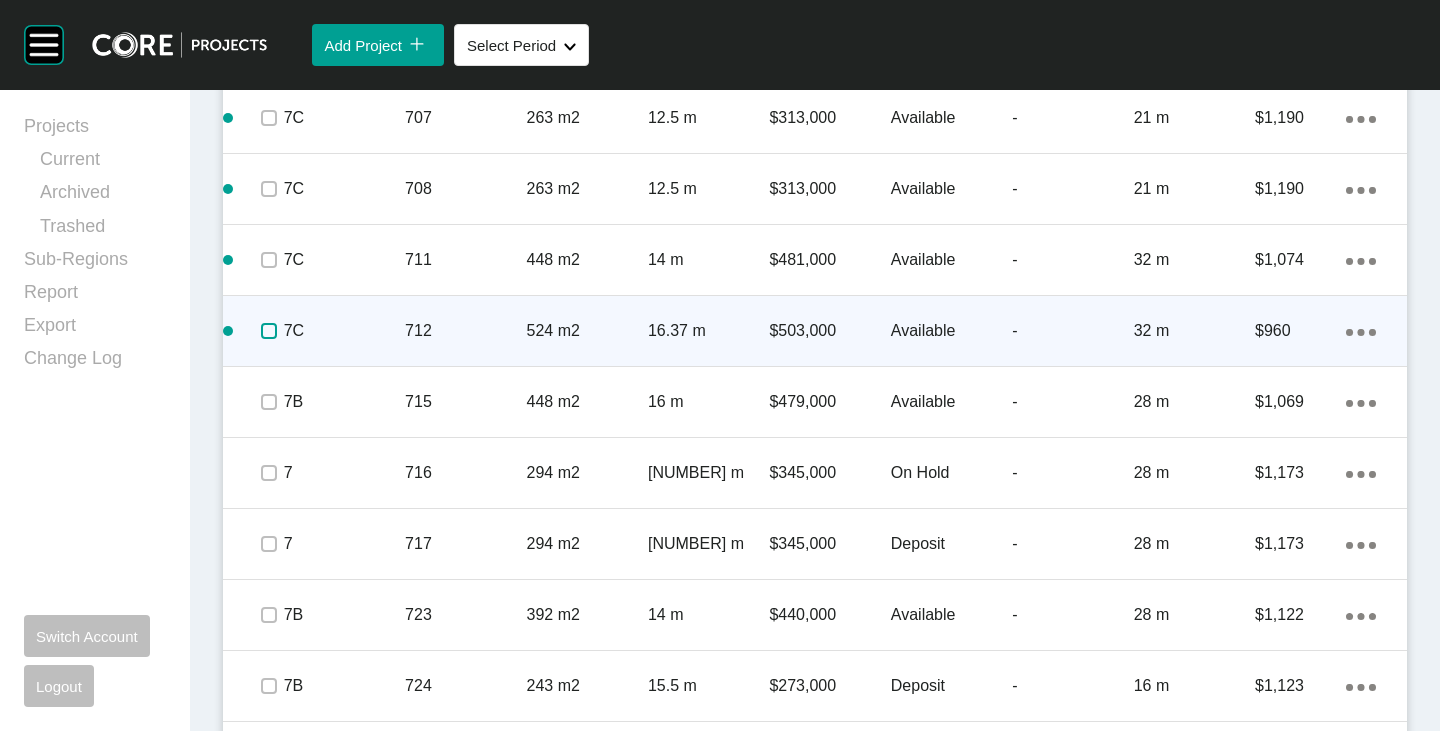 scroll, scrollTop: 3200, scrollLeft: 0, axis: vertical 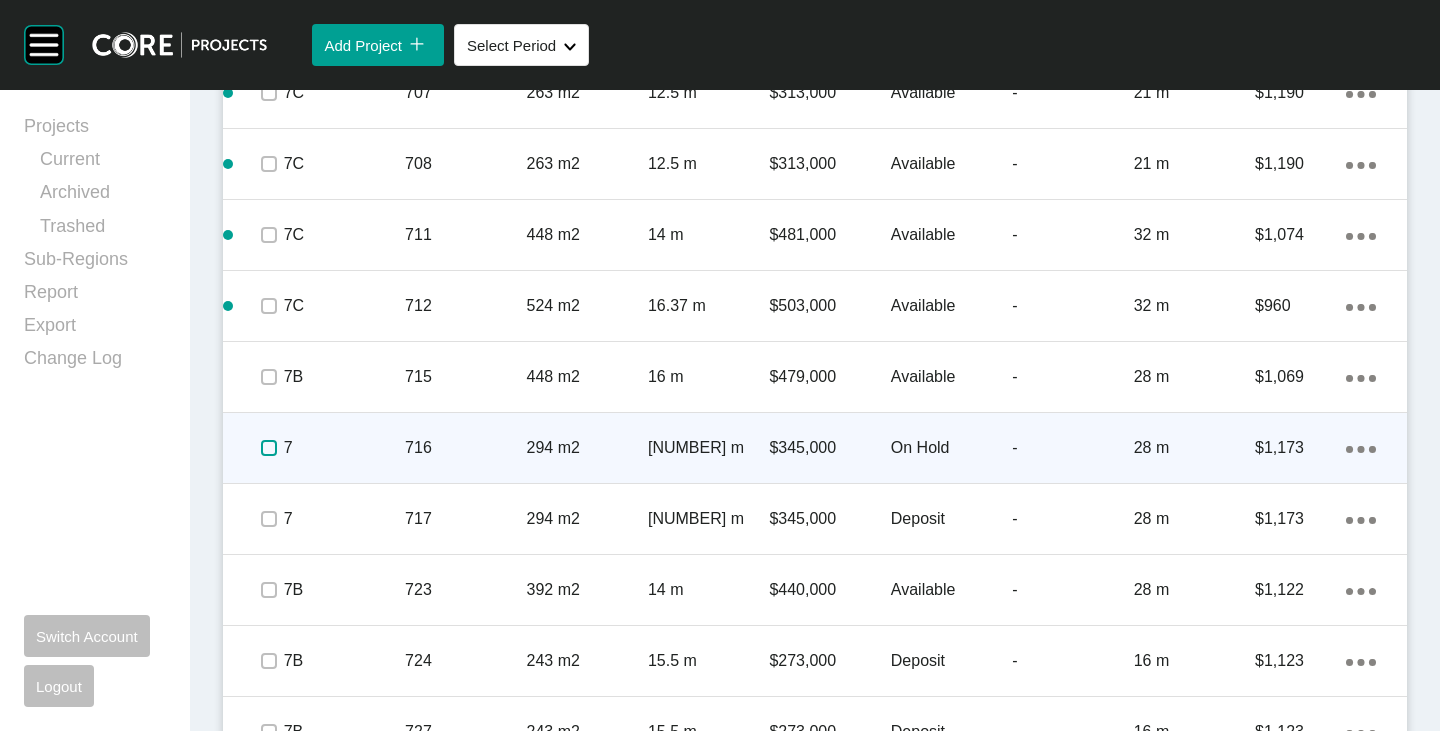 click at bounding box center (269, 448) 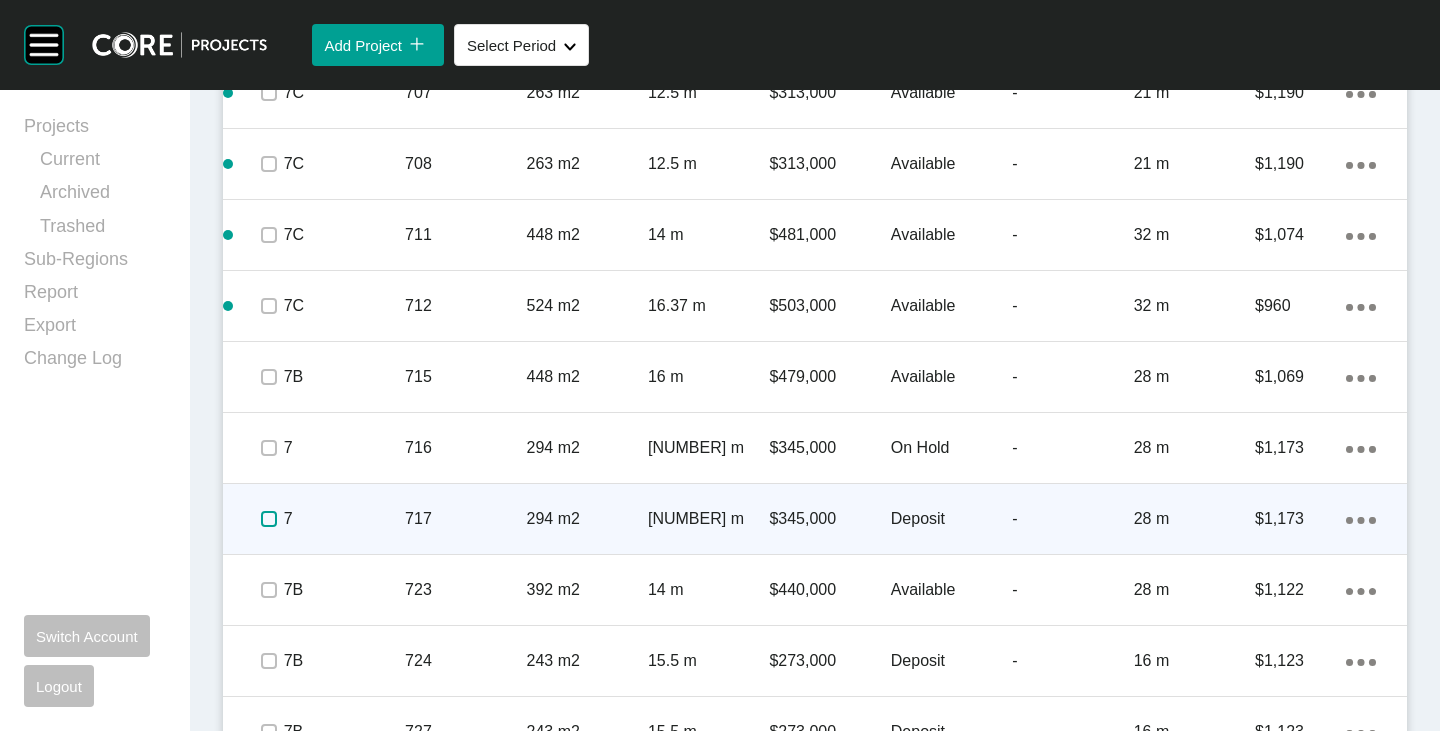 click at bounding box center [269, 519] 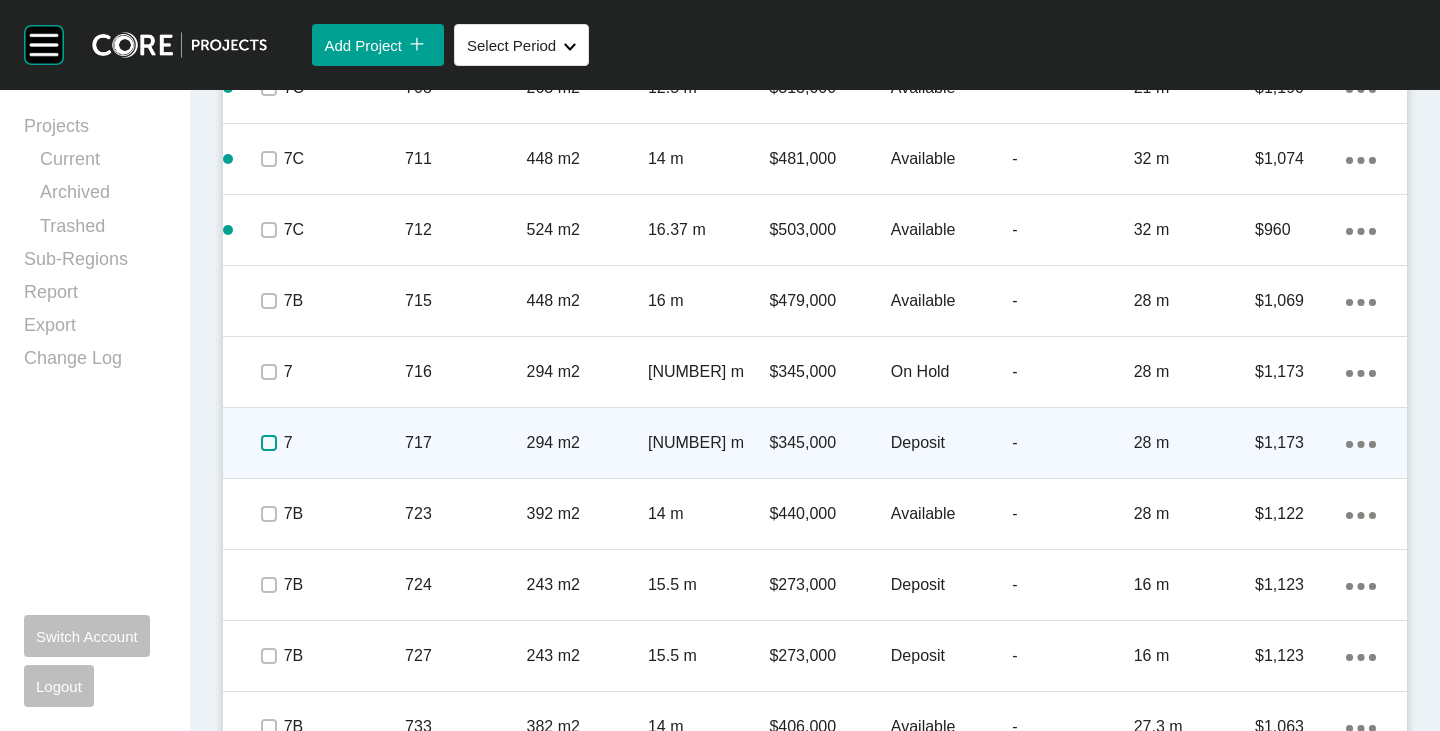 scroll, scrollTop: 3300, scrollLeft: 0, axis: vertical 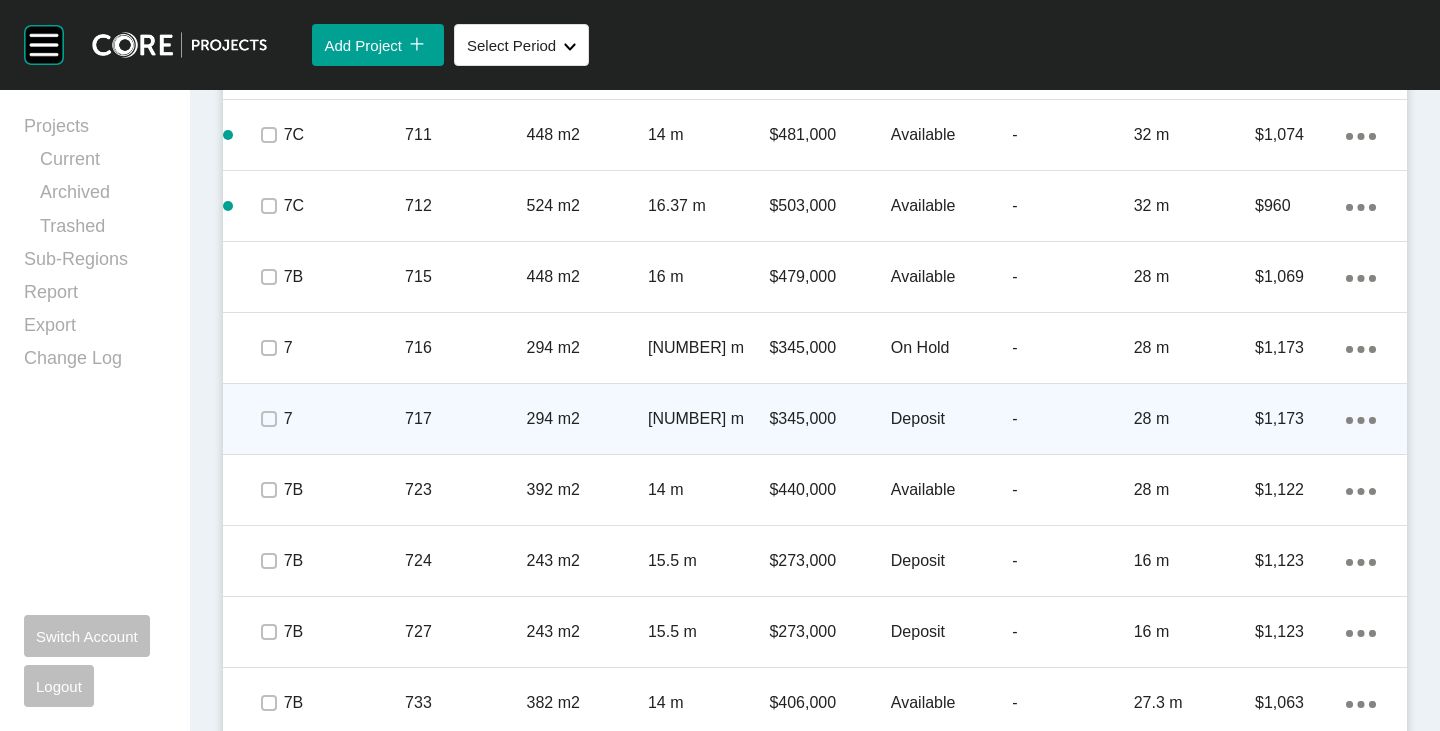 click on "Action Menu Dots Copy 6 Created with Sketch." 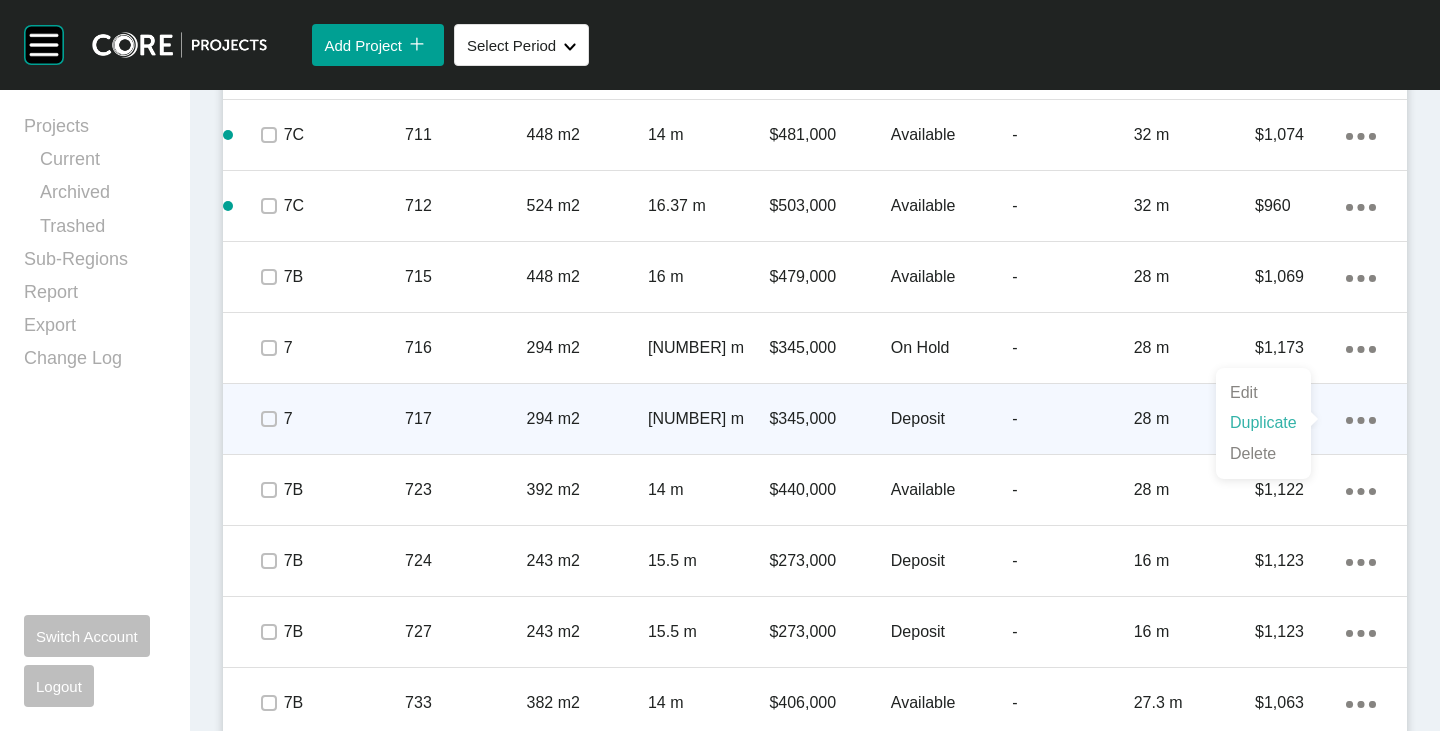 click on "Duplicate" at bounding box center (1263, 423) 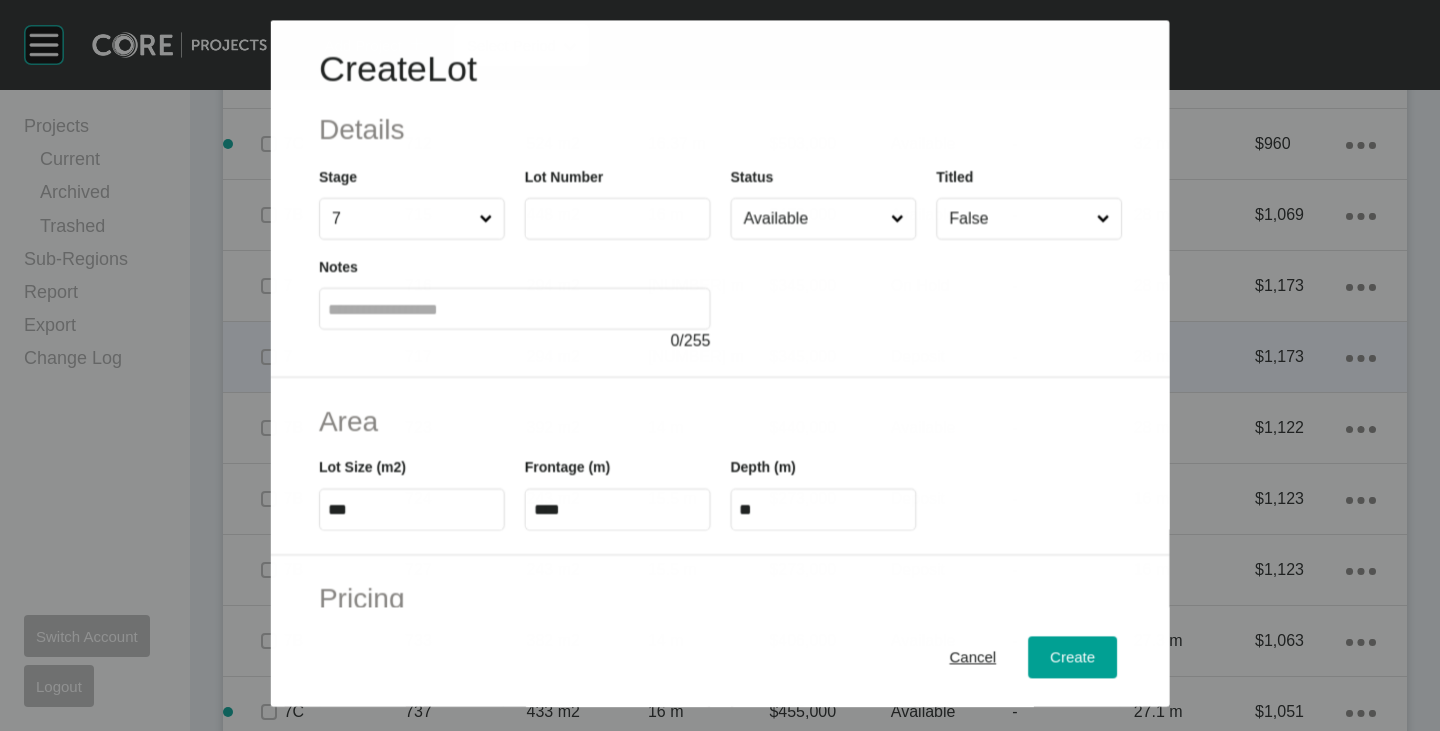 scroll, scrollTop: 3238, scrollLeft: 0, axis: vertical 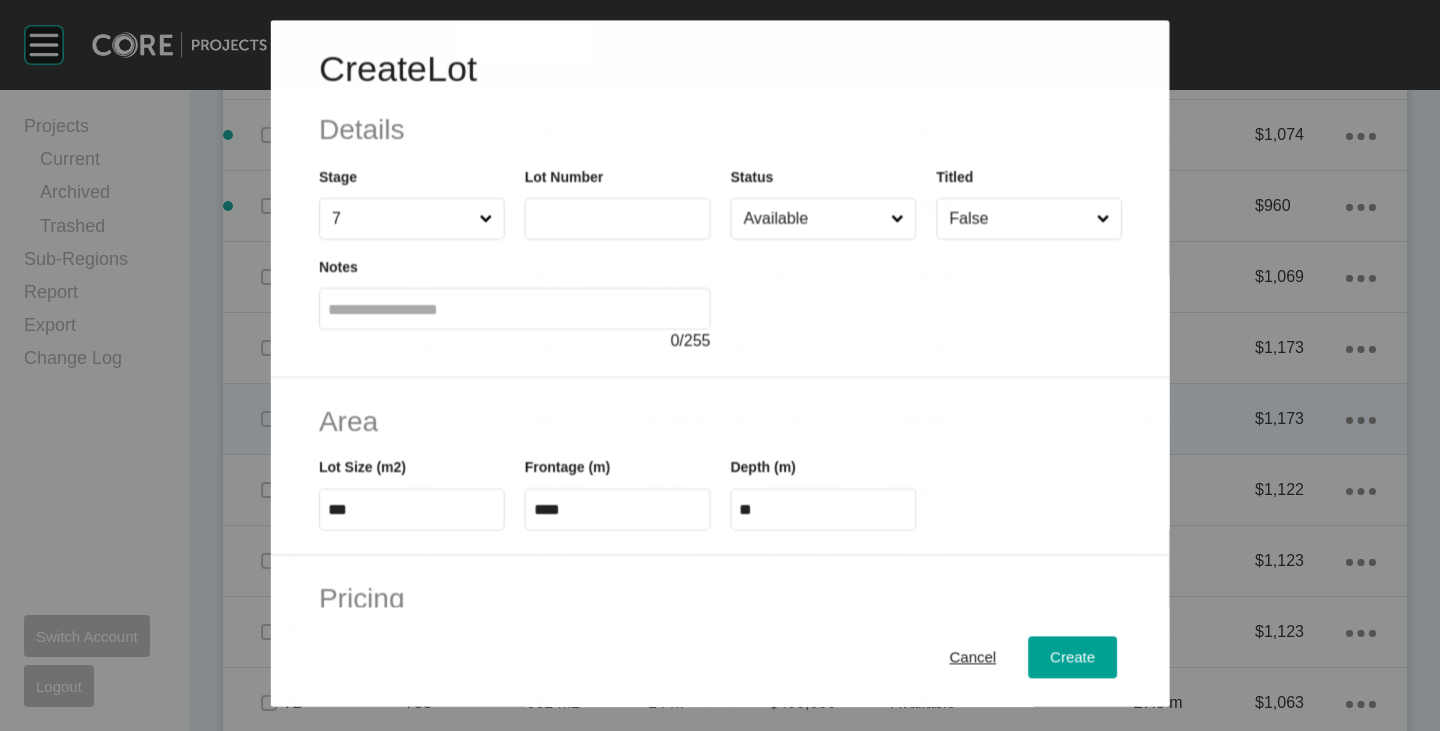 click at bounding box center [617, 219] 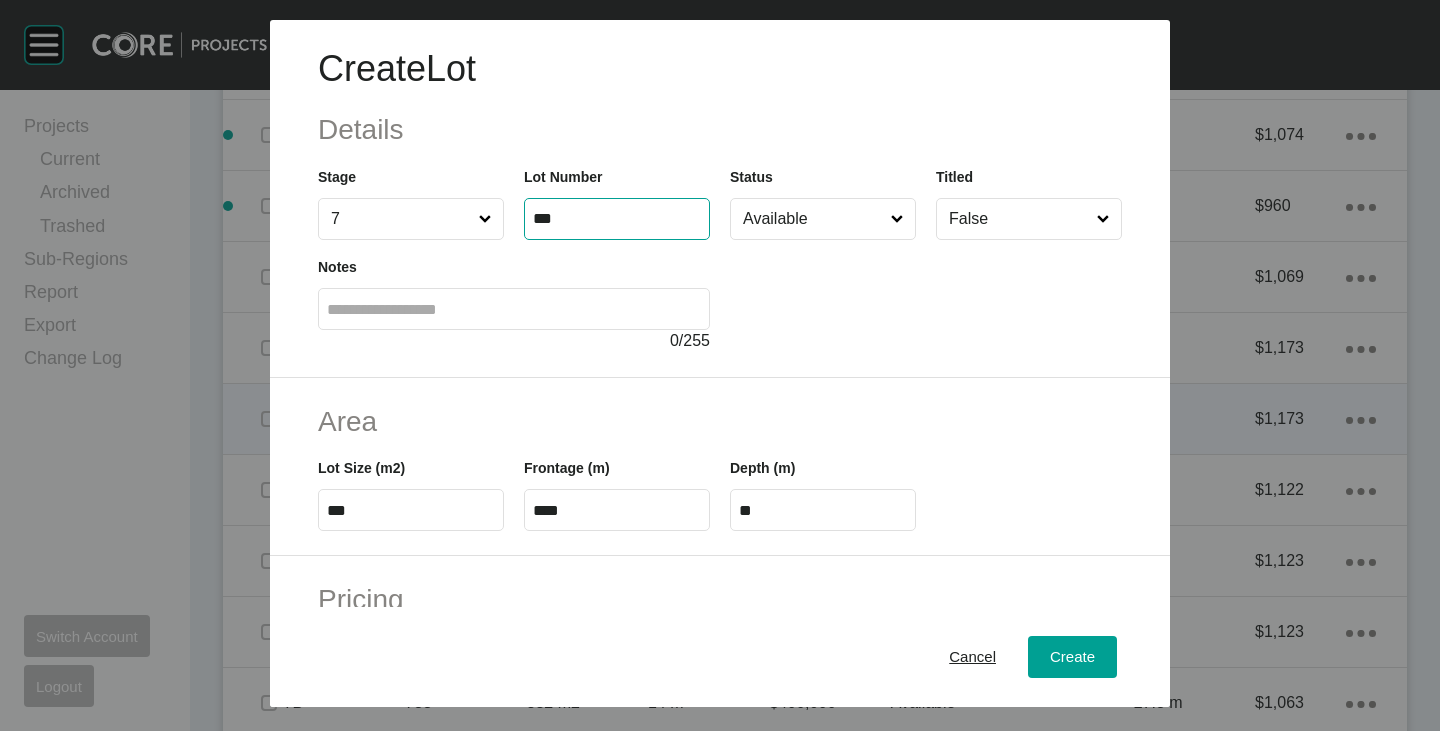 type on "***" 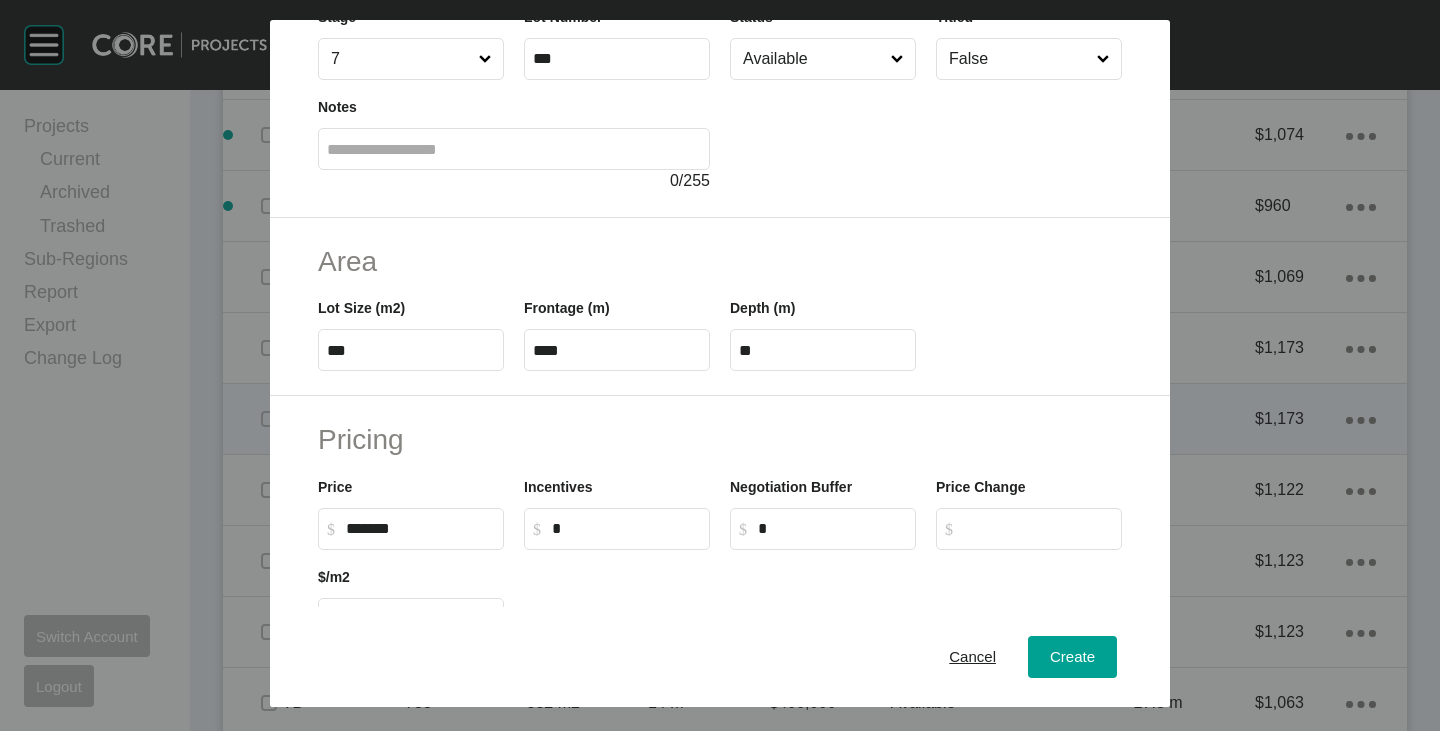 scroll, scrollTop: 0, scrollLeft: 0, axis: both 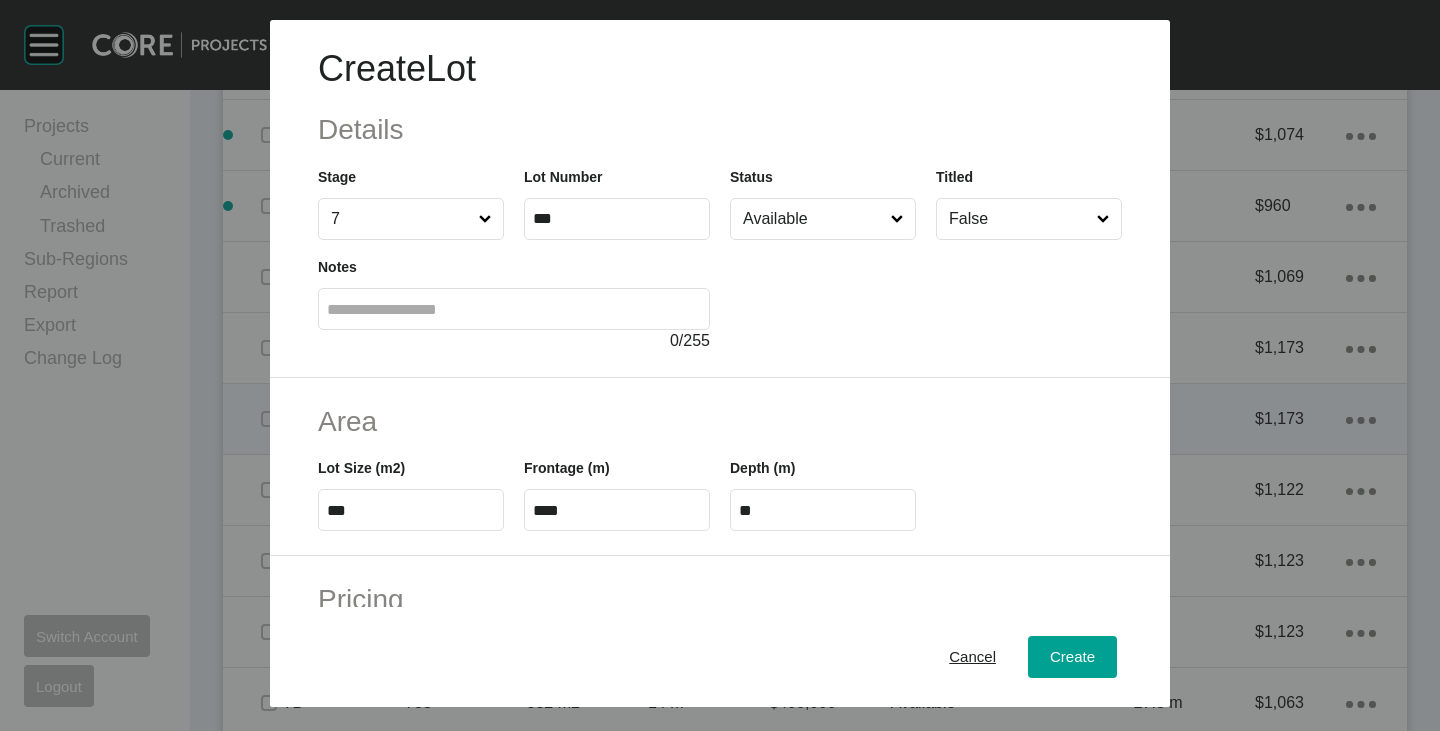 click on "Available" at bounding box center [813, 219] 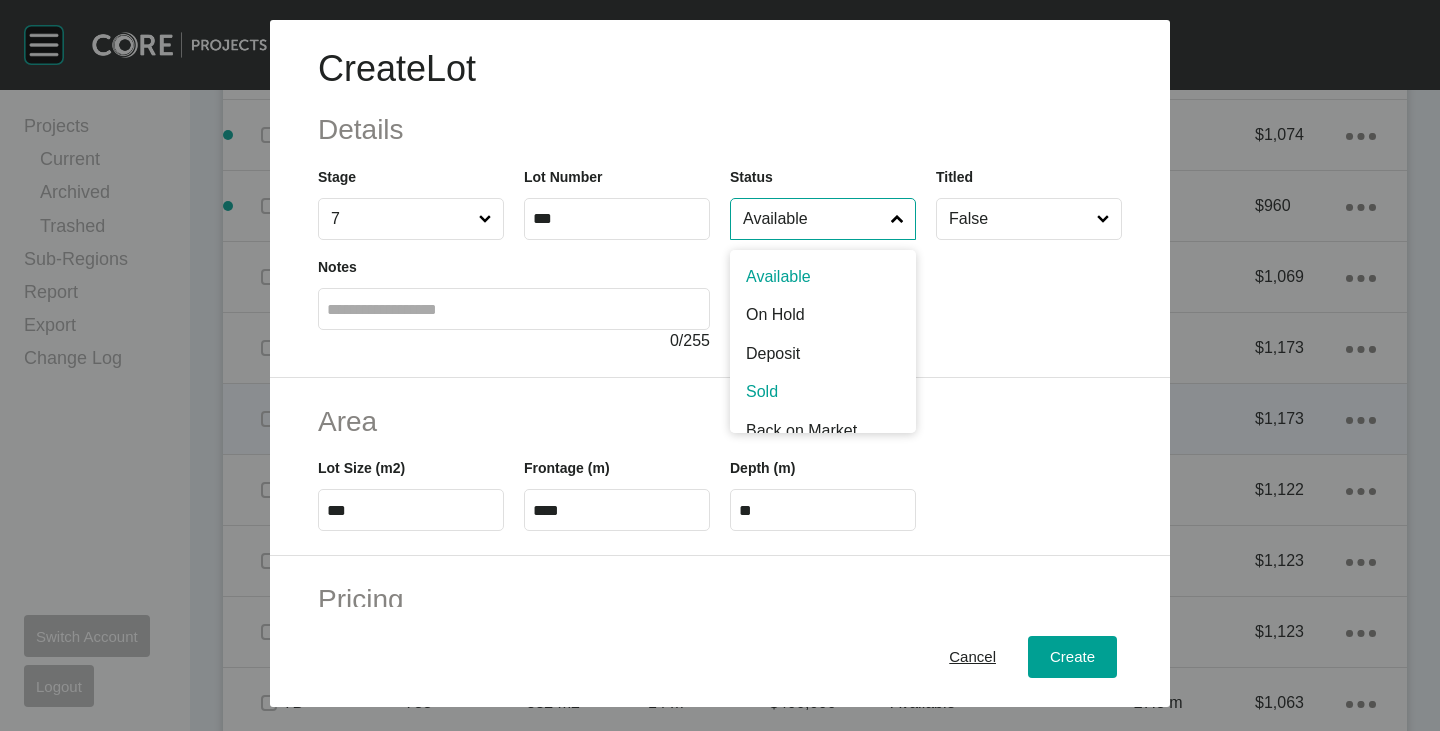 drag, startPoint x: 799, startPoint y: 385, endPoint x: 828, endPoint y: 433, distance: 56.0803 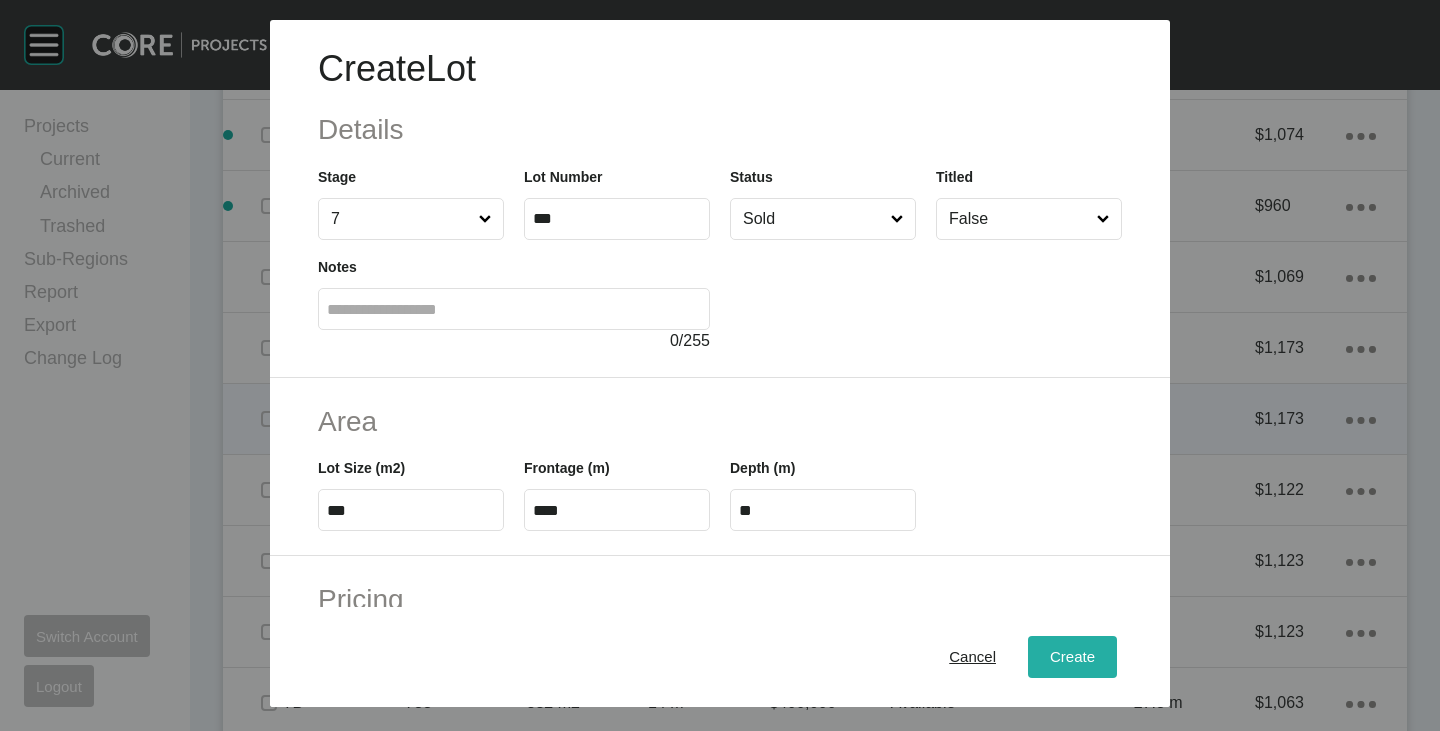 click on "Create" at bounding box center (1072, 657) 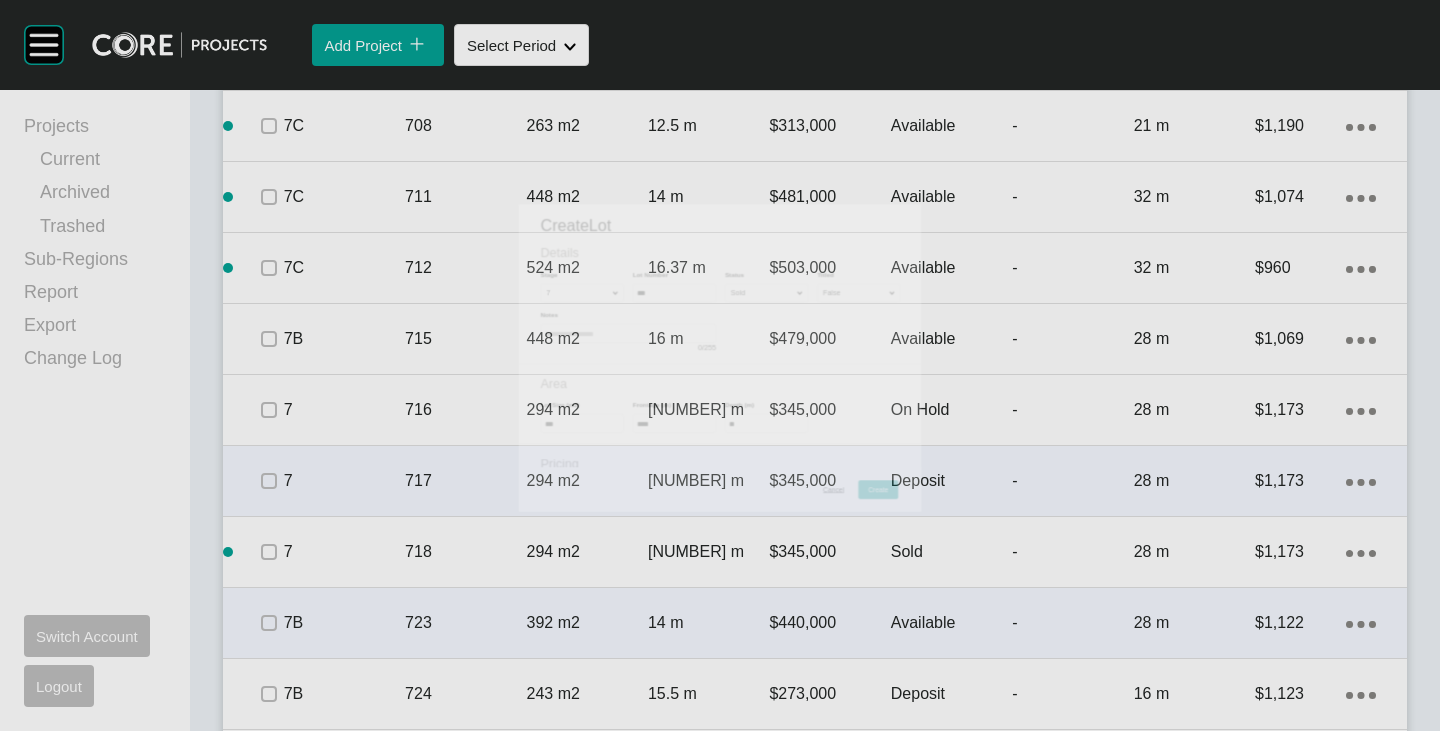scroll, scrollTop: 3300, scrollLeft: 0, axis: vertical 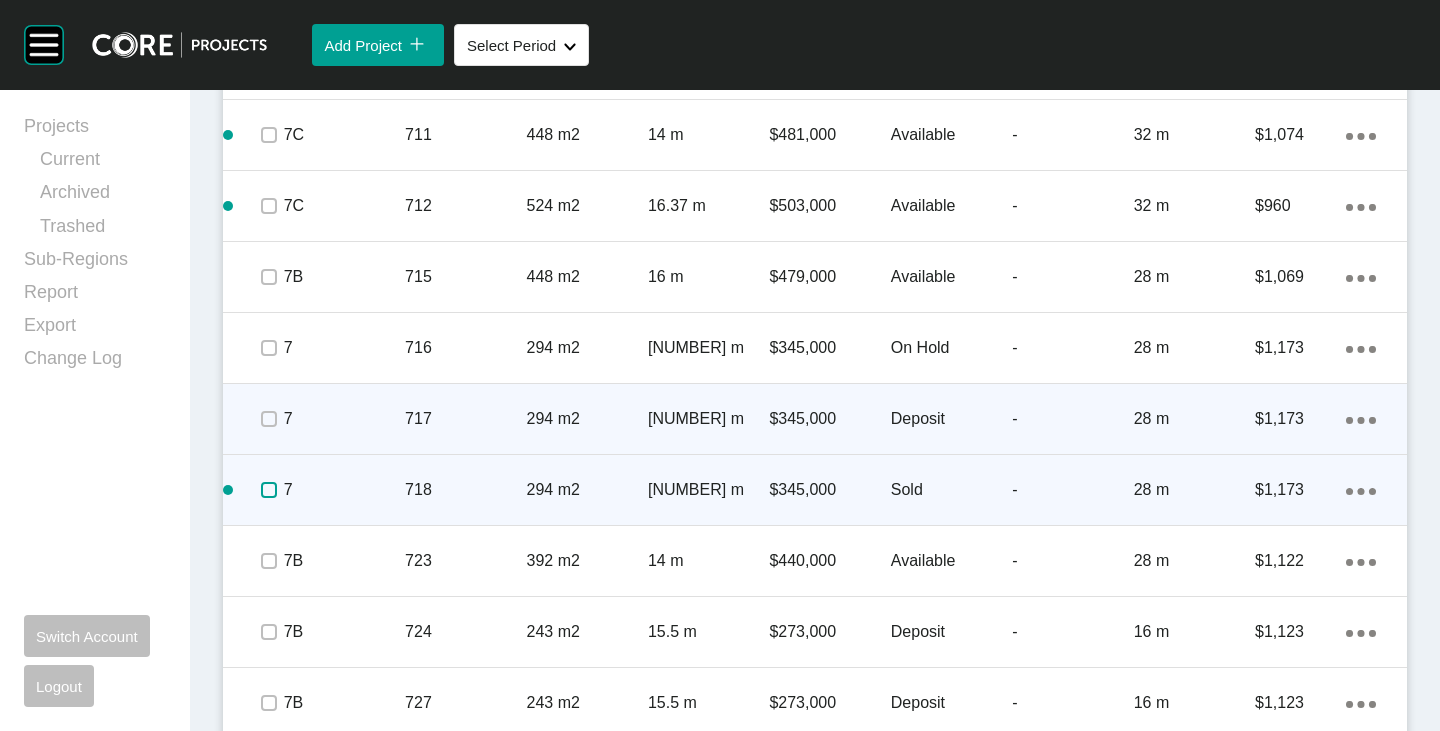 click at bounding box center [269, 490] 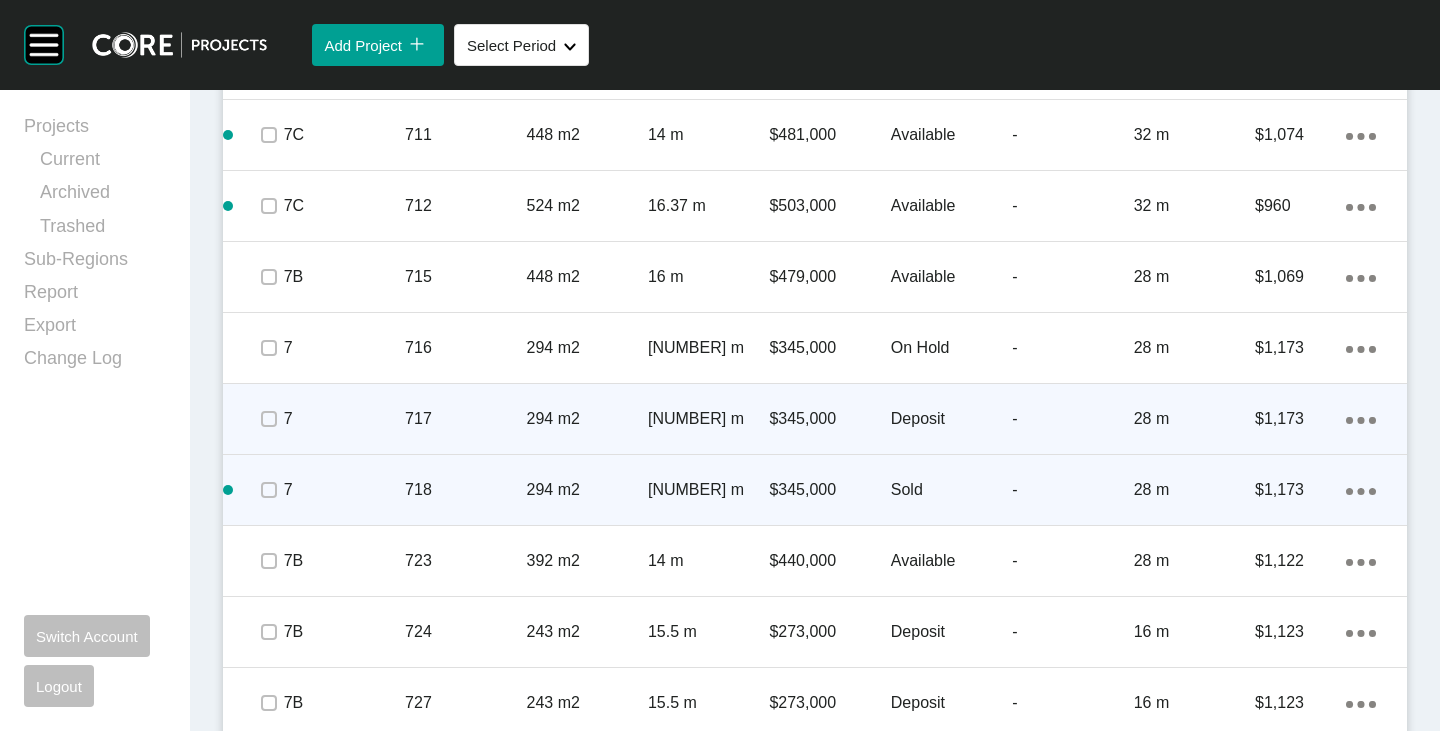 click 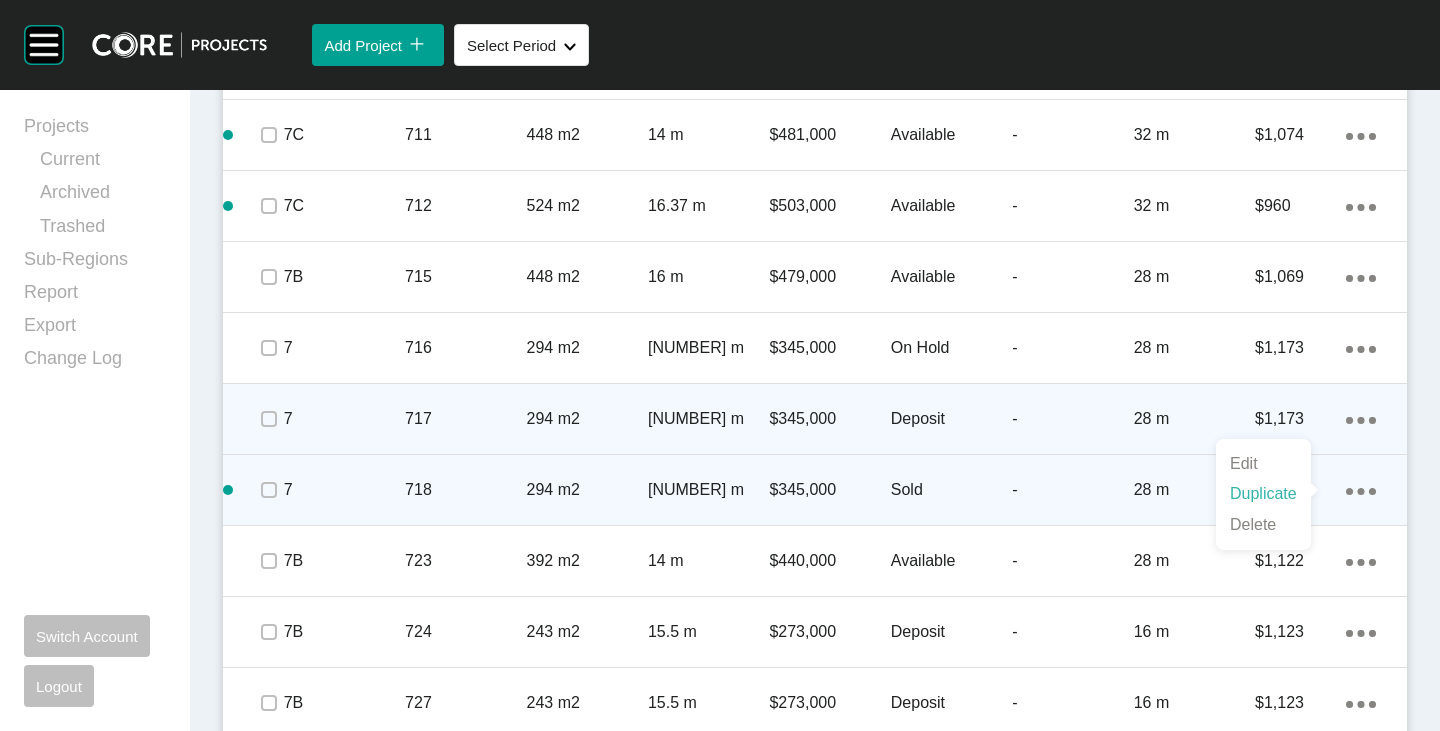click on "Duplicate" at bounding box center [1263, 494] 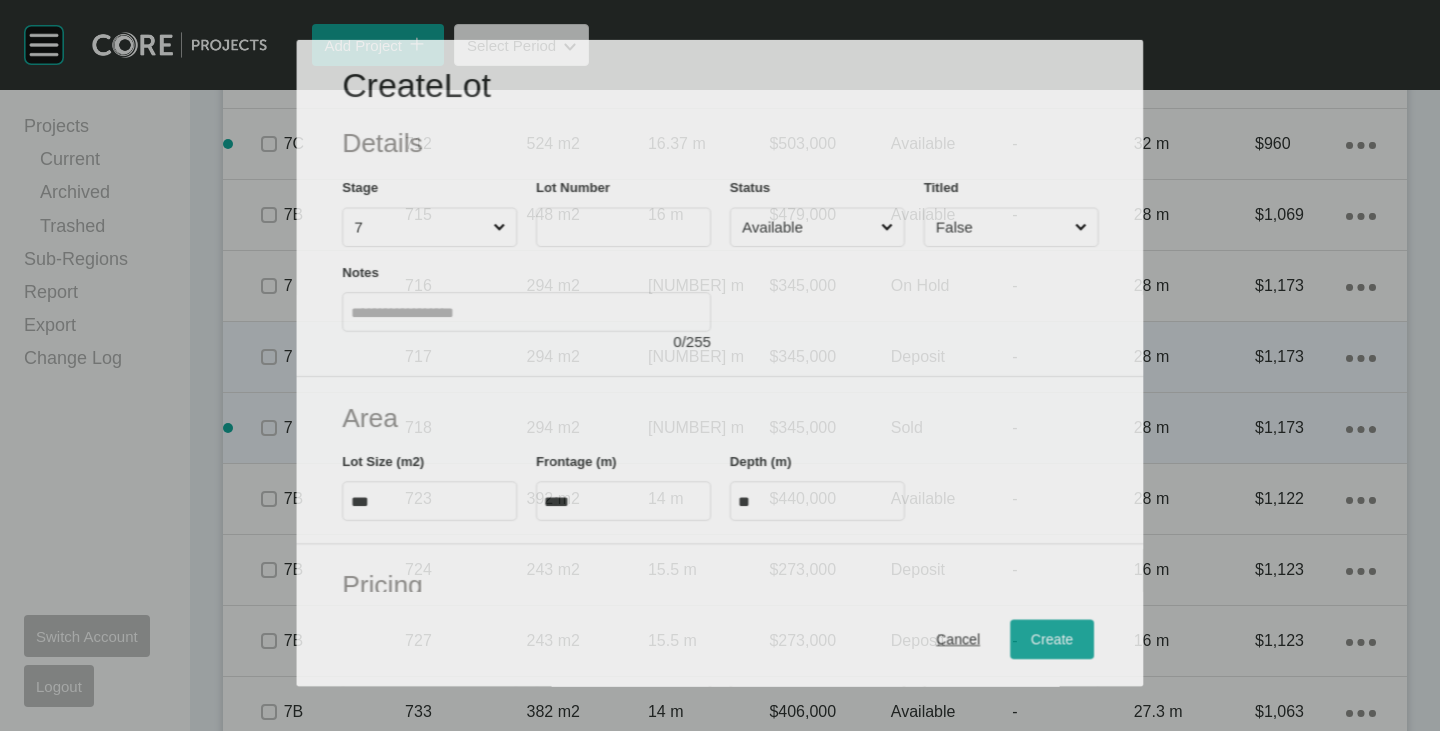 scroll, scrollTop: 3238, scrollLeft: 0, axis: vertical 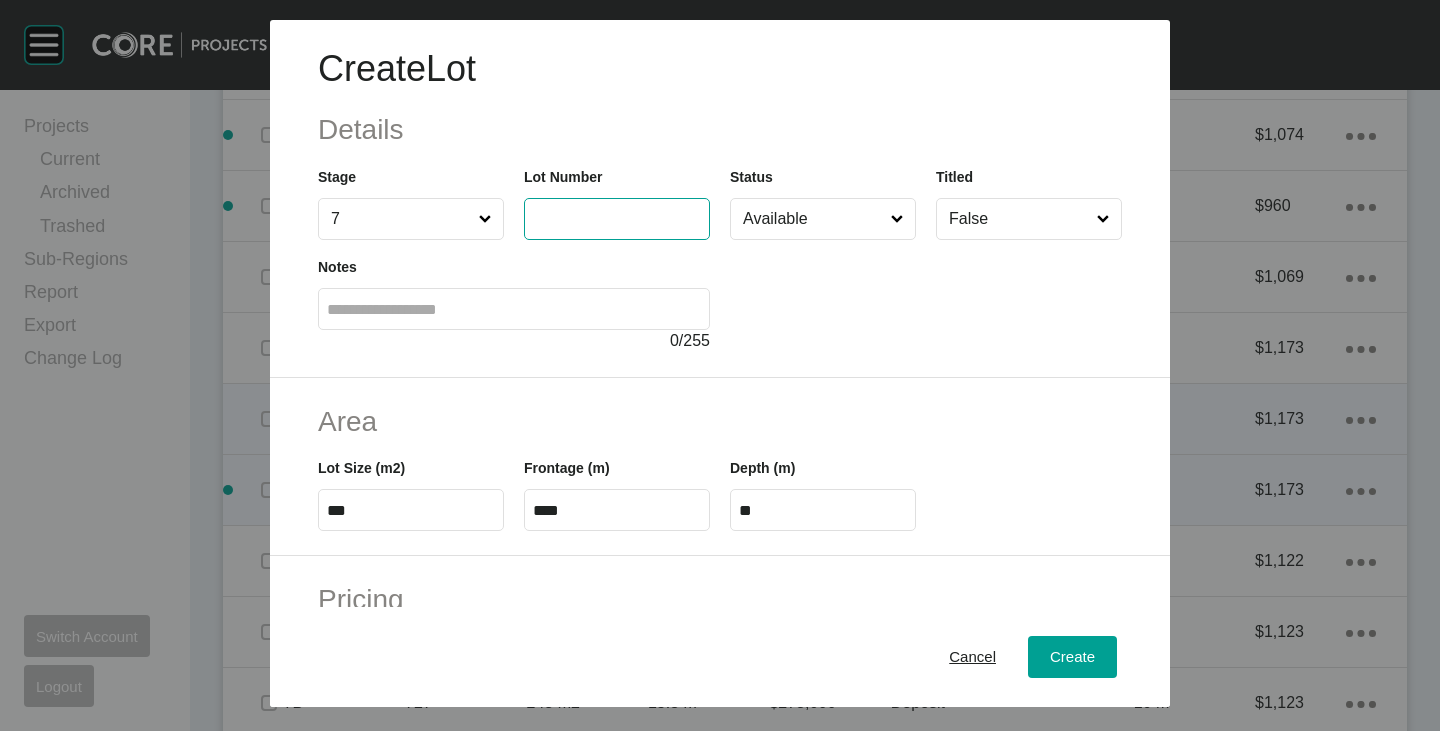click at bounding box center (617, 218) 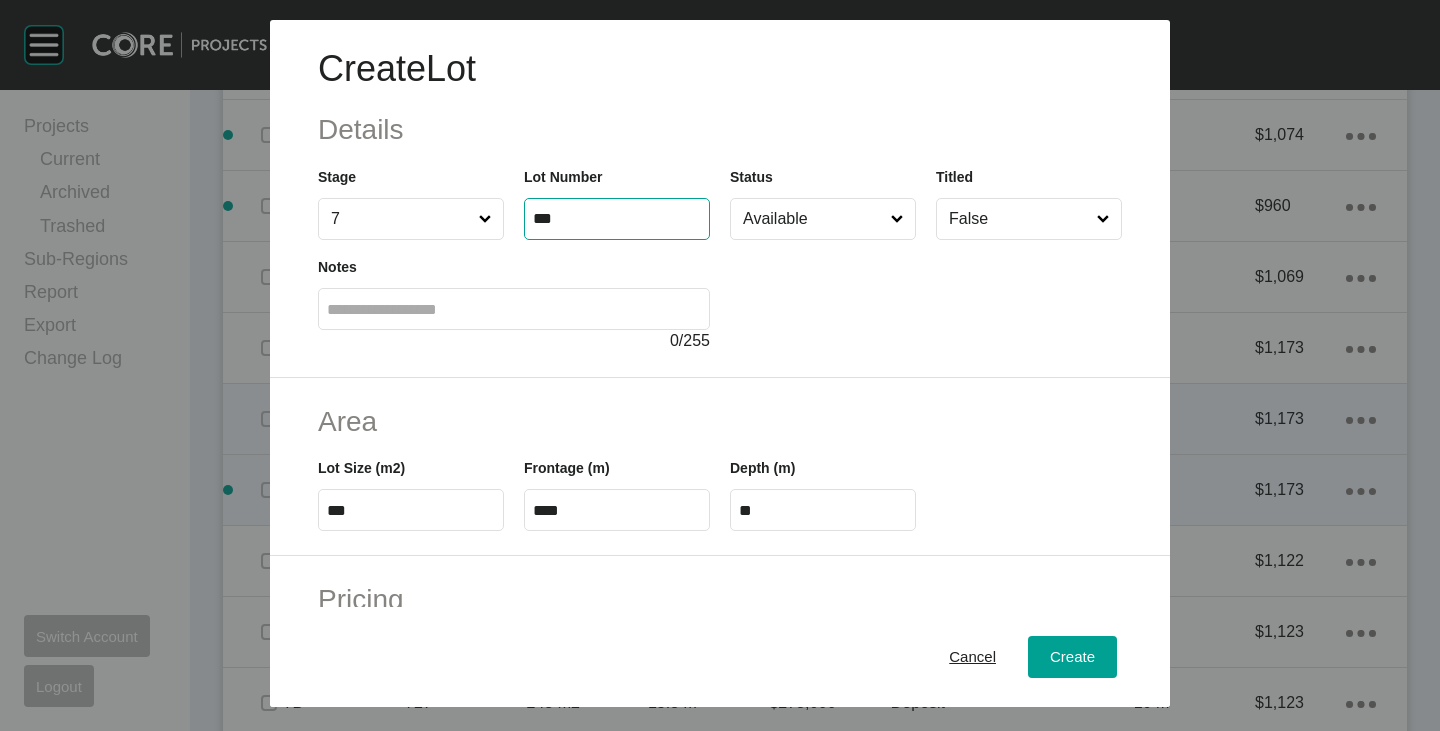 type on "***" 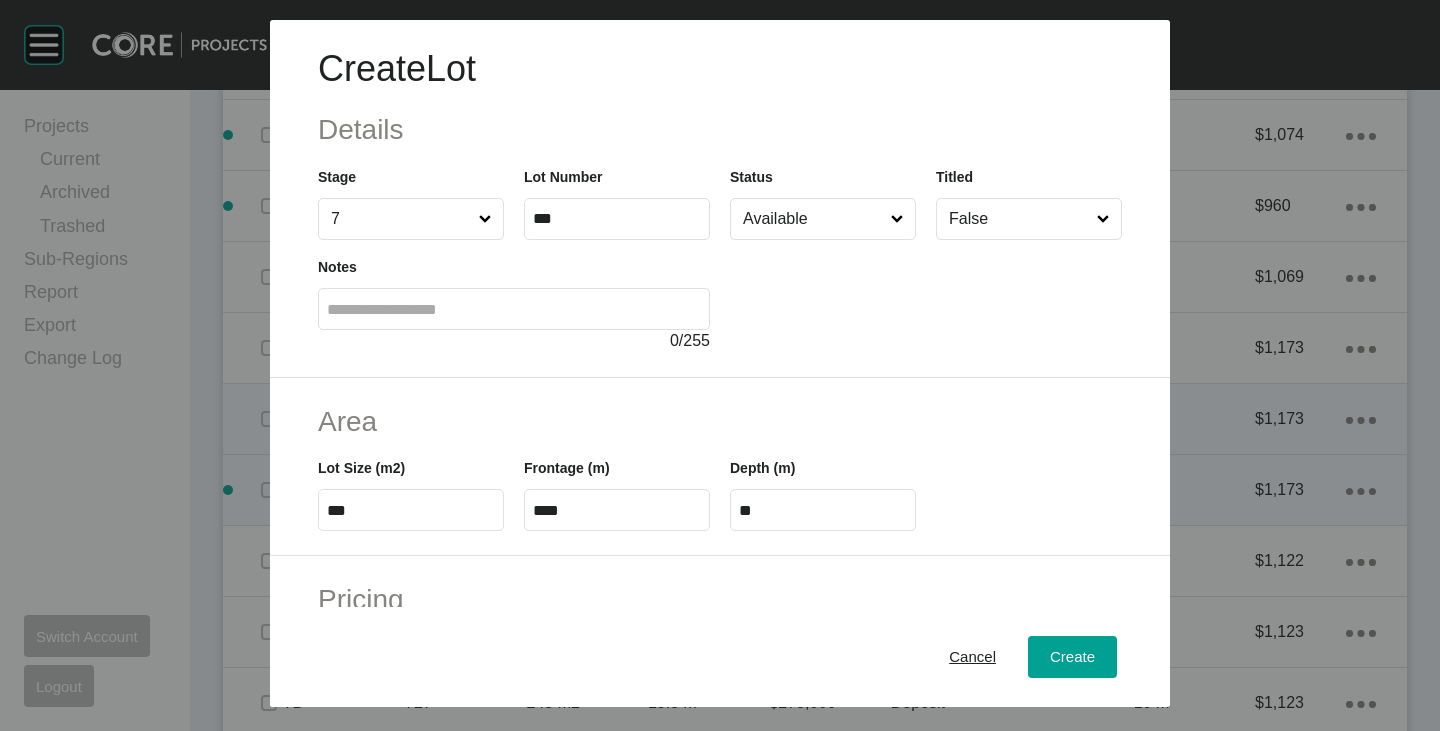 click at bounding box center [926, 296] 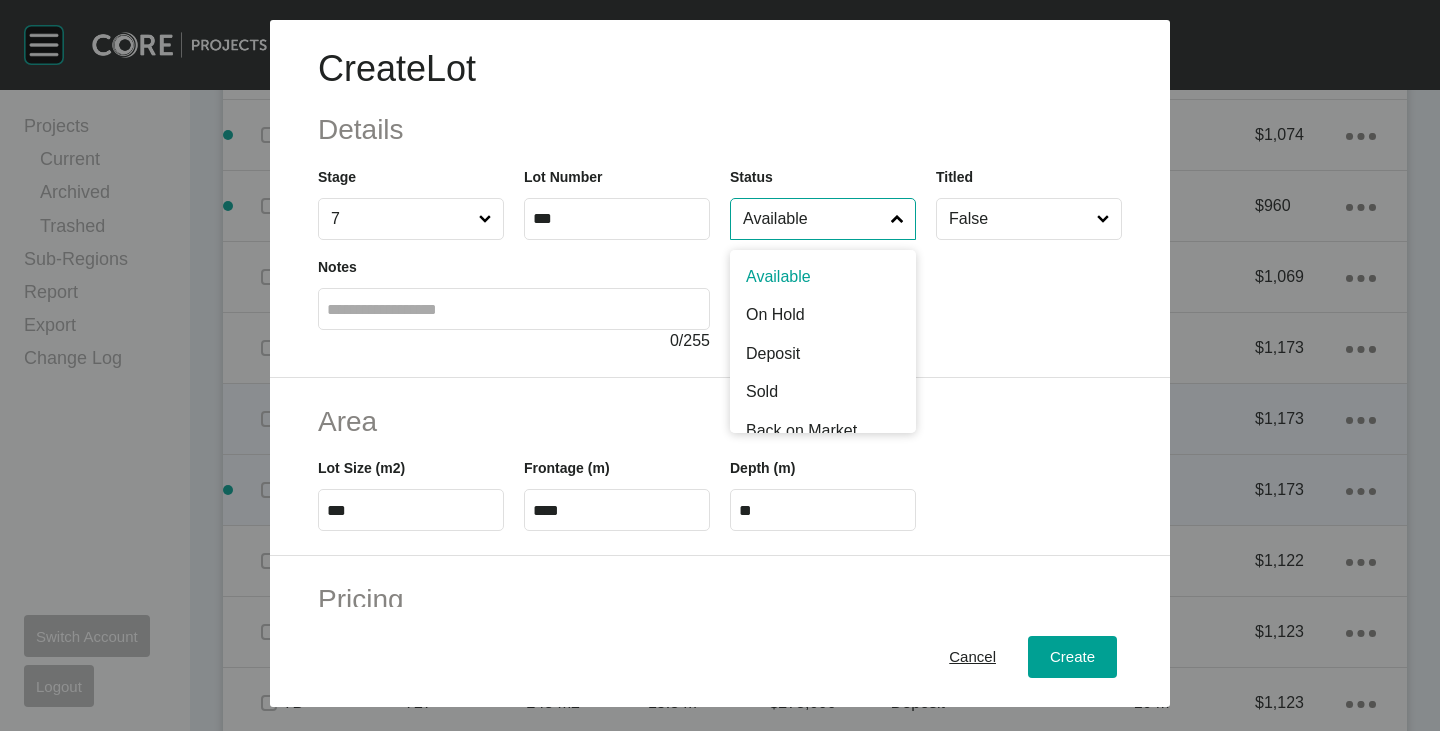 click on "Available" at bounding box center [813, 219] 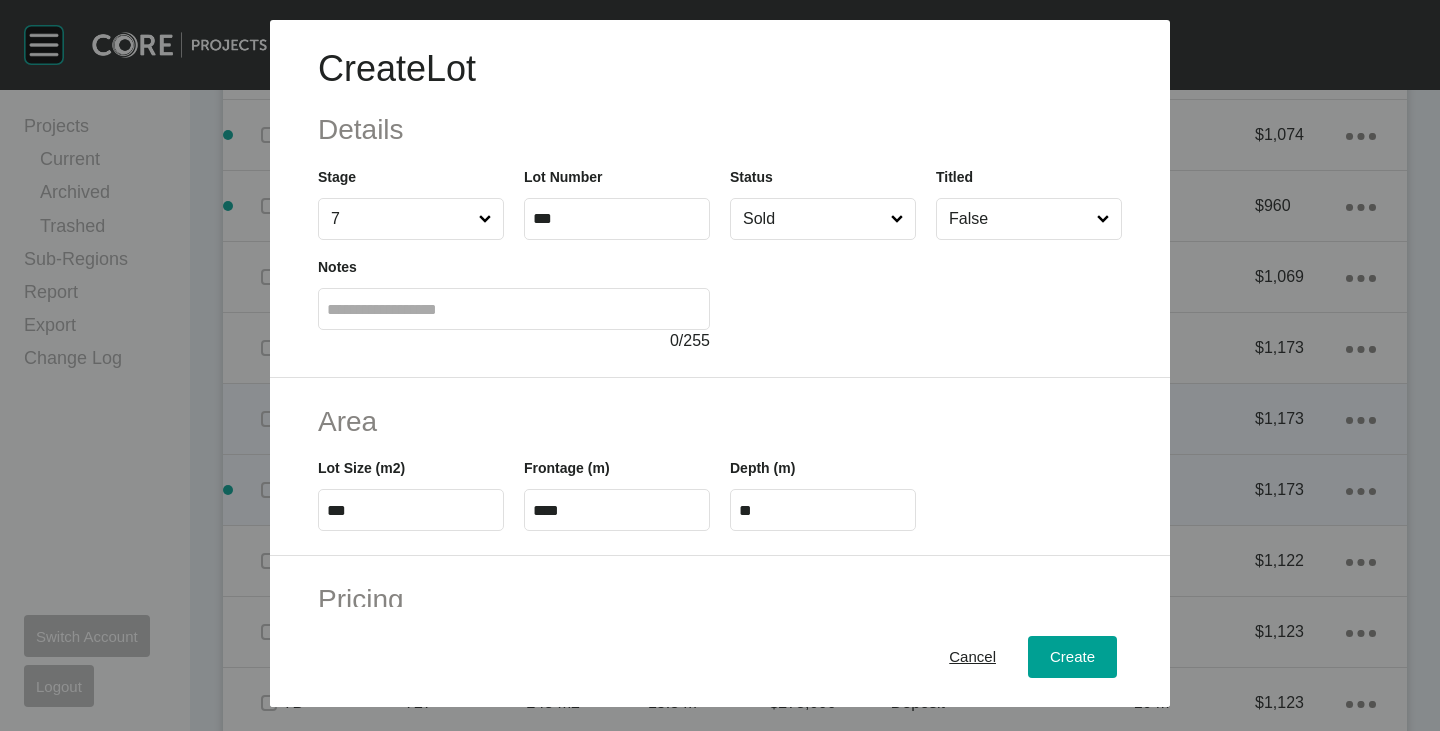 scroll, scrollTop: 489, scrollLeft: 0, axis: vertical 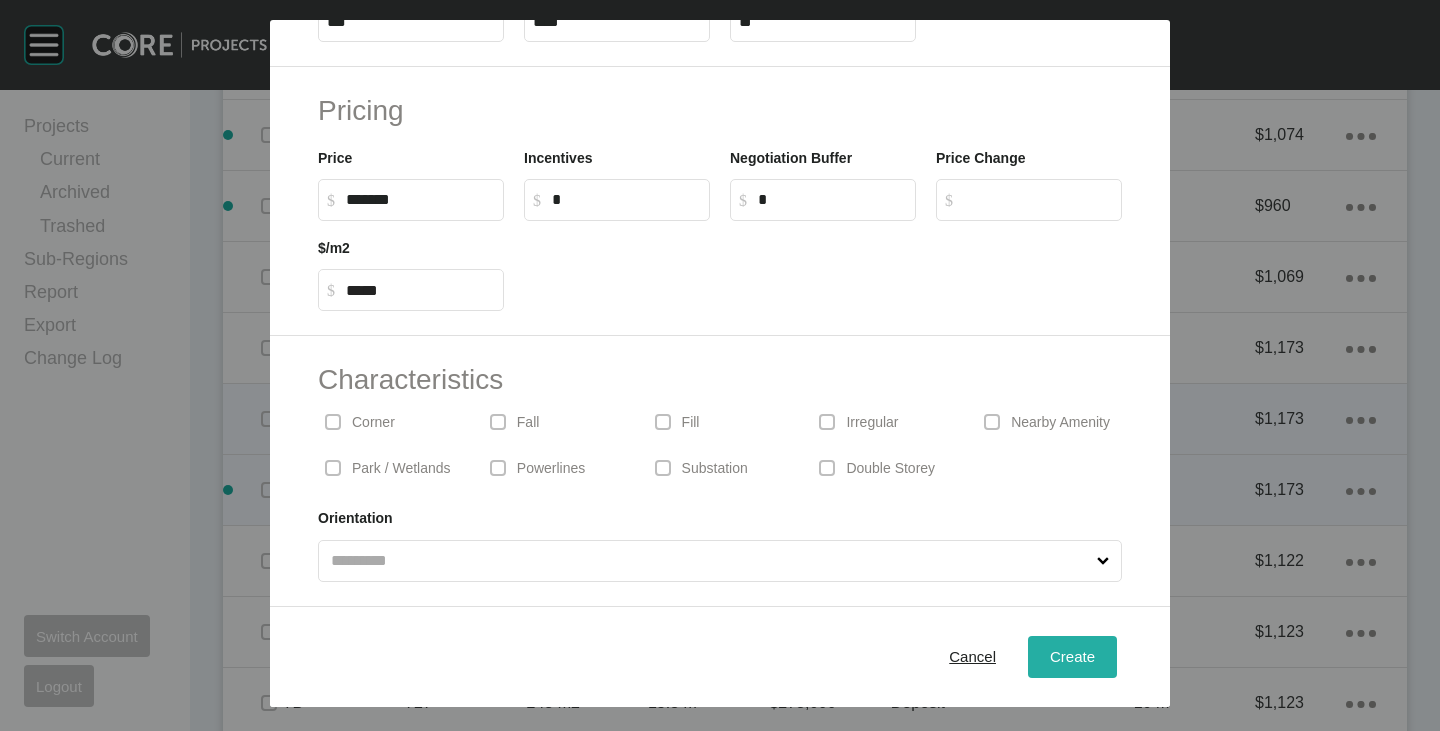 click on "Create" at bounding box center (1072, 656) 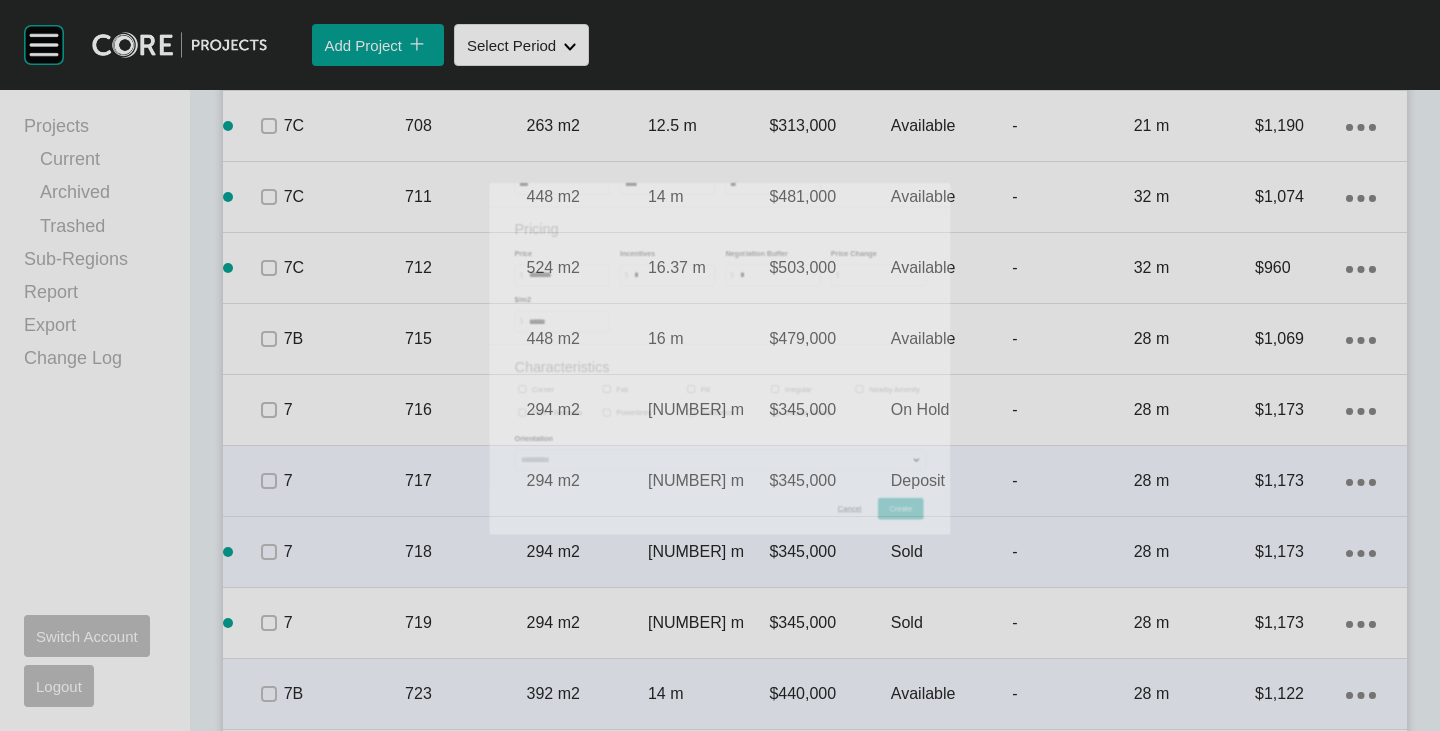 scroll, scrollTop: 3300, scrollLeft: 0, axis: vertical 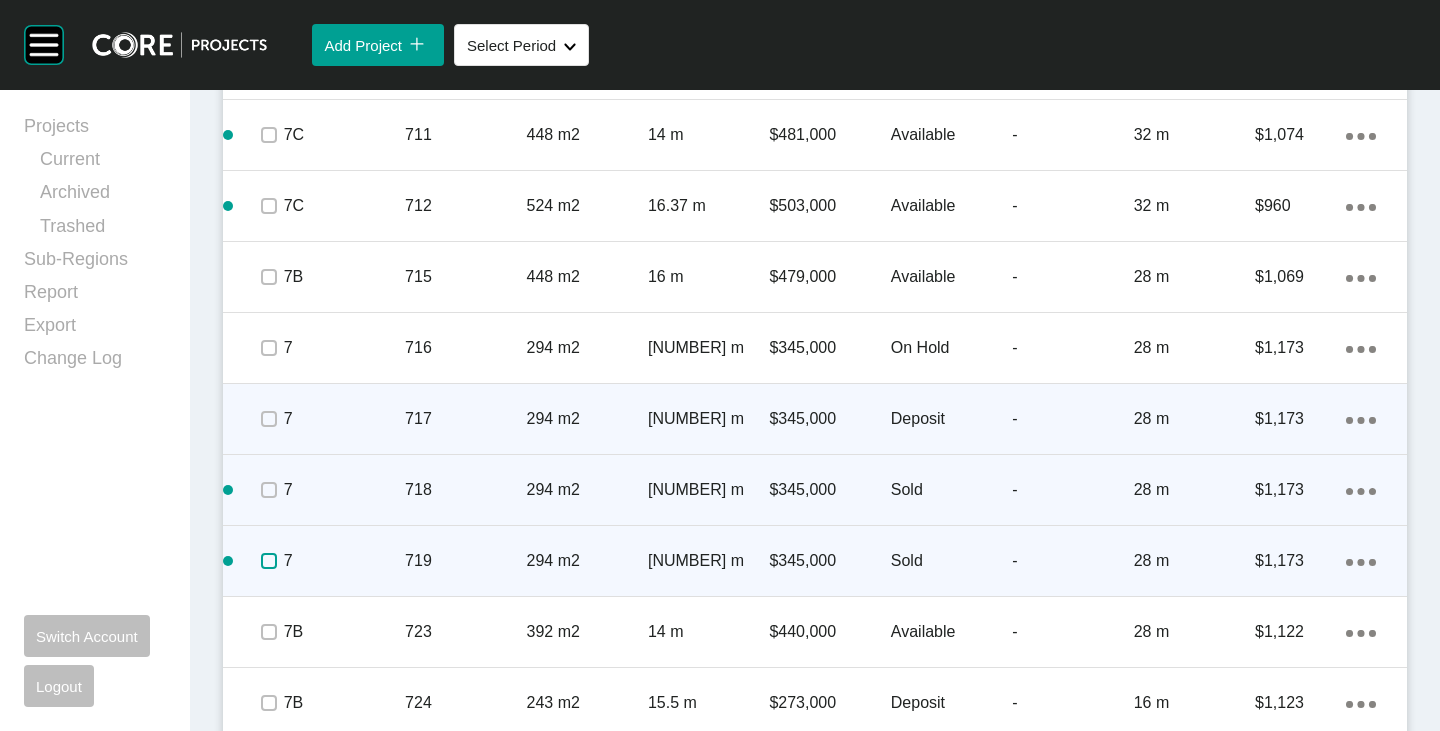 click at bounding box center [269, 561] 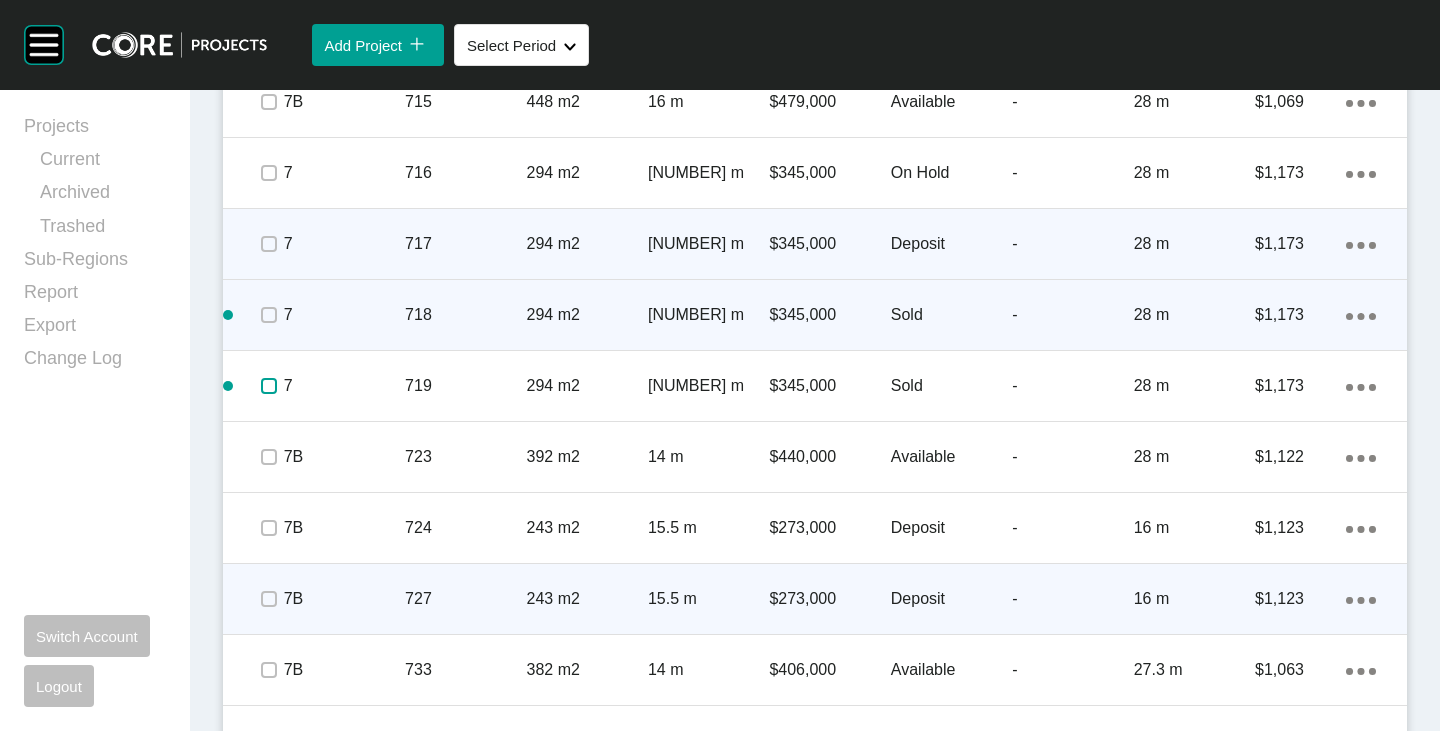 scroll, scrollTop: 3500, scrollLeft: 0, axis: vertical 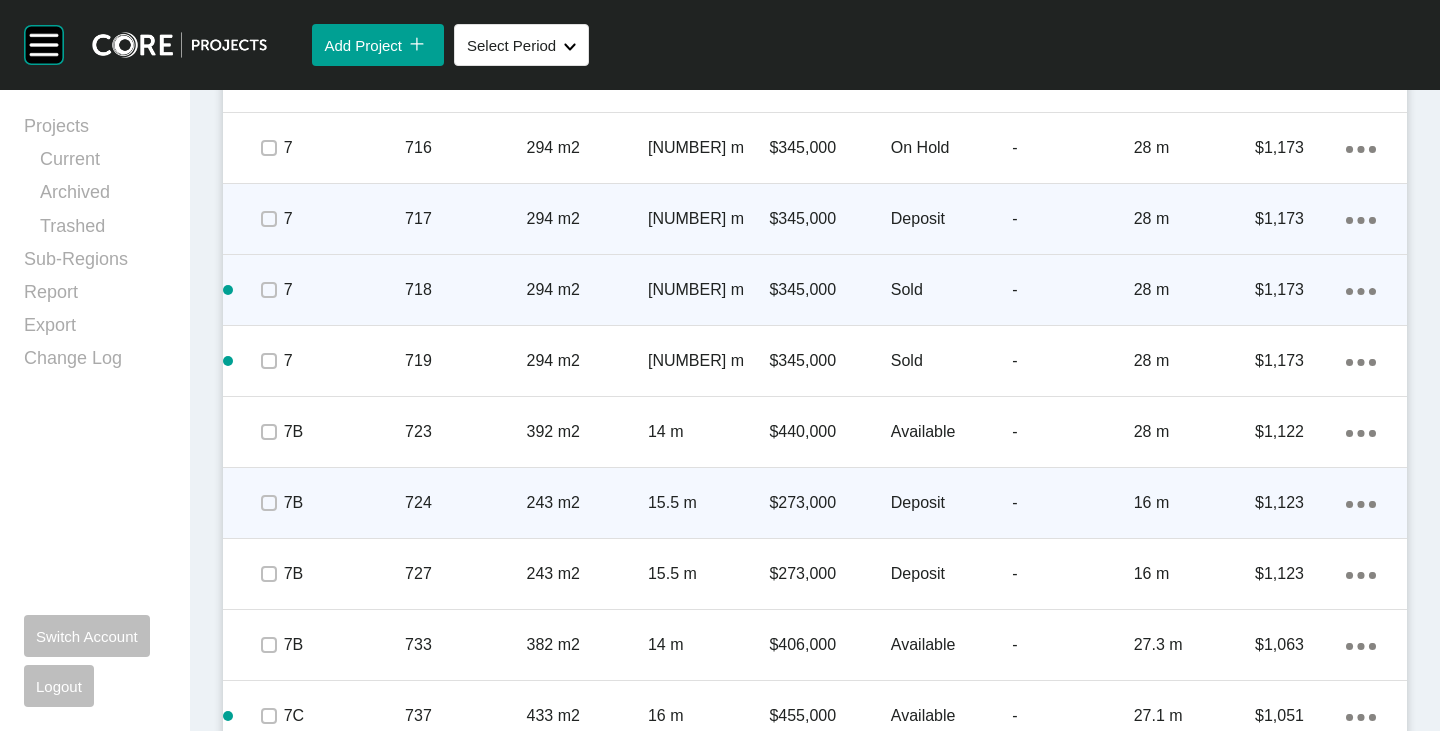 click at bounding box center (238, 503) 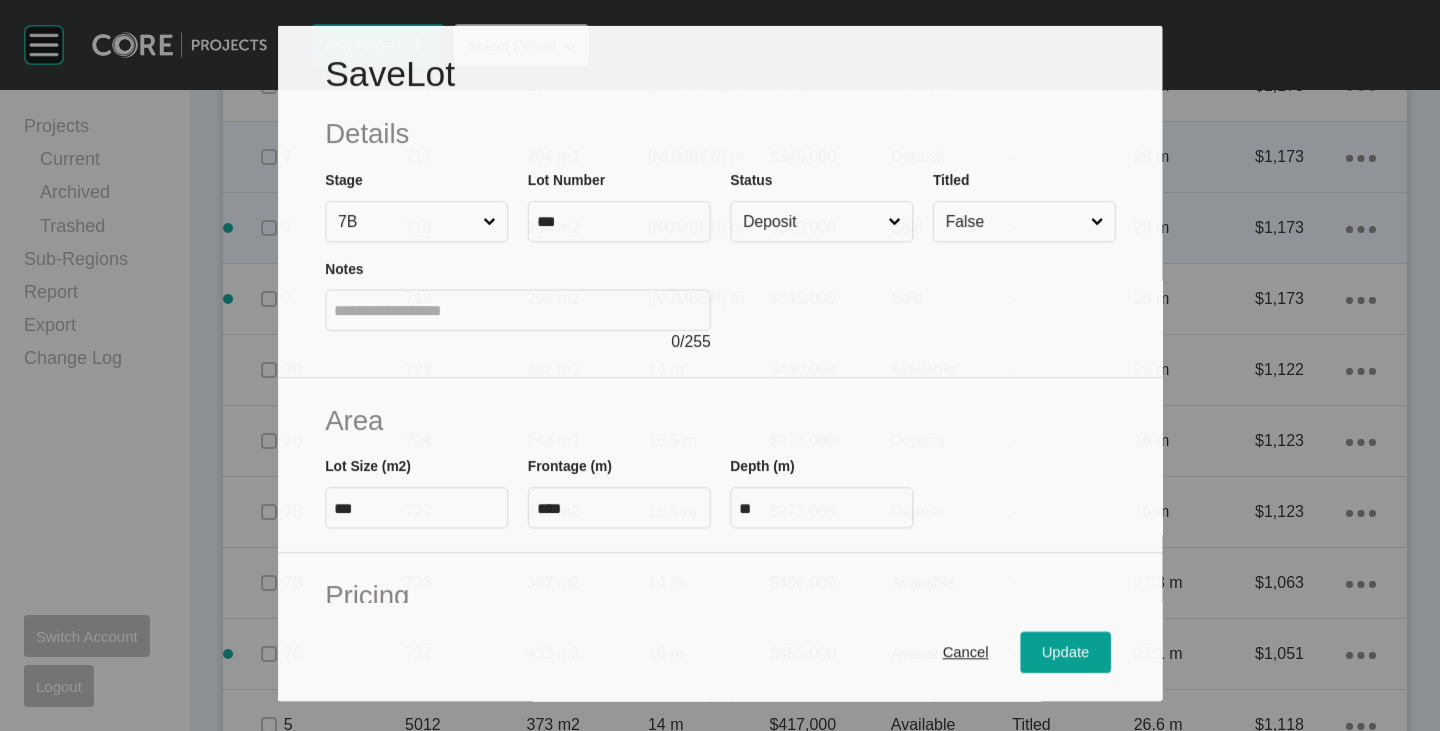 scroll, scrollTop: 3438, scrollLeft: 0, axis: vertical 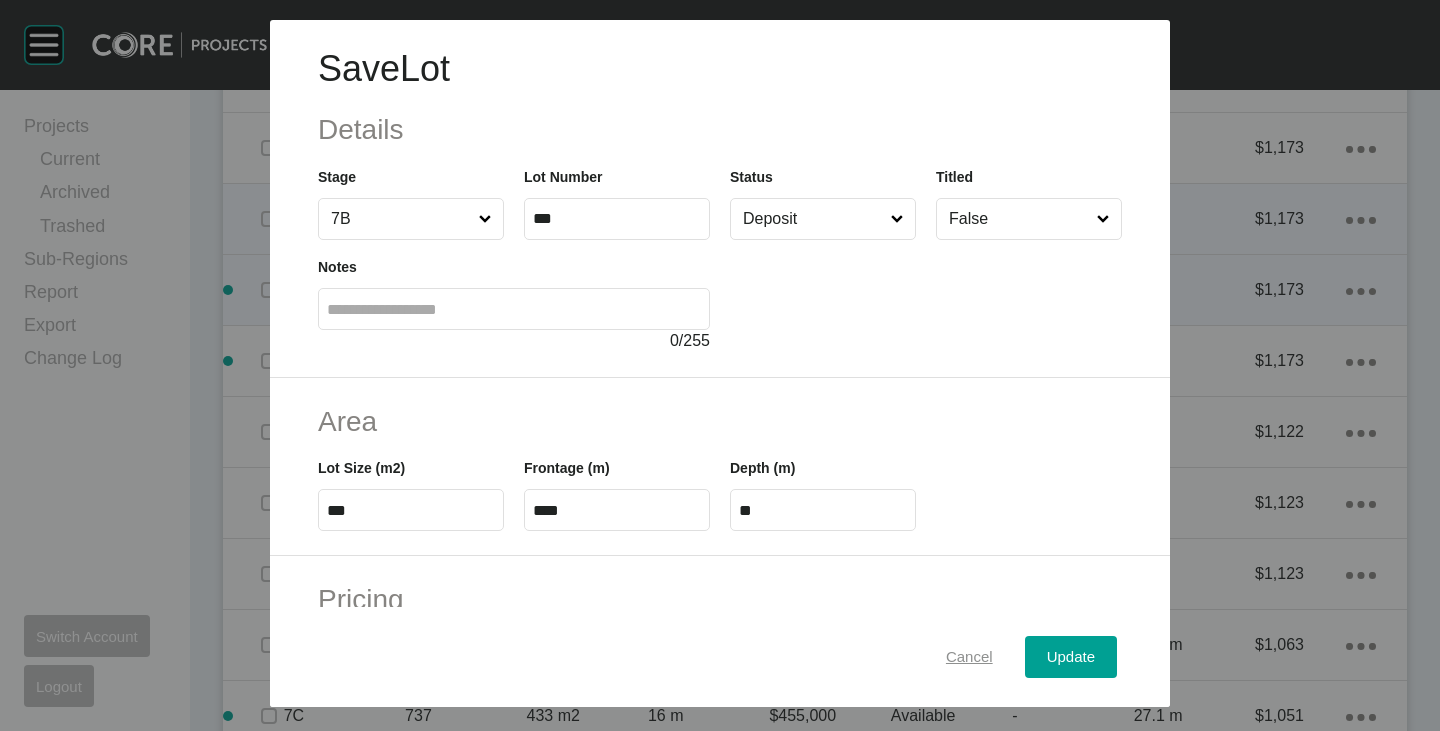 click on "Cancel" at bounding box center (969, 657) 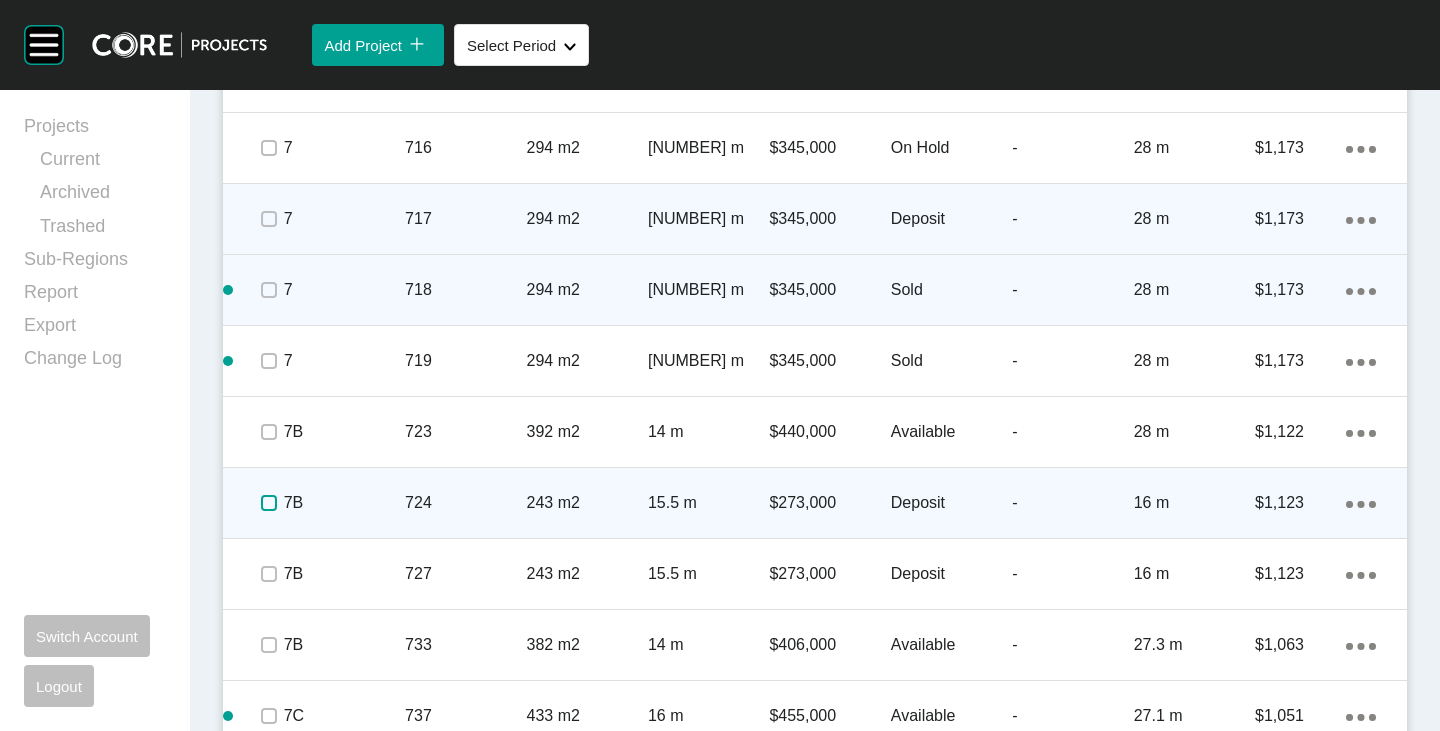 click at bounding box center (269, 503) 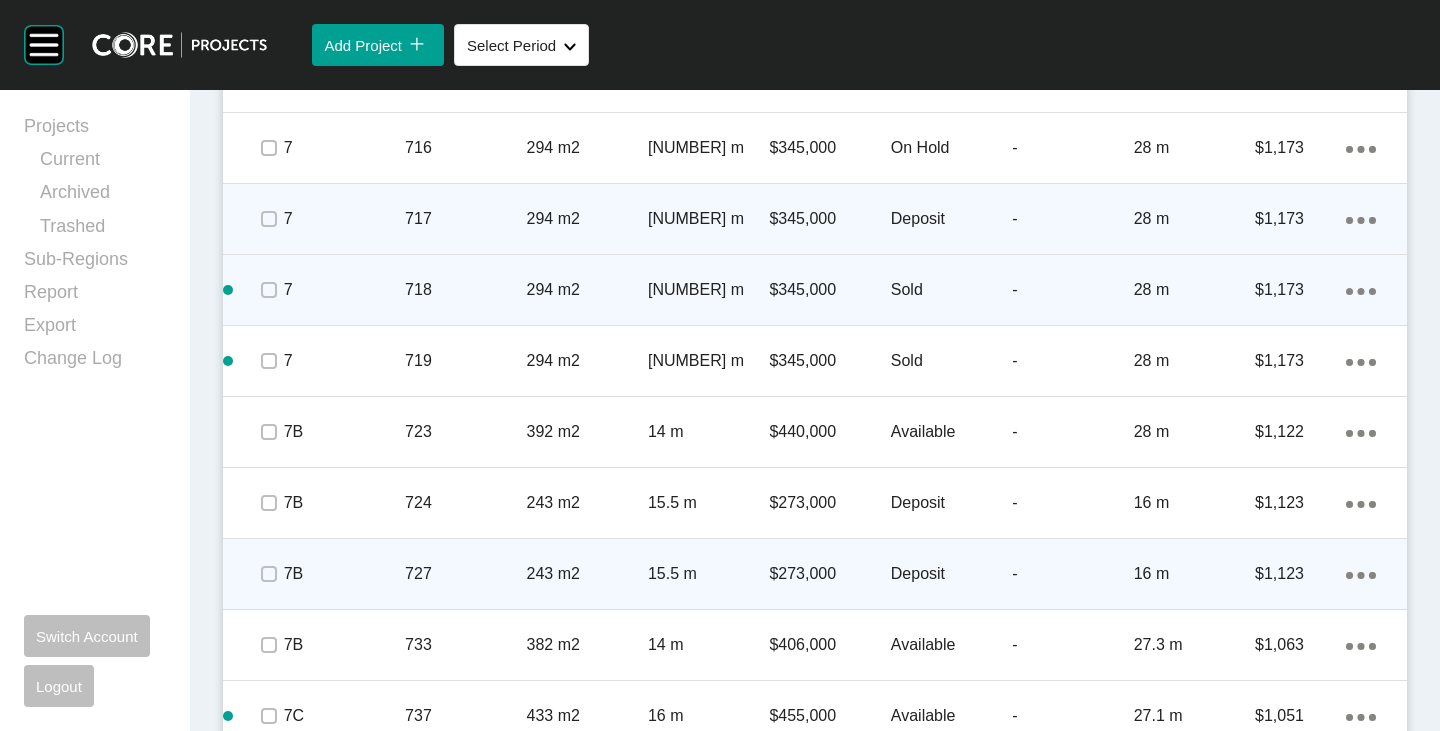 click at bounding box center [268, 574] 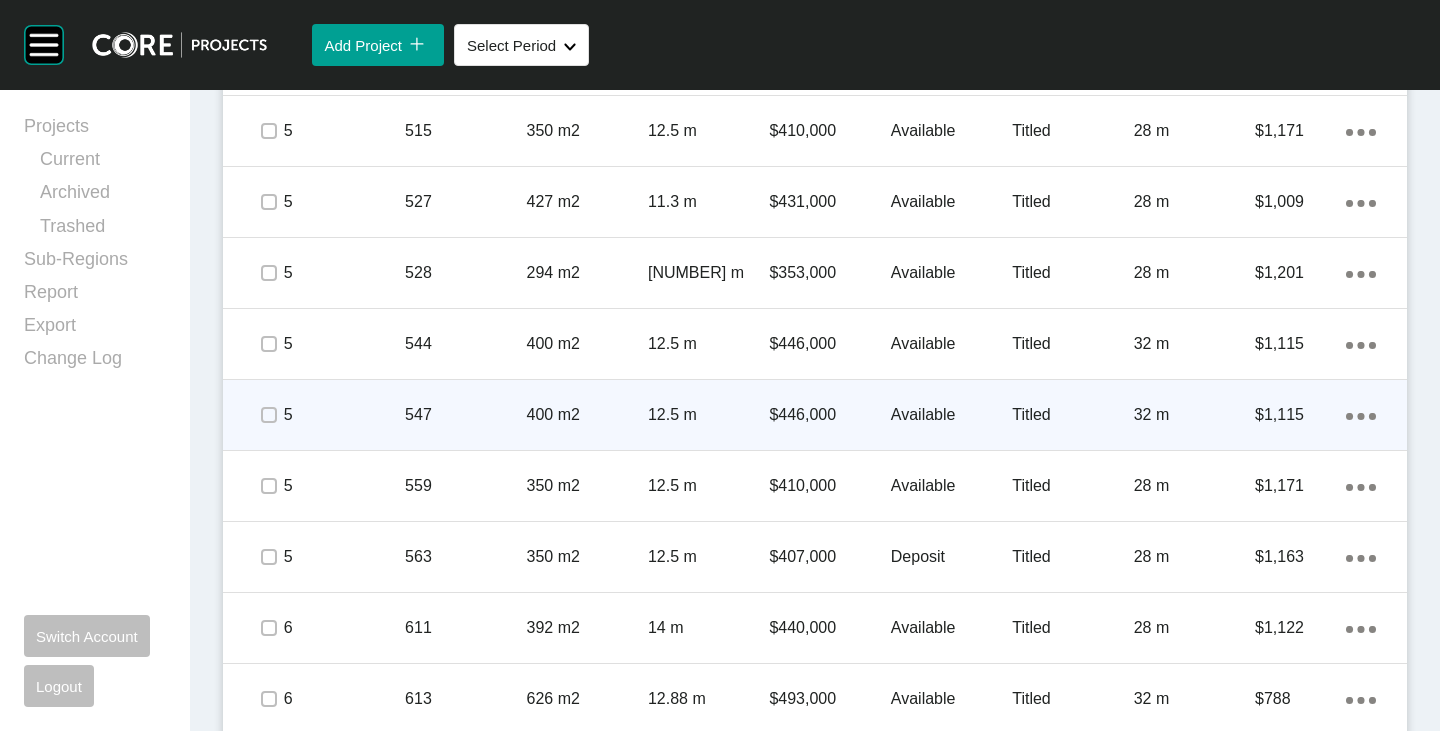 scroll, scrollTop: 1238, scrollLeft: 0, axis: vertical 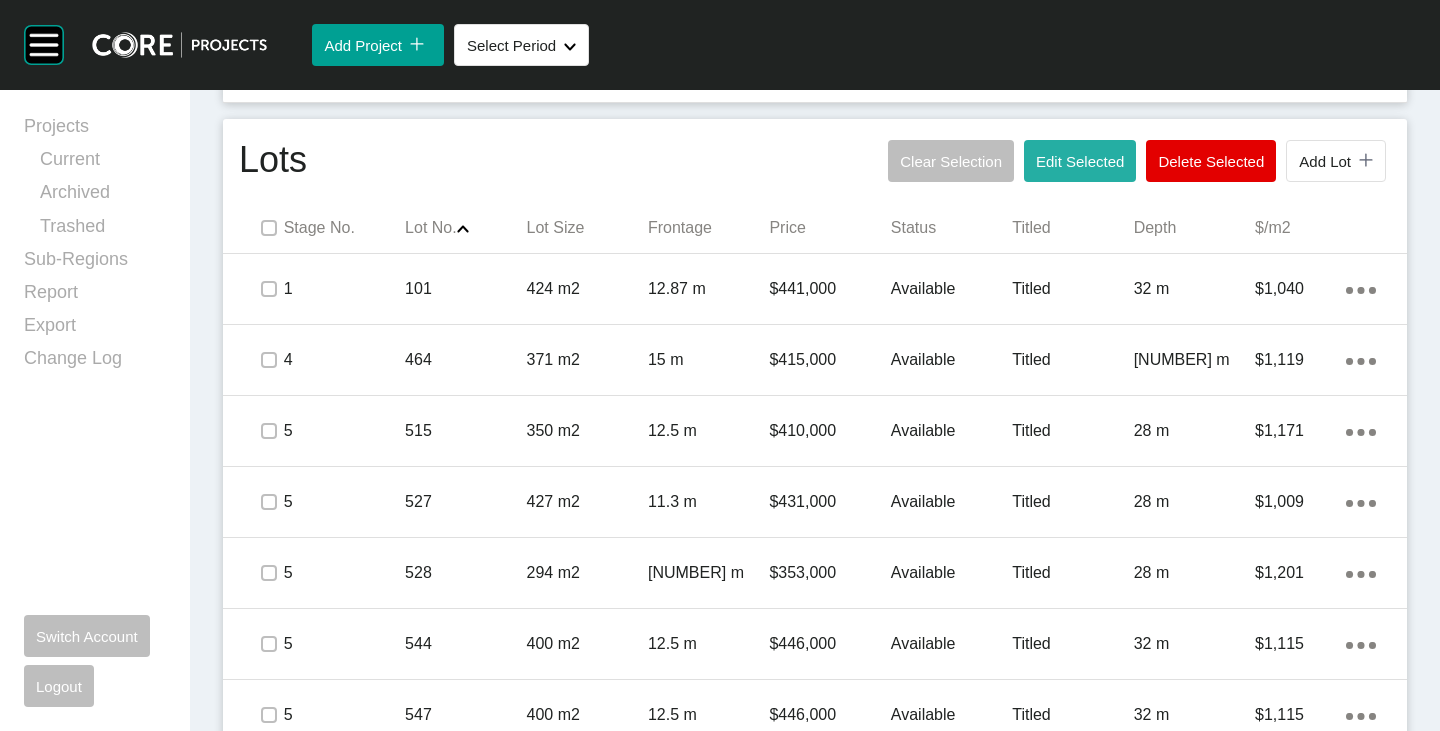 click on "Edit Selected" at bounding box center [1080, 161] 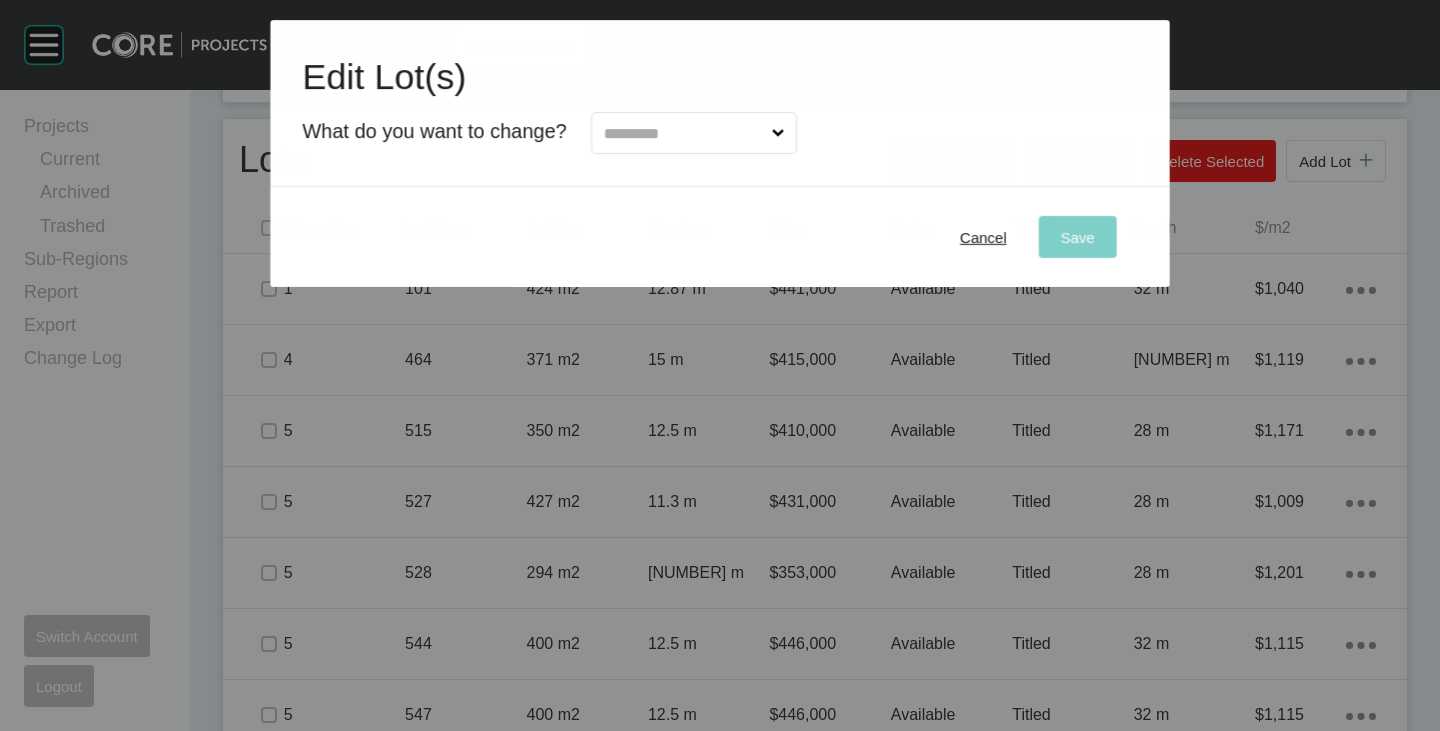 click at bounding box center (684, 133) 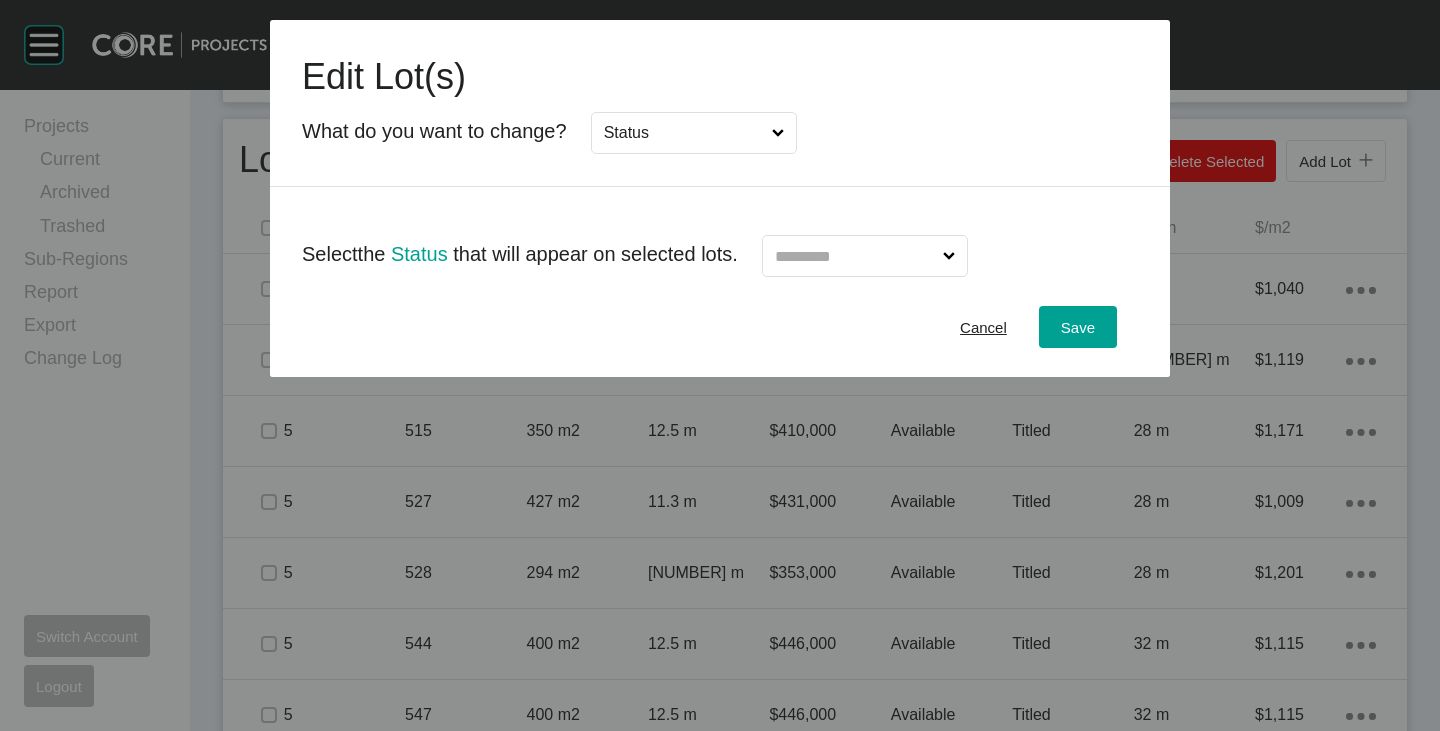click at bounding box center (855, 256) 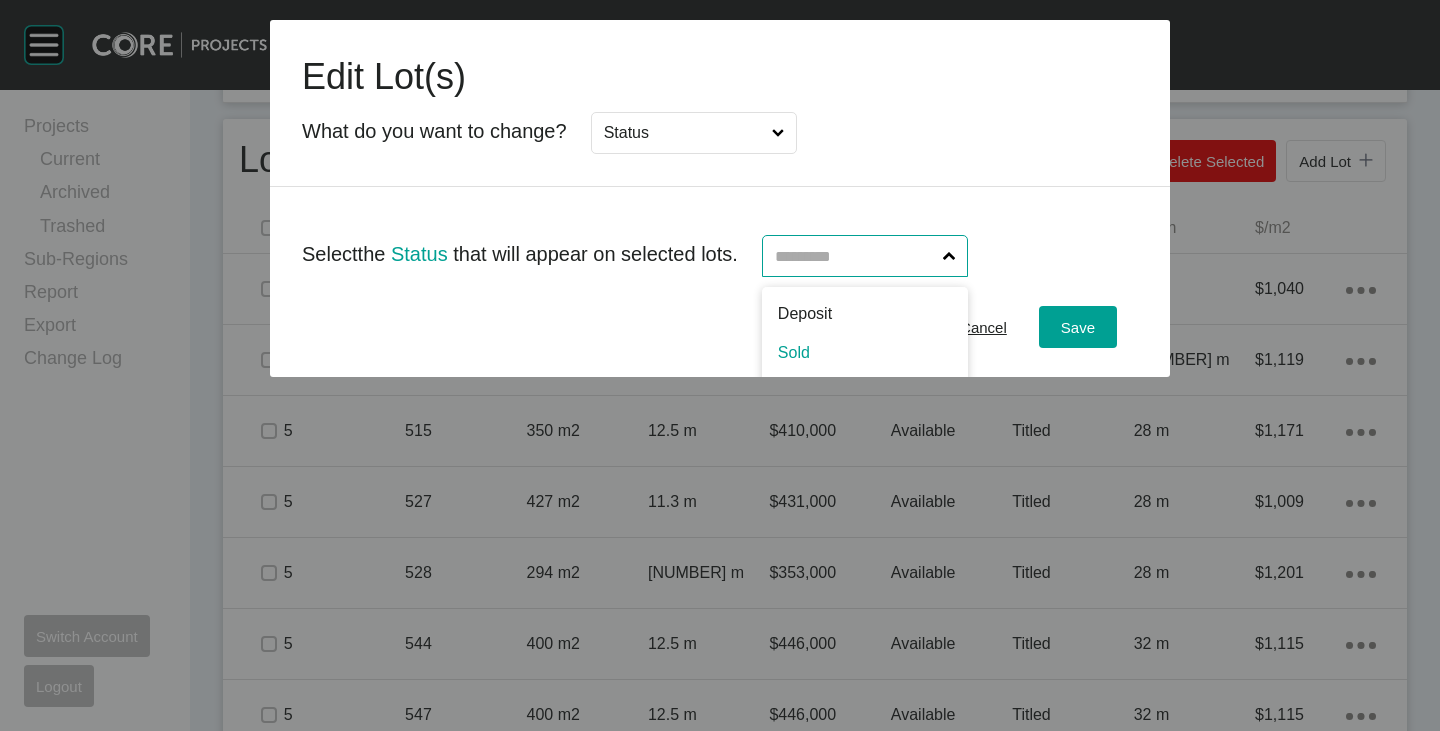 scroll, scrollTop: 96, scrollLeft: 0, axis: vertical 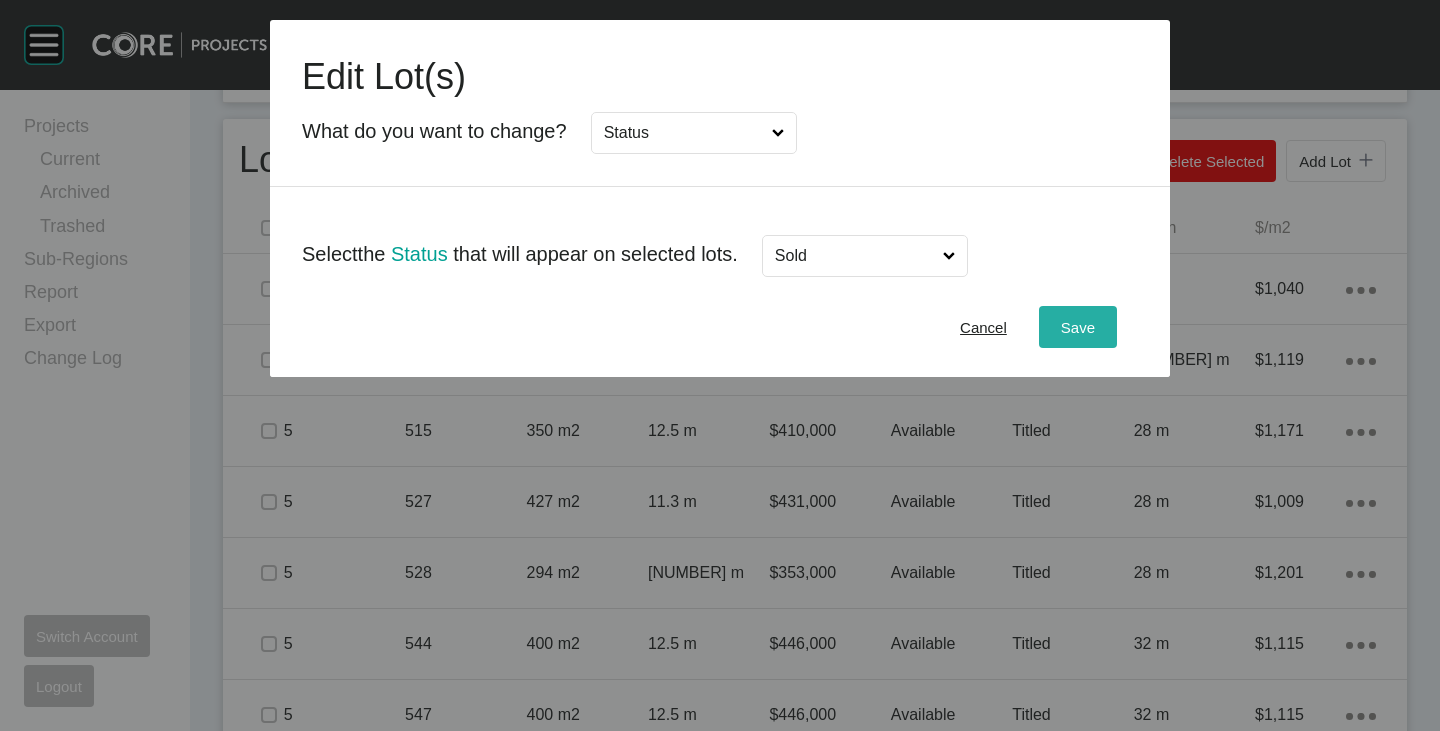 click on "Save" at bounding box center (1078, 327) 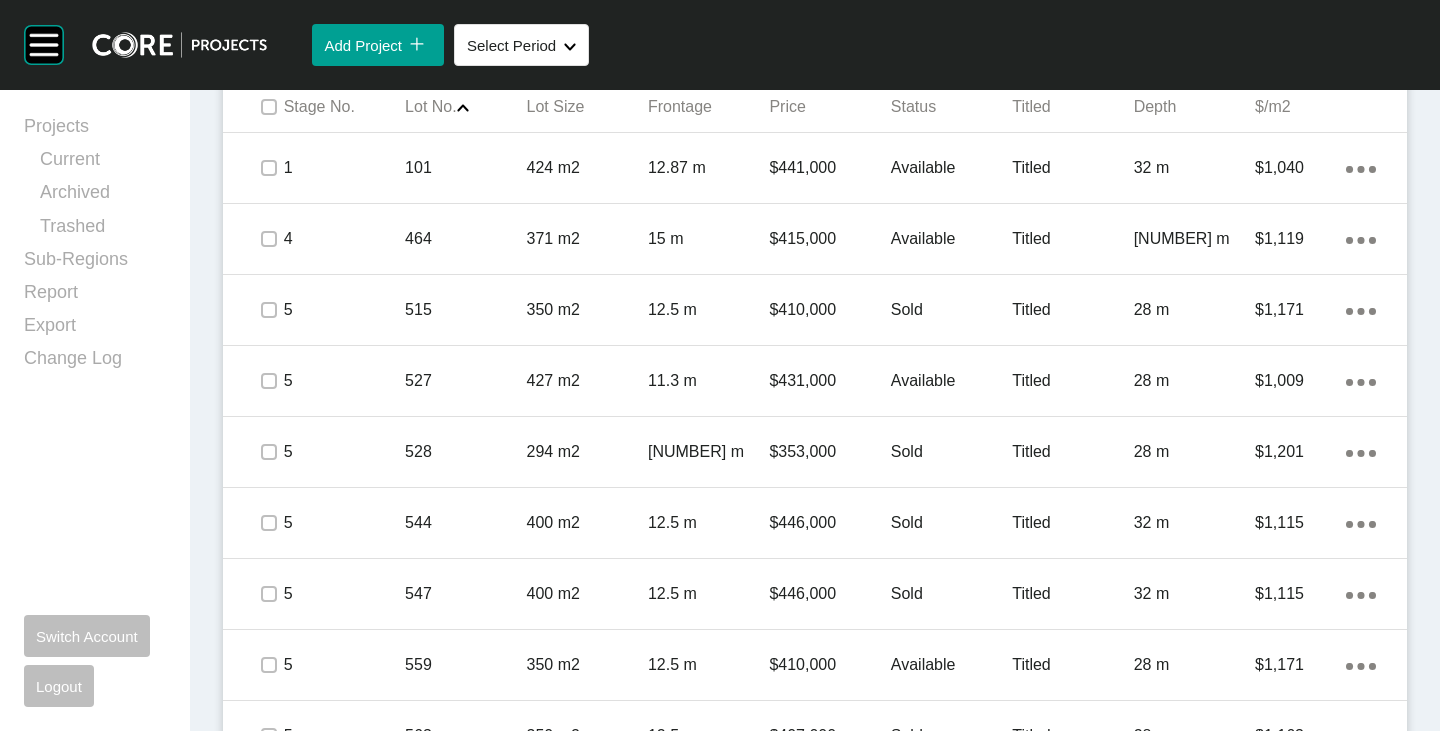scroll, scrollTop: 1077, scrollLeft: 0, axis: vertical 